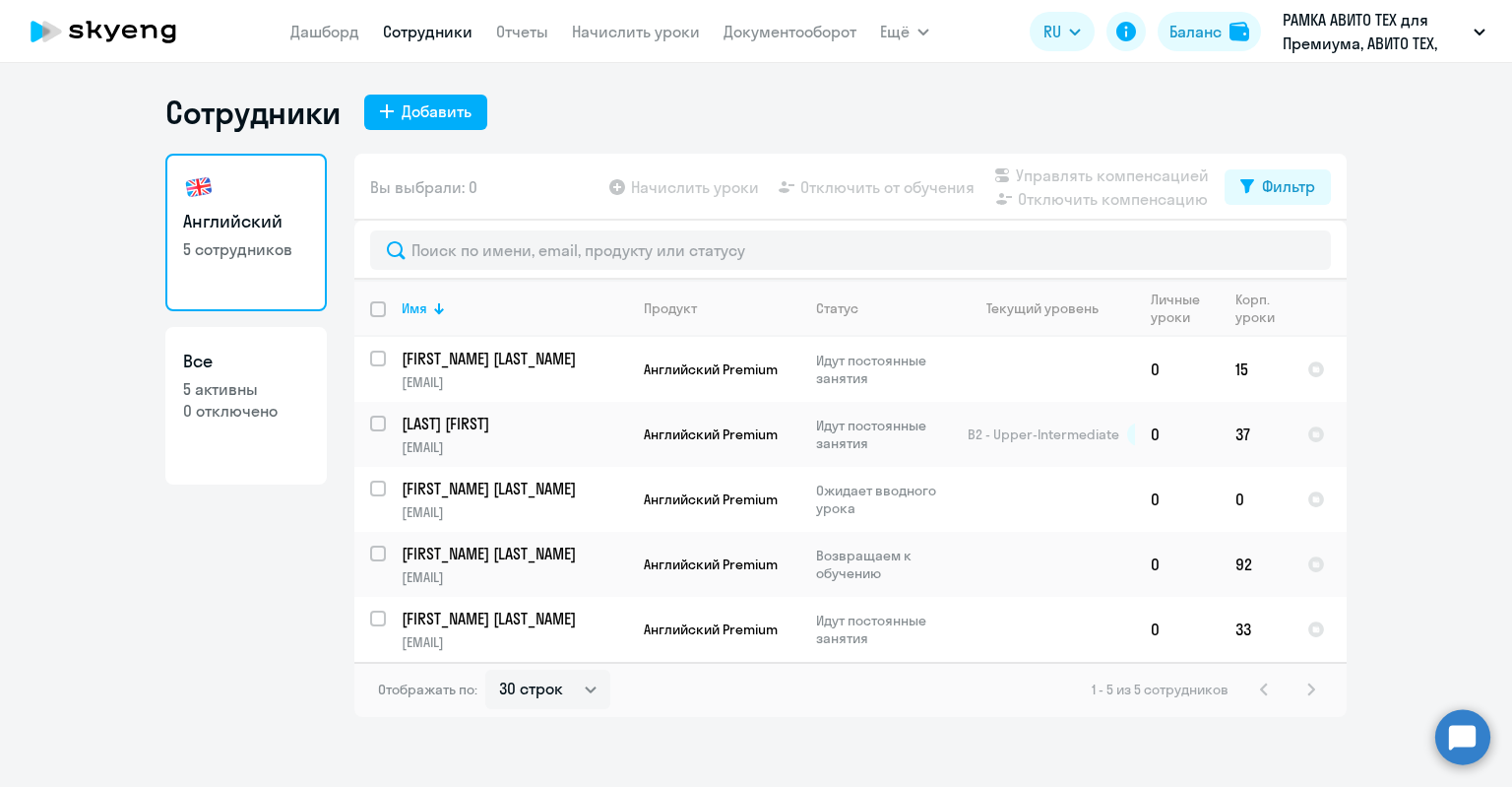 select on "30" 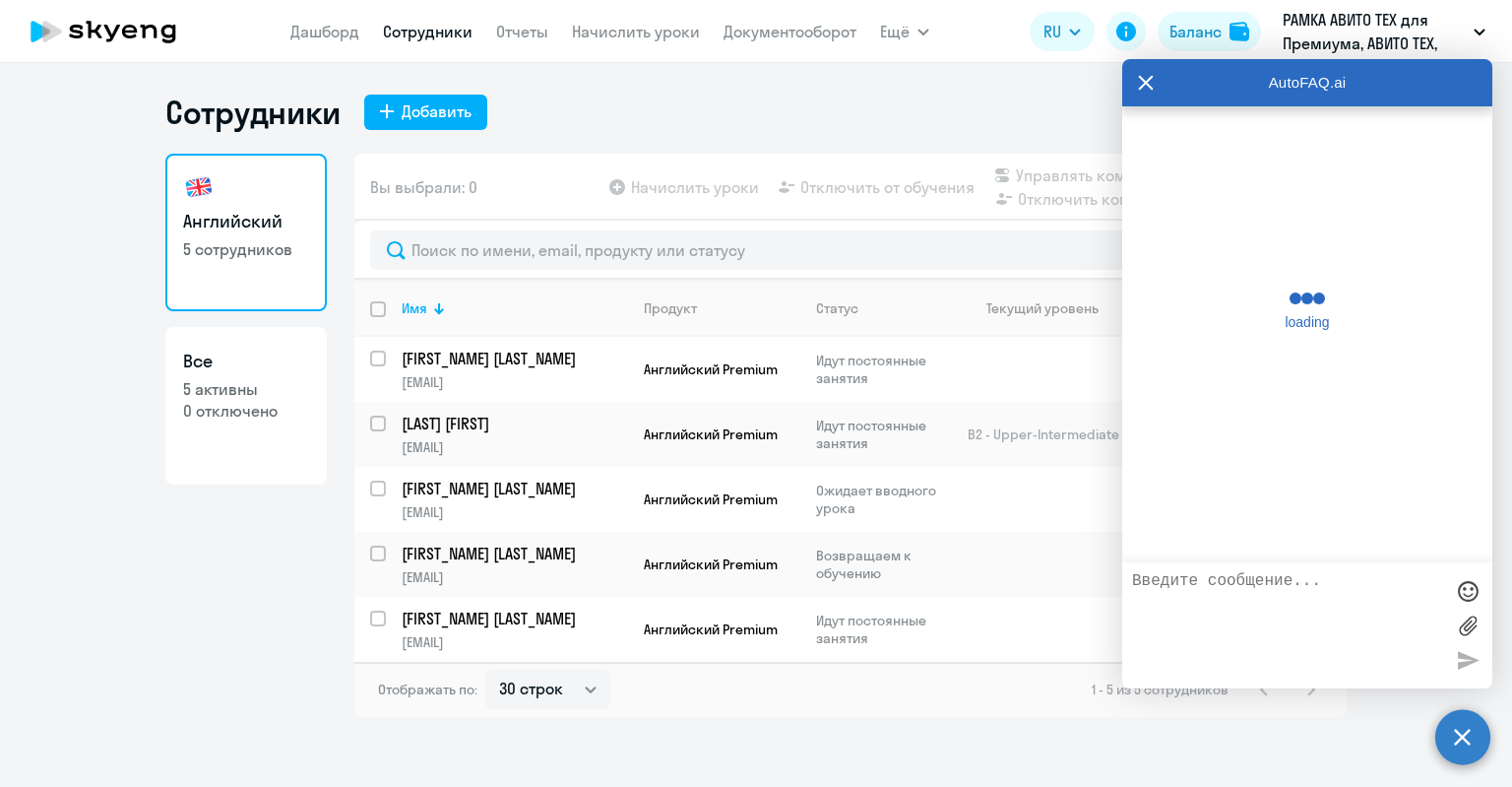 scroll, scrollTop: 456, scrollLeft: 0, axis: vertical 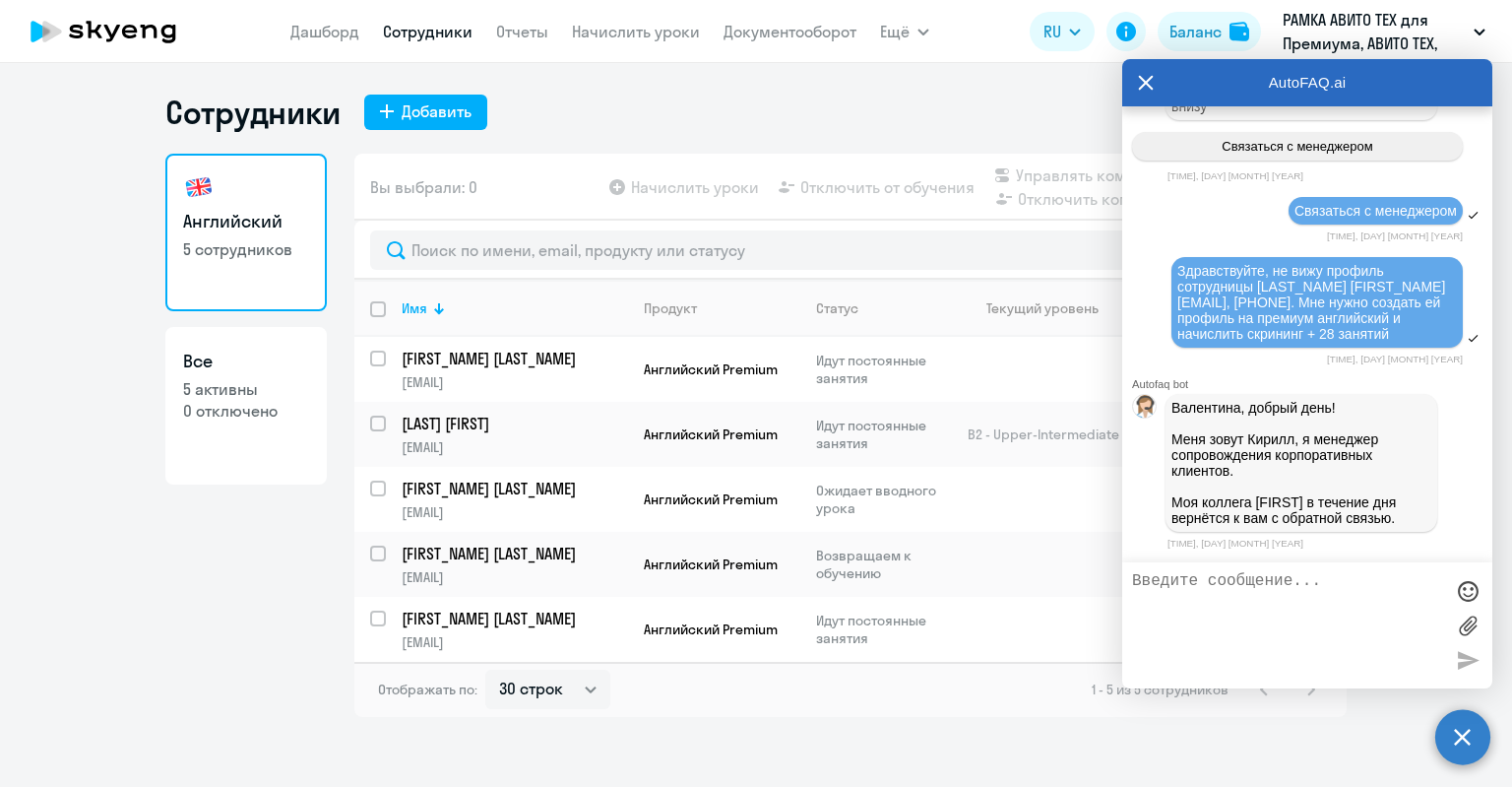 click on "Сотрудники
Добавить   Английский   5 сотрудников  Все  5 активны   0 отключено   Вы выбрали: 0
Начислить уроки
Отключить от обучения
Управлять компенсацией
Отключить компенсацию
Фильтр
Имя   Продукт   Статус   Текущий уровень   Личные уроки   Корп. уроки  Шубина Ирина ira.shoubina@gmail.com Английский Premium Идут постоянные занятия  0   15
Никуло Екатерина e.gruzdeva@gmail.com Английский Premium Идут постоянные занятия B2 - Upper-Intermediate
0   37
Логвиненко Марина logvinenko_marina@mail.ru Английский Premium Ожидает вводного урока  0   0
Куликов Арсений asekulikov@avito.ru Английский Premium" at bounding box center (756, 425) 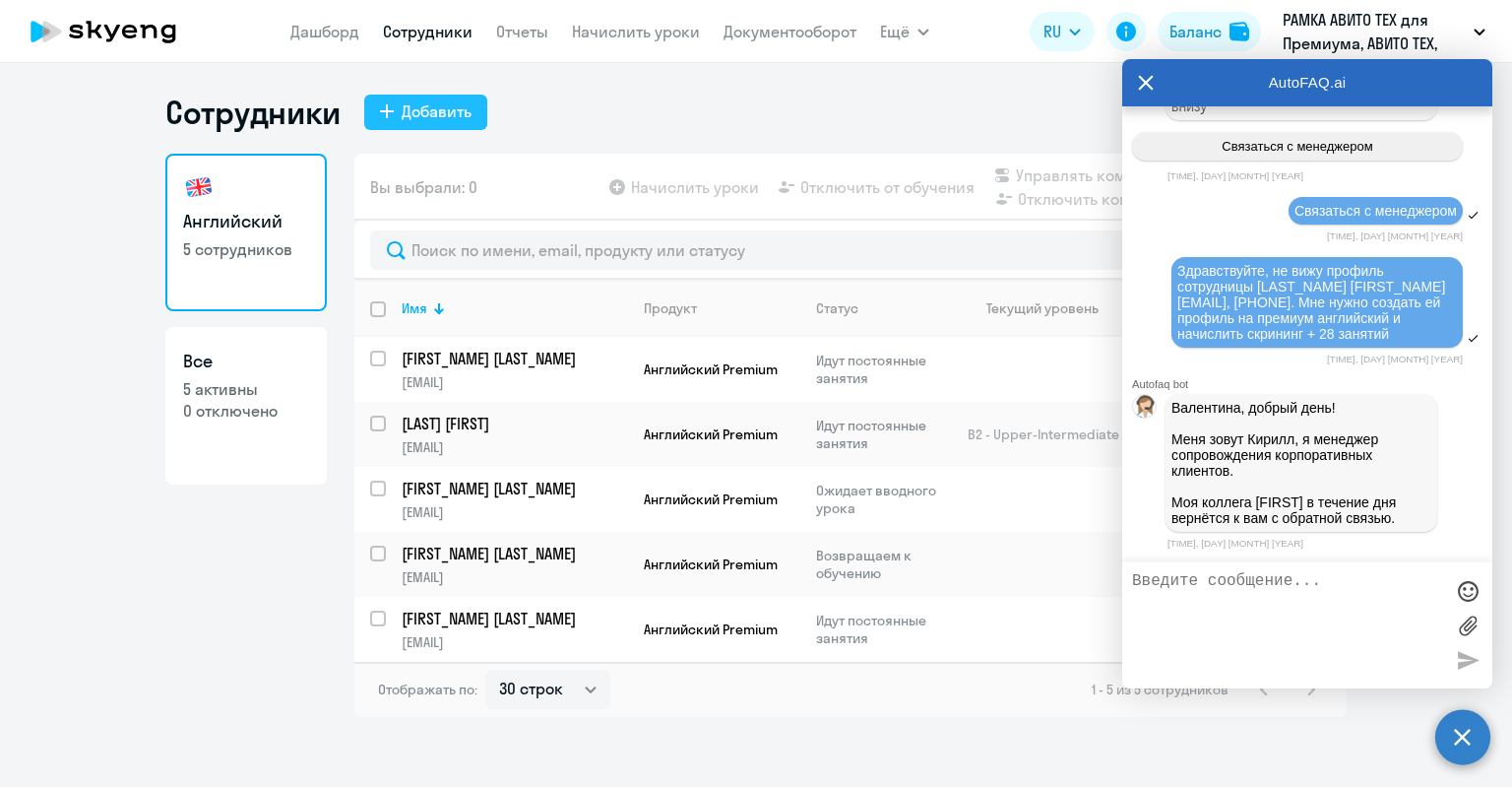 click on "Добавить" 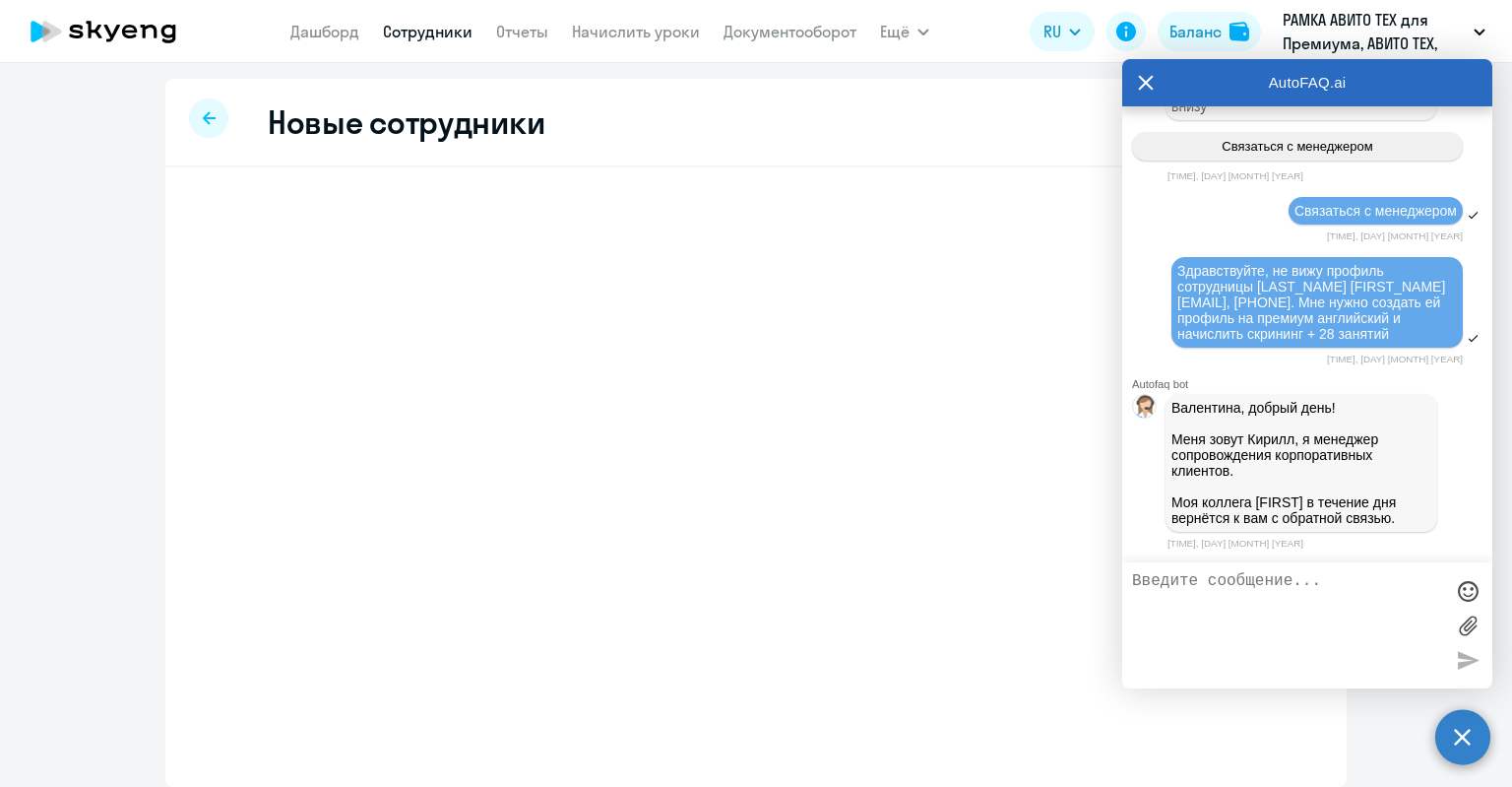 select on "english_adult_not_native_speaker_premium" 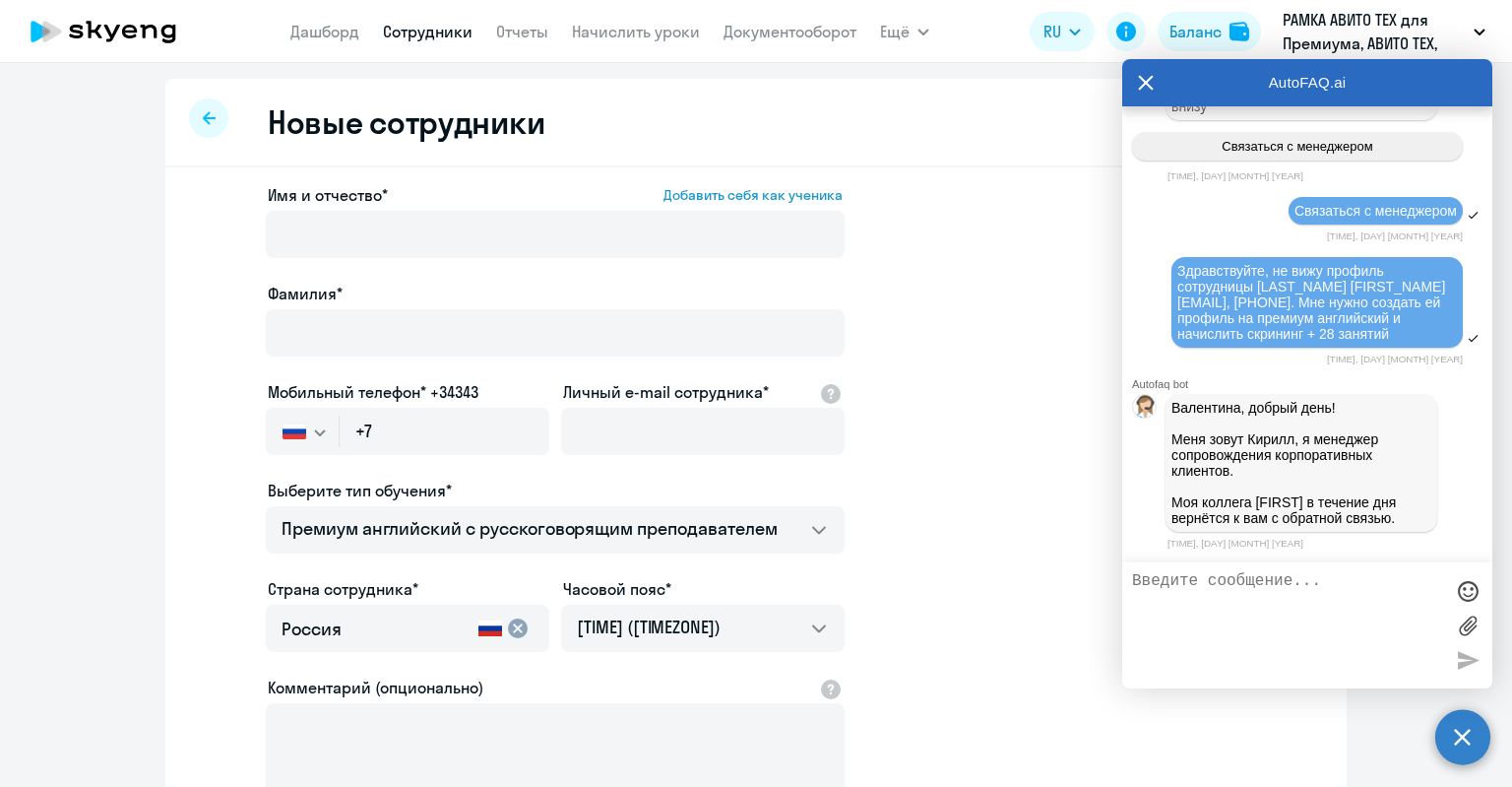 click 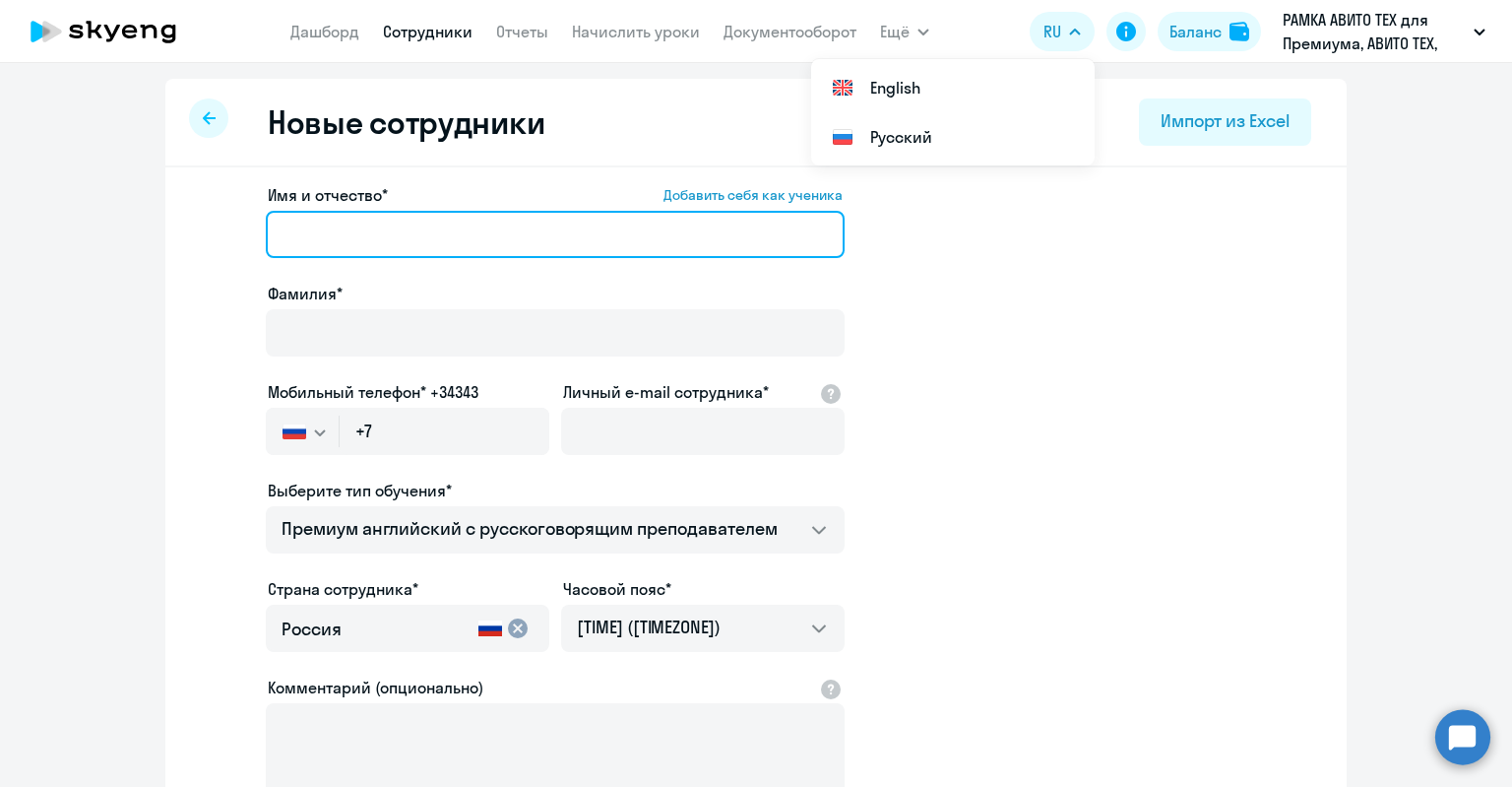 click on "Имя и отчество*  Добавить себя как ученика" at bounding box center (555, 234) 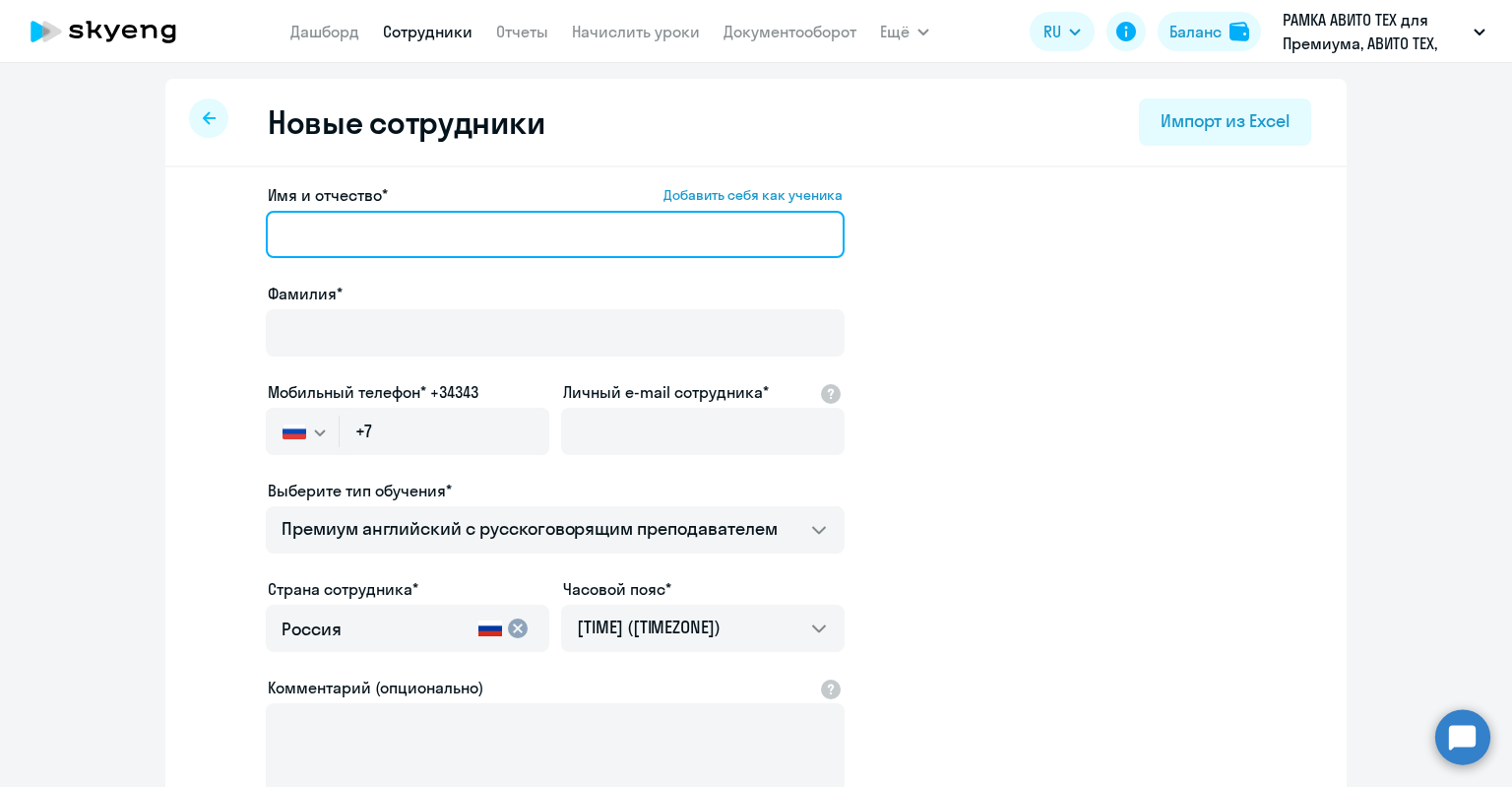 type on "С" 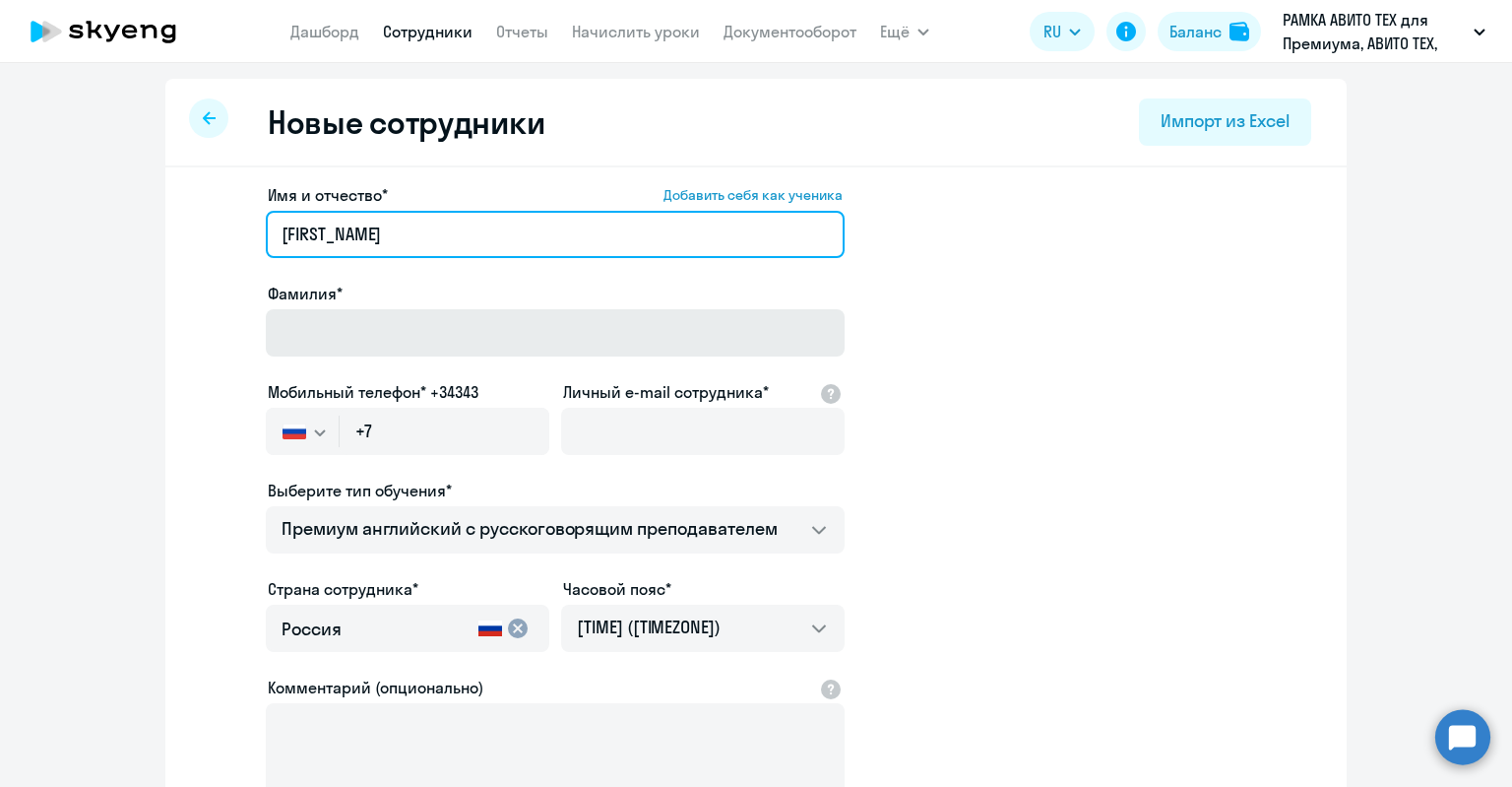 type on "Руслан" 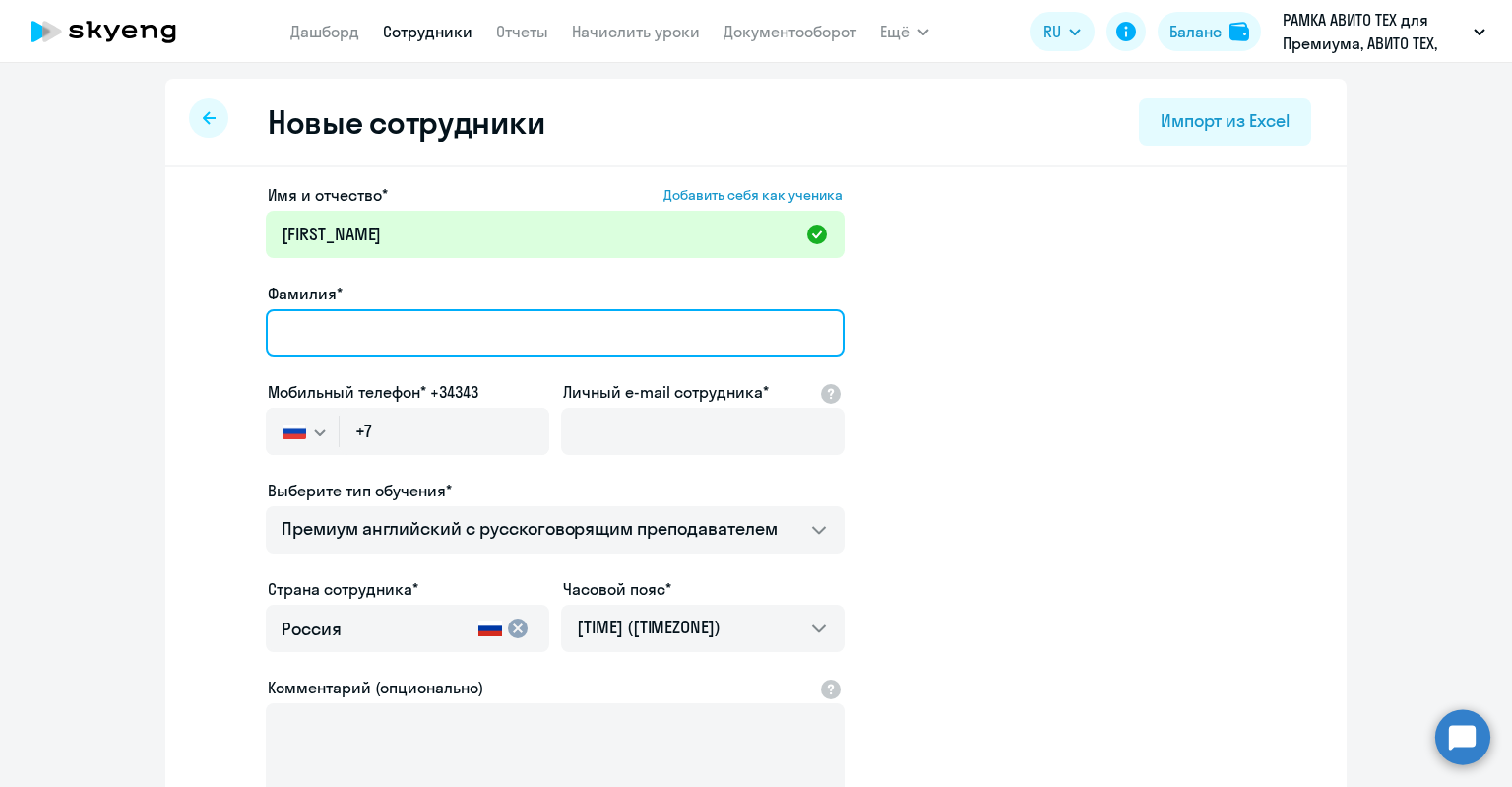 drag, startPoint x: 459, startPoint y: 328, endPoint x: 460, endPoint y: 282, distance: 46.010868 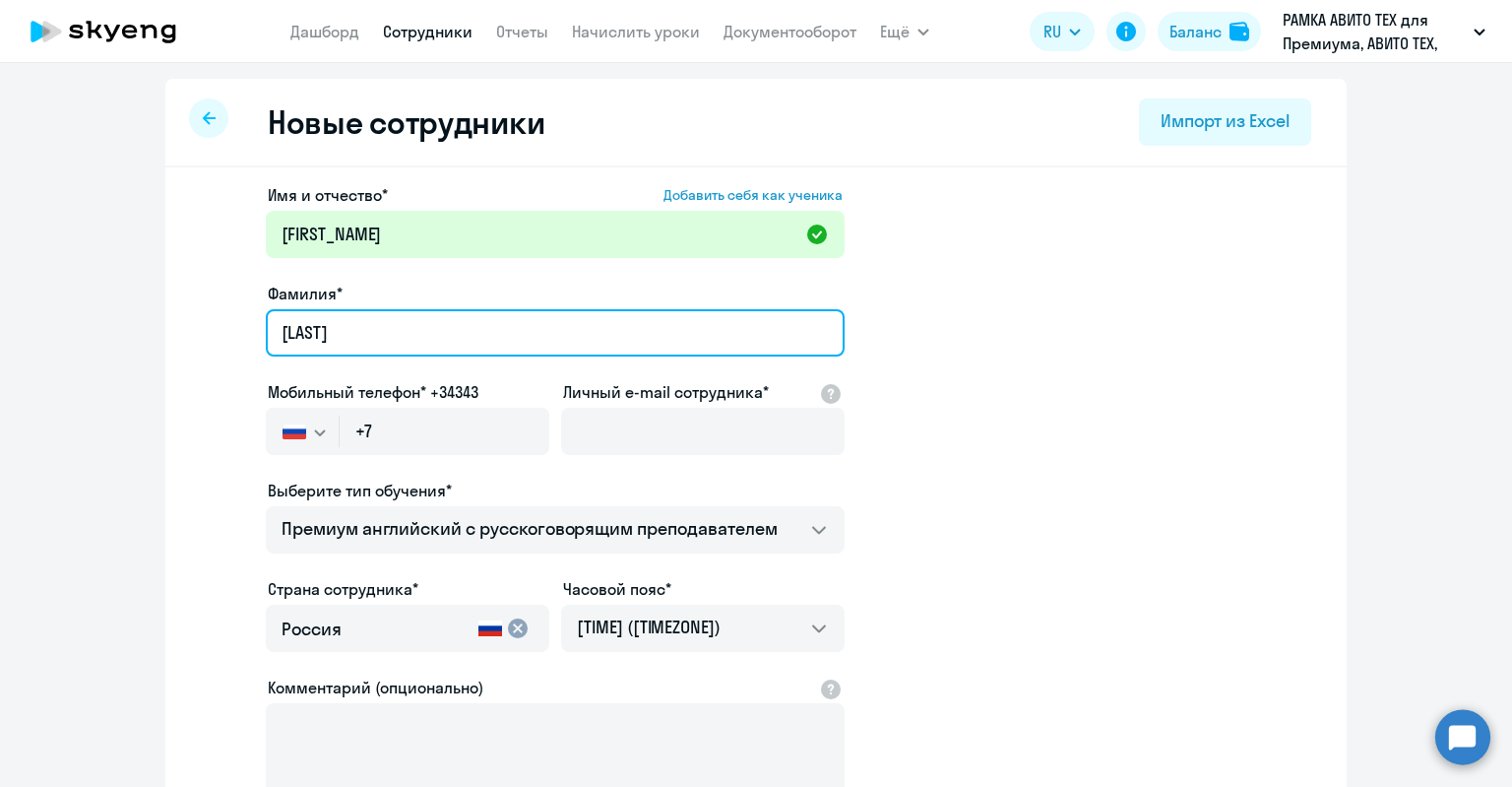 type on "Сакаев" 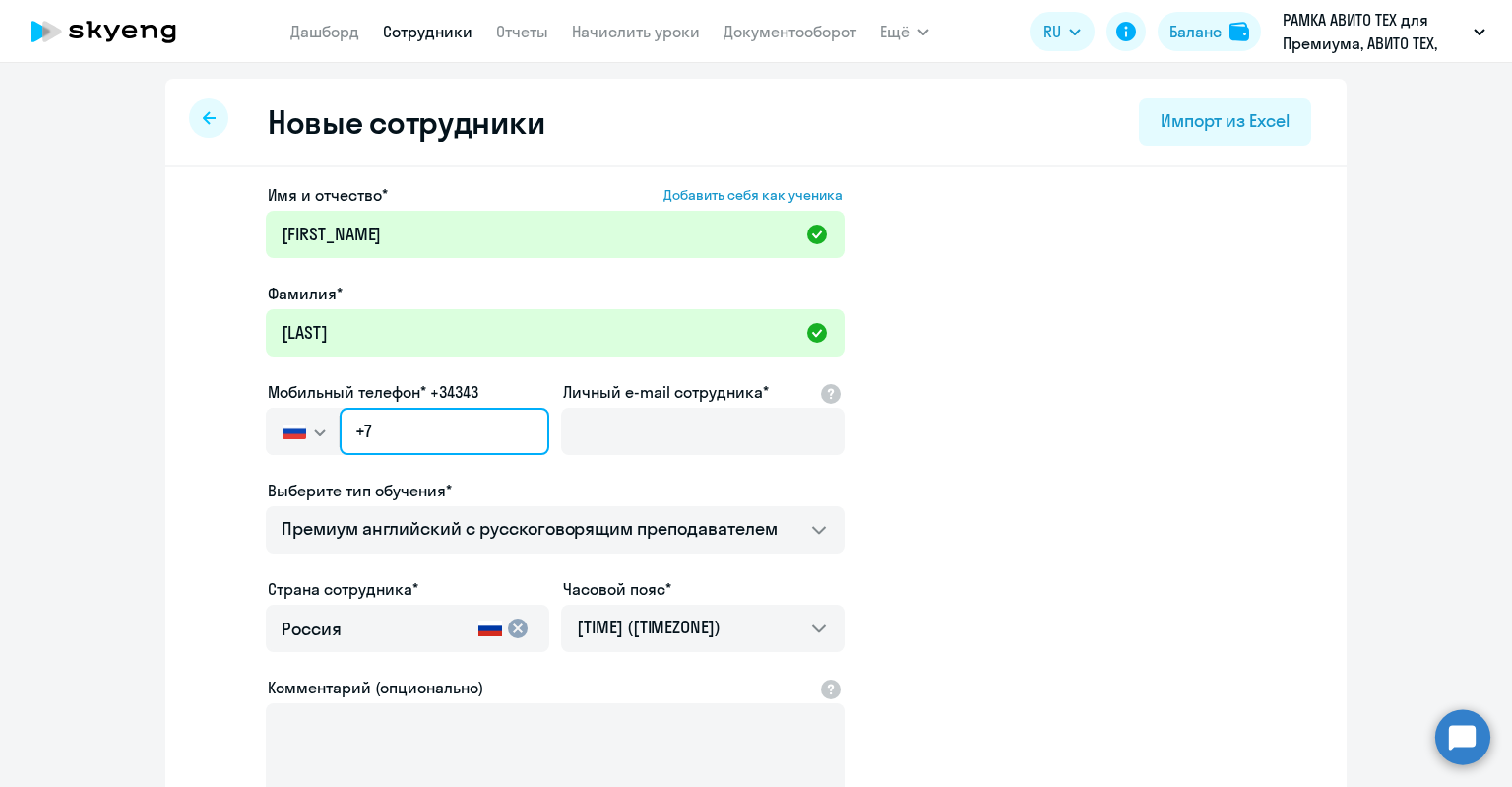click on "+7" 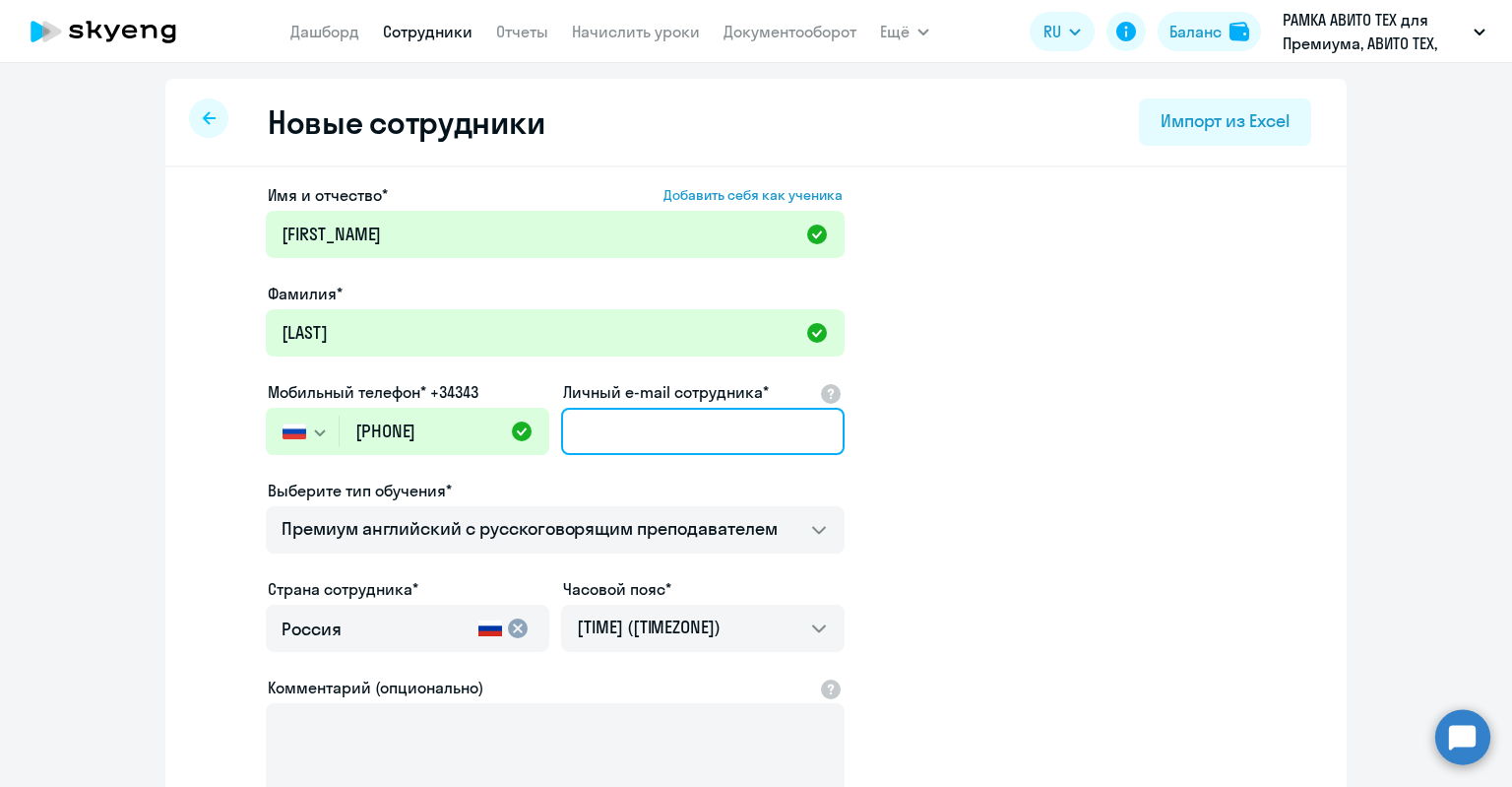 click on "Личный e-mail сотрудника*" at bounding box center (703, 431) 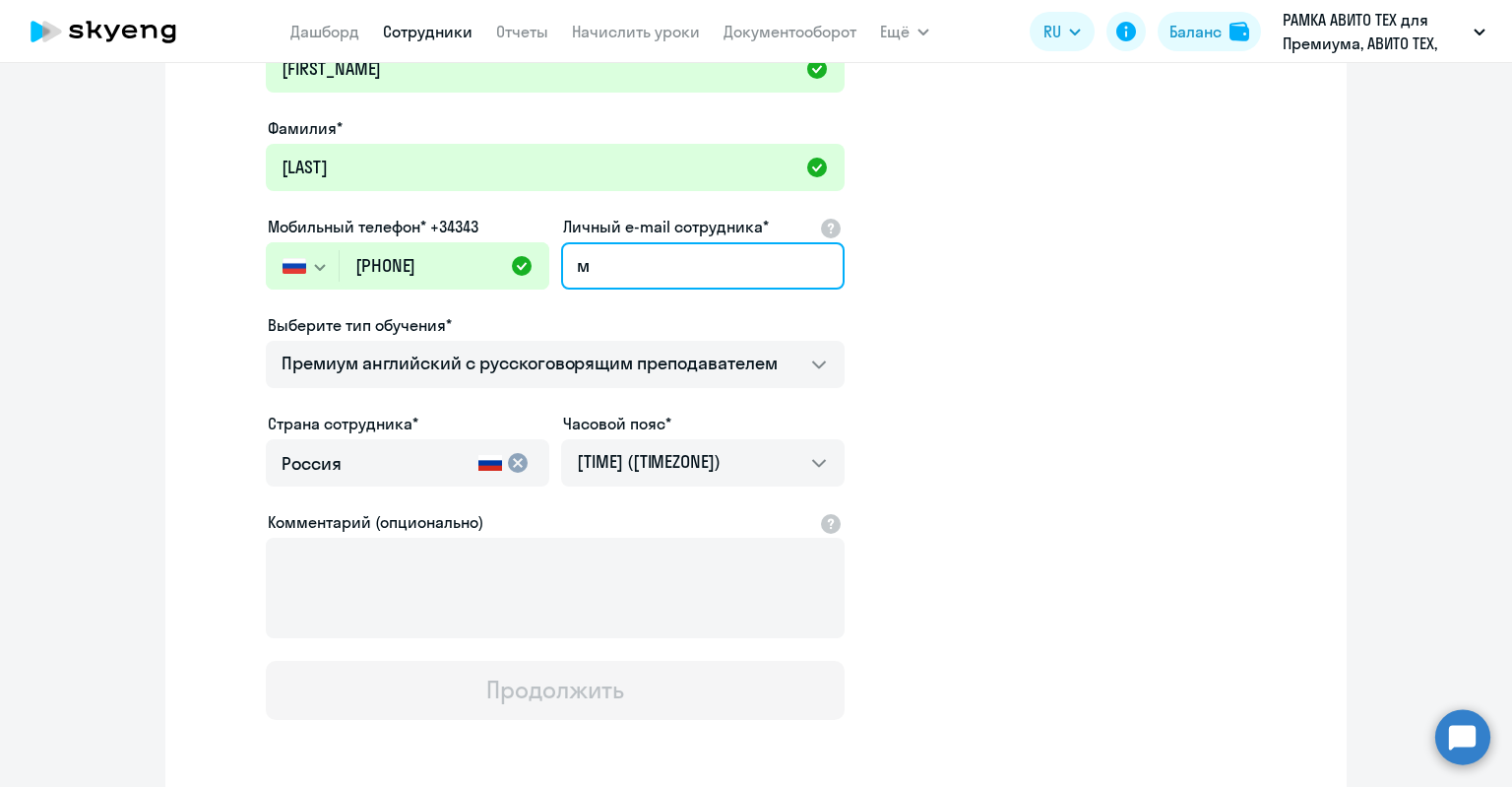 scroll, scrollTop: 197, scrollLeft: 0, axis: vertical 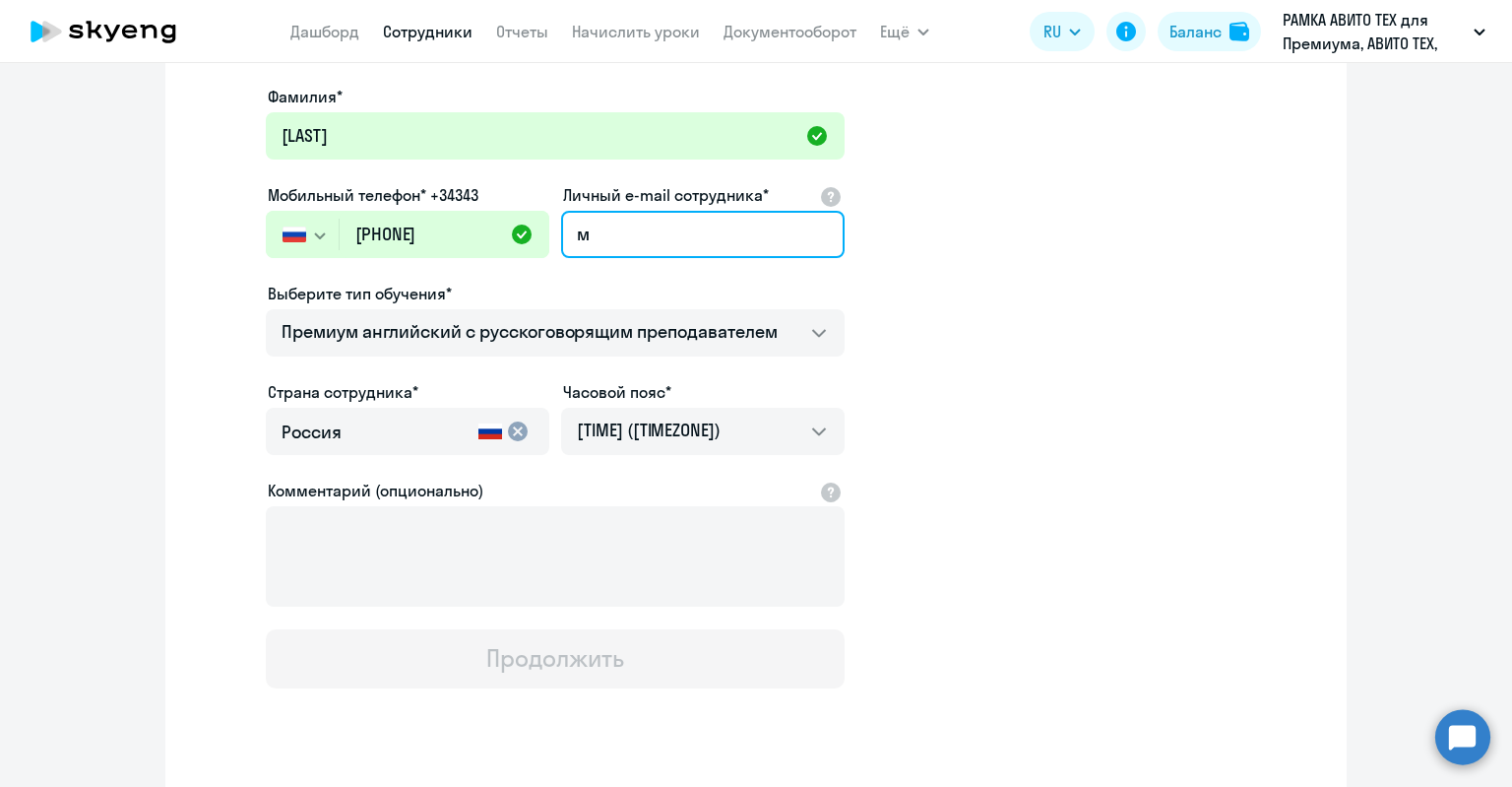 drag, startPoint x: 502, startPoint y: 218, endPoint x: 412, endPoint y: 215, distance: 90.04999 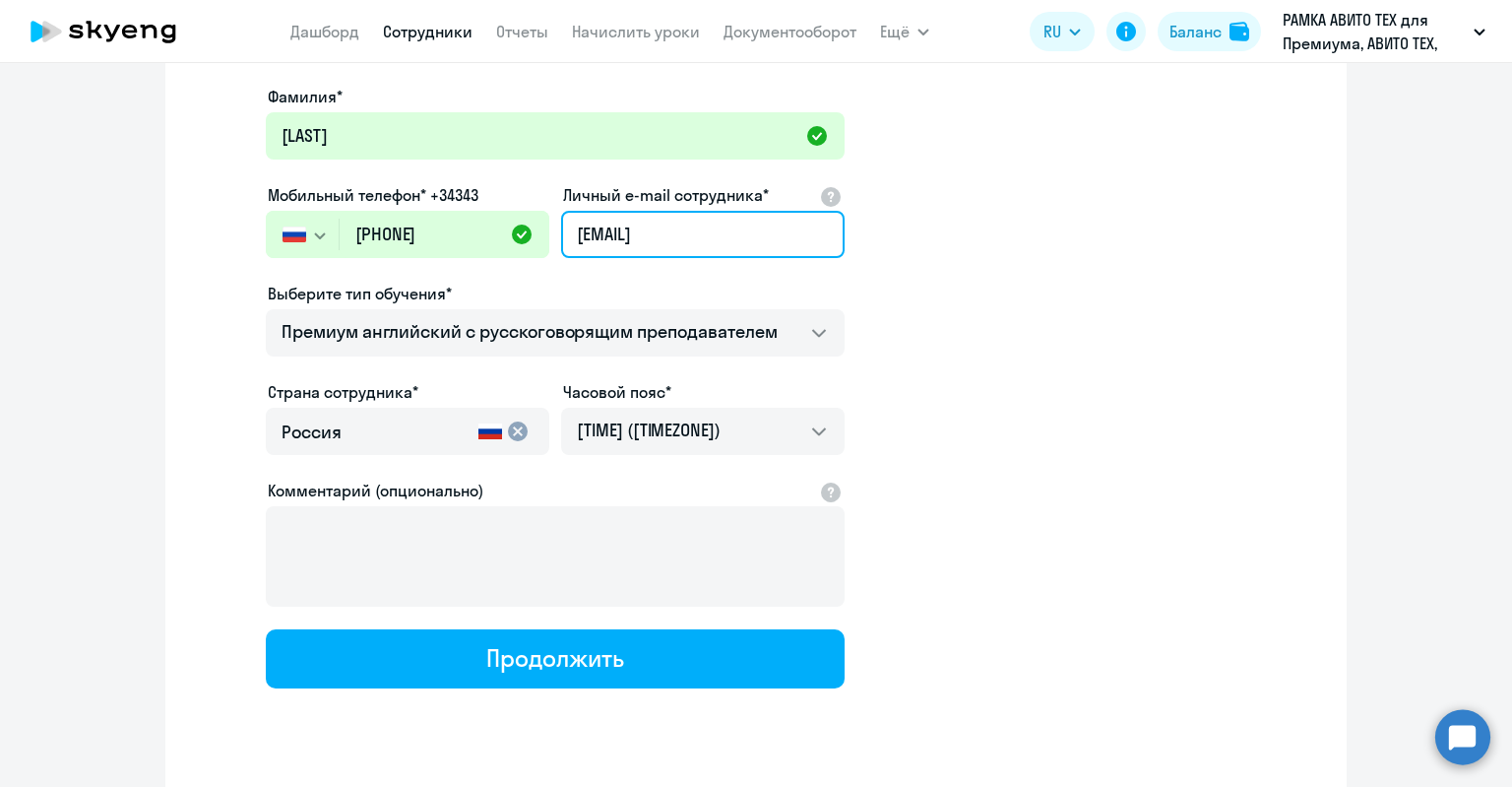 type on "[EMAIL]" 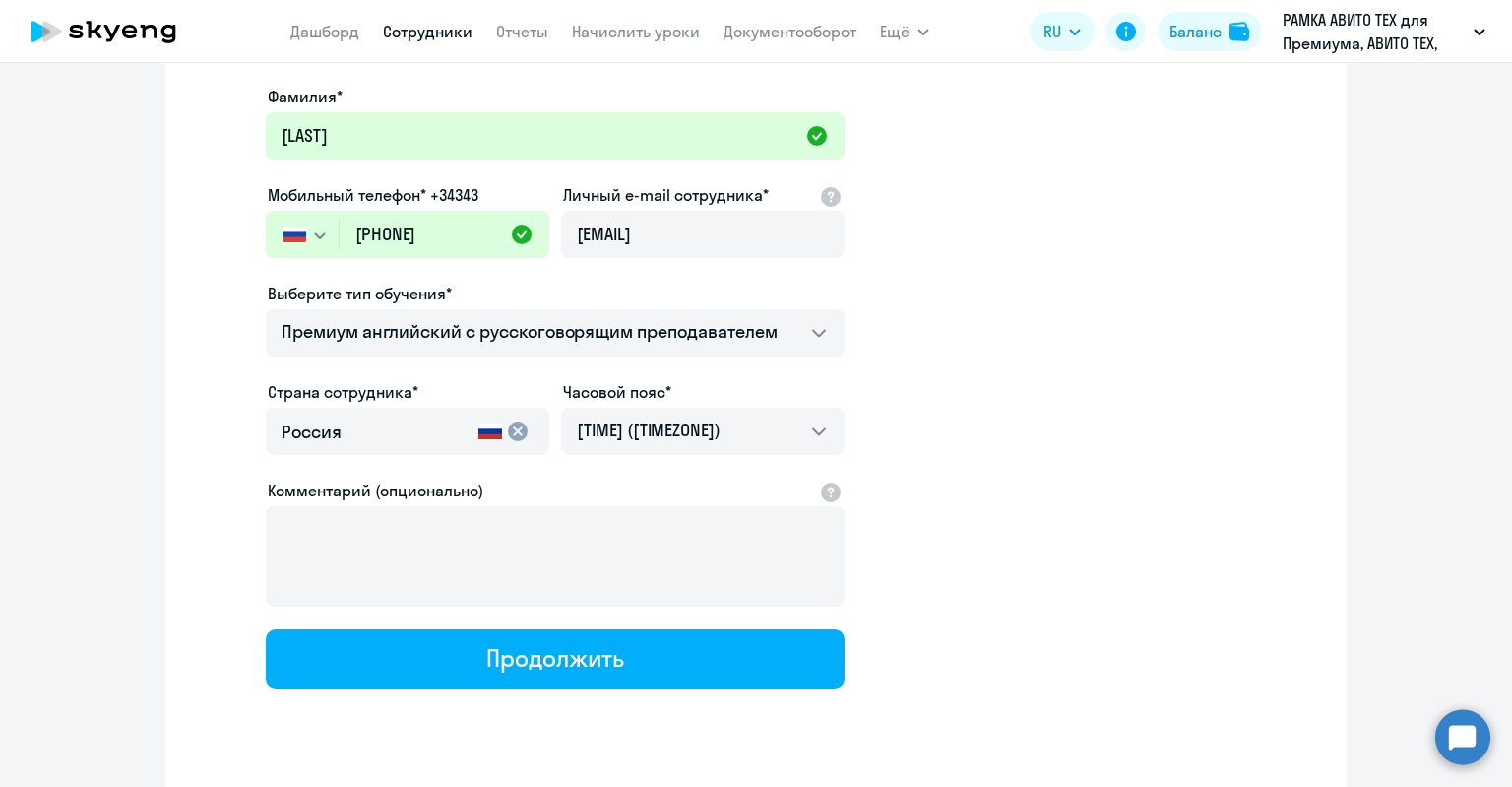 click on "Имя и отчество*  Добавить себя как ученика  Руслан Фамилия* Сакаев  Мобильный телефон* +34343
Россия +7 Казахстан +7 Украина +380 Беларусь (Белоруссия) +375 Австралия +61 Австрия +43 Азербайджан +994 Албания +355 Алжир +213 Ангилья +1(264) Ангола +244 Андорра +376 Антигуа и Барбуда +1(268) Аргентина +54 Армения +374 Аруба +297 Афганистан +93 Багамские Острова +1(242) Бангладеш +880 Барбадос +1(246) Бахрейн +973 Белиз +501 Бельгия +32 Бенин +229 Бермудские острова +1(441) Бирма (Мьянма) +95 Болгария +359 Боливия +591 Бонайре, Синт-Эстатиус и Саба +599 Босния и Герцеговина +387 Ботсвана +267 Бразилия +55 +1(284) +673 Буркина Фасо" 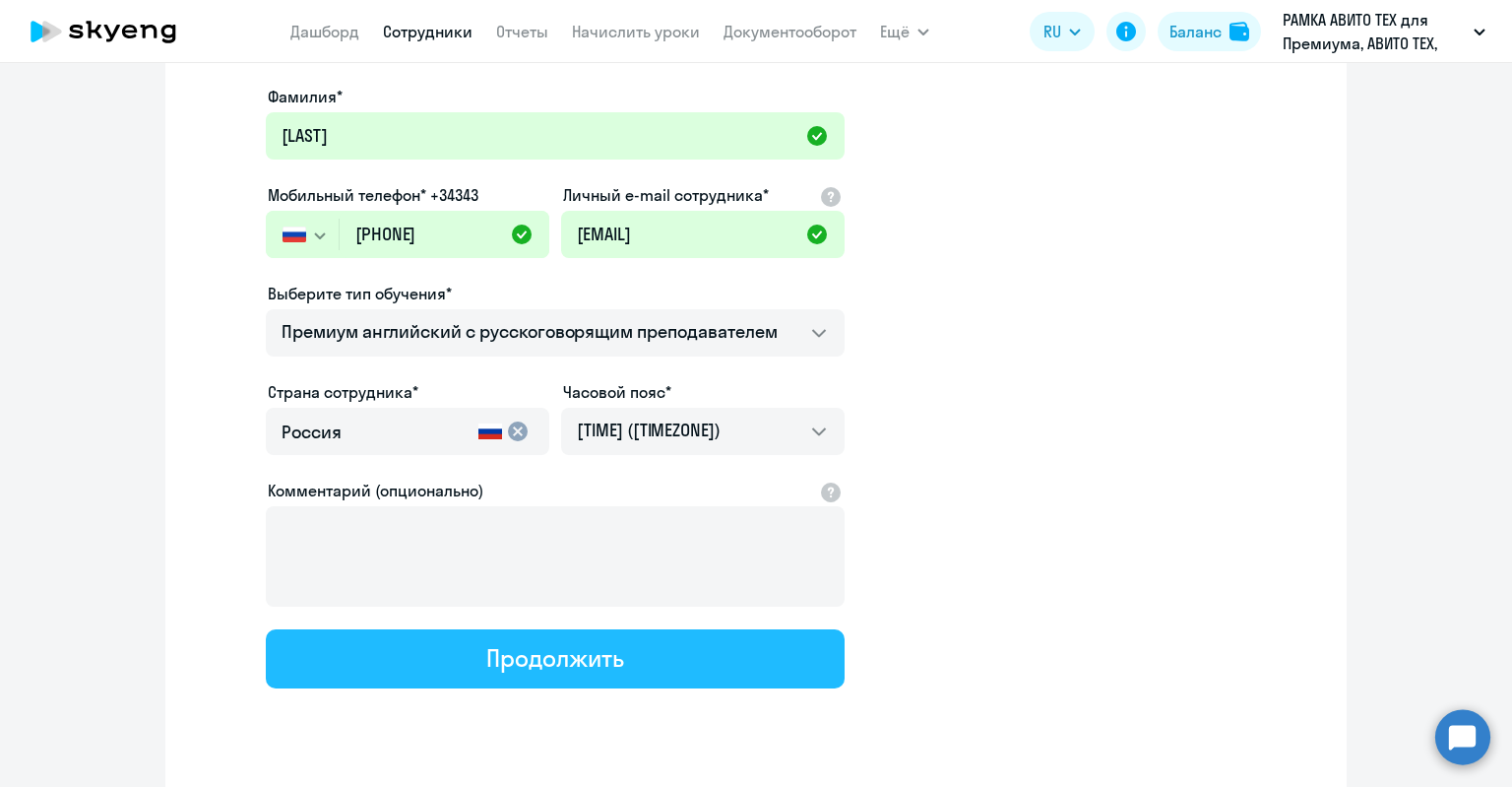 click on "Продолжить" 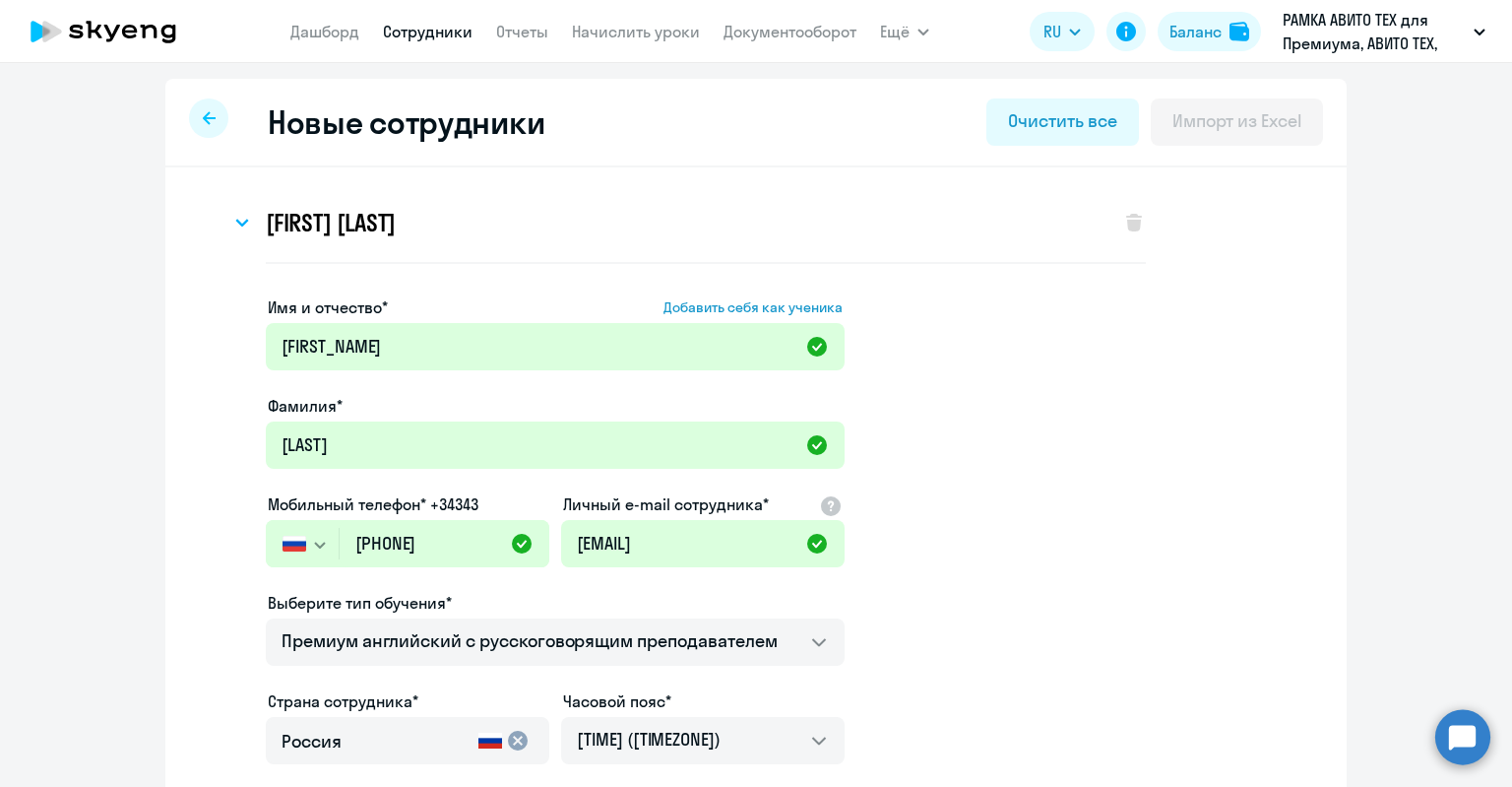 scroll, scrollTop: 0, scrollLeft: 0, axis: both 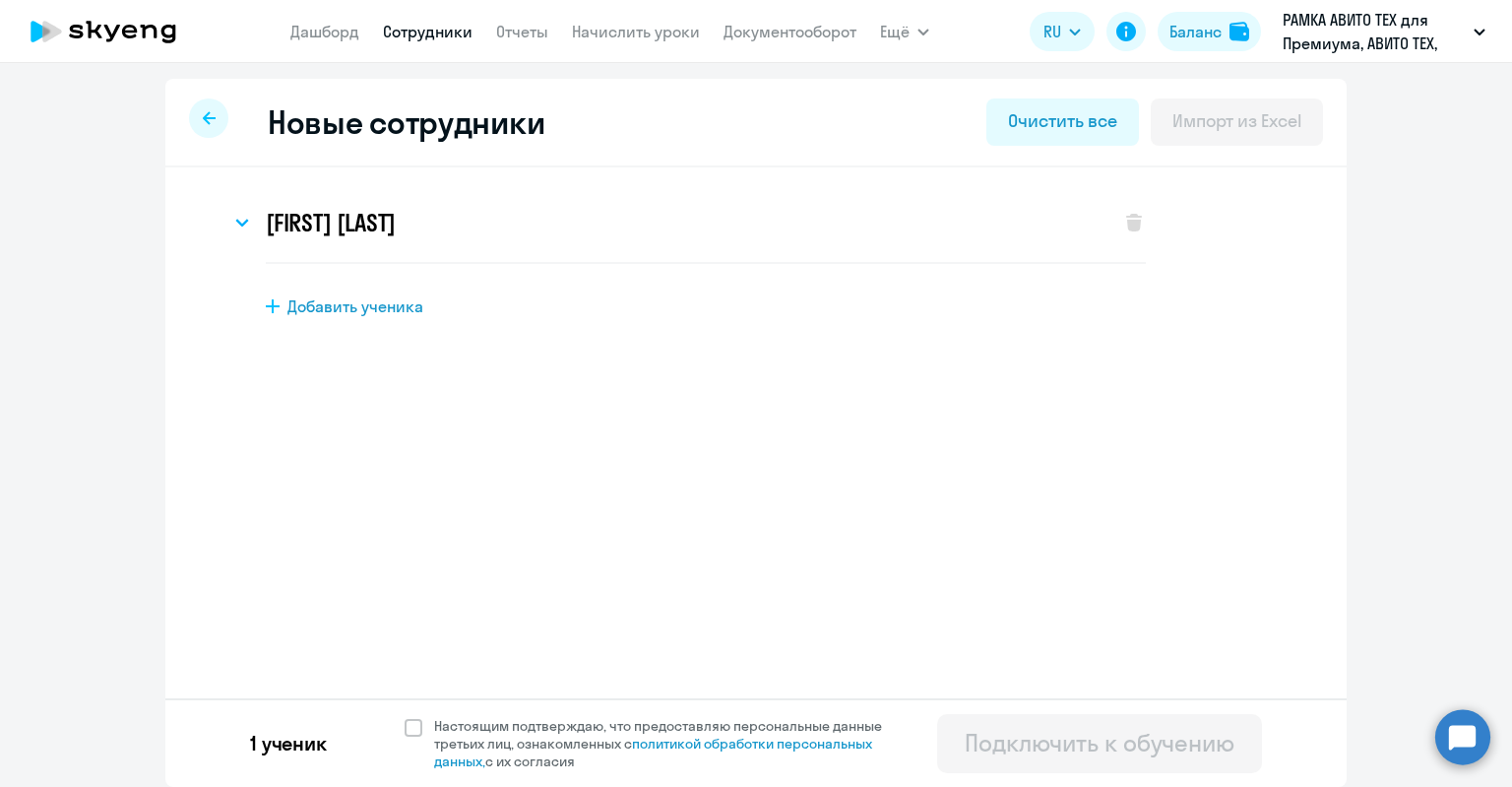 click on "1 ученик  Настоящим подтверждаю, что предоставляю персональные данные третьих лиц, ознакомленных с   политикой обработки персональных данных,   с их согласия   Подключить к обучению" 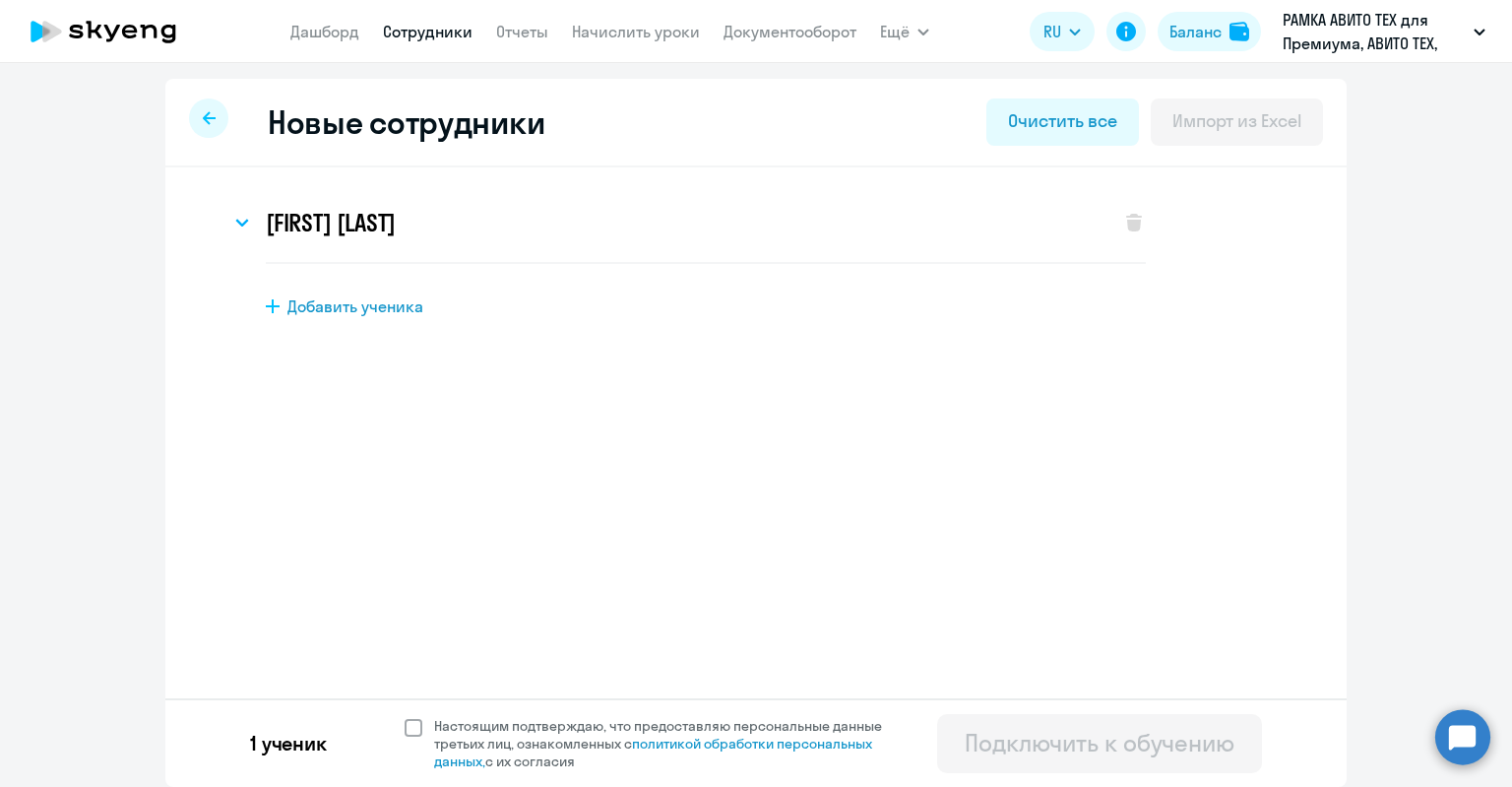 click on "Настоящим подтверждаю, что предоставляю персональные данные третьих лиц, ознакомленных с   политикой обработки персональных данных,   с их согласия" 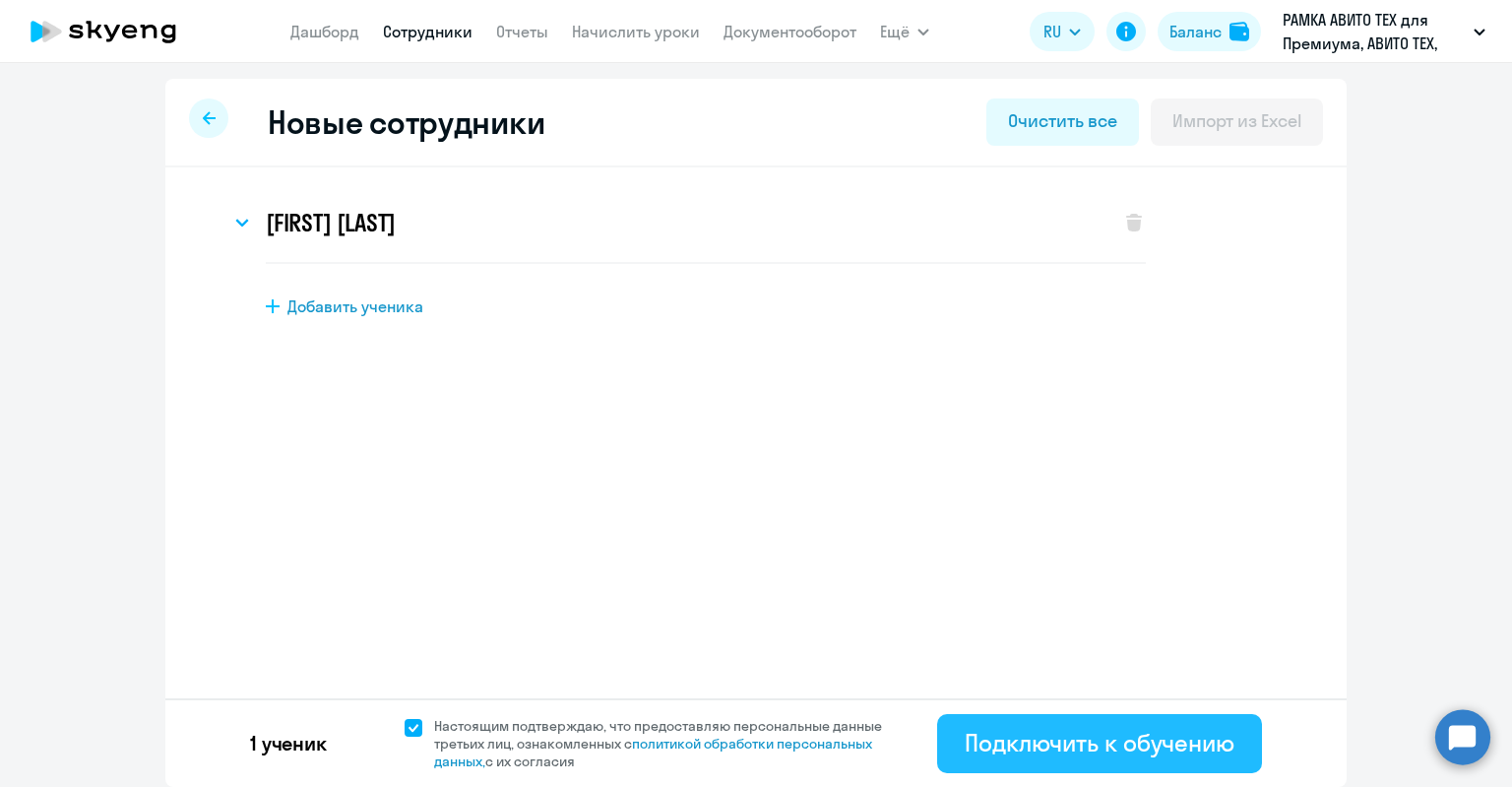 click on "Подключить к обучению" 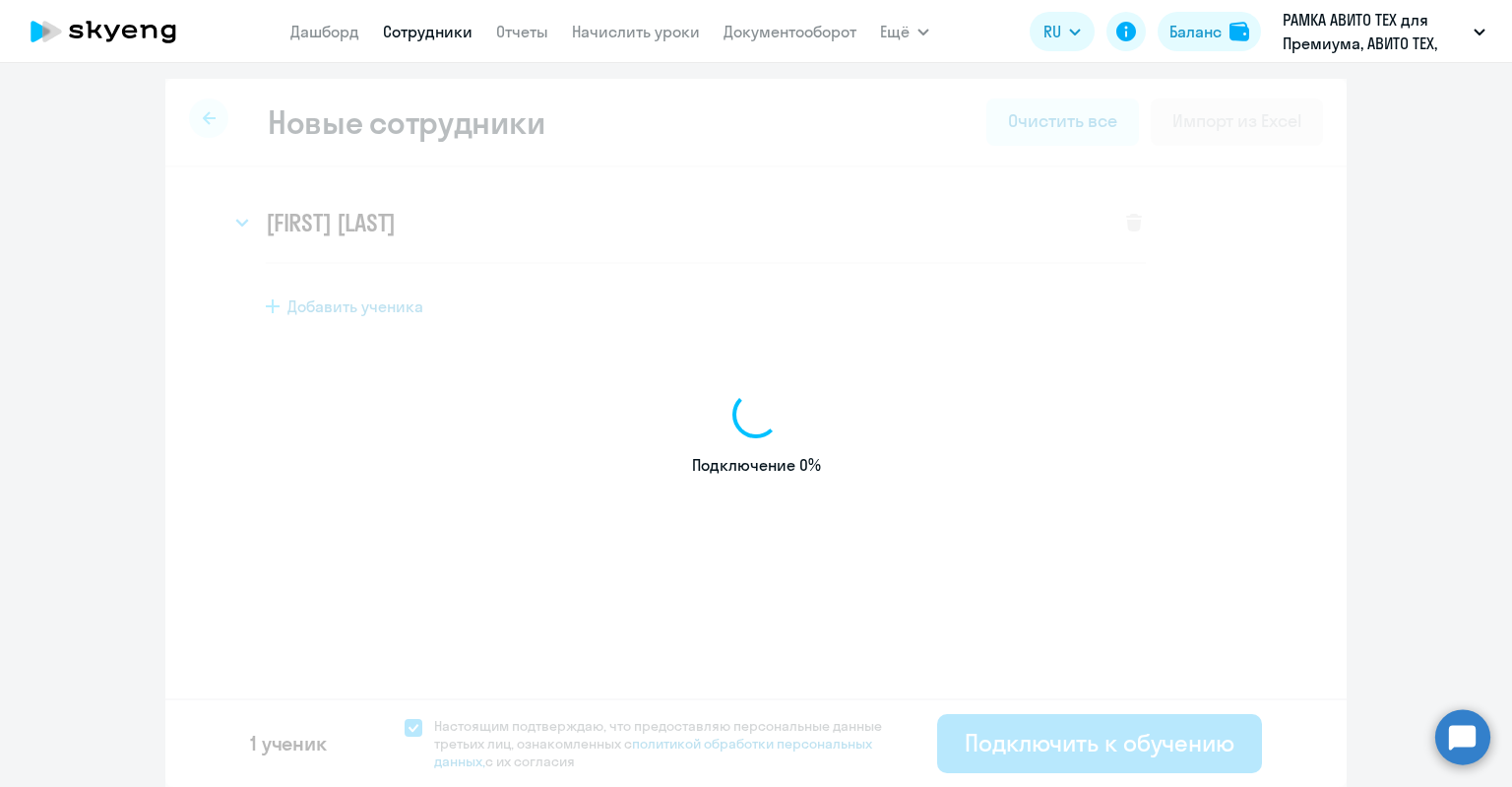 select on "english_adult_not_native_speaker_premium" 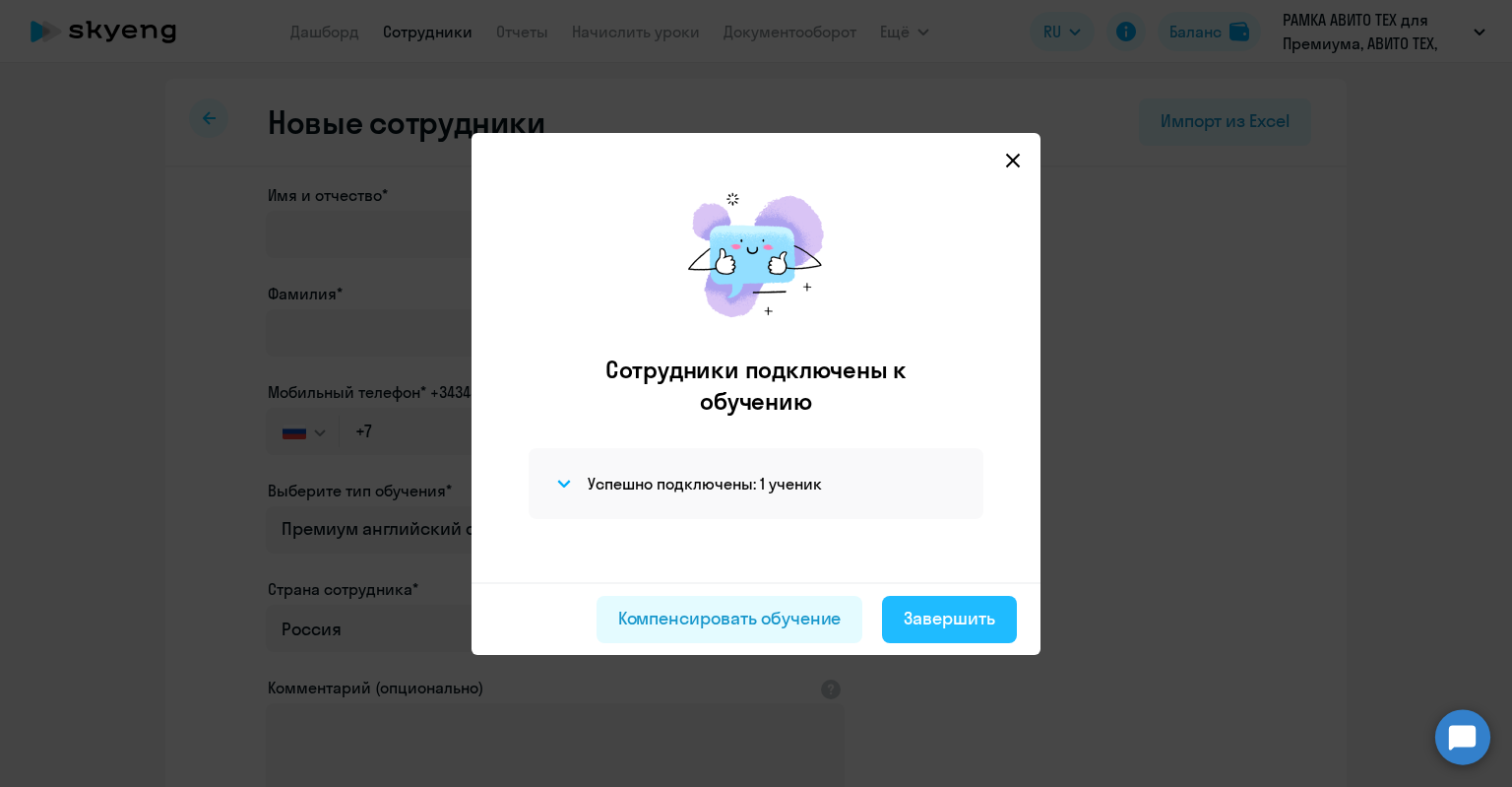 click on "Завершить" at bounding box center (949, 619) 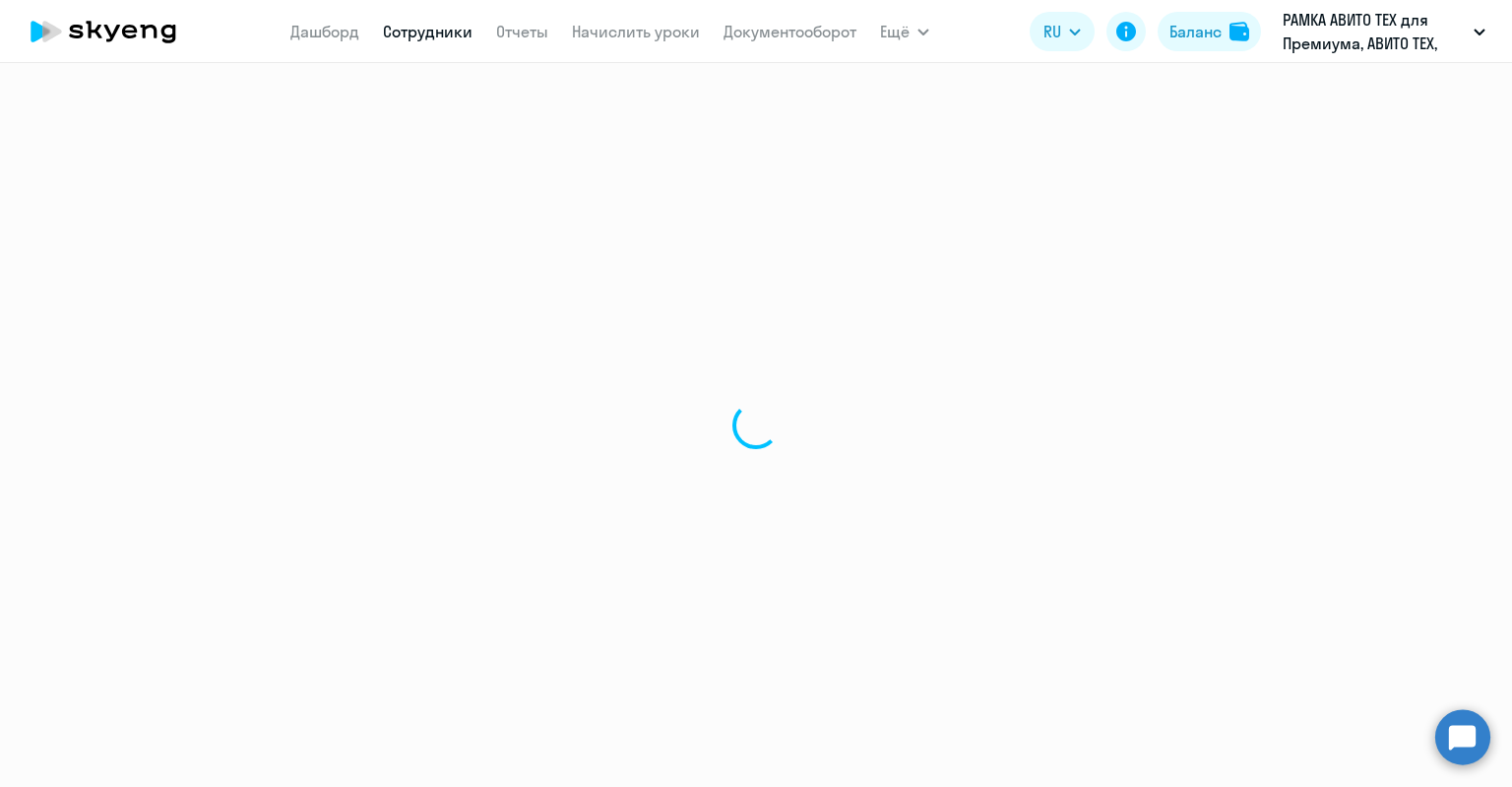select on "30" 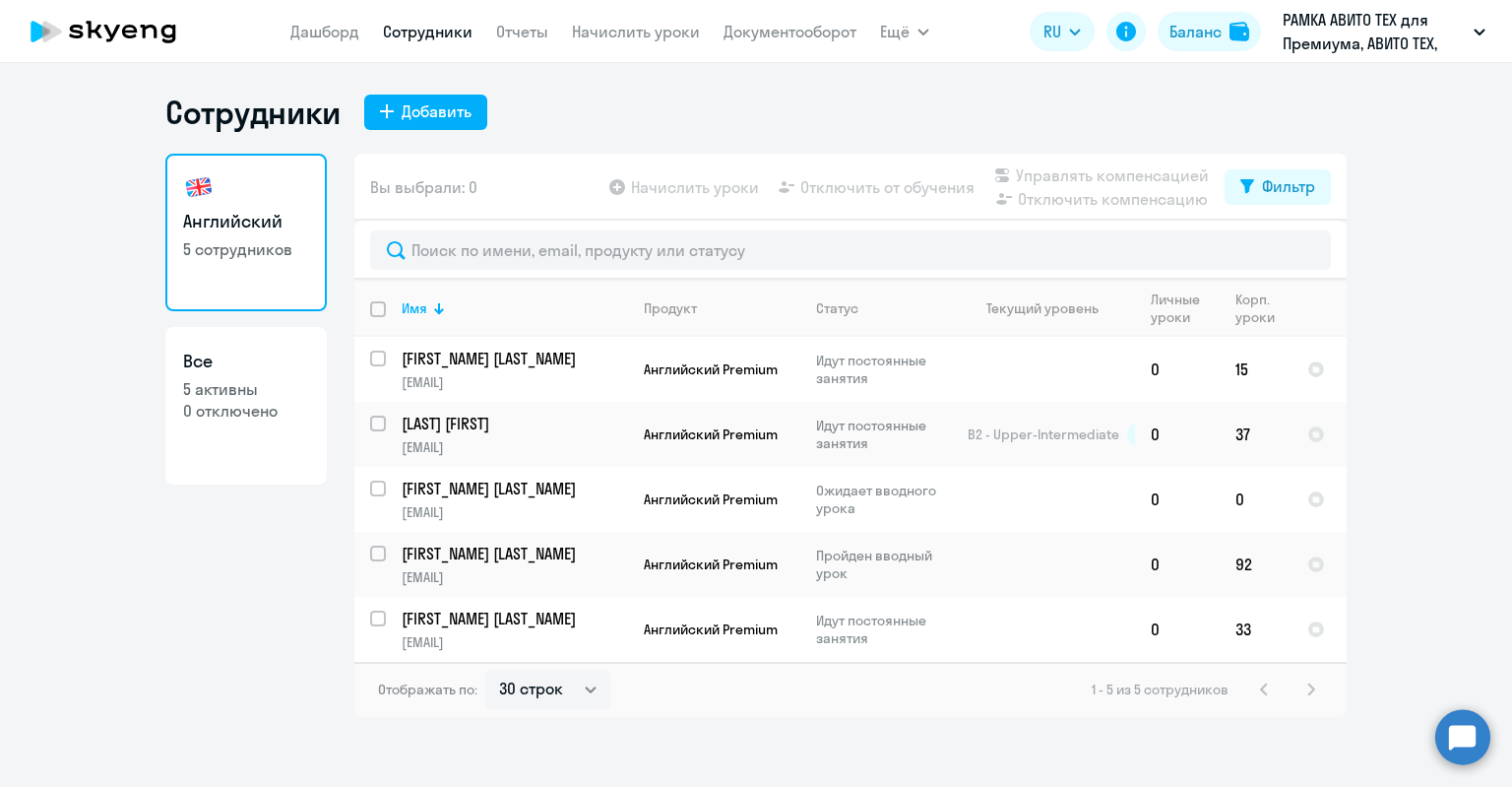 click on "Все  5 активны   0 отключено" 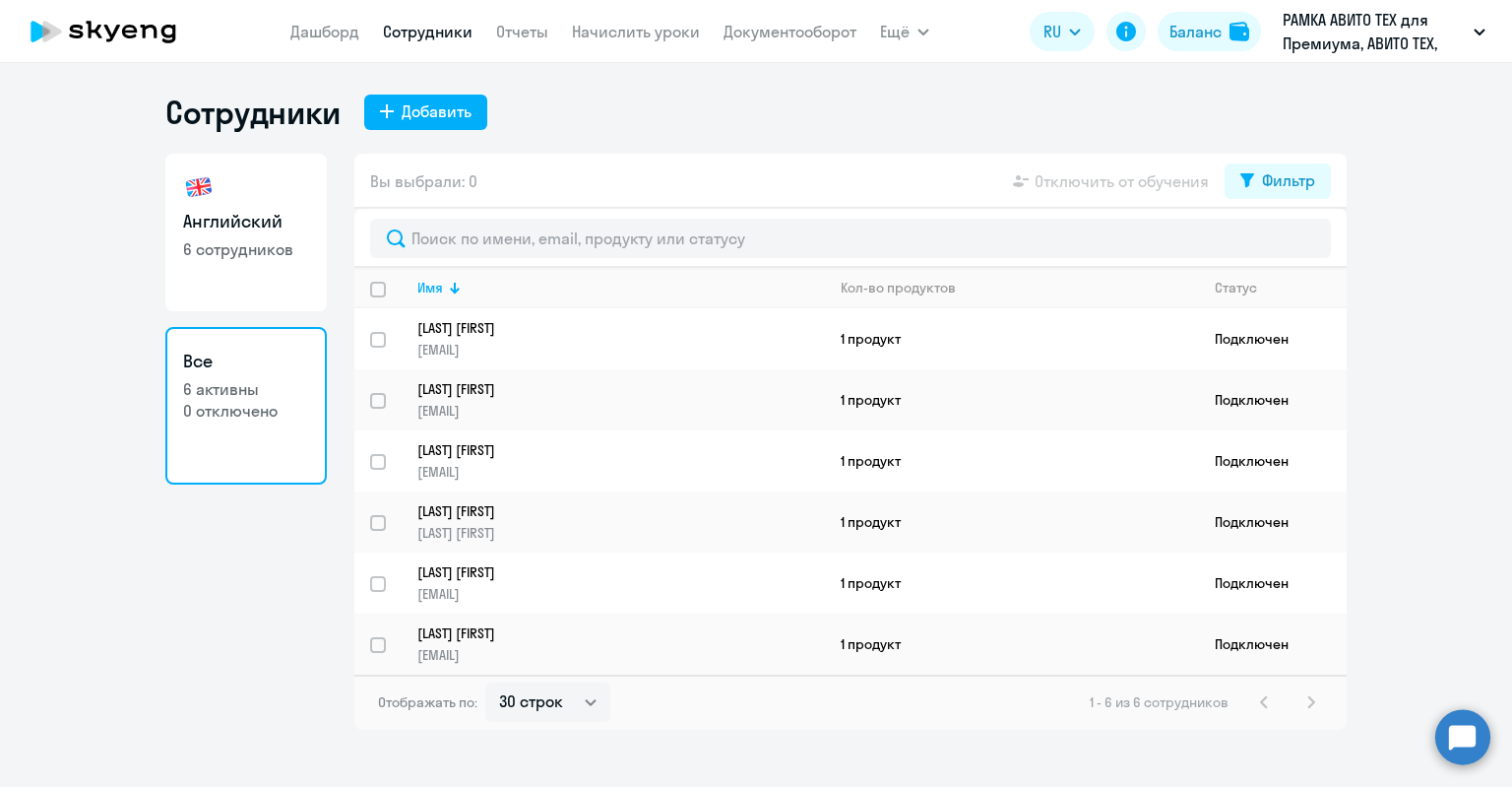 select on "30" 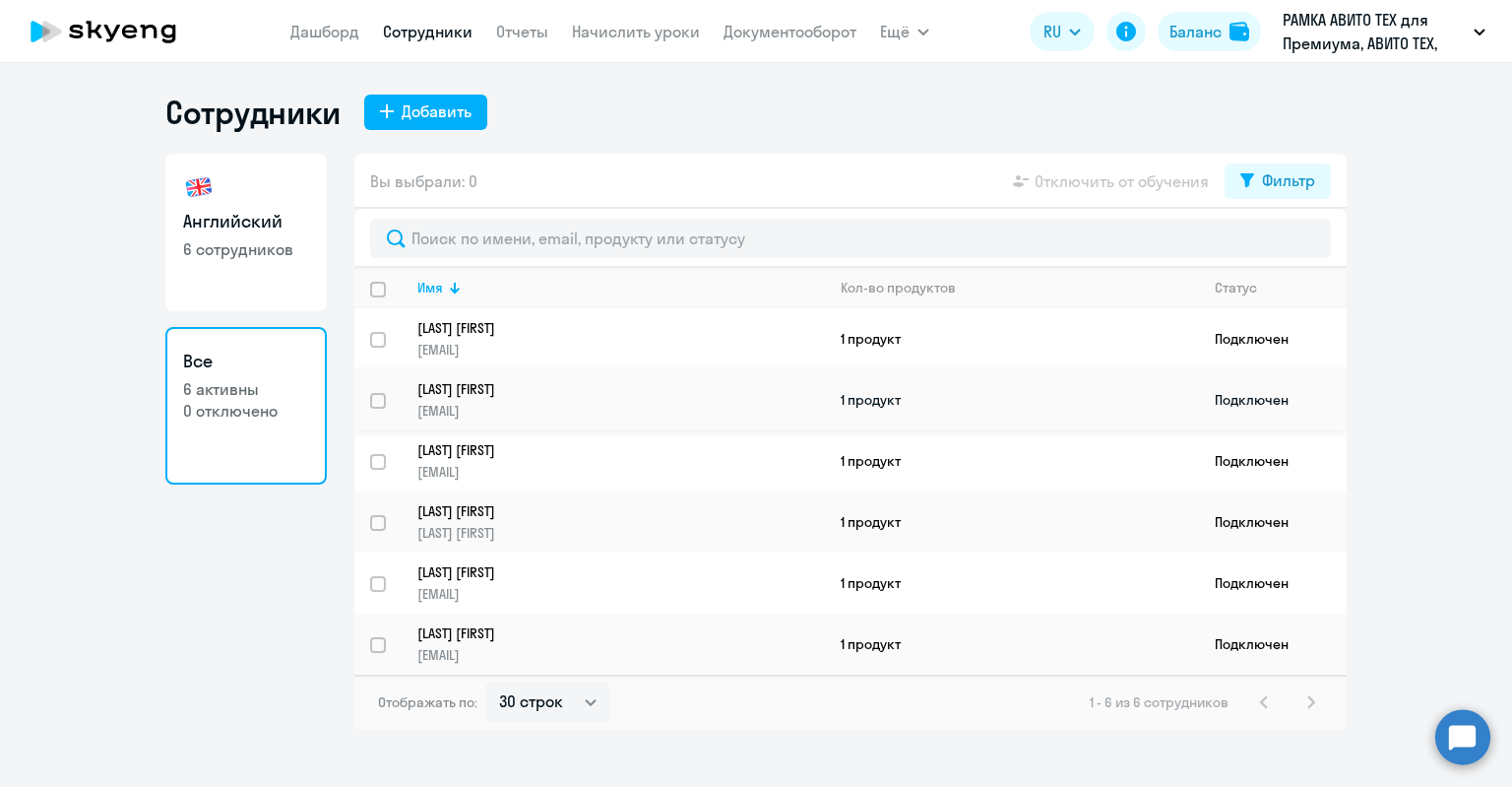 click at bounding box center (390, 413) 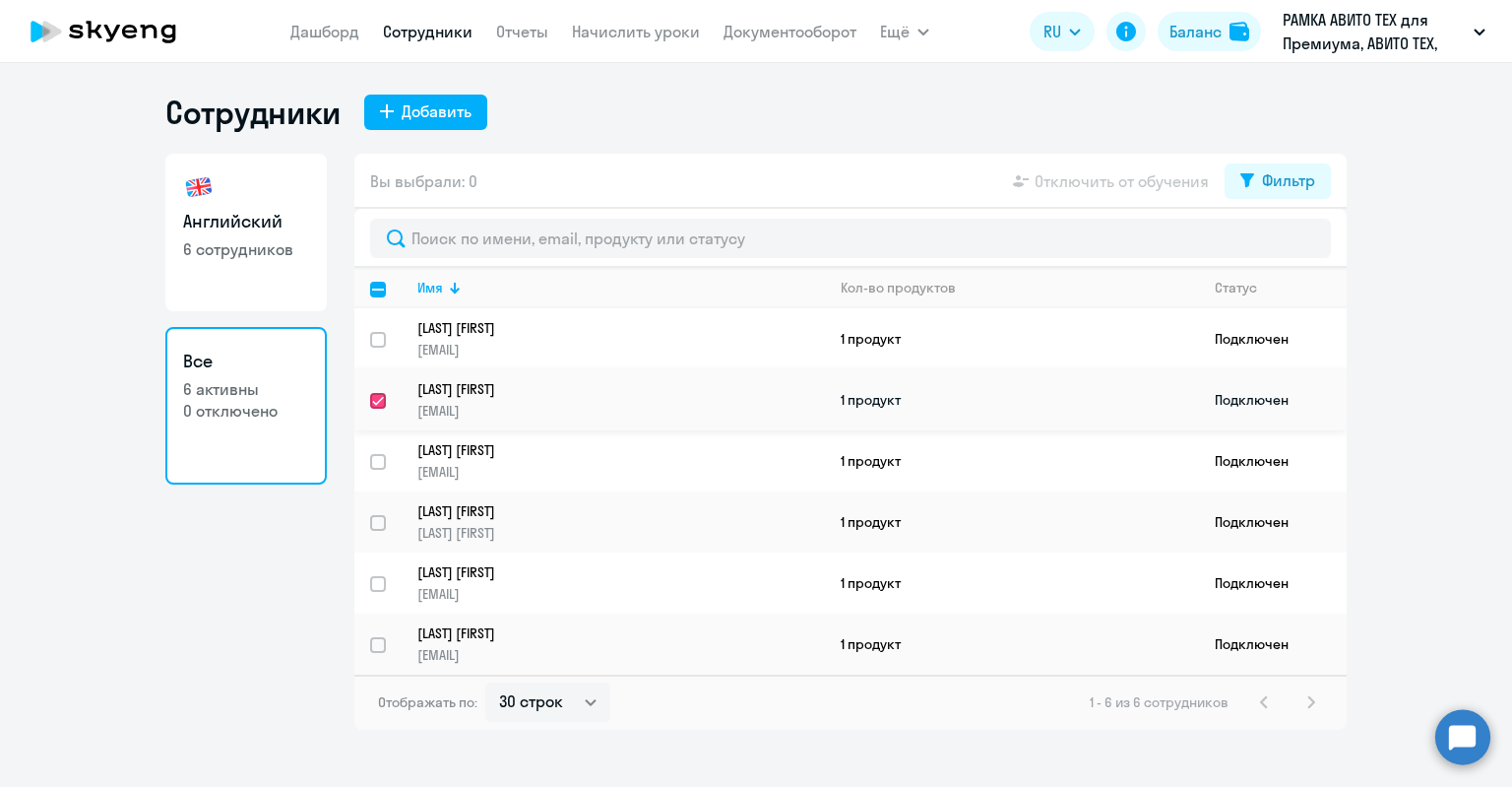 checkbox on "true" 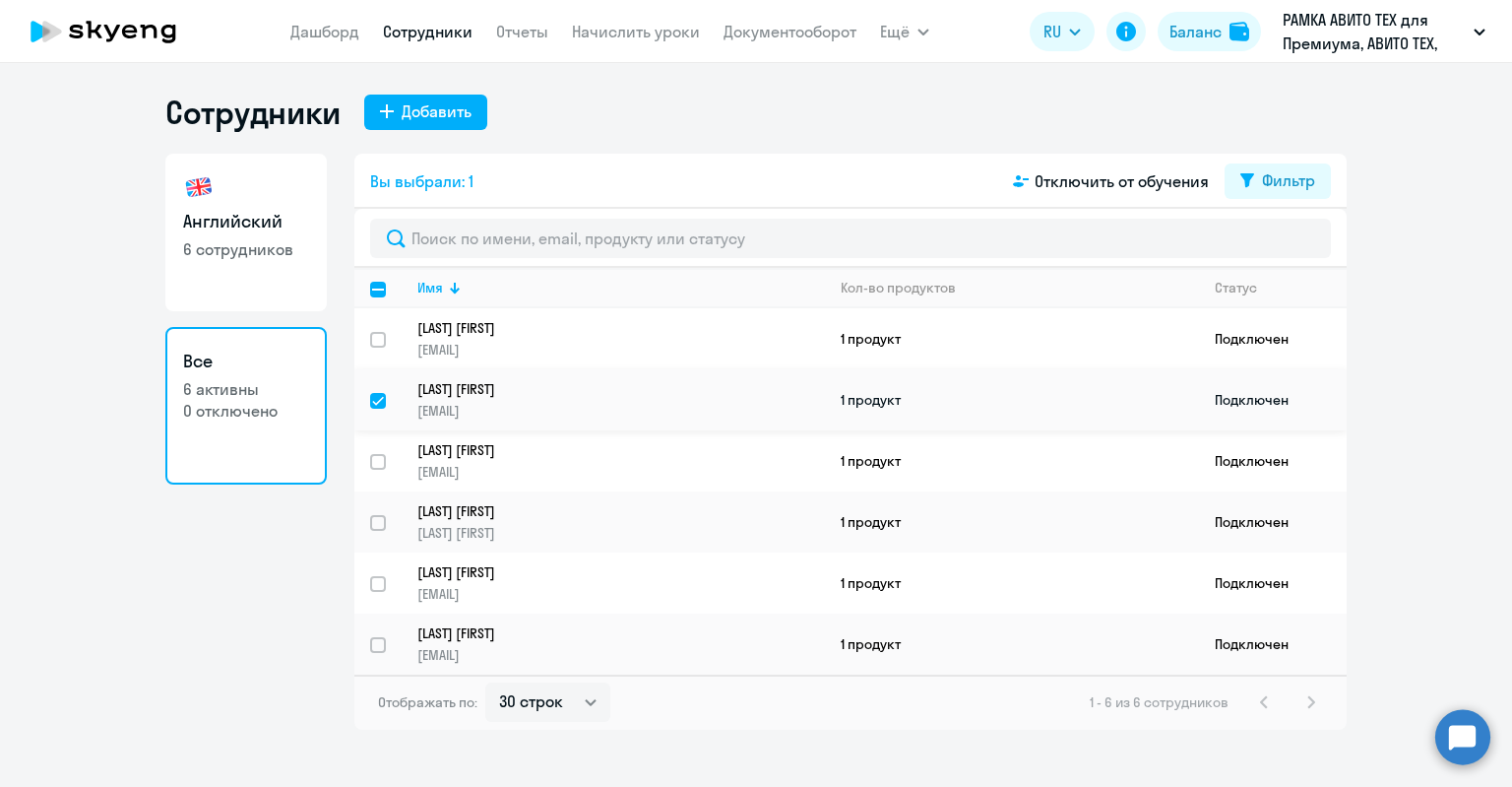 click on "[LAST] [FIRST]" 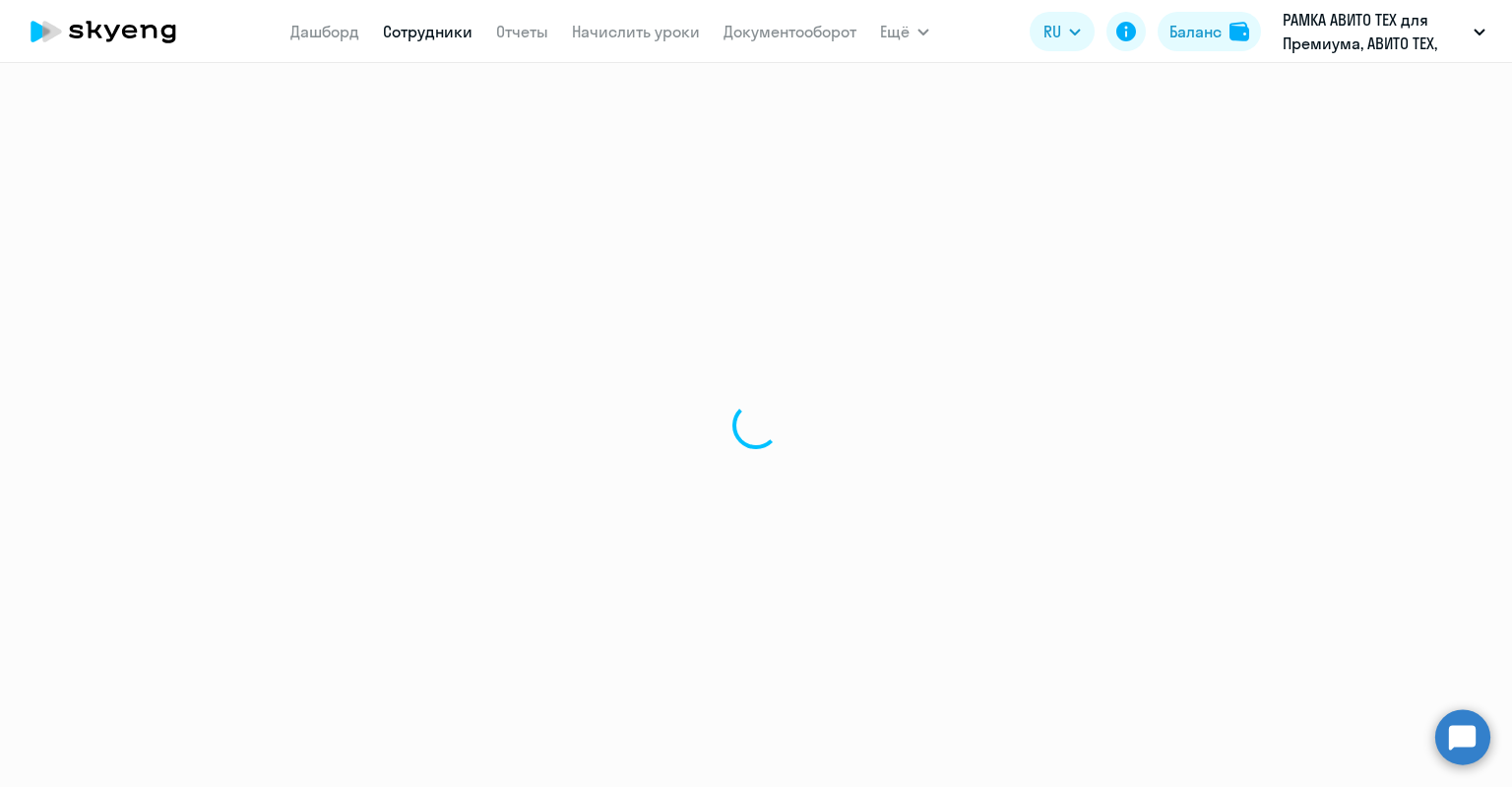 select on "english" 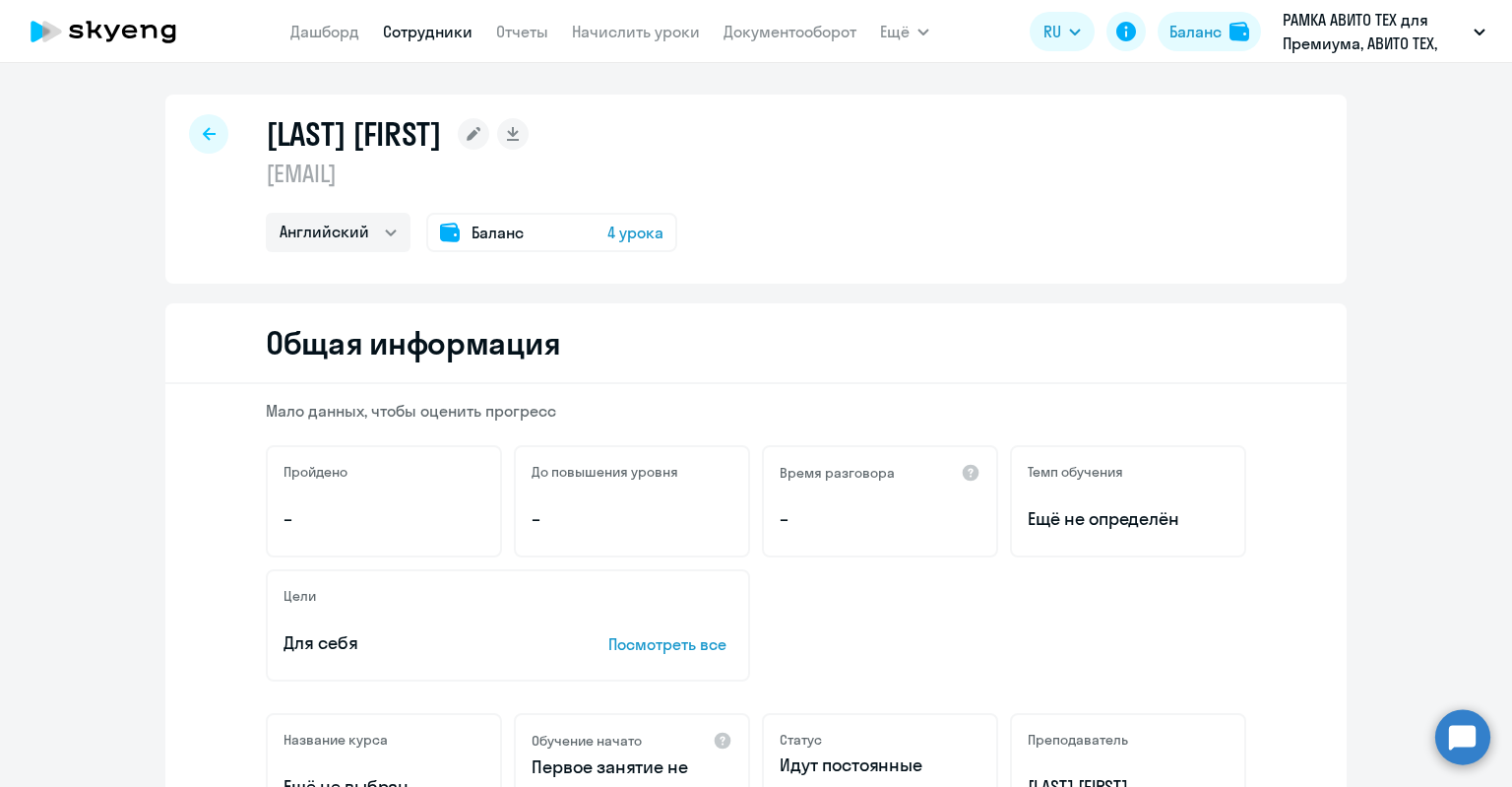 click on "Баланс" 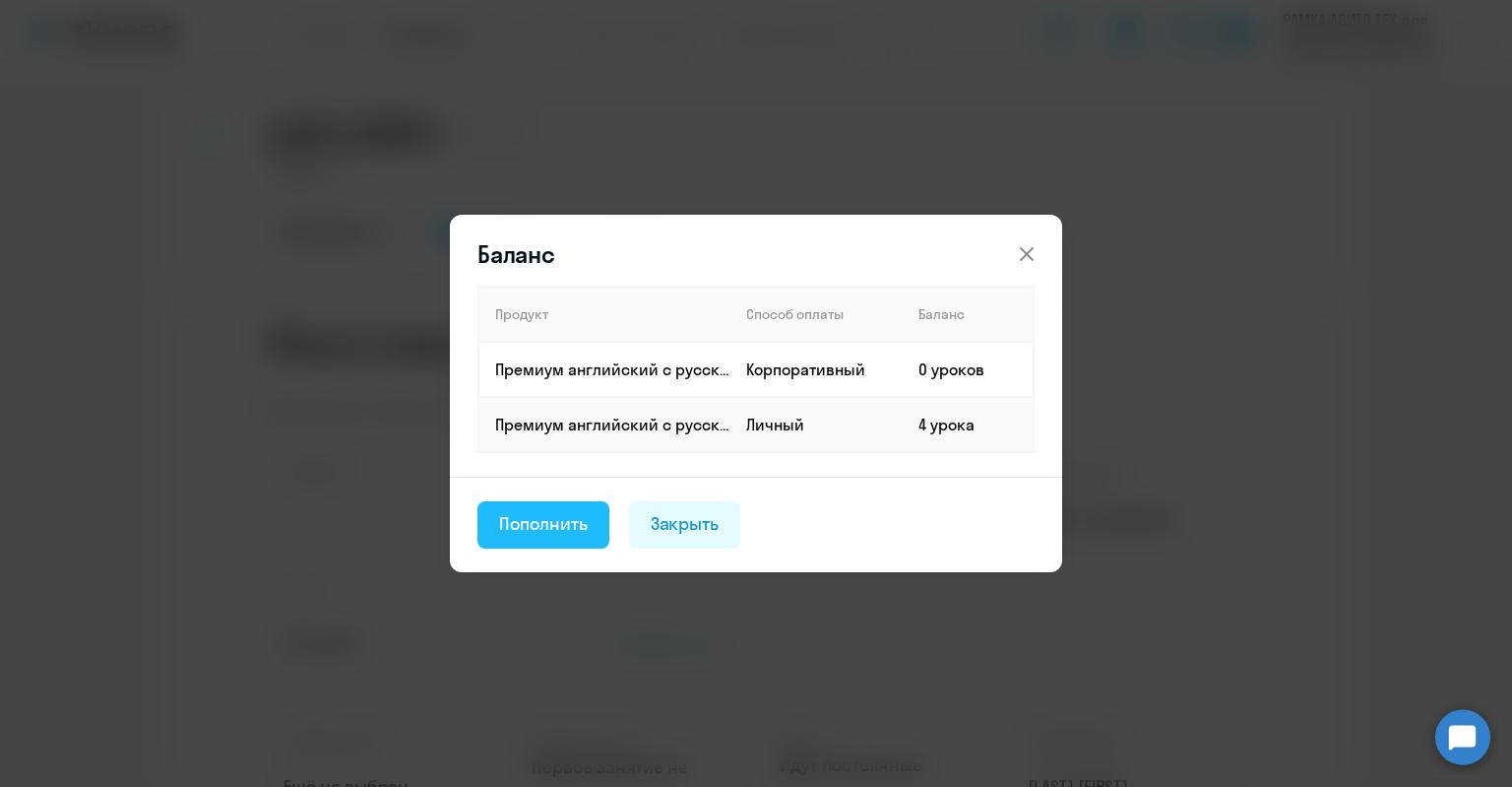 click on "Пополнить" at bounding box center [543, 524] 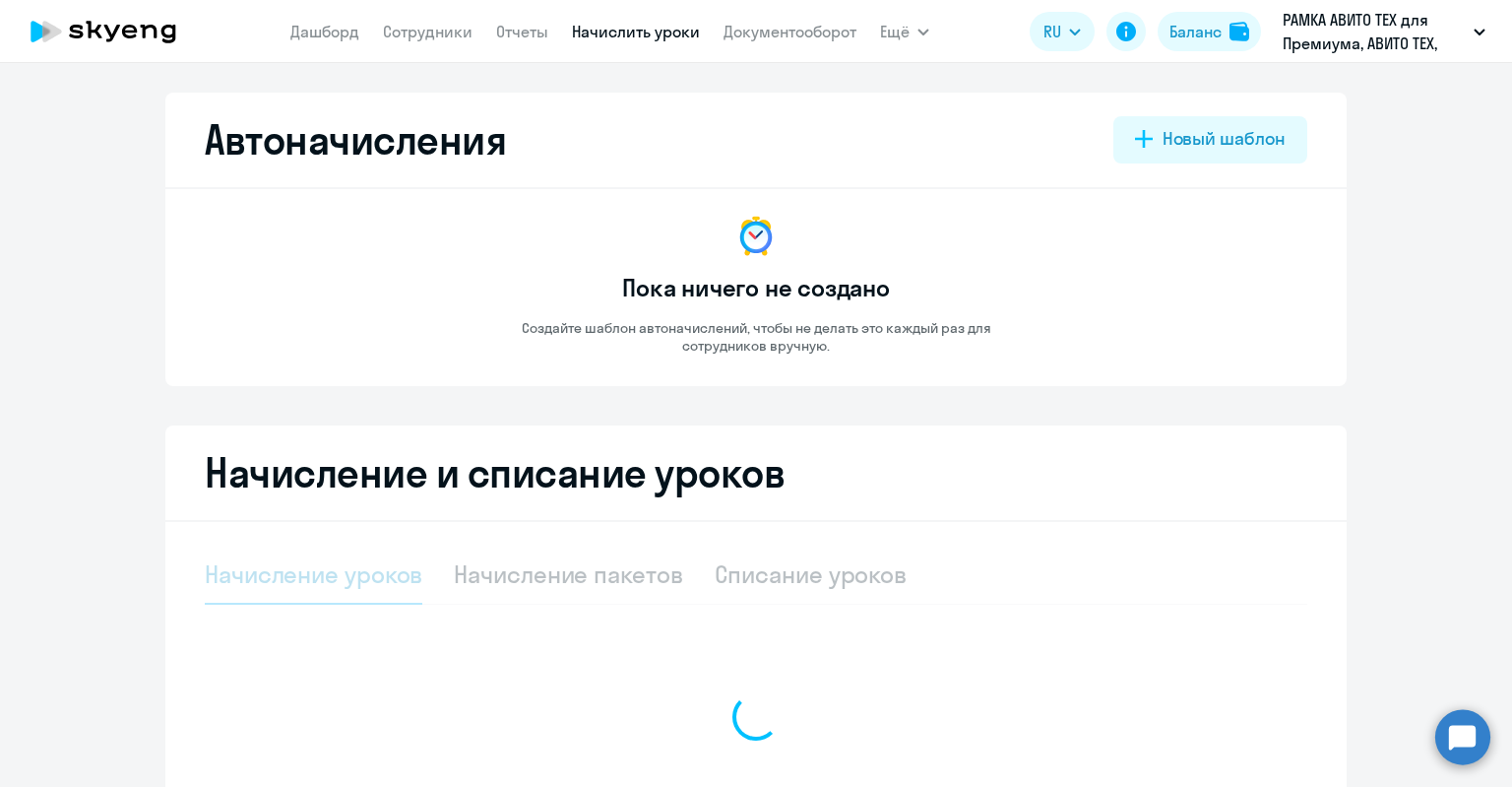 select on "10" 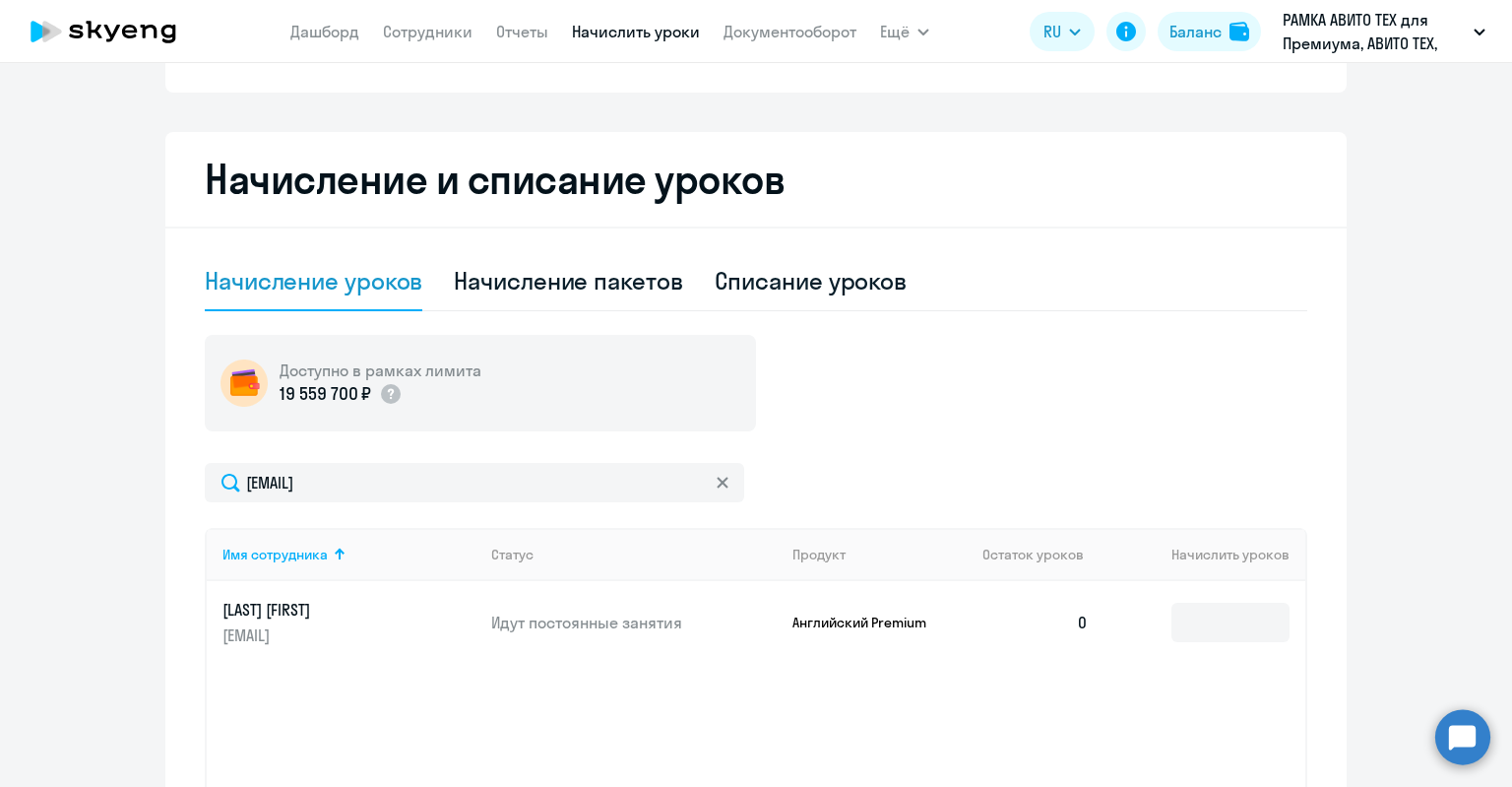 scroll, scrollTop: 494, scrollLeft: 0, axis: vertical 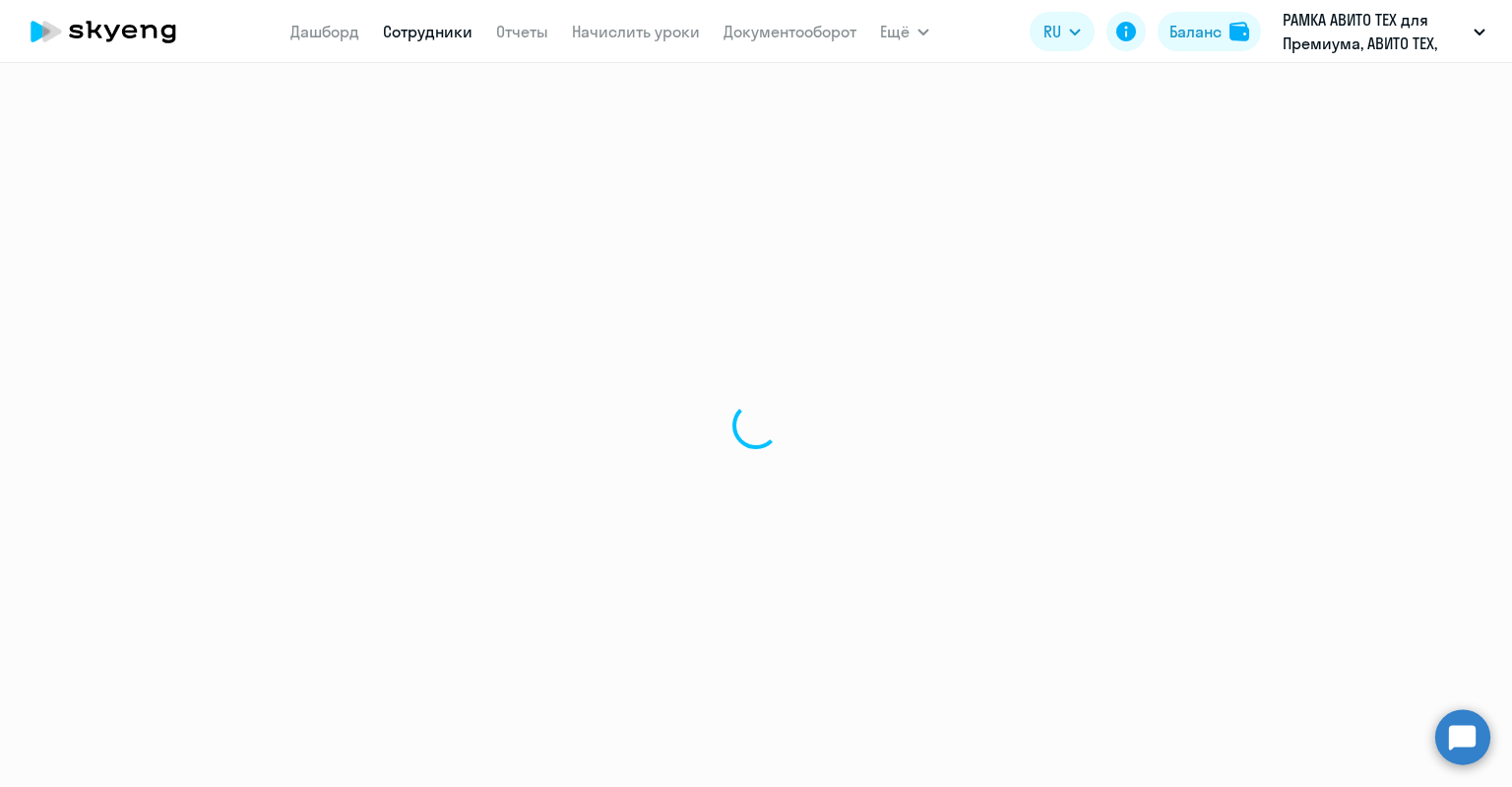 select on "english" 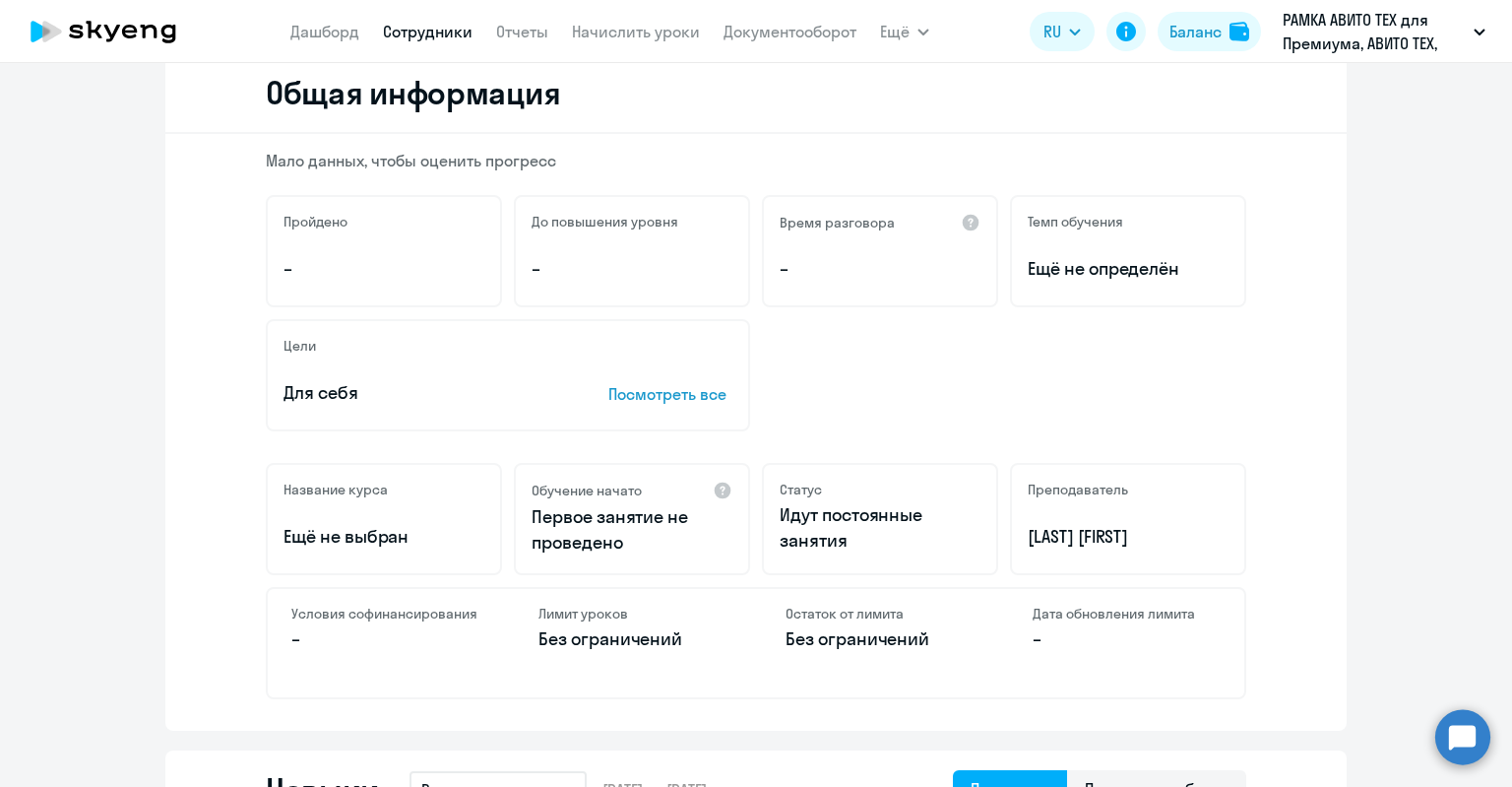 scroll, scrollTop: 0, scrollLeft: 0, axis: both 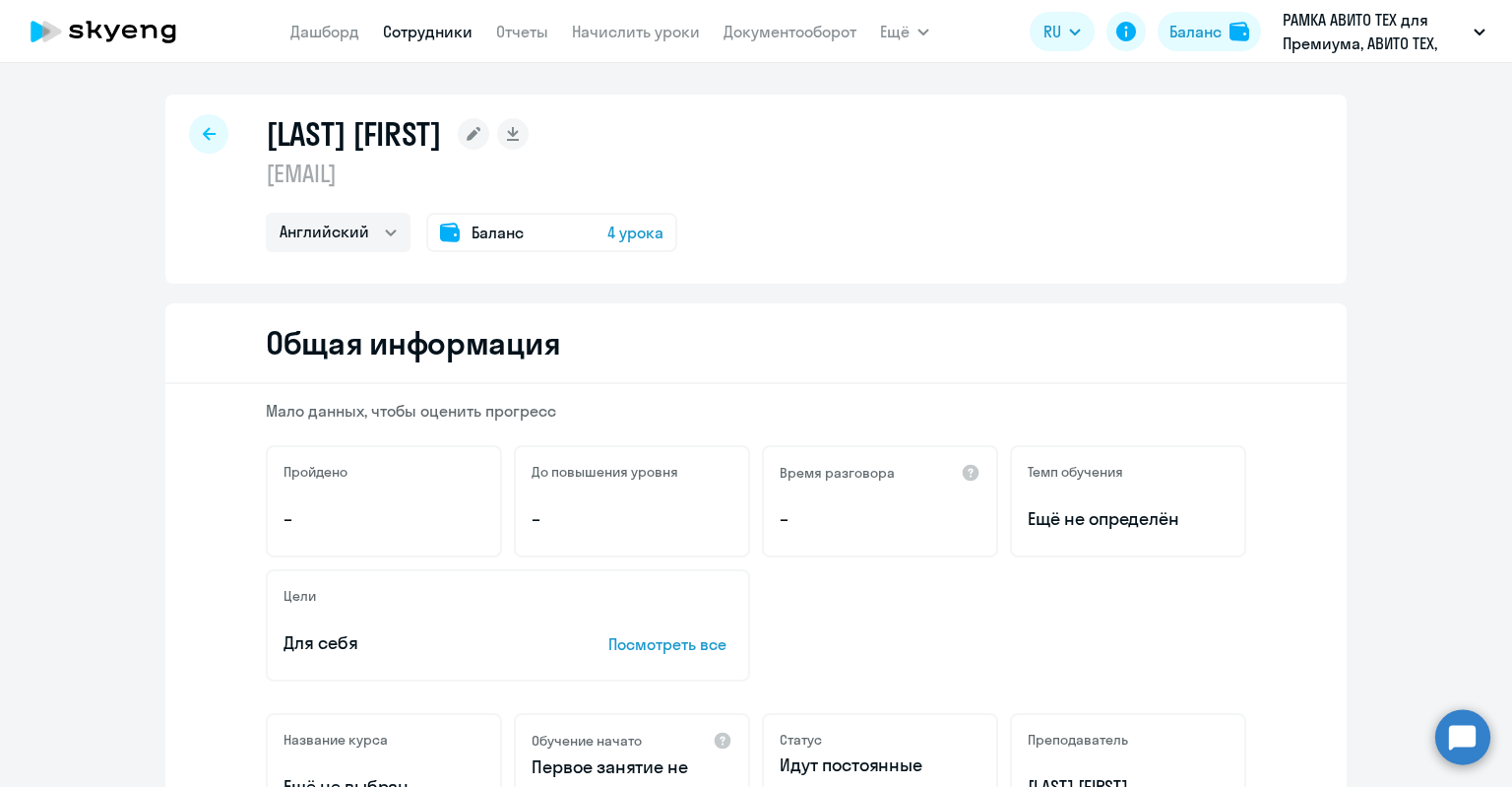 click on "Баланс 4 урока" 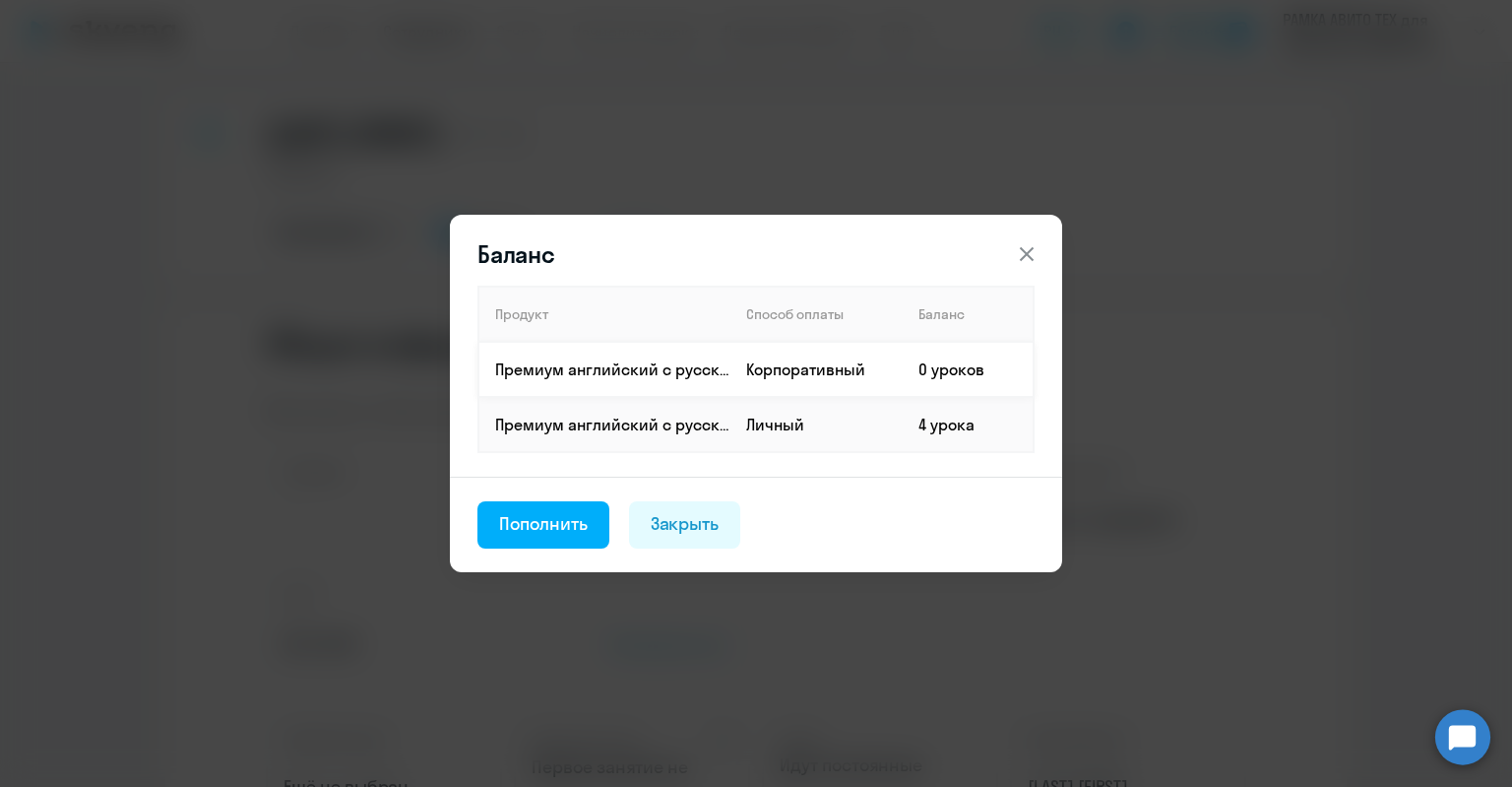 click on "Премиум английский с русскоговорящим преподавателем" at bounding box center (612, 369) 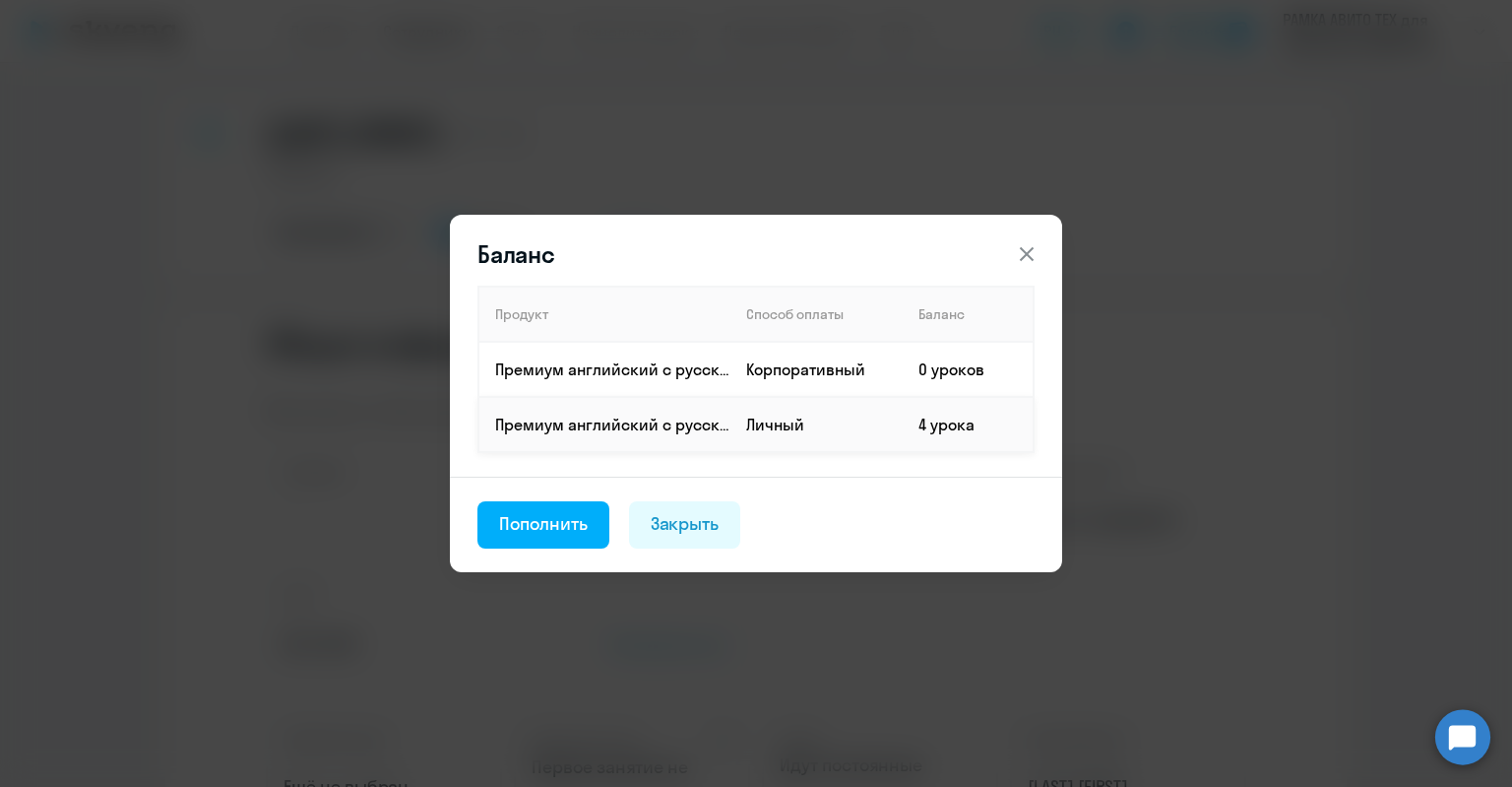 click on "Личный" at bounding box center (816, 425) 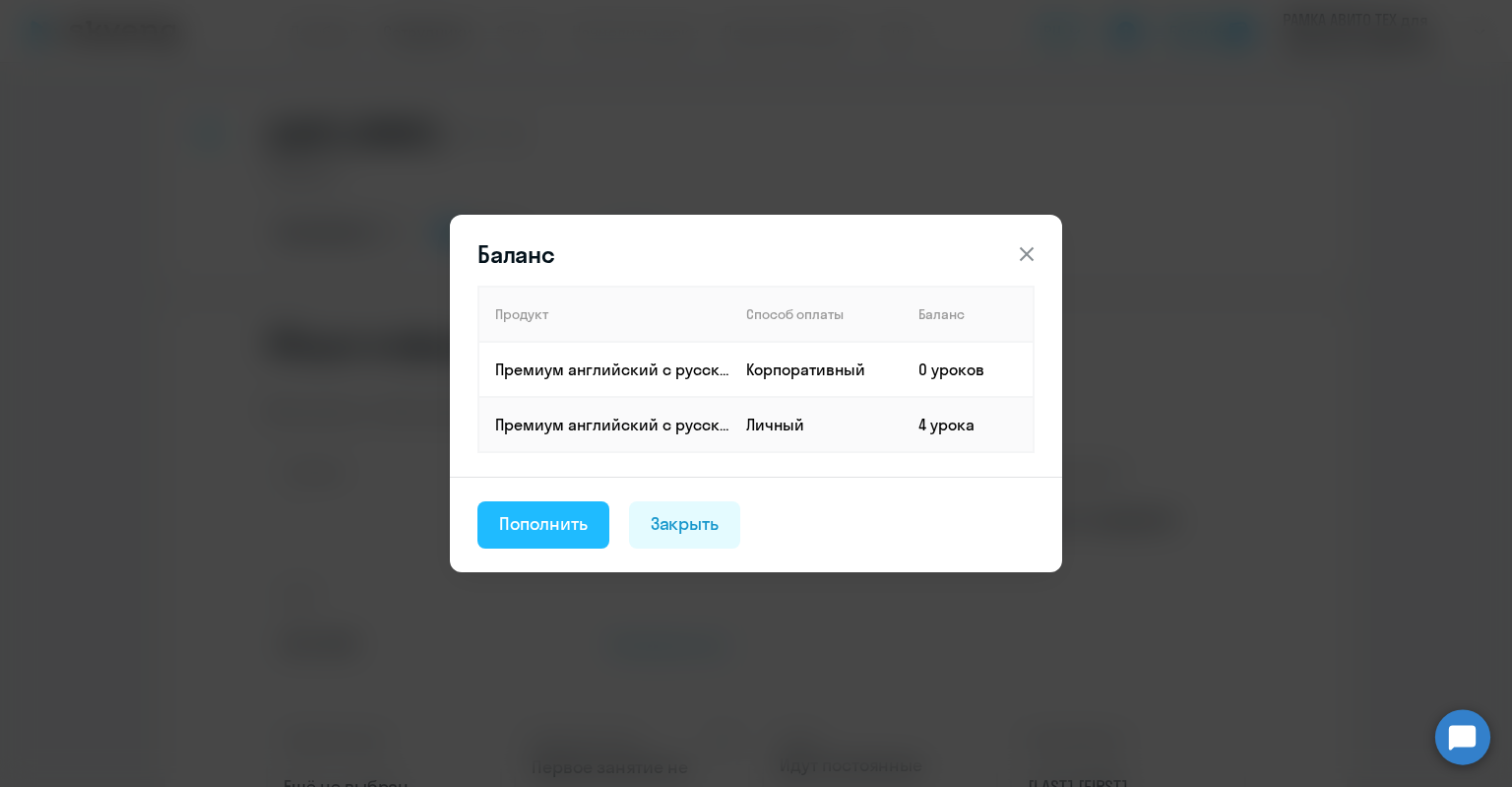 click on "Пополнить" at bounding box center [543, 524] 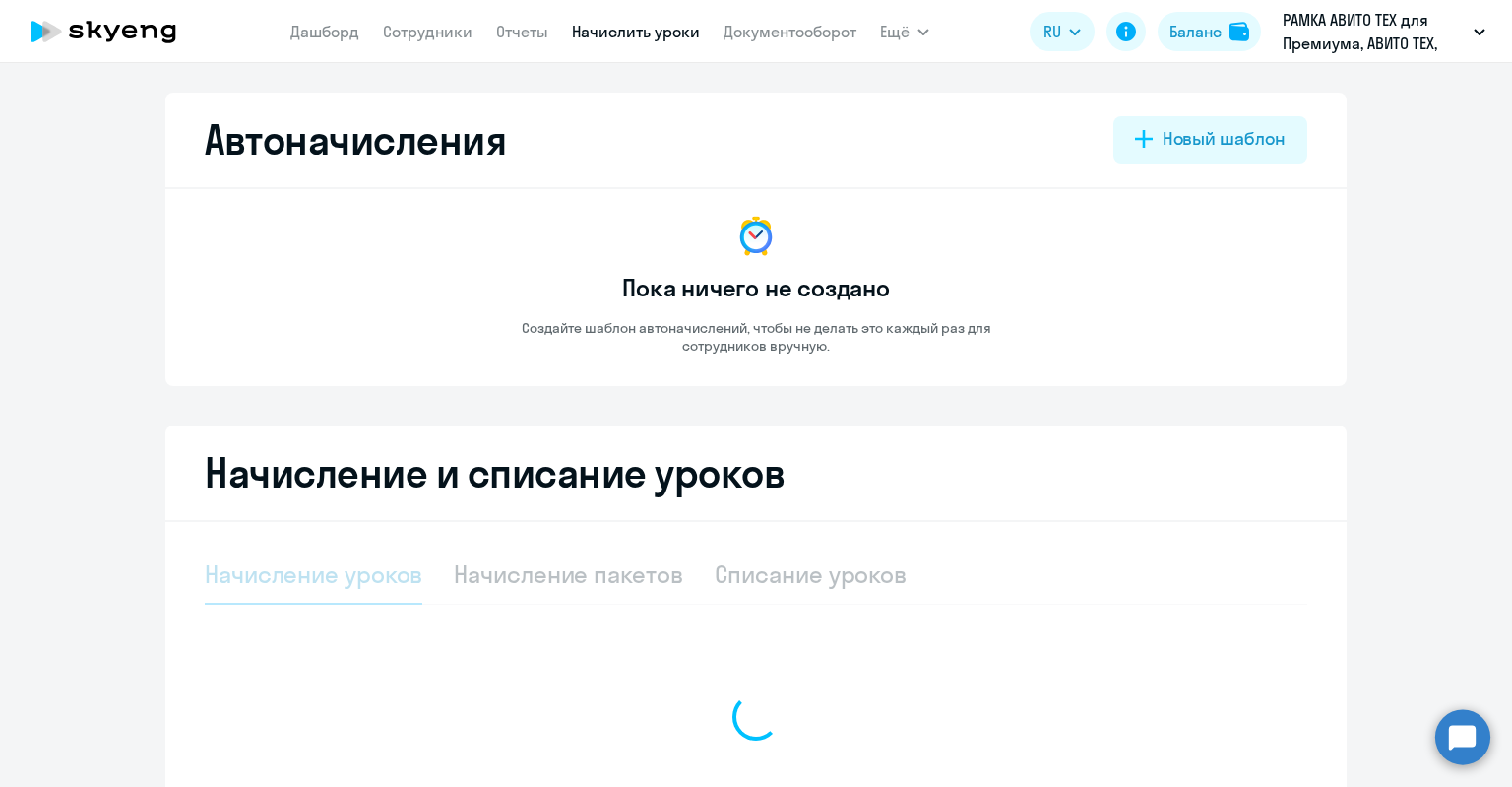 select on "10" 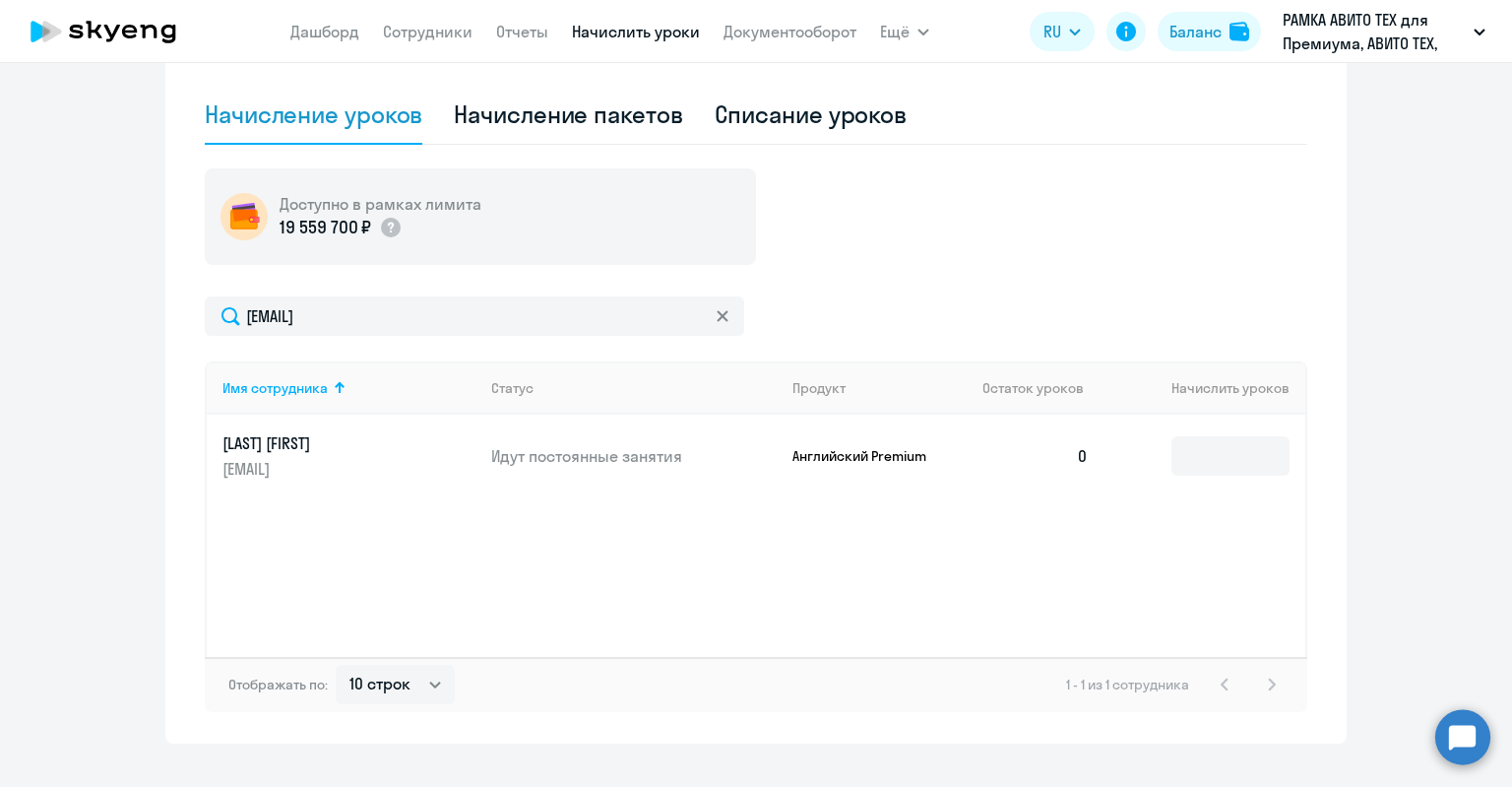 scroll, scrollTop: 494, scrollLeft: 0, axis: vertical 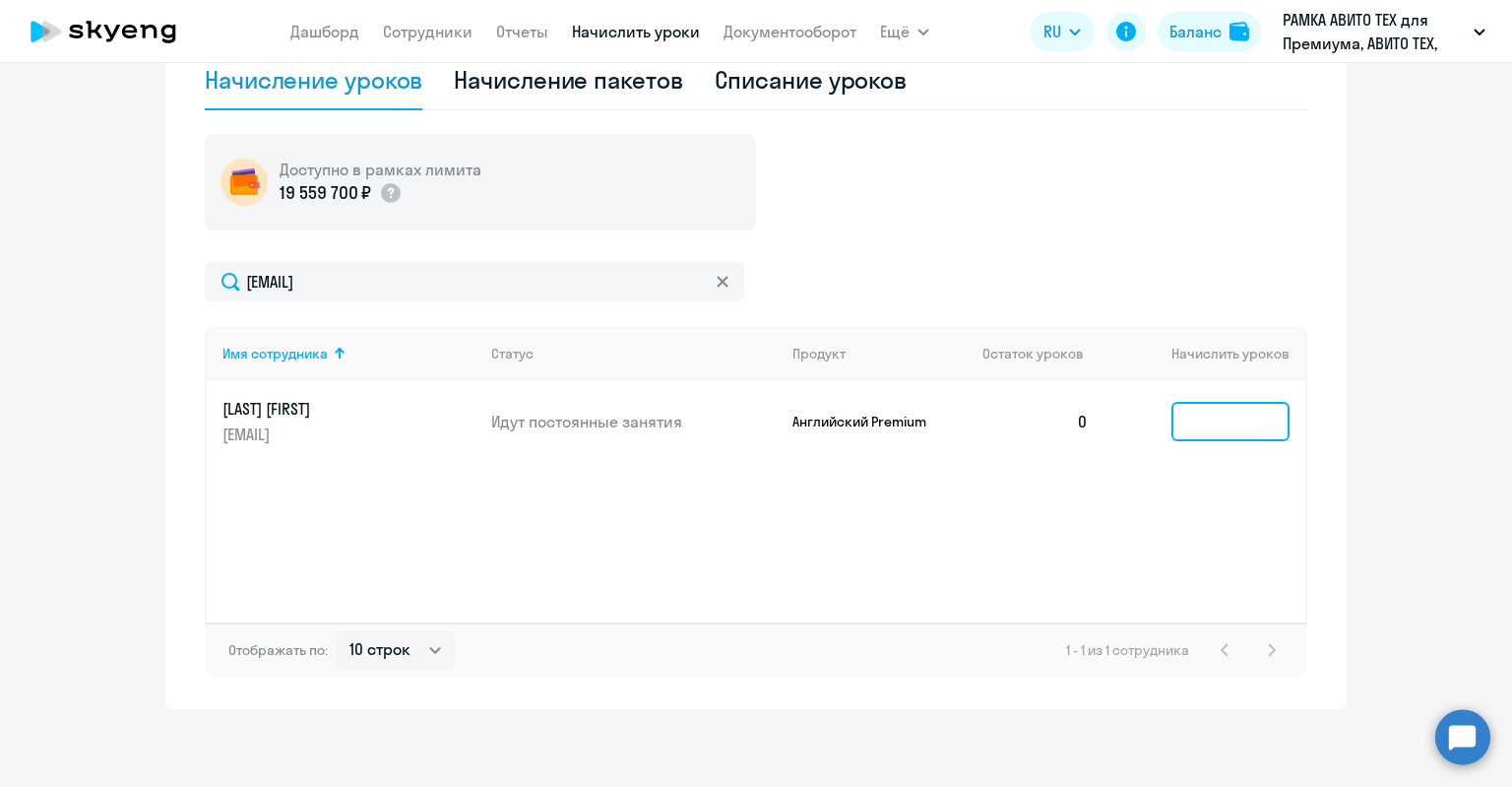click 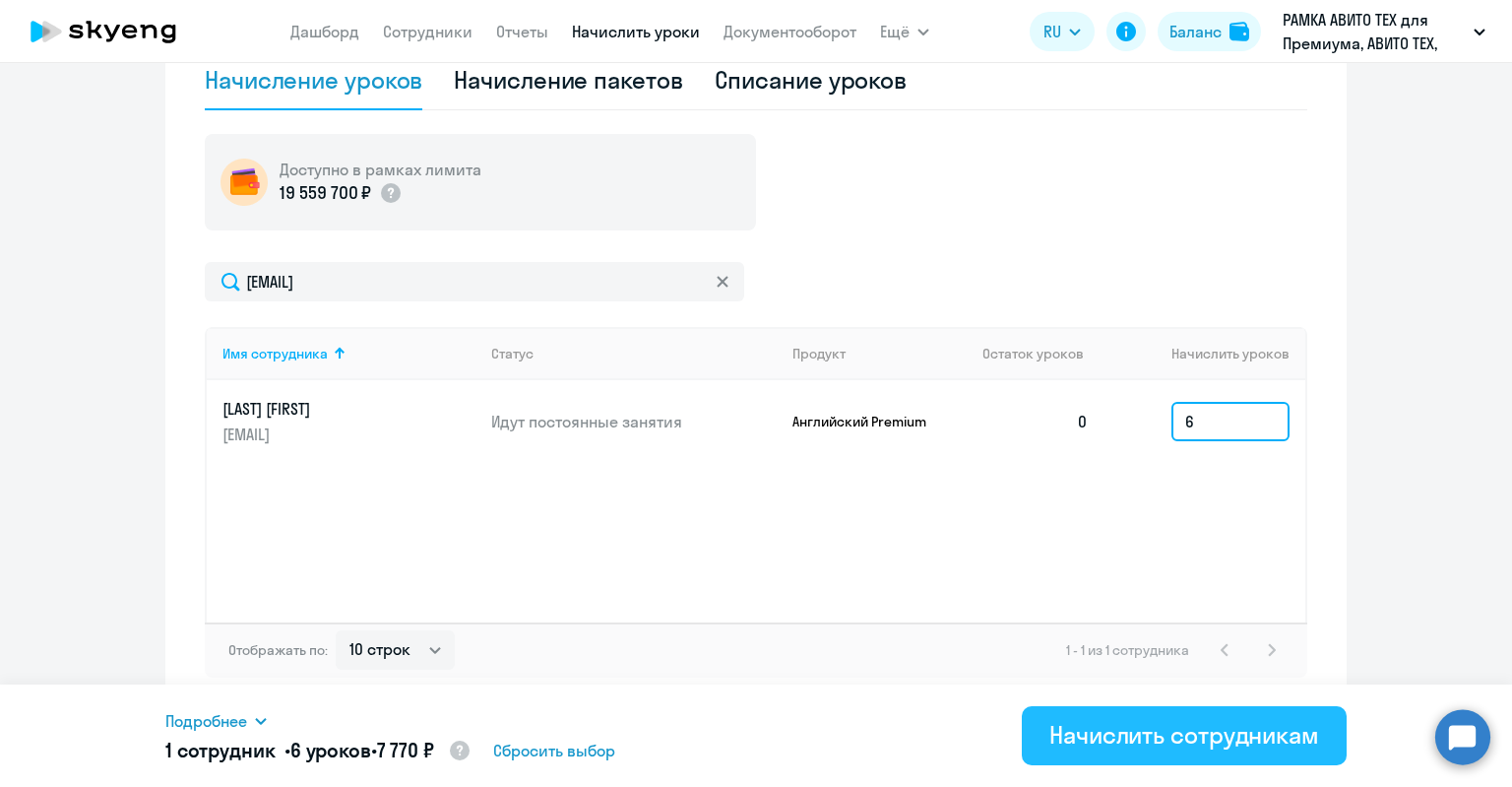 type on "6" 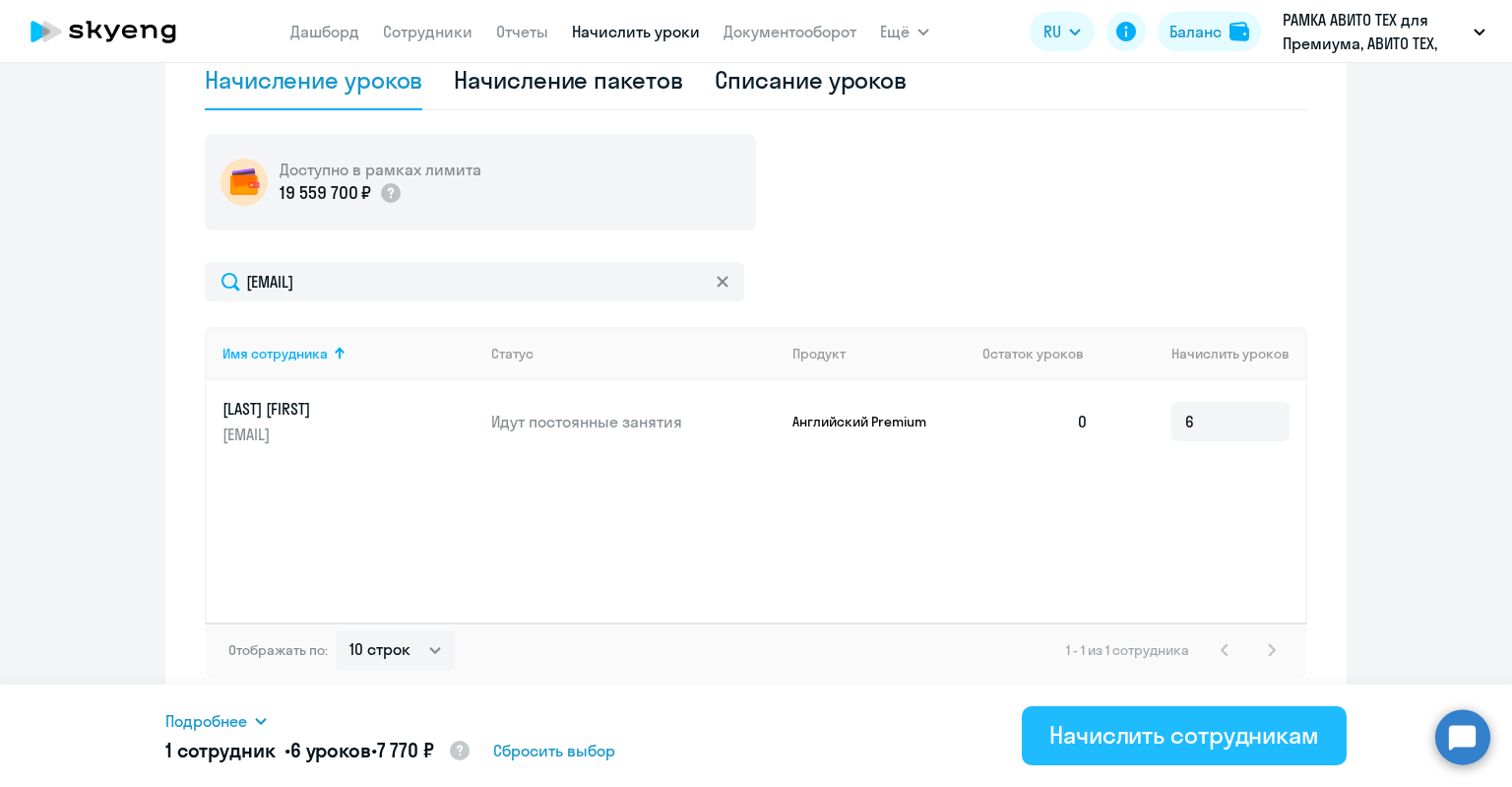 click on "Начислить сотрудникам" at bounding box center [1184, 735] 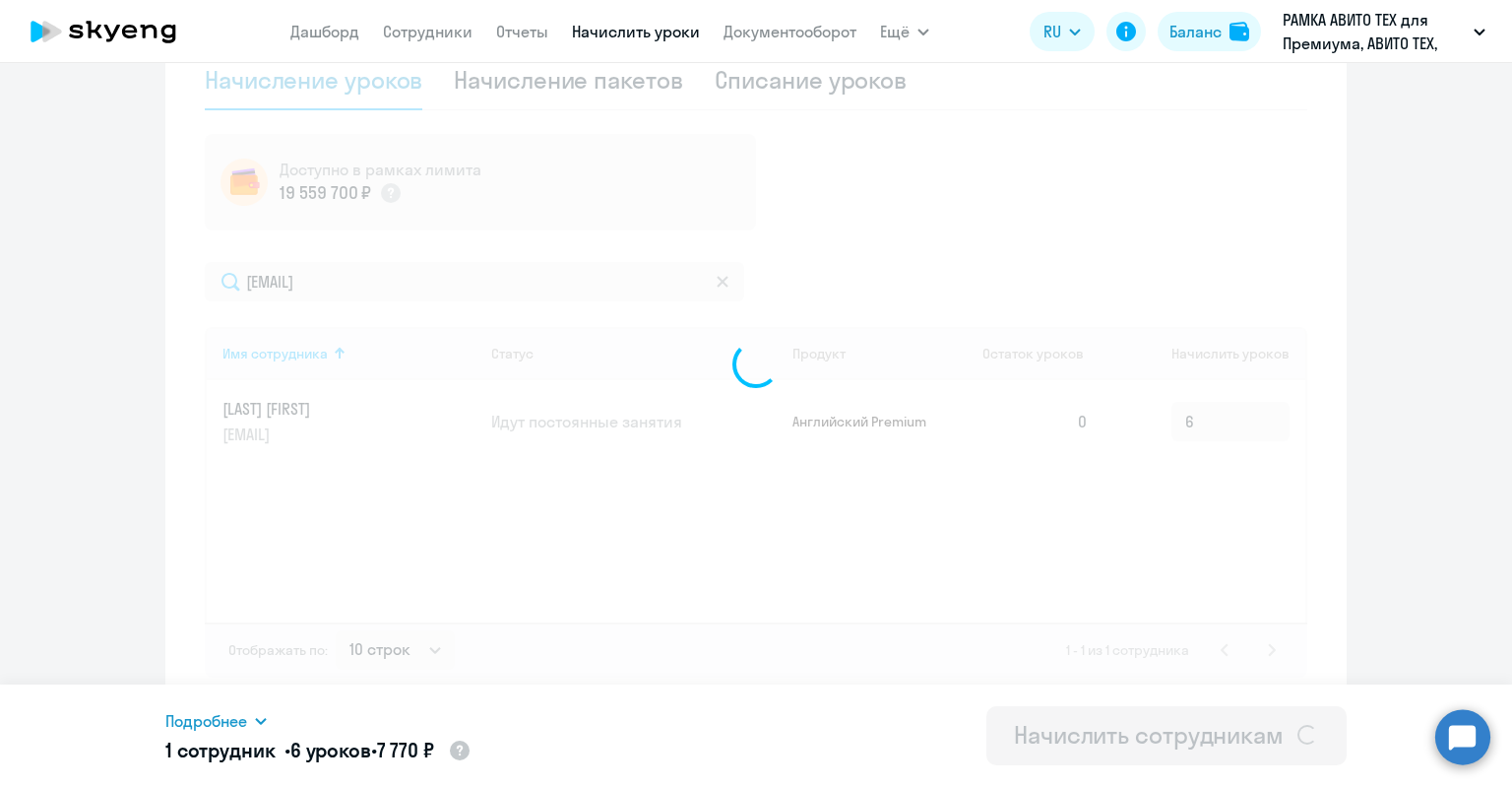 type 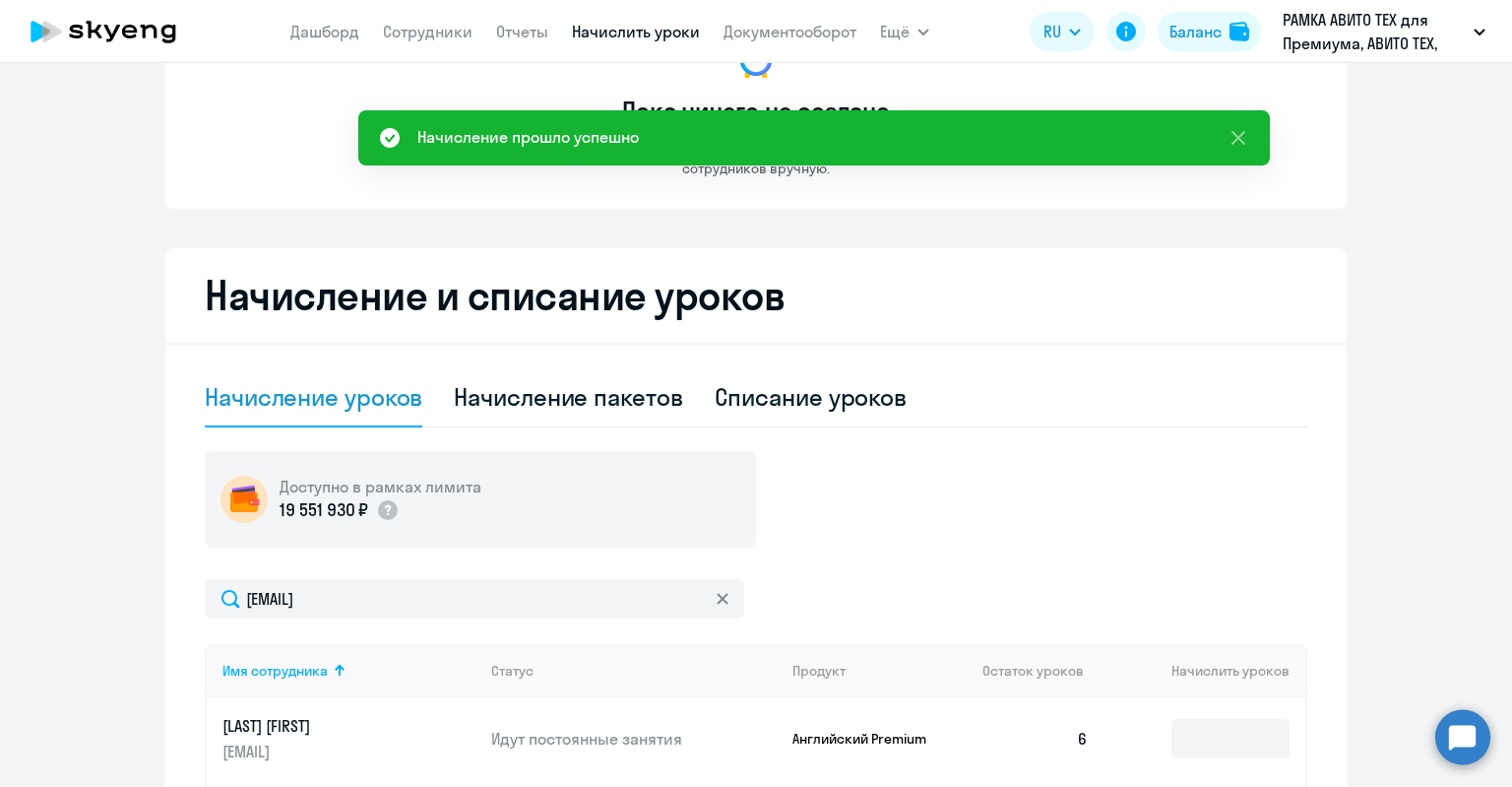 scroll, scrollTop: 2, scrollLeft: 0, axis: vertical 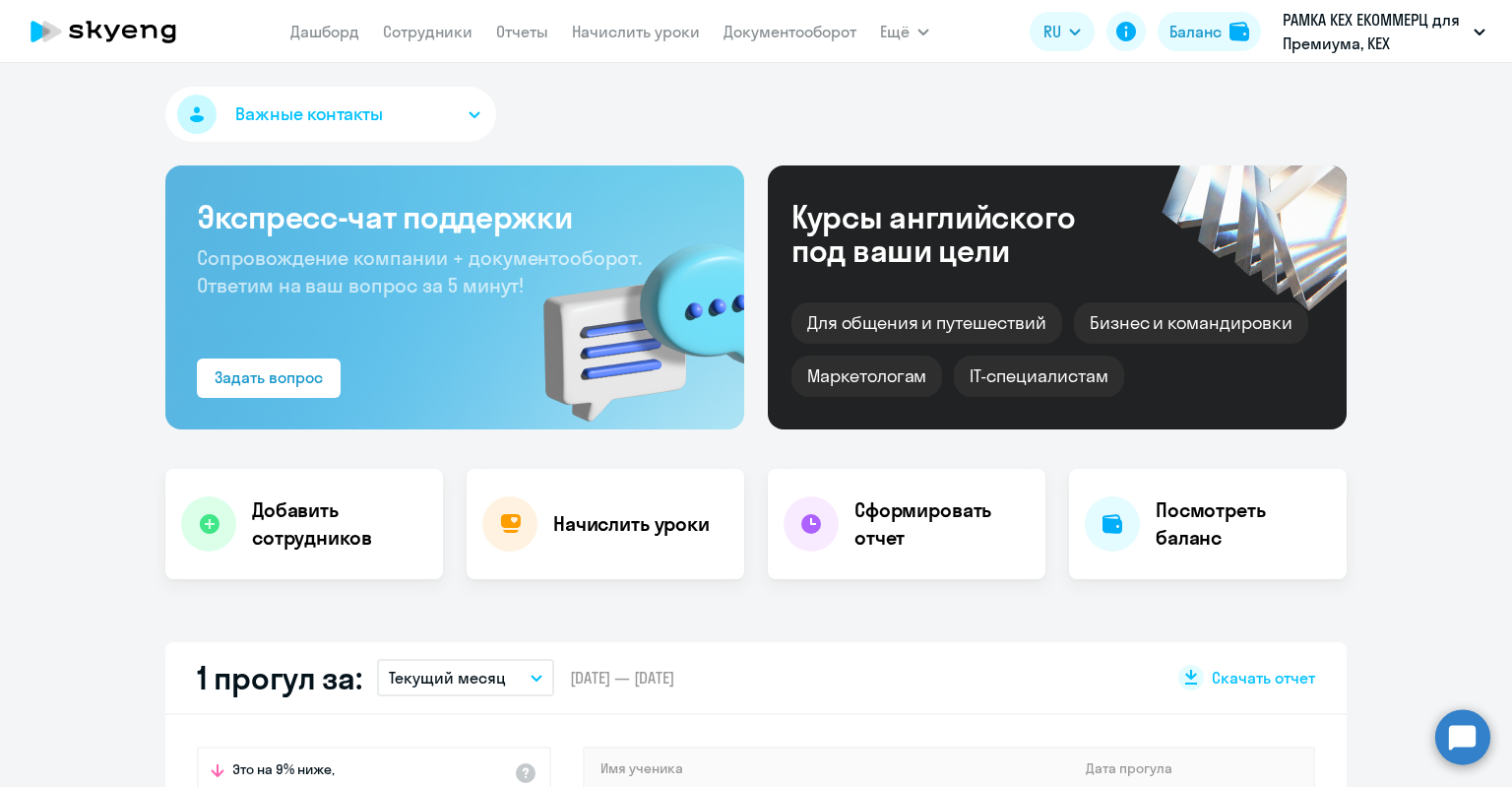 select on "30" 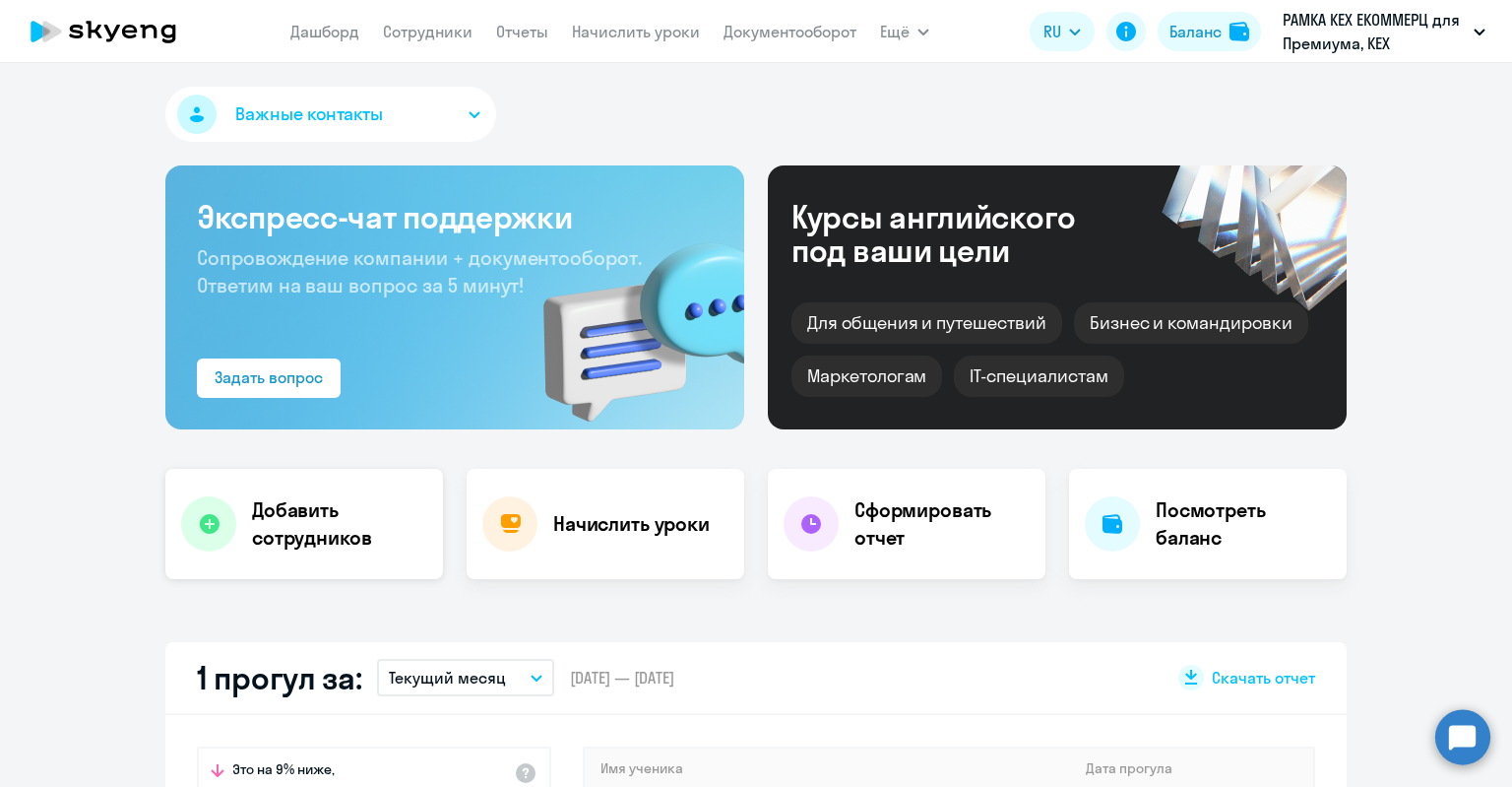 click on "Добавить сотрудников" 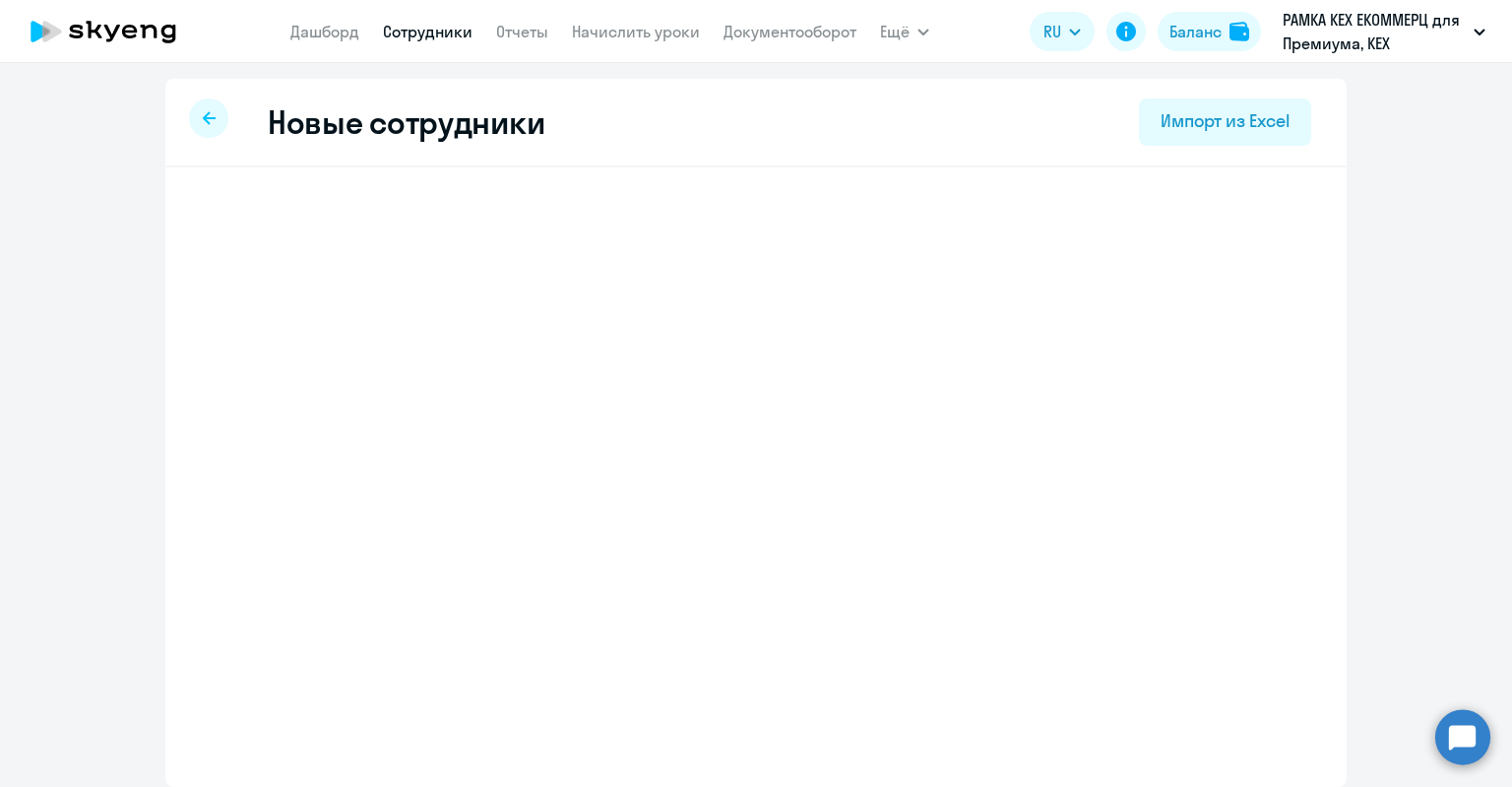 select on "english_adult_not_native_speaker_premium" 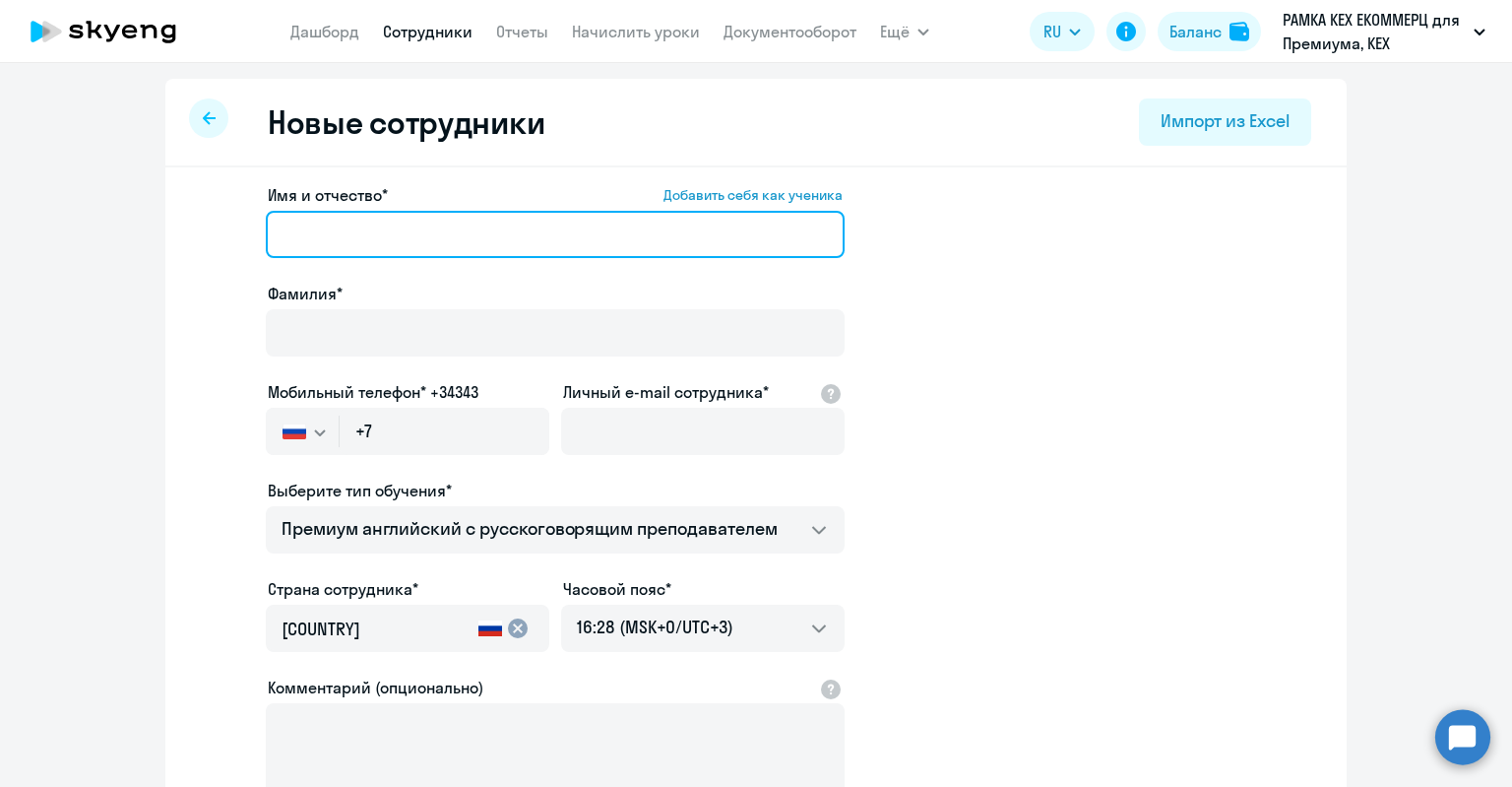 click on "Имя и отчество*  Добавить себя как ученика" at bounding box center (555, 234) 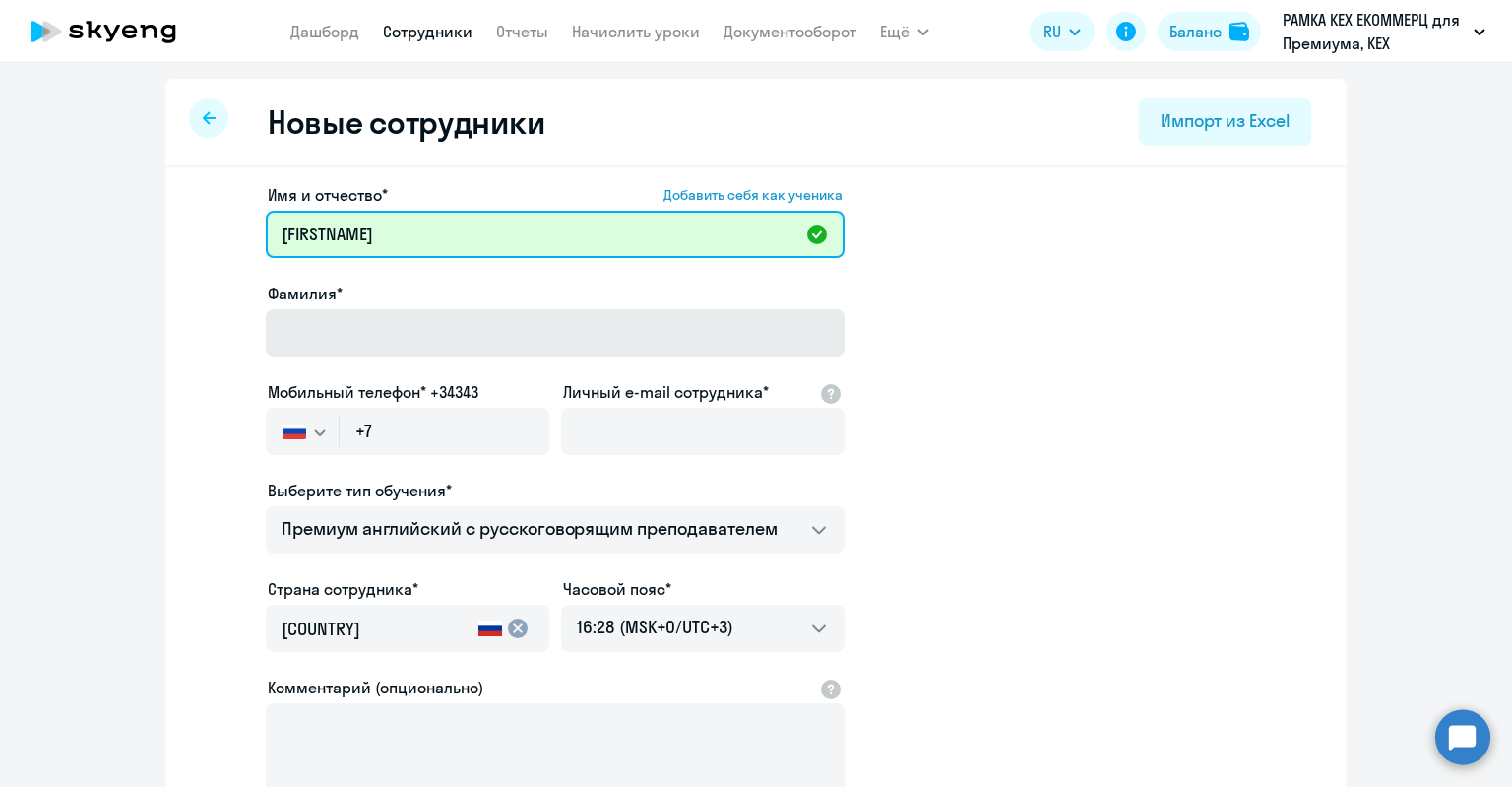 type on "Ринат" 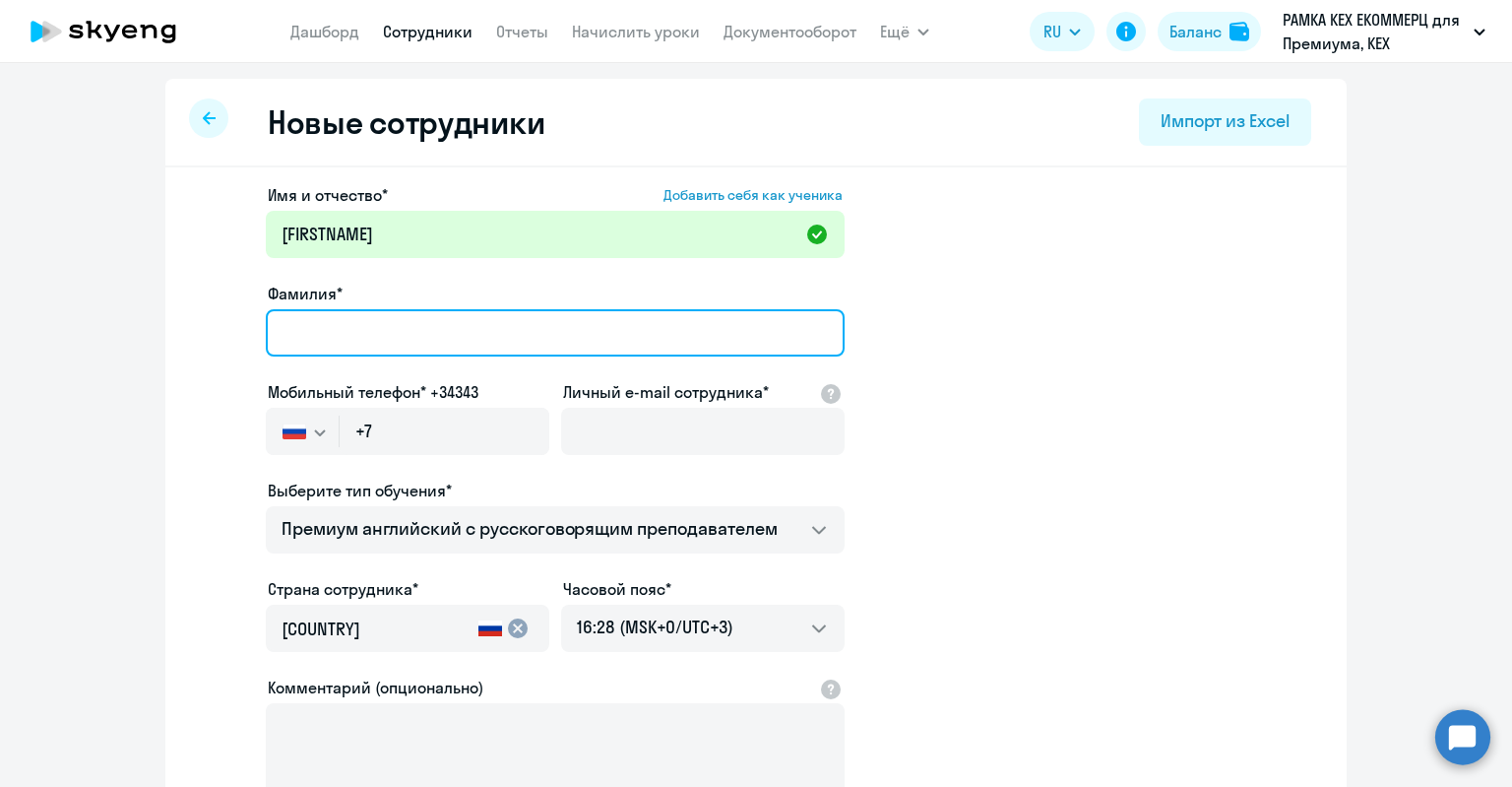 click on "Фамилия*" at bounding box center [555, 333] 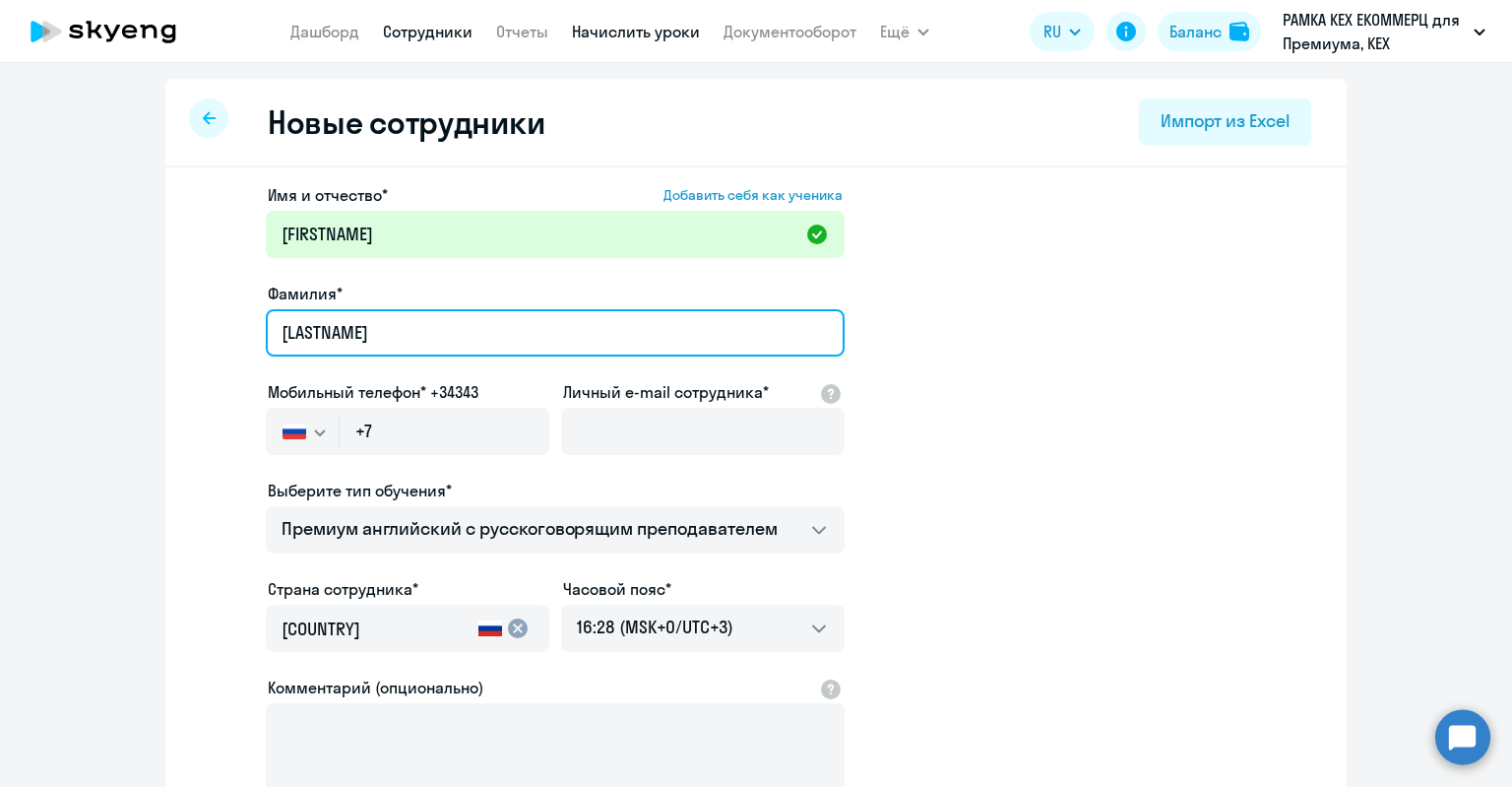 type on "Курбанов" 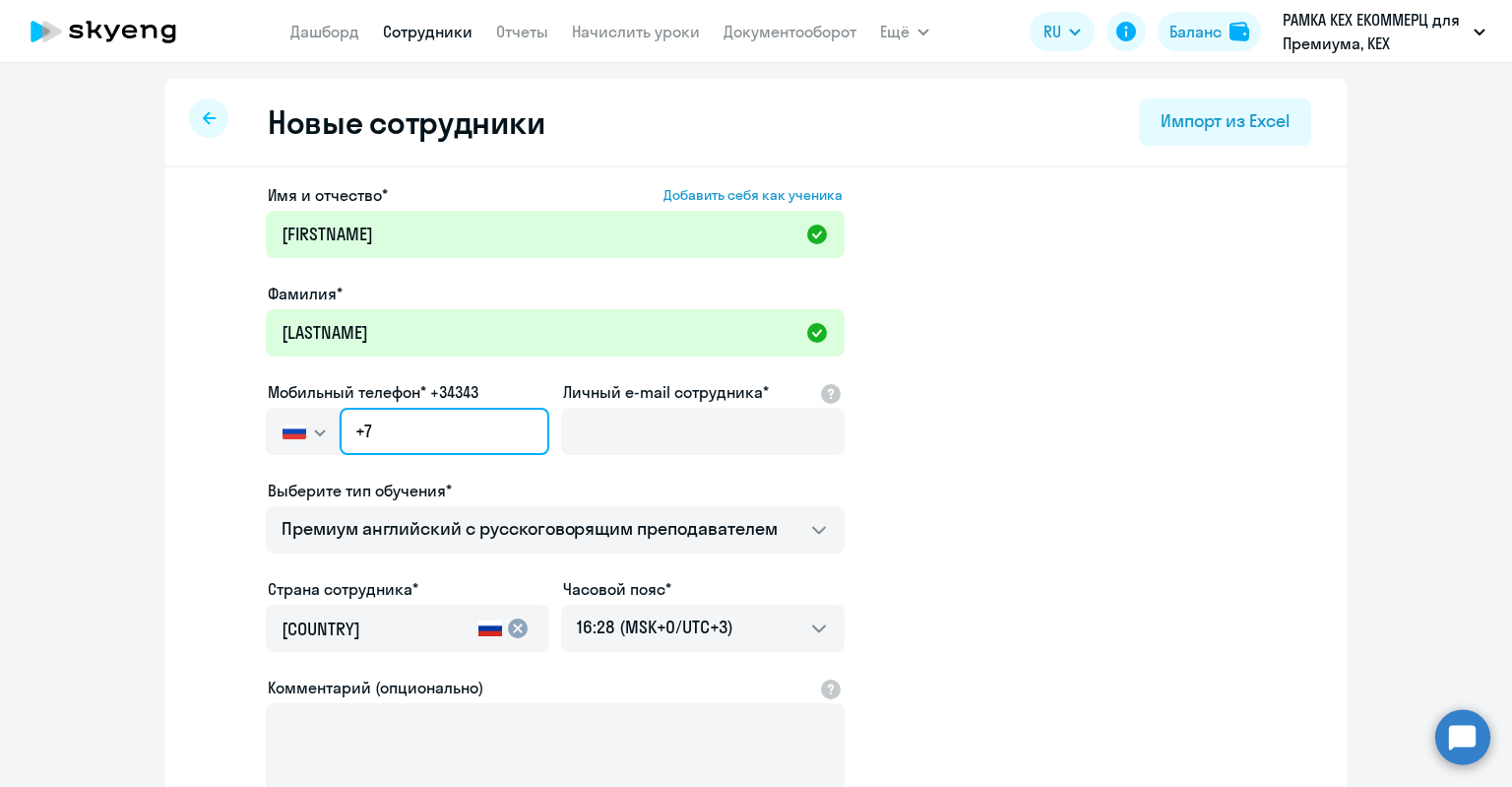 click on "+7" 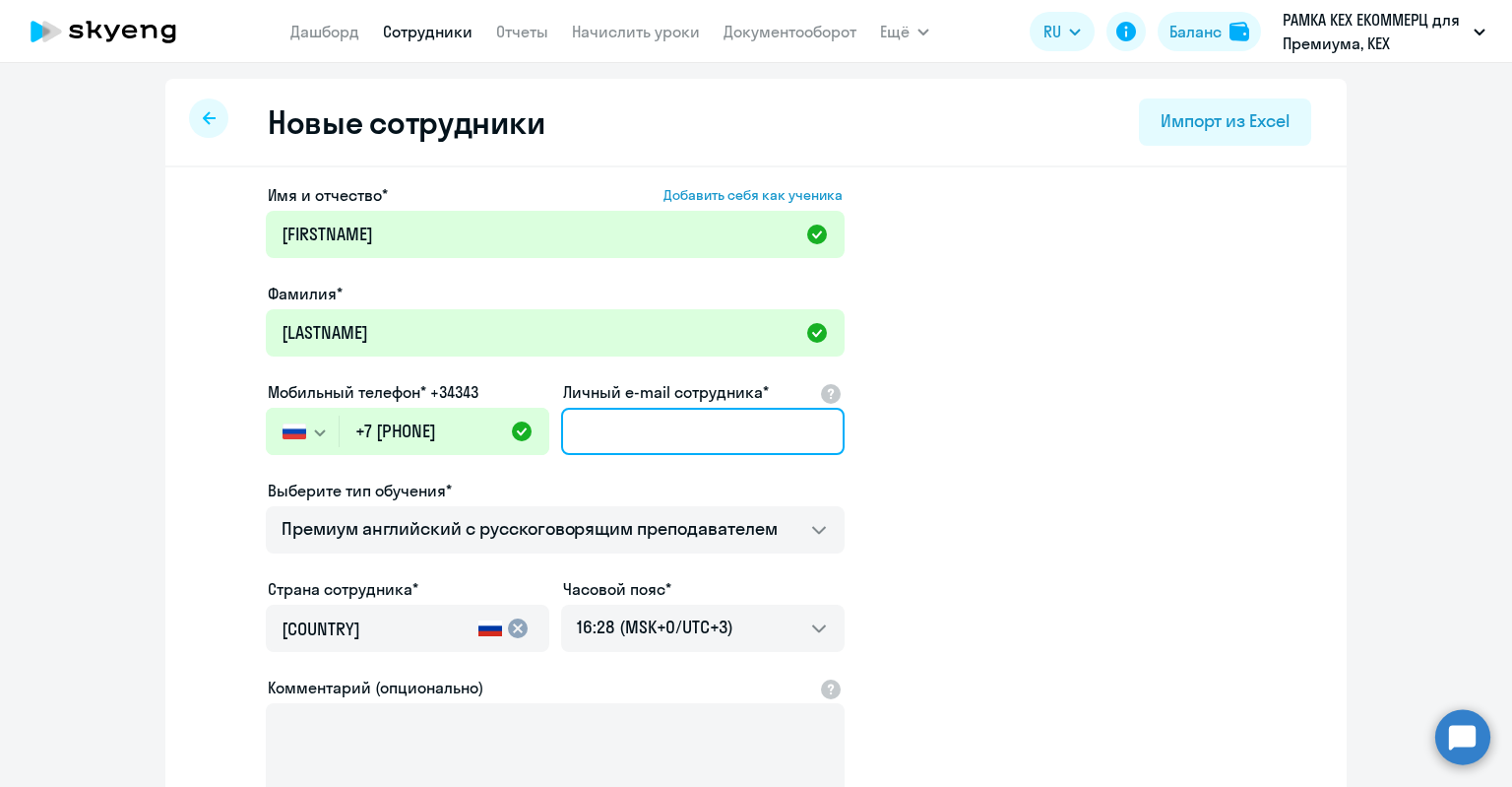 click on "Личный e-mail сотрудника*" at bounding box center (703, 431) 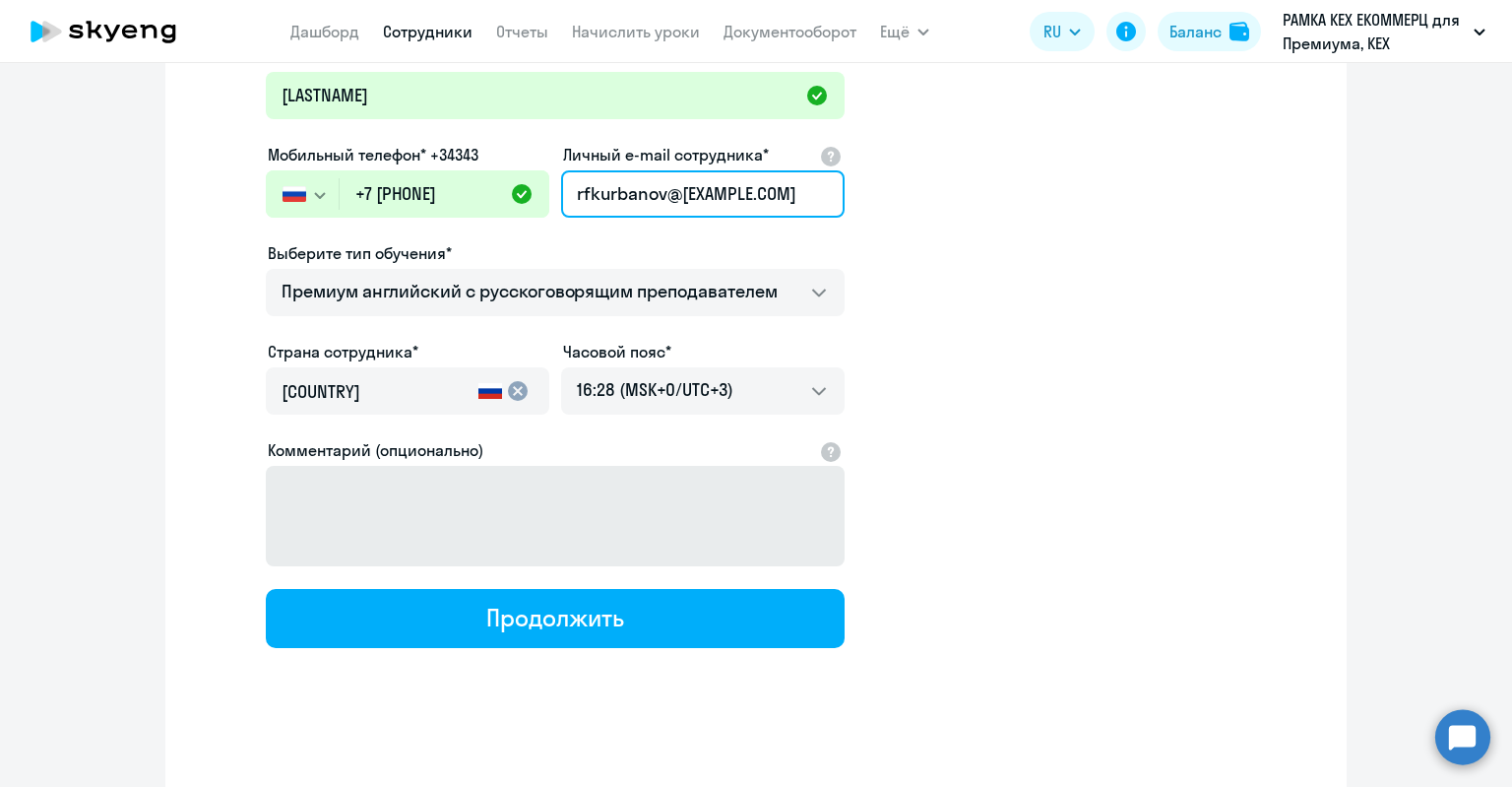 scroll, scrollTop: 244, scrollLeft: 0, axis: vertical 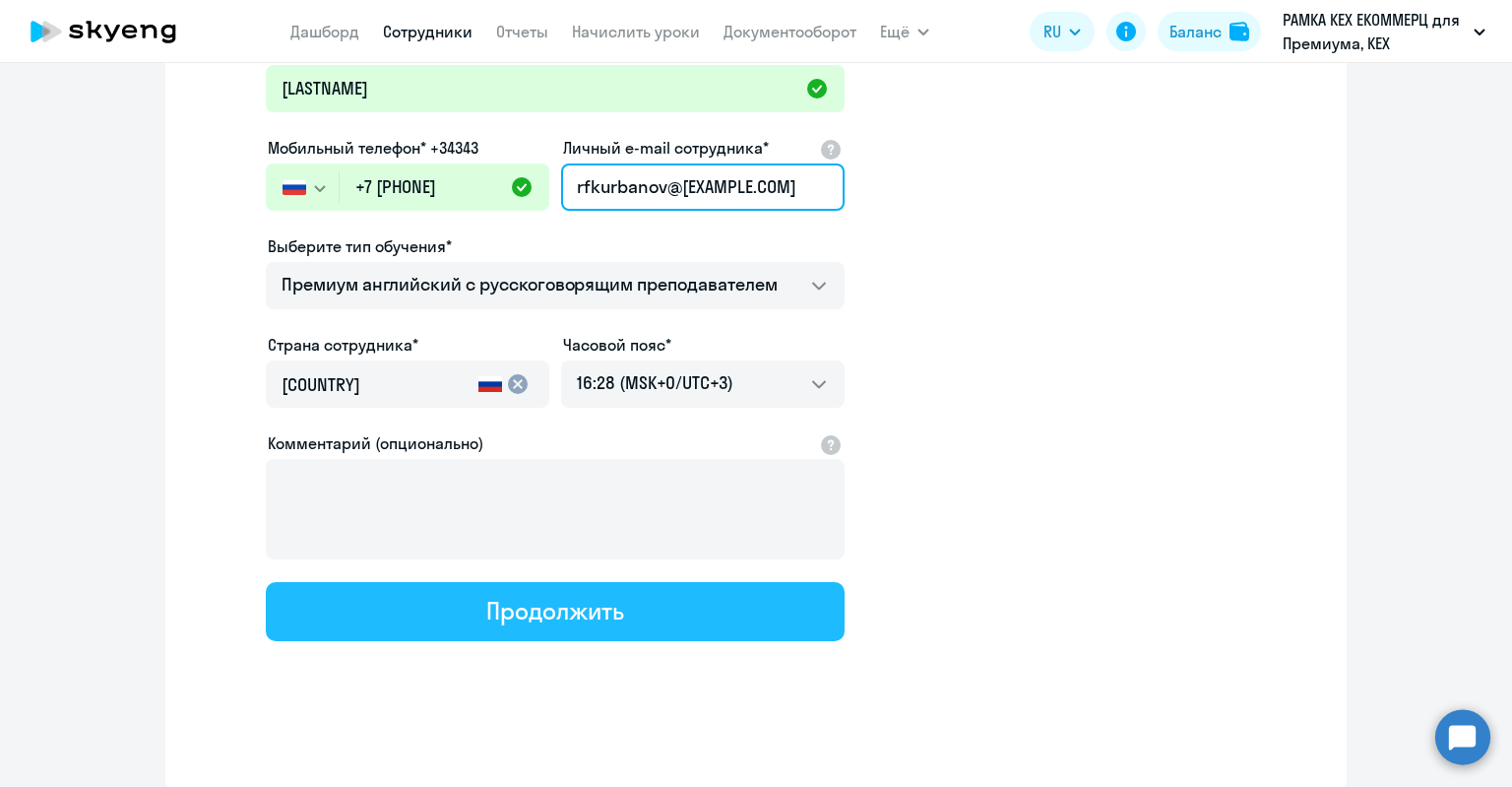 type on "[EMAIL]" 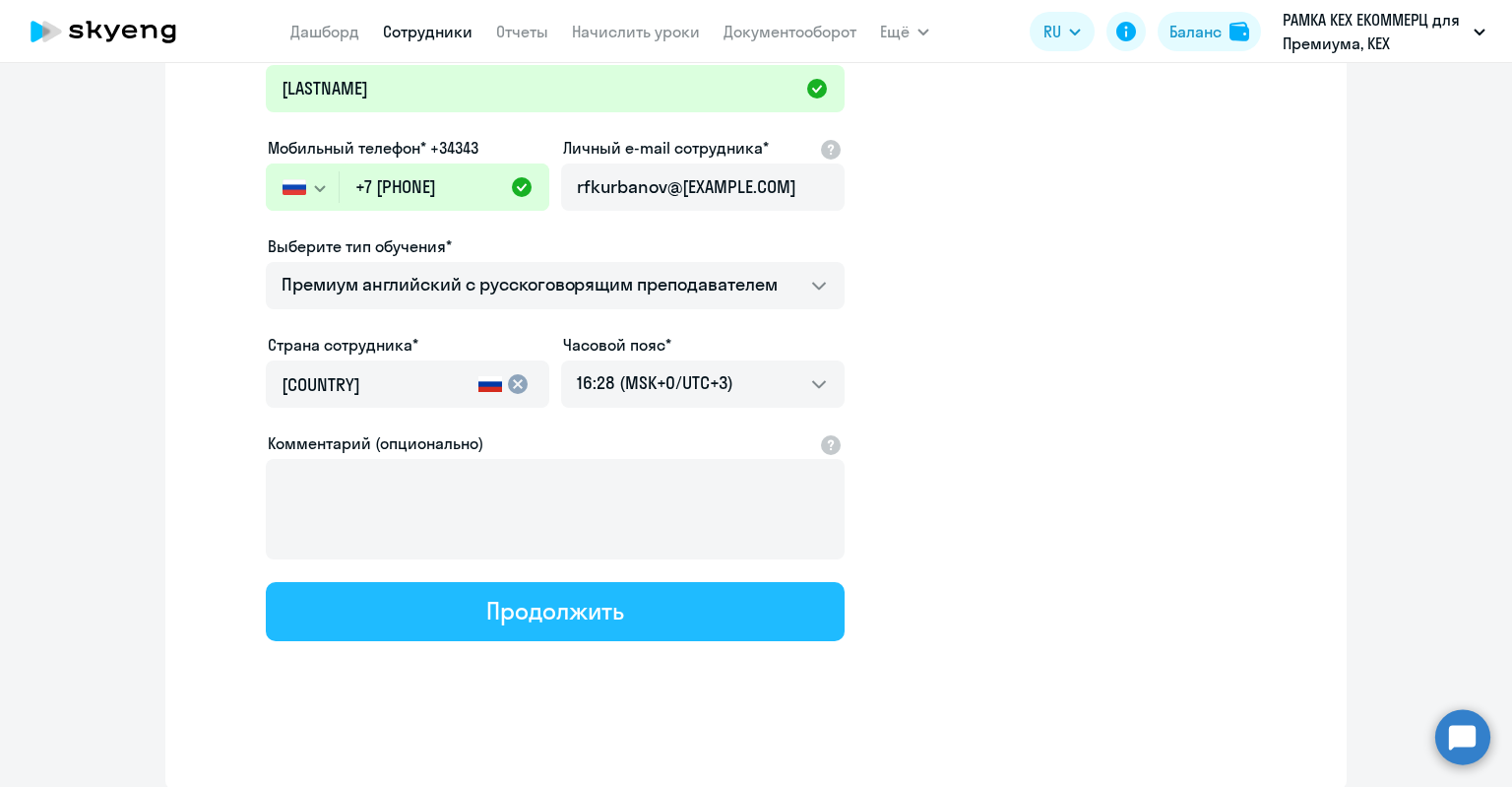 click on "Продолжить" 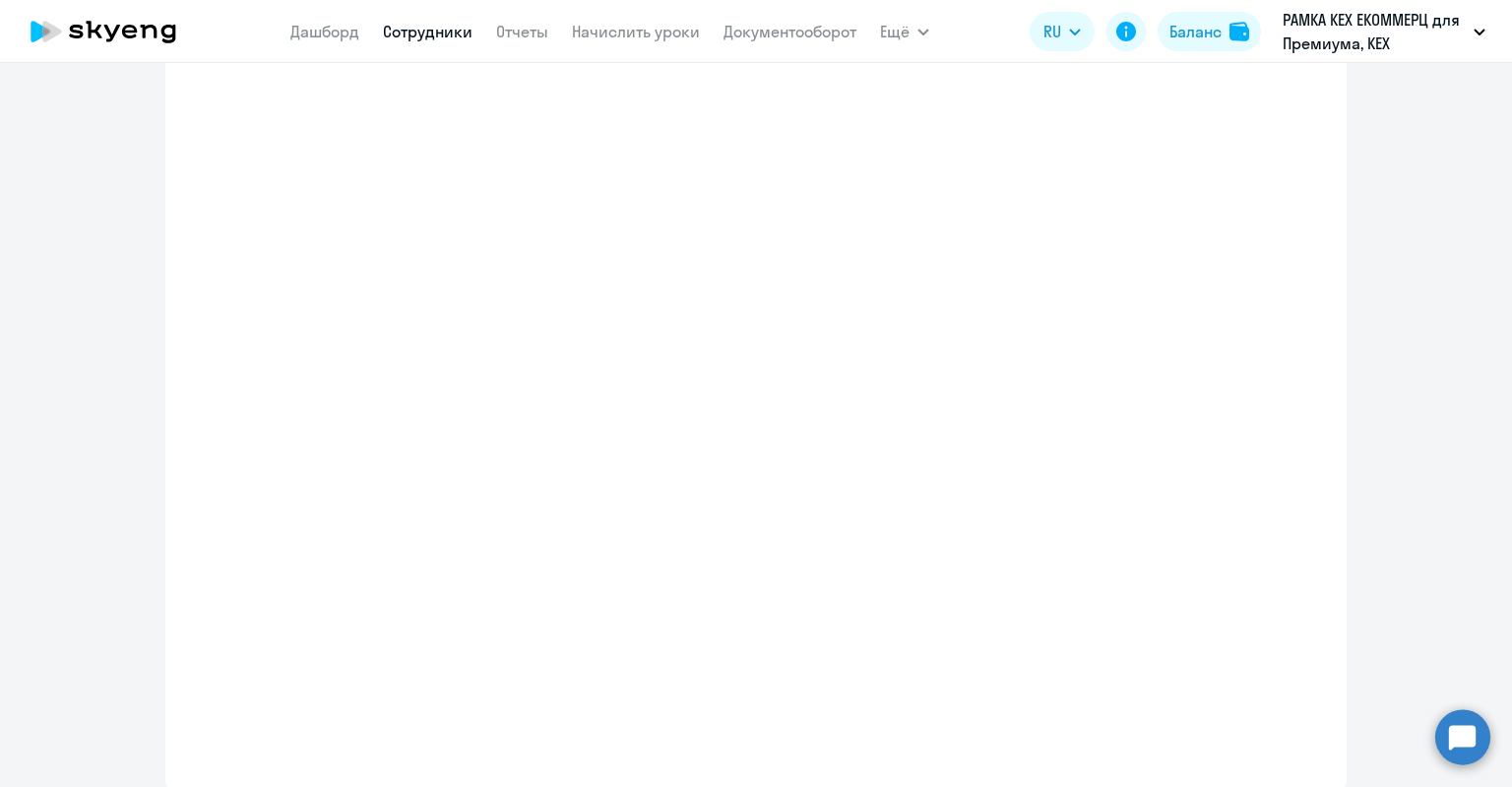 select on "english_adult_not_native_speaker_premium" 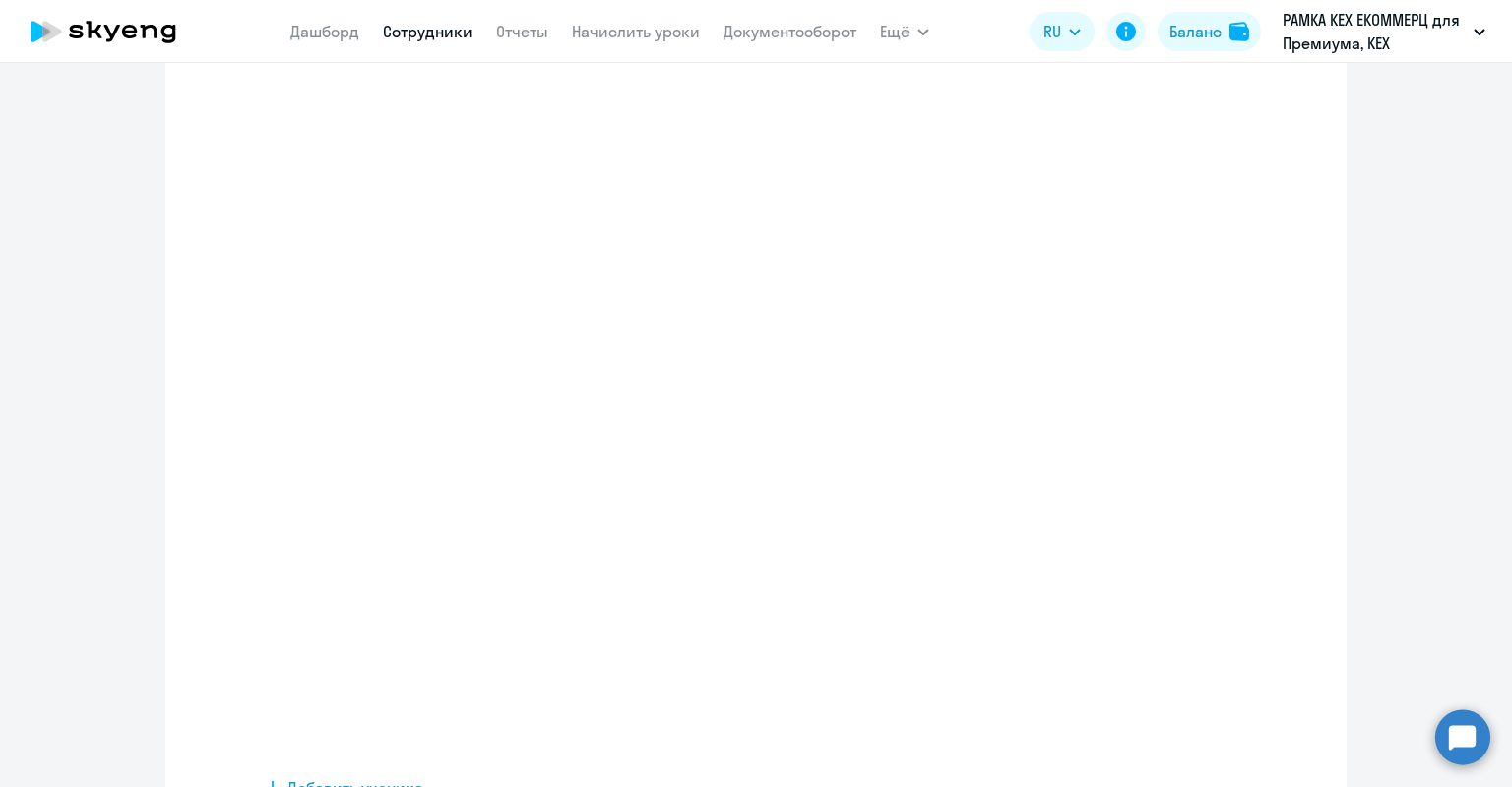 scroll, scrollTop: 0, scrollLeft: 0, axis: both 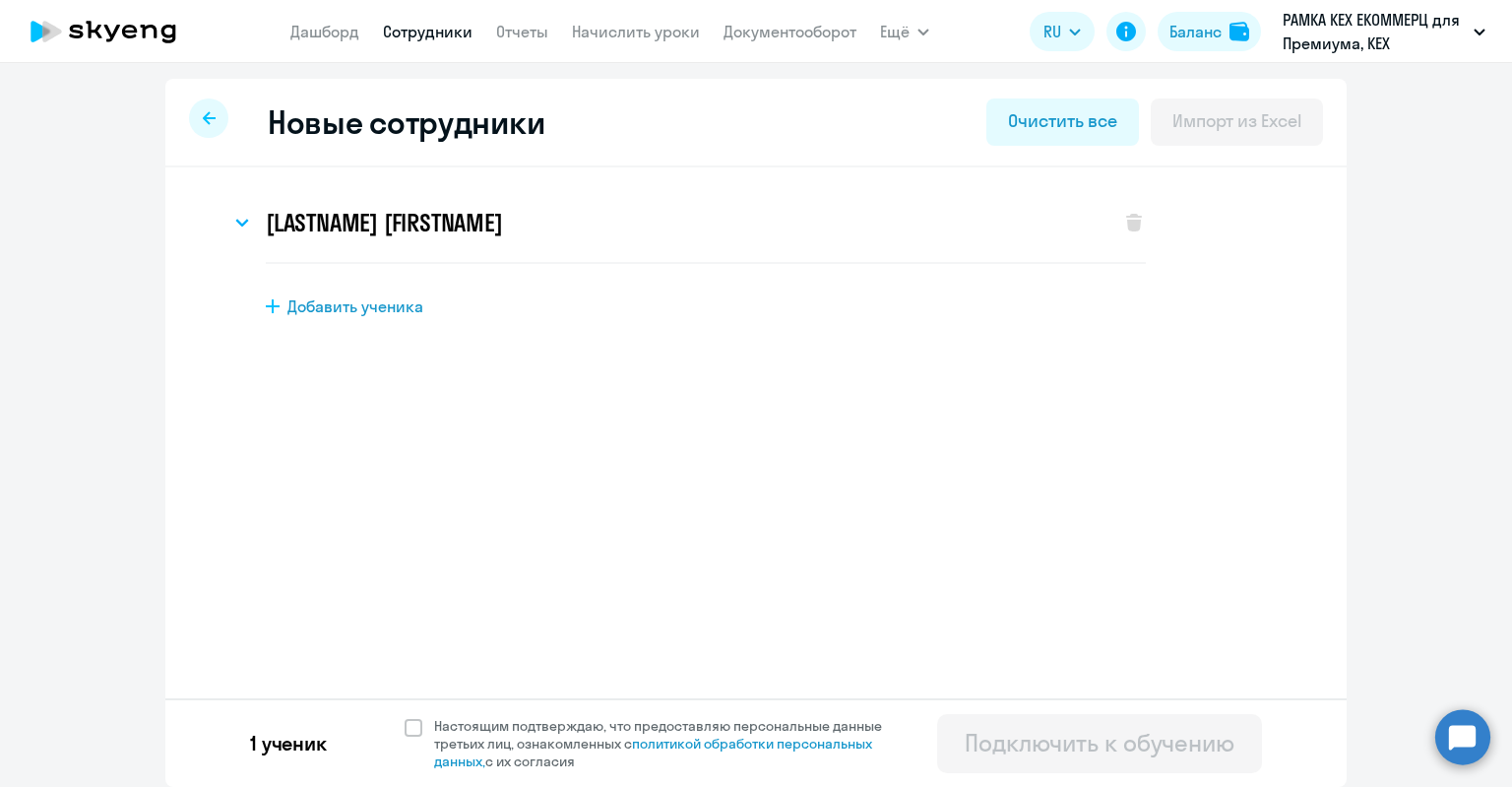 drag, startPoint x: 563, startPoint y: 720, endPoint x: 594, endPoint y: 716, distance: 31.257 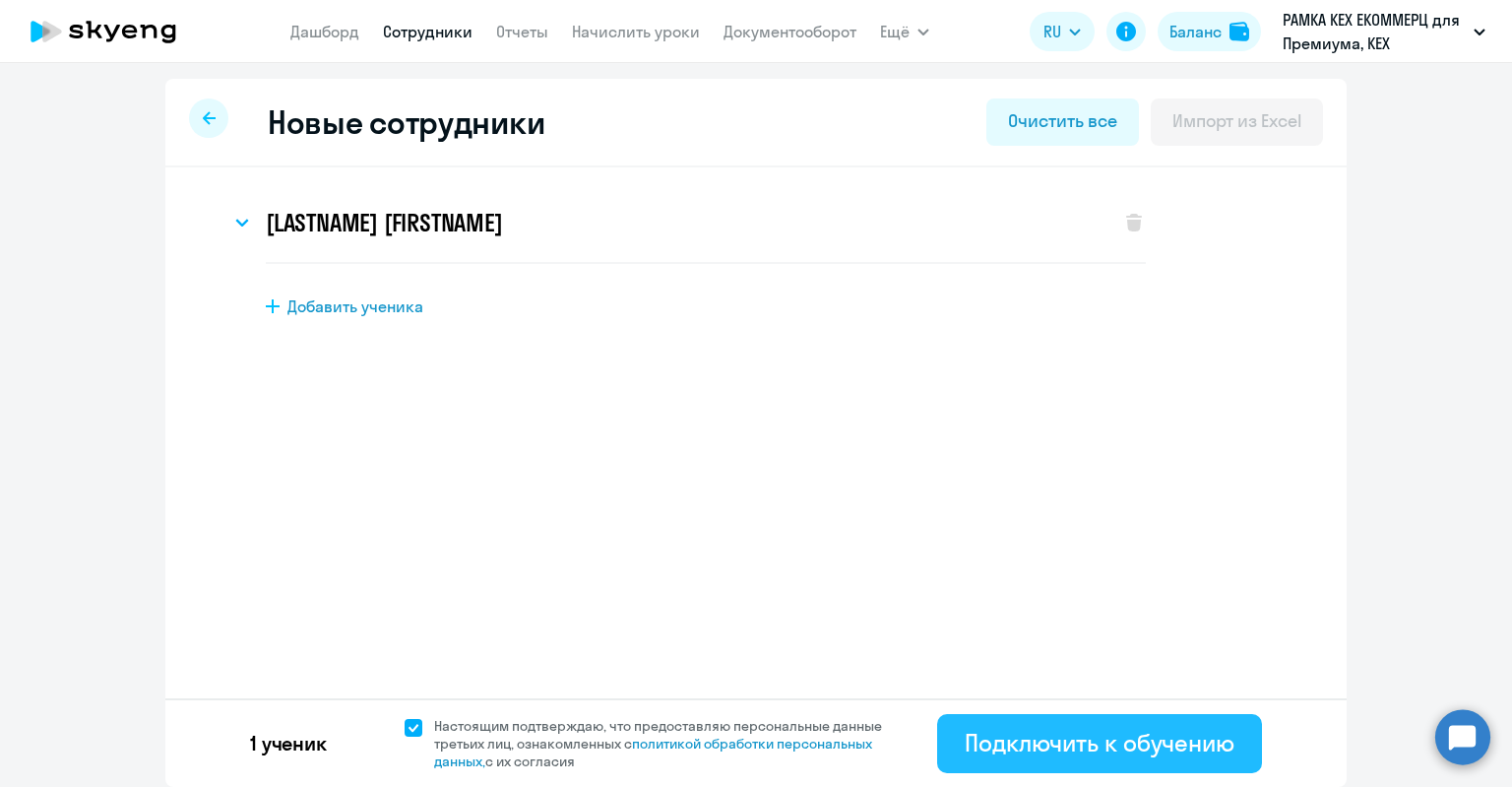 click on "Подключить к обучению" 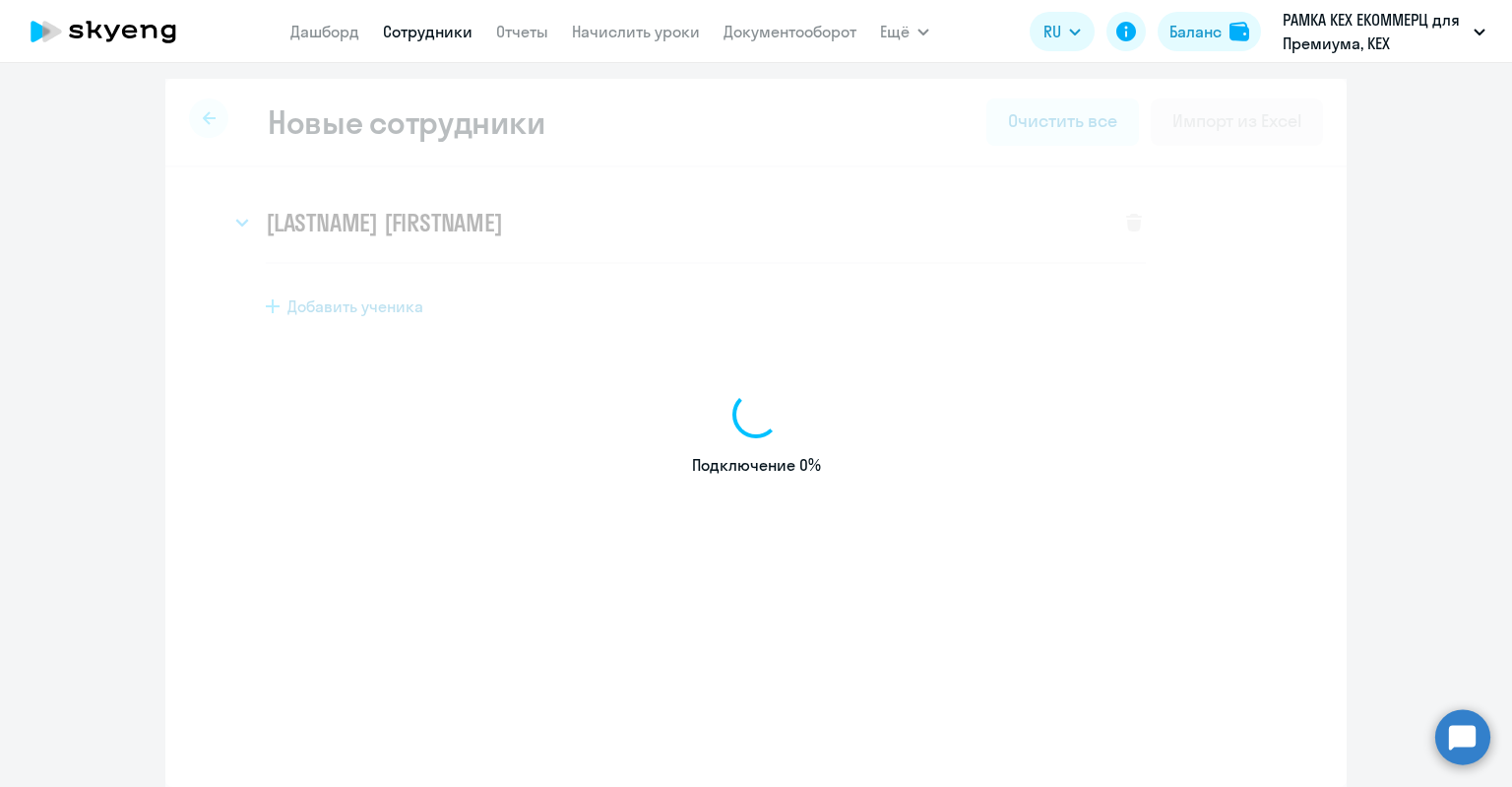 select on "english_adult_not_native_speaker_premium" 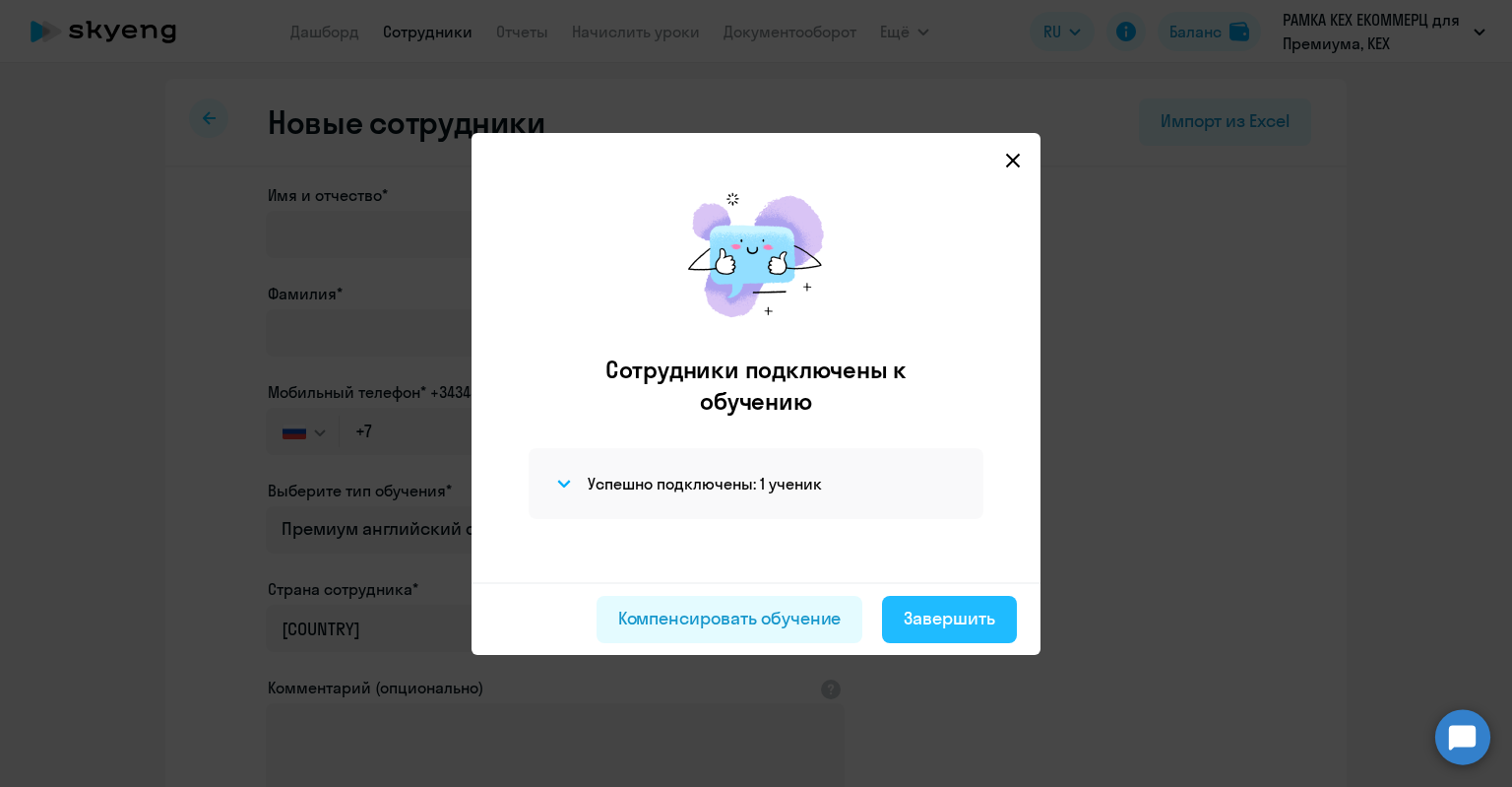 click on "Завершить" at bounding box center [949, 619] 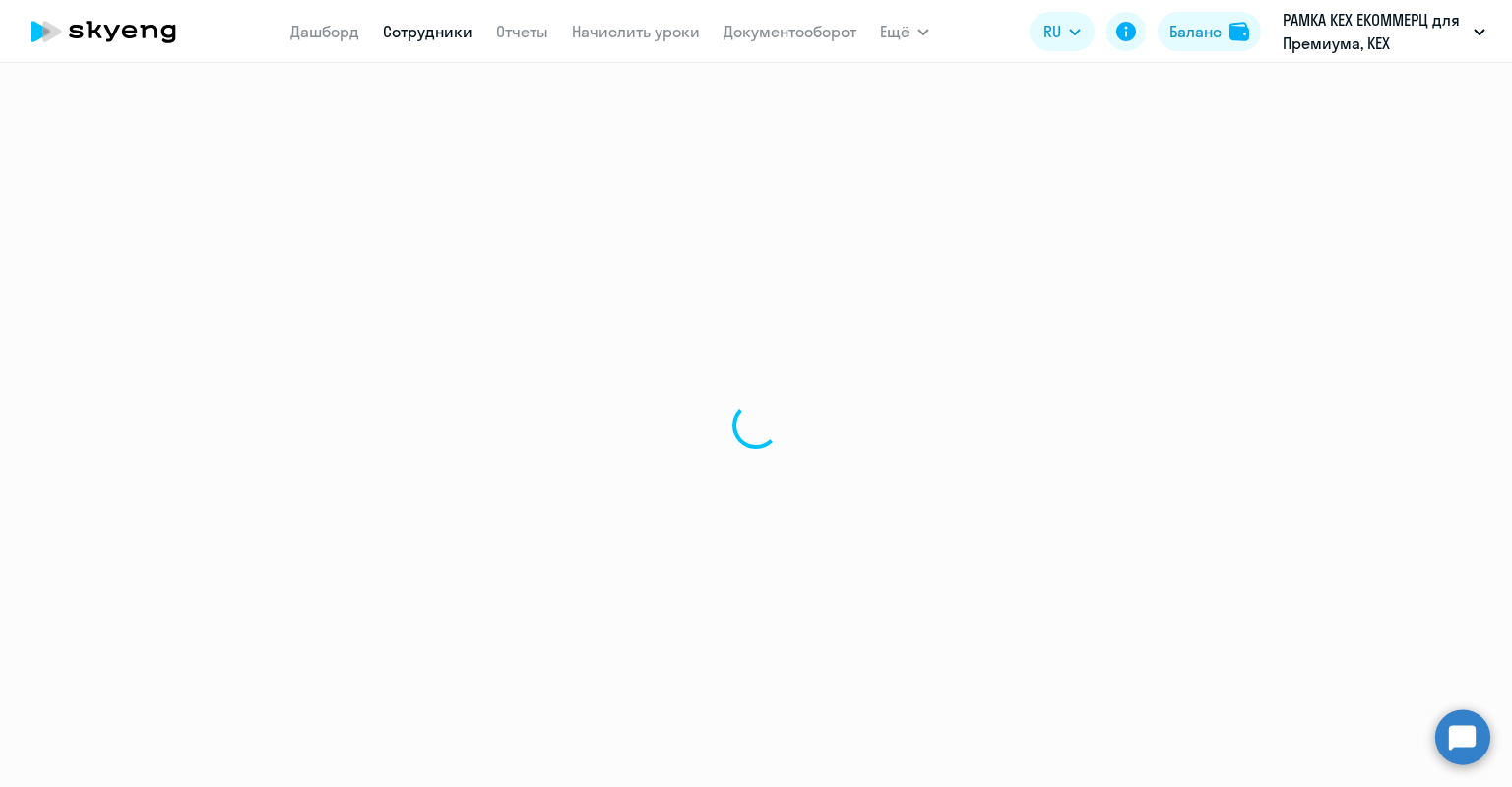 select on "30" 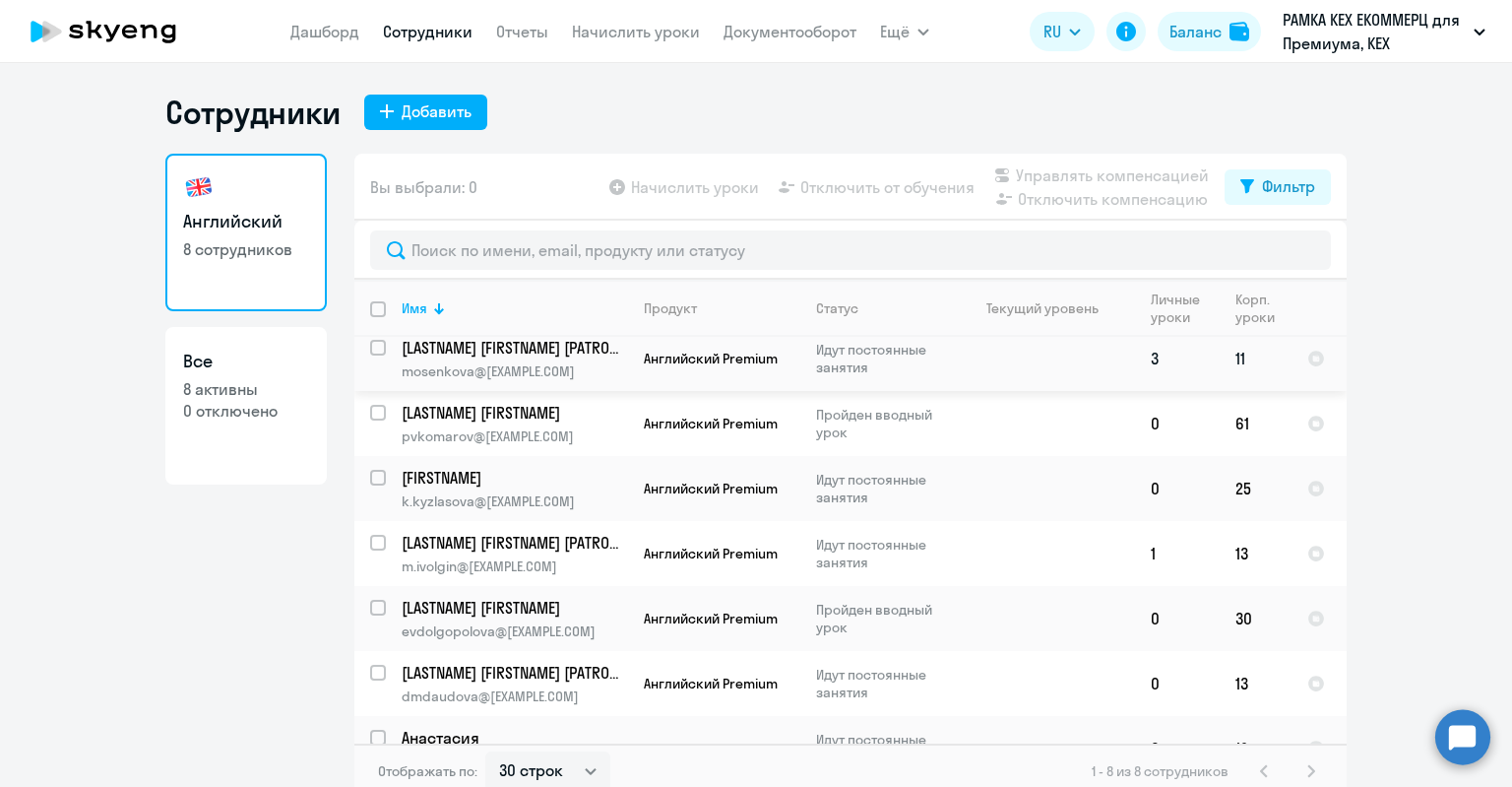 scroll, scrollTop: 109, scrollLeft: 0, axis: vertical 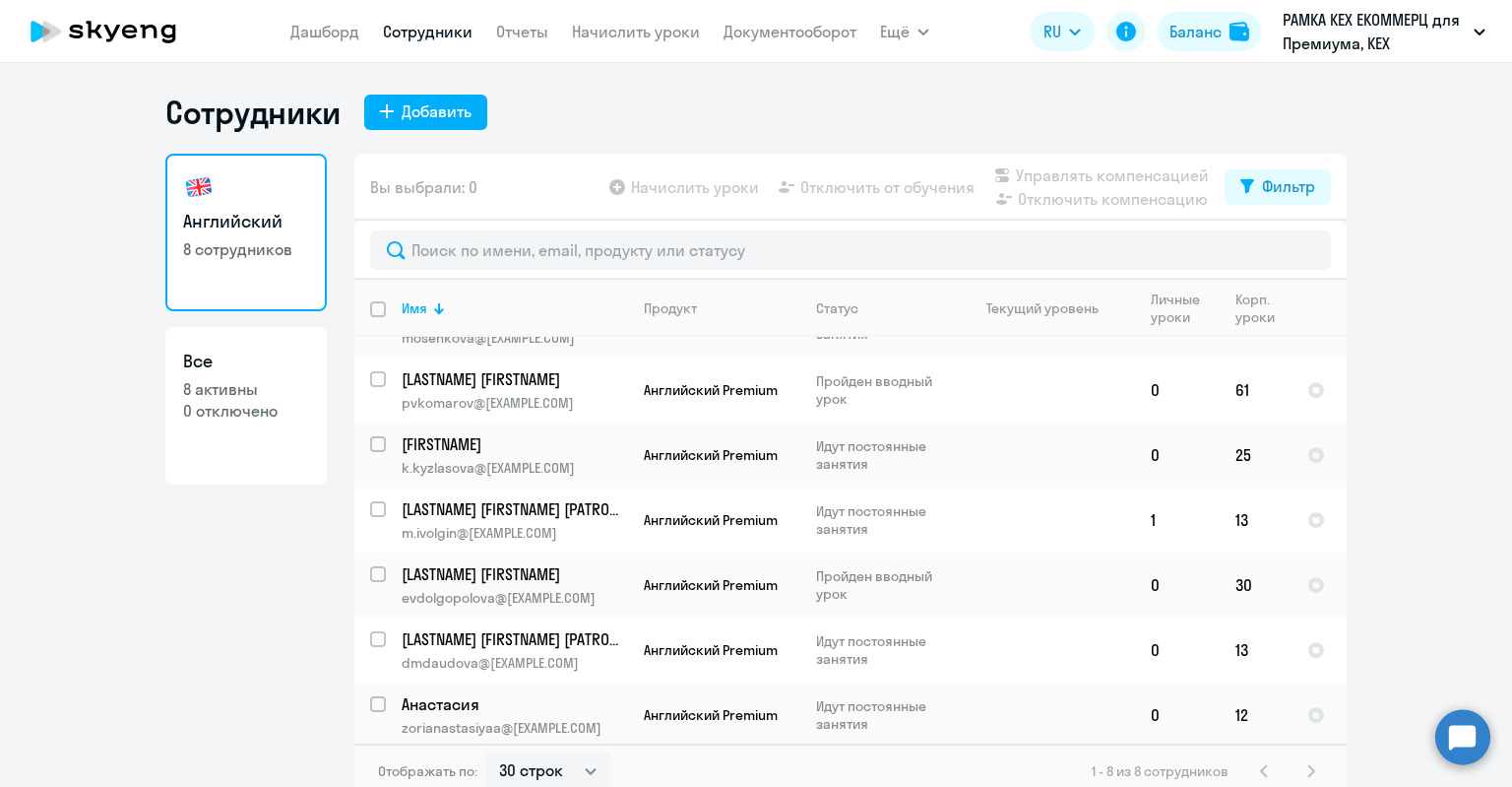 click on "8 активны" 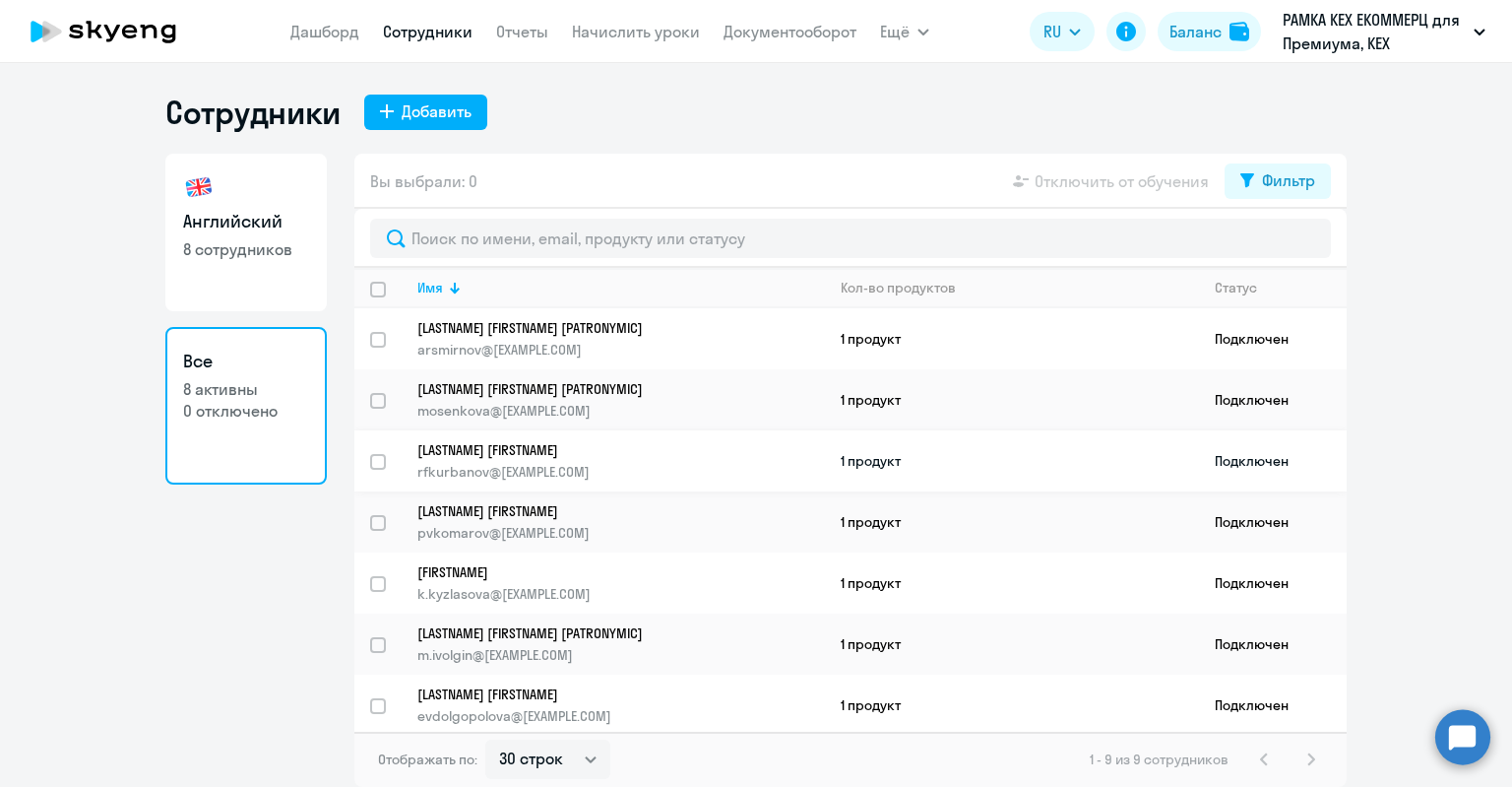 click on "Курбанов Ринат rfkurbanov@avito.ru" 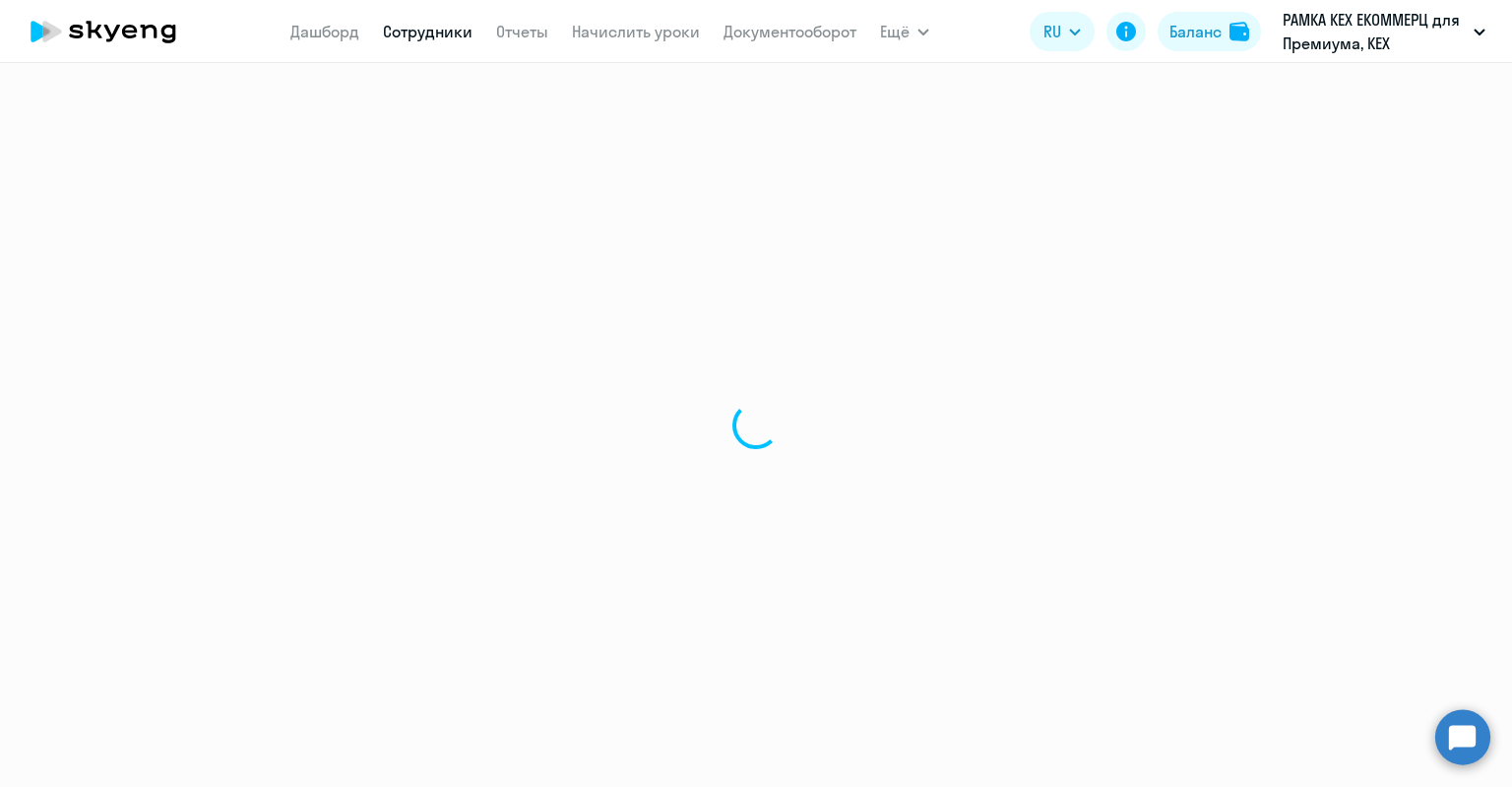 select on "english" 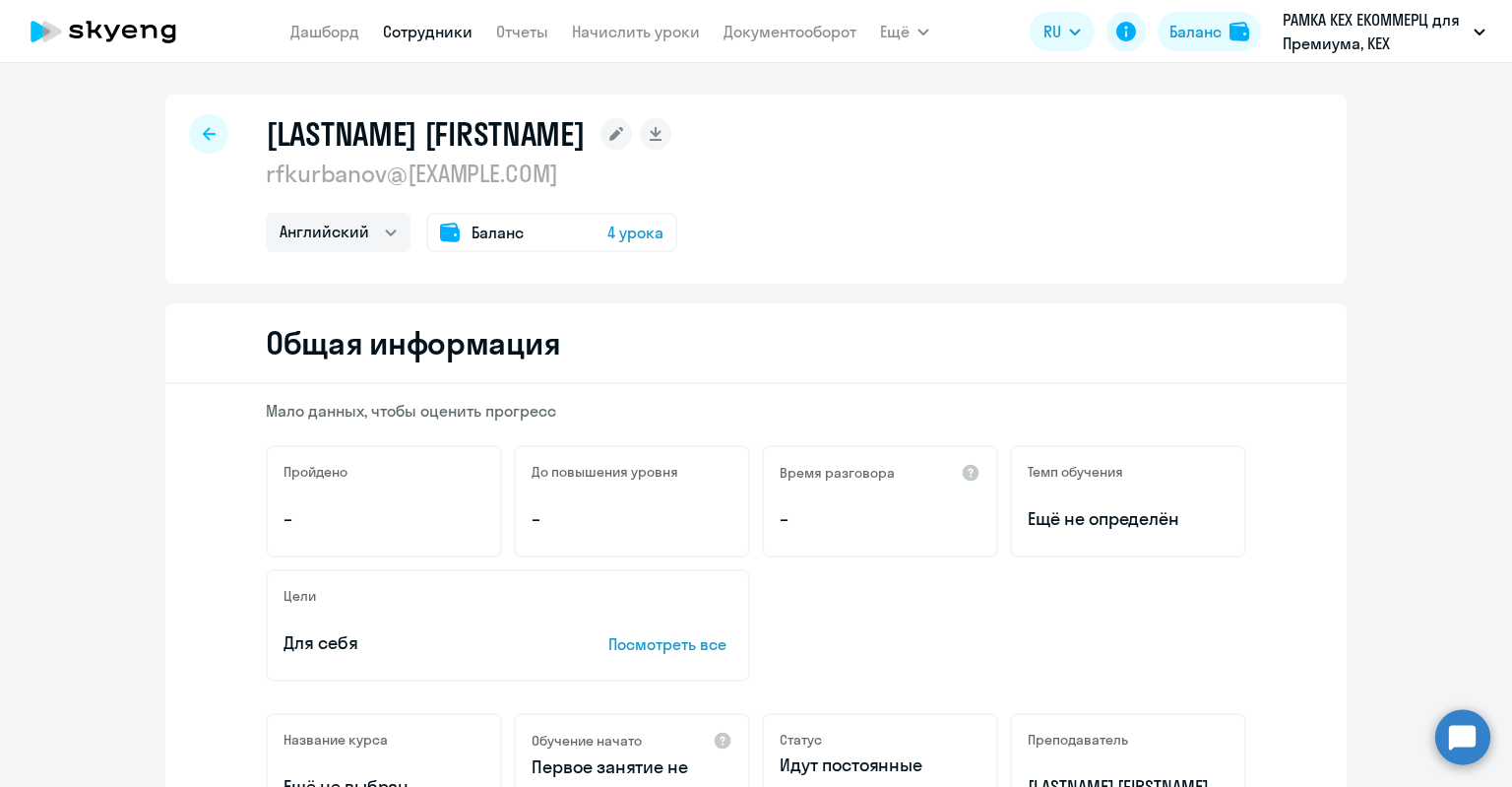 click on "Баланс 4 урока" 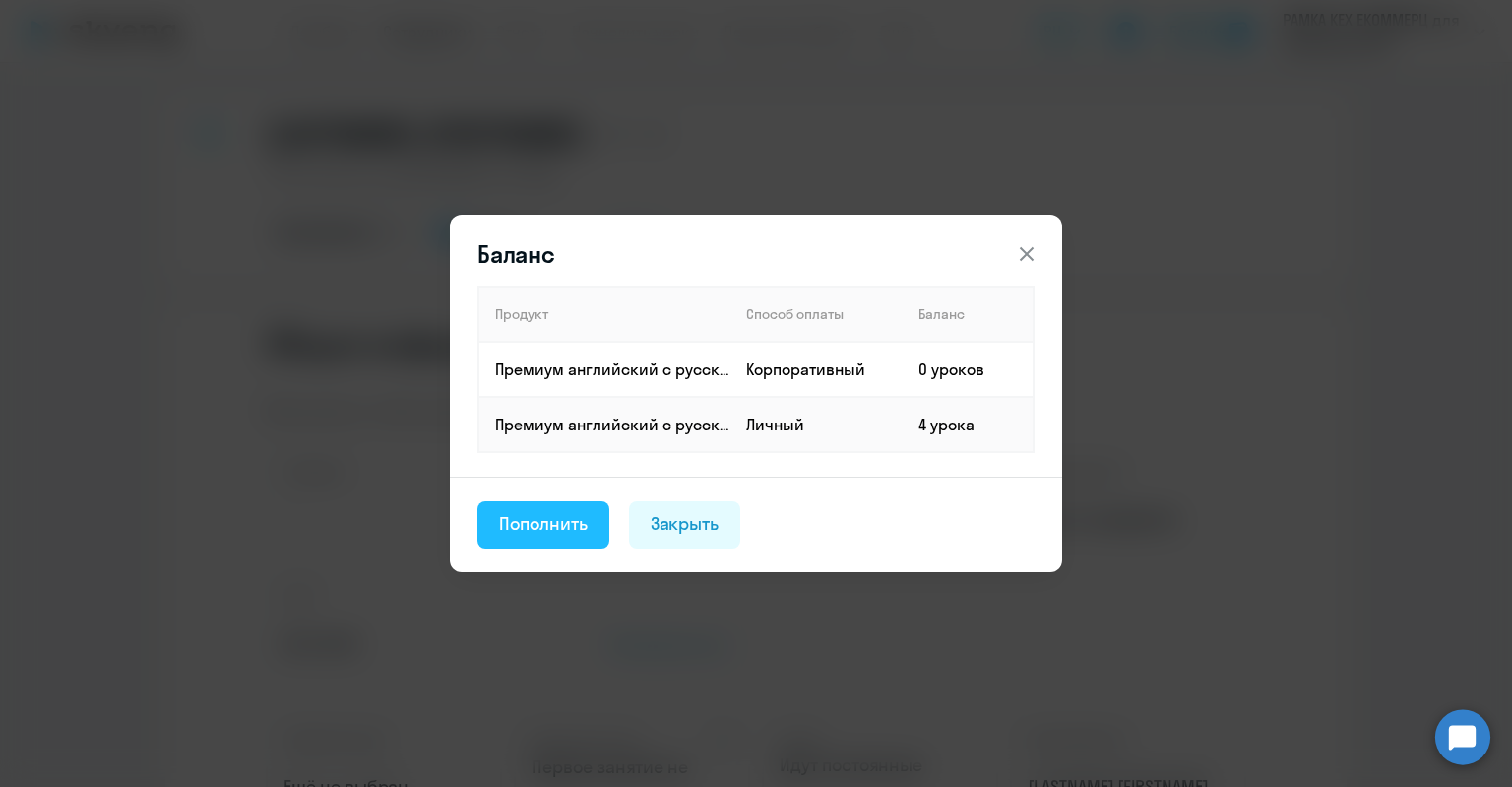 click on "Пополнить" at bounding box center (543, 524) 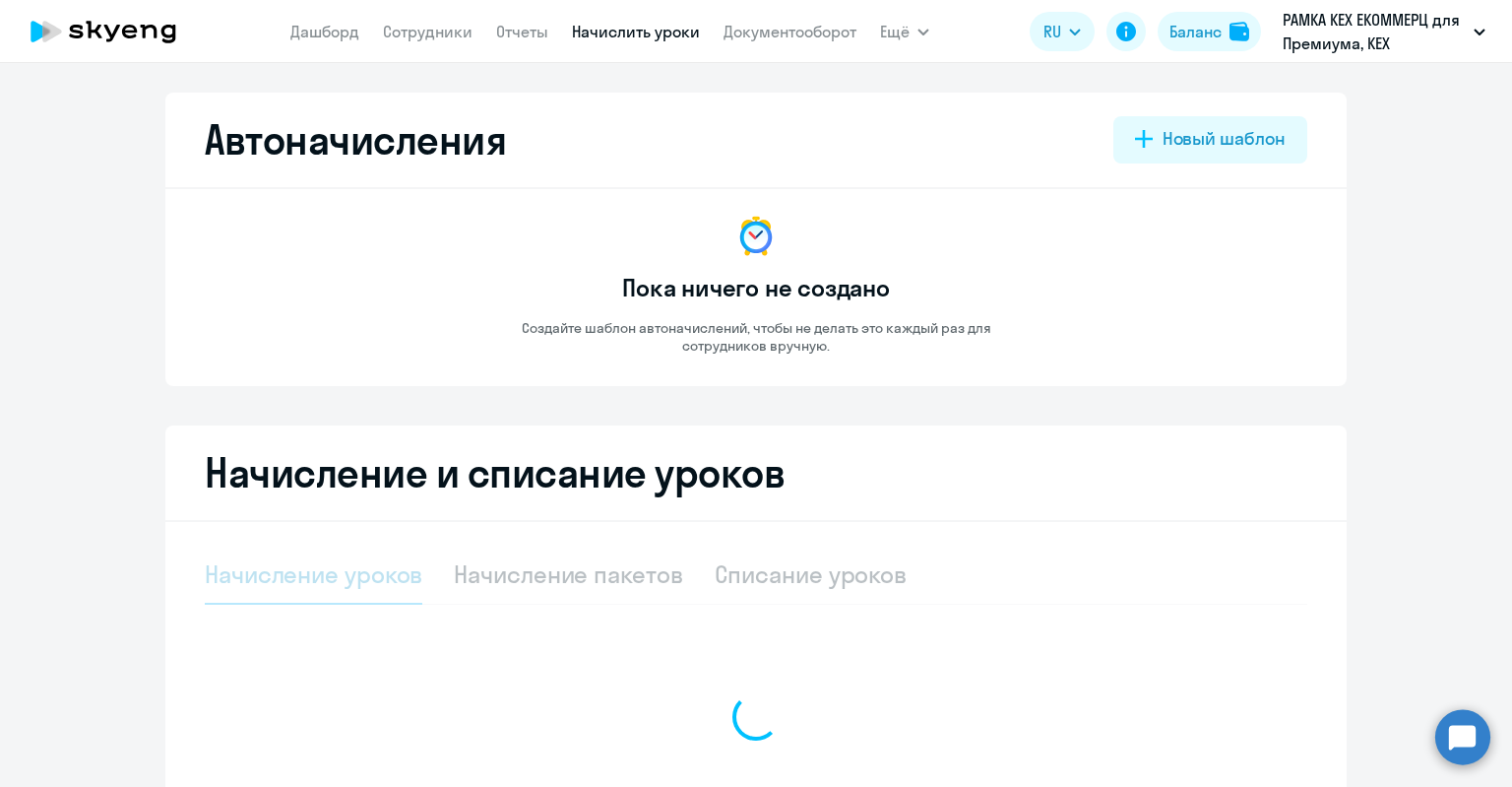 select on "10" 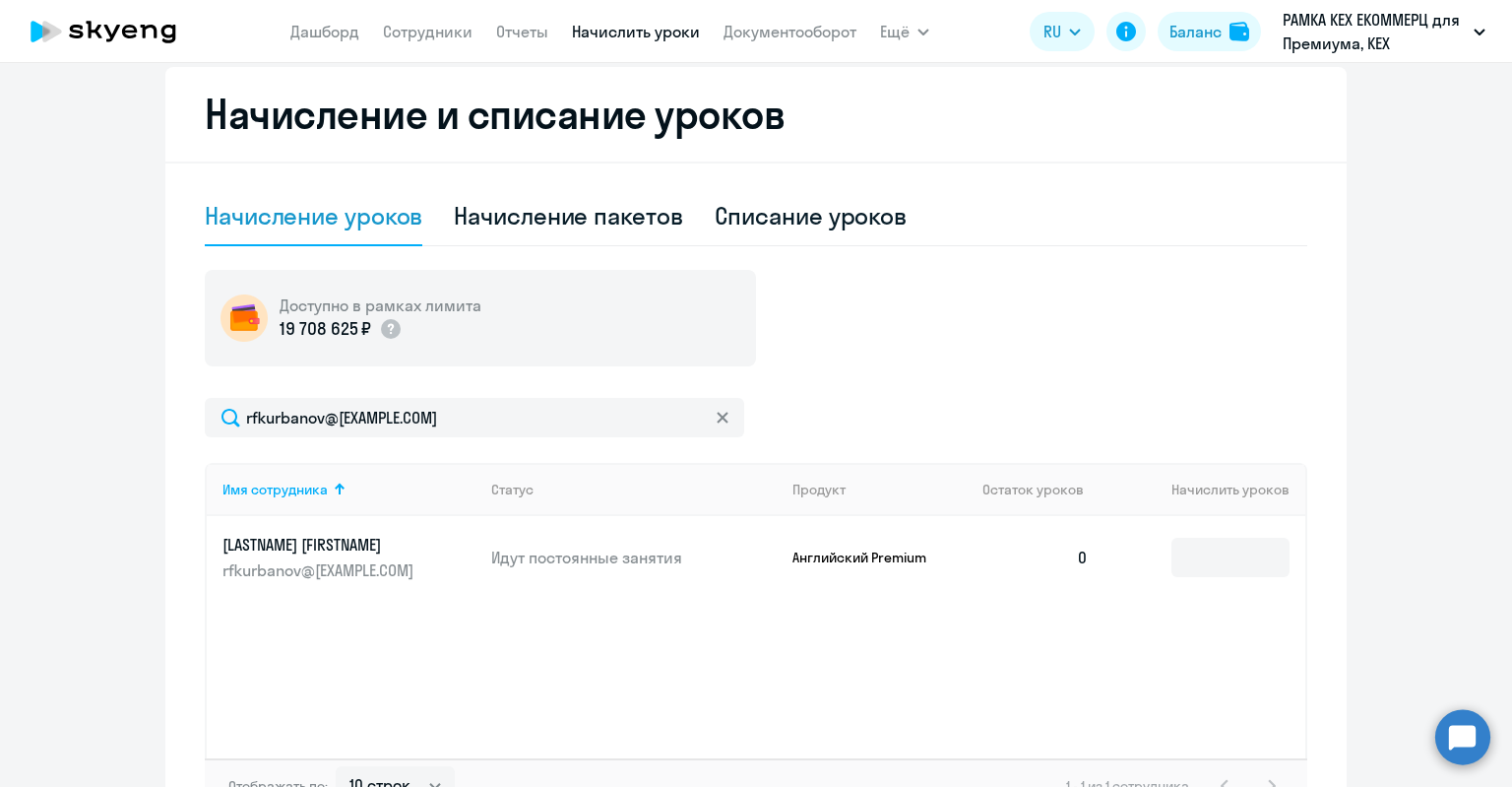 scroll, scrollTop: 492, scrollLeft: 0, axis: vertical 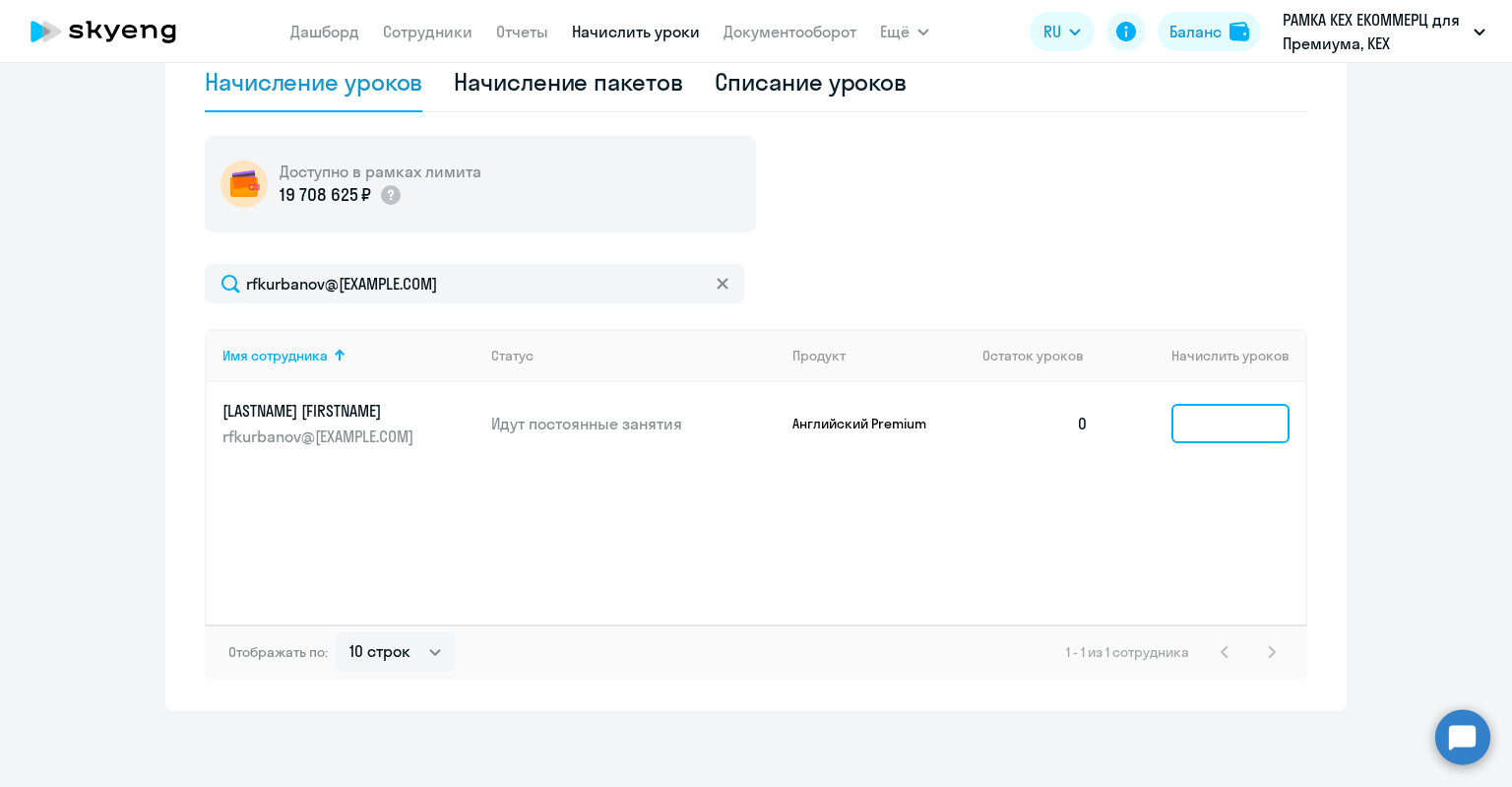 click 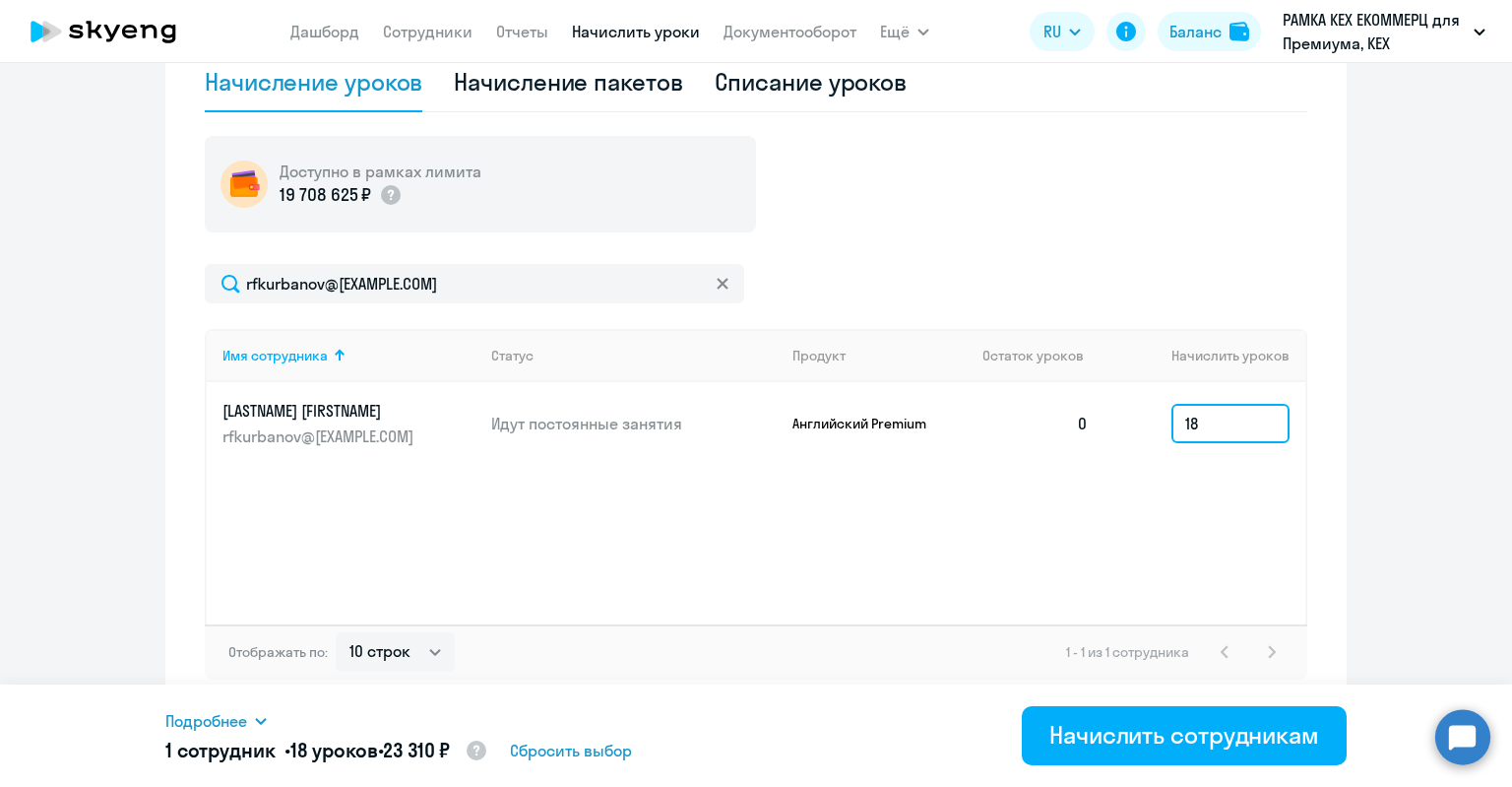 type on "18" 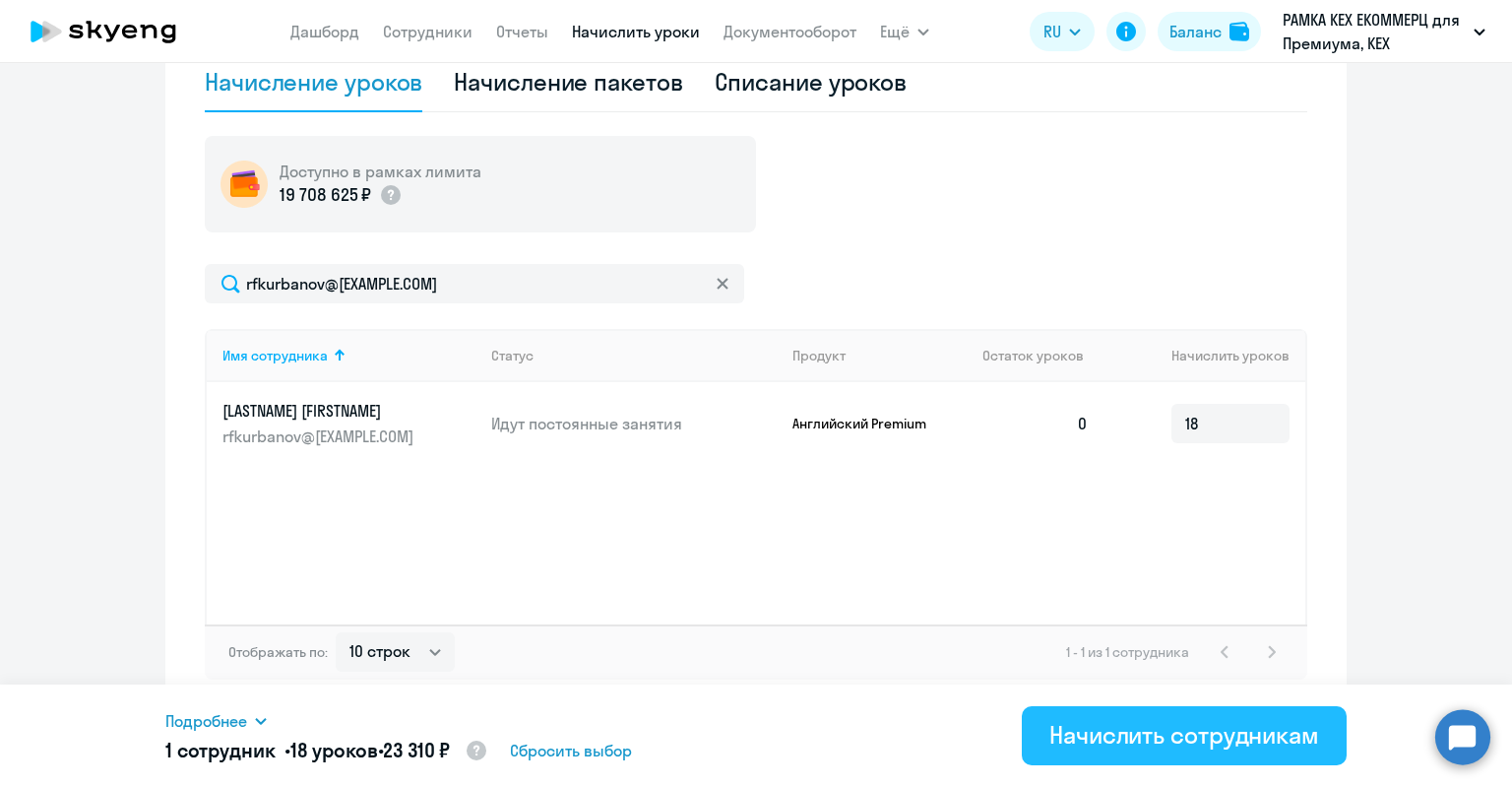 click on "Начислить сотрудникам" at bounding box center (1184, 735) 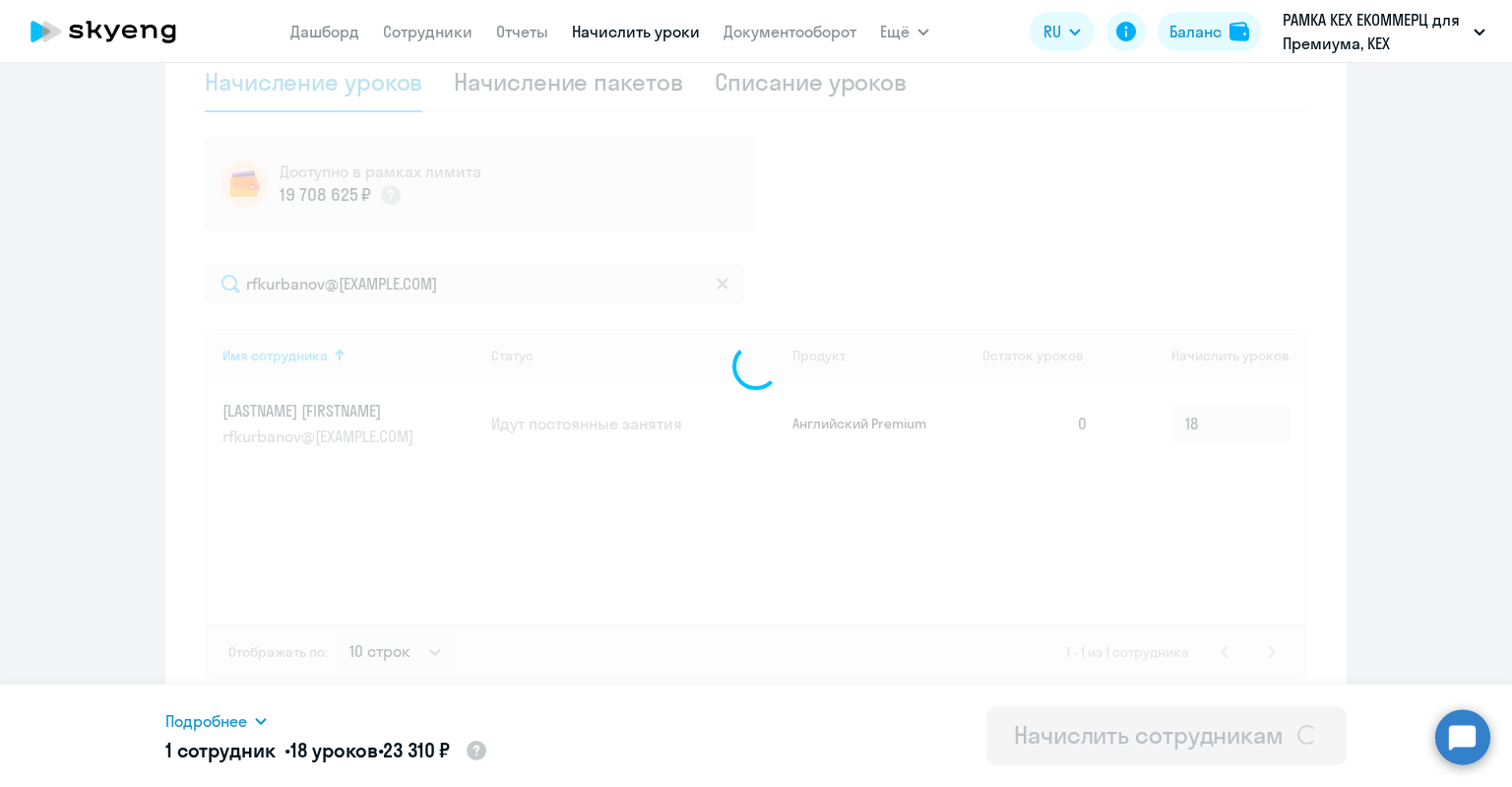 type 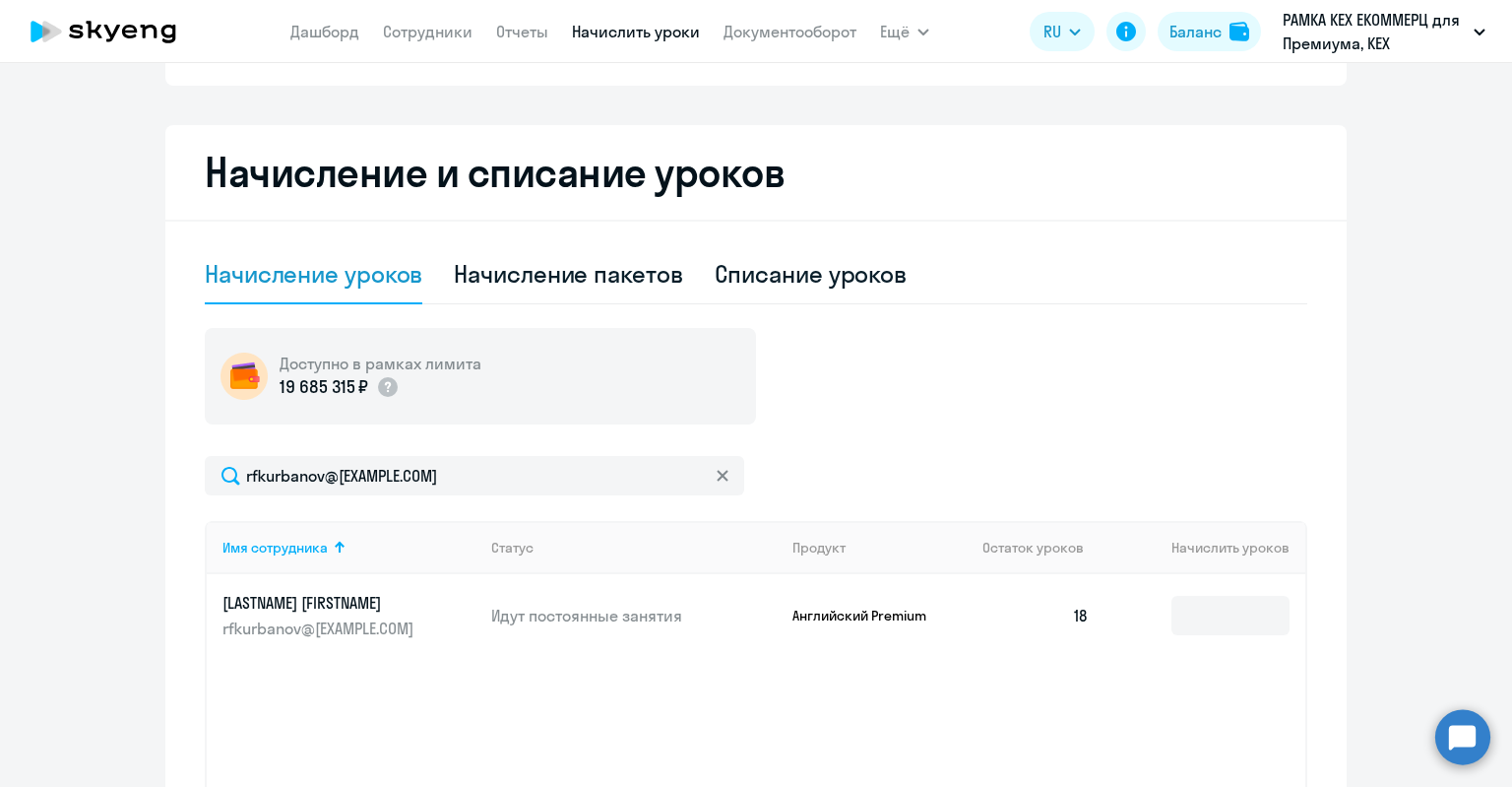 scroll, scrollTop: 0, scrollLeft: 0, axis: both 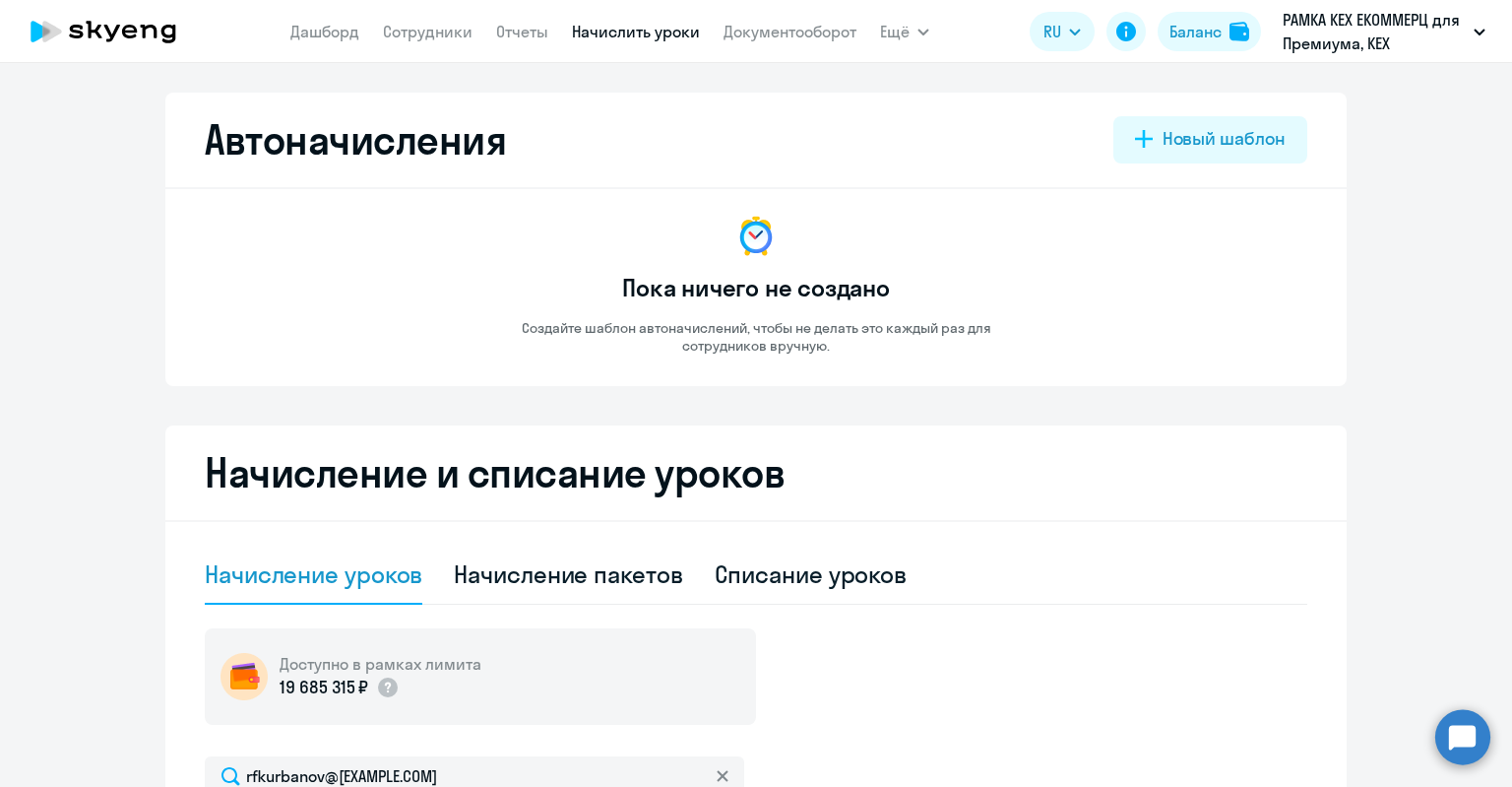 click 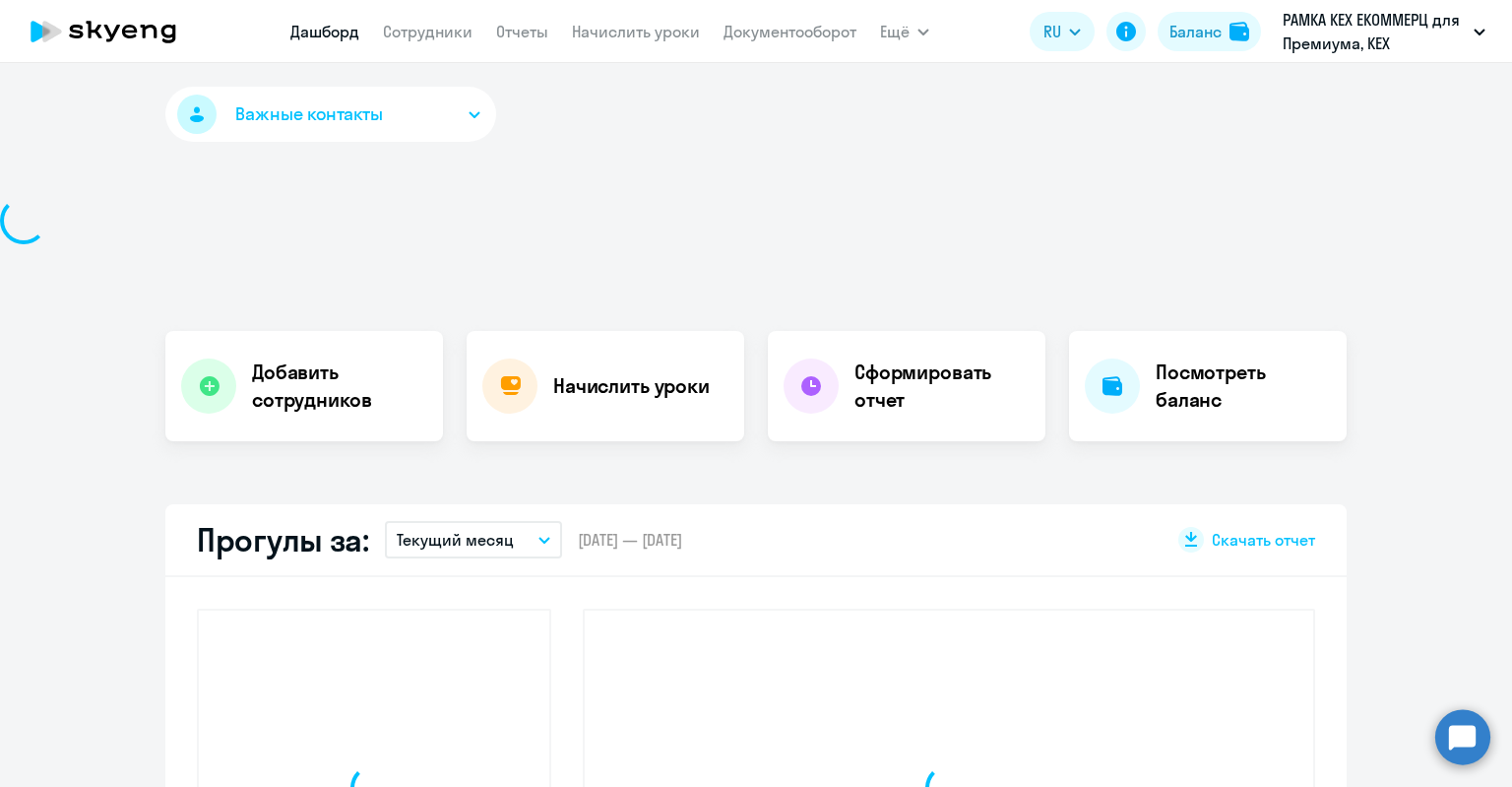 select on "30" 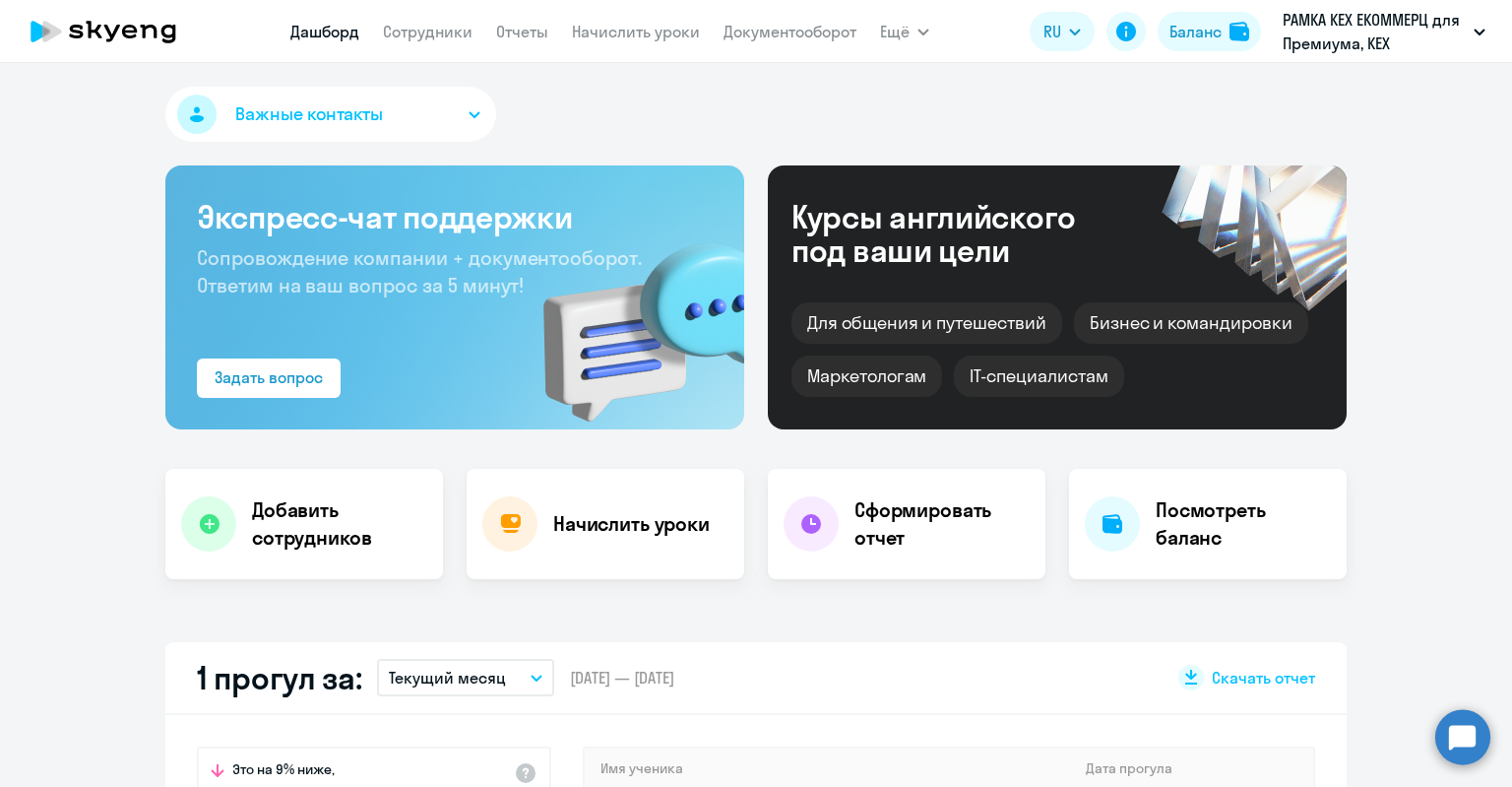 click on "Сотрудники" at bounding box center [427, 32] 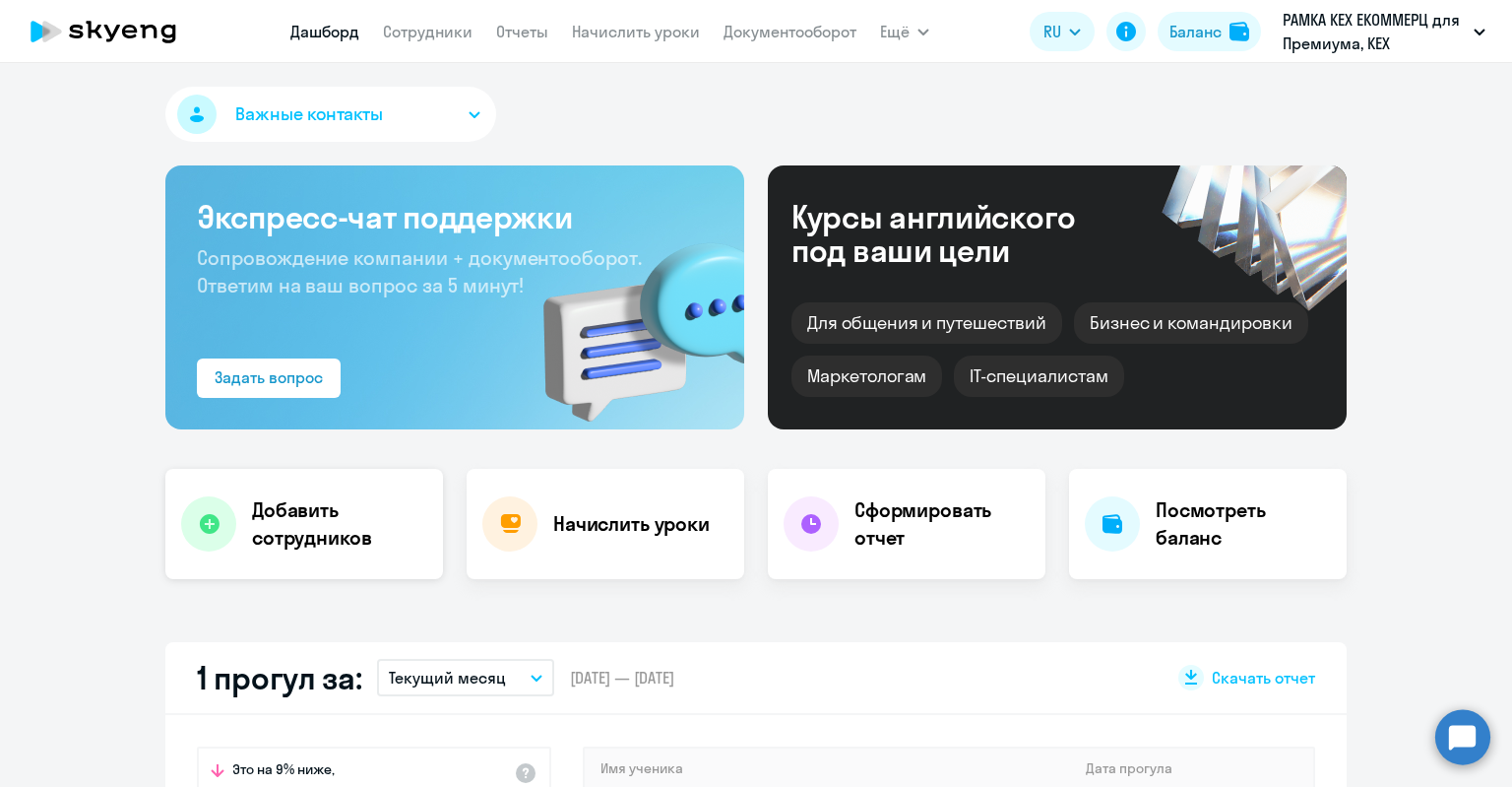 click on "Добавить сотрудников" 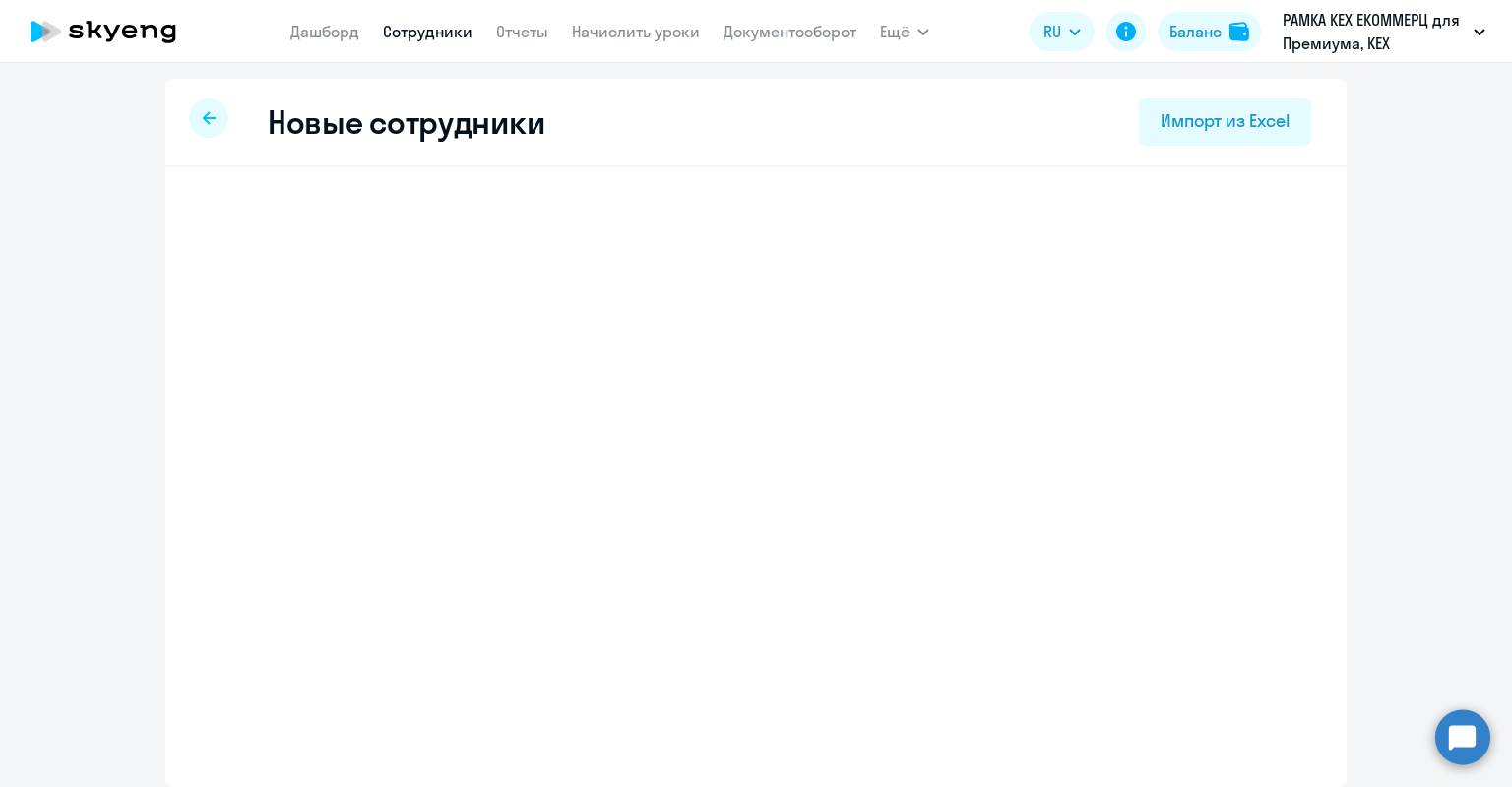 select on "english_adult_not_native_speaker_premium" 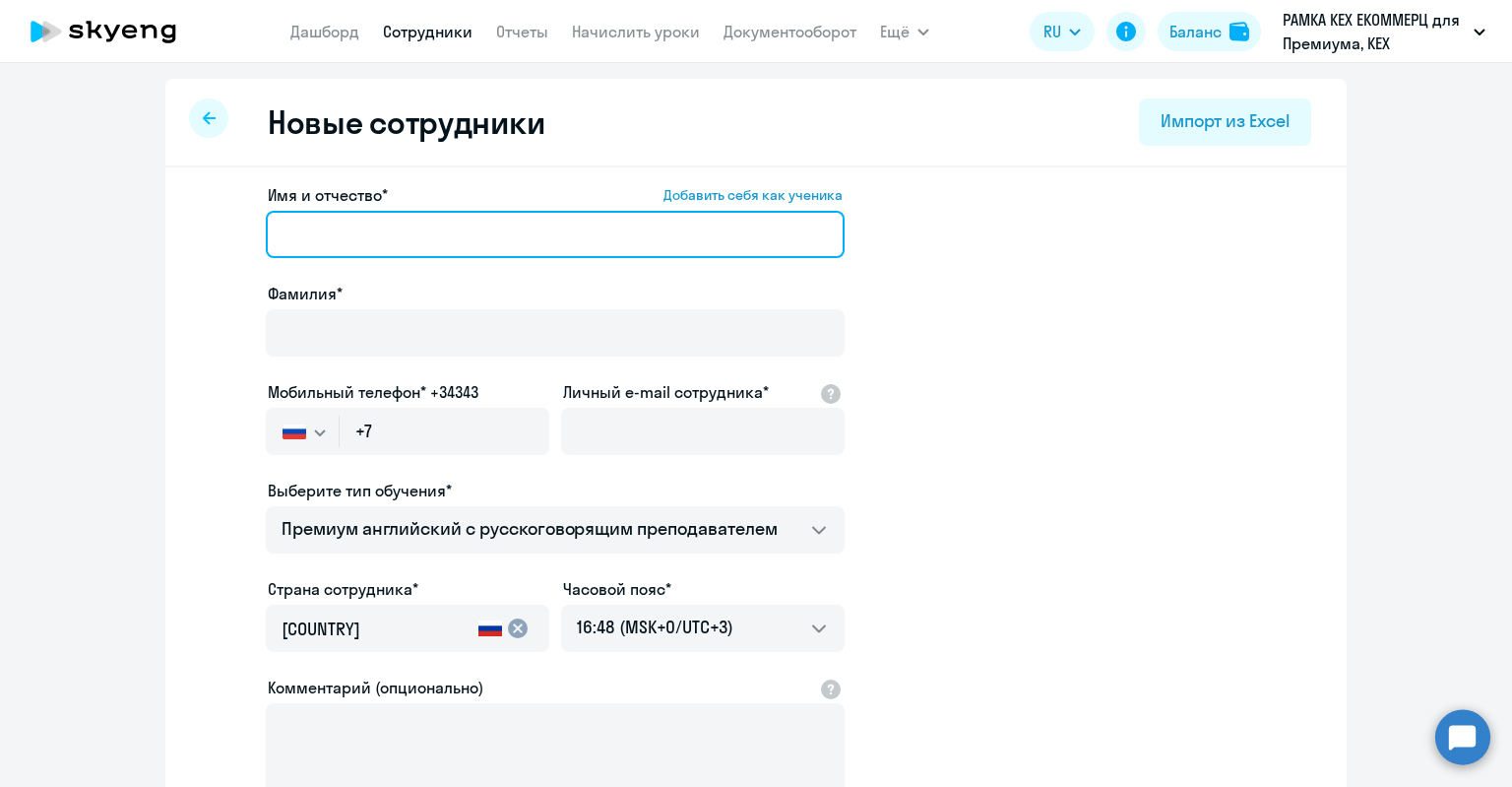 click on "Имя и отчество*  Добавить себя как ученика" at bounding box center [555, 234] 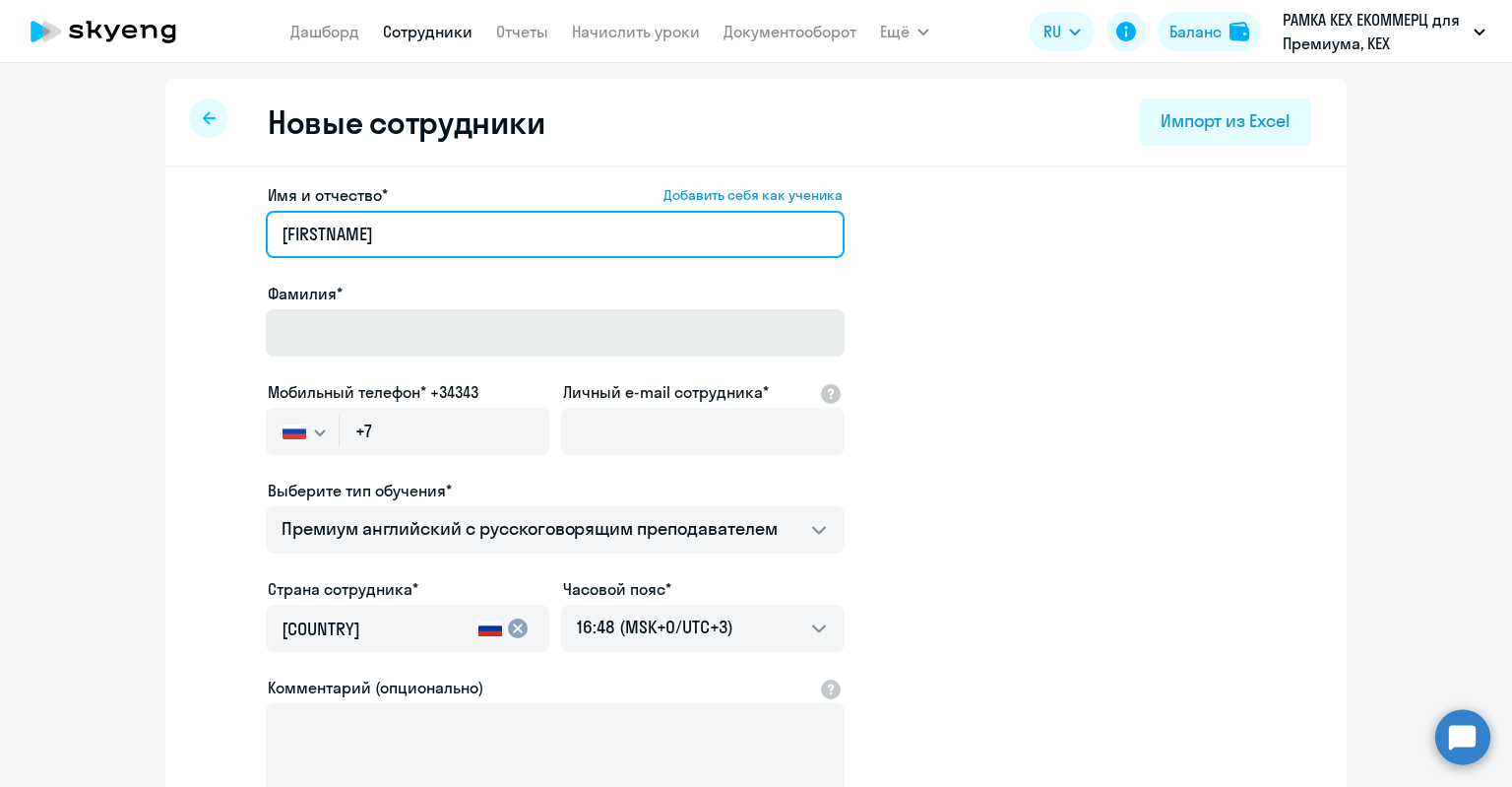 type on "[FIRST]" 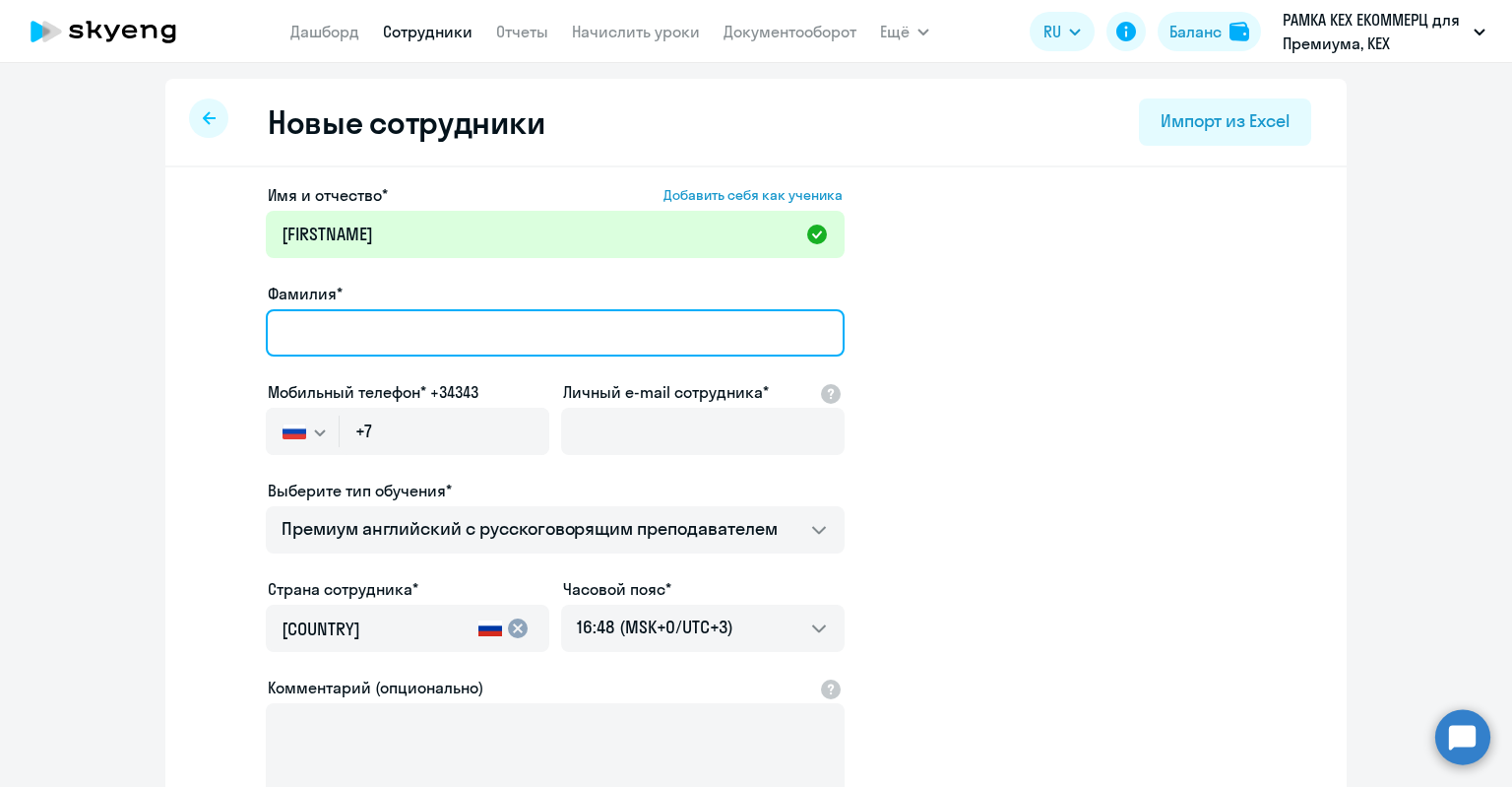 click on "Фамилия*" at bounding box center (555, 333) 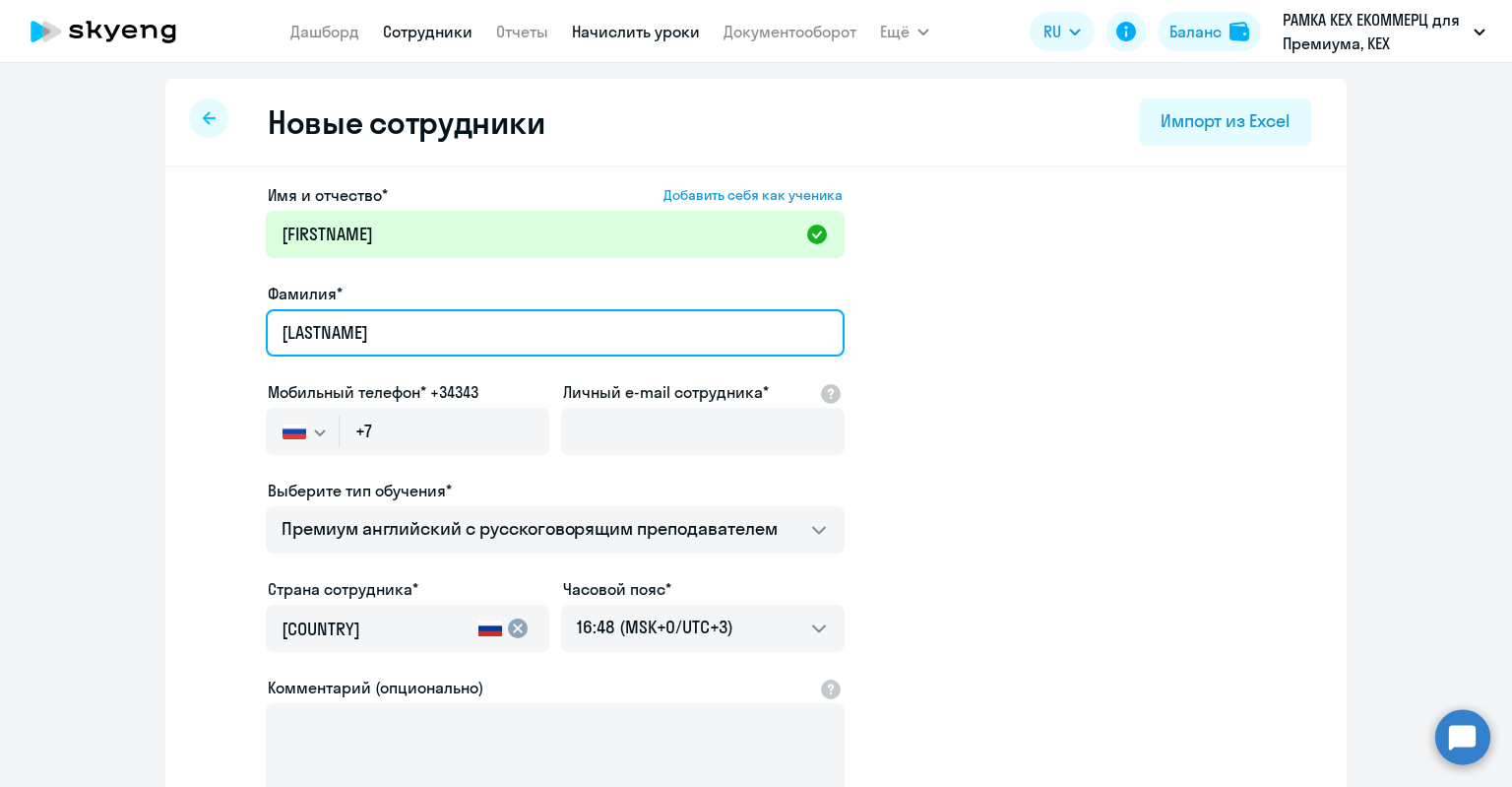 type on "[LAST]" 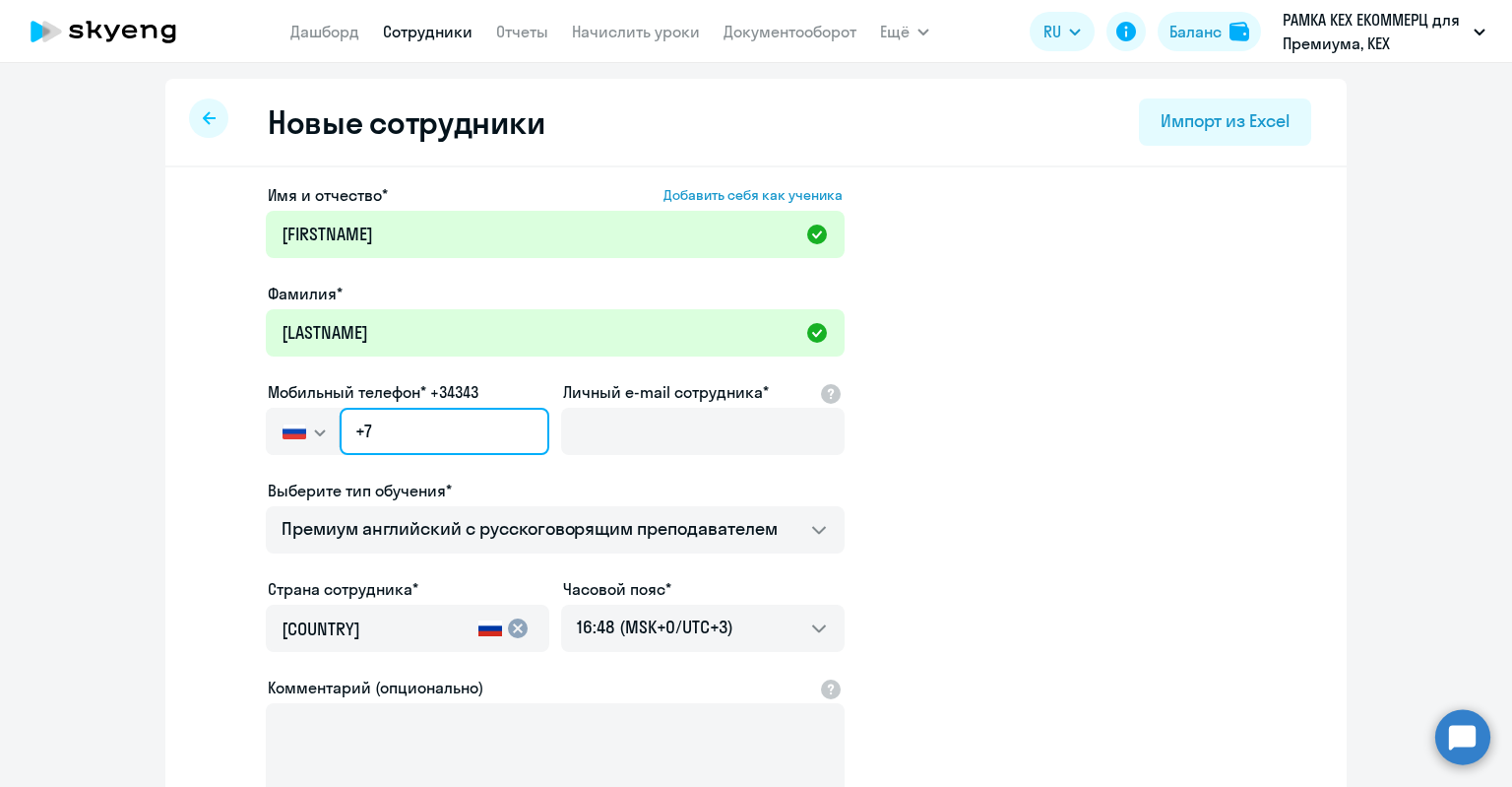 click on "+7" 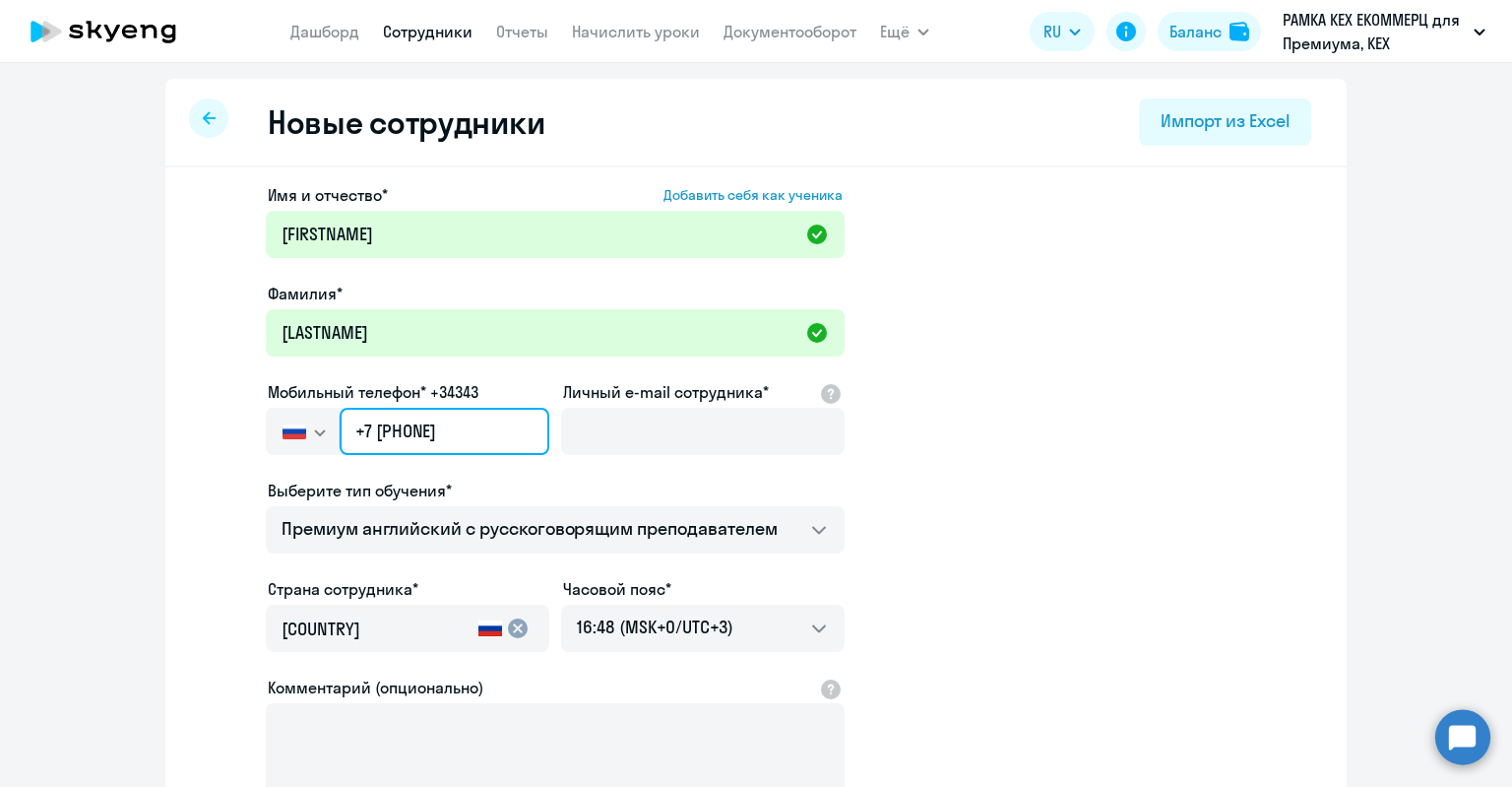 type on "+7 [PHONE]" 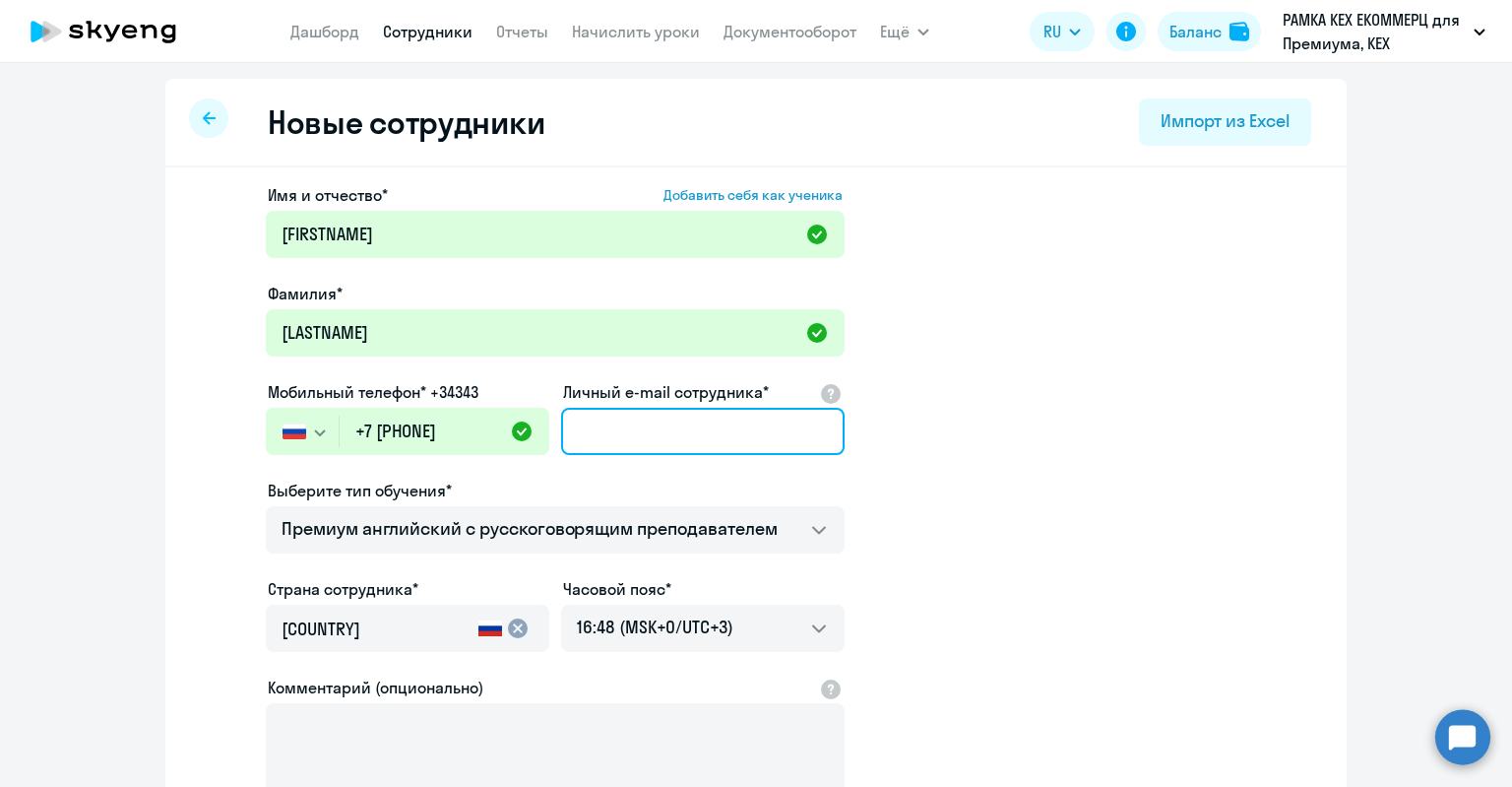 click on "Личный e-mail сотрудника*" at bounding box center (703, 431) 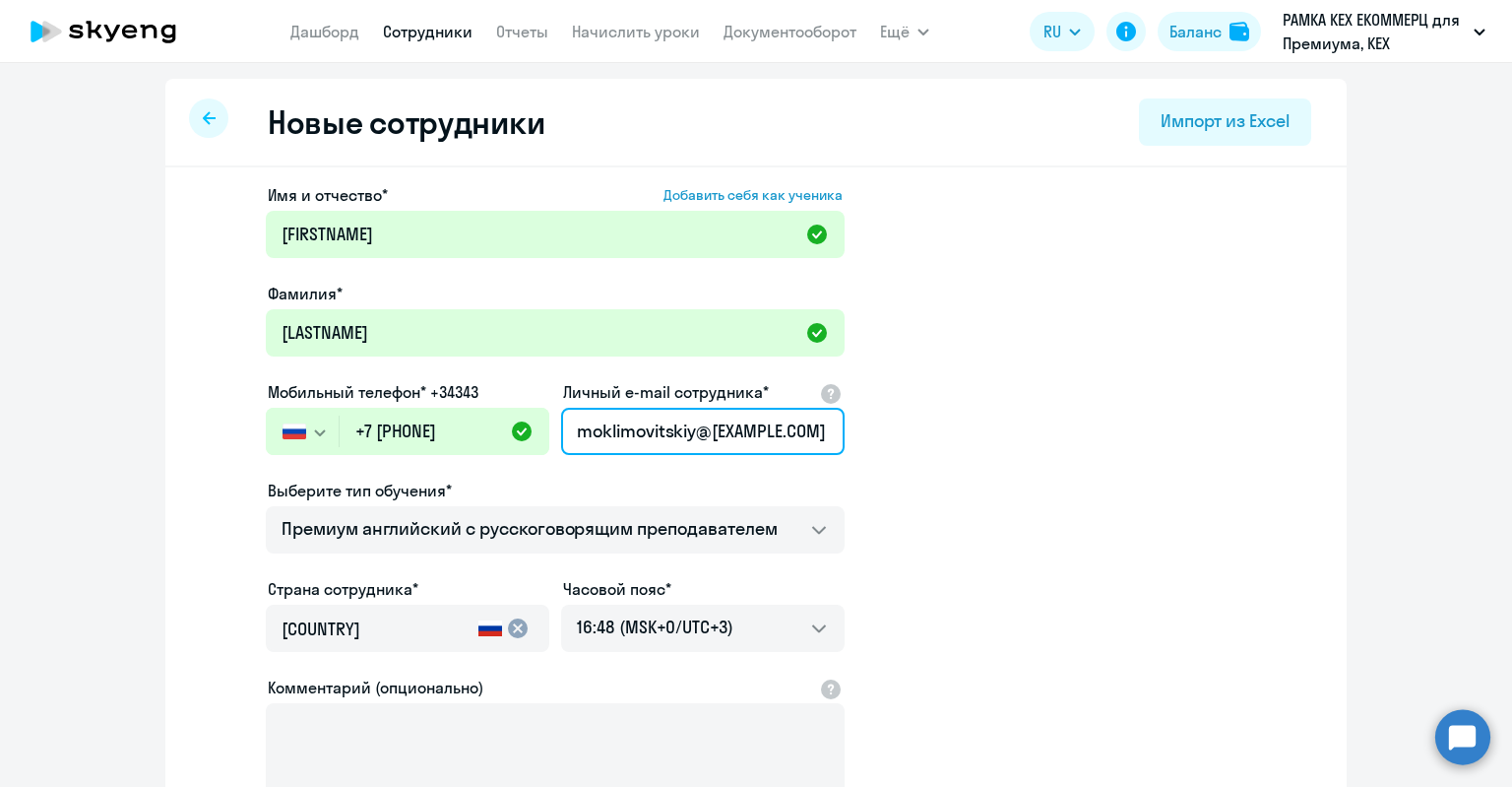 type on "[EMAIL]" 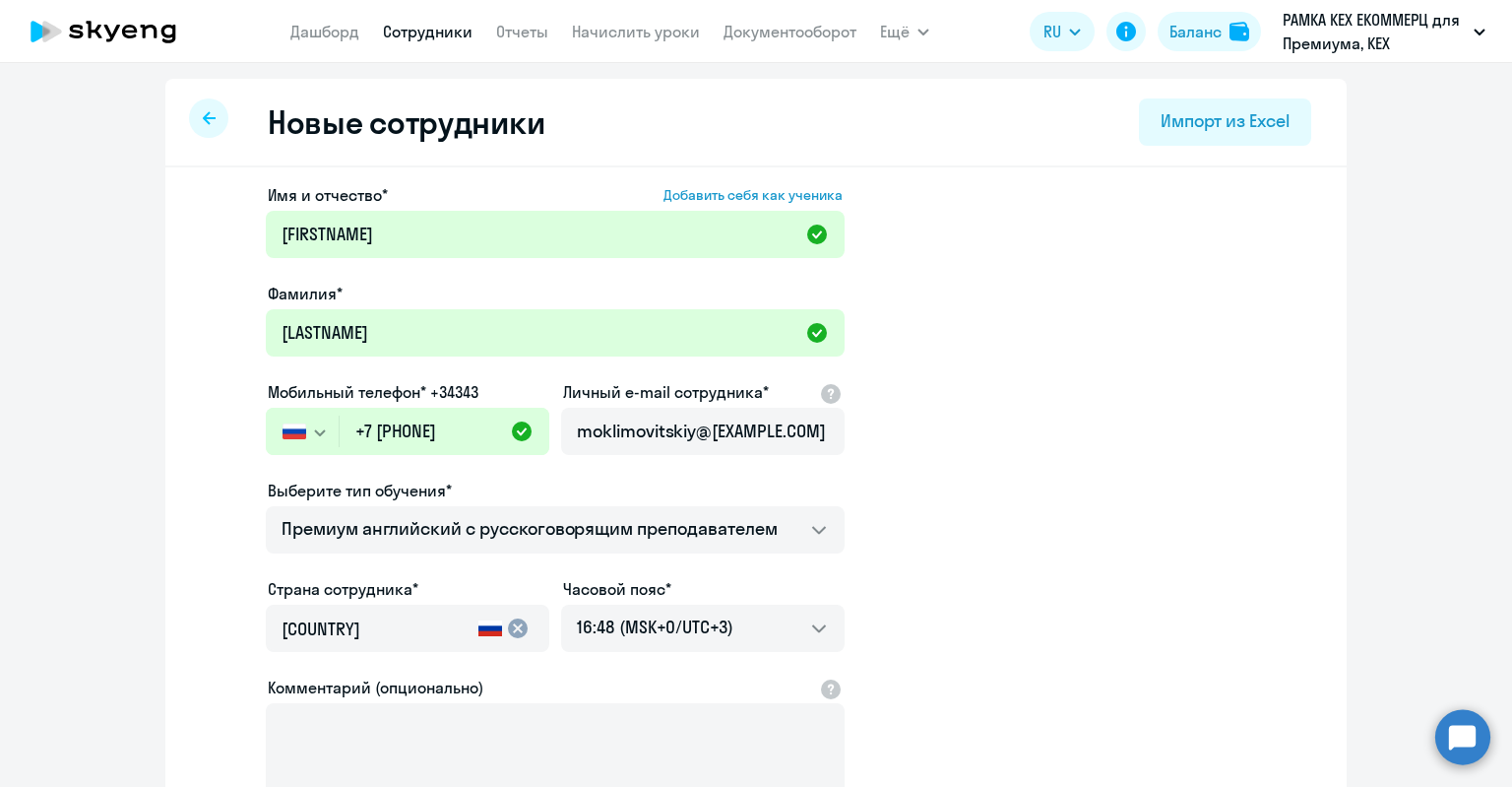 click on "Имя и отчество*  Добавить себя как ученика  [FIRST] [LAST]  Мобильный телефон* +[PHONE]
Россия +7 Казахстан +7 Украина +380 Беларусь (Белоруссия) +375 Австралия +61 Австрия +43 Азербайджан +994 Албания +355 Алжир +213 Ангилья +1(264) Ангола +244 Андорра +376 Антигуа и Барбуда +1(268) Аргентина +54 Армения +374 Аруба +297 Афганистан +93 Багамские Острова +1(242) Бангладеш +880 Барбадос +1(246) Бахрейн +973 Белиз +501 Бельгия +32 Бенин +229 Бермудские острова +1(441) Бирма (Мьянма) +95 Болгария +359 Боливия +591 Бонайре, Синт-Эстатиус и Саба +599 Босния и Герцеговина +387 +267 +55" 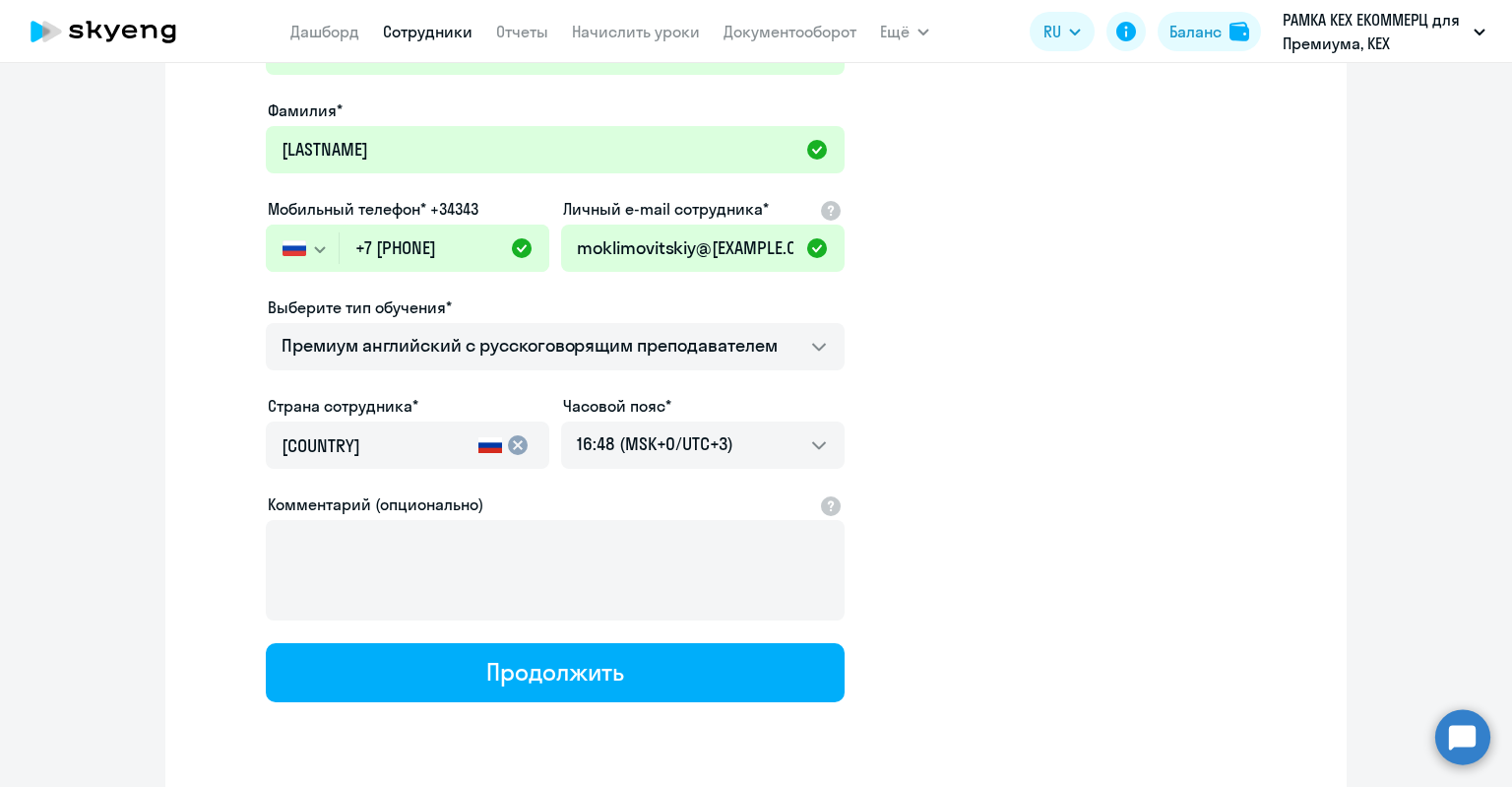 scroll, scrollTop: 244, scrollLeft: 0, axis: vertical 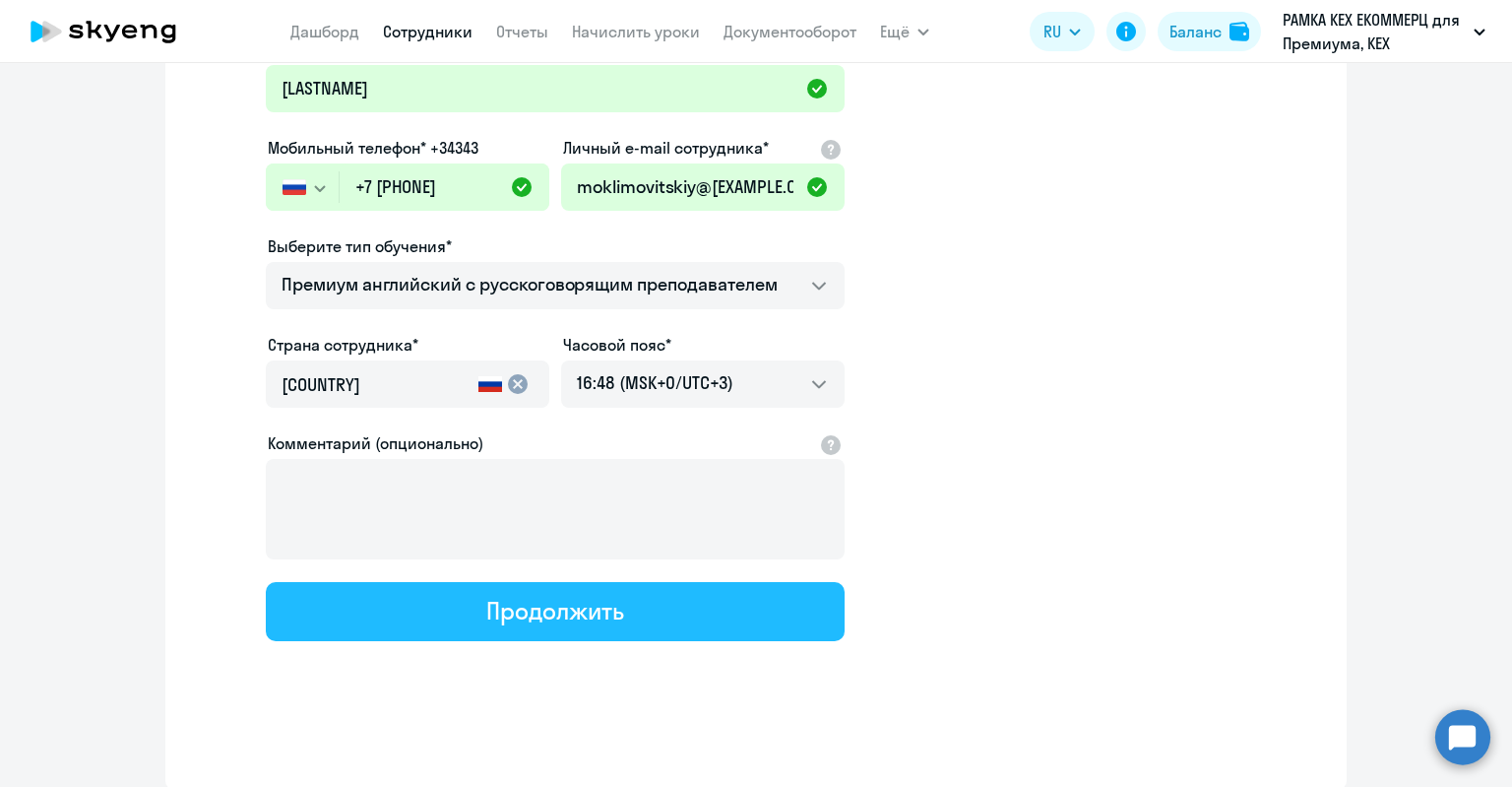 click on "Продолжить" 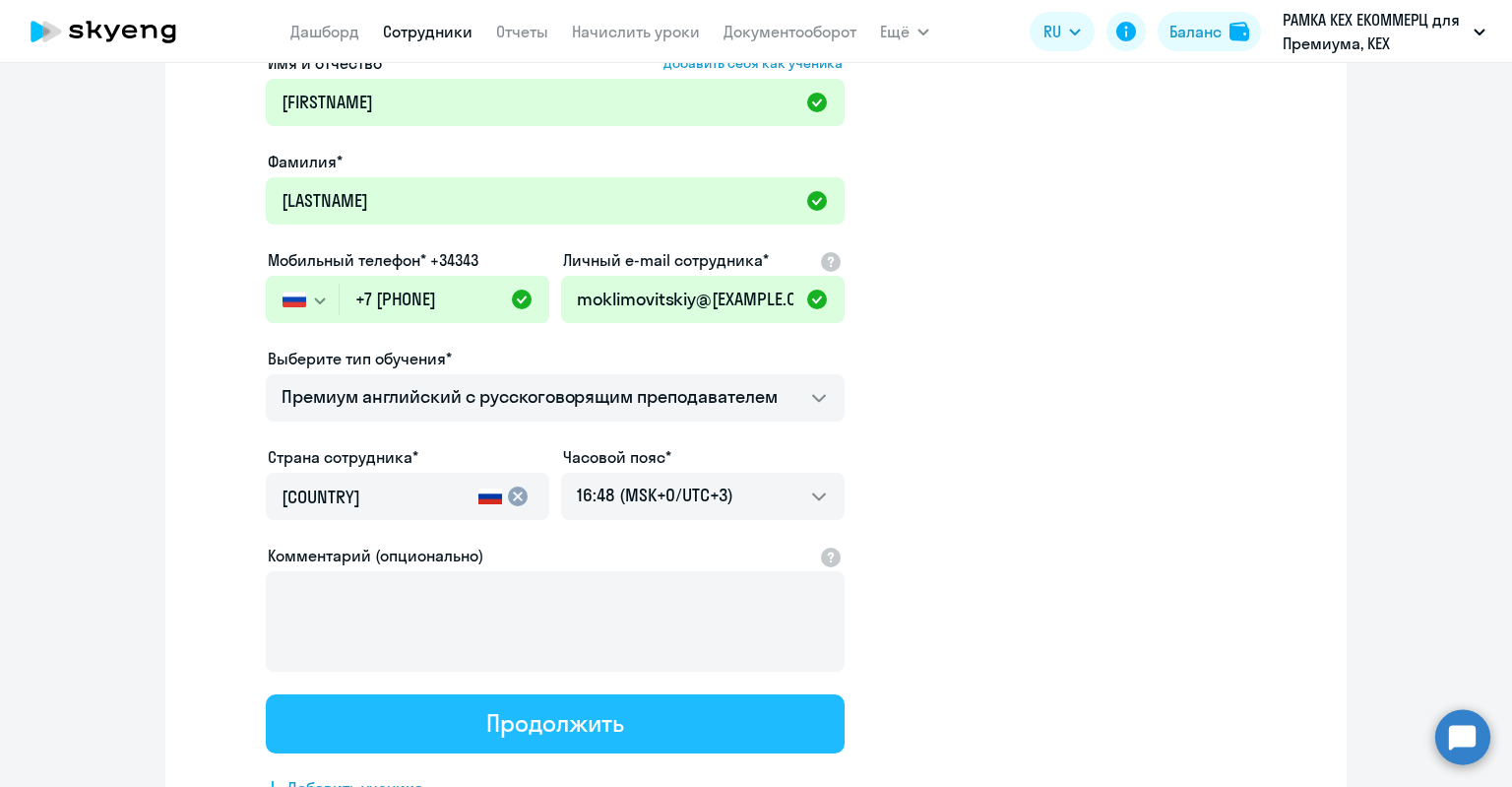 scroll, scrollTop: 0, scrollLeft: 0, axis: both 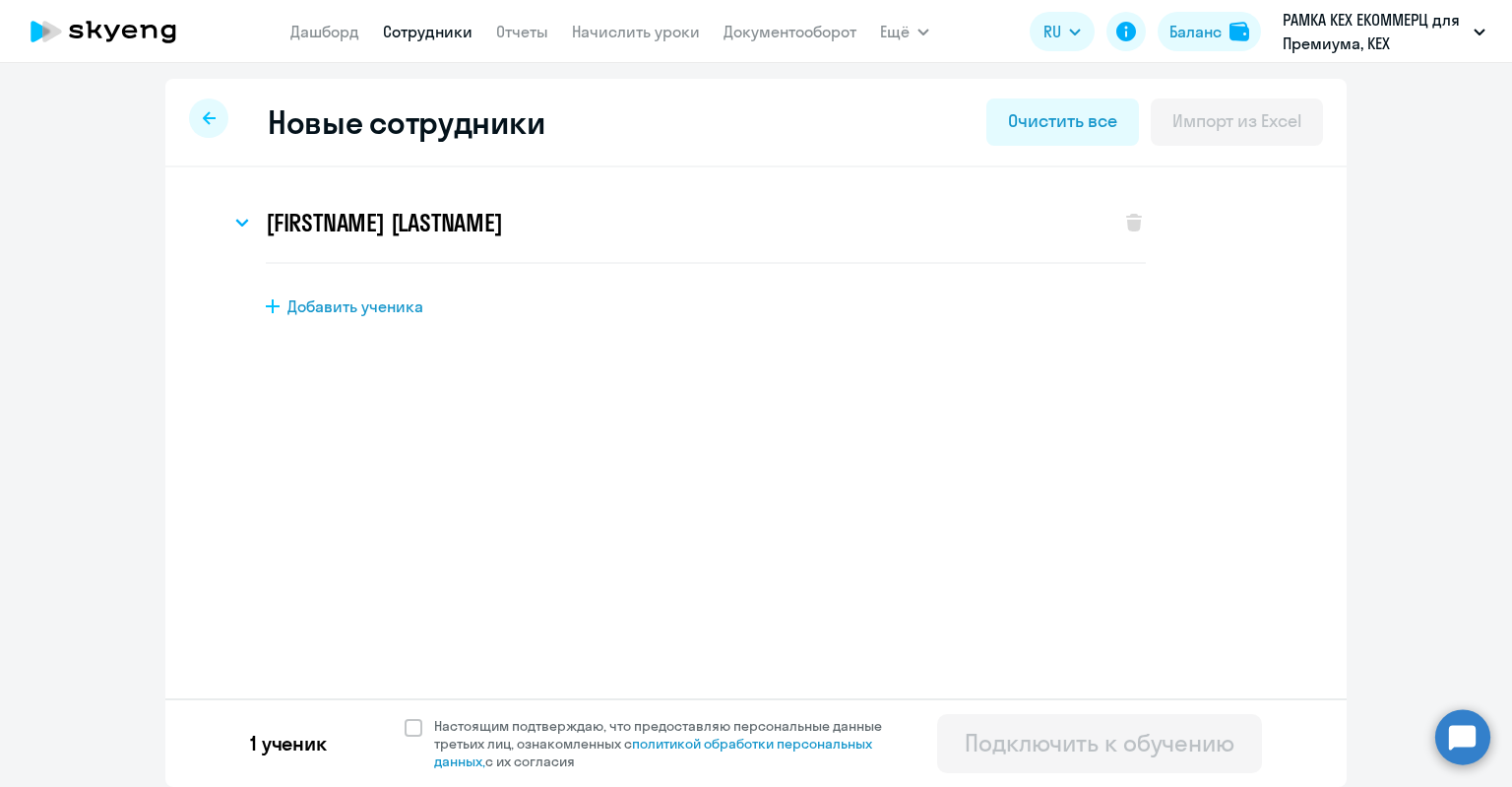 click on "1 ученик  Настоящим подтверждаю, что предоставляю персональные данные третьих лиц, ознакомленных с   политикой обработки персональных данных,   с их согласия   Подключить к обучению" 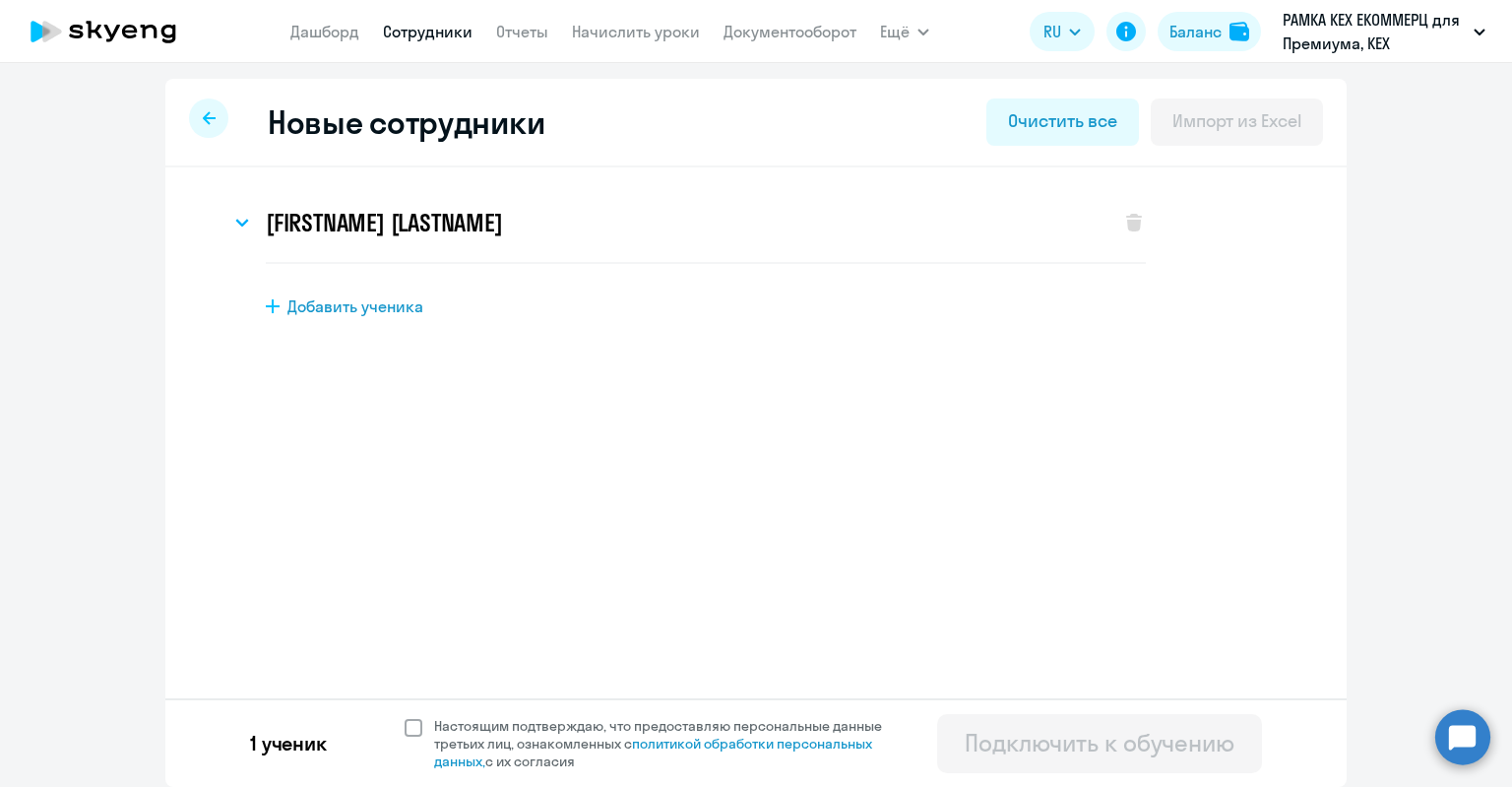 click on "Настоящим подтверждаю, что предоставляю персональные данные третьих лиц, ознакомленных с   политикой обработки персональных данных,   с их согласия" 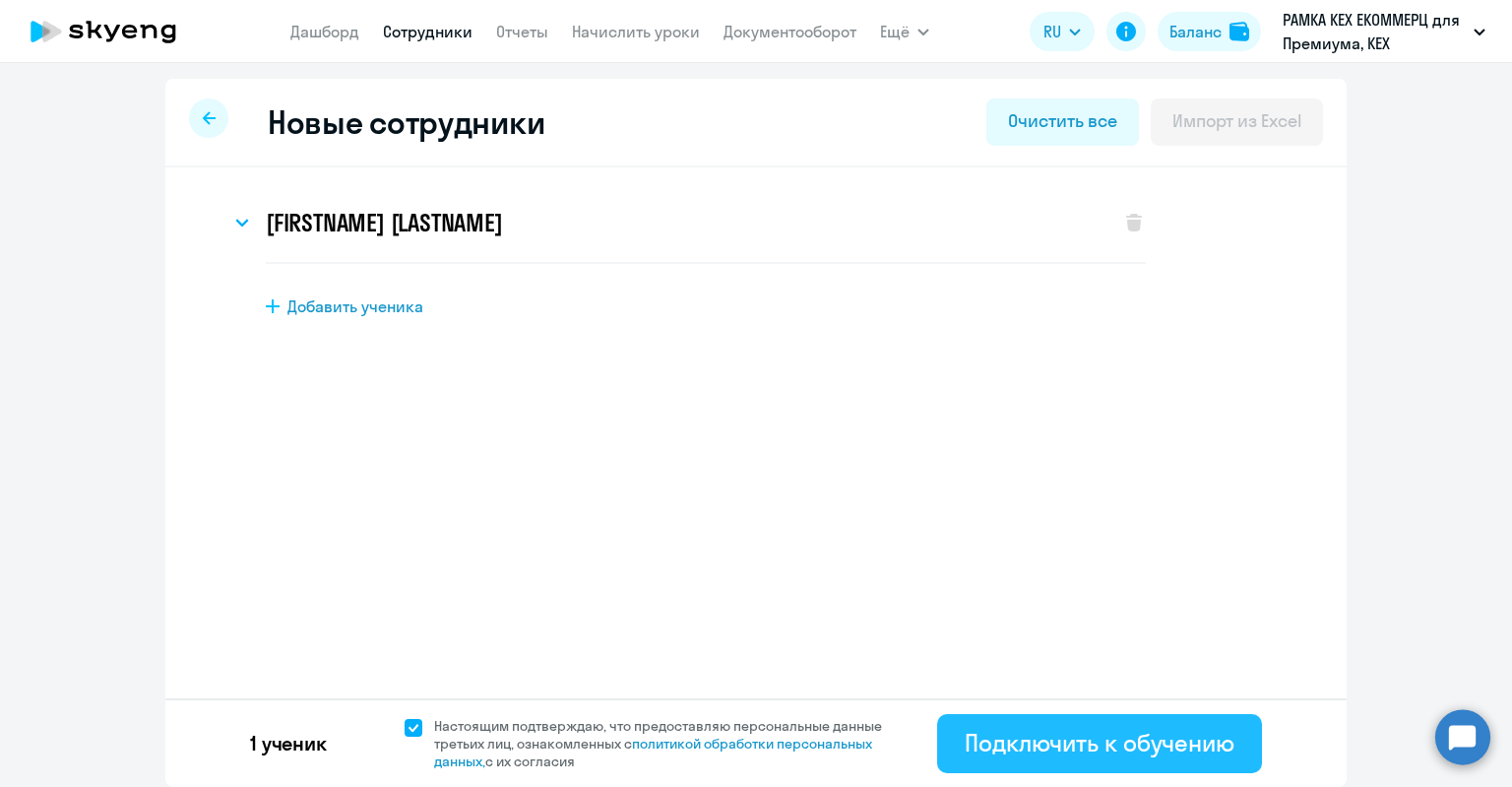 click on "Подключить к обучению" 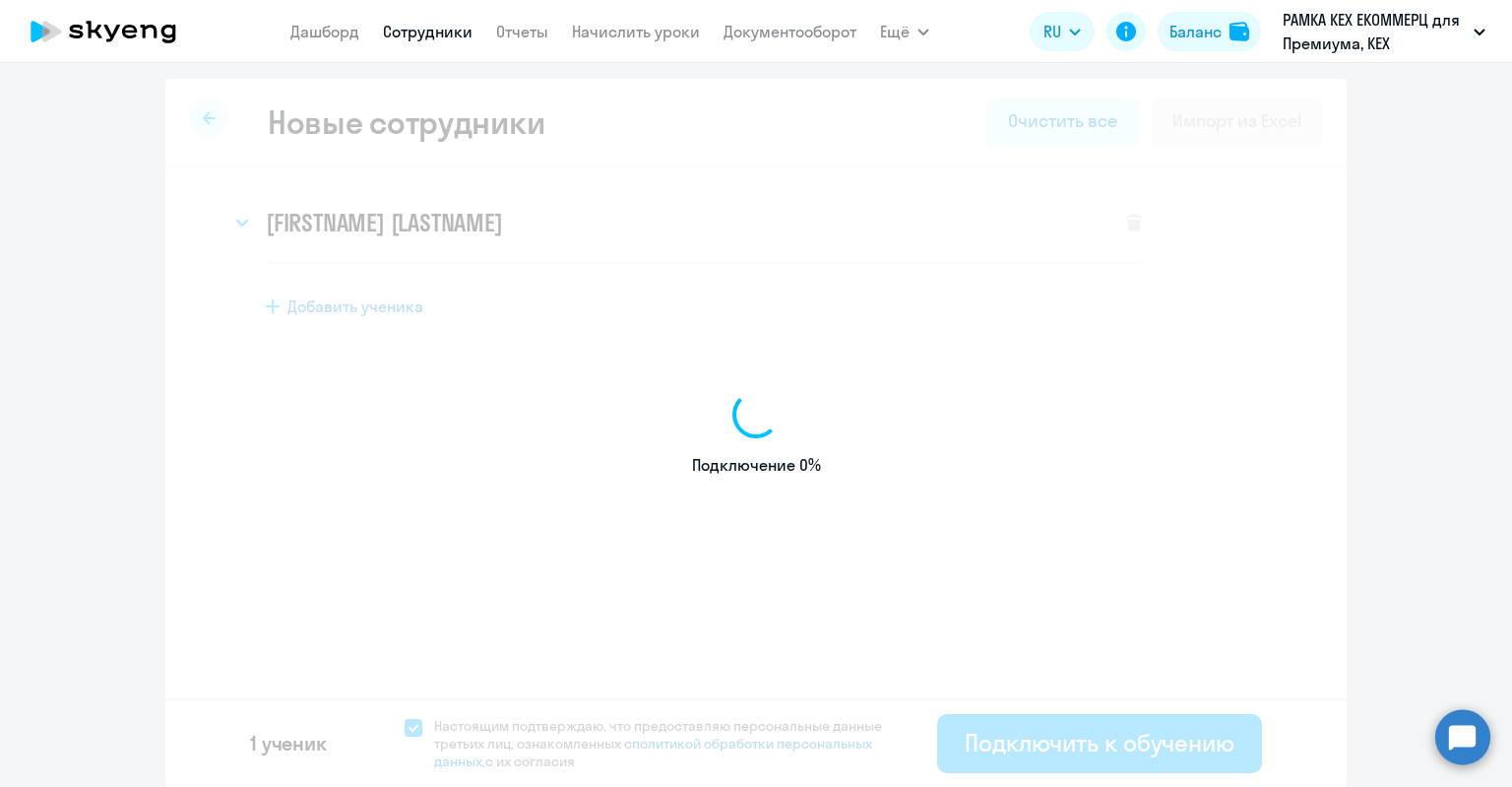 select on "english_adult_not_native_speaker_premium" 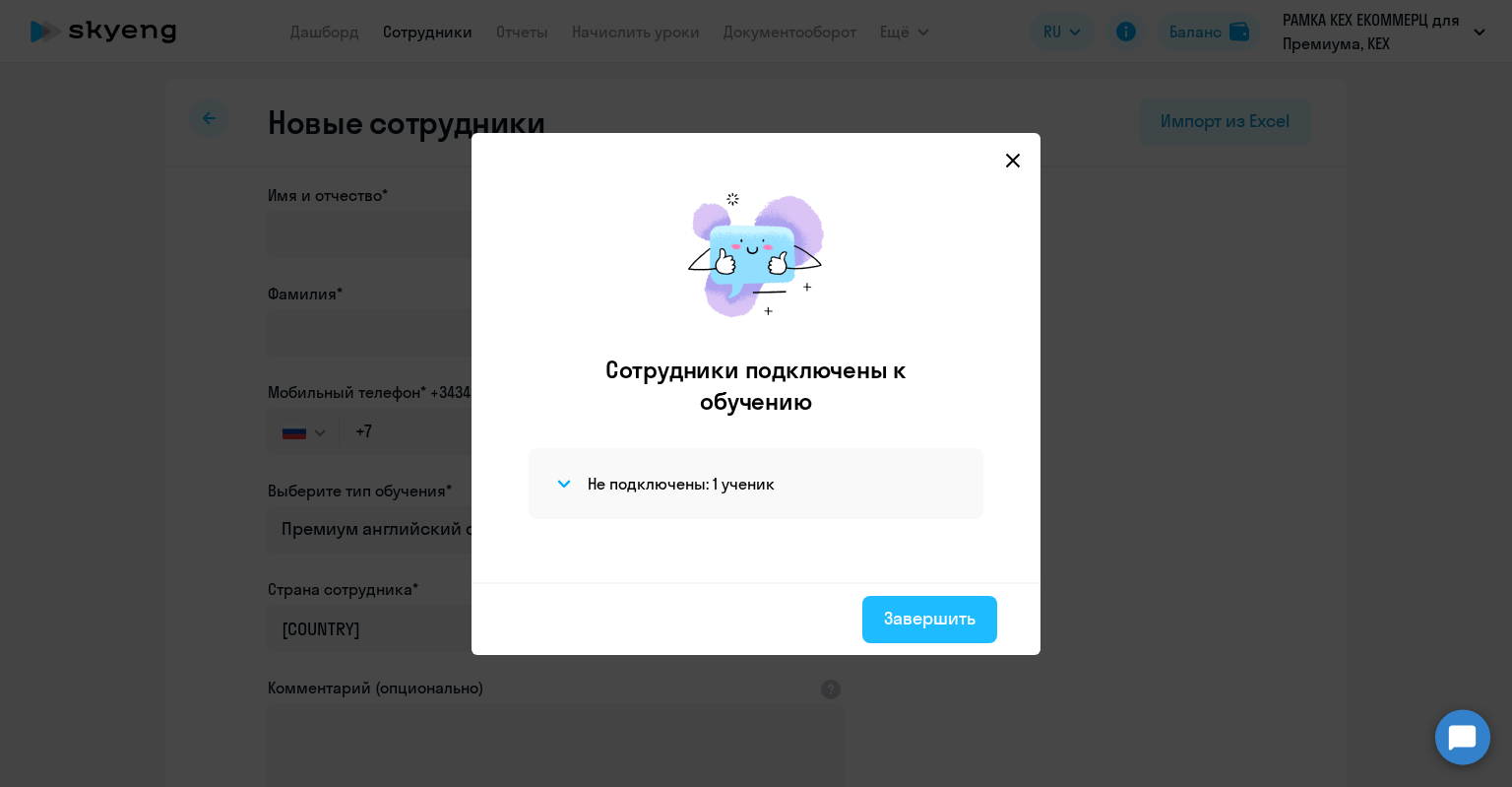 click on "Завершить" at bounding box center (929, 619) 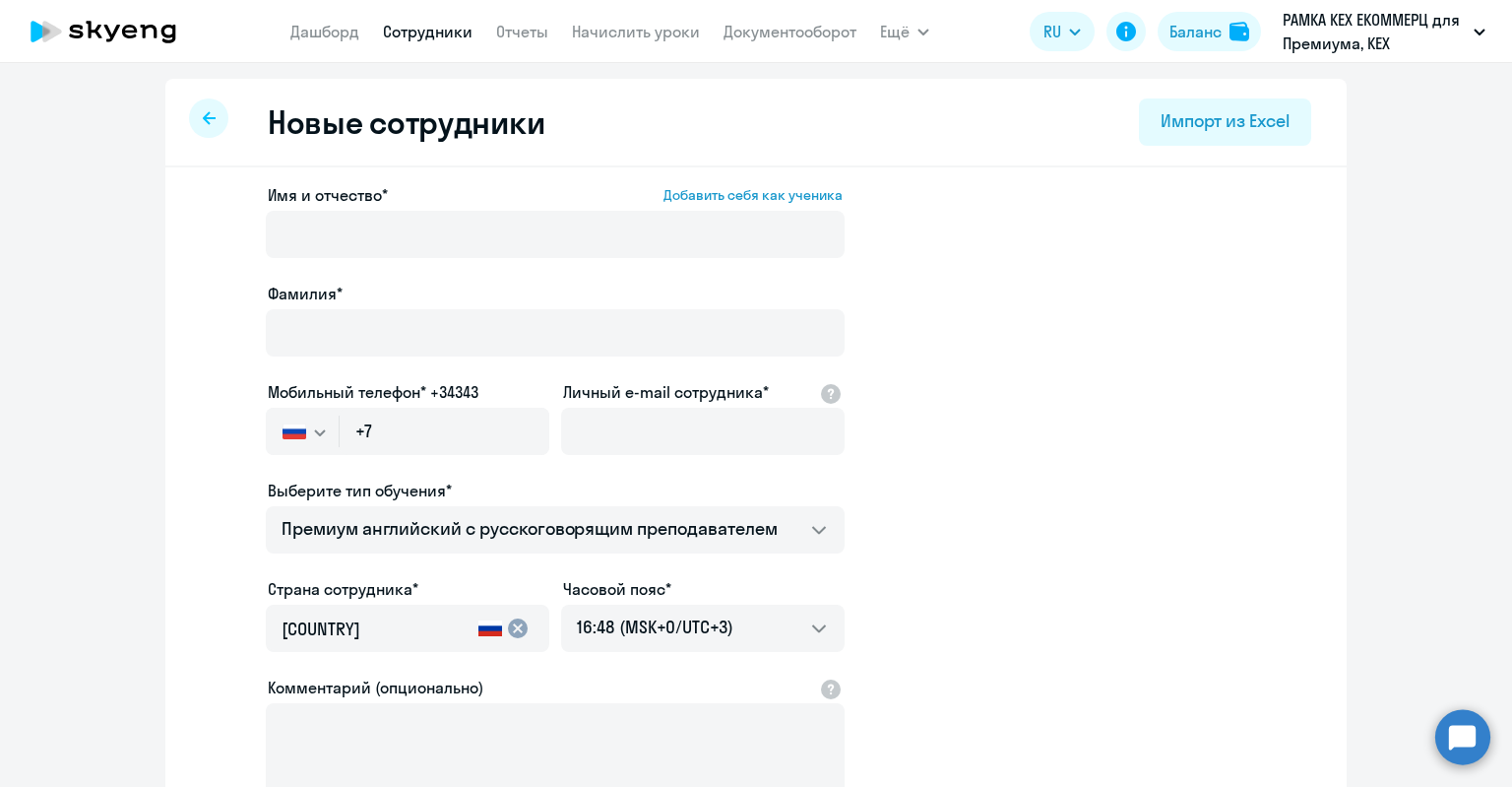 select on "30" 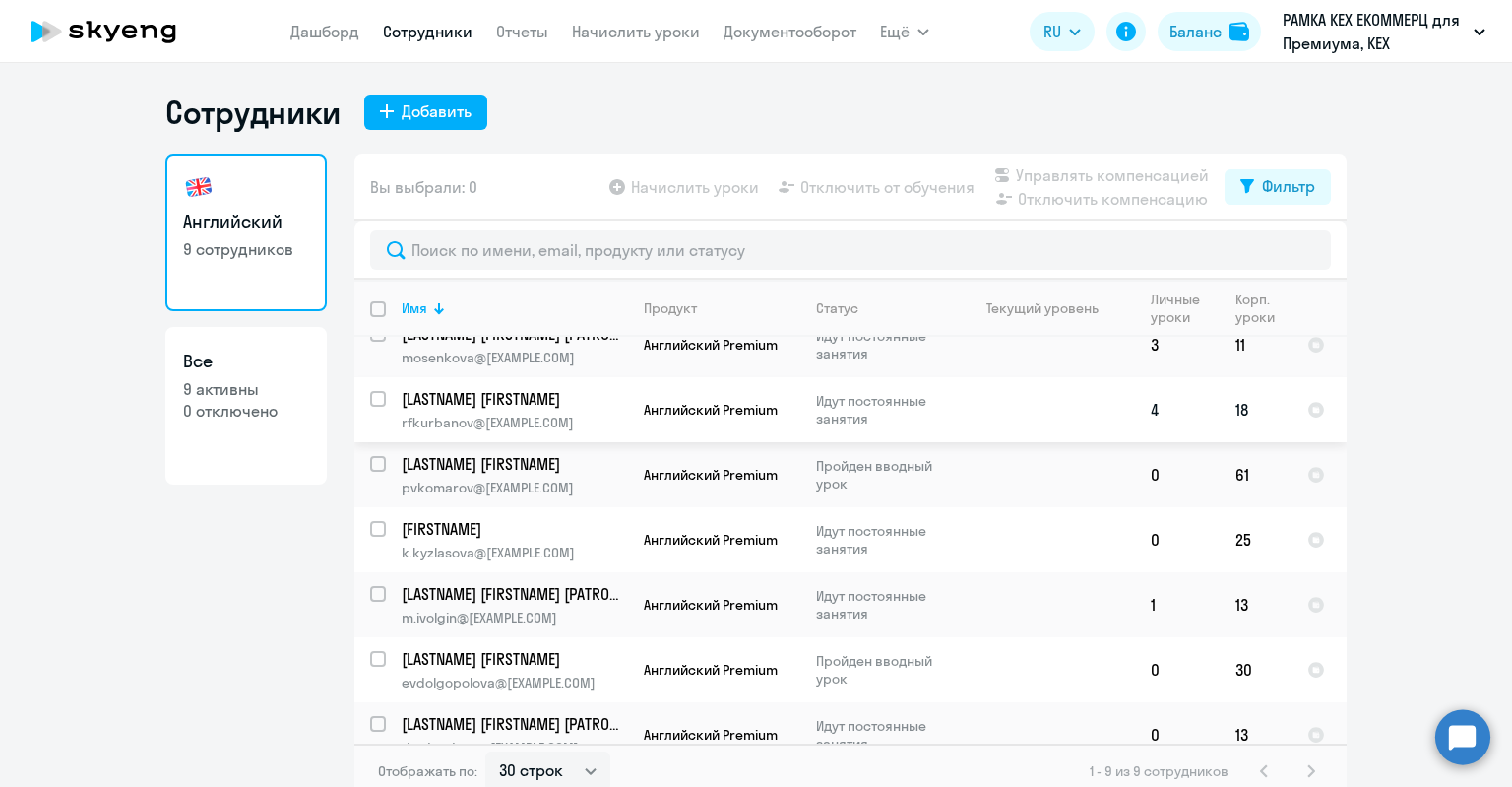scroll, scrollTop: 174, scrollLeft: 0, axis: vertical 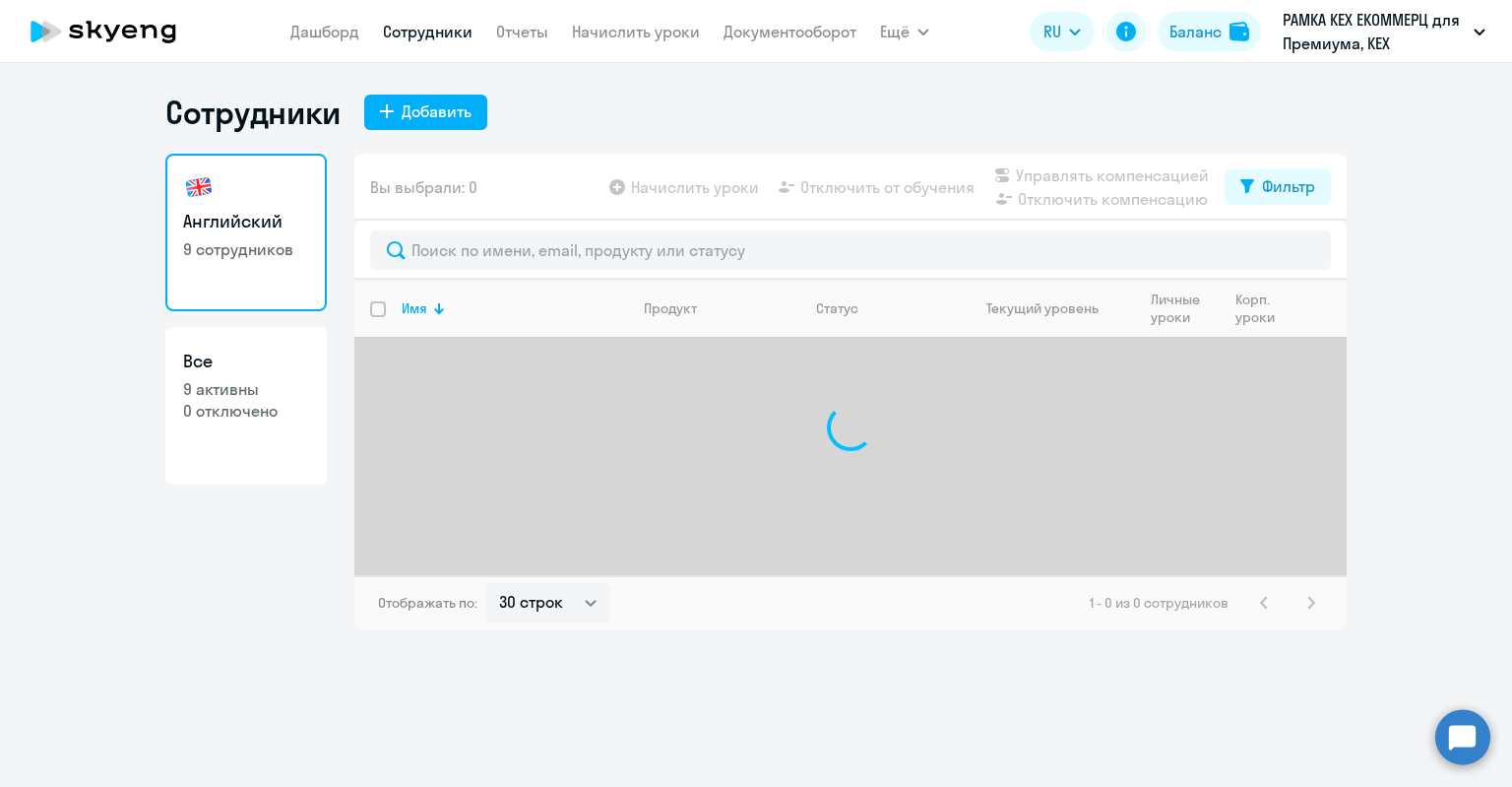 select on "30" 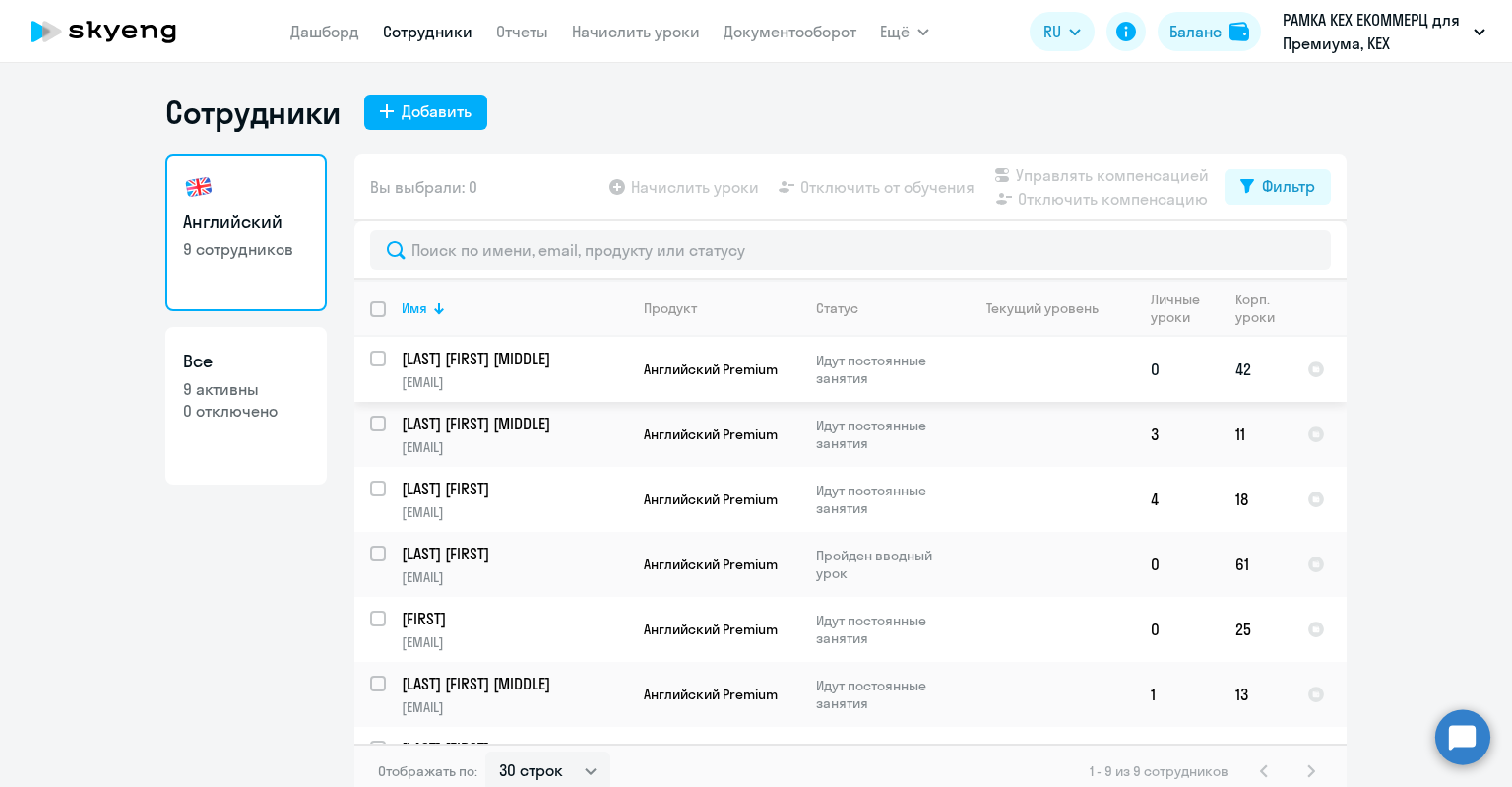 scroll, scrollTop: 174, scrollLeft: 0, axis: vertical 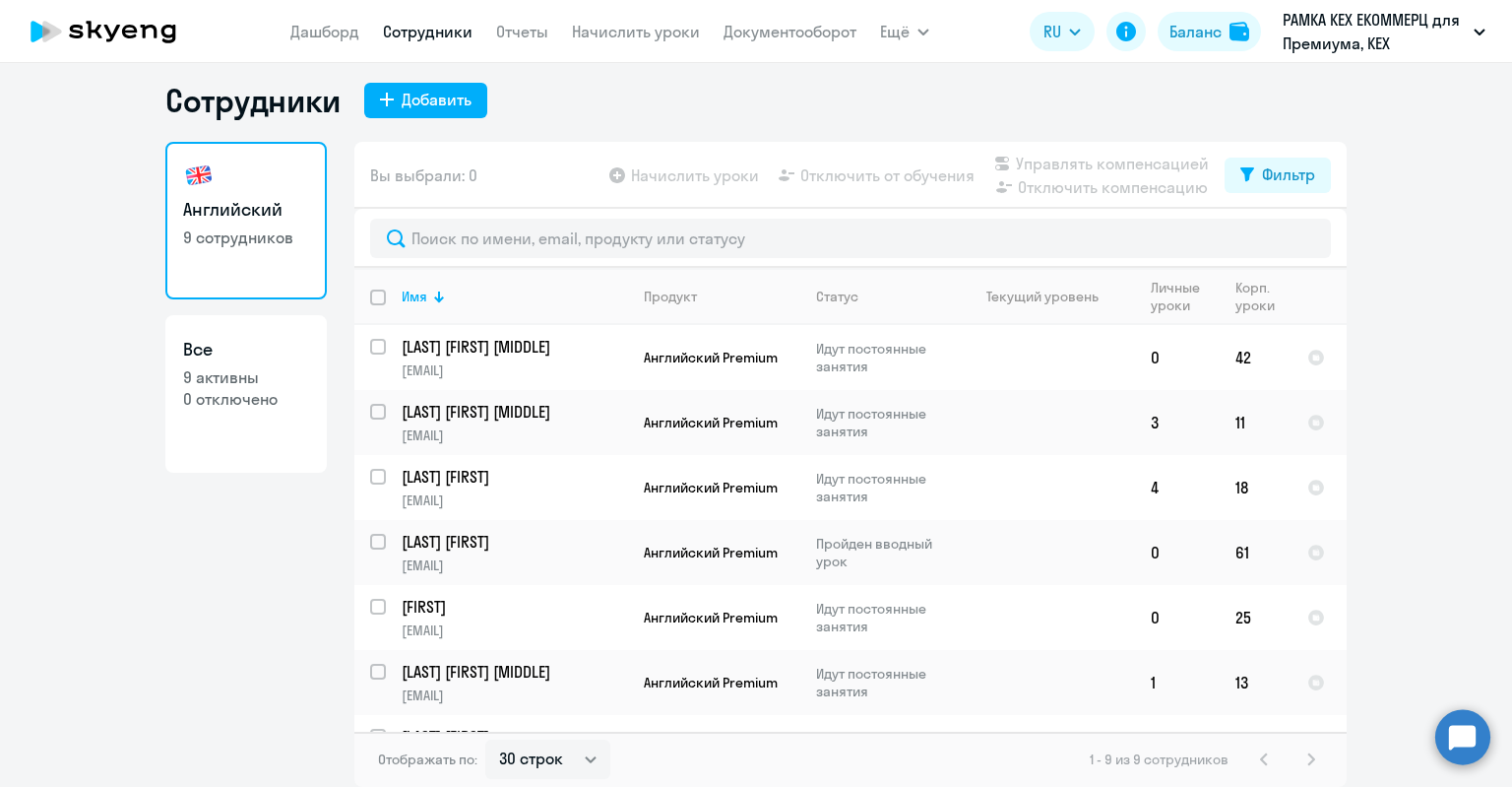 click 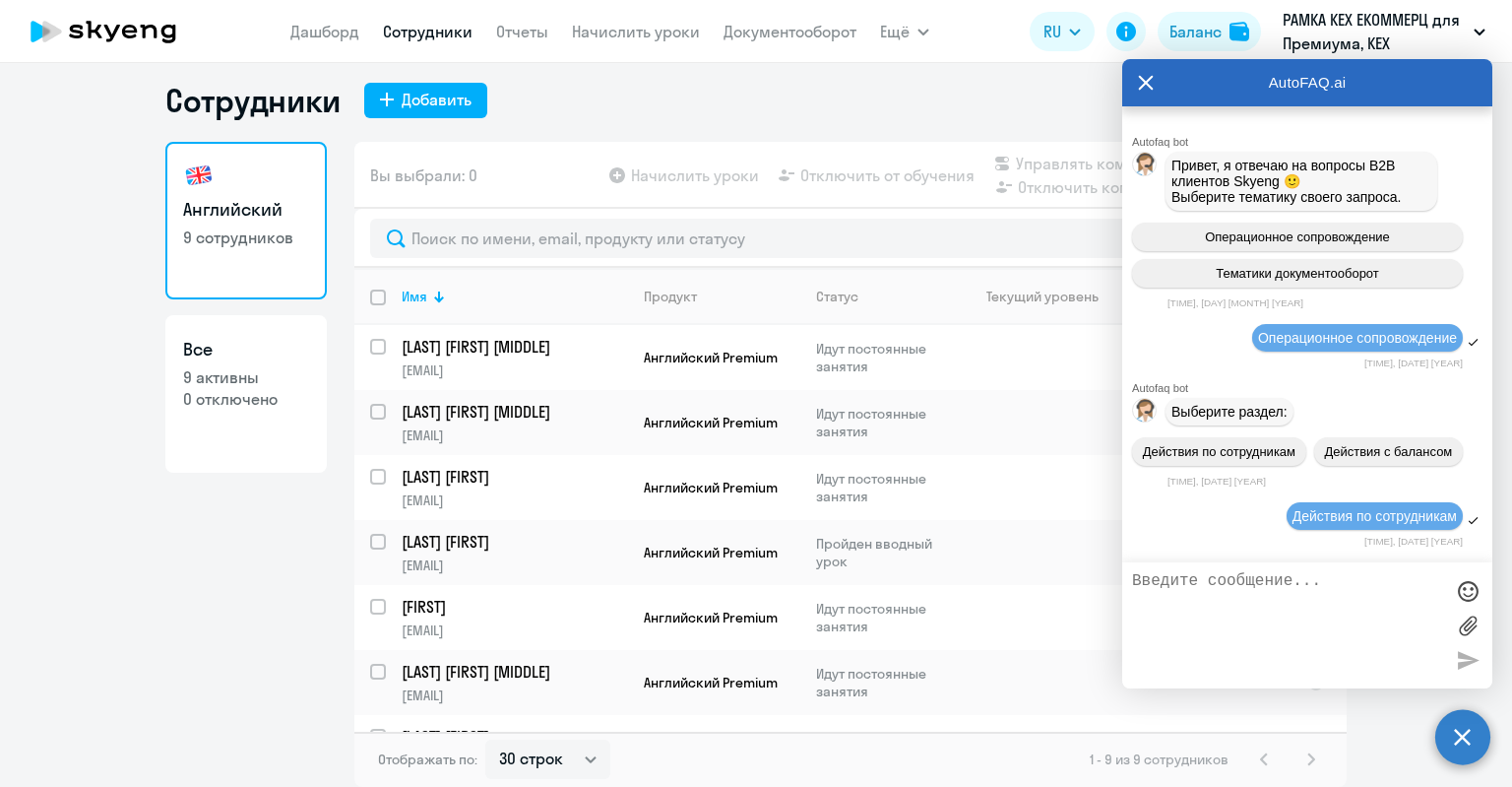 scroll, scrollTop: 31630, scrollLeft: 0, axis: vertical 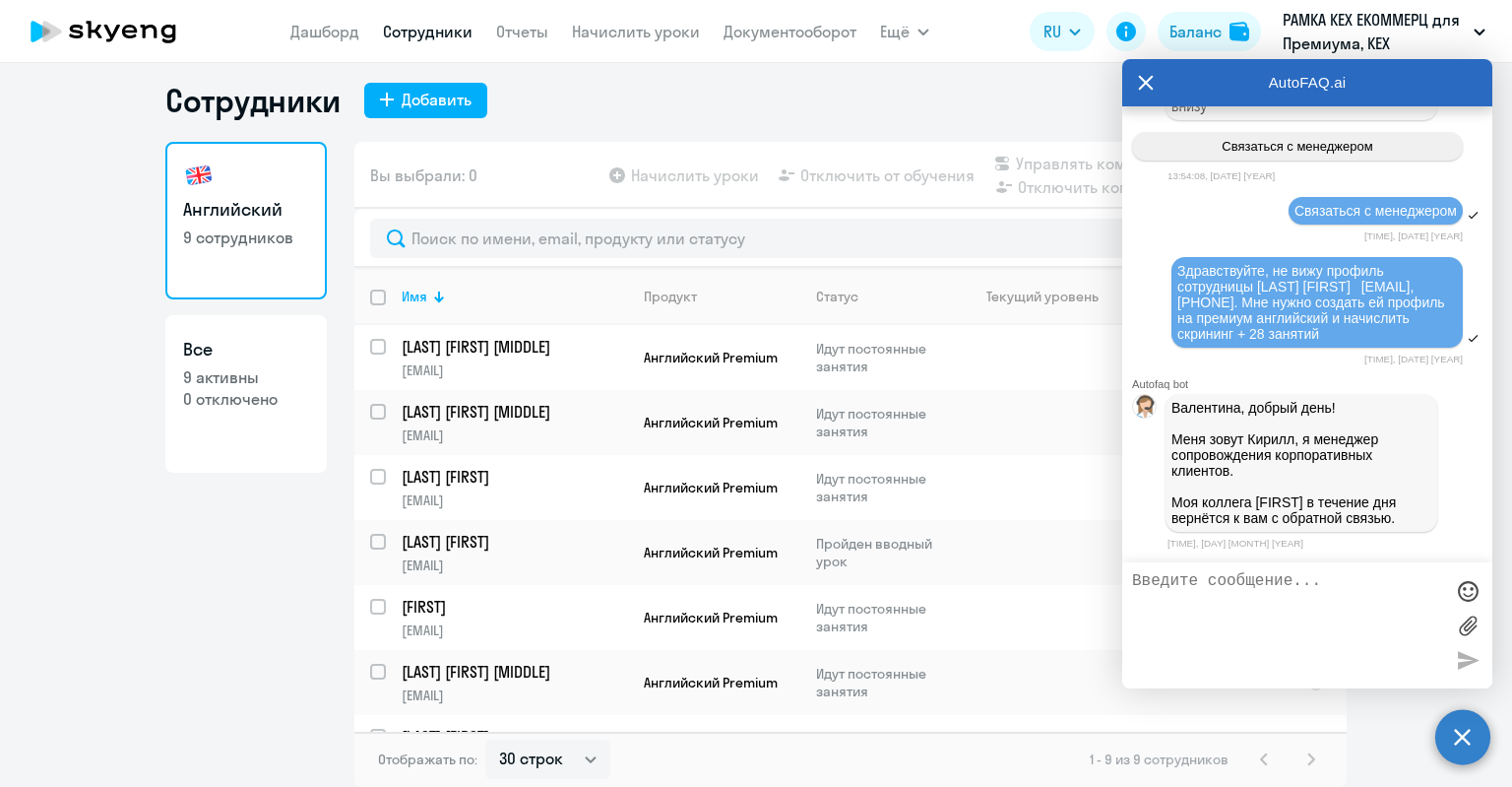 click 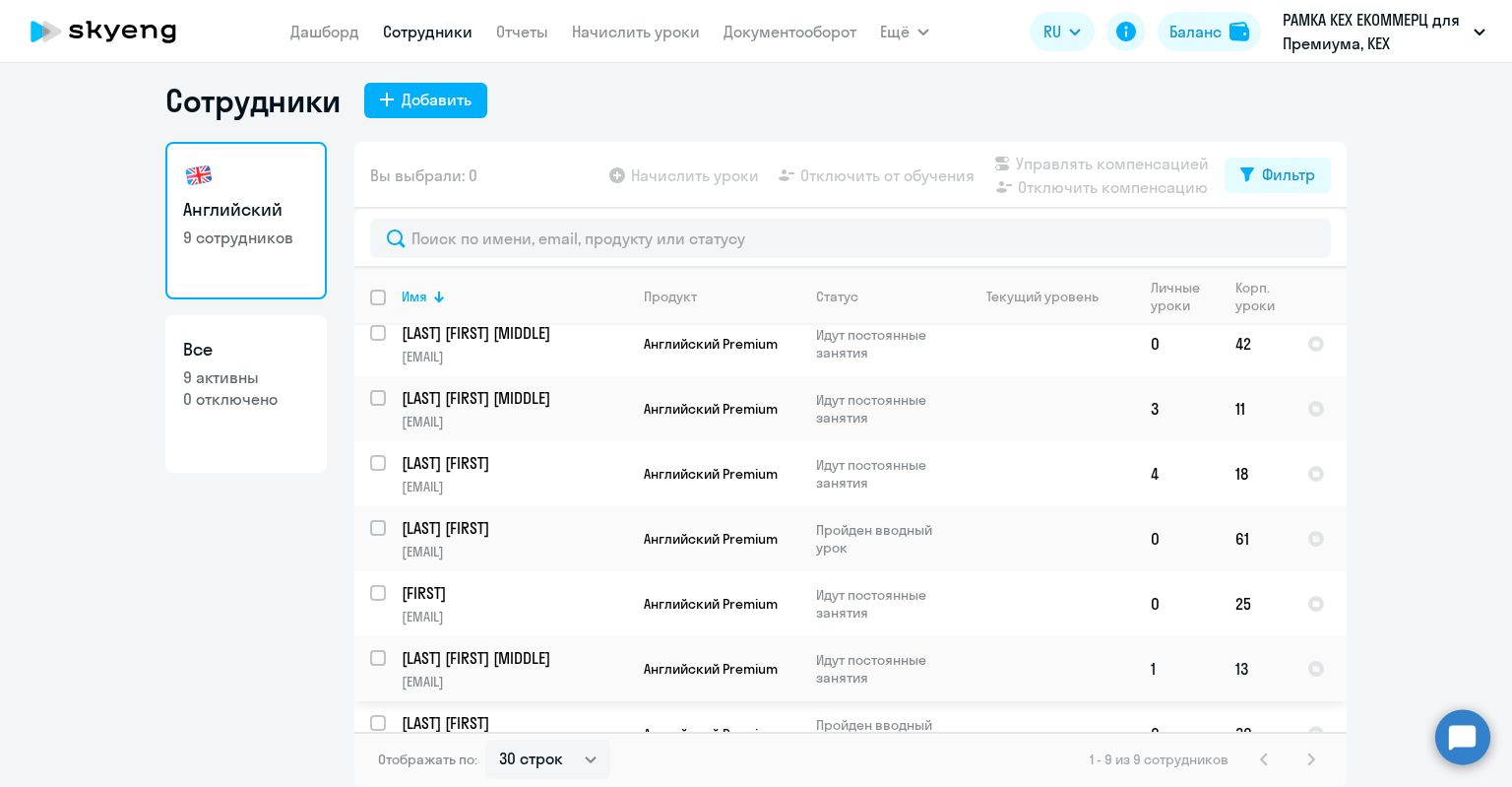scroll, scrollTop: 0, scrollLeft: 0, axis: both 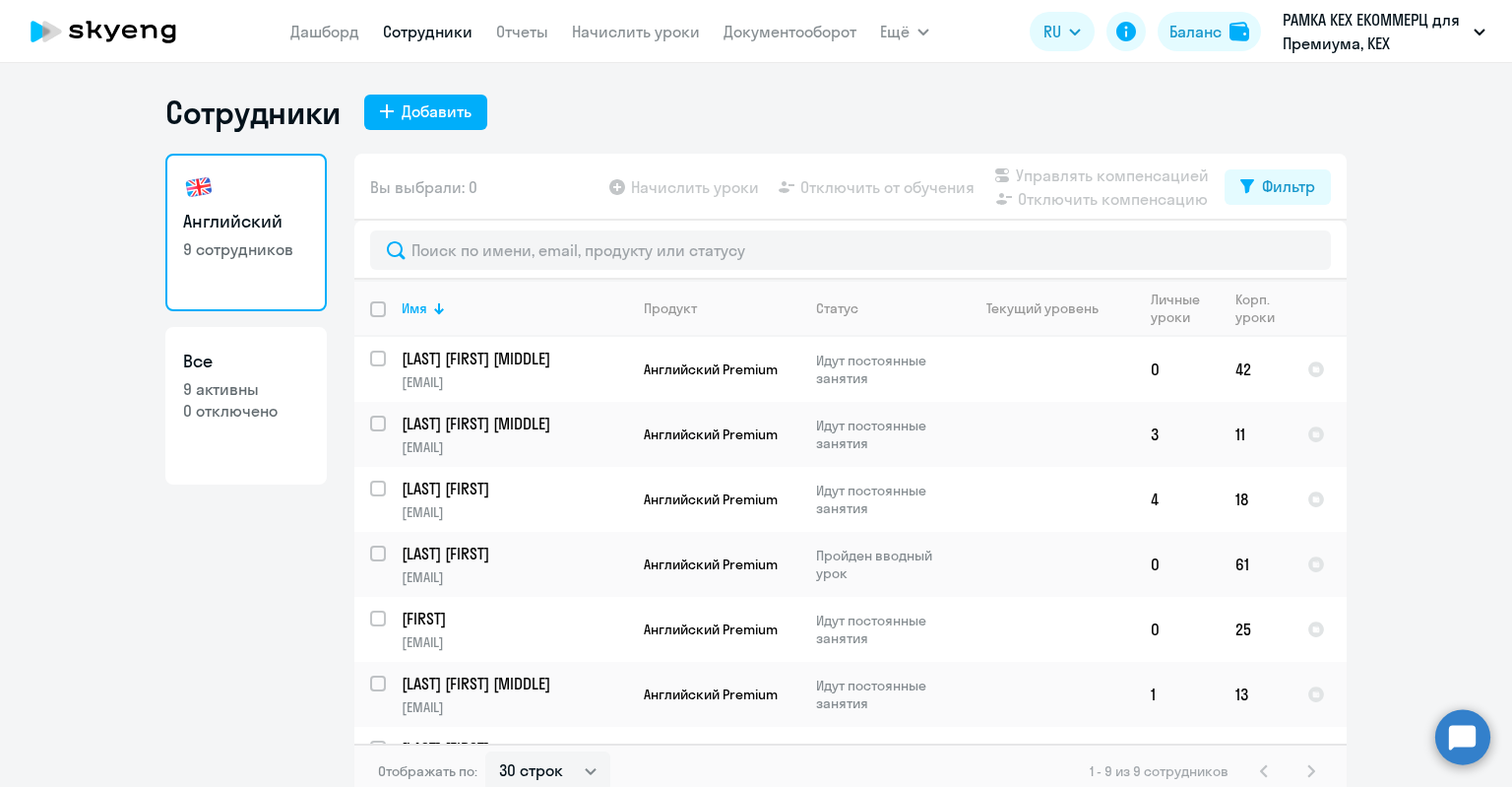 click on "0 отключено" 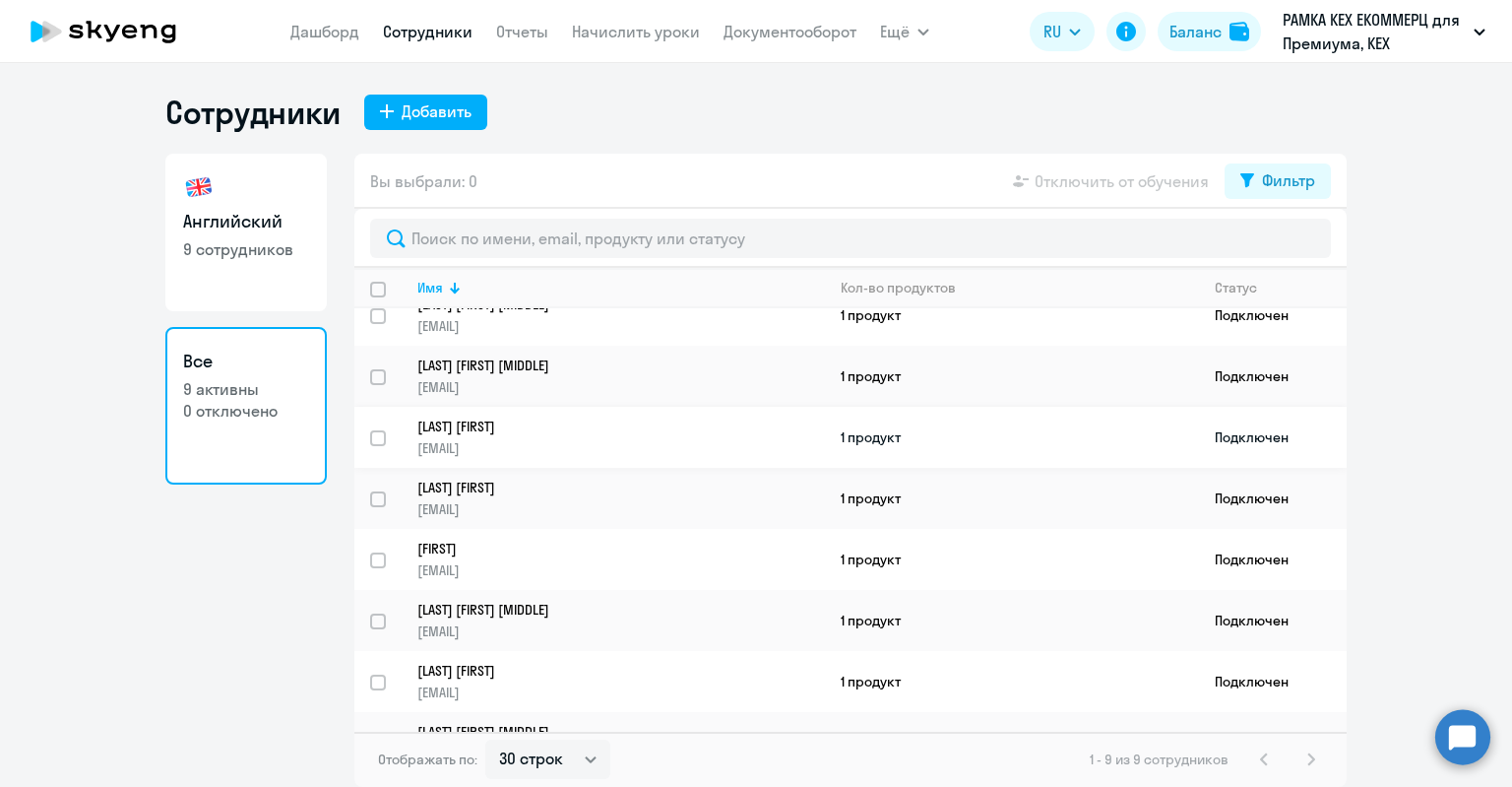 scroll, scrollTop: 0, scrollLeft: 0, axis: both 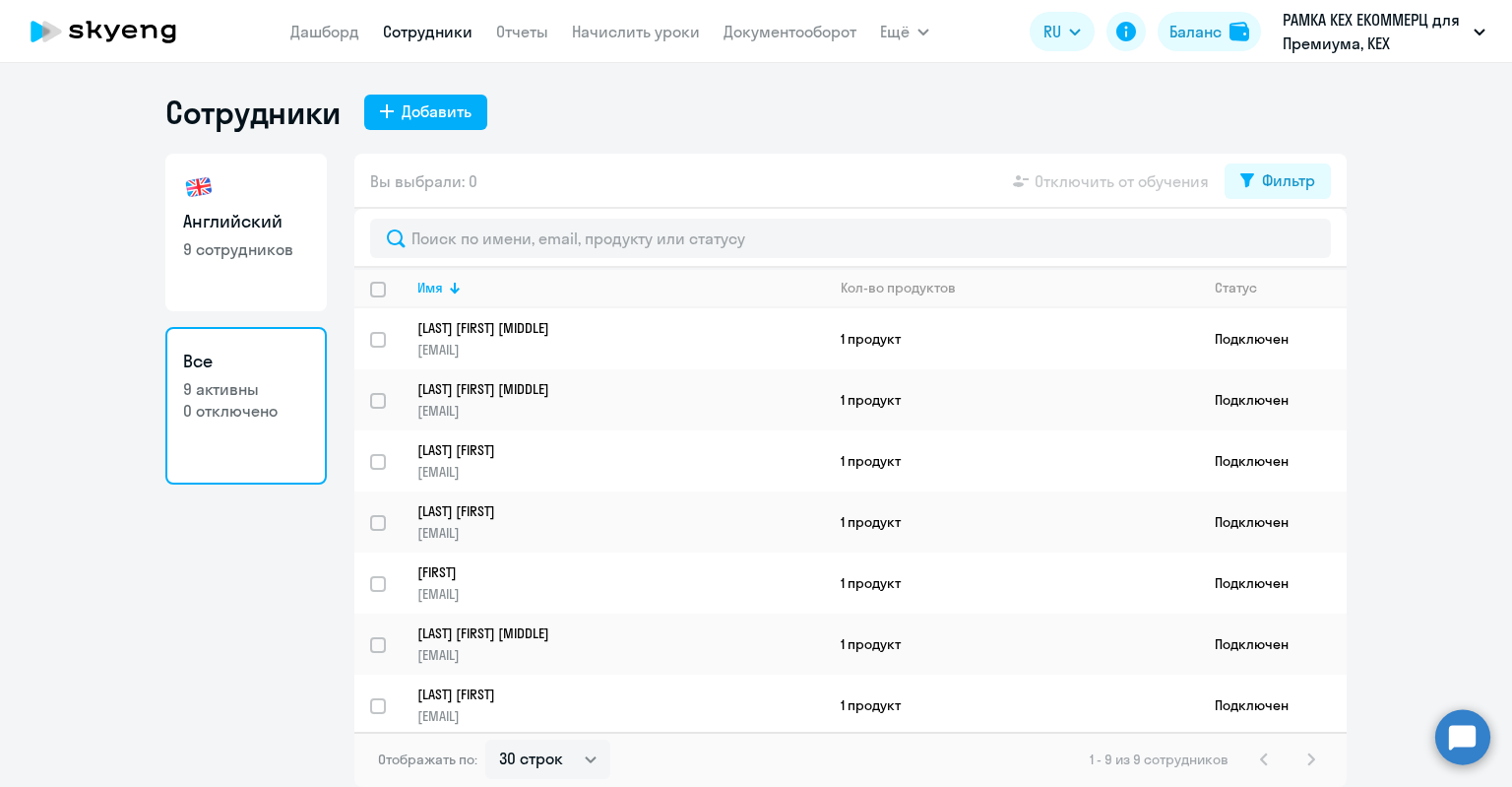 click 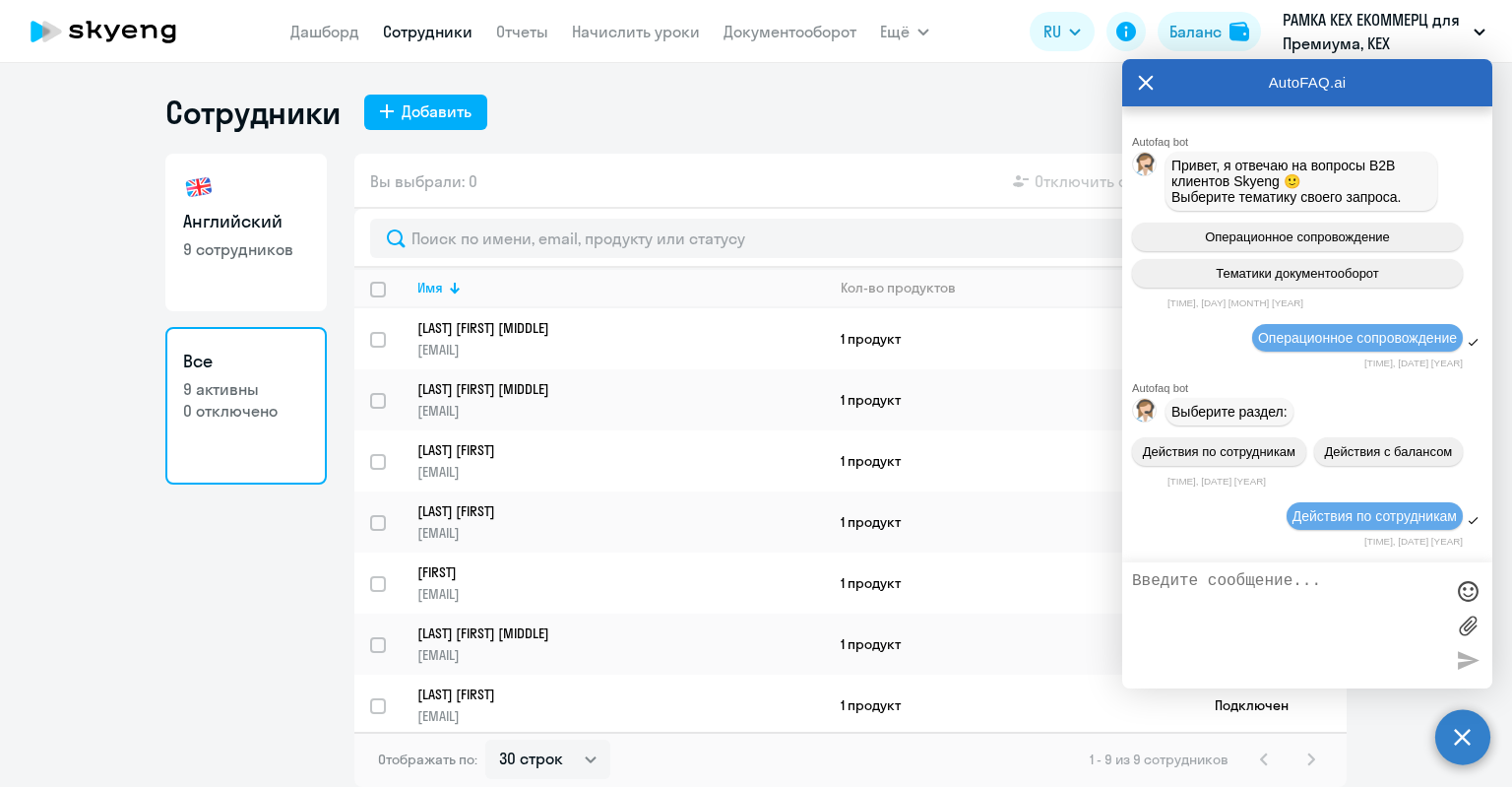 scroll, scrollTop: 31622, scrollLeft: 0, axis: vertical 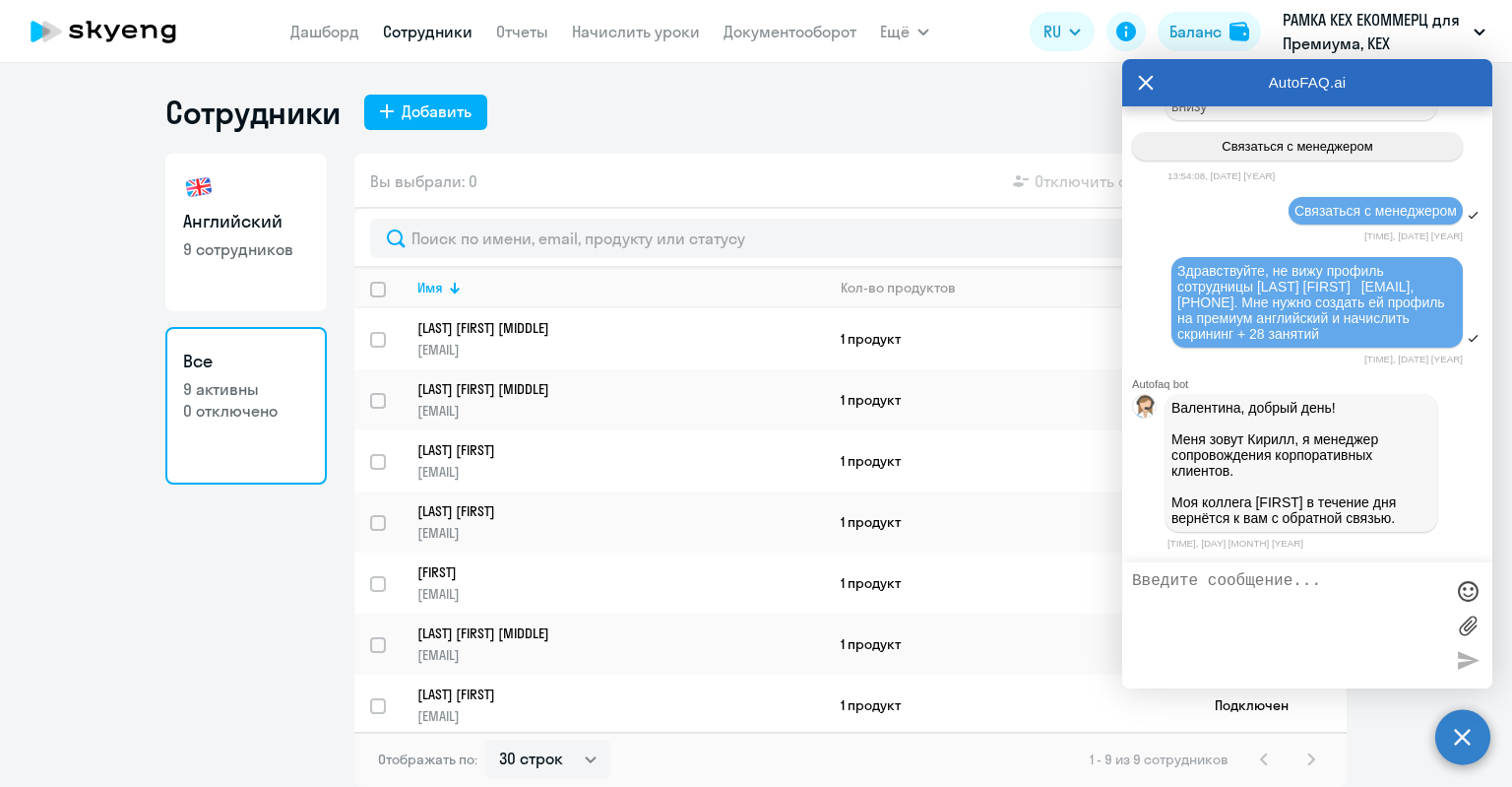 click 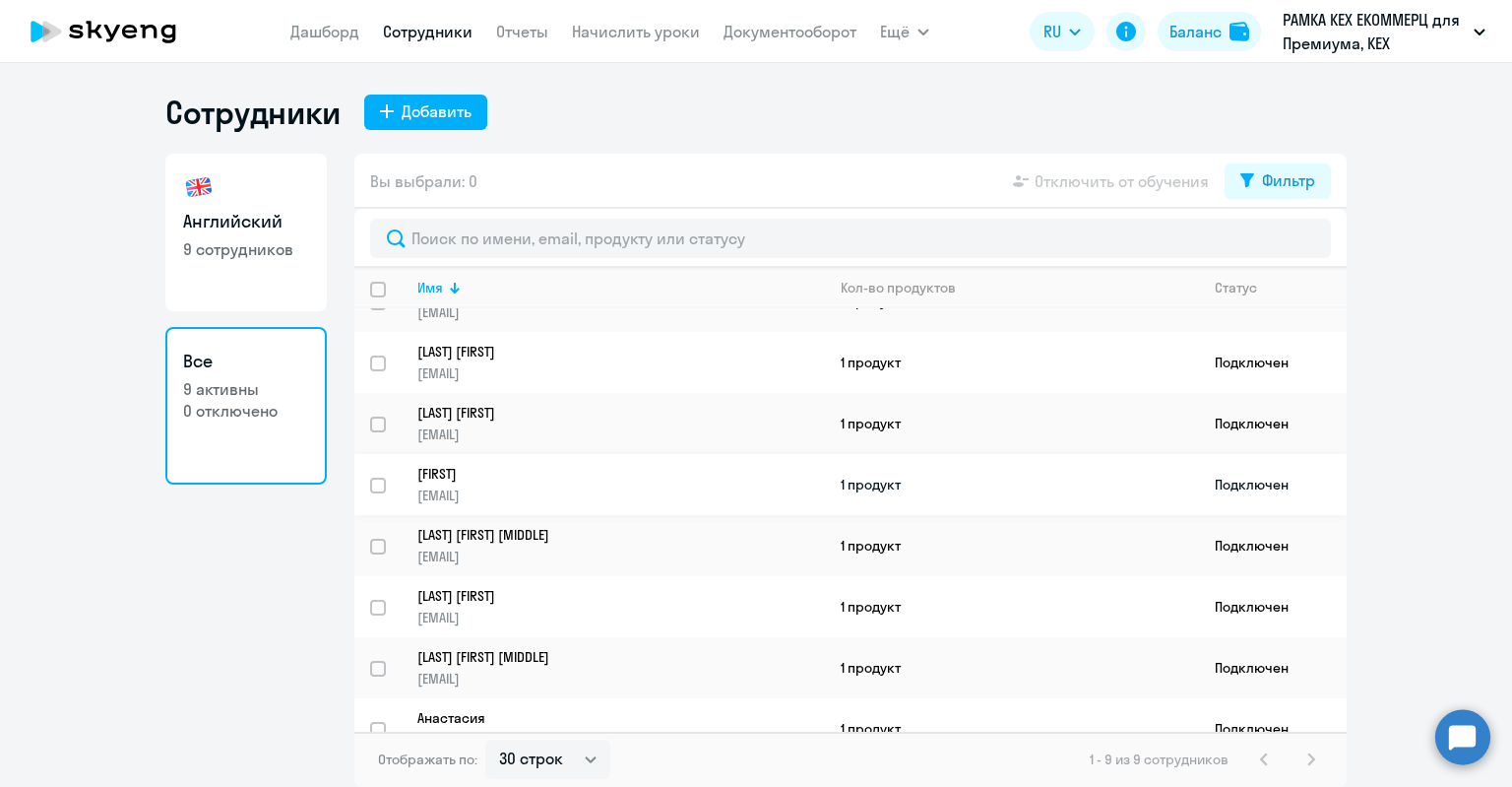 scroll, scrollTop: 118, scrollLeft: 0, axis: vertical 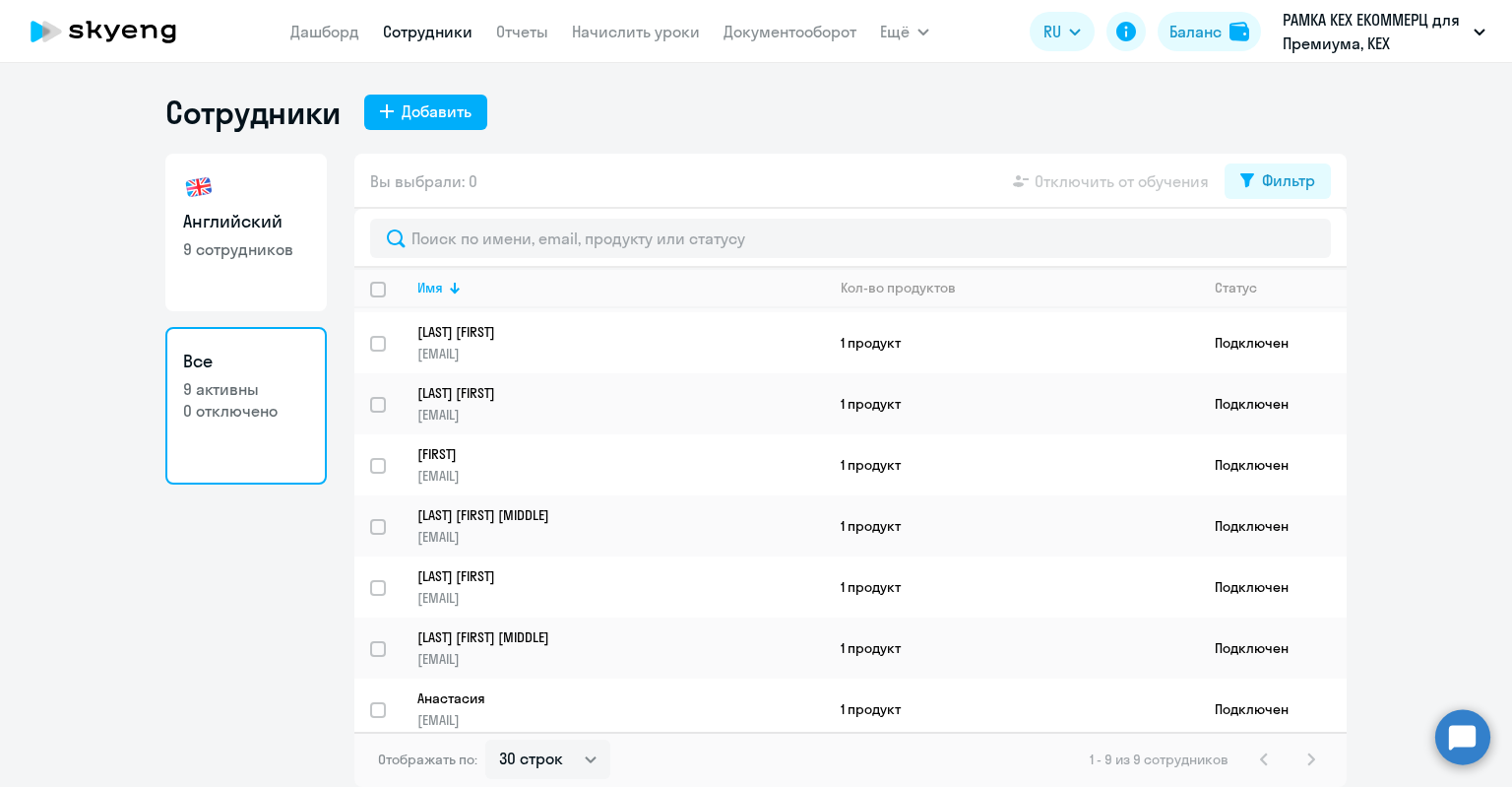 click on "9 сотрудников" 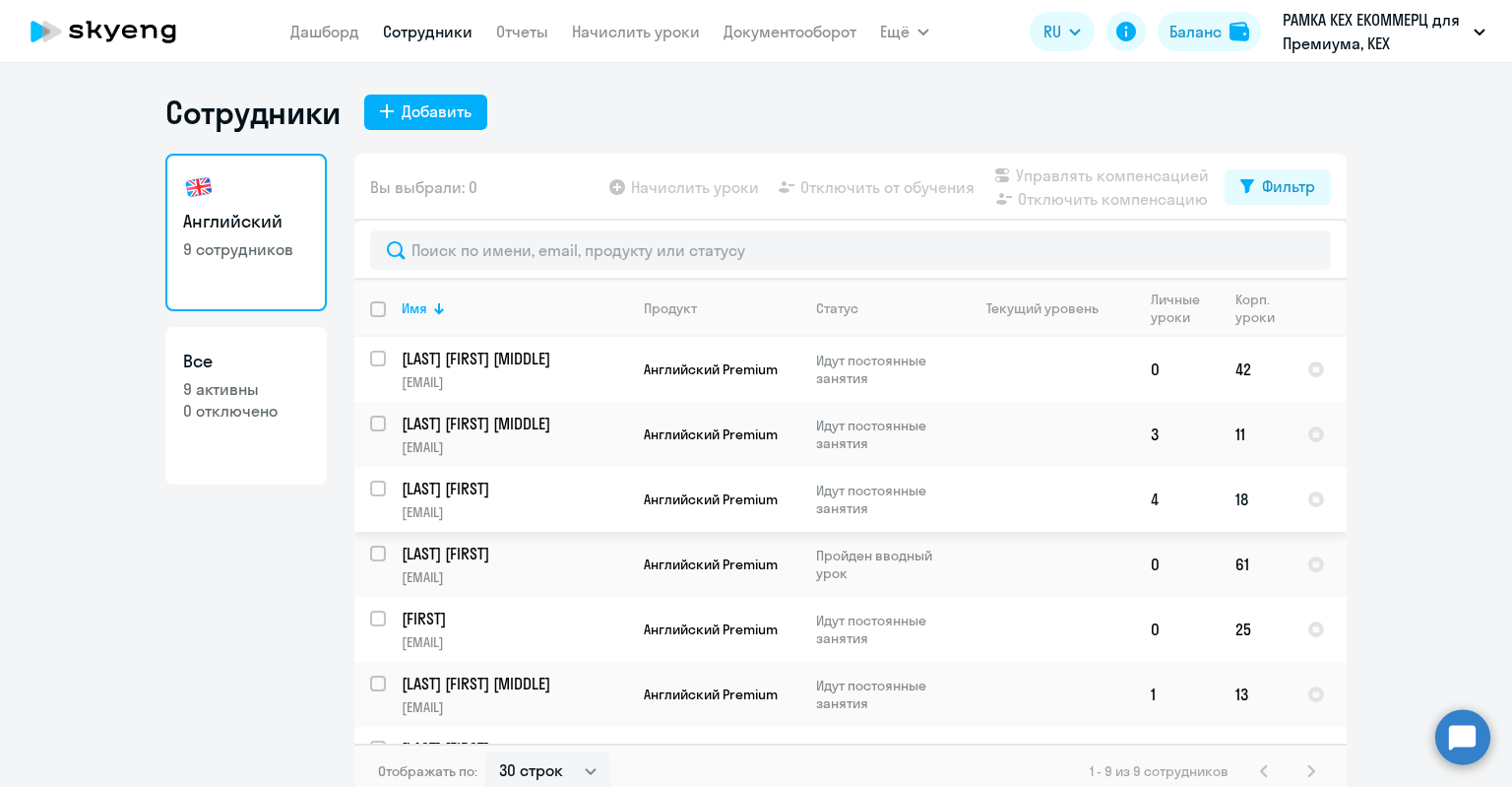 scroll, scrollTop: 174, scrollLeft: 0, axis: vertical 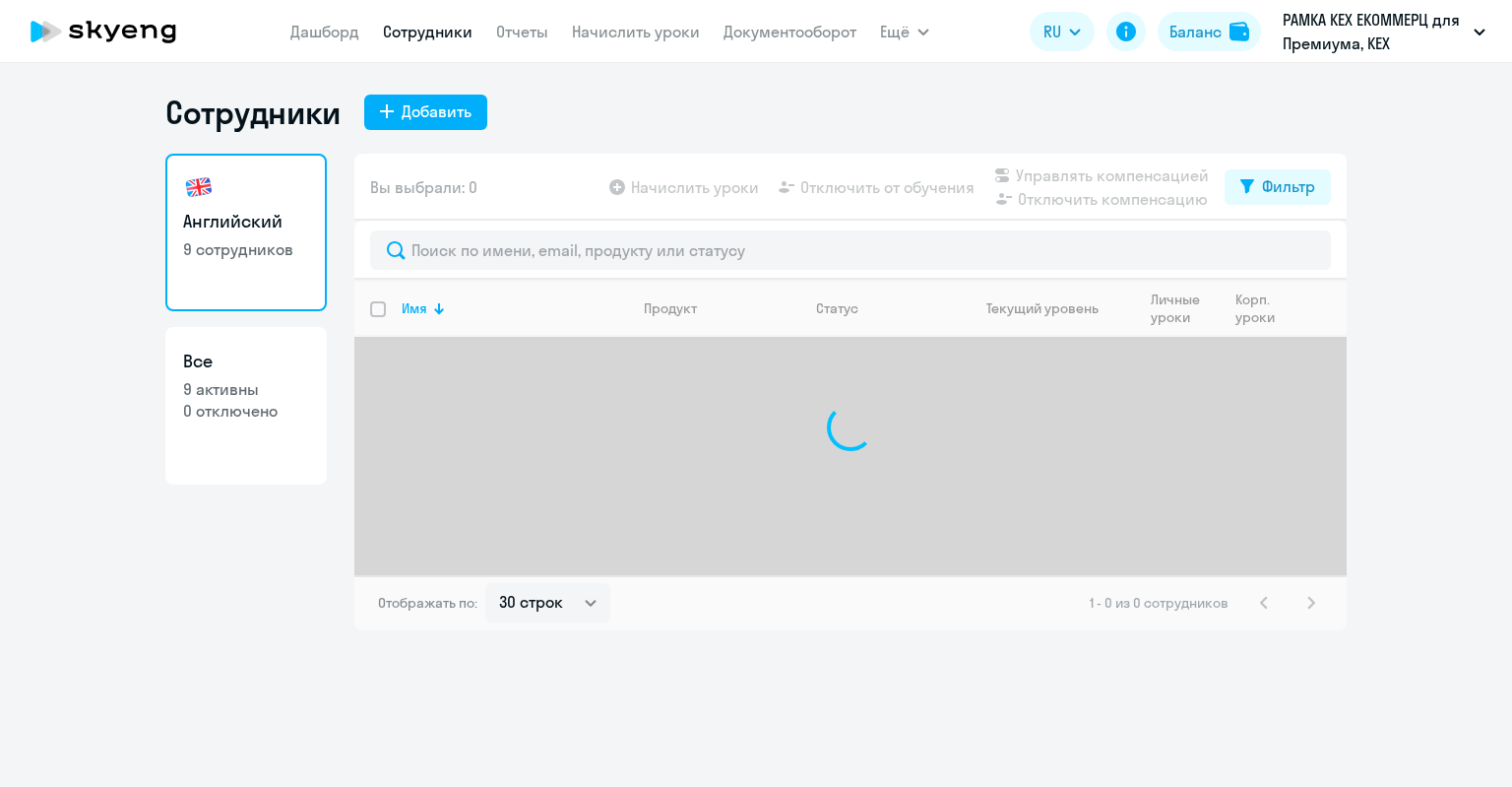 select on "30" 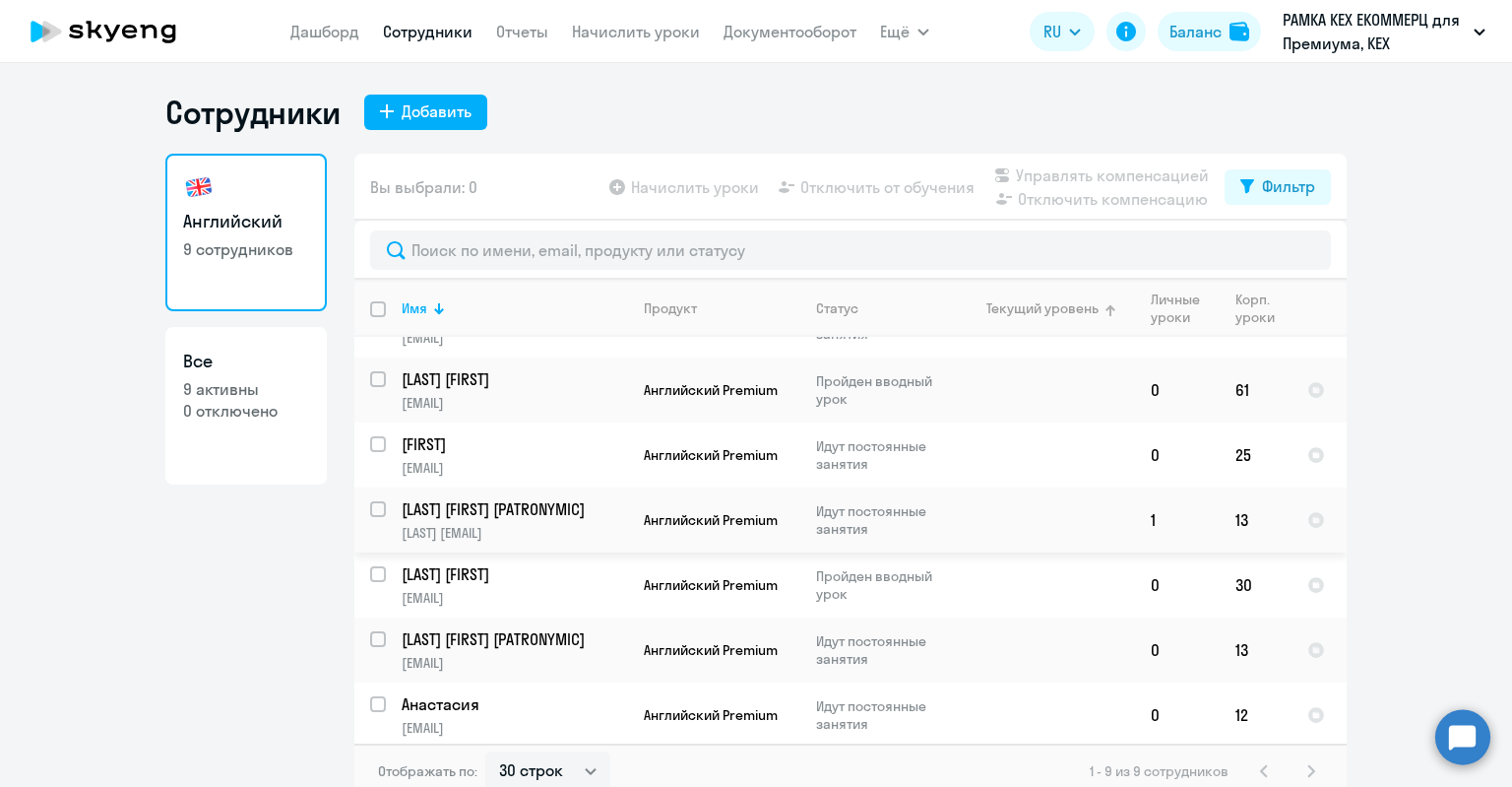 scroll, scrollTop: 0, scrollLeft: 0, axis: both 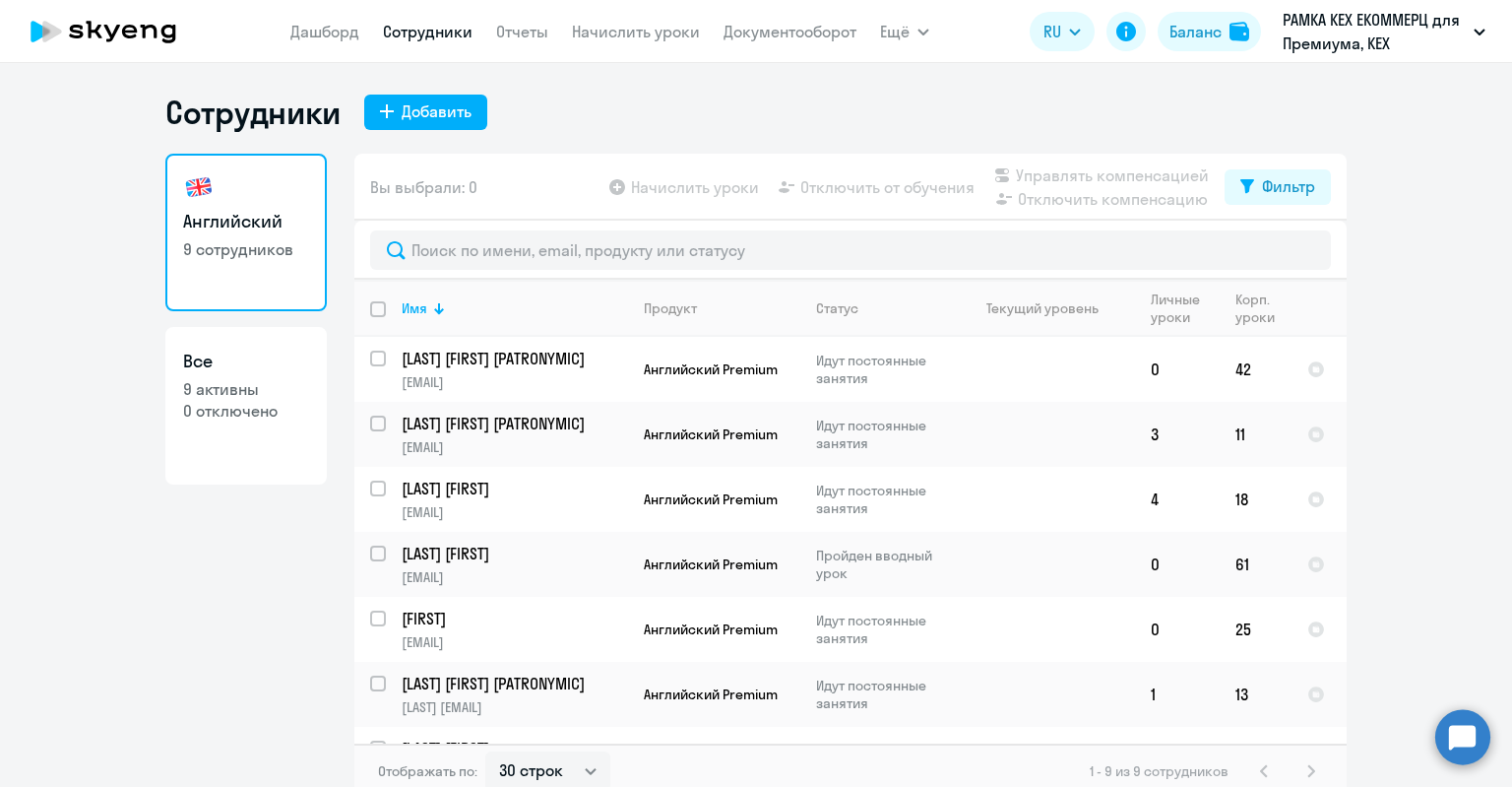 click on "Все  9 активны   0 отключено" 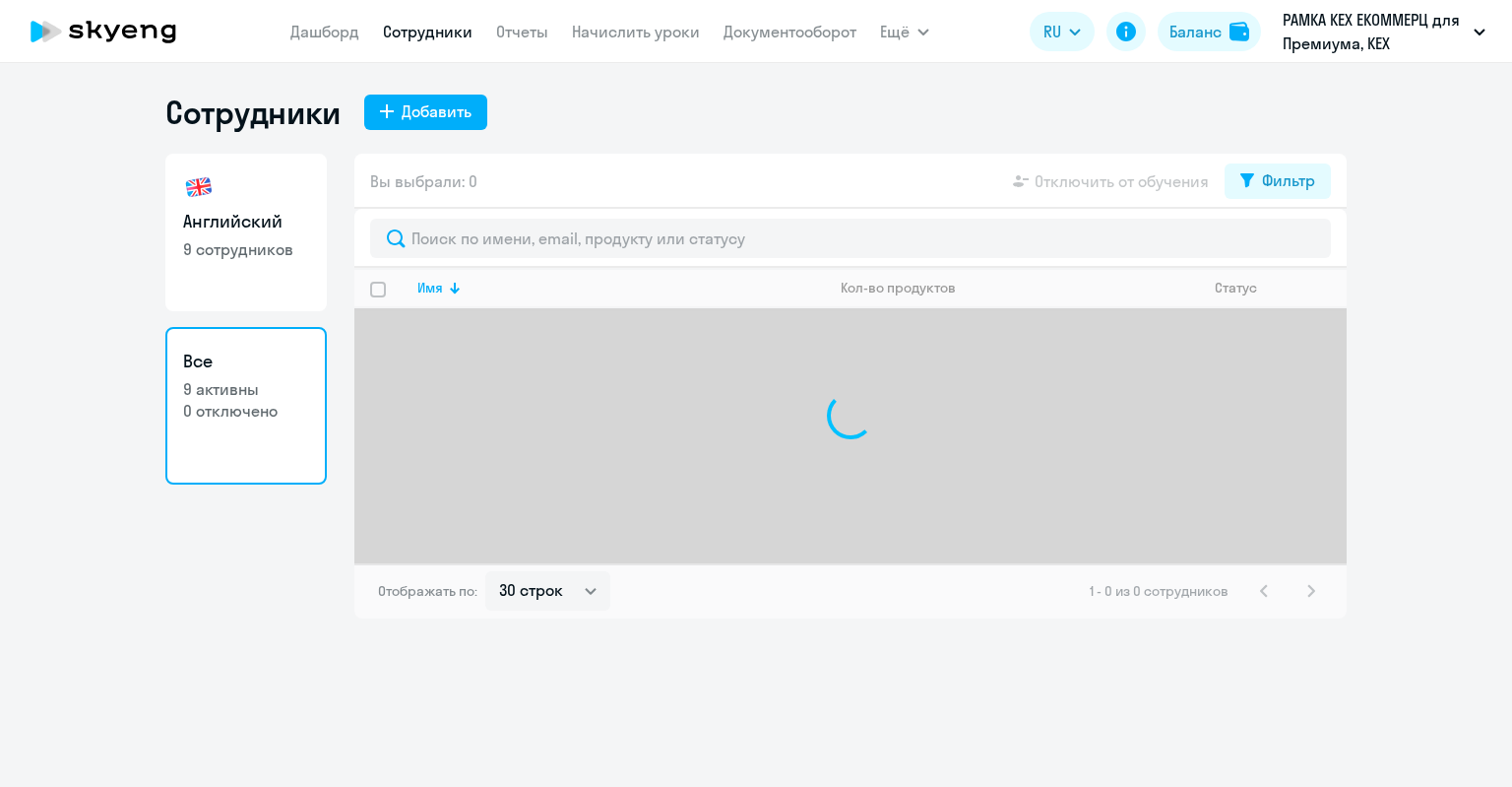 select on "30" 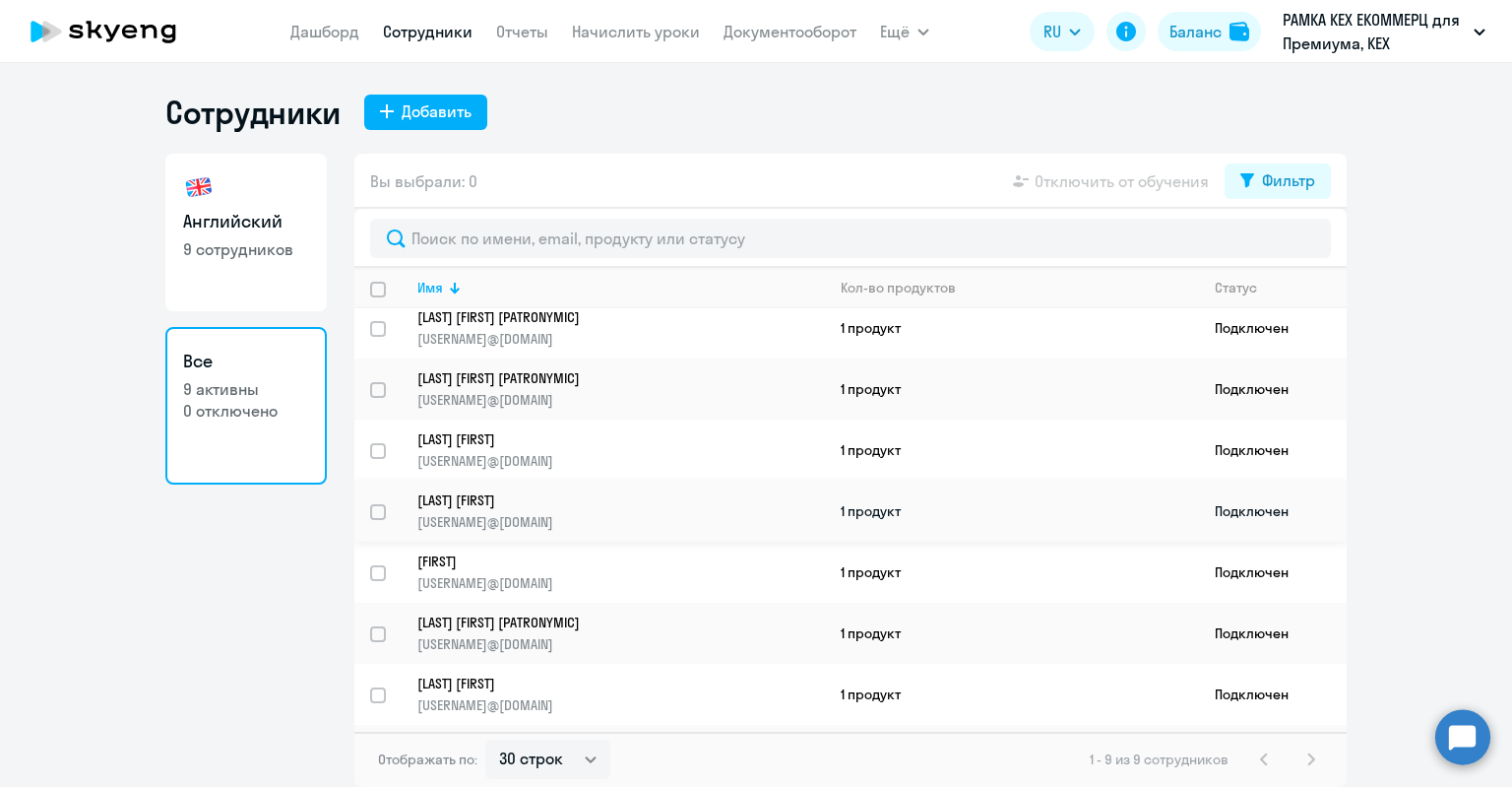 scroll, scrollTop: 0, scrollLeft: 0, axis: both 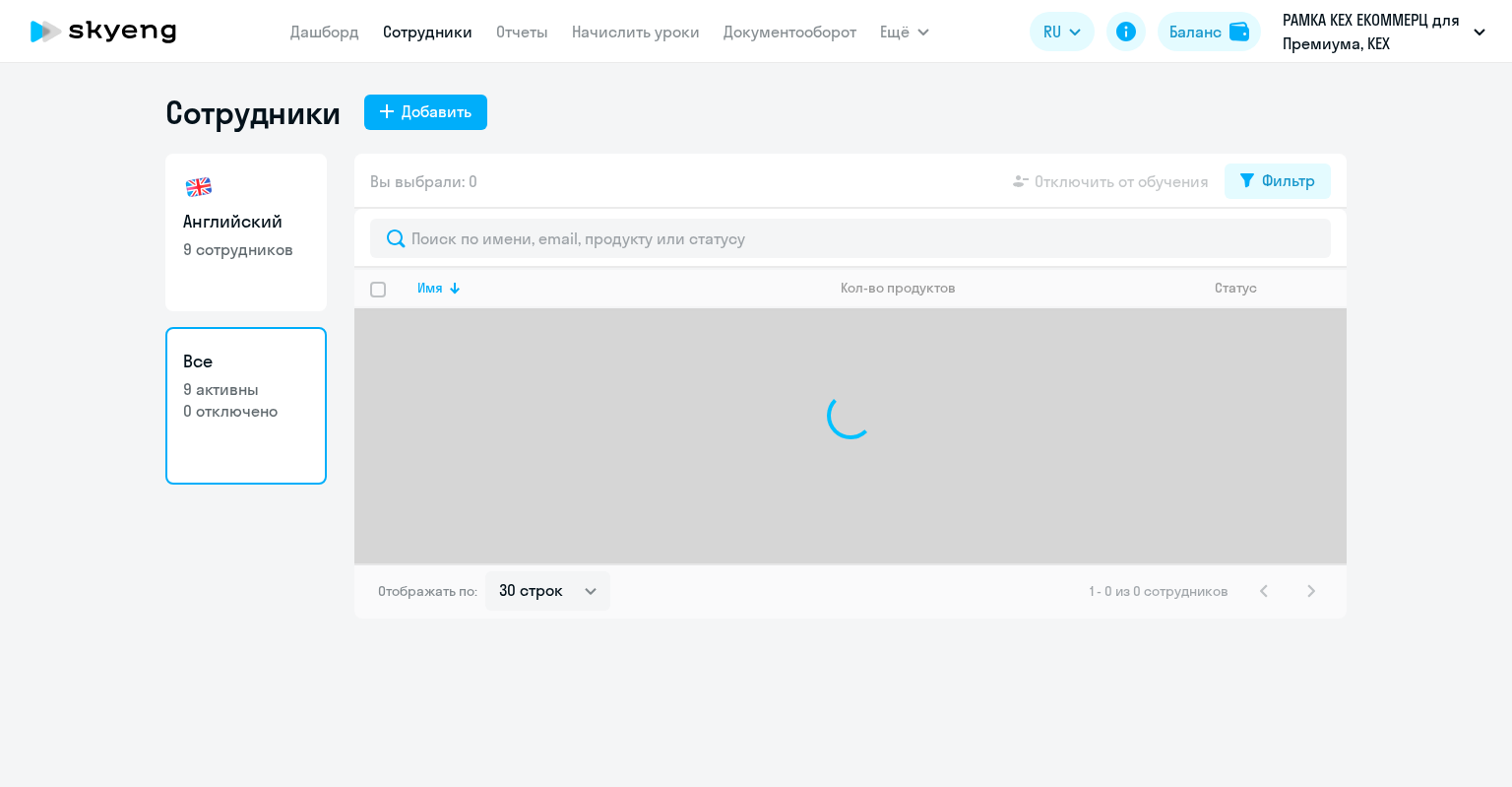 select on "30" 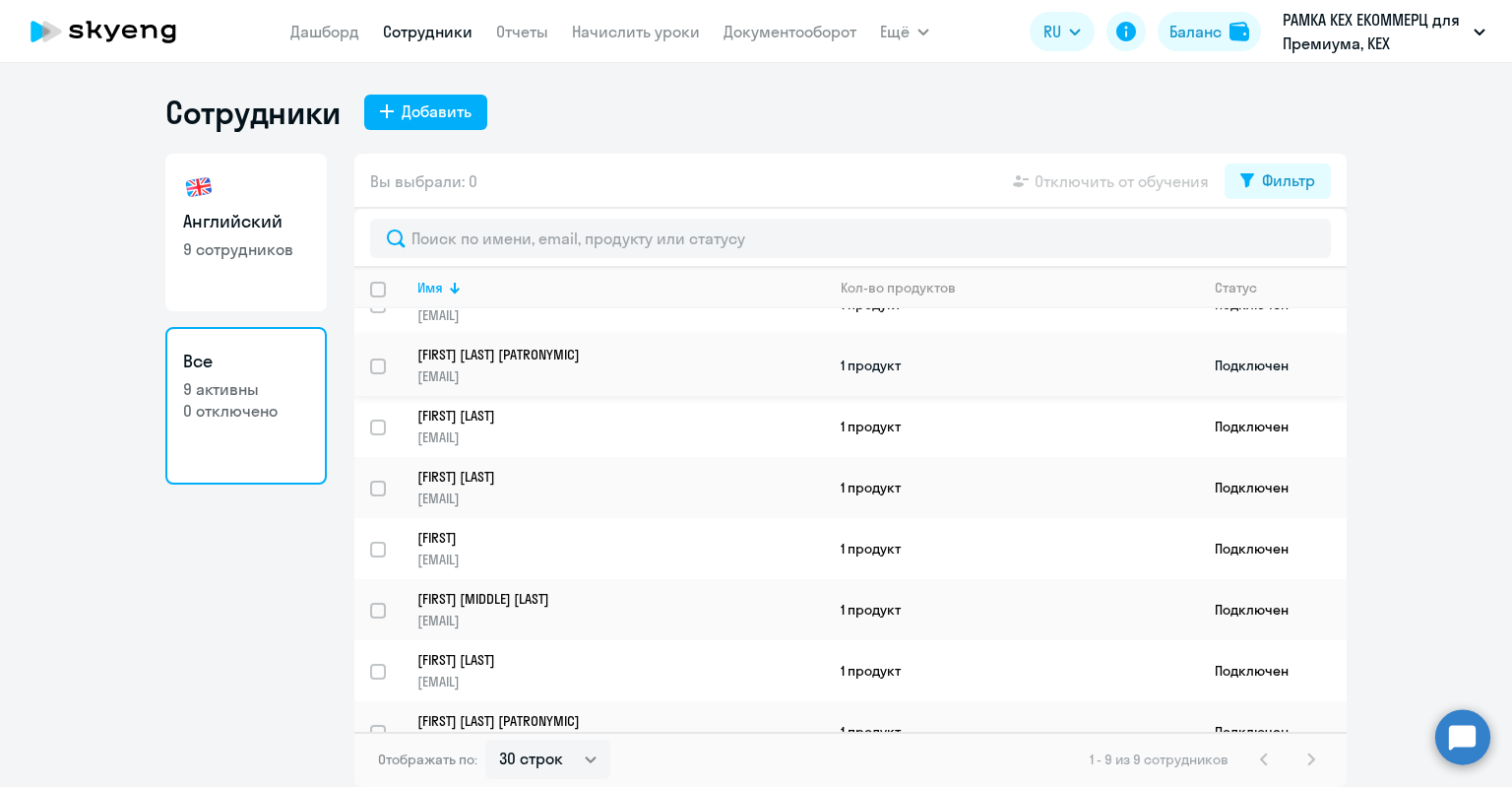 scroll, scrollTop: 0, scrollLeft: 0, axis: both 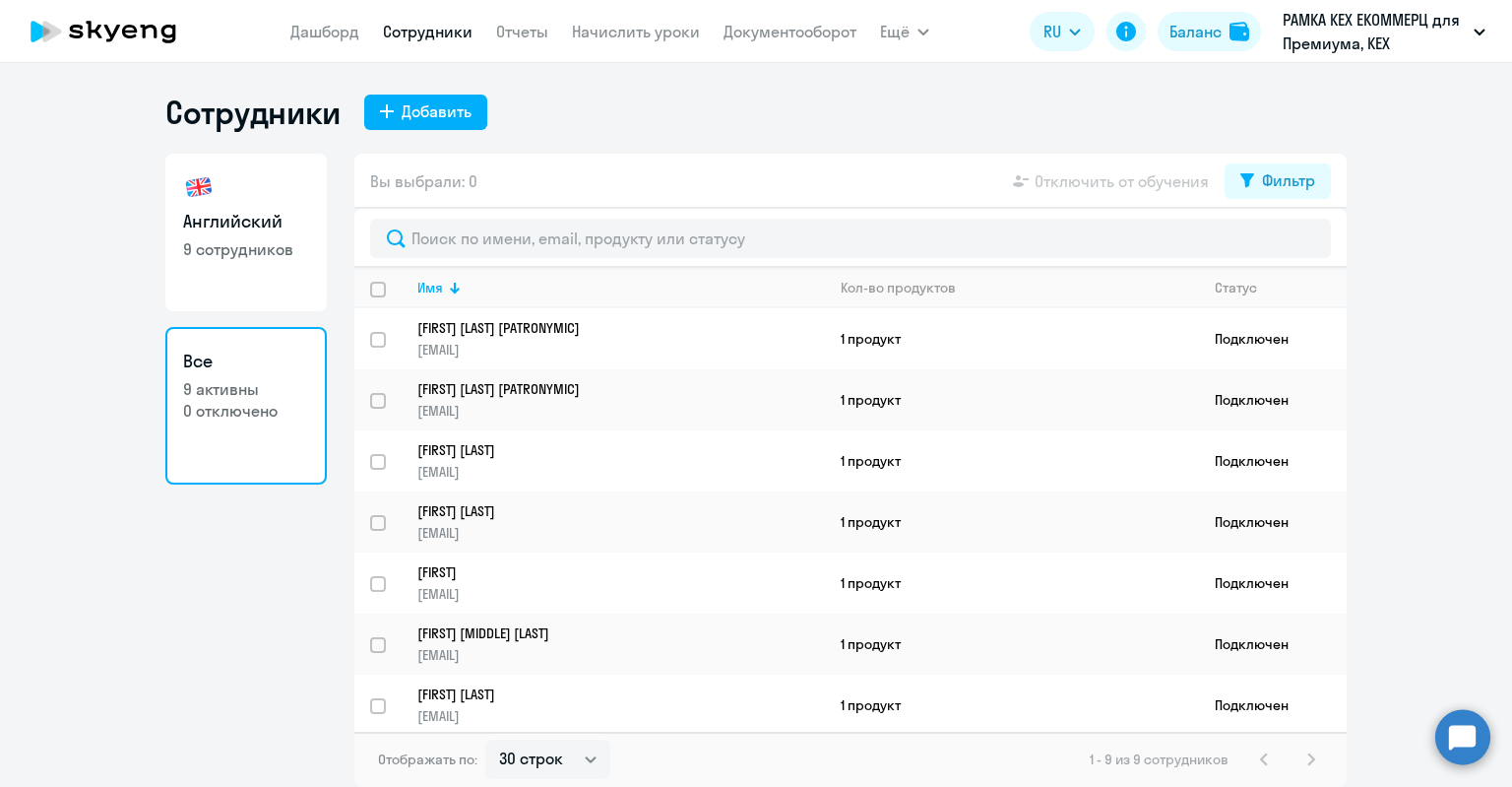 click on "9 сотрудников" 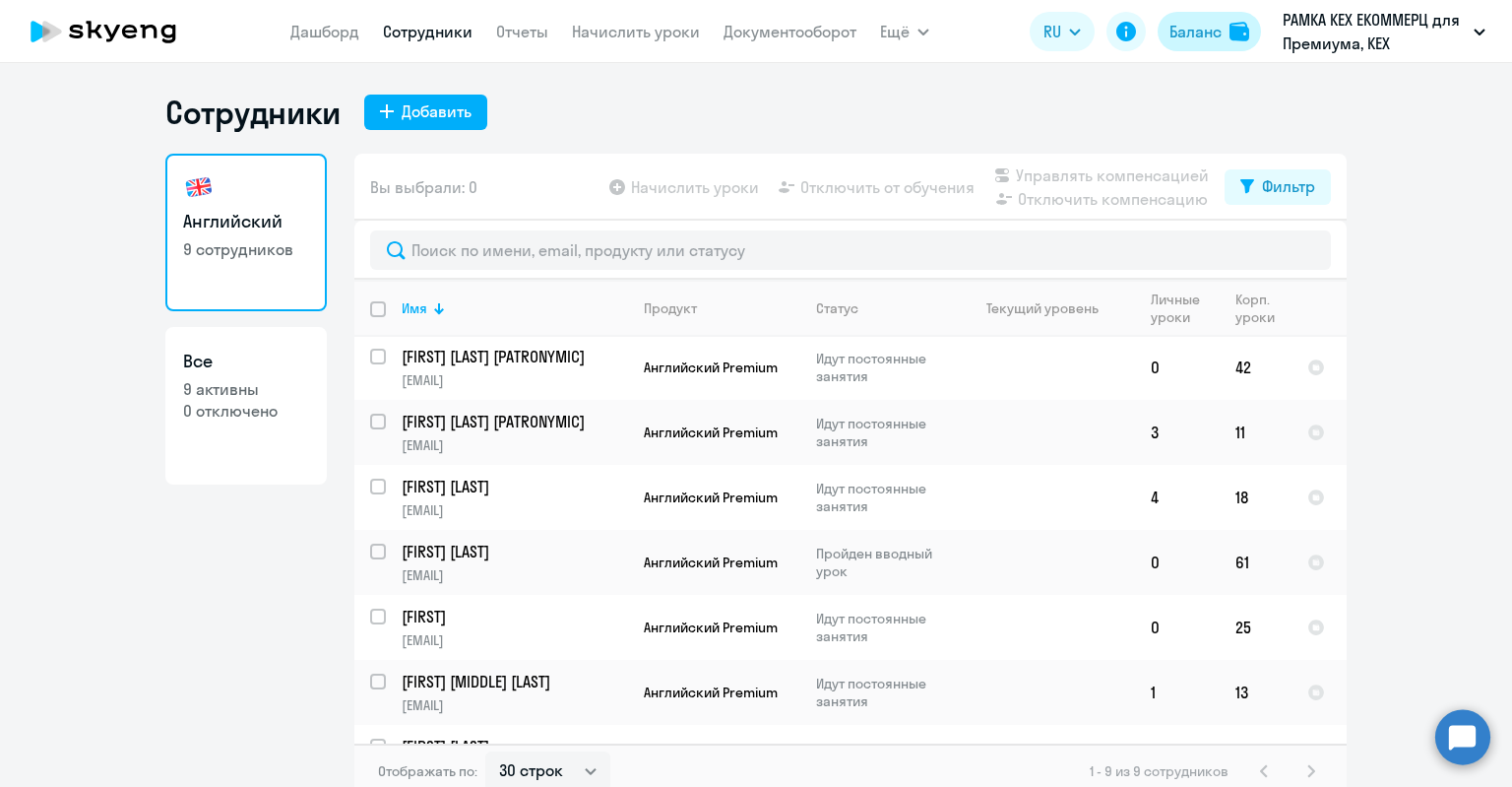 scroll, scrollTop: 0, scrollLeft: 0, axis: both 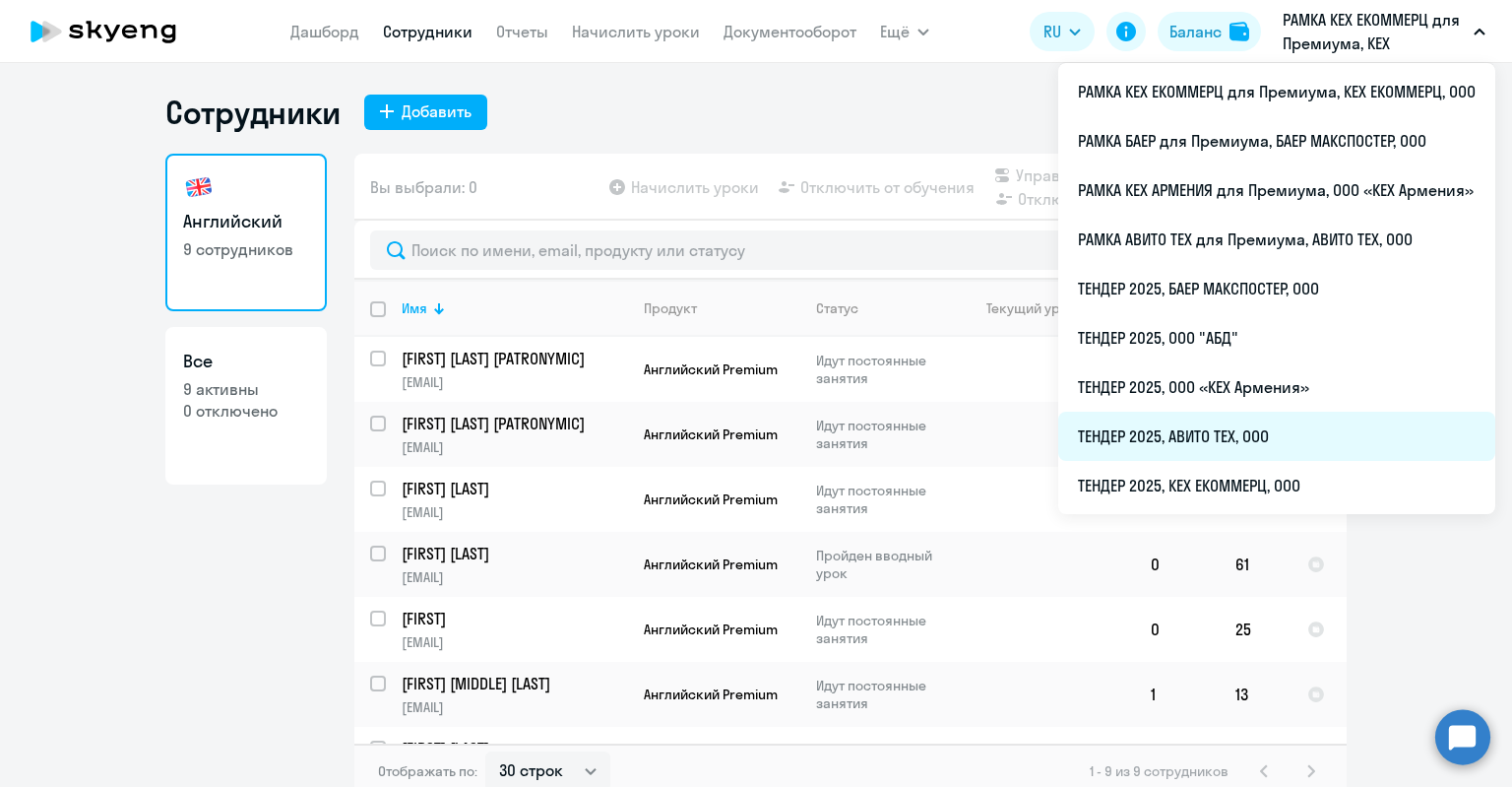 click on "ТЕНДЕР 2025, АВИТО ТЕХ, ООО" at bounding box center [1277, 436] 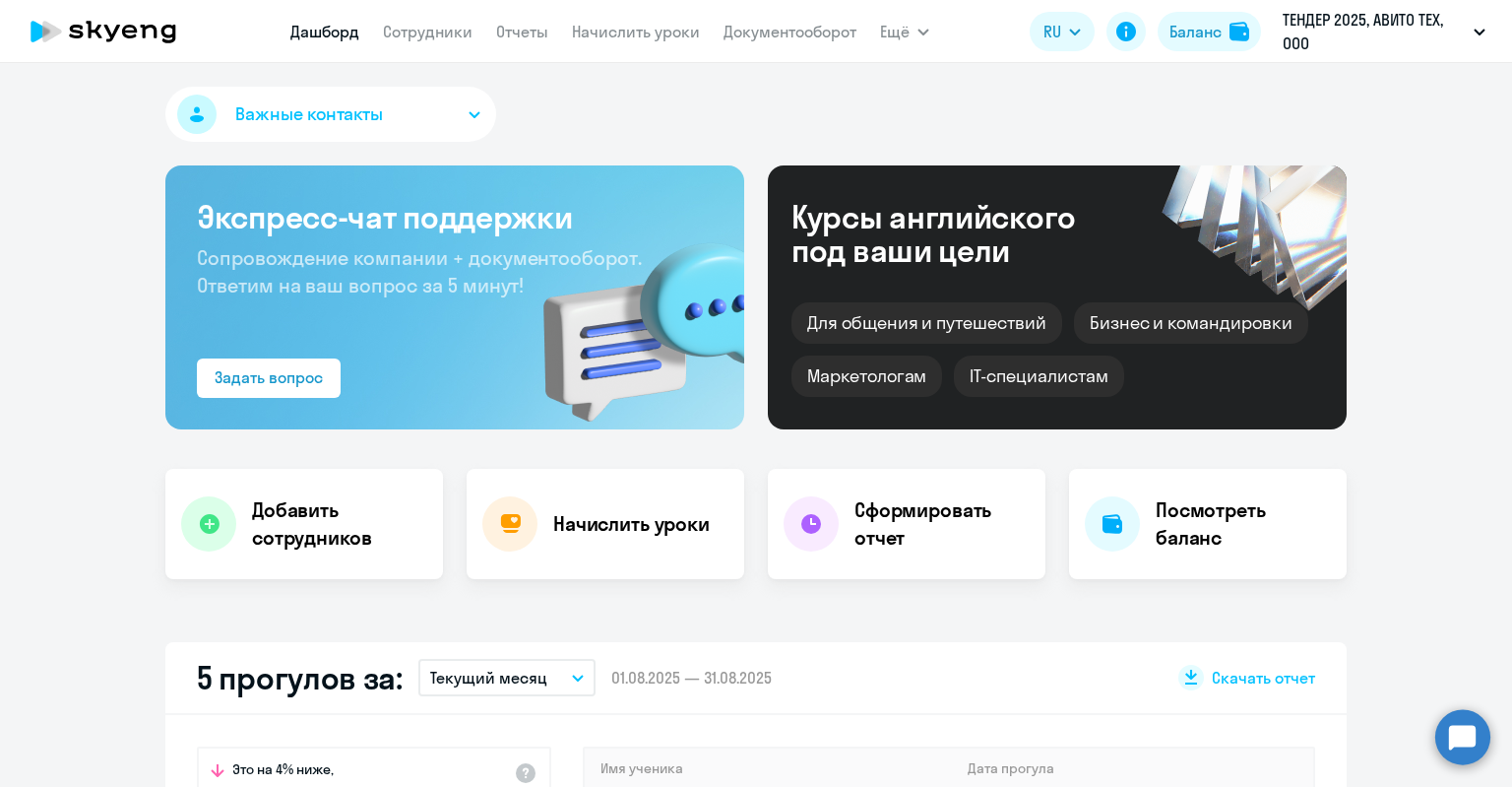 select on "30" 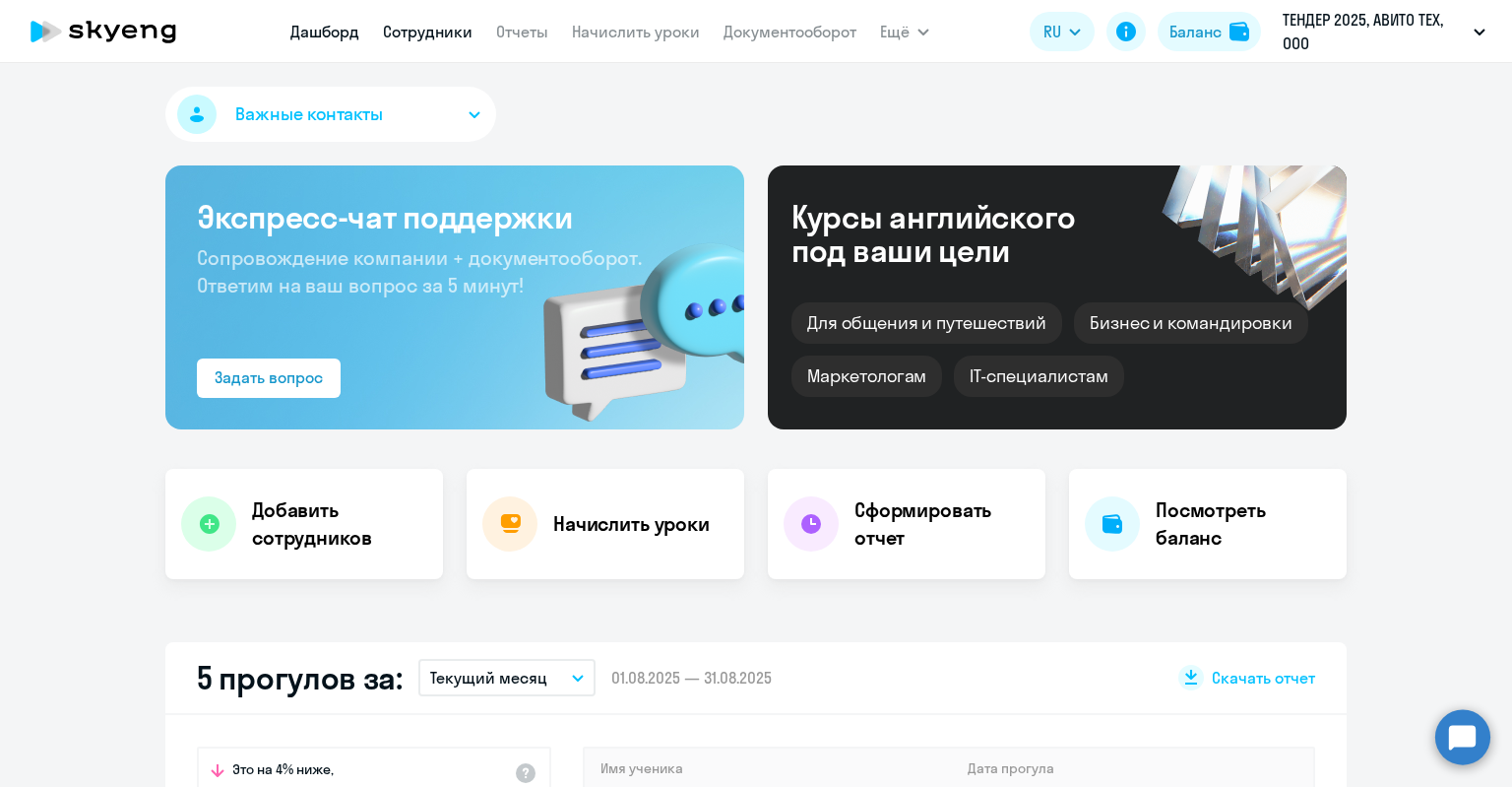click on "Сотрудники" at bounding box center [427, 32] 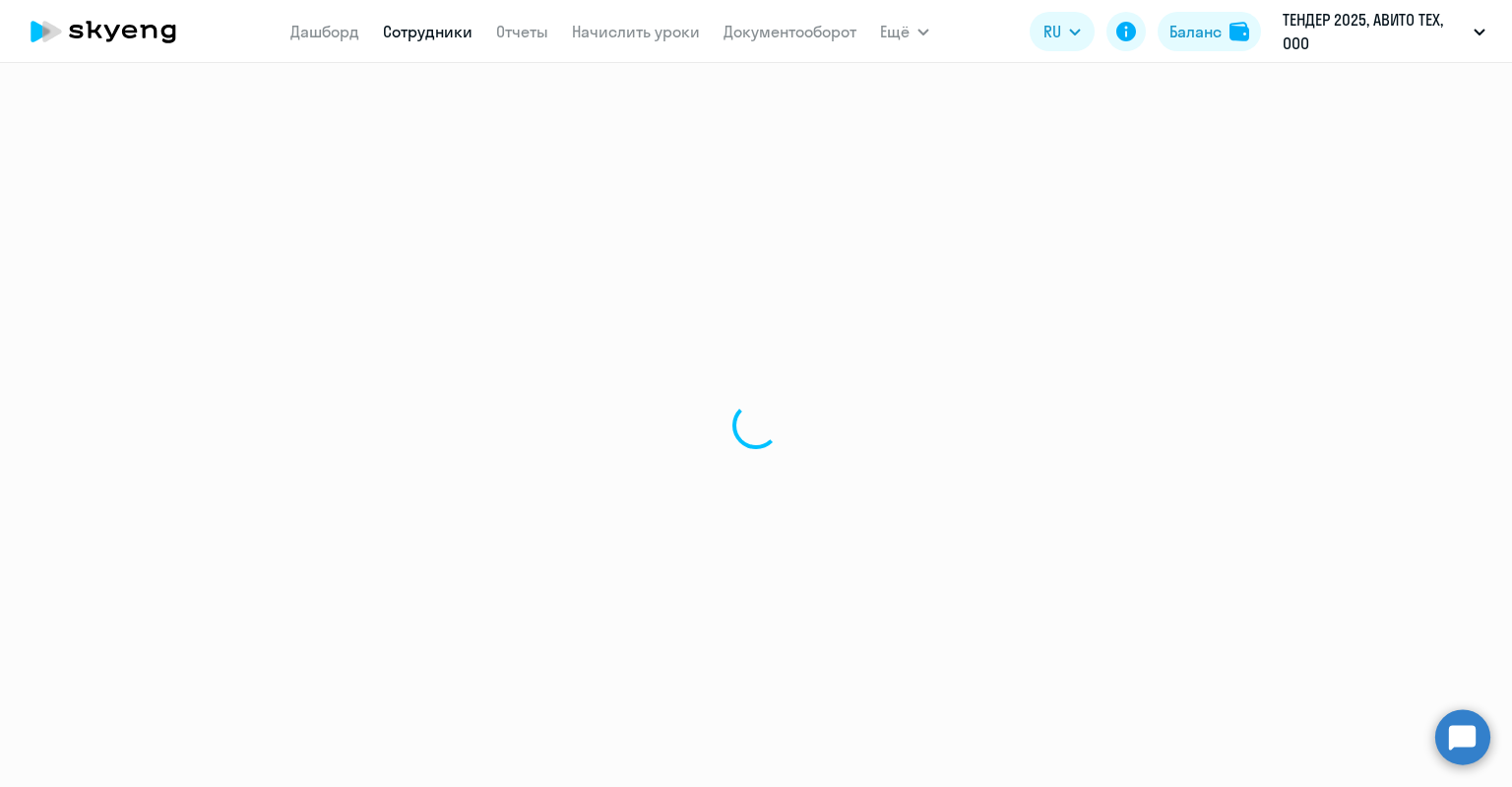 select on "30" 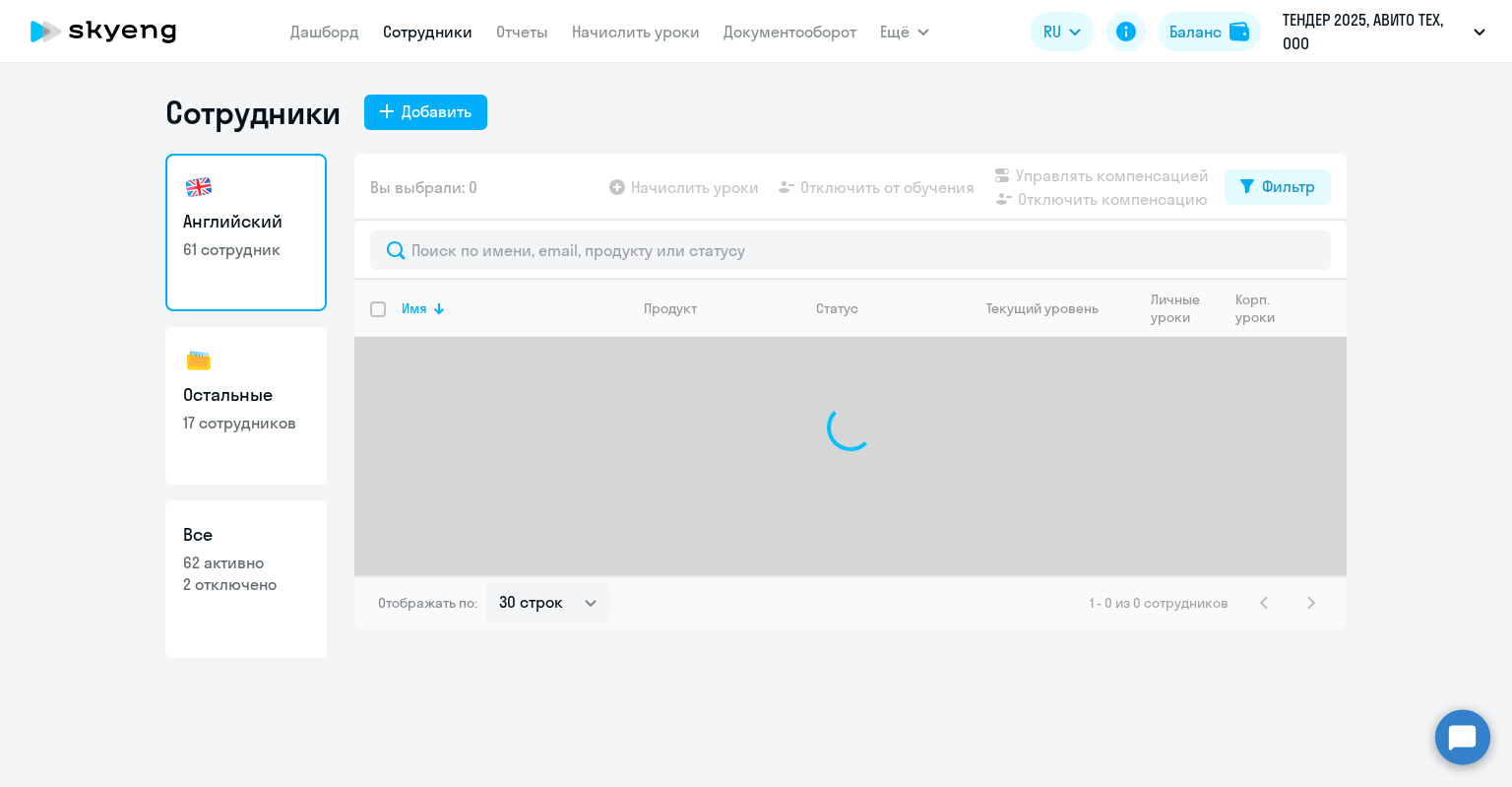click on "Все" 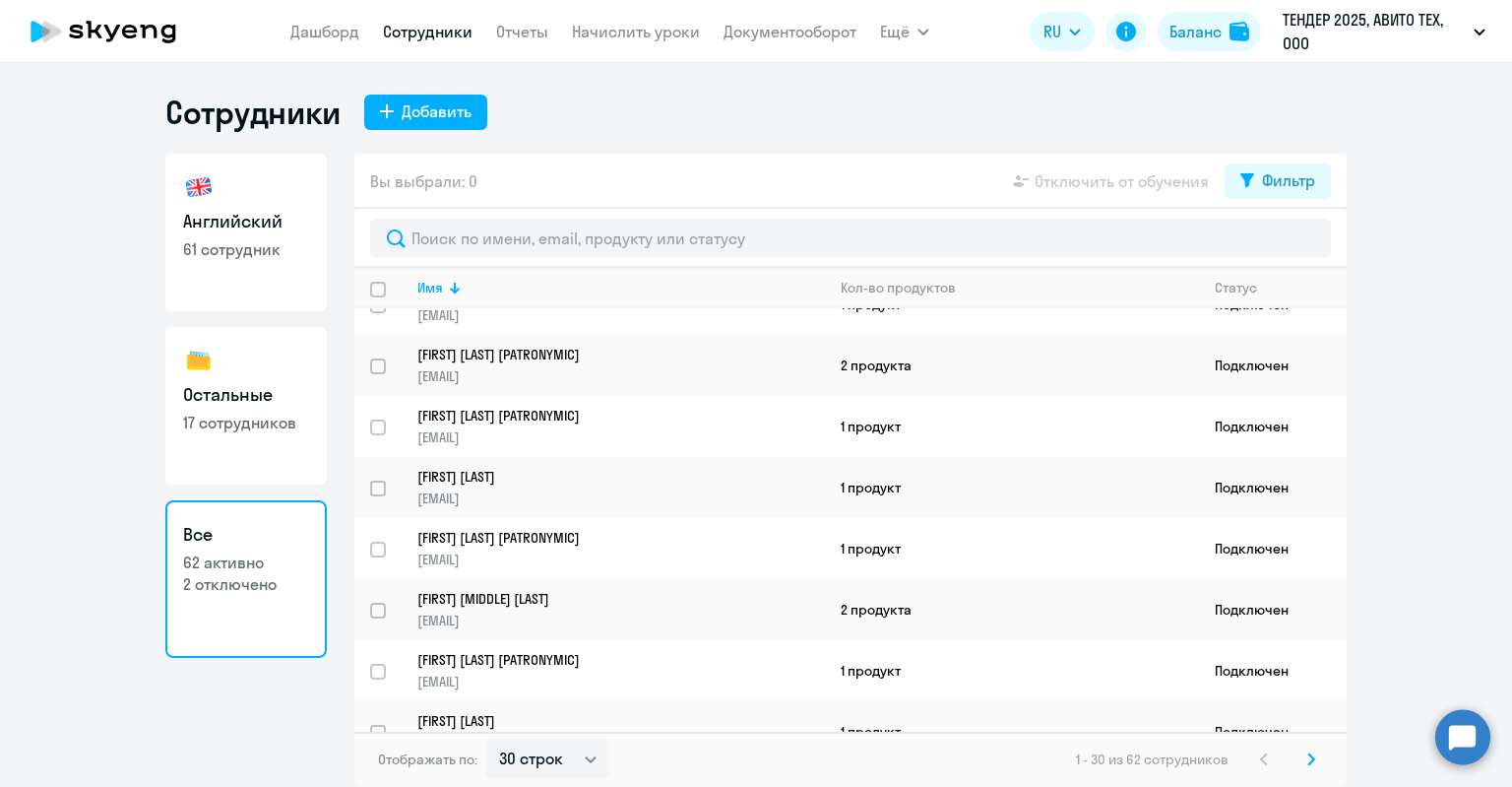 scroll, scrollTop: 295, scrollLeft: 0, axis: vertical 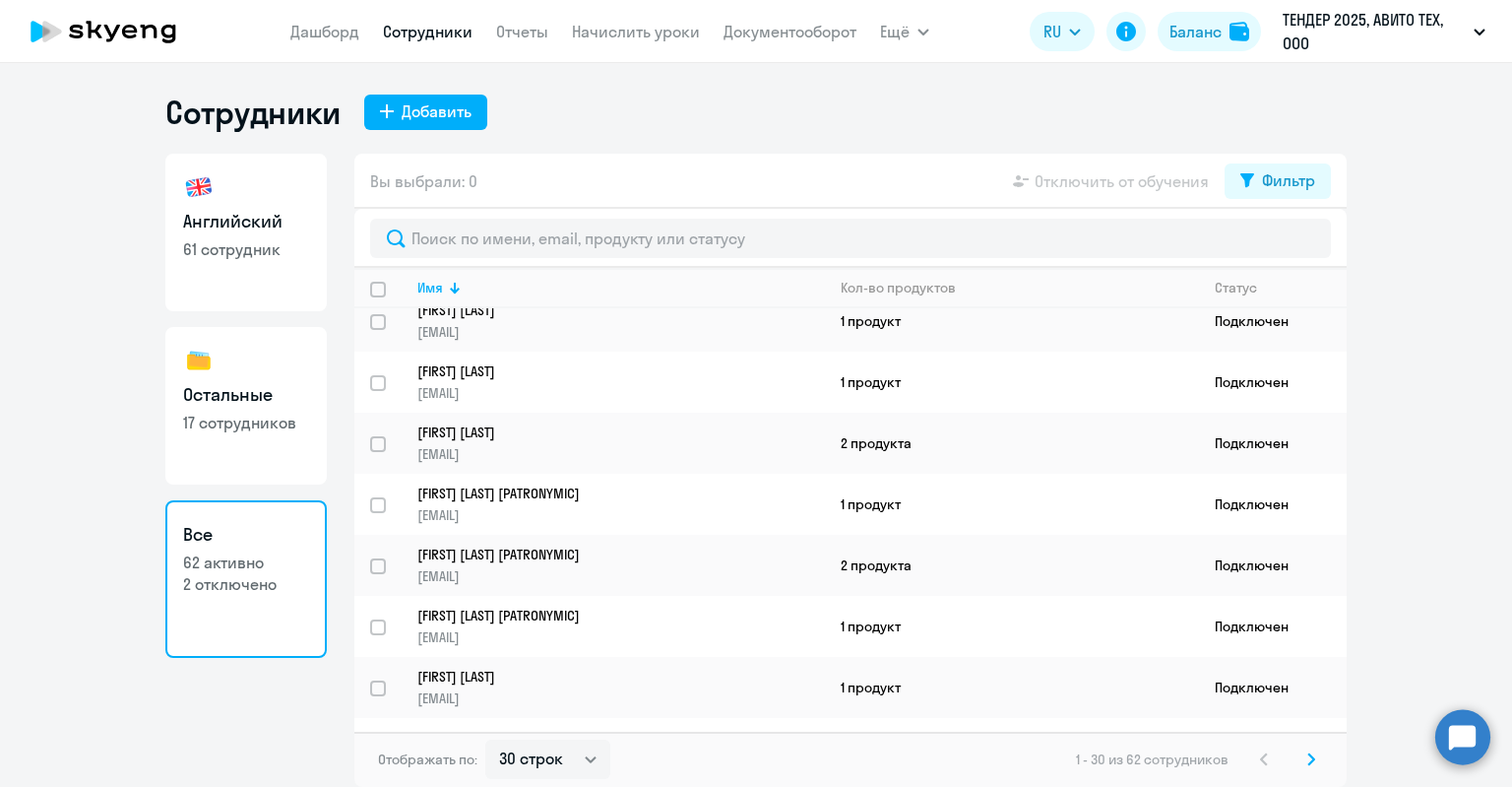 click on "Английский   61 сотрудник" 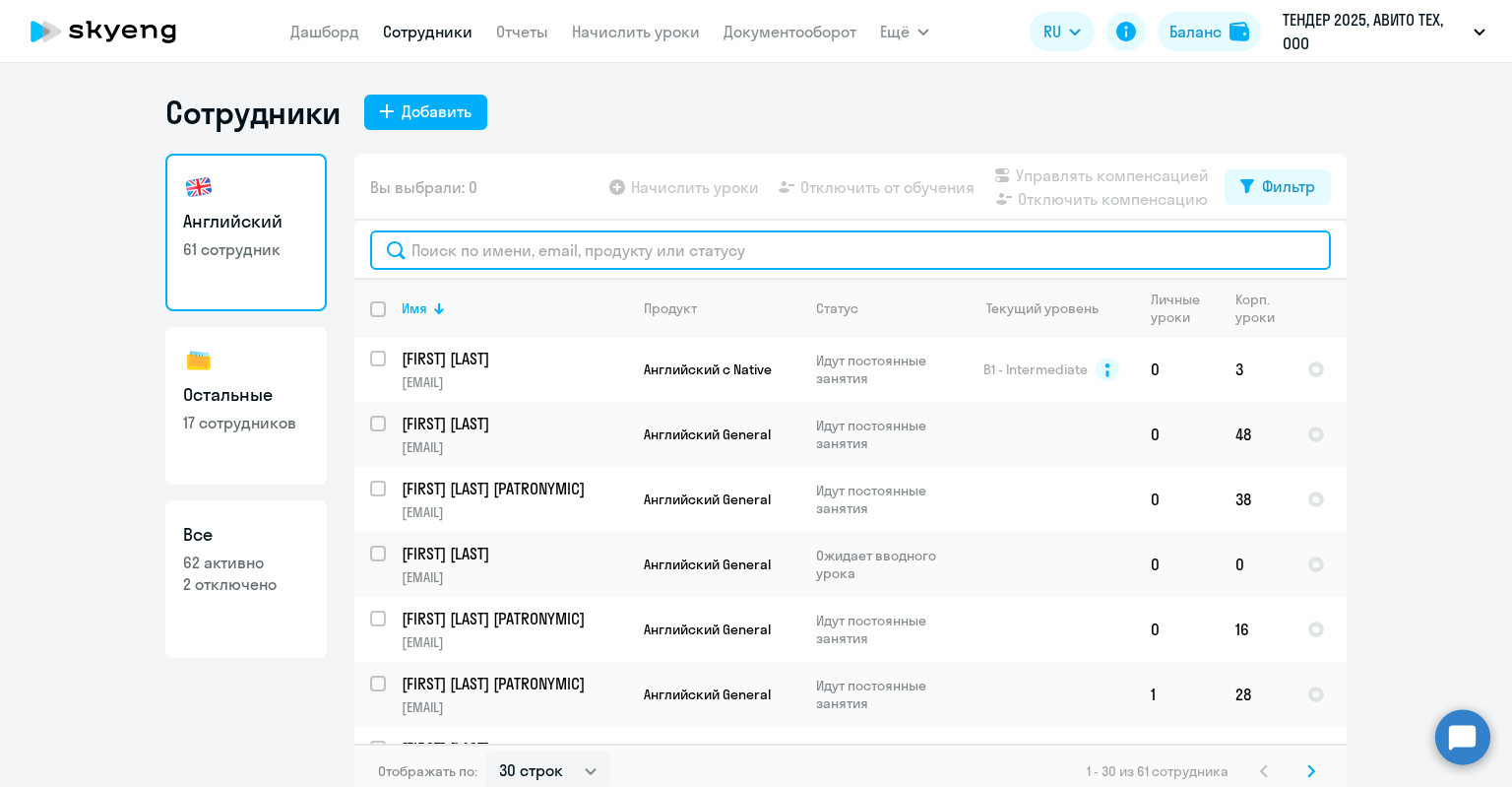 click 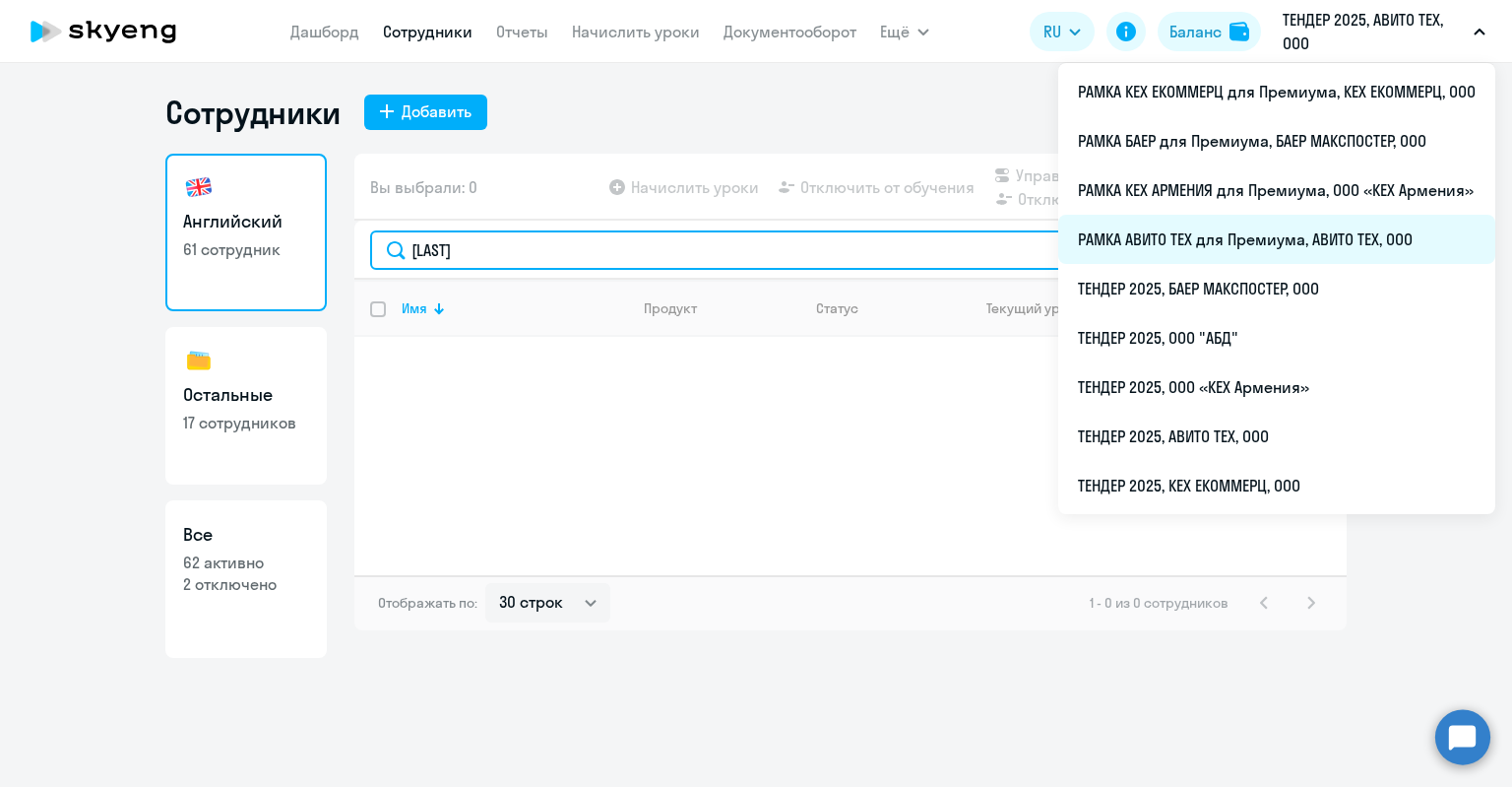 type on "[LAST]" 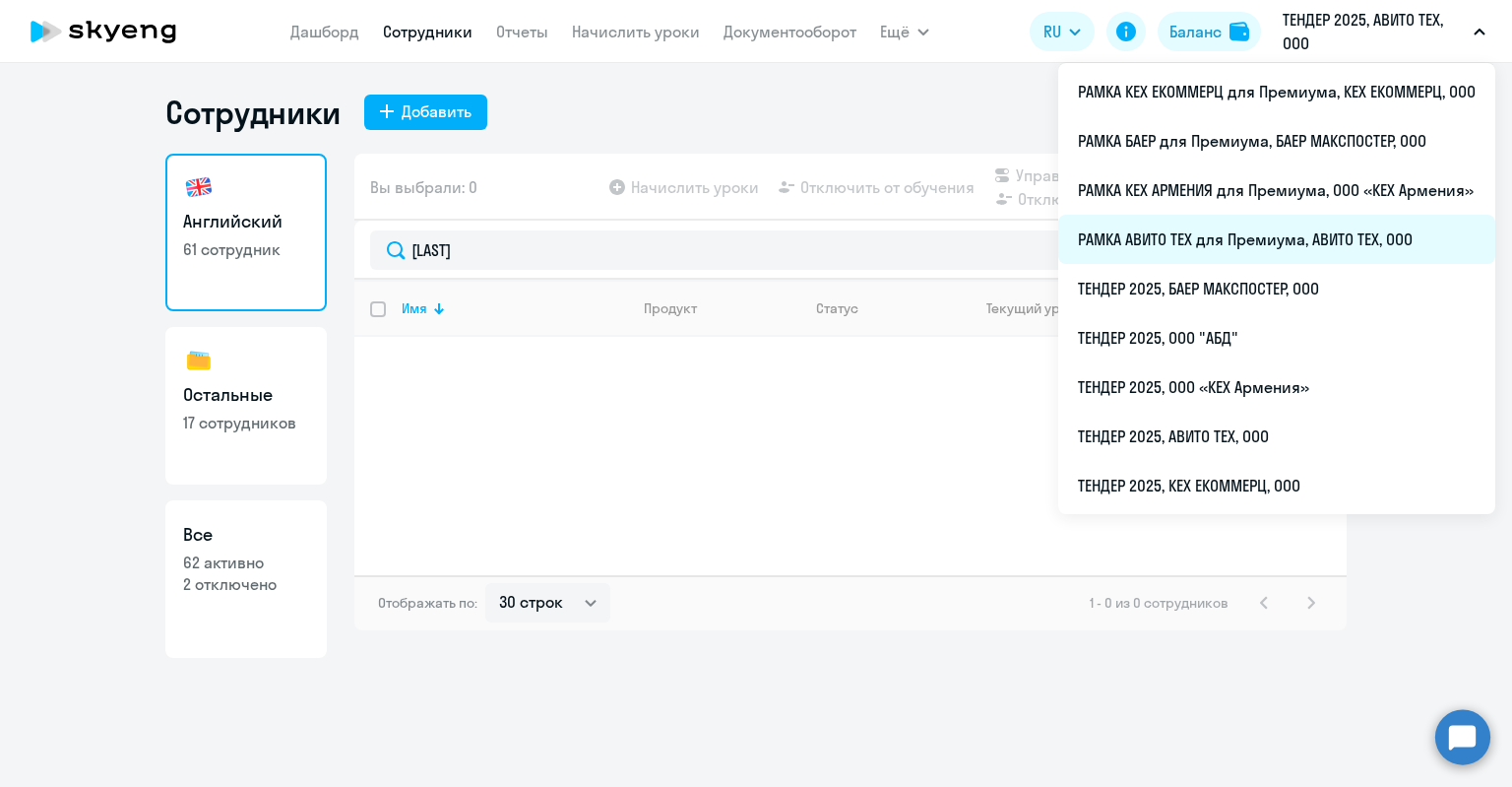 click on "РАМКА АВИТО ТЕХ для Премиума, АВИТО ТЕХ, ООО" at bounding box center (1277, 239) 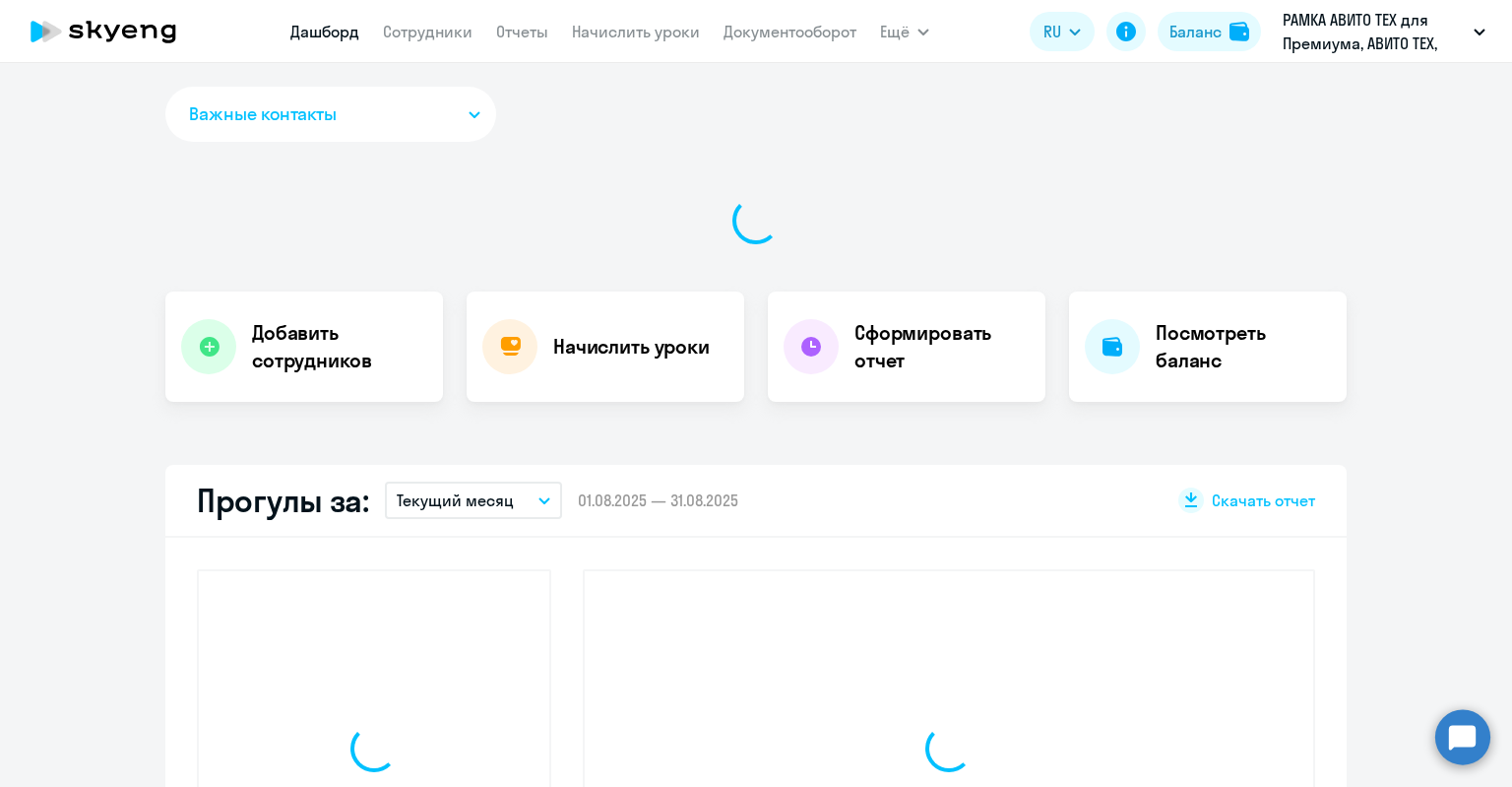 select on "30" 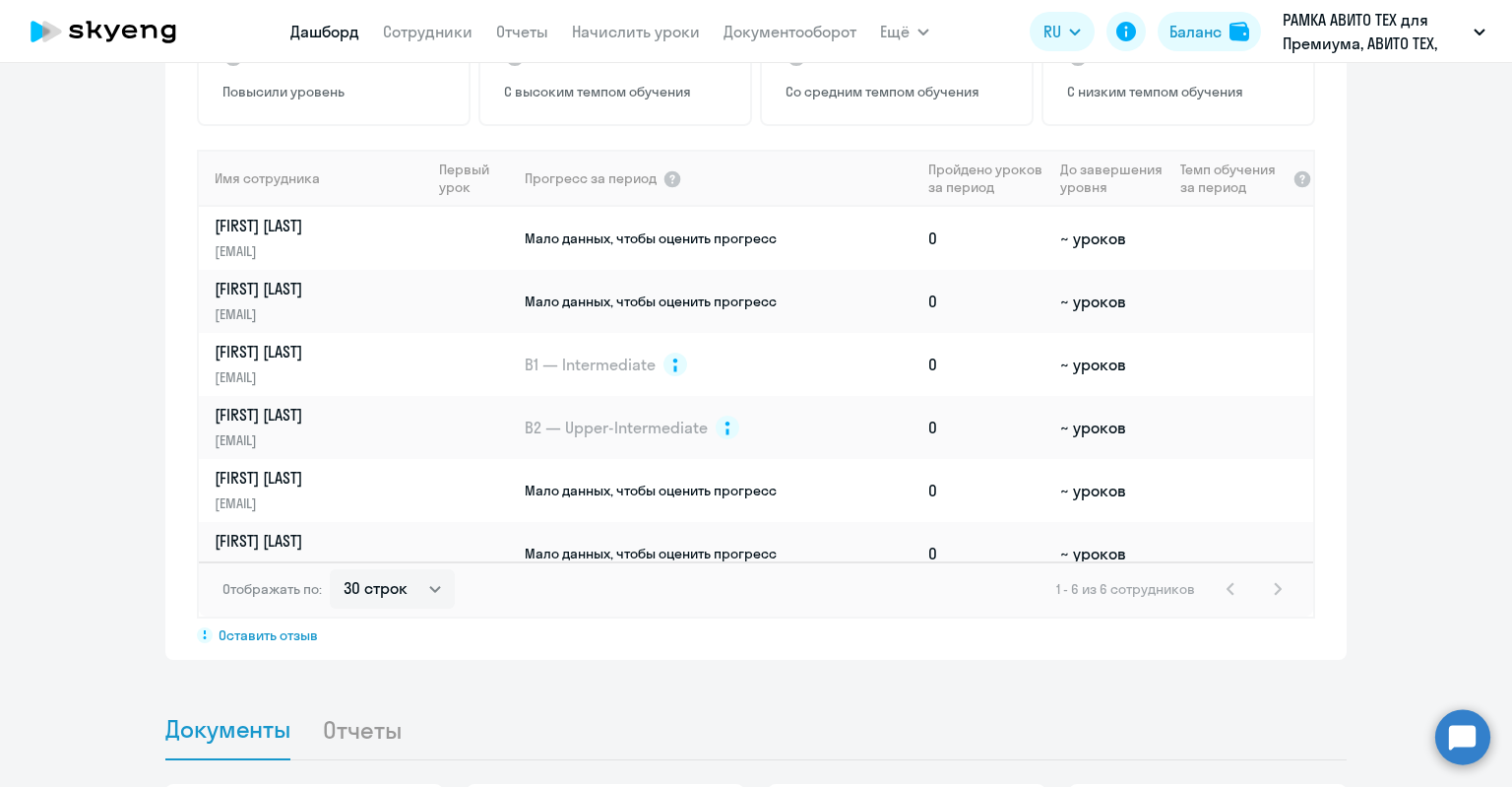 scroll, scrollTop: 1379, scrollLeft: 0, axis: vertical 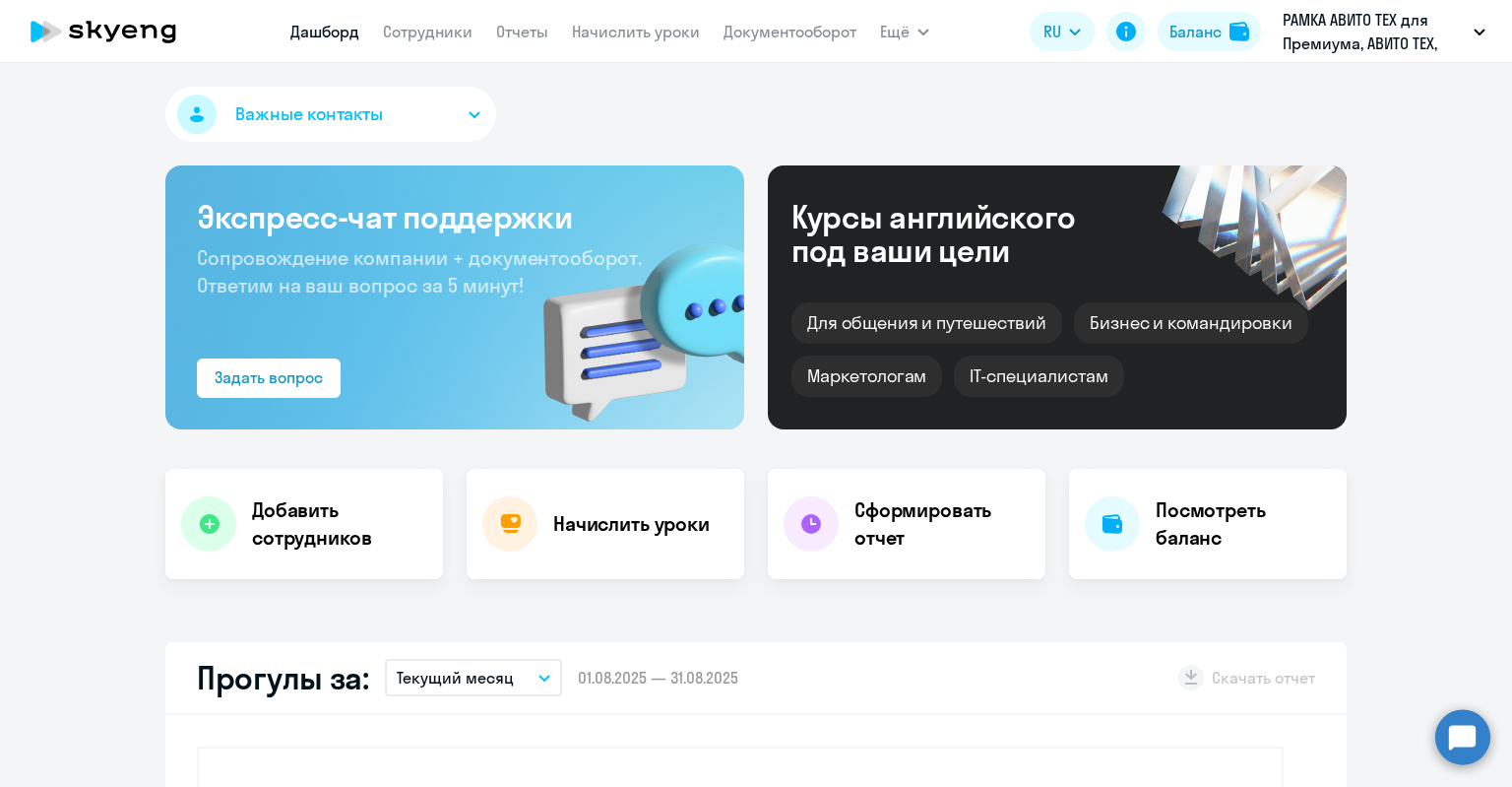 click on "Сотрудники" at bounding box center [427, 32] 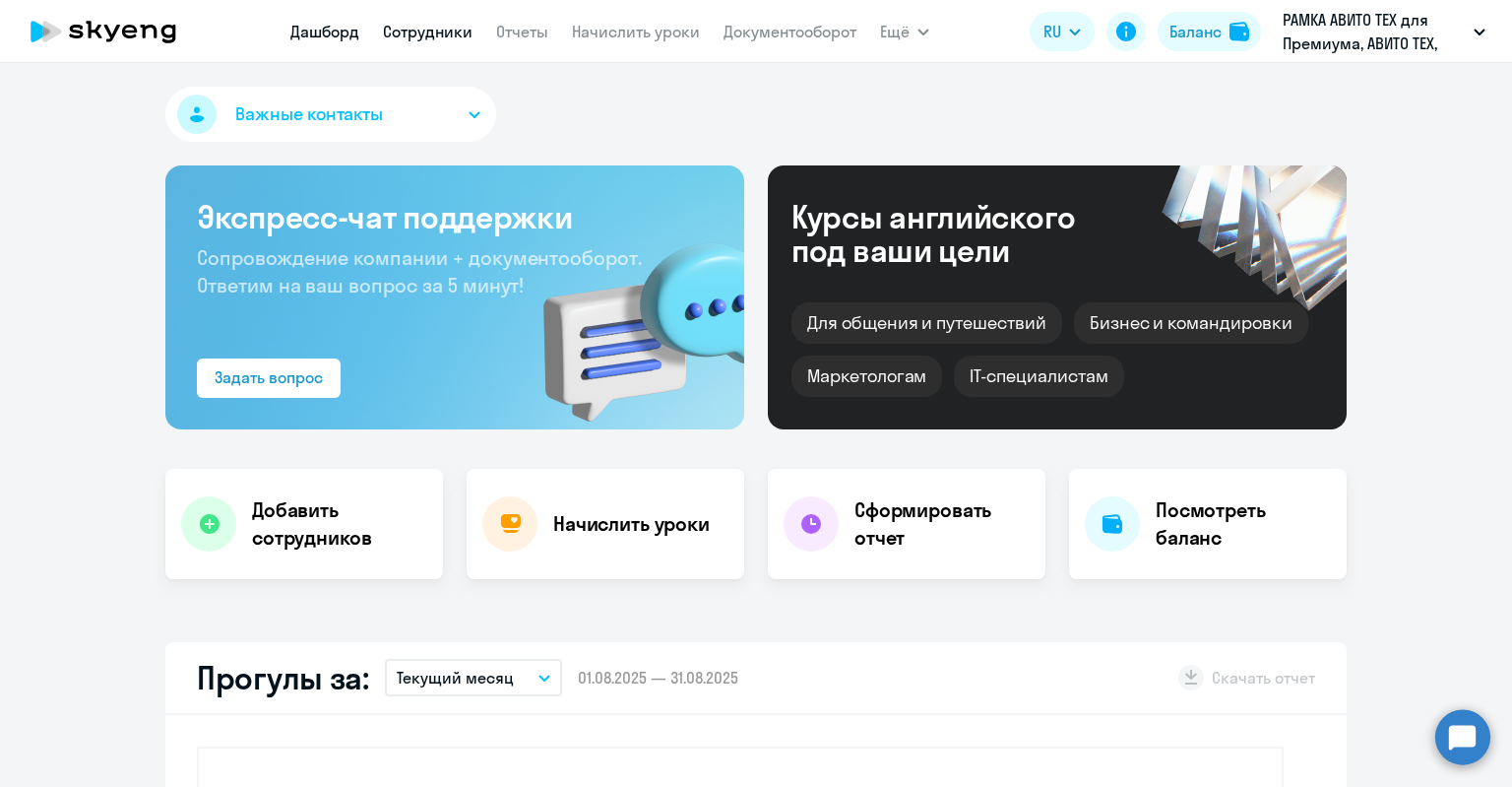 click on "Сотрудники" at bounding box center (427, 32) 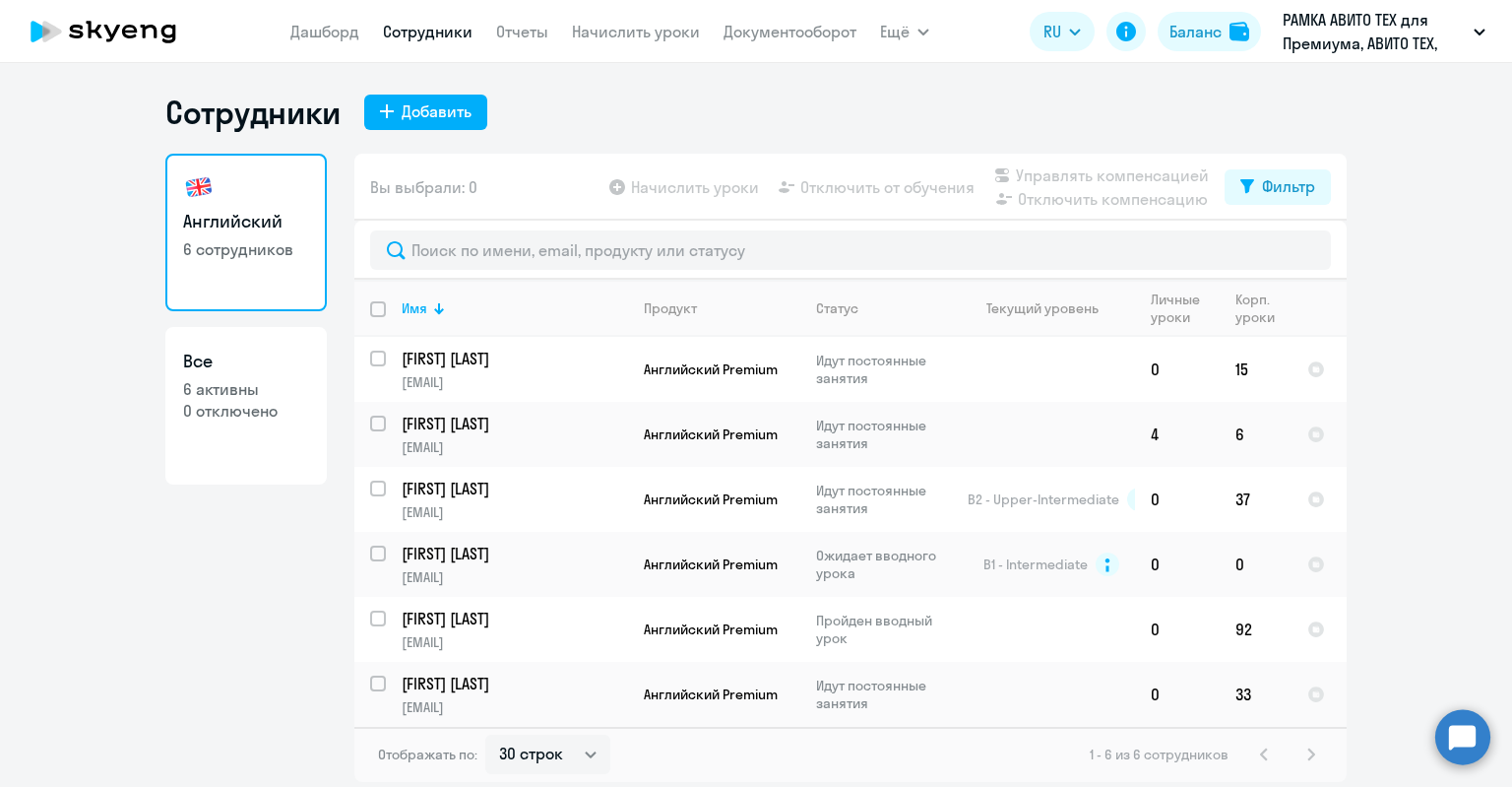 click on "0 отключено" 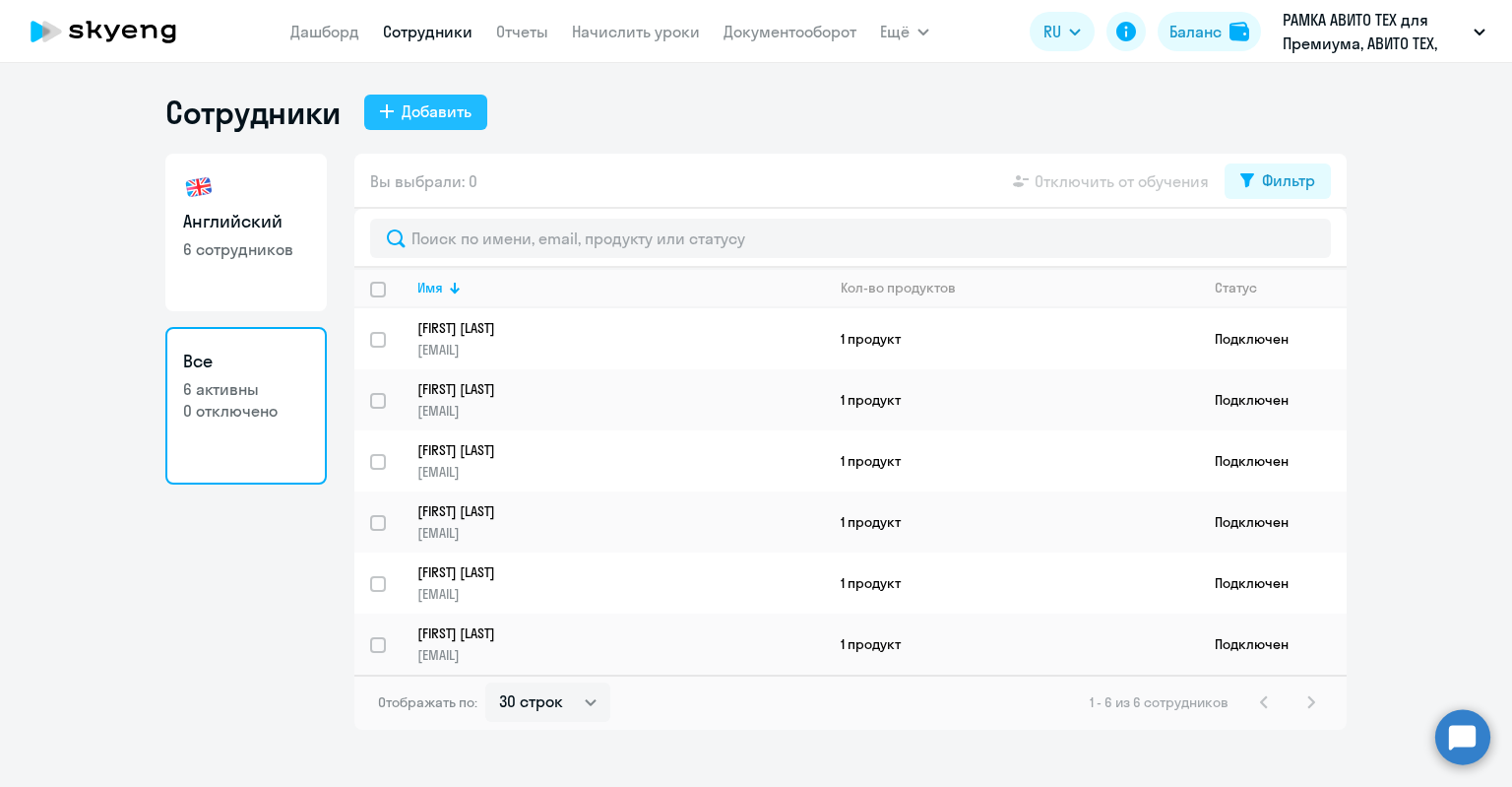 click on "Добавить" 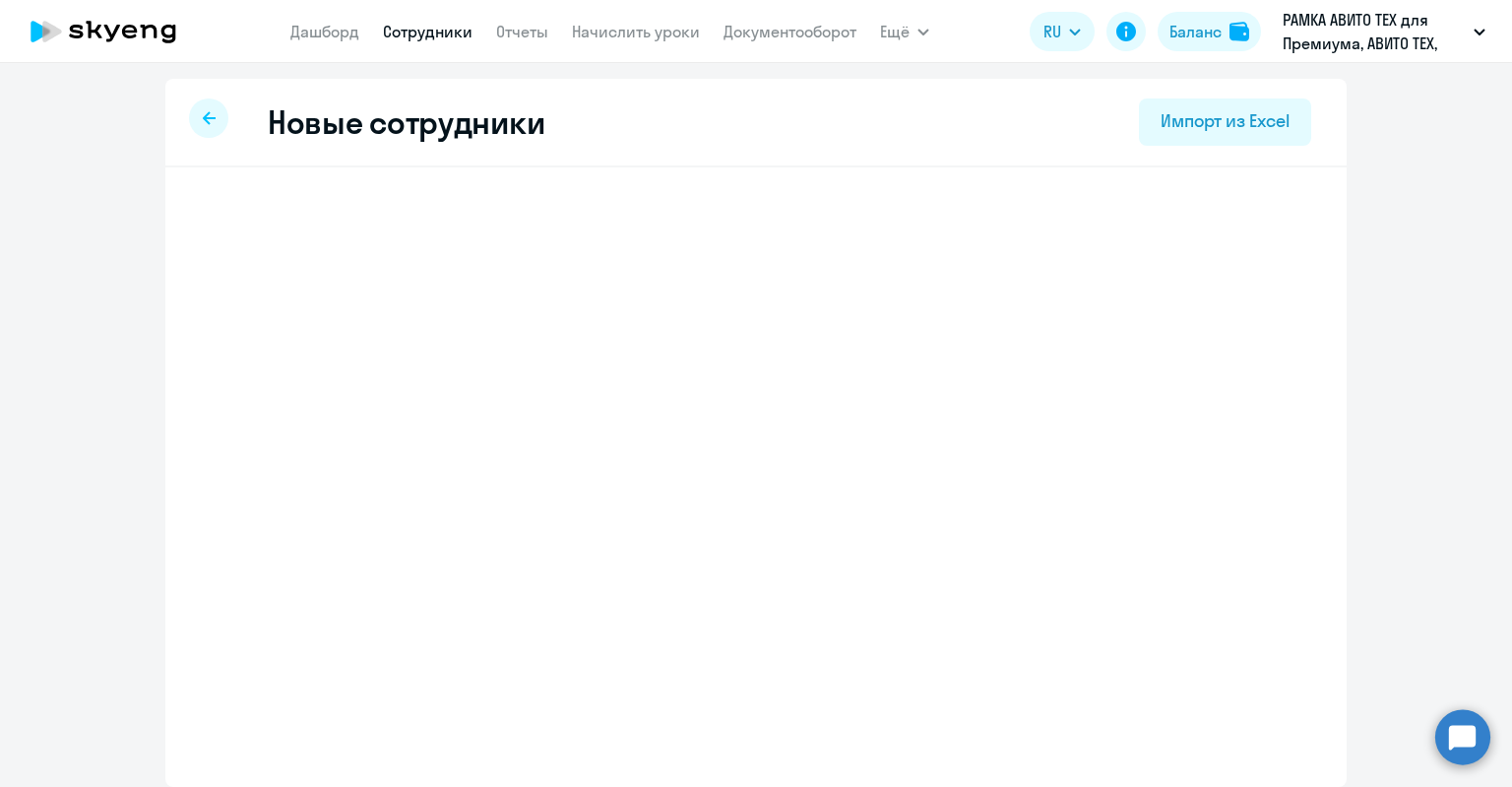 select on "english_adult_not_native_speaker_premium" 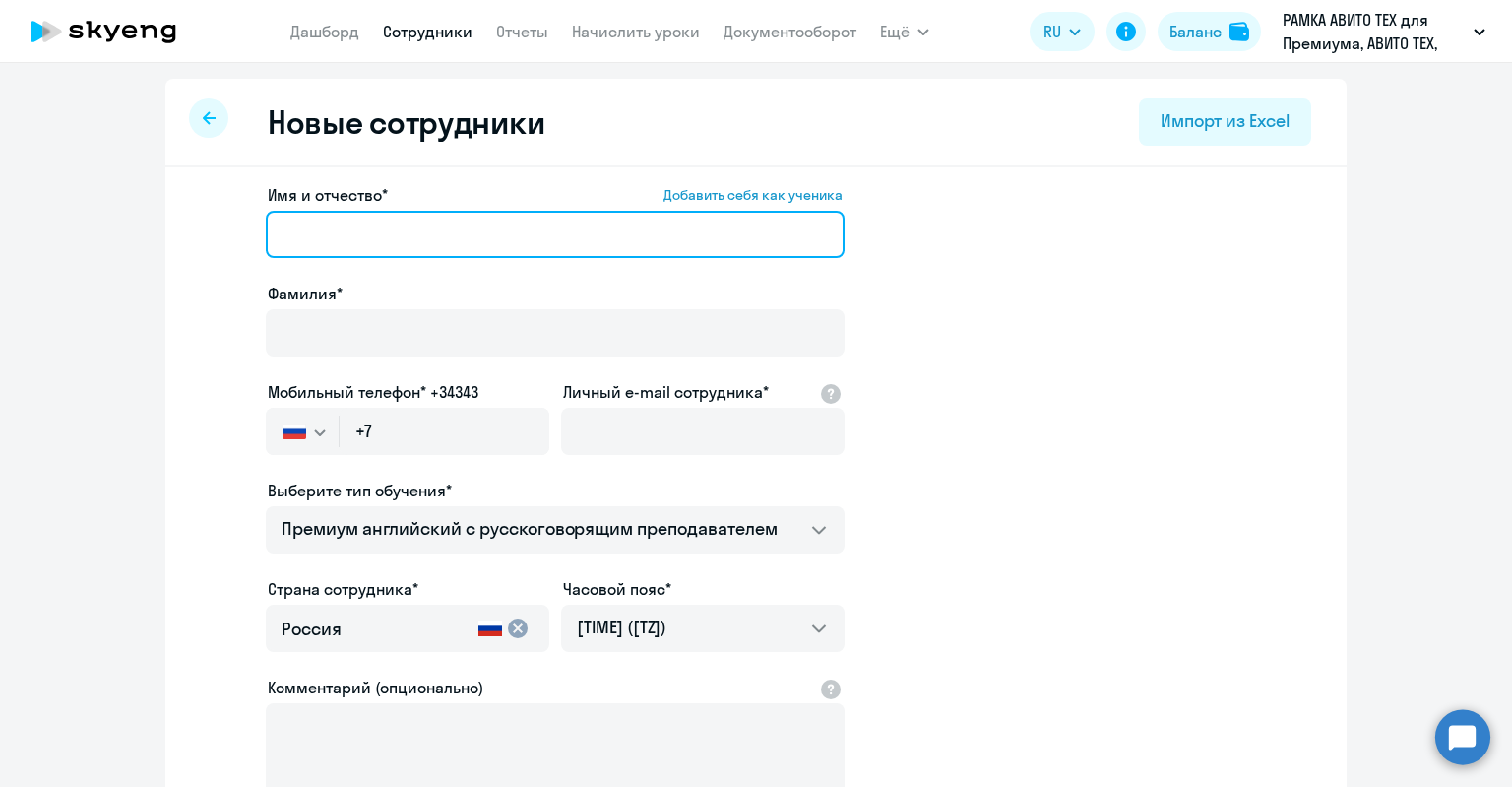 paste on "[FIRST] [LAST]" 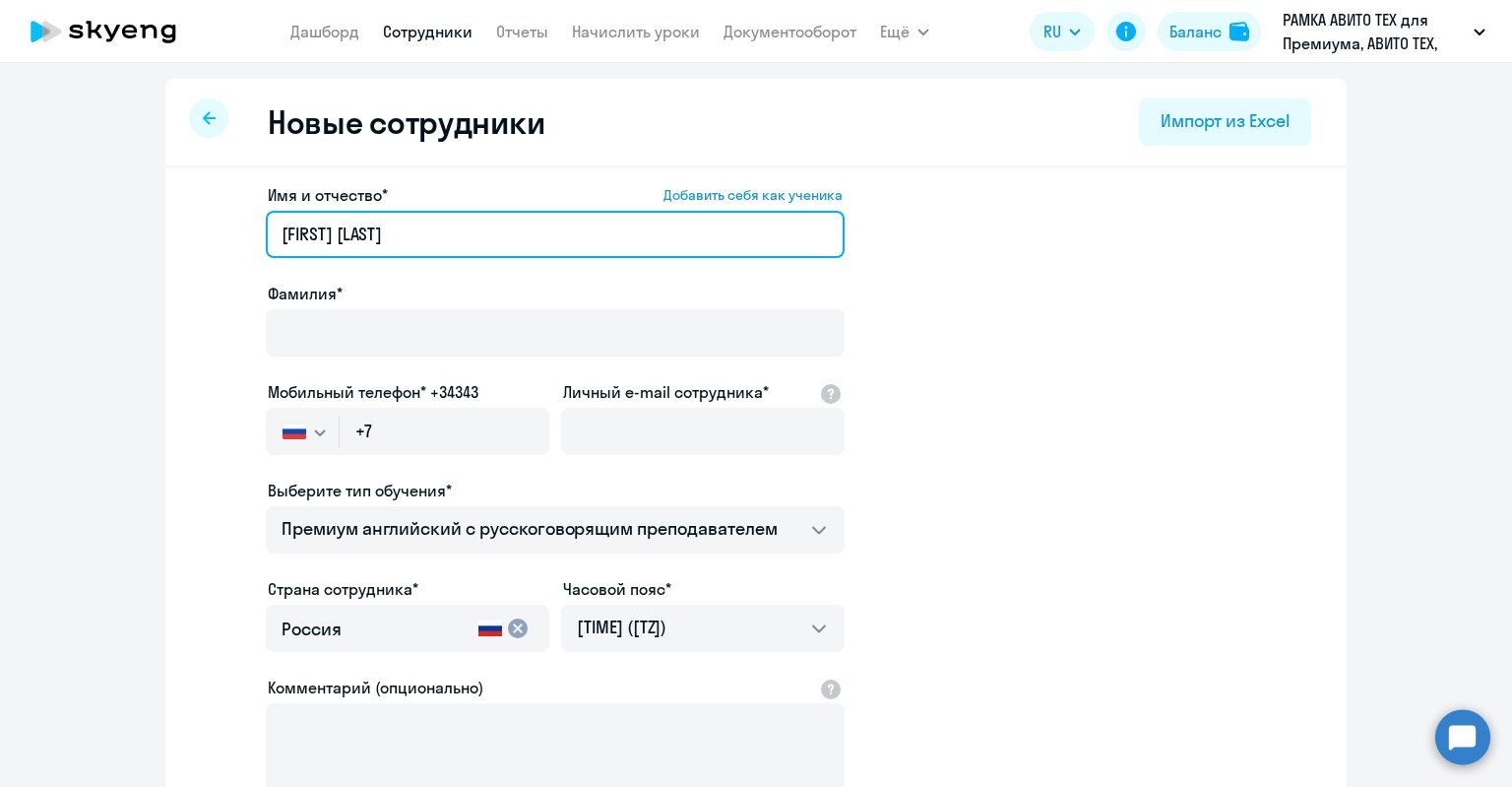 drag, startPoint x: 426, startPoint y: 237, endPoint x: 310, endPoint y: 232, distance: 116.10771 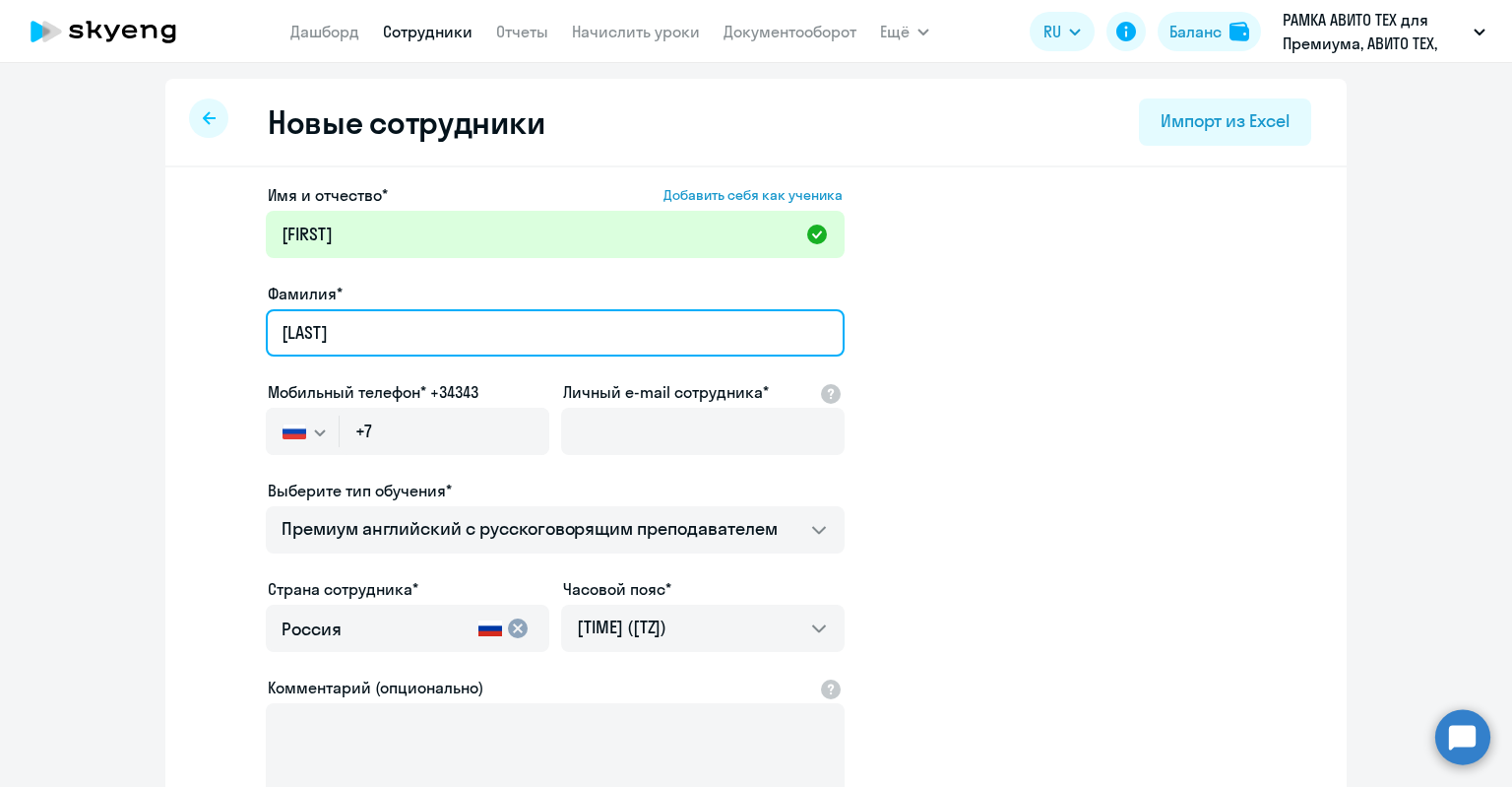 type on "[LAST]" 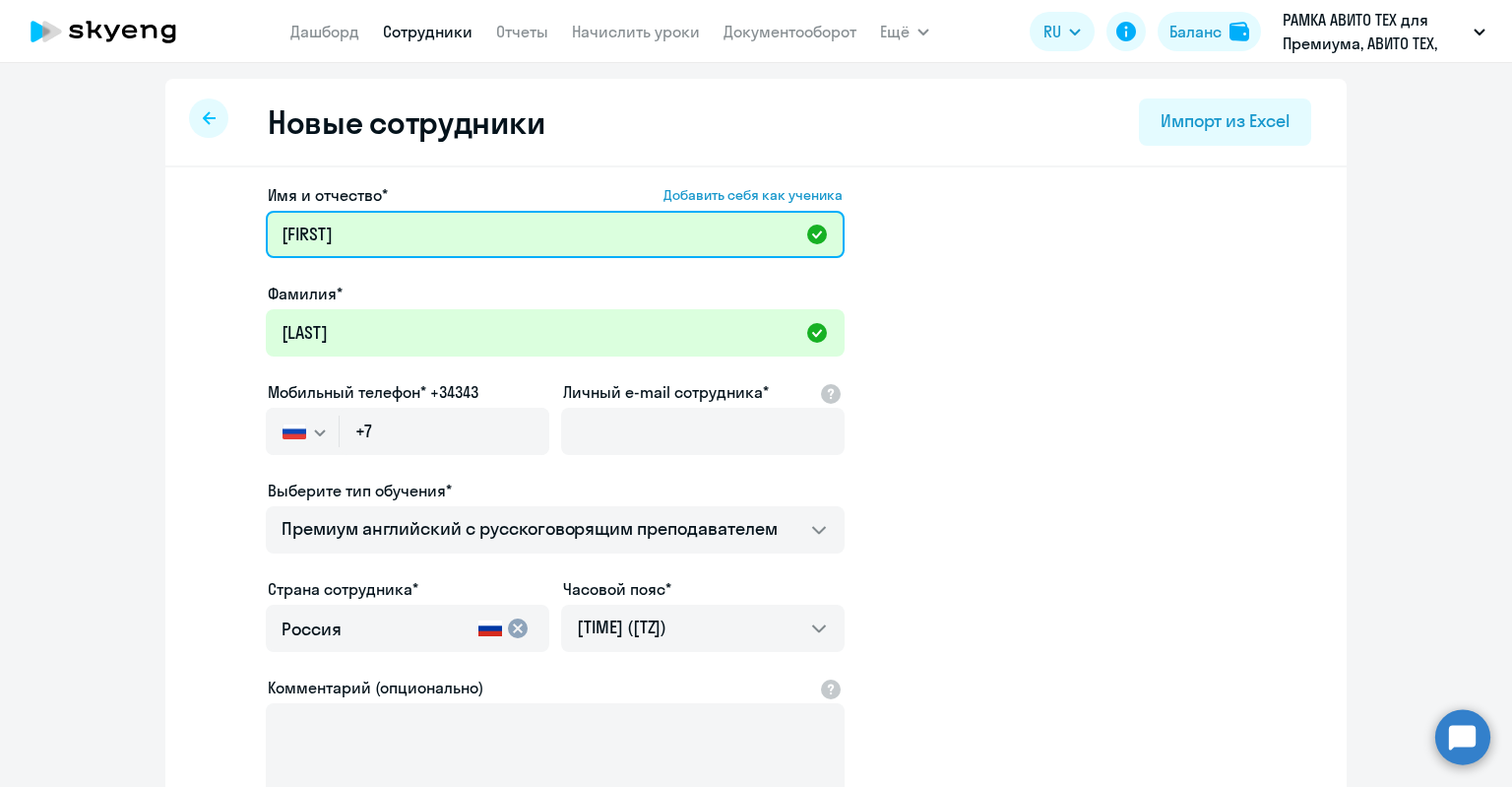 drag, startPoint x: 301, startPoint y: 240, endPoint x: 231, endPoint y: 224, distance: 71.80529 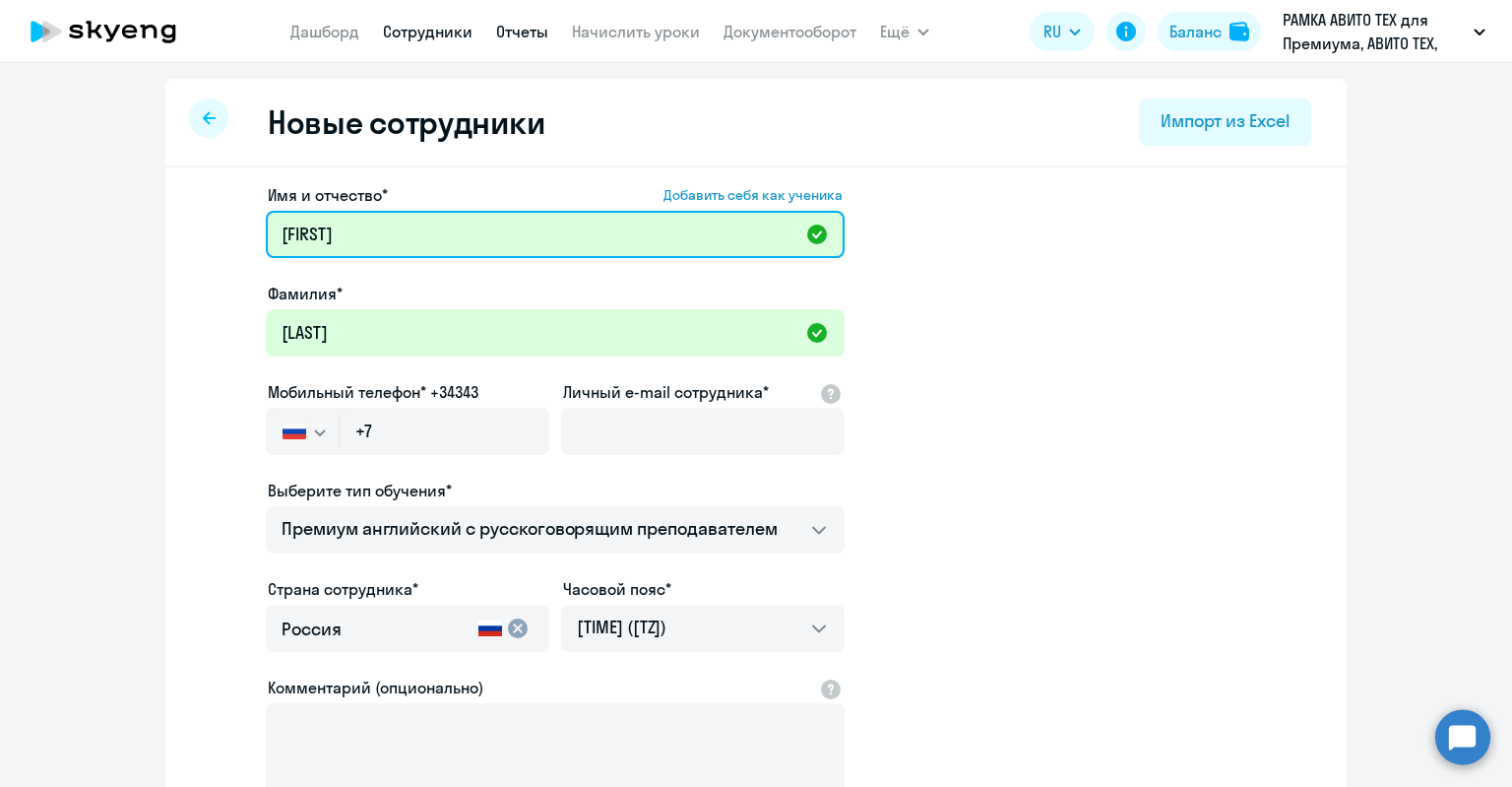 type on "[FIRST]" 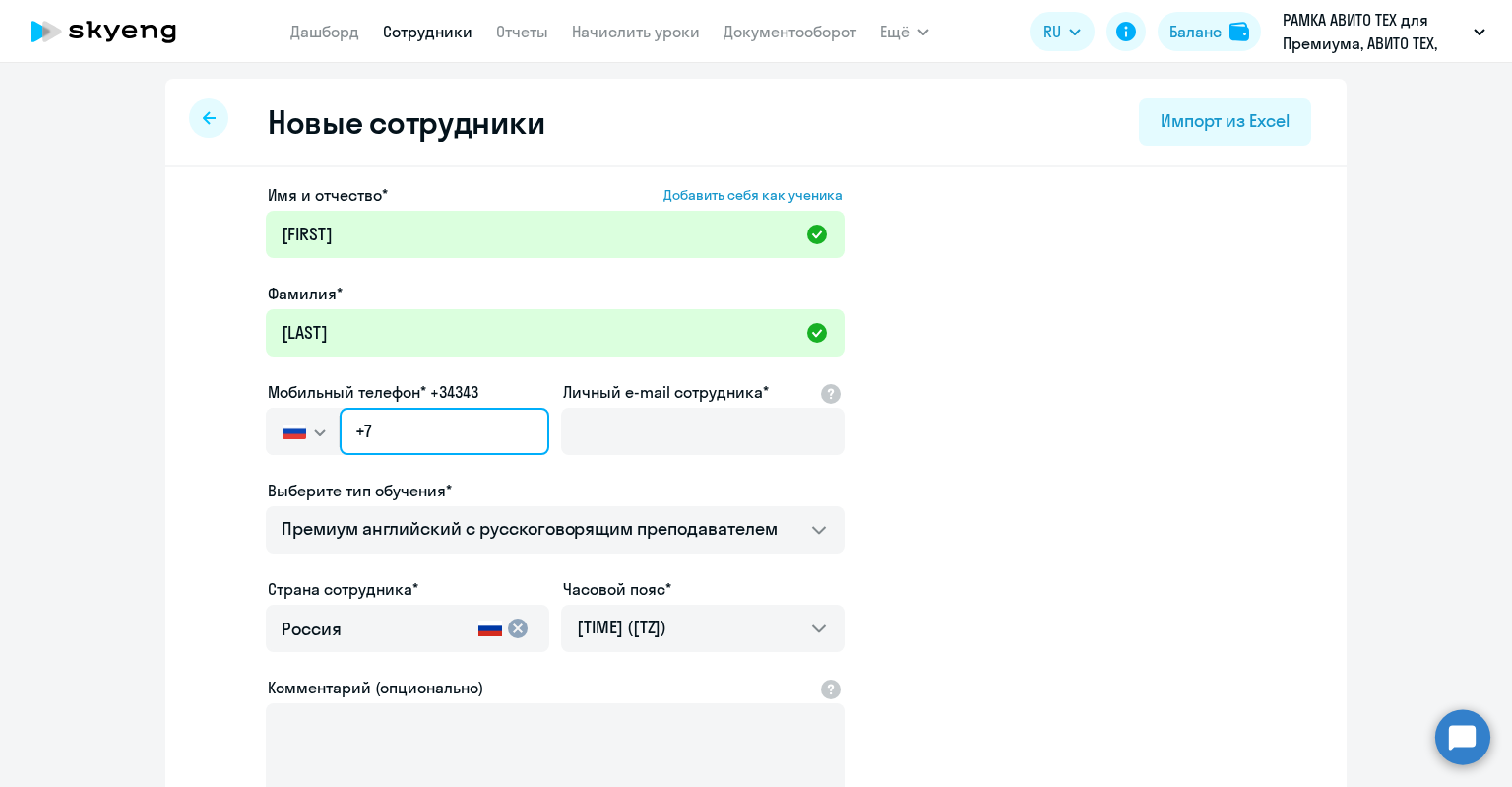 click on "+7" 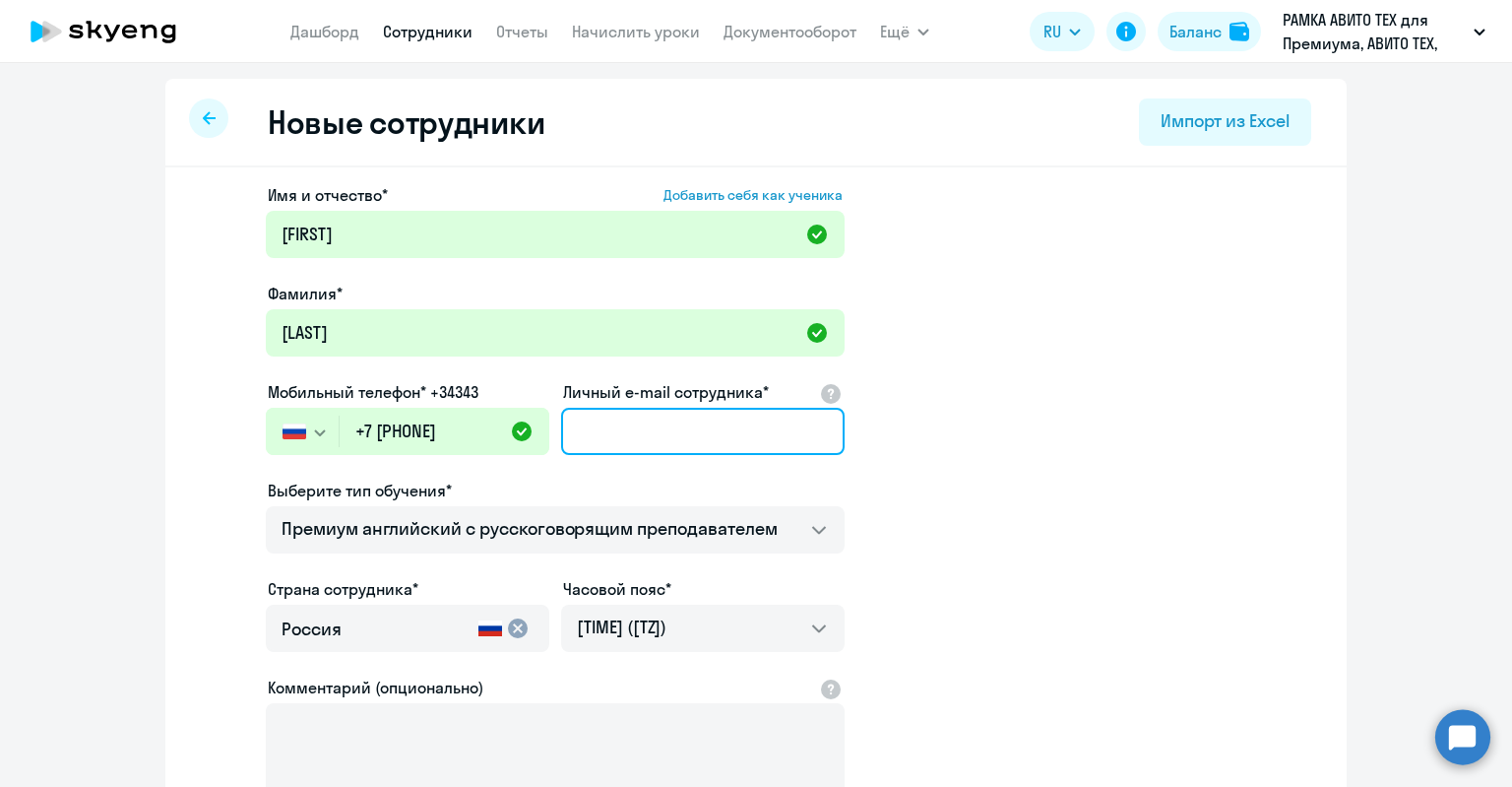 click on "Личный e-mail сотрудника*" at bounding box center [703, 431] 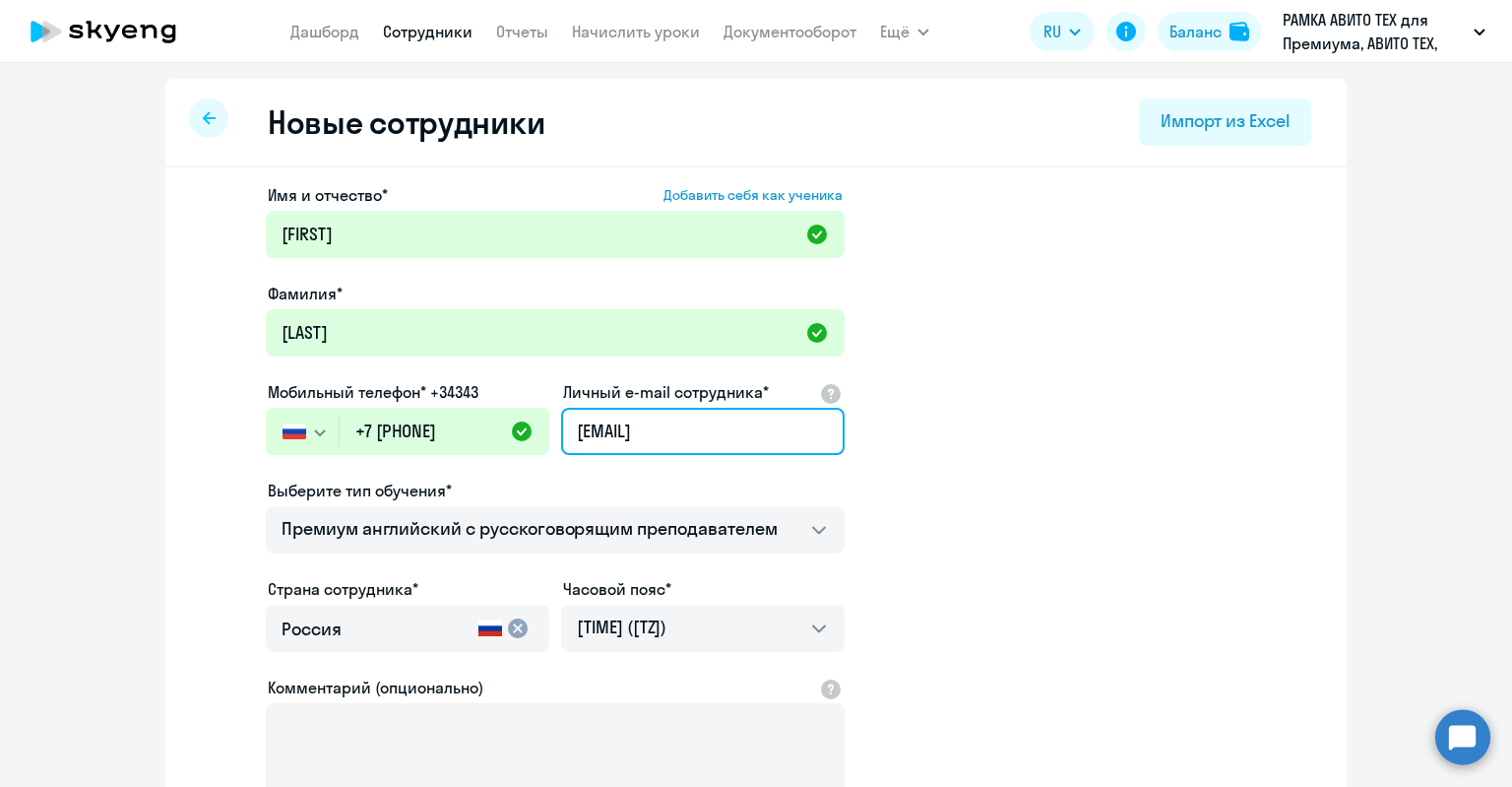 scroll, scrollTop: 244, scrollLeft: 0, axis: vertical 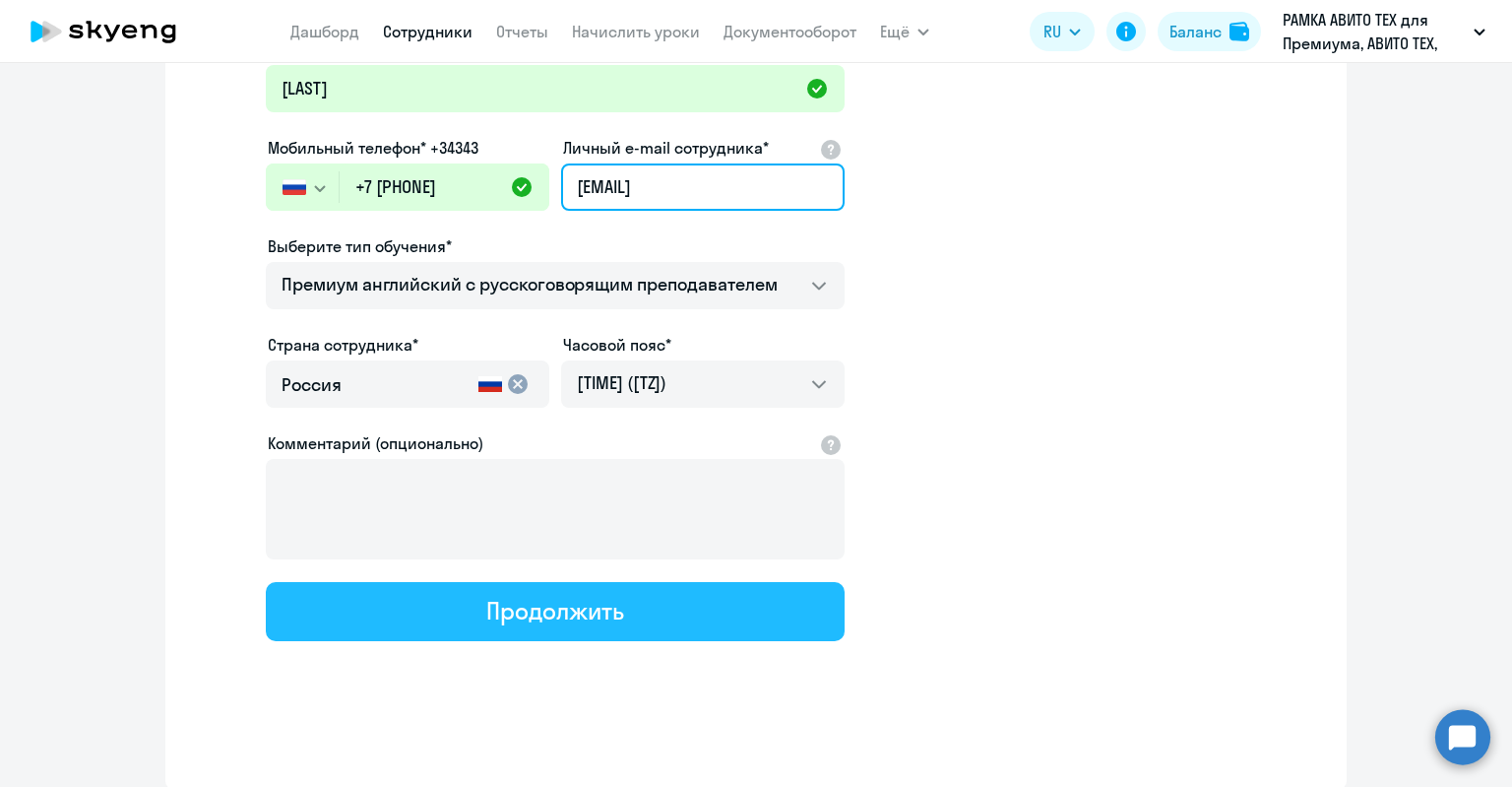 type on "[EMAIL]" 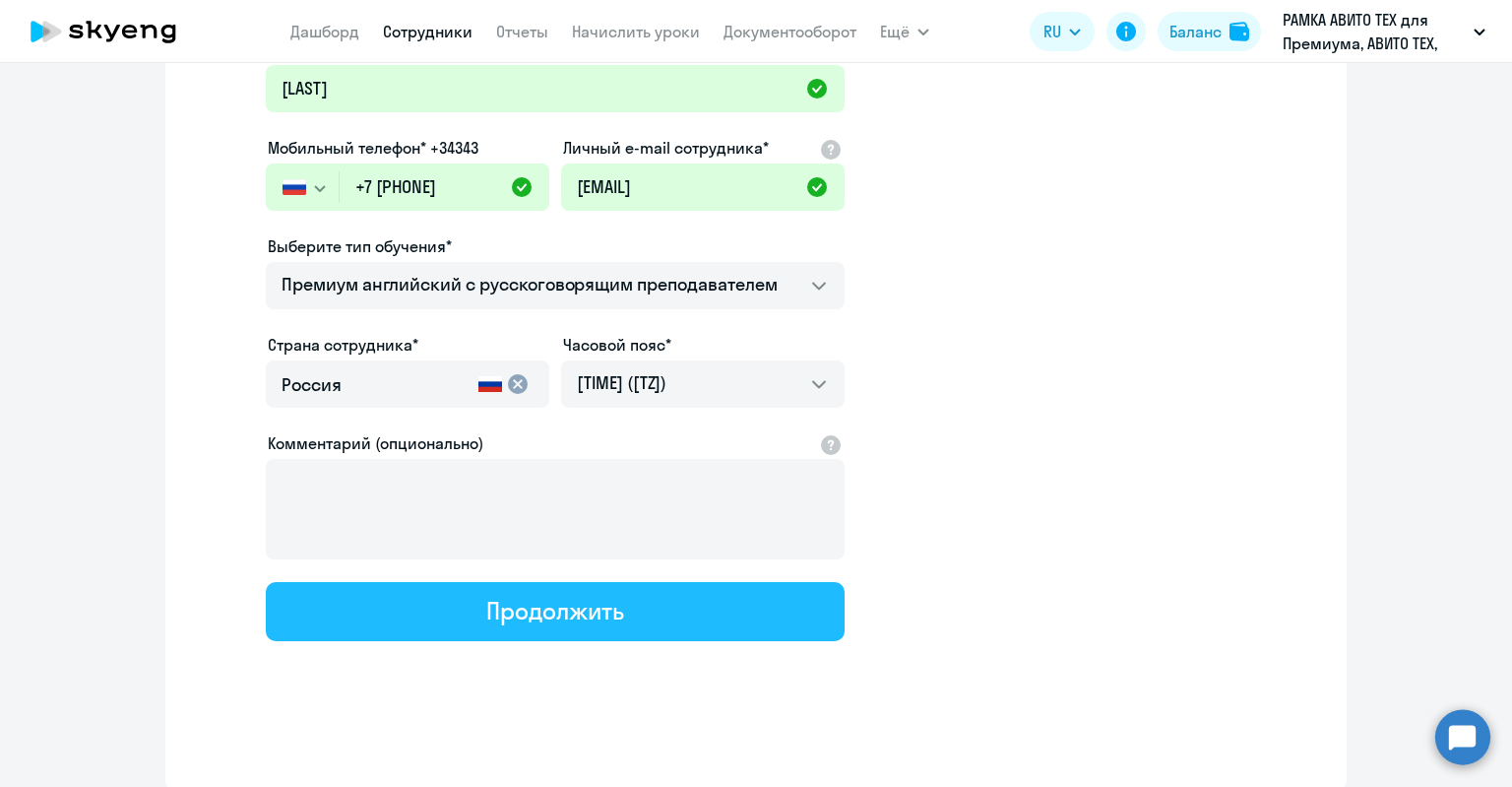 click on "Продолжить" 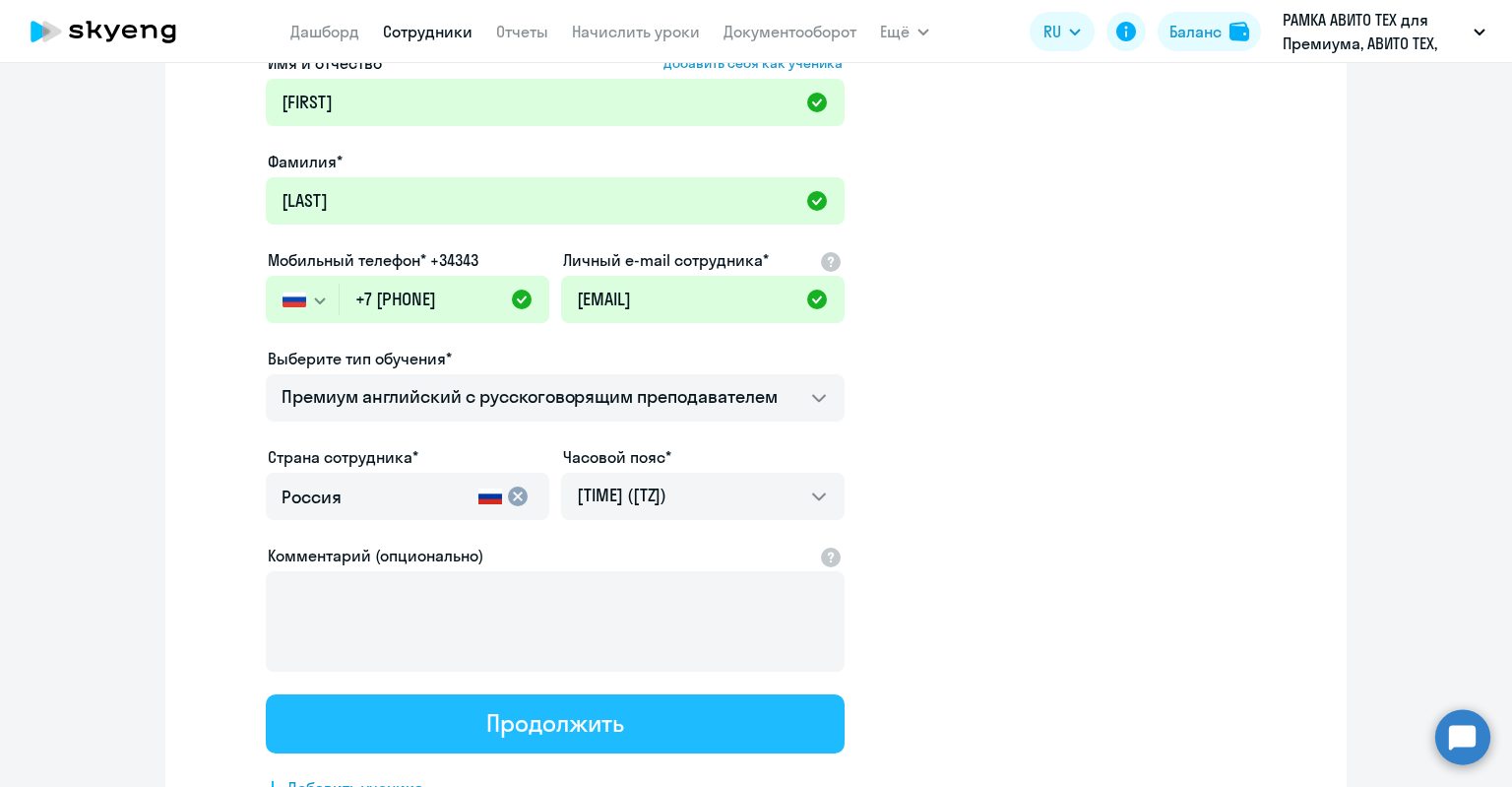 scroll, scrollTop: 0, scrollLeft: 0, axis: both 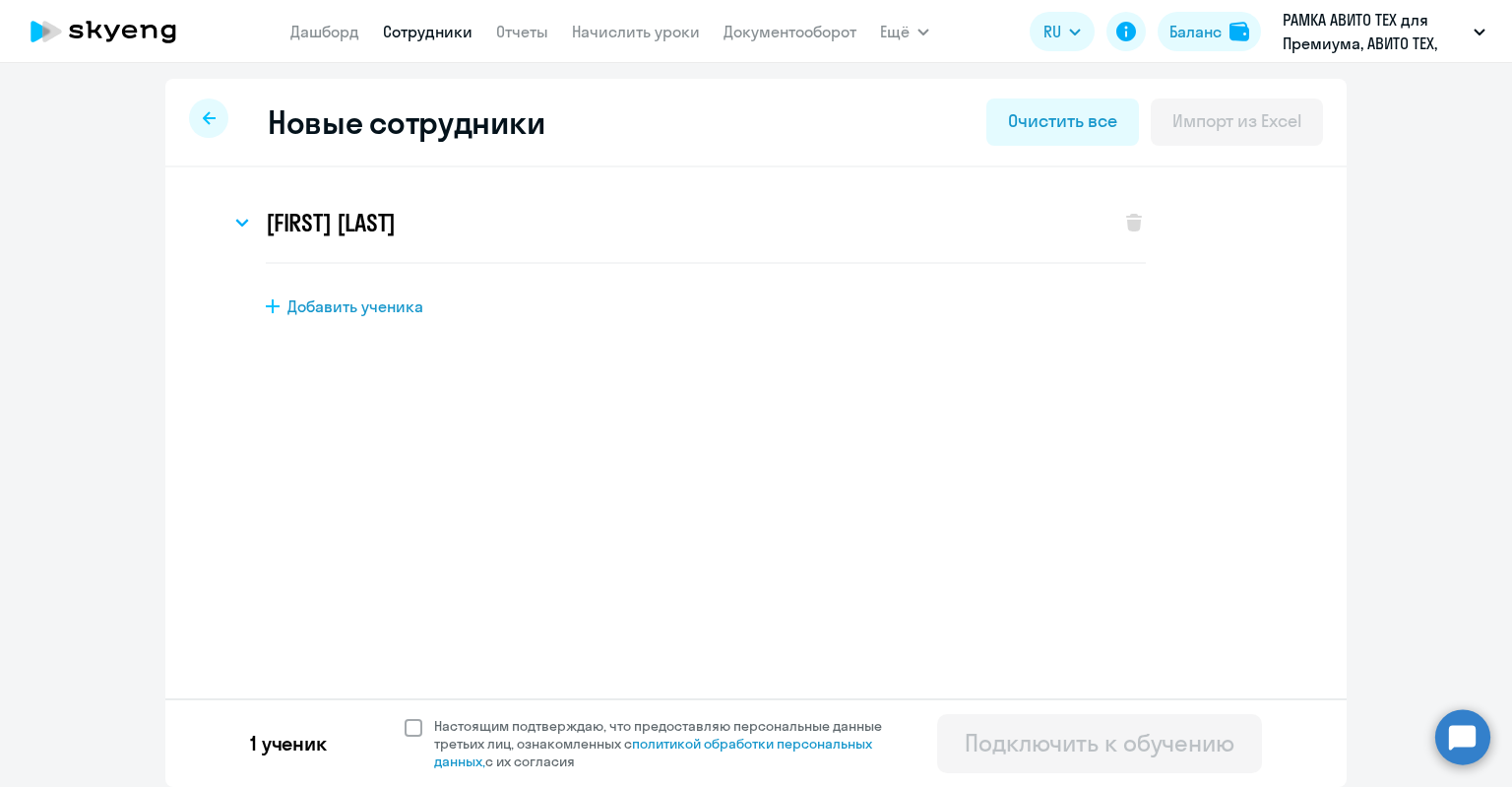 click on "Настоящим подтверждаю, что предоставляю персональные данные третьих лиц, ознакомленных с   политикой обработки персональных данных,   с их согласия" 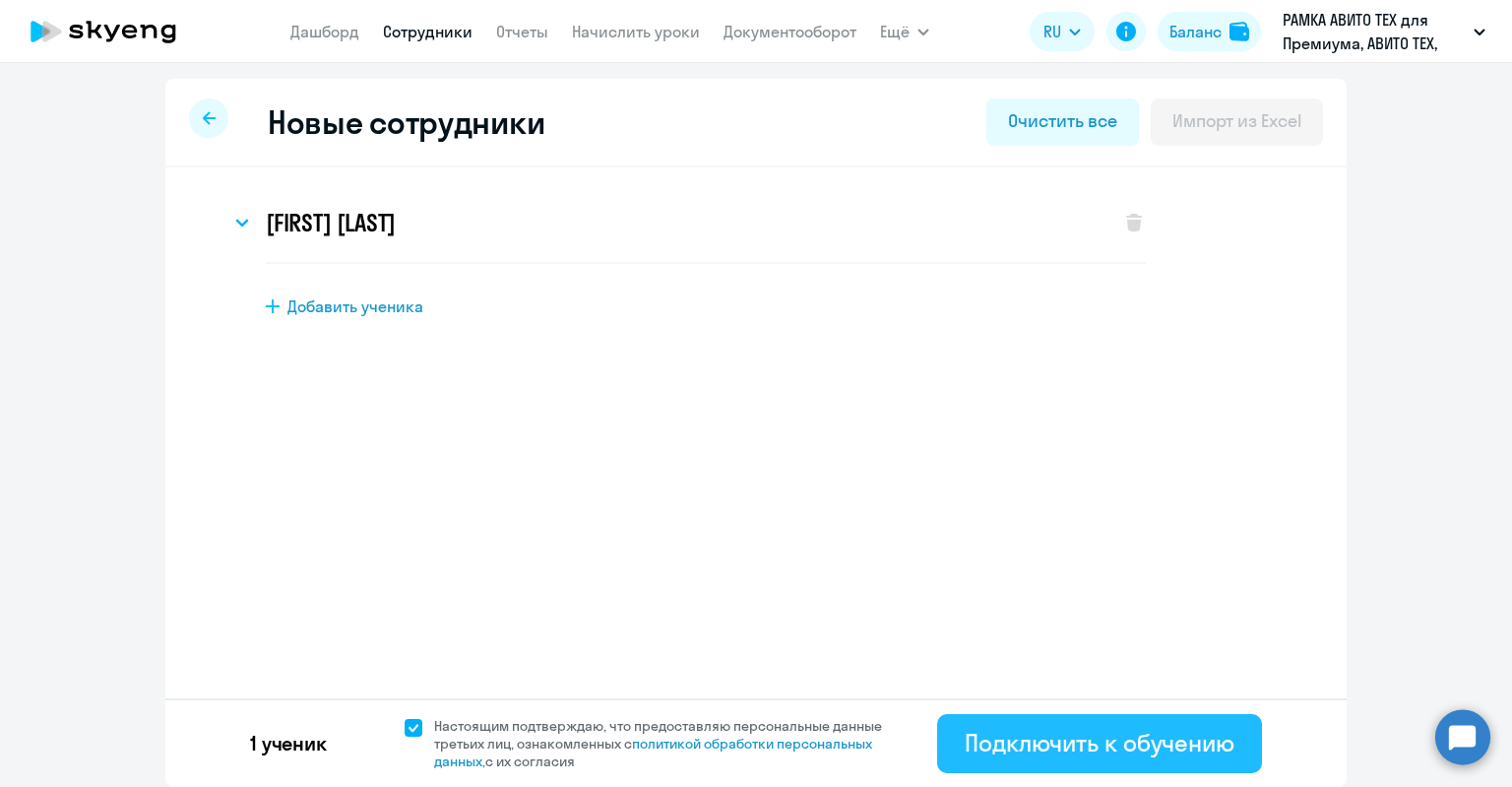 click on "Подключить к обучению" 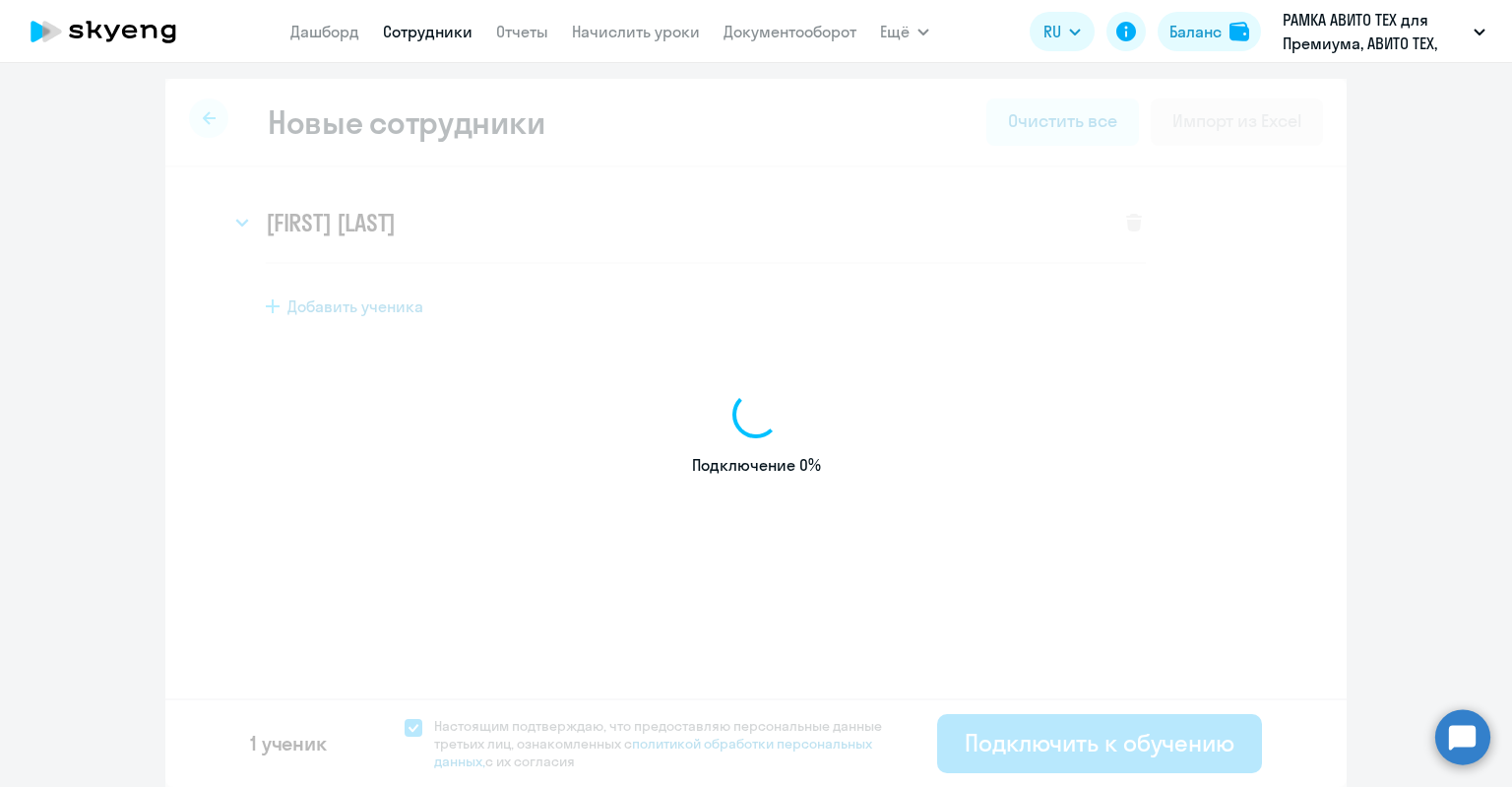 select on "english_adult_not_native_speaker_premium" 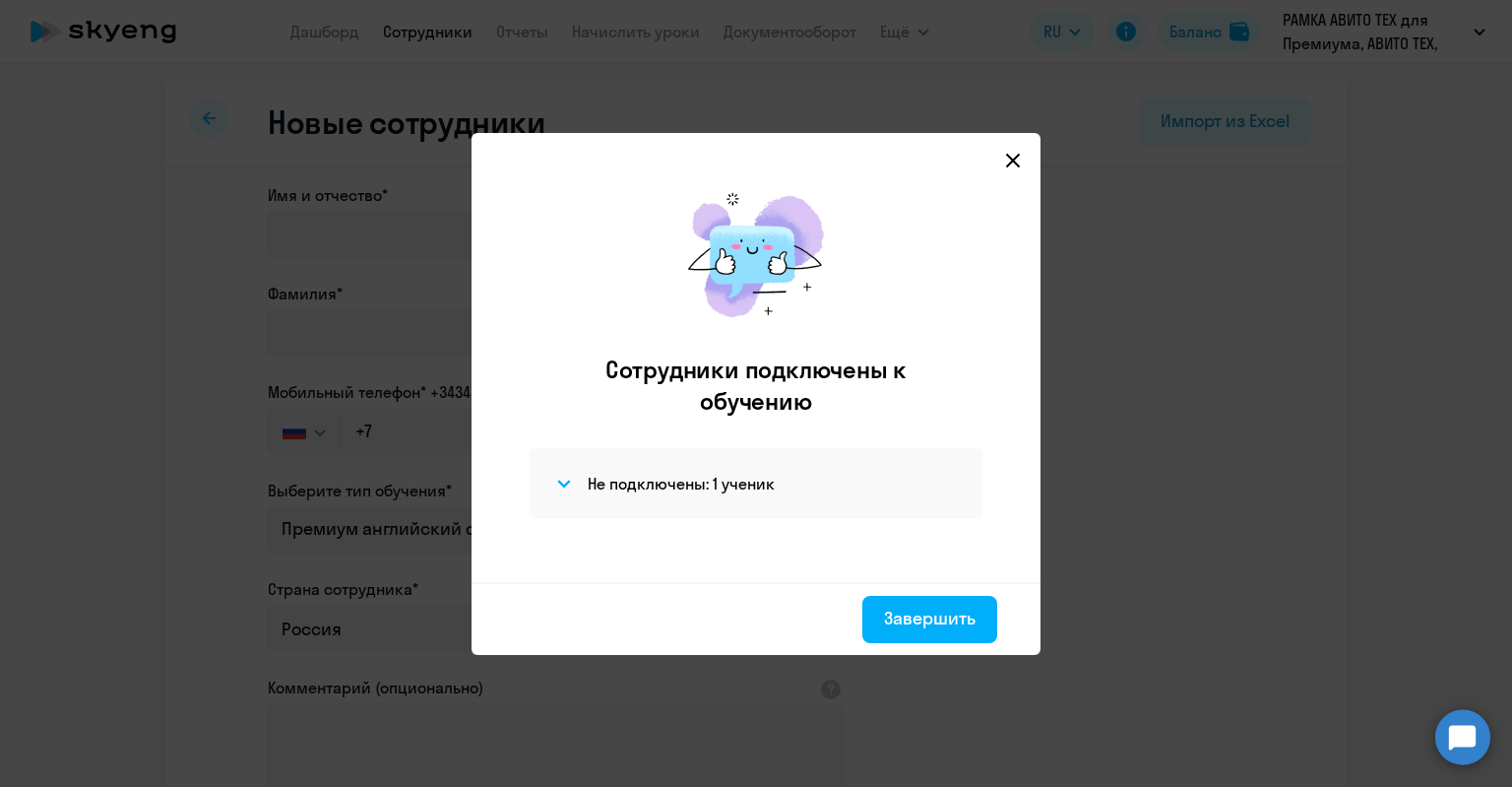 click at bounding box center [756, 393] 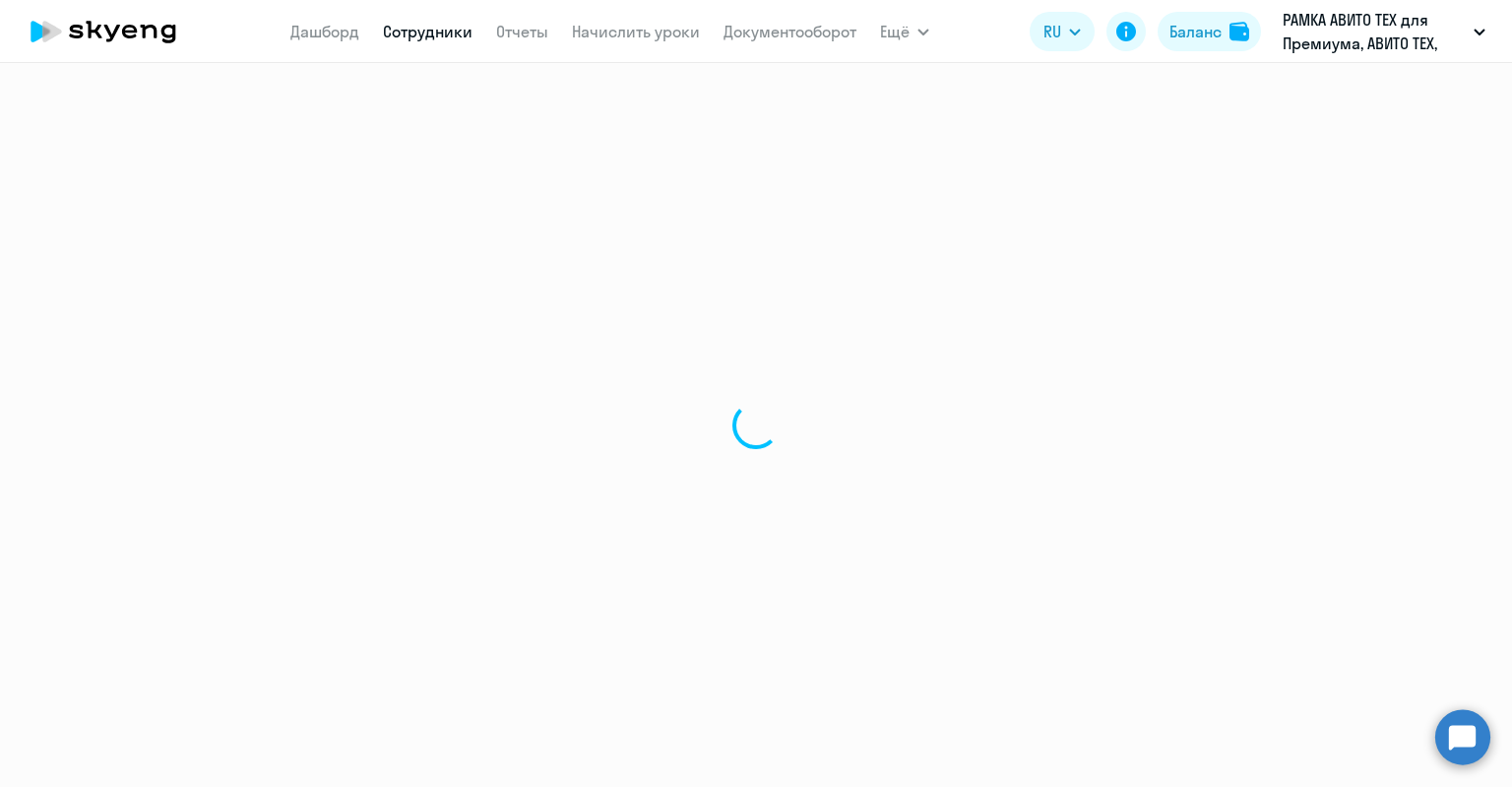select on "30" 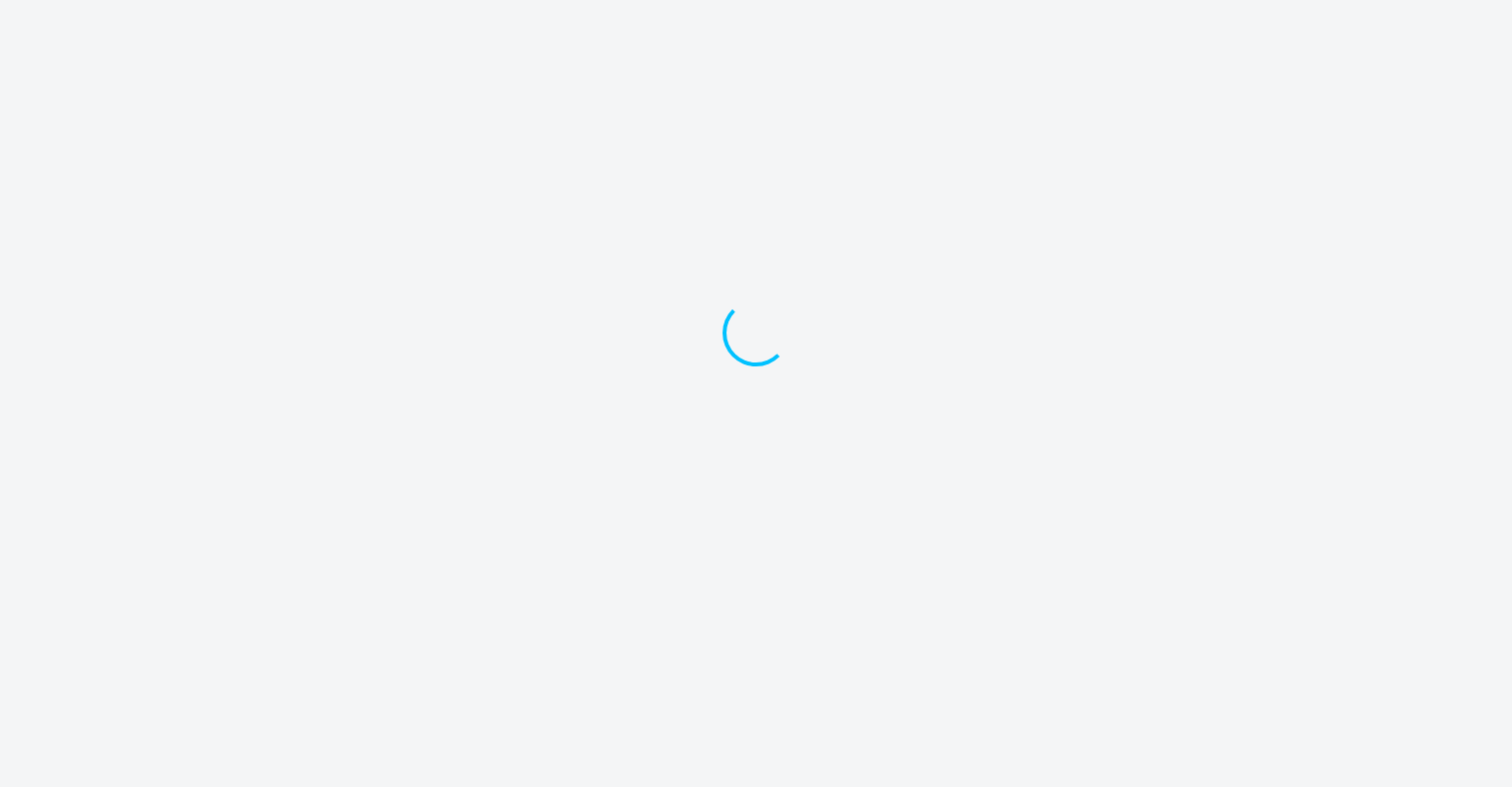 scroll, scrollTop: 0, scrollLeft: 0, axis: both 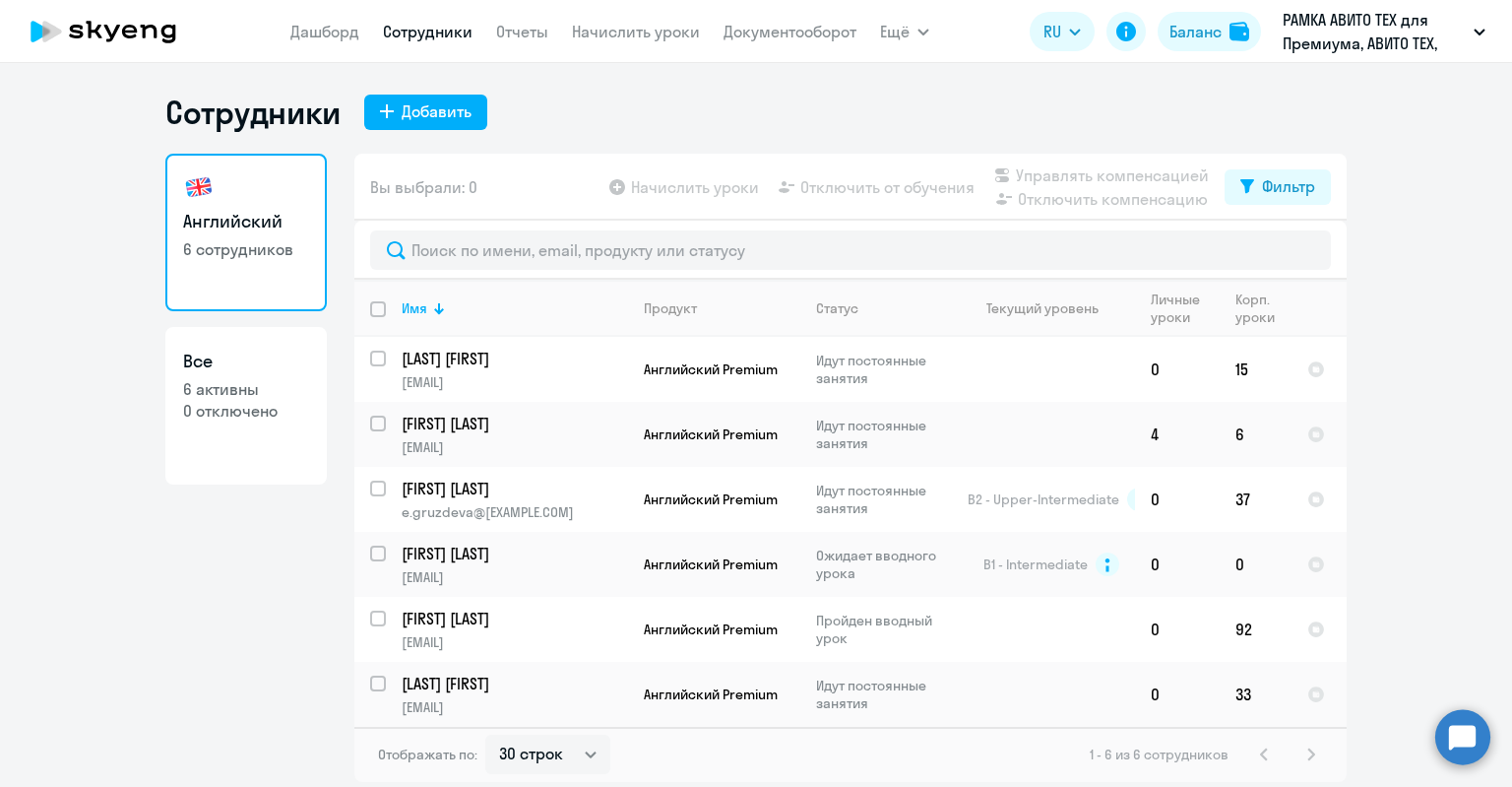 click on "Все" 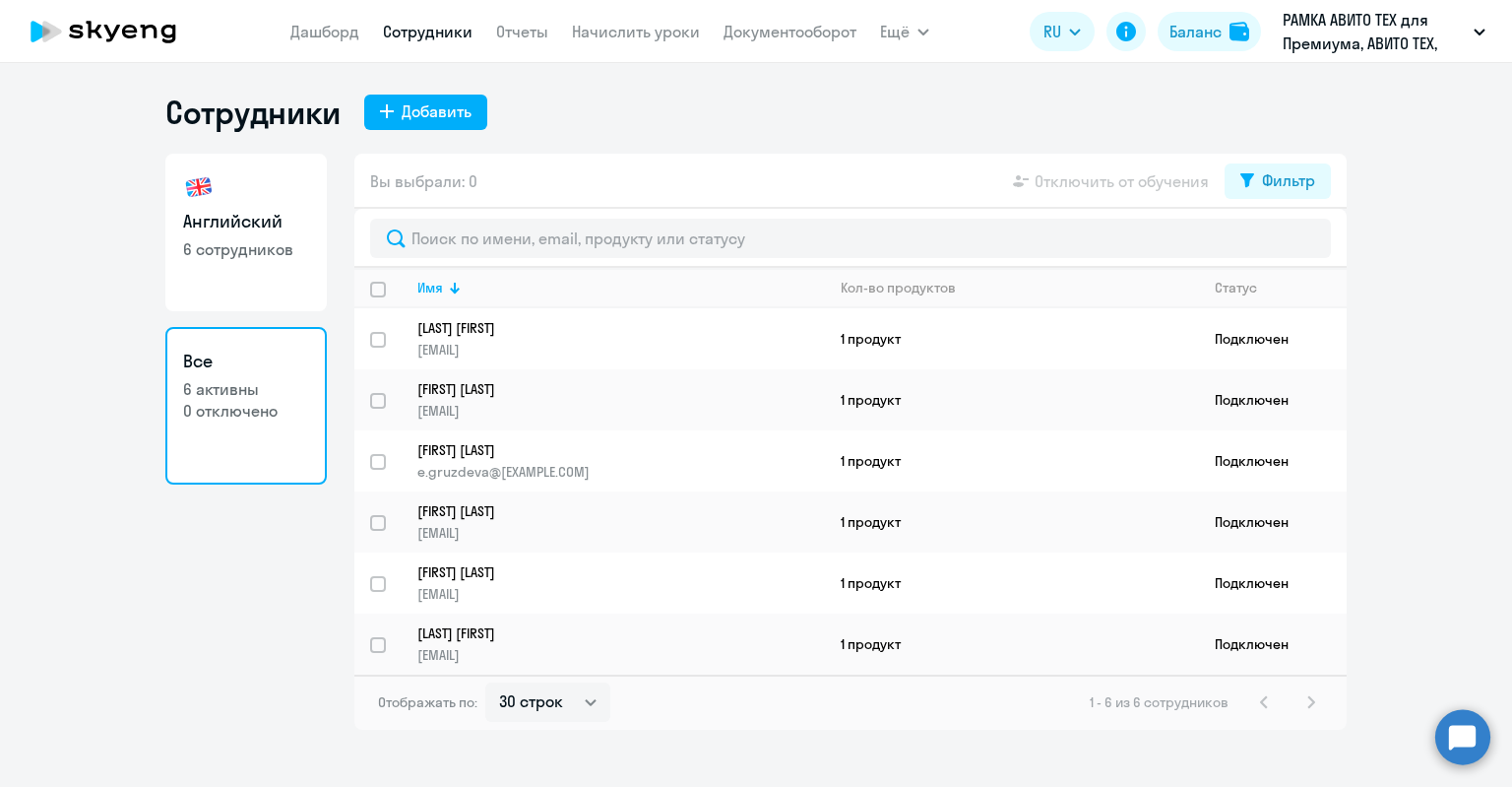 click on "Английский   6 сотрудников  Все  6 активны   0 отключено" 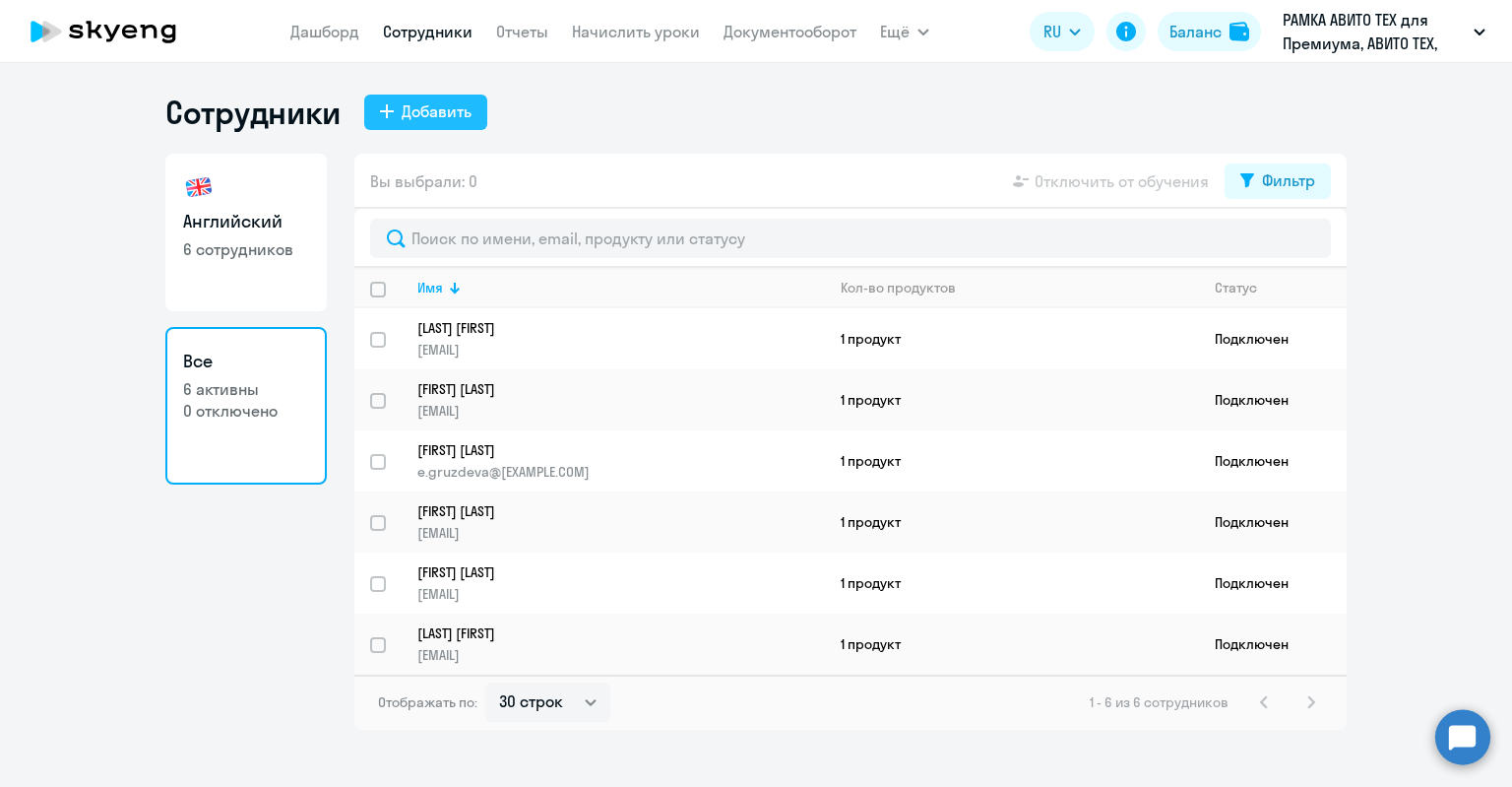 click on "Добавить" 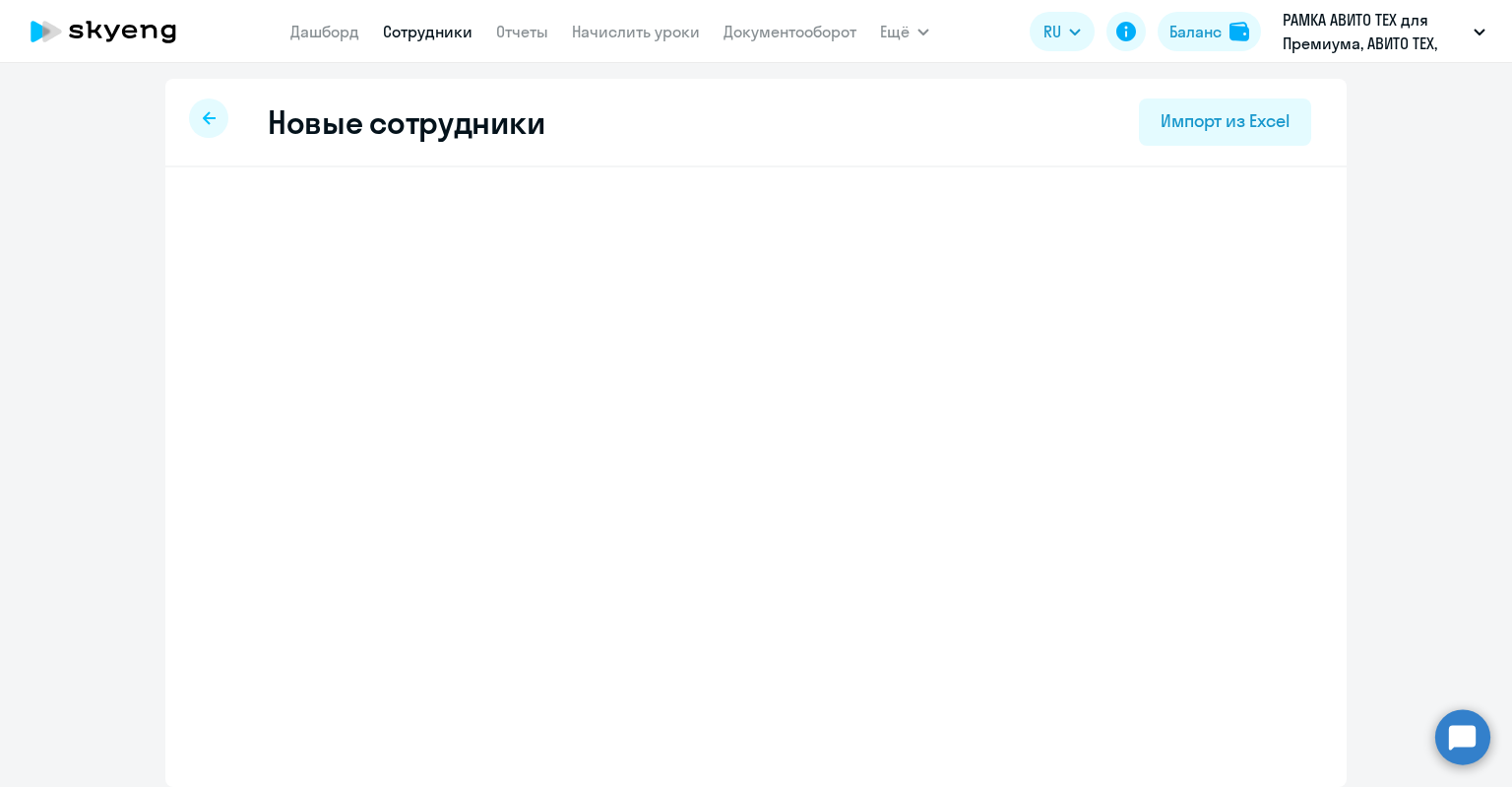 select on "english_adult_not_native_speaker_premium" 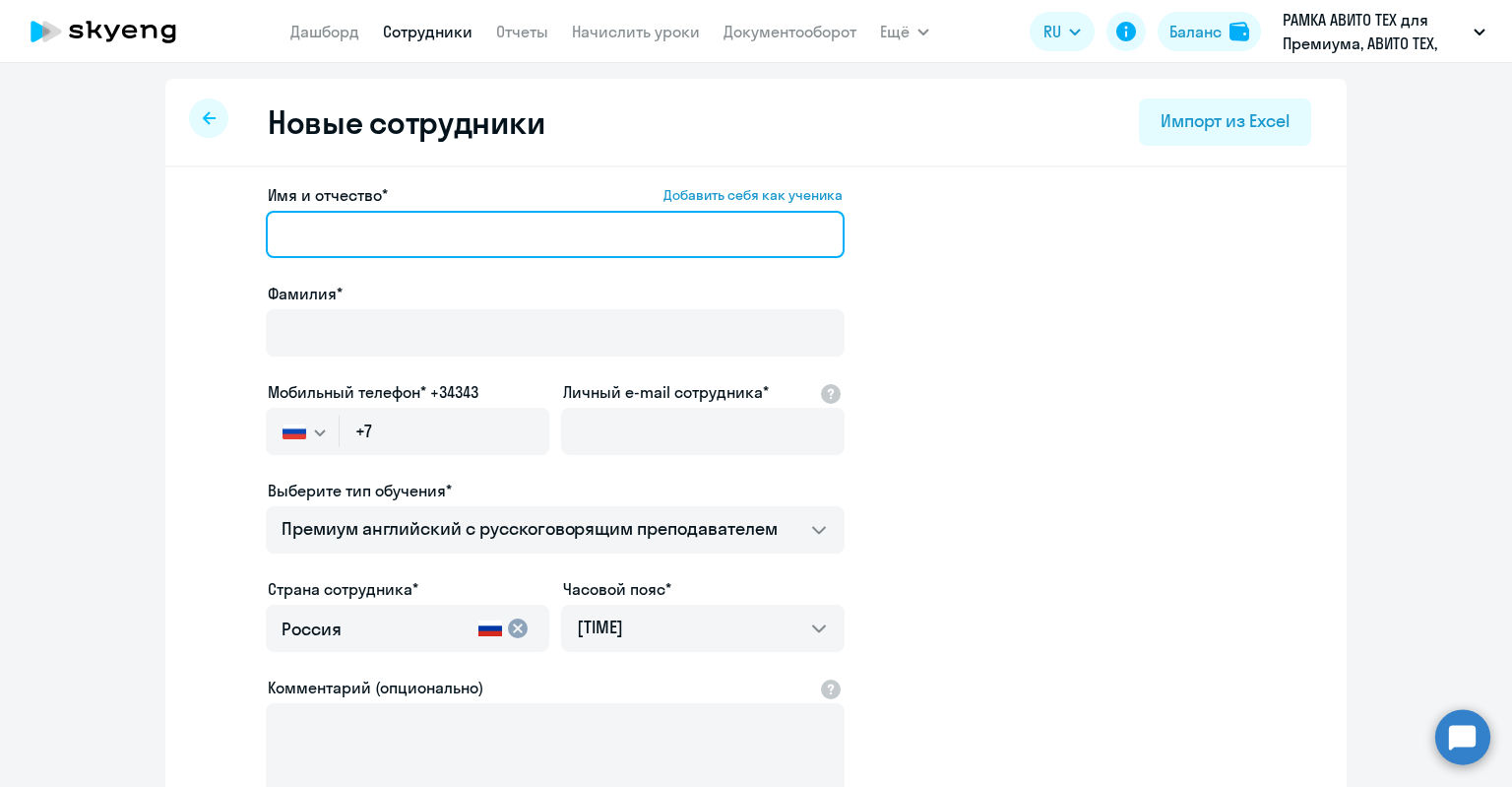 click on "Имя и отчество*  Добавить себя как ученика" at bounding box center [555, 234] 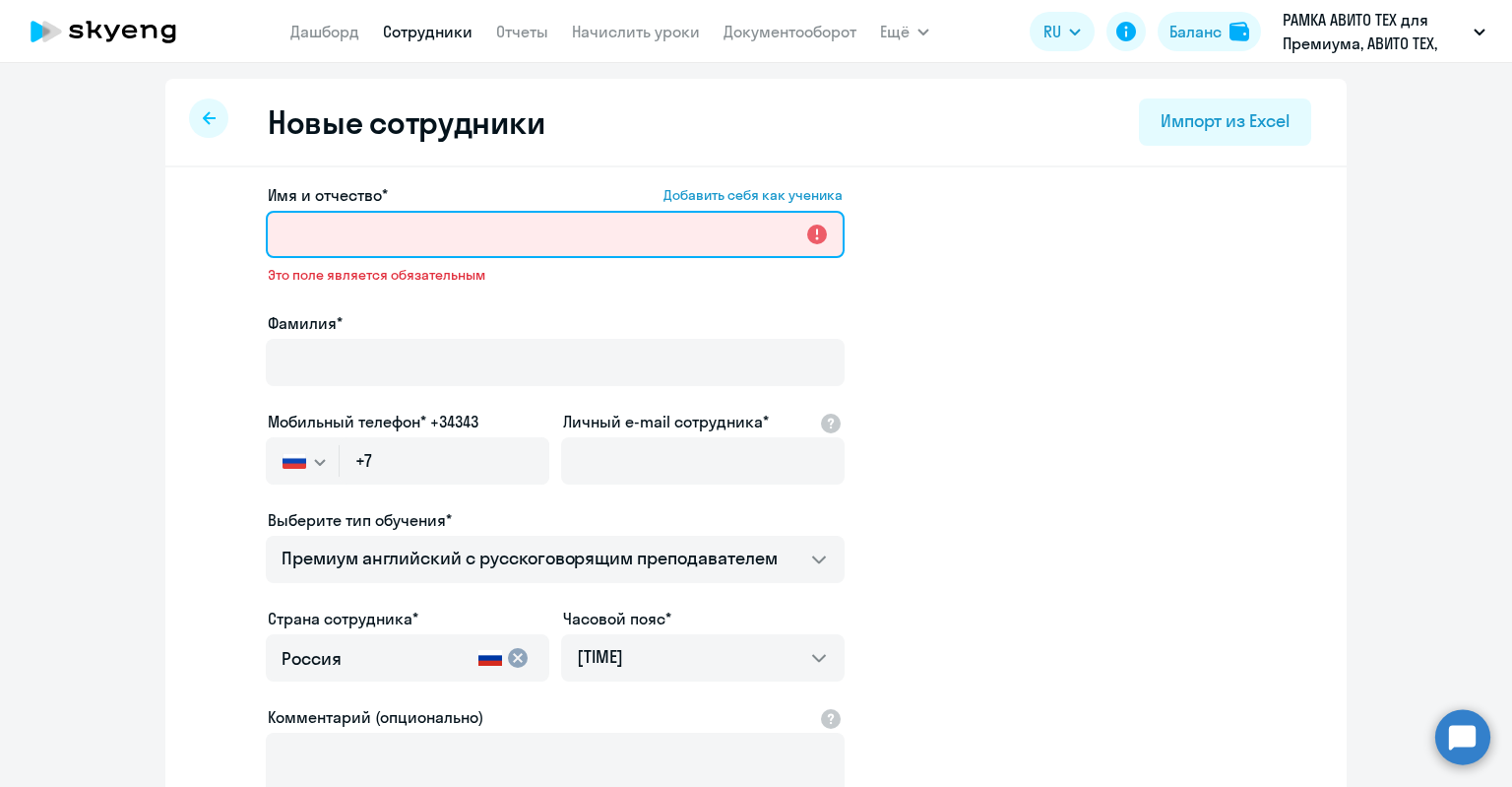 paste on "[FIRST] [LAST]" 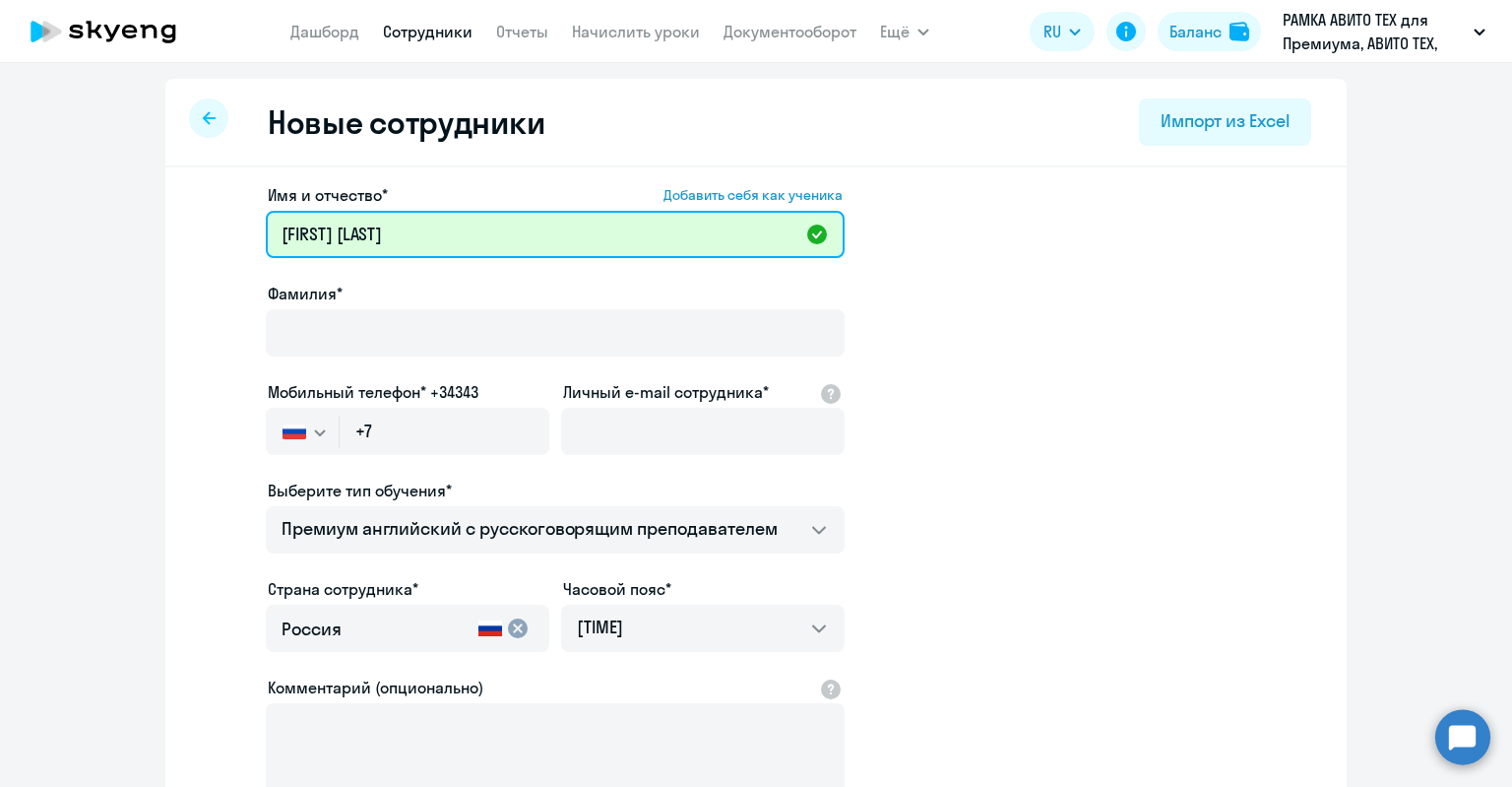 drag, startPoint x: 421, startPoint y: 232, endPoint x: 301, endPoint y: 221, distance: 120.503112 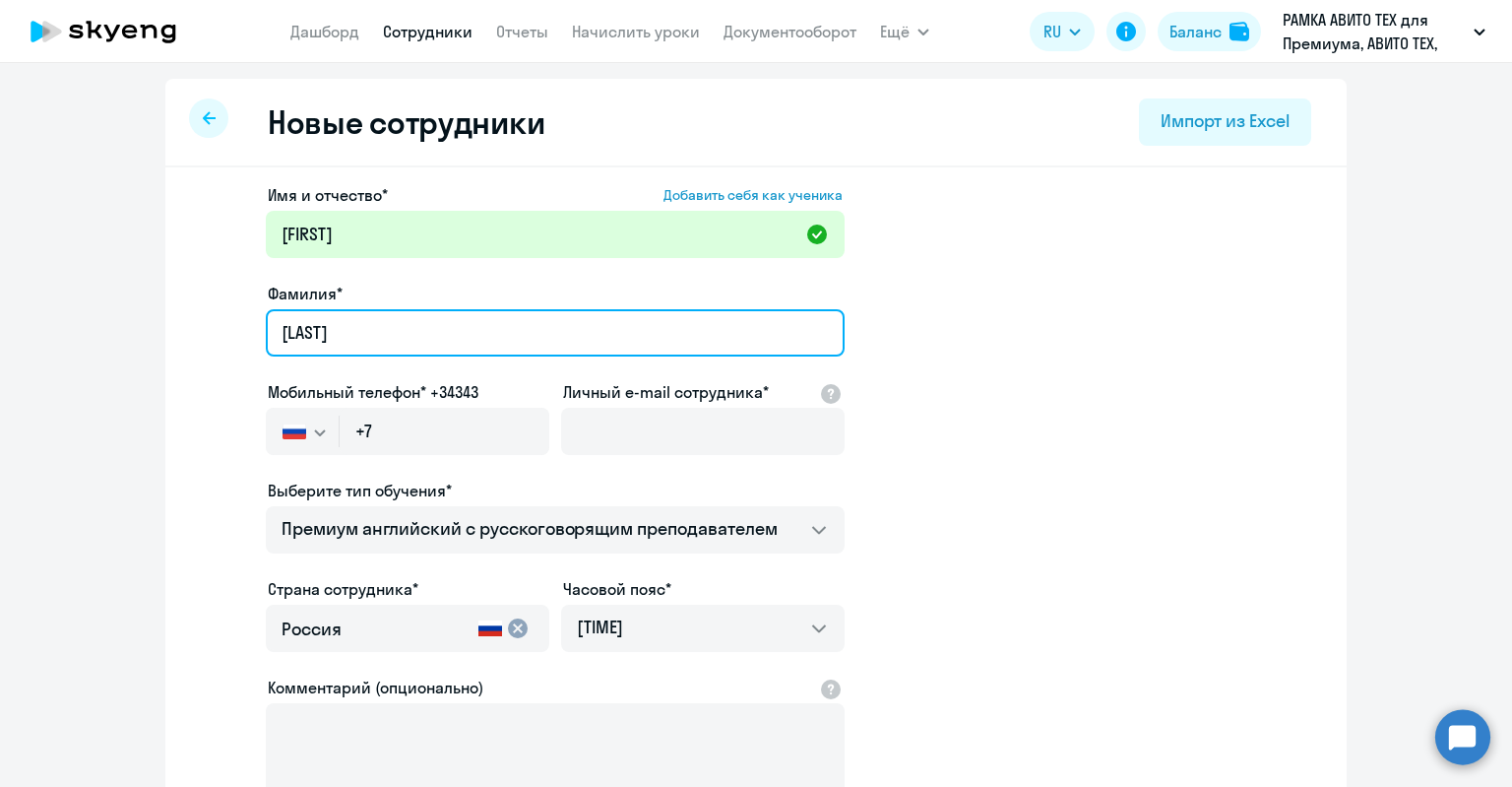 type on "[LAST]" 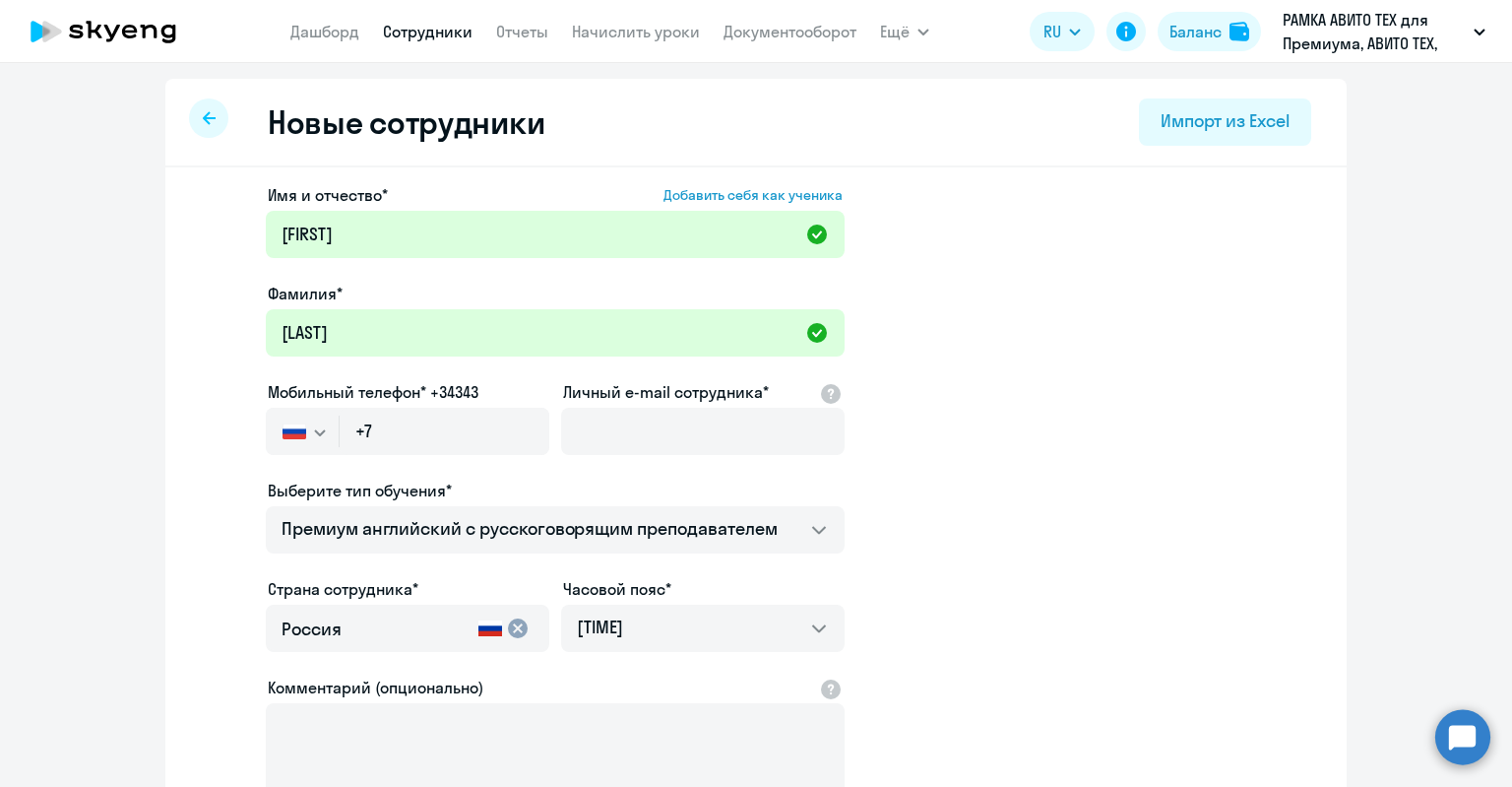 click 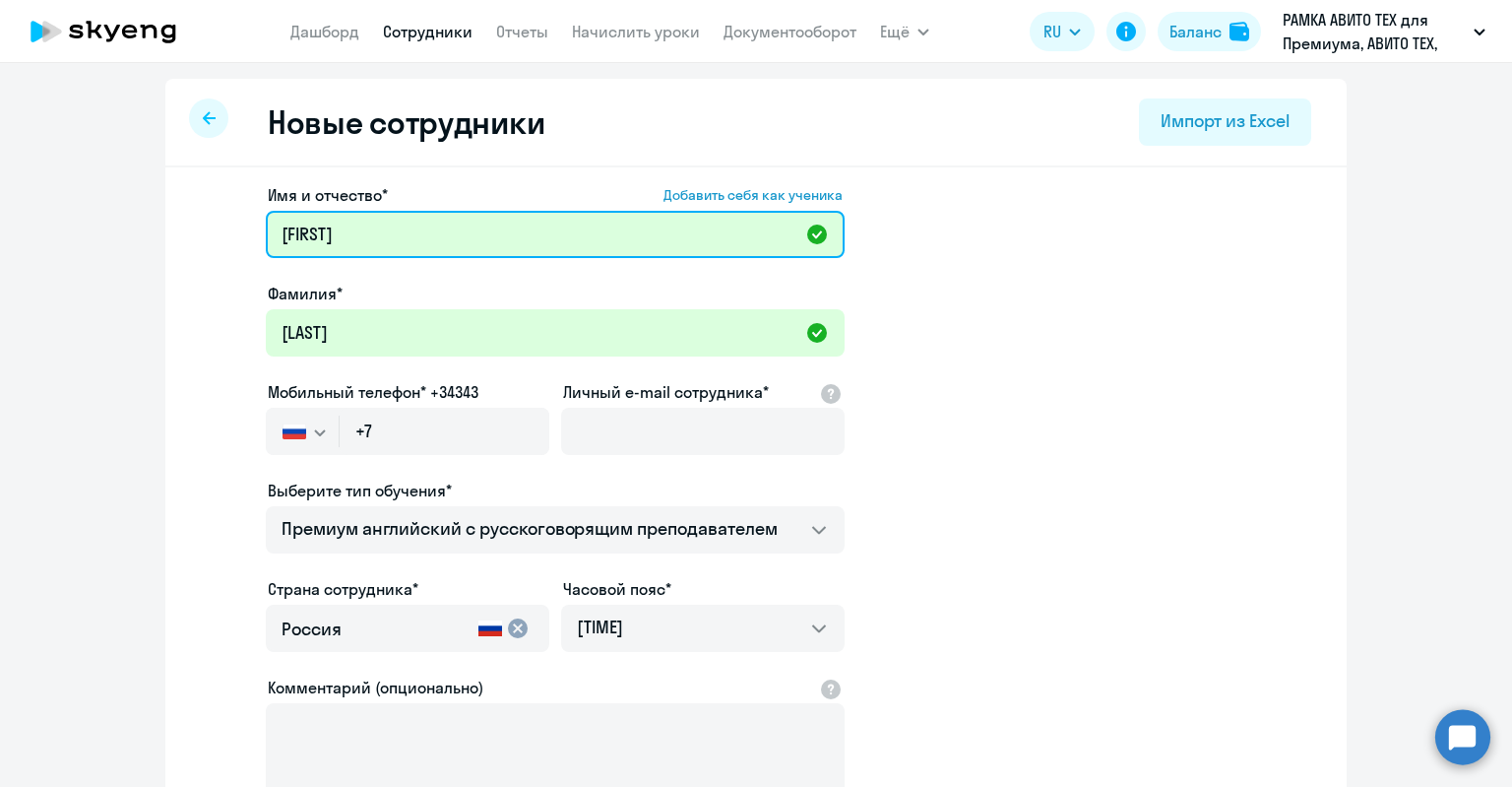 drag, startPoint x: 306, startPoint y: 238, endPoint x: 32, endPoint y: 222, distance: 274.46676 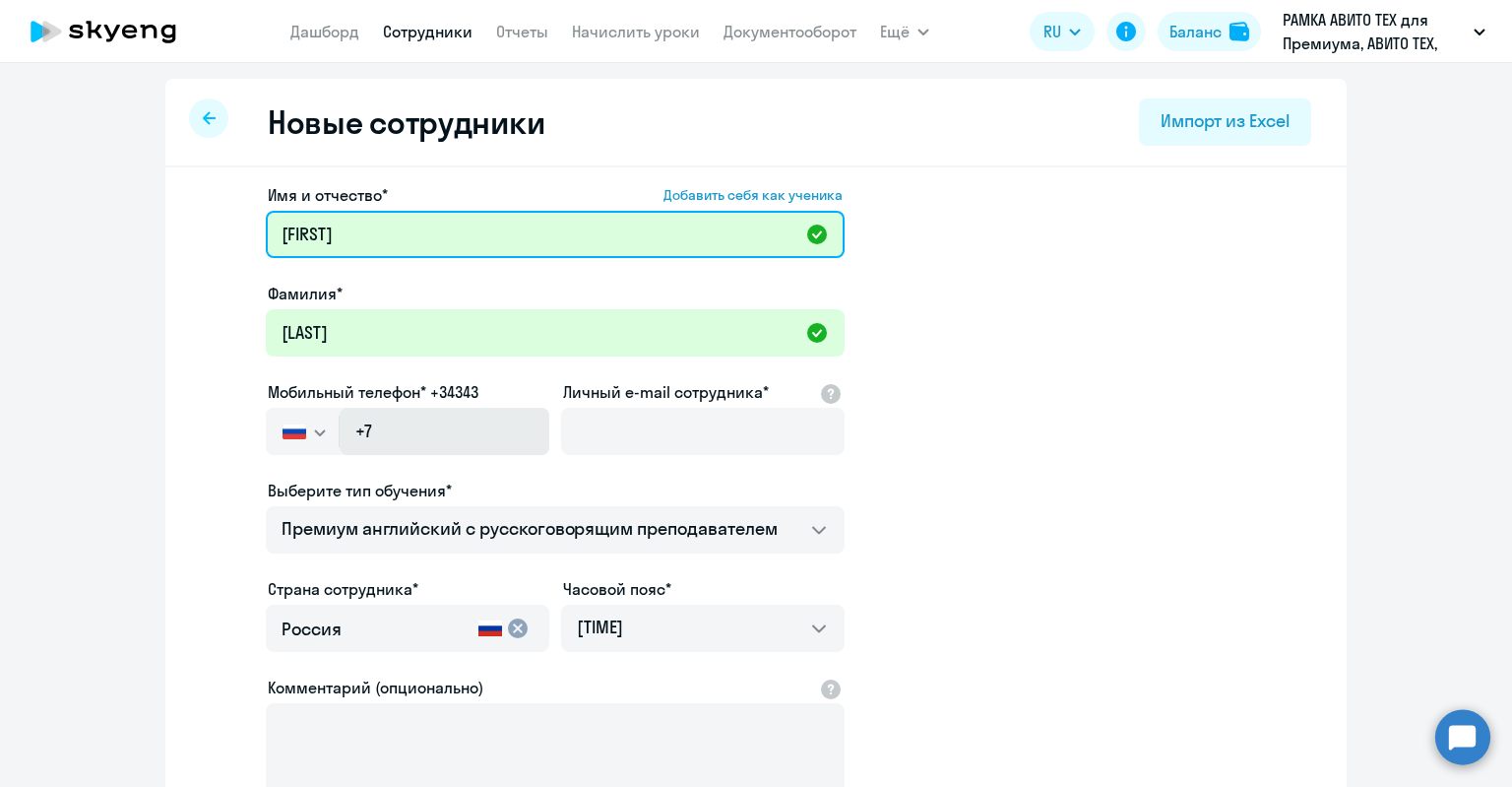 type on "[FIRST]" 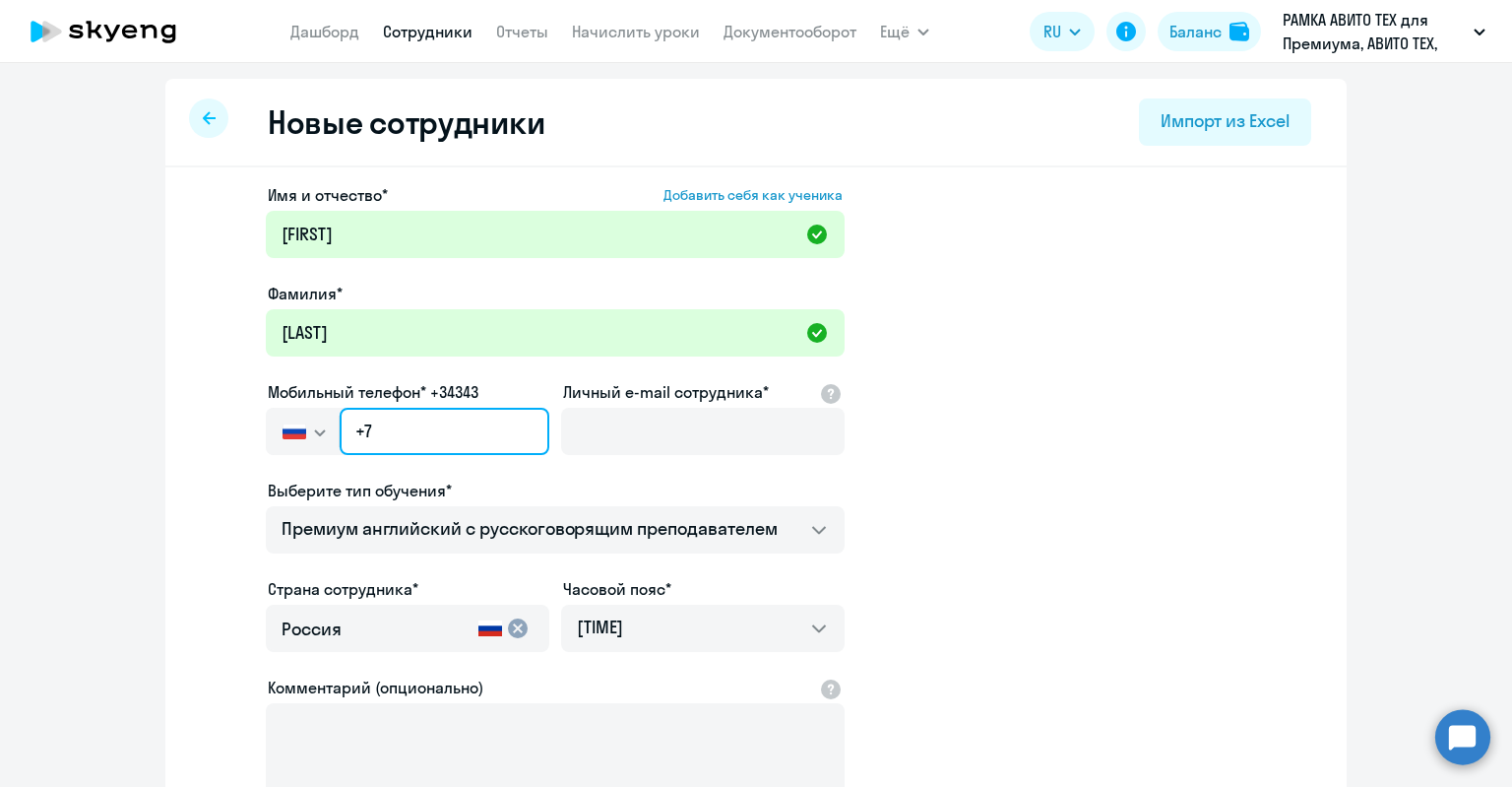 click on "+7" 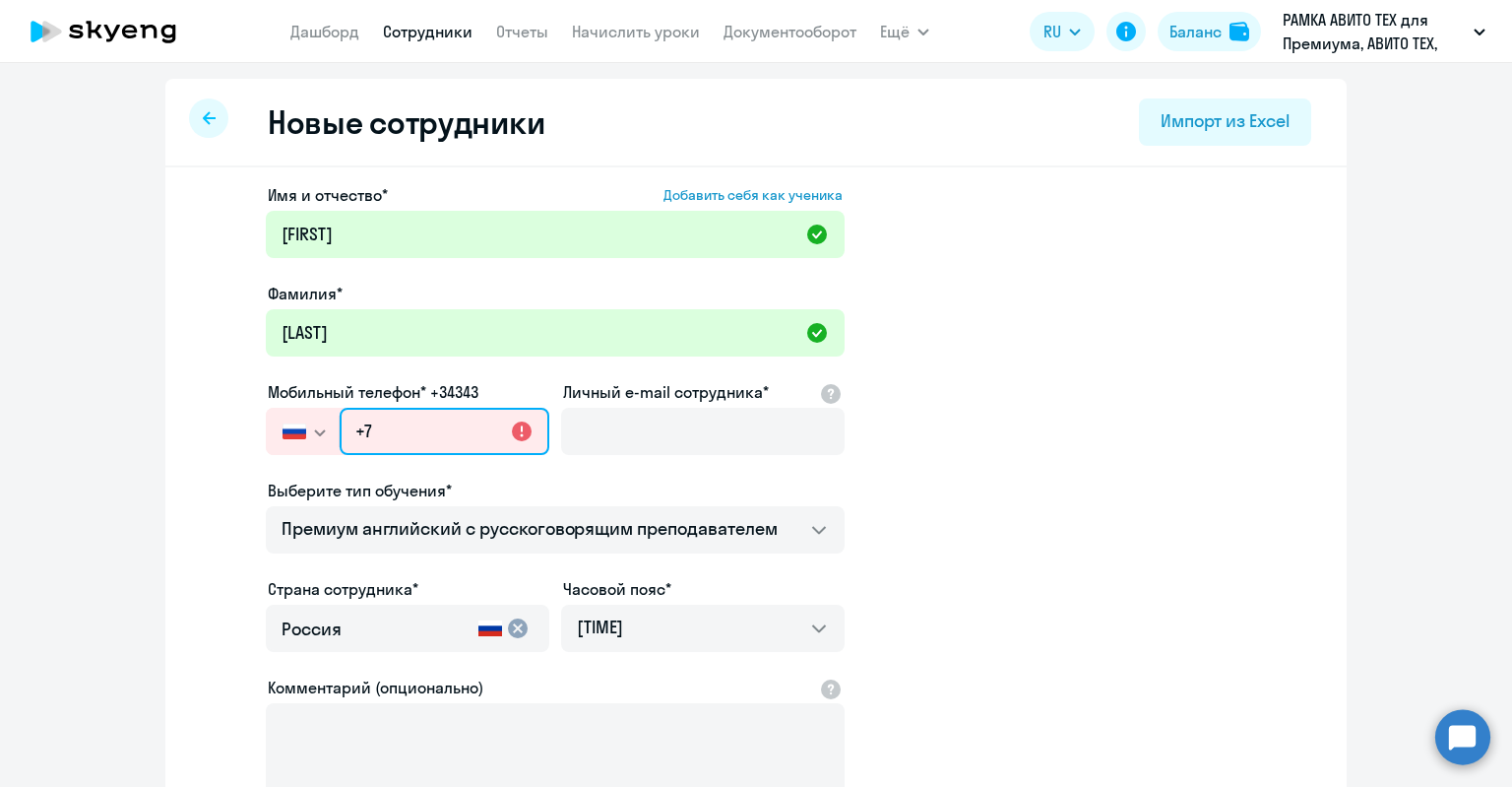paste on "[PHONE]" 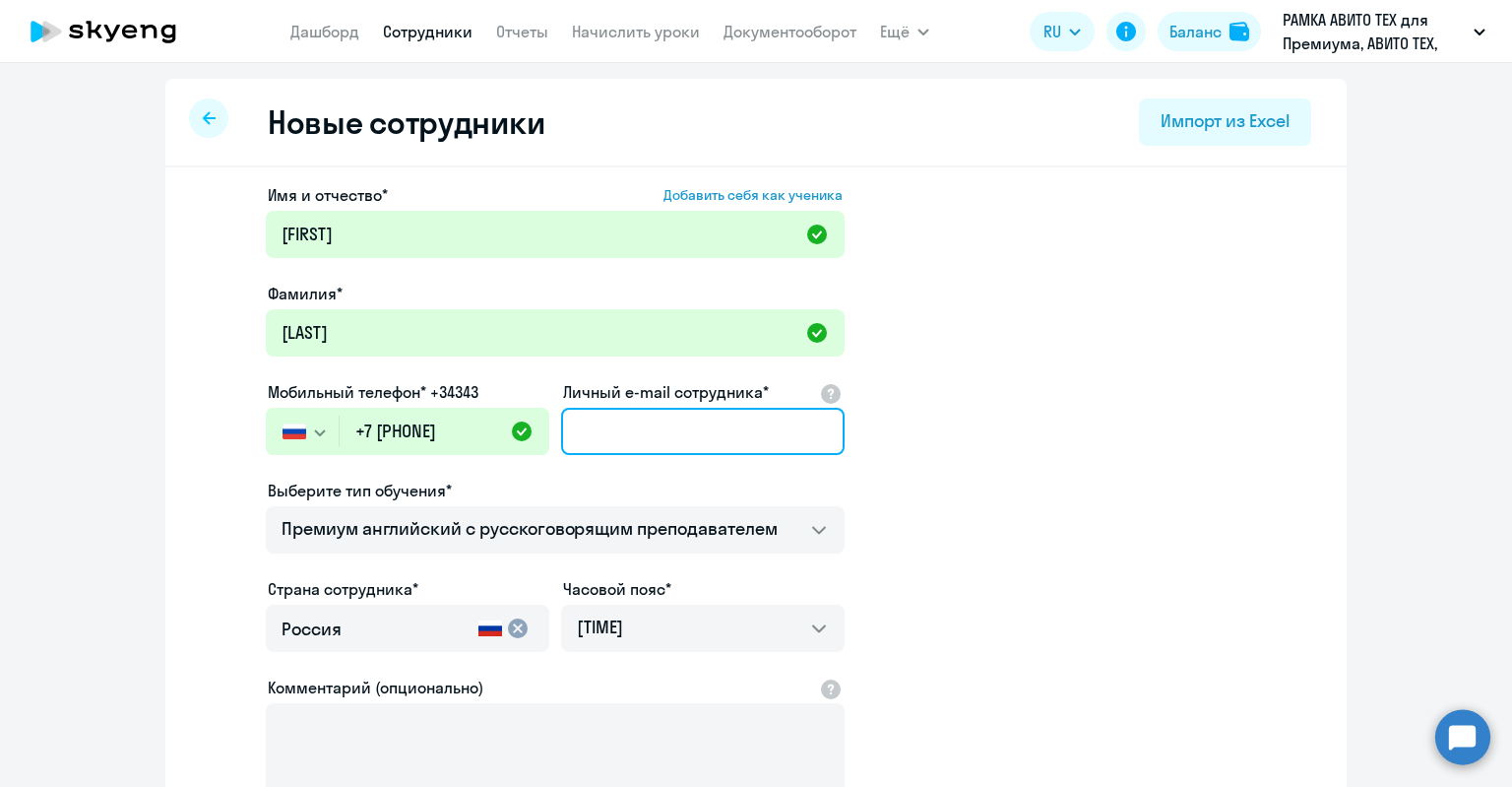 click on "Личный e-mail сотрудника*" at bounding box center [703, 431] 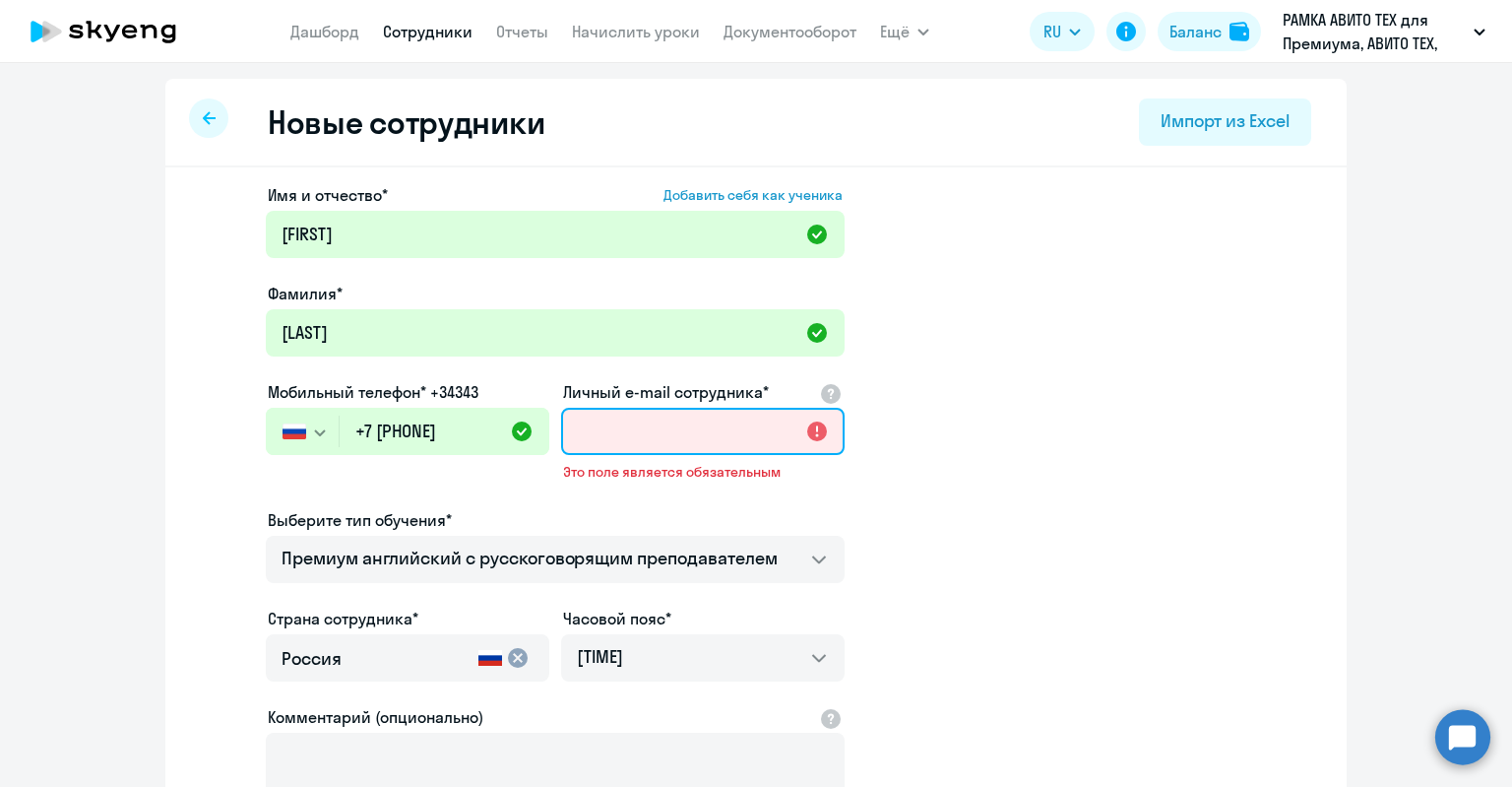 paste on "[EMAIL]" 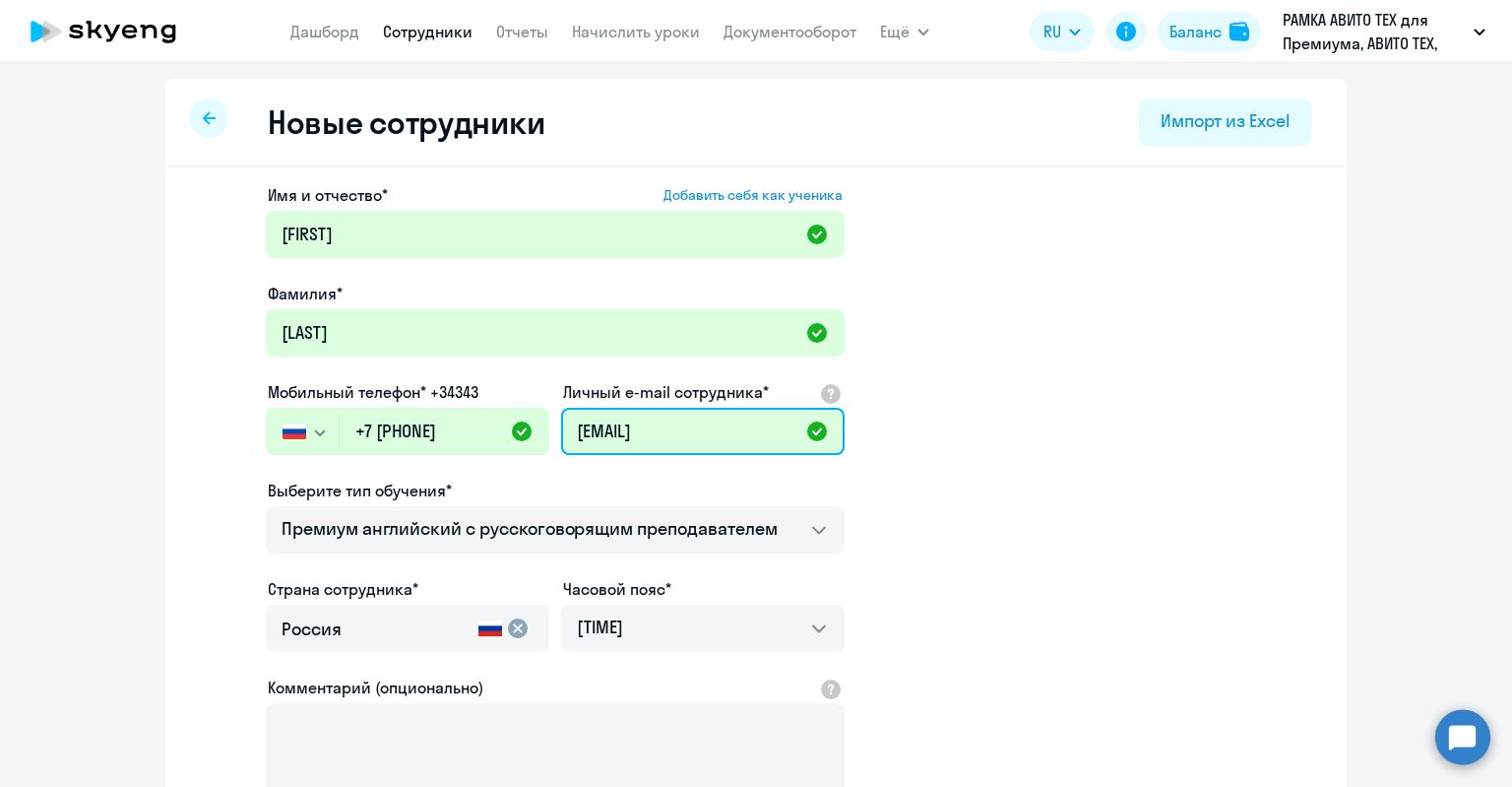 type on "[EMAIL]" 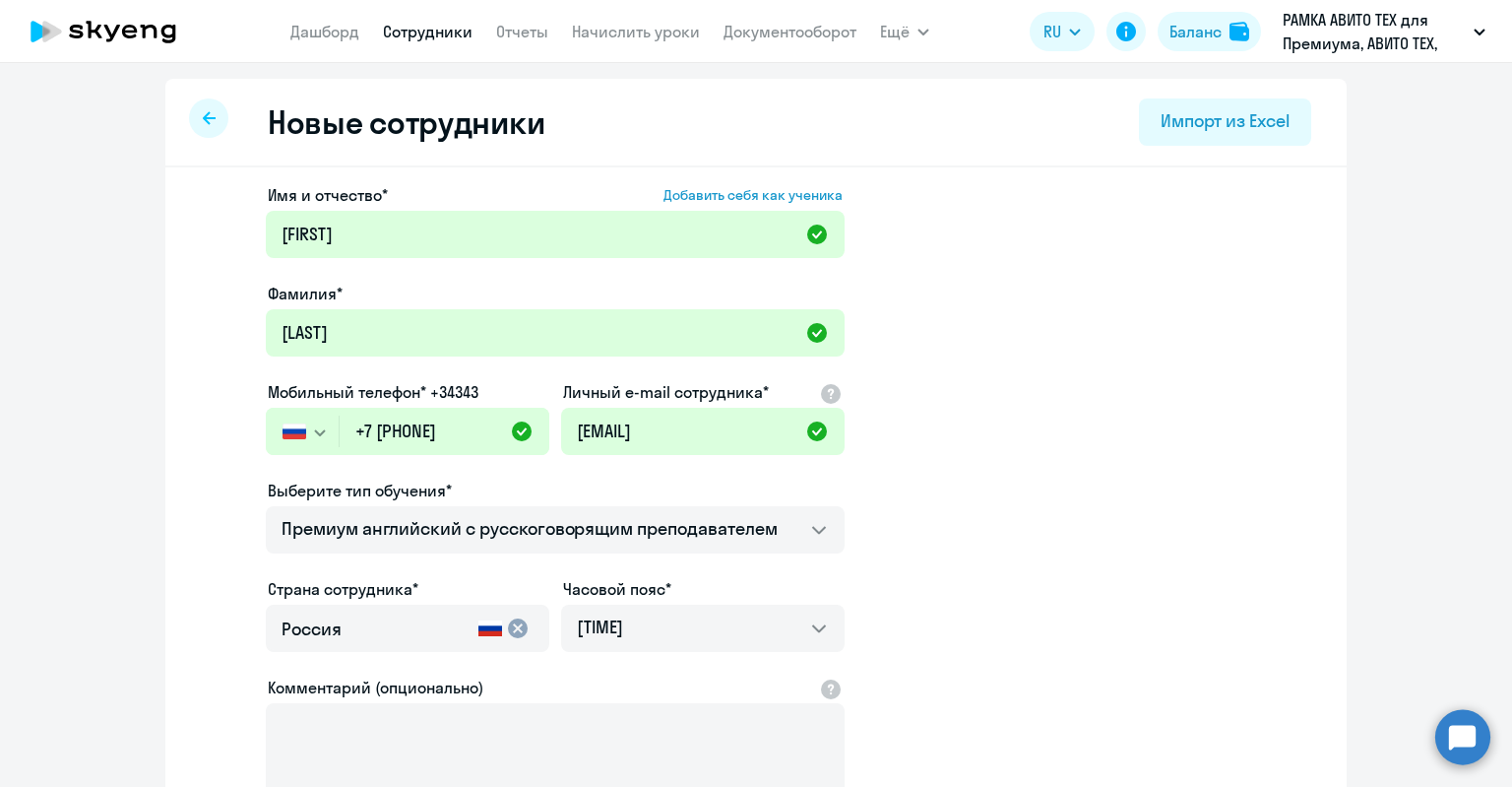 click on "Имя и отчество*  Добавить себя как ученика  Максим Фамилия* Климовицкий  Мобильный телефон* +34343
Россия +7 Казахстан +7 Украина +380 Беларусь (Белоруссия) +375 Австралия +61 Австрия +43 Азербайджан +994 Албания +355 Алжир +213 Ангилья +1(264) Ангола +244 Андорра +376 Антигуа и Барбуда +1(268) Аргентина +54 Армения +374 Аруба +297 Афганистан +93 Багамские Острова +1(242) Бангладеш +880 Барбадос +1(246) Бахрейн +973 Белиз +501 Бельгия +32 Бенин +229 Бермудские острова +1(441) Бирма (Мьянма) +95 Болгария +359 Боливия +591 Бонайре, Синт-Эстатиус и Саба +599 Босния и Герцеговина +387 Ботсвана +267 Бразилия +55 +1(284) +673 +226 +257 +975" 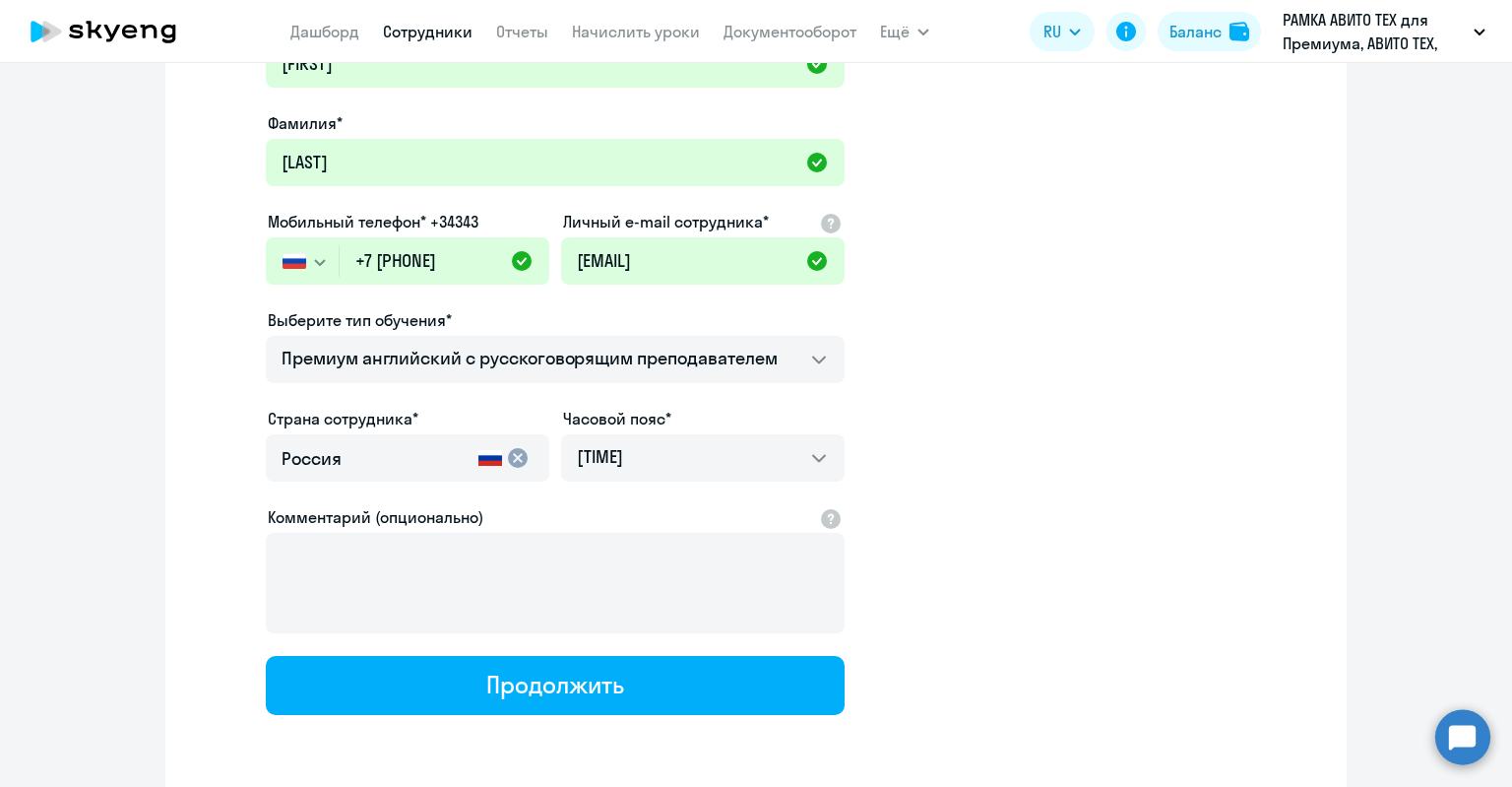 scroll, scrollTop: 47, scrollLeft: 0, axis: vertical 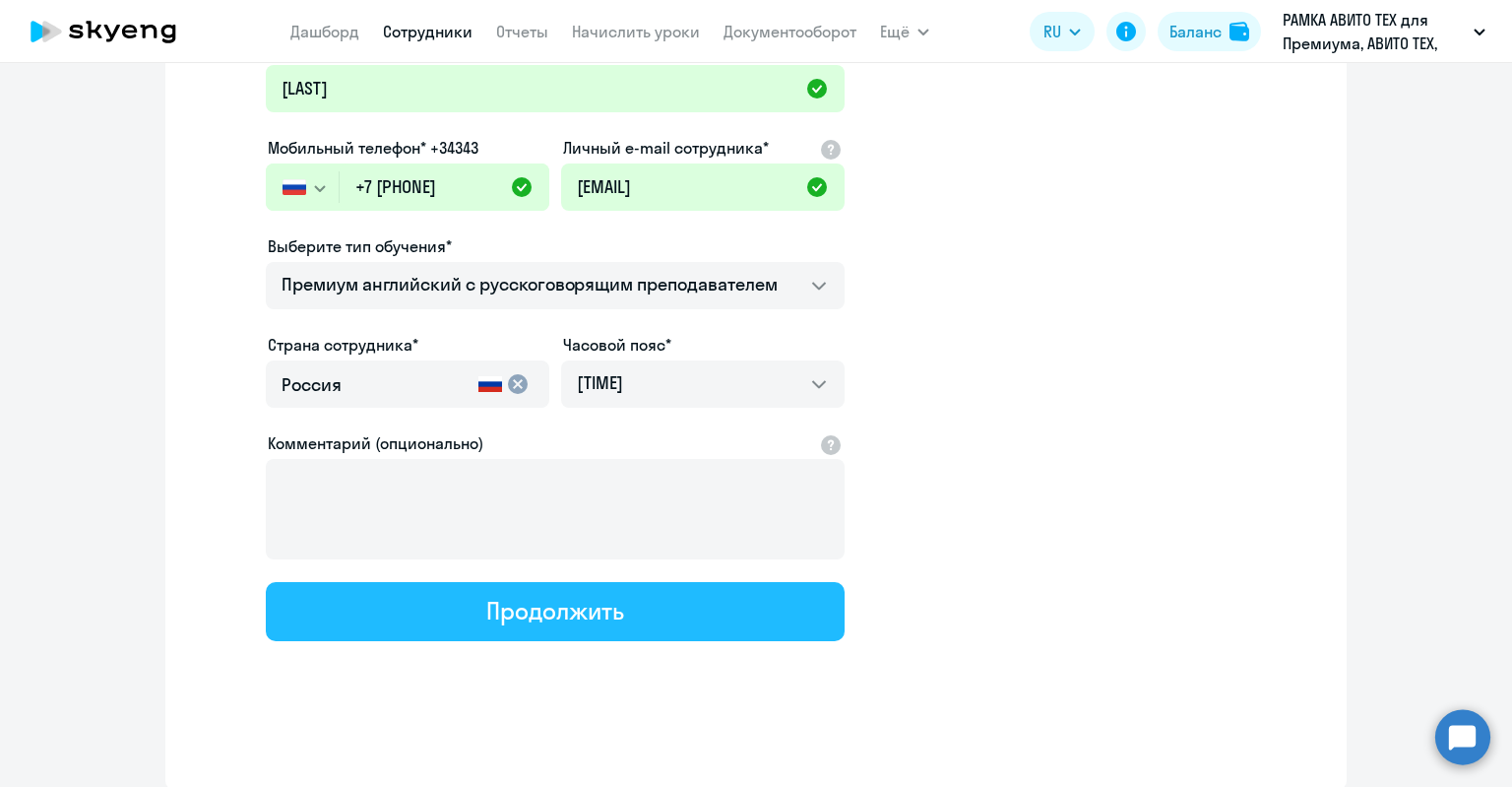 click on "Продолжить" 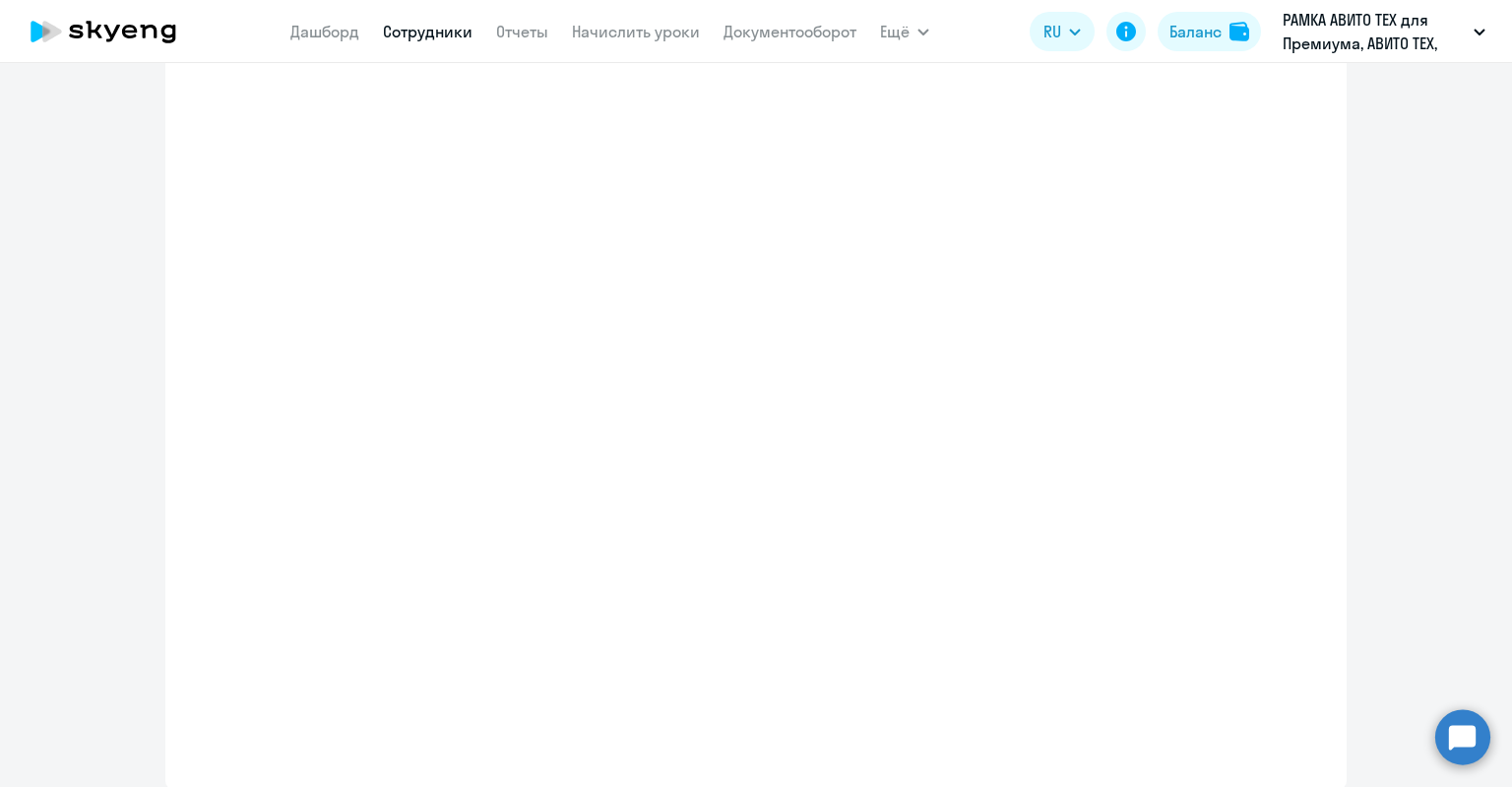 select on "english_adult_not_native_speaker_premium" 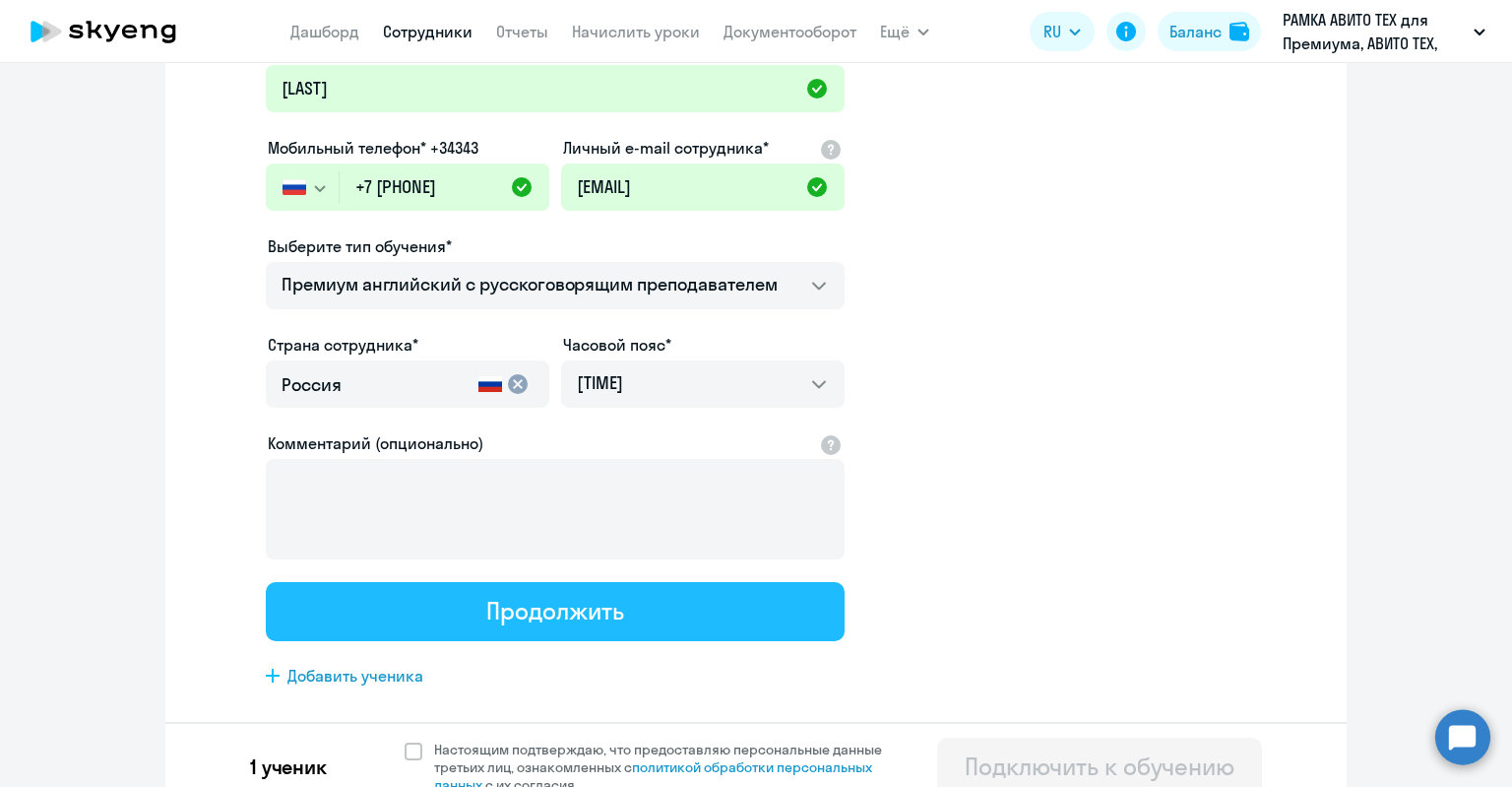 scroll, scrollTop: 0, scrollLeft: 0, axis: both 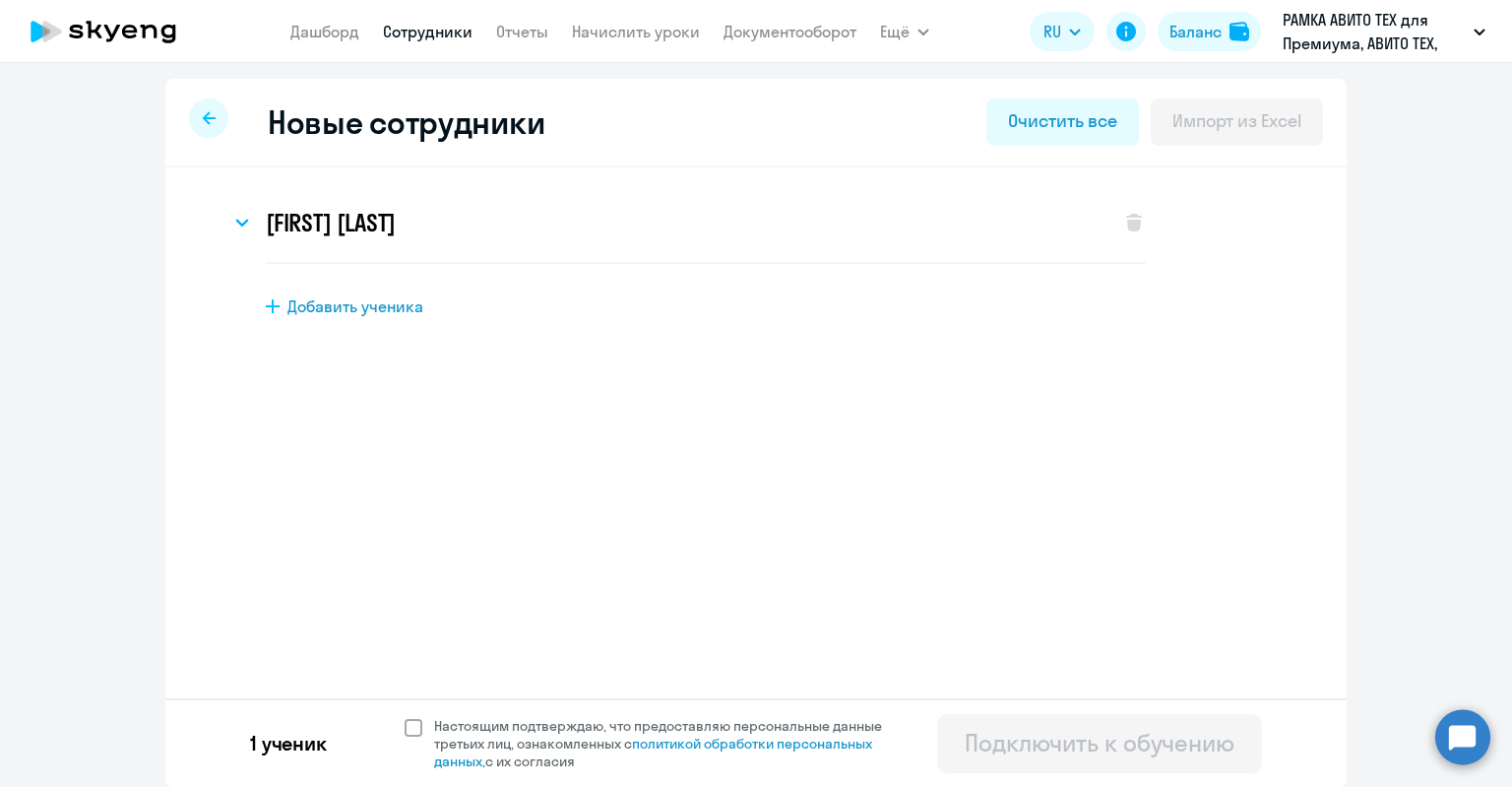 click on "Настоящим подтверждаю, что предоставляю персональные данные третьих лиц, ознакомленных с   политикой обработки персональных данных,   с их согласия" 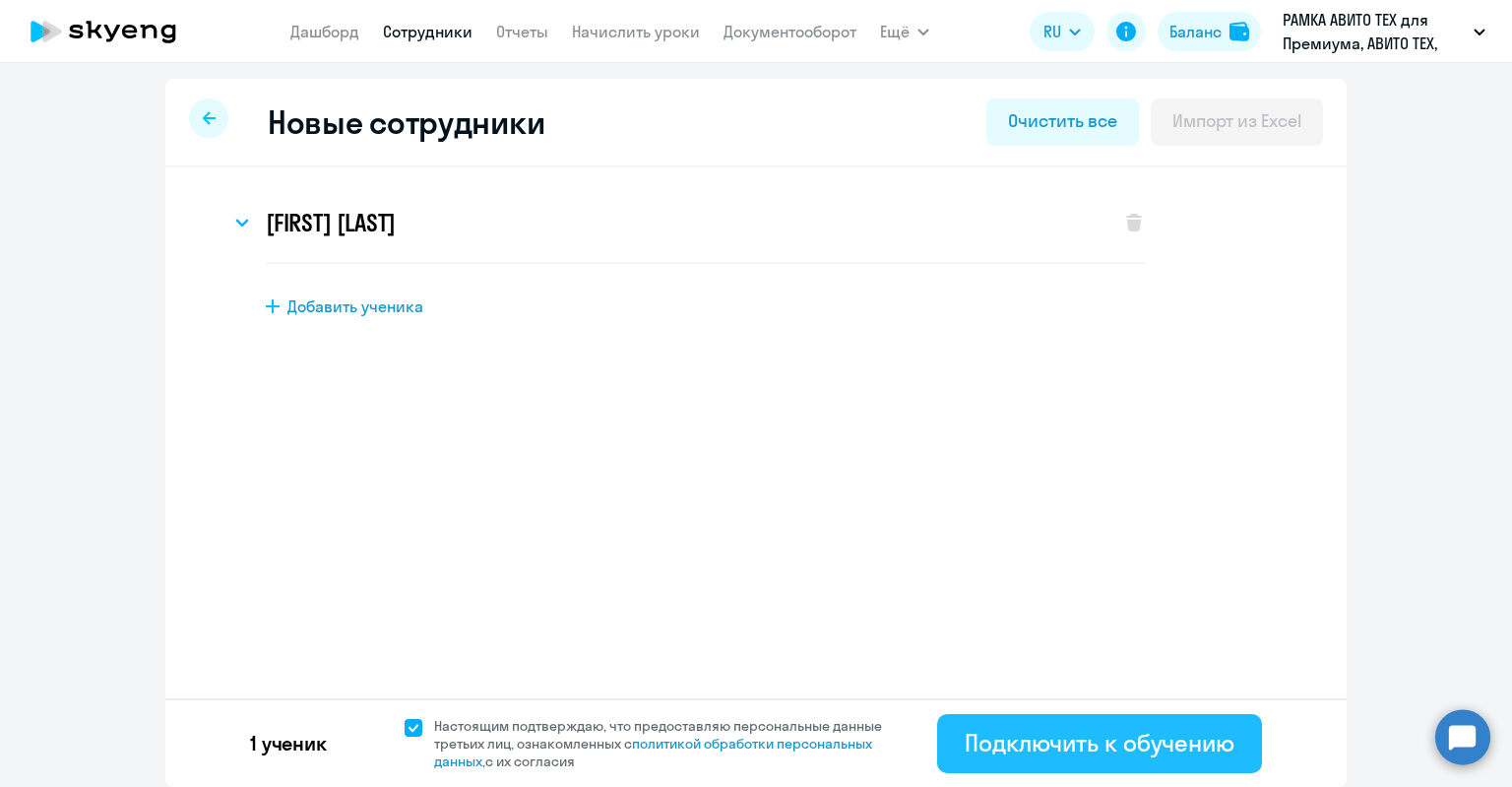 click on "Подключить к обучению" 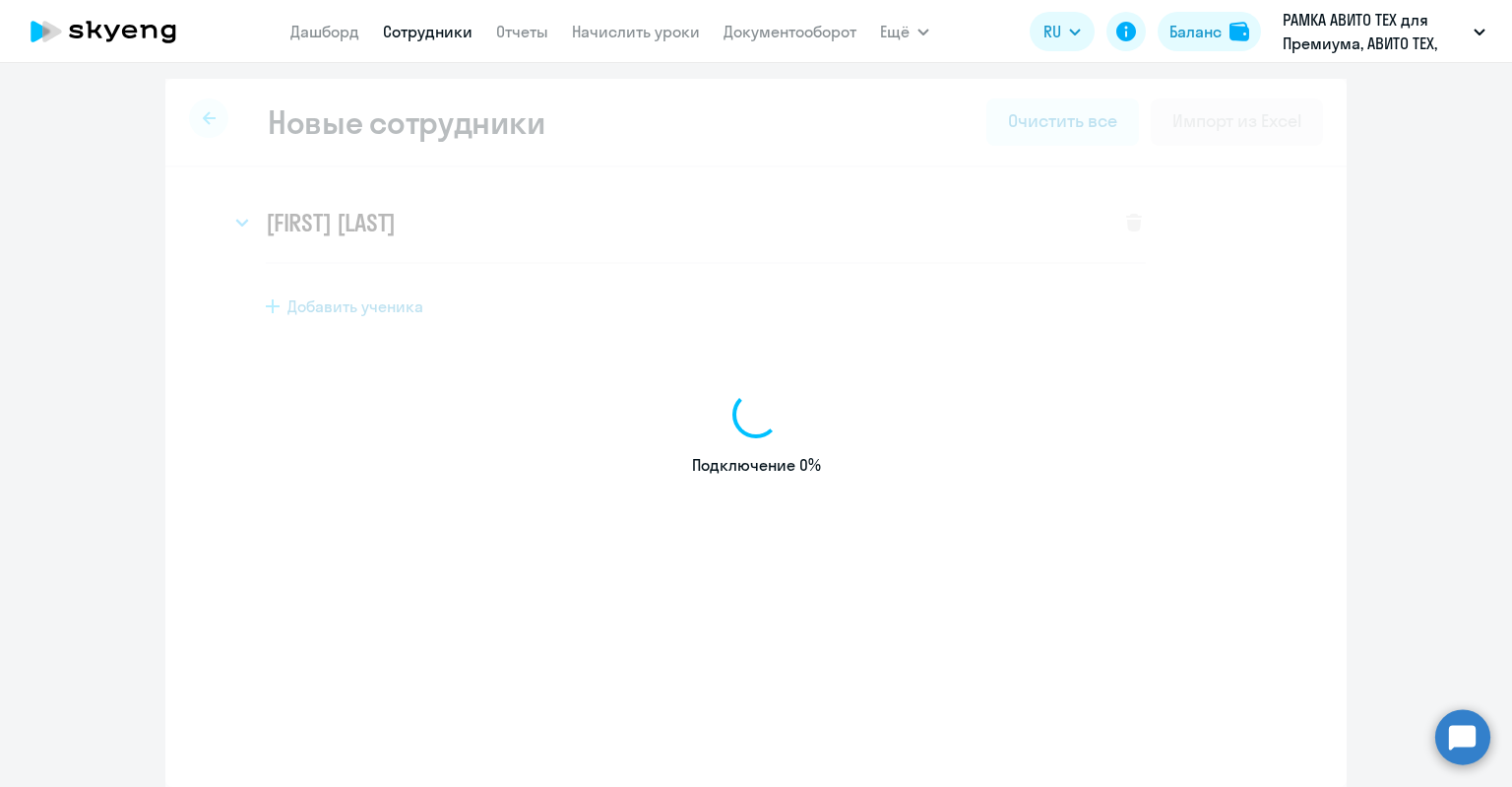 select on "english_adult_not_native_speaker_premium" 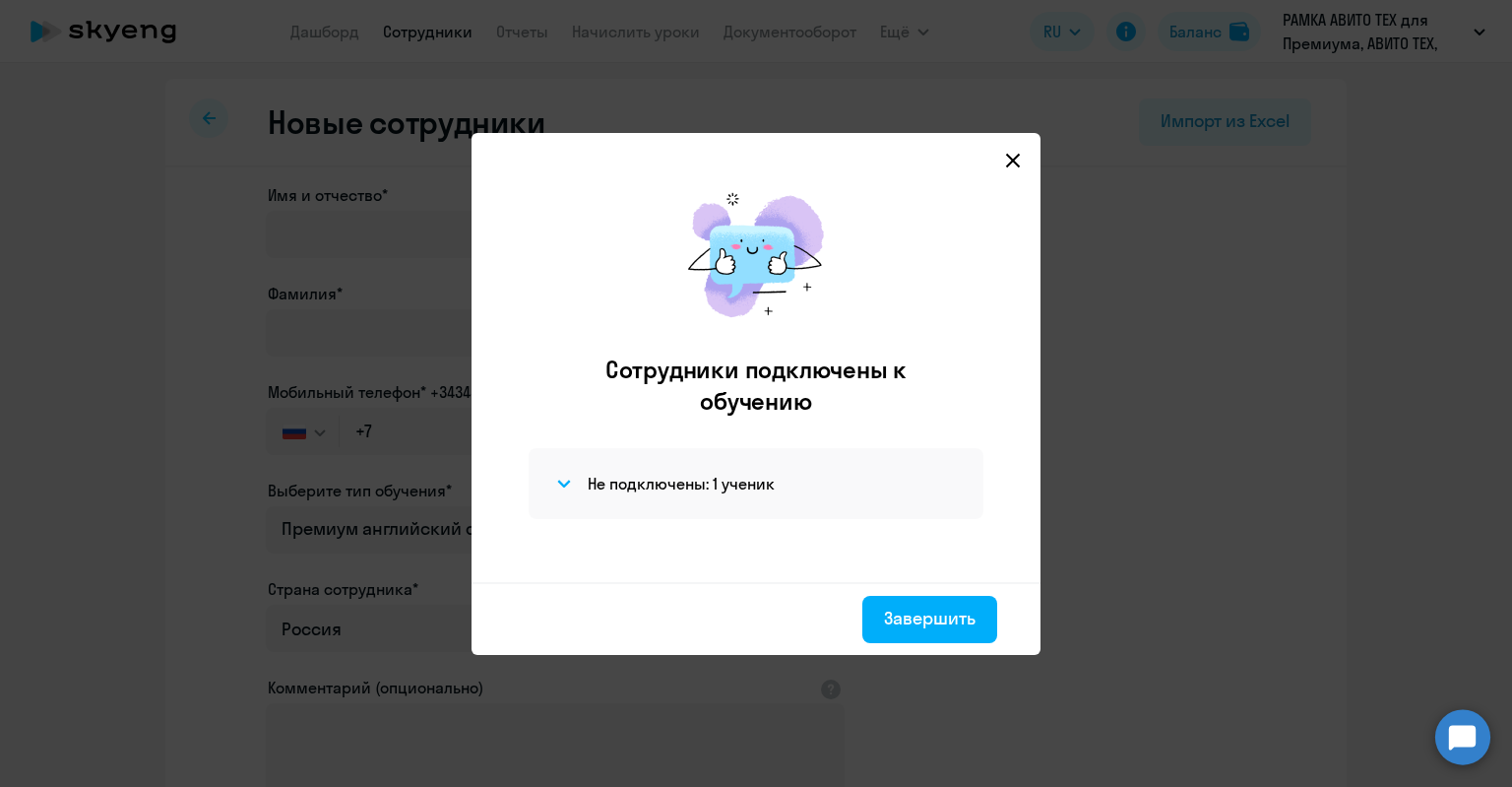 click on "Не подключены: 1 ученик" at bounding box center (756, 484) 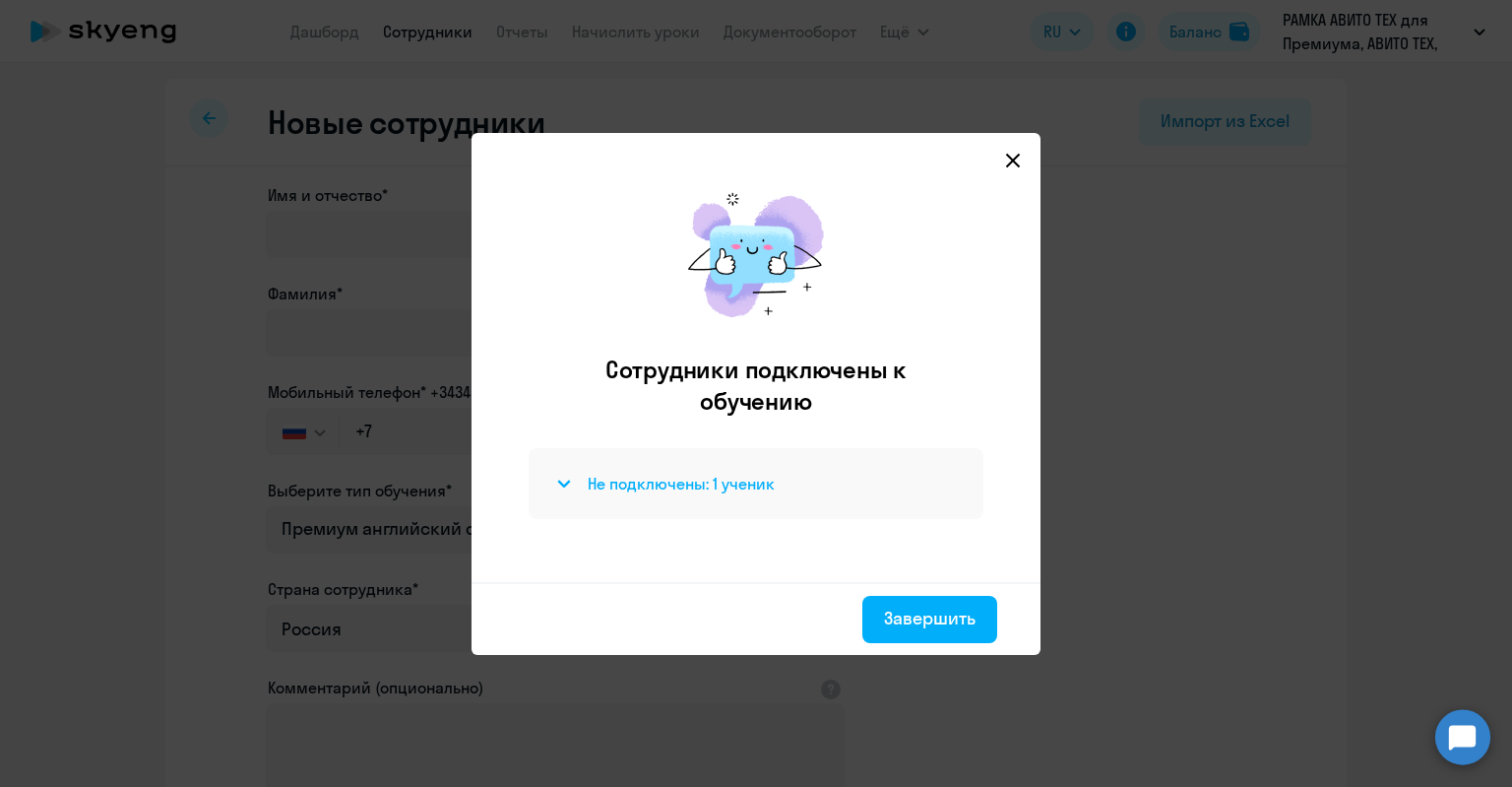 click on "Не подключены: 1 ученик" at bounding box center (681, 484) 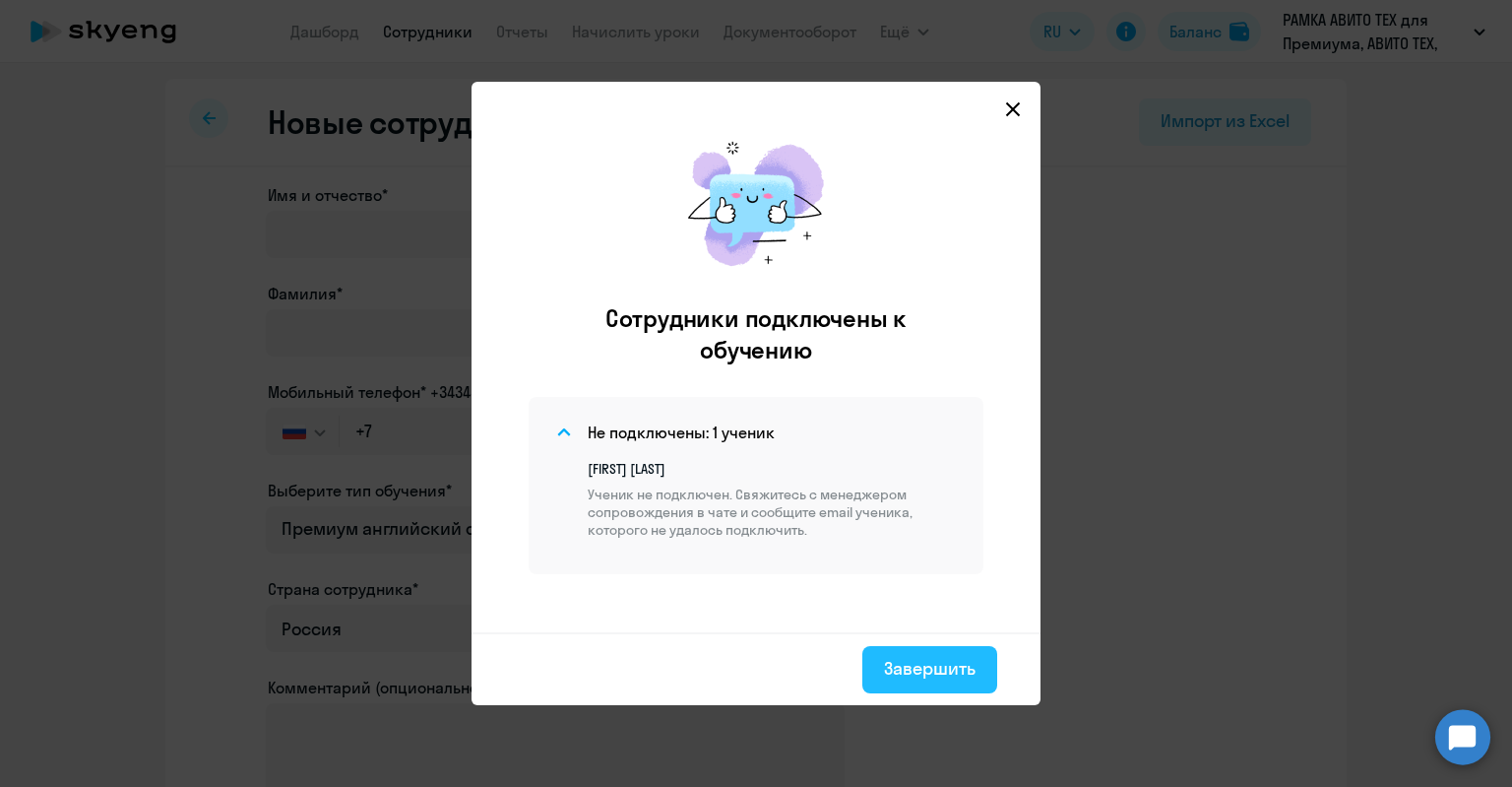 click on "Завершить" at bounding box center (929, 669) 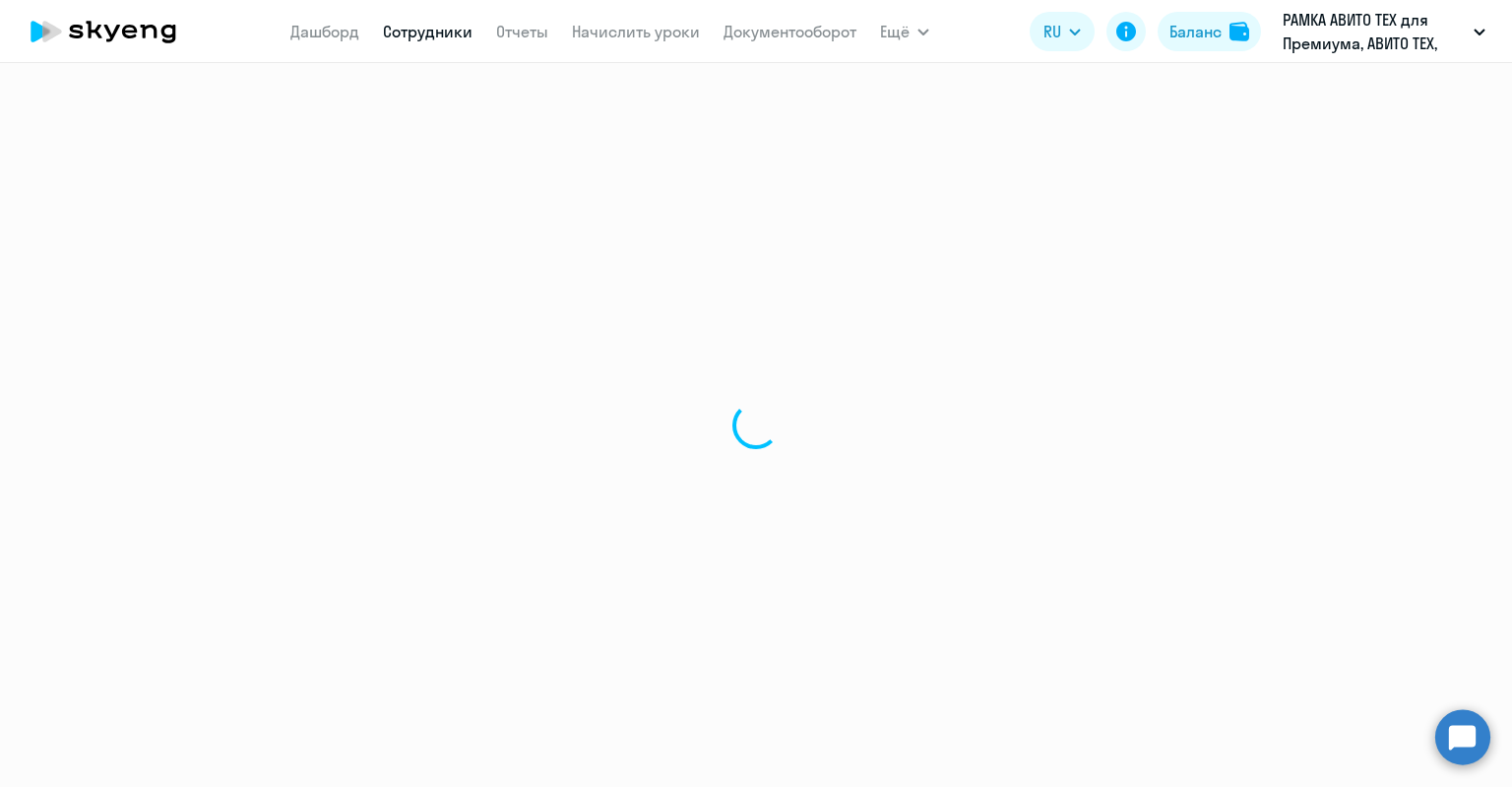 select on "30" 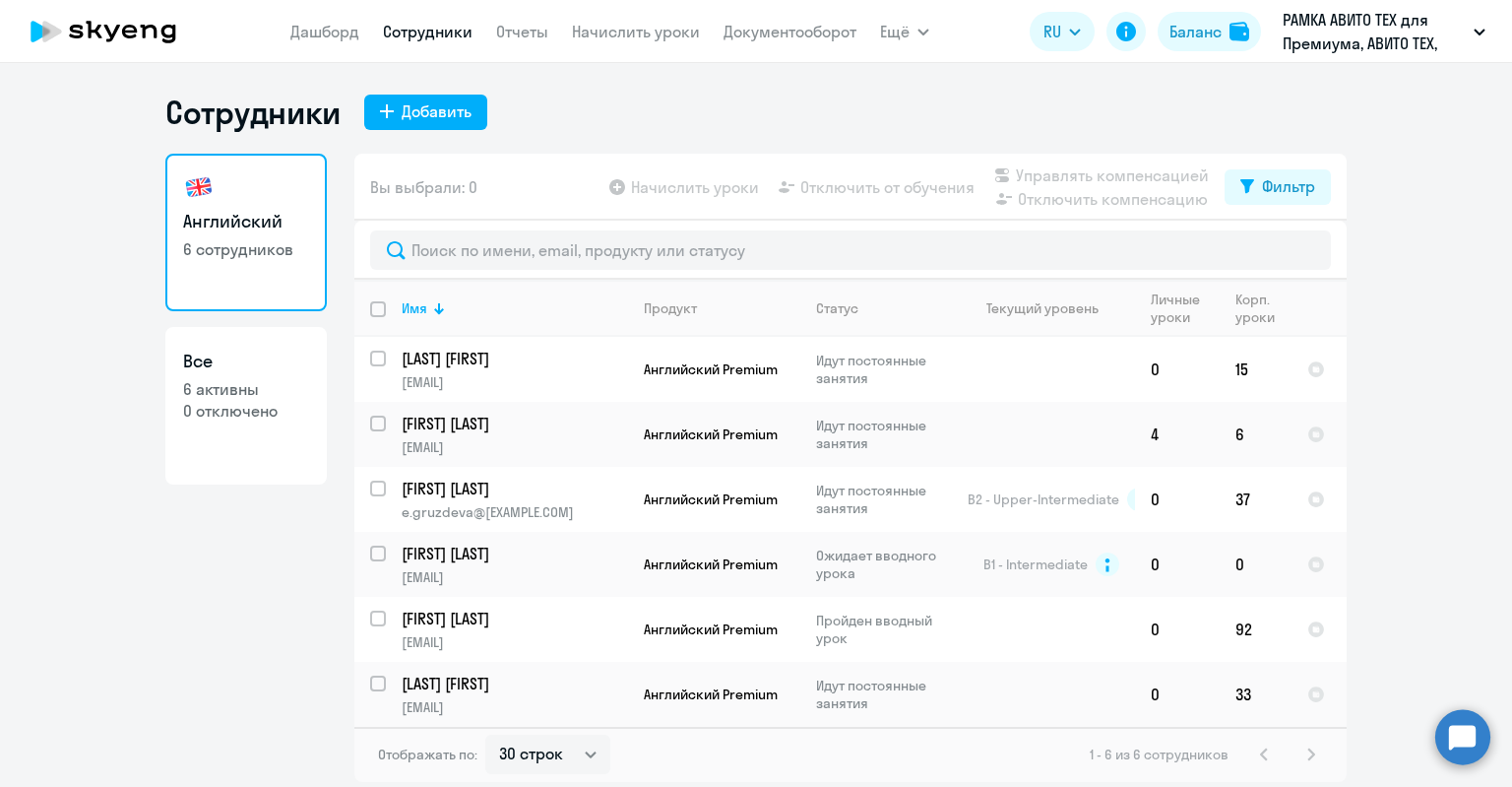 click 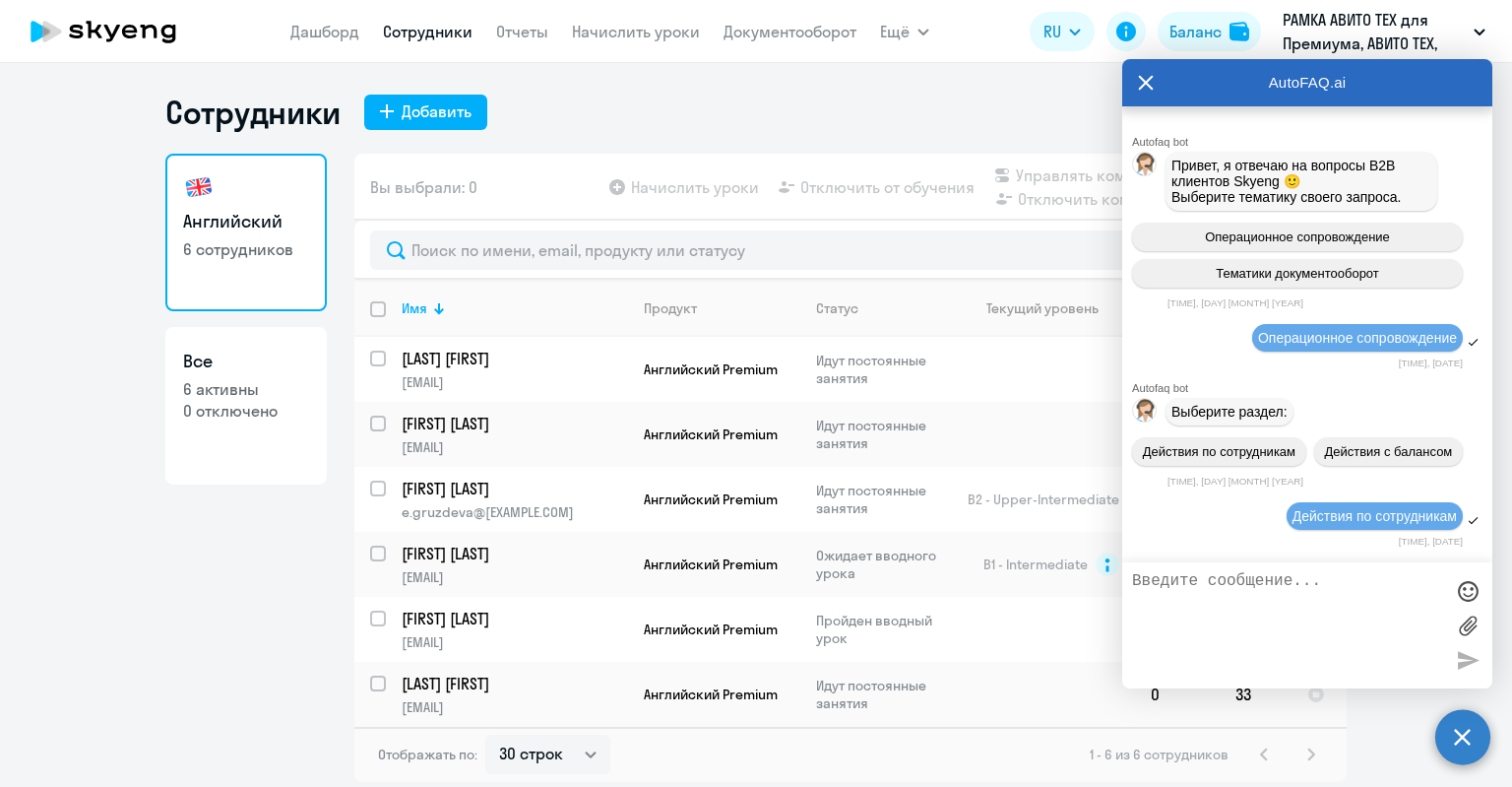 scroll, scrollTop: 31768, scrollLeft: 0, axis: vertical 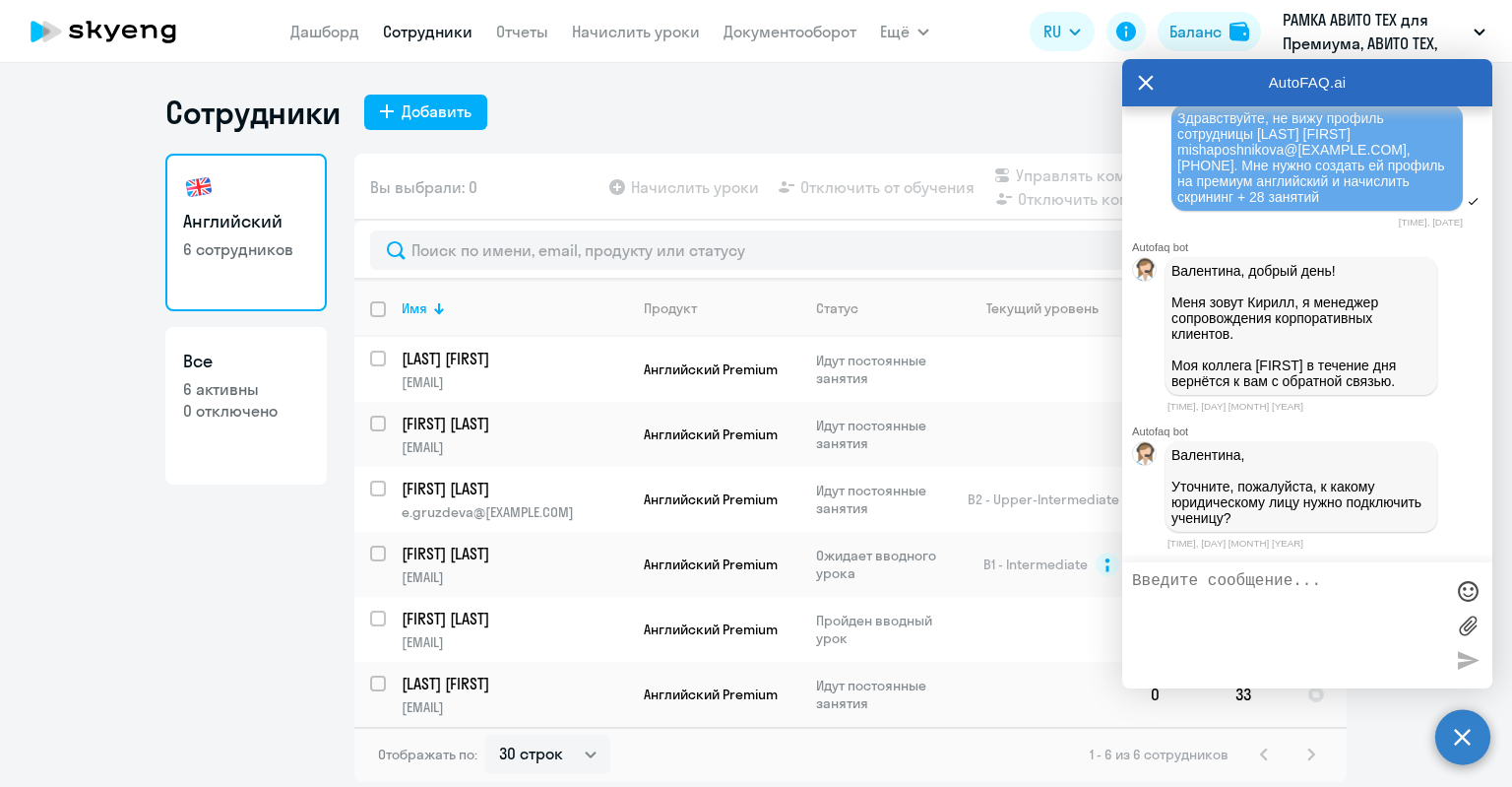 click at bounding box center [1288, 625] 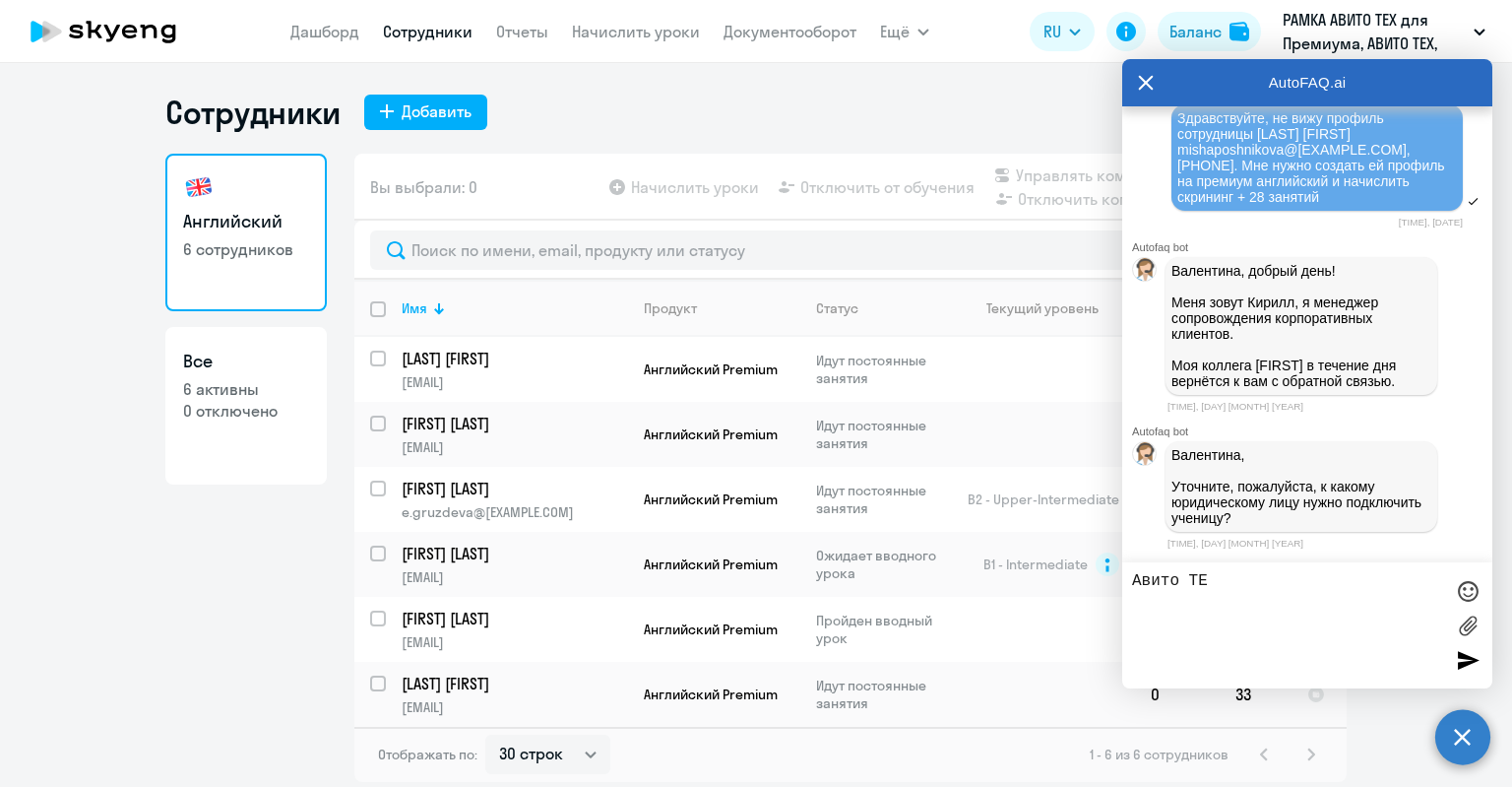 type on "Авито ТЕХ" 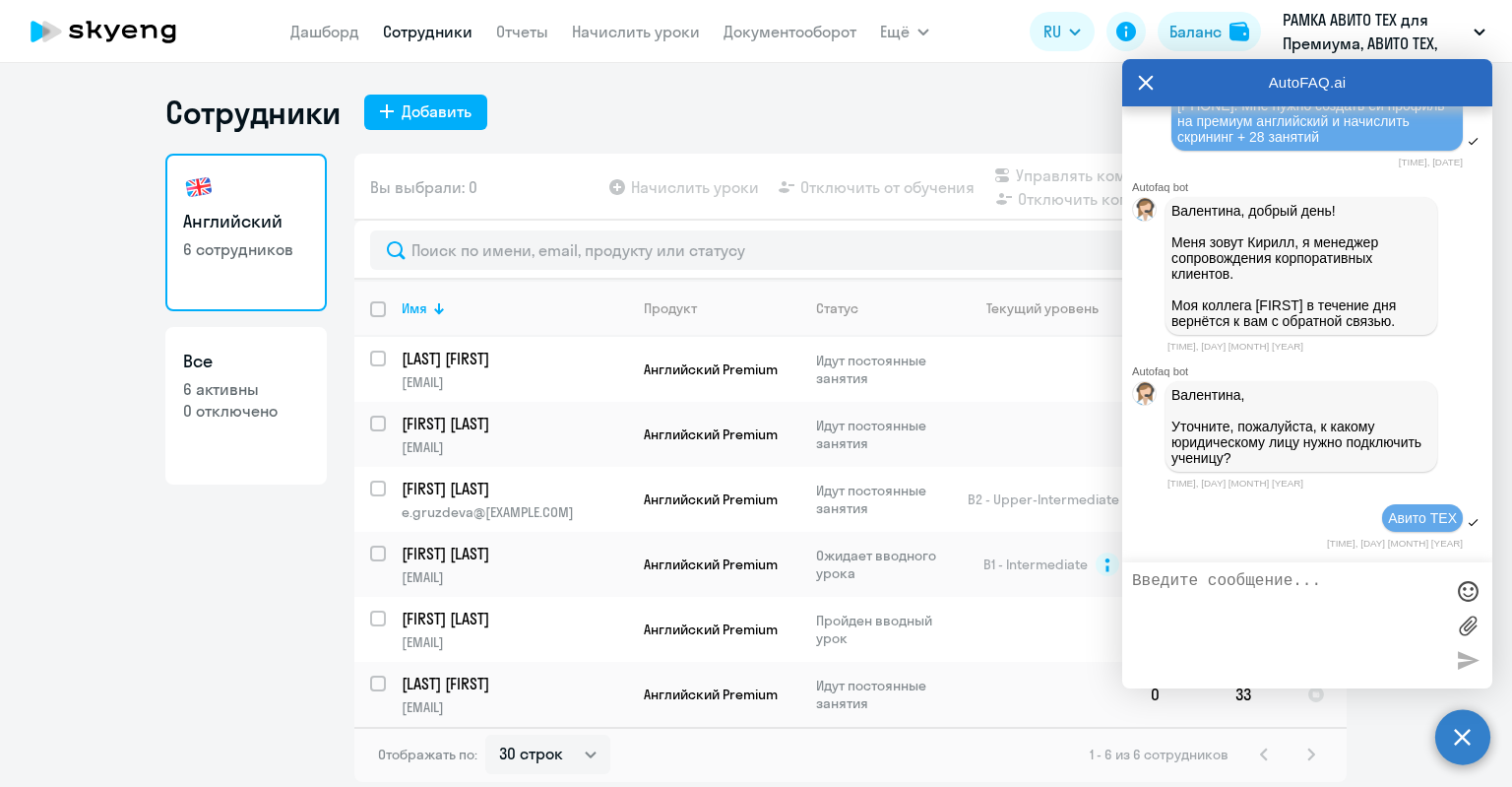 scroll, scrollTop: 31828, scrollLeft: 0, axis: vertical 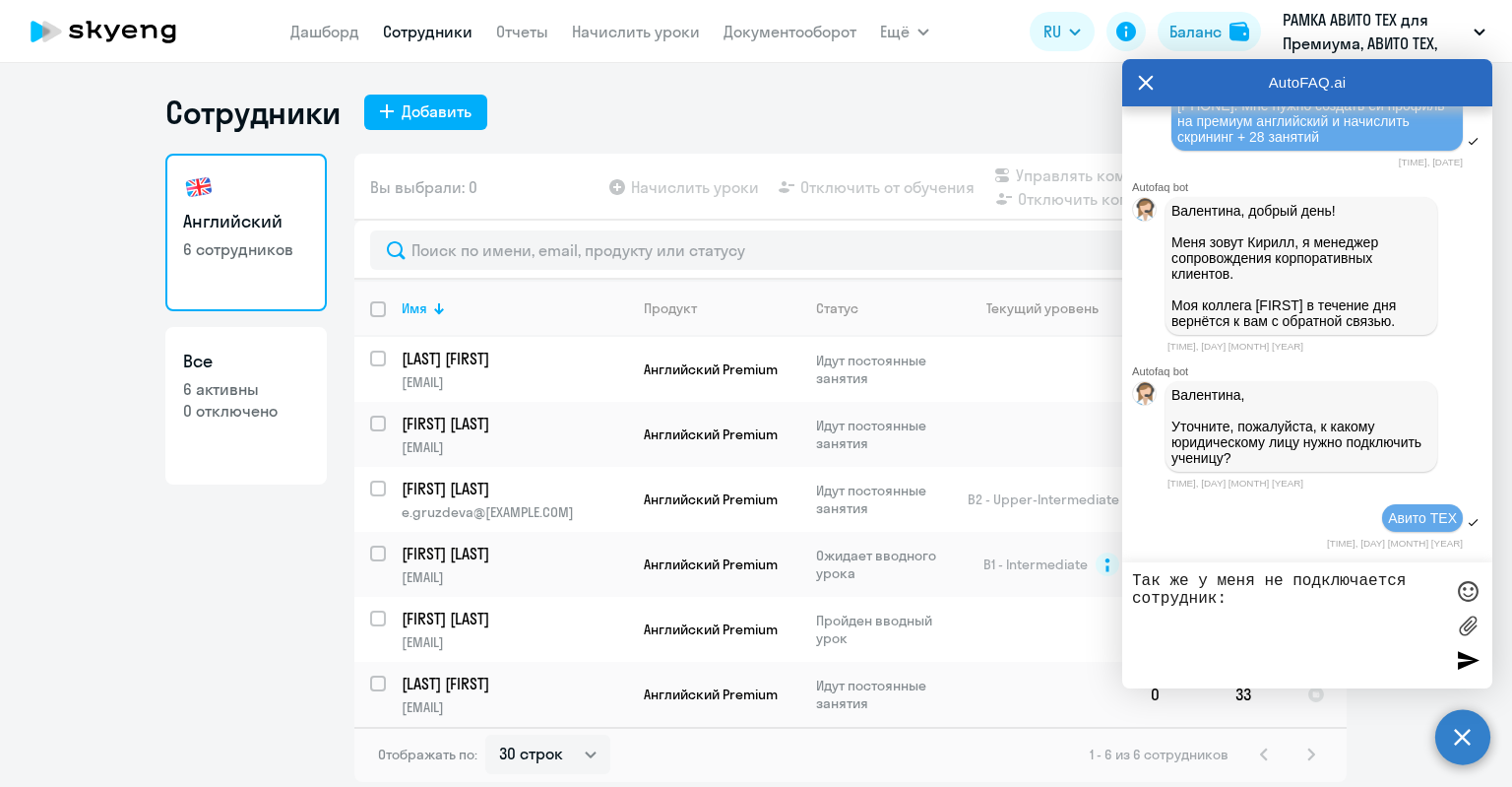 paste on "moklimovitskiy@avito.ru" 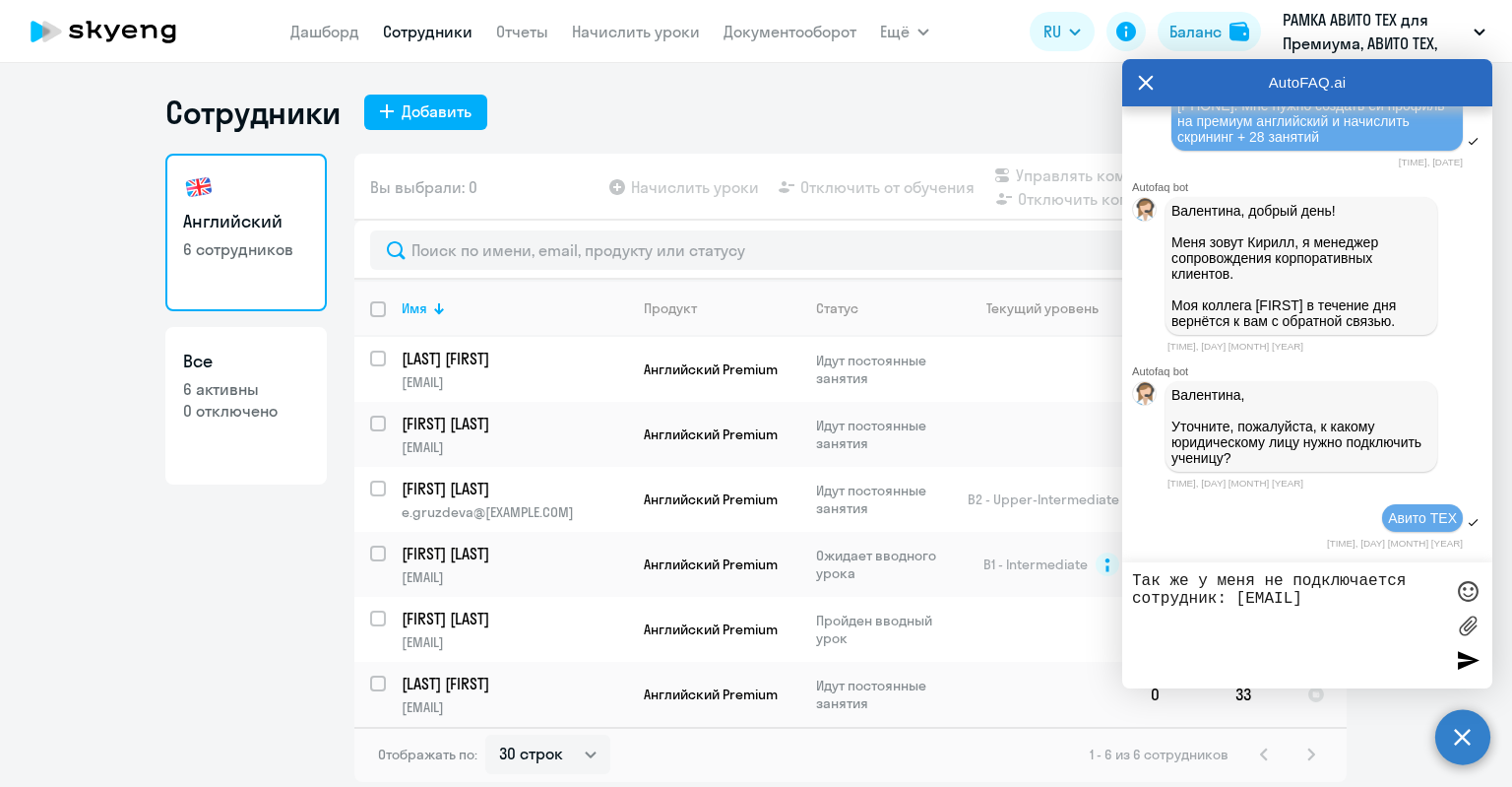 click on "Так же у меня не подключается сотрудник: moklimovitskiy@avito.ru" at bounding box center [1288, 625] 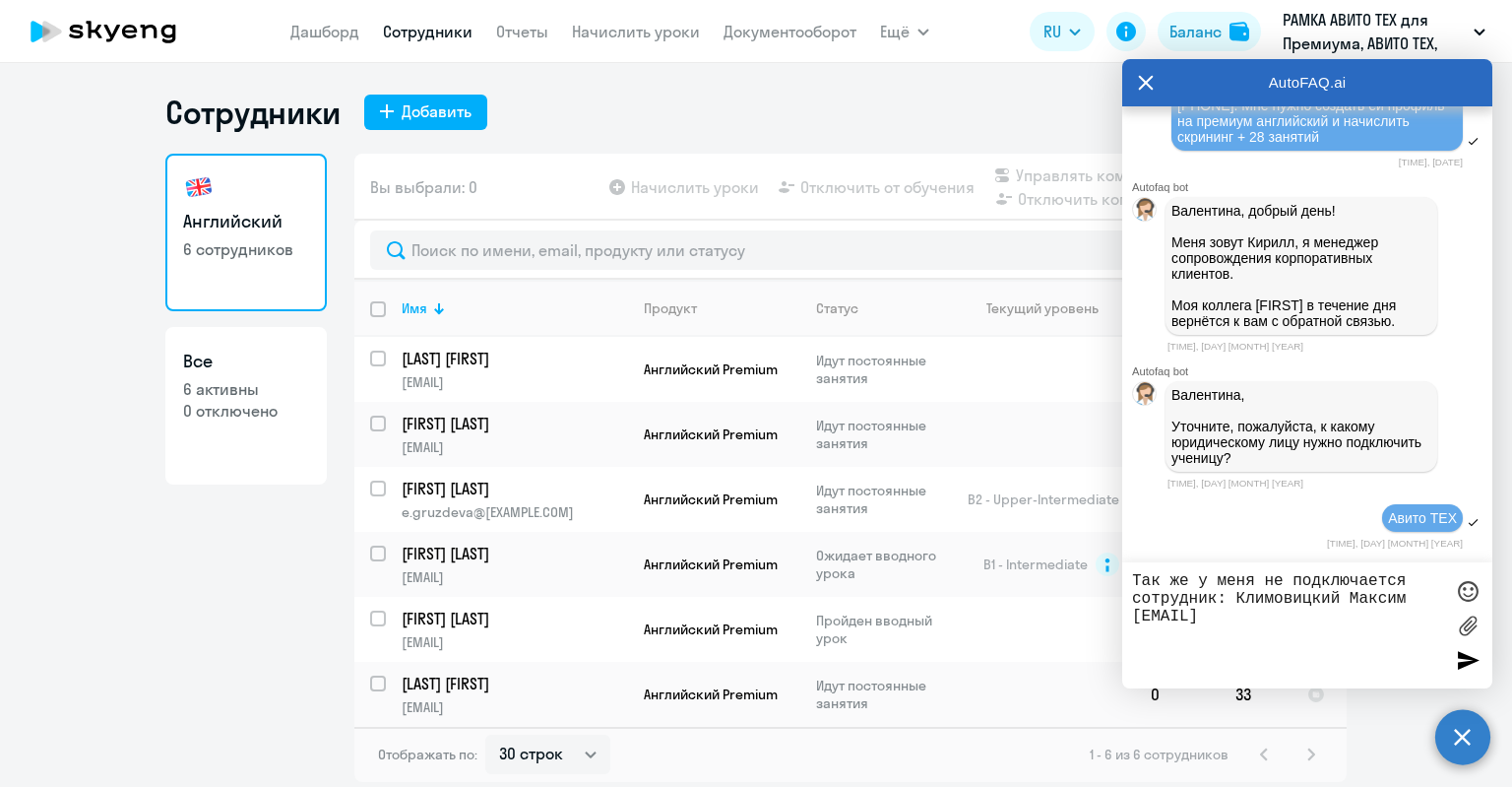click on "Так же у меня не подключается сотрудник: Климовицкий Максим moklimovitskiy@avito.ru" at bounding box center (1288, 625) 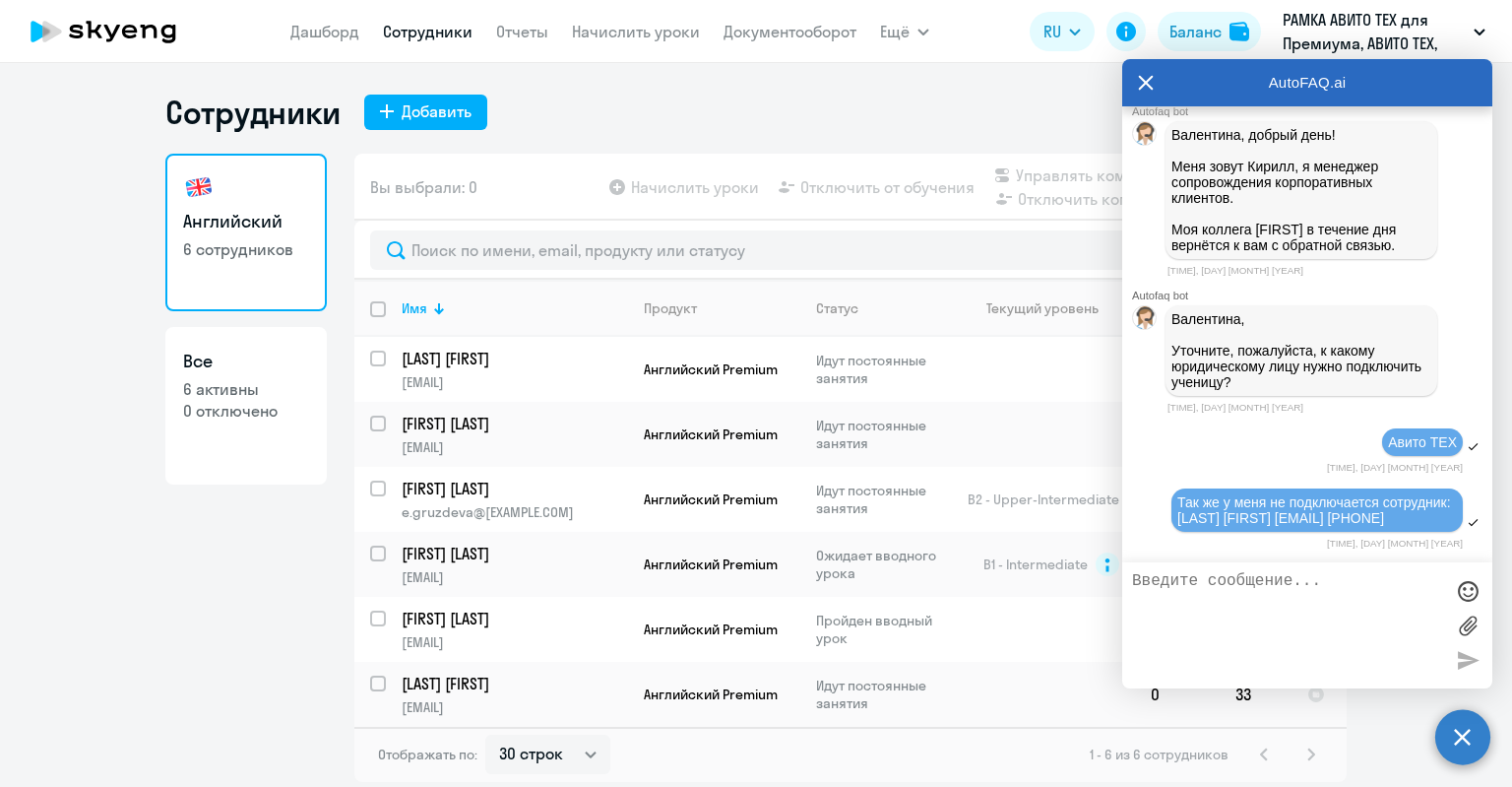 scroll, scrollTop: 31919, scrollLeft: 0, axis: vertical 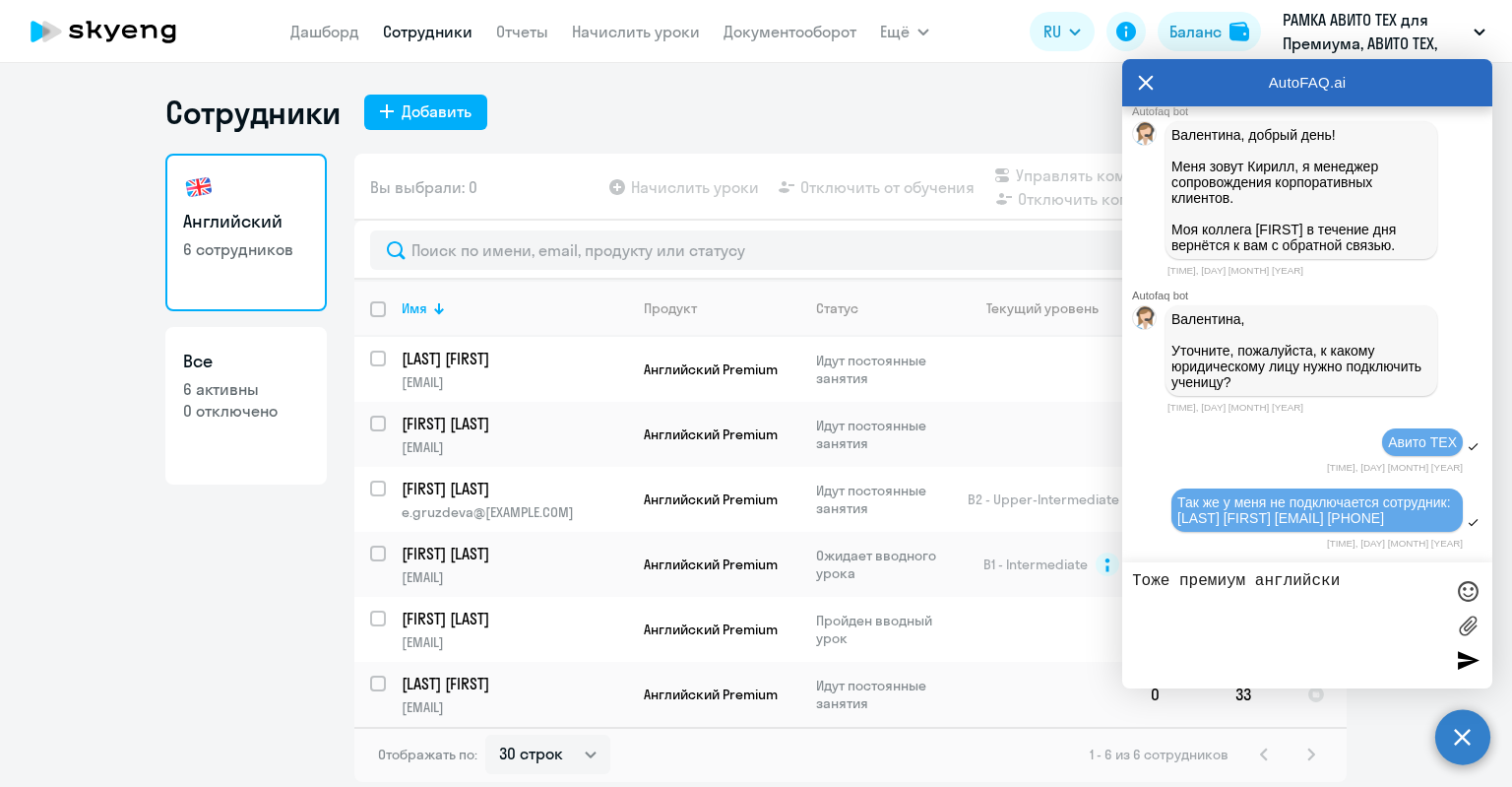 type on "Тоже премиум английский" 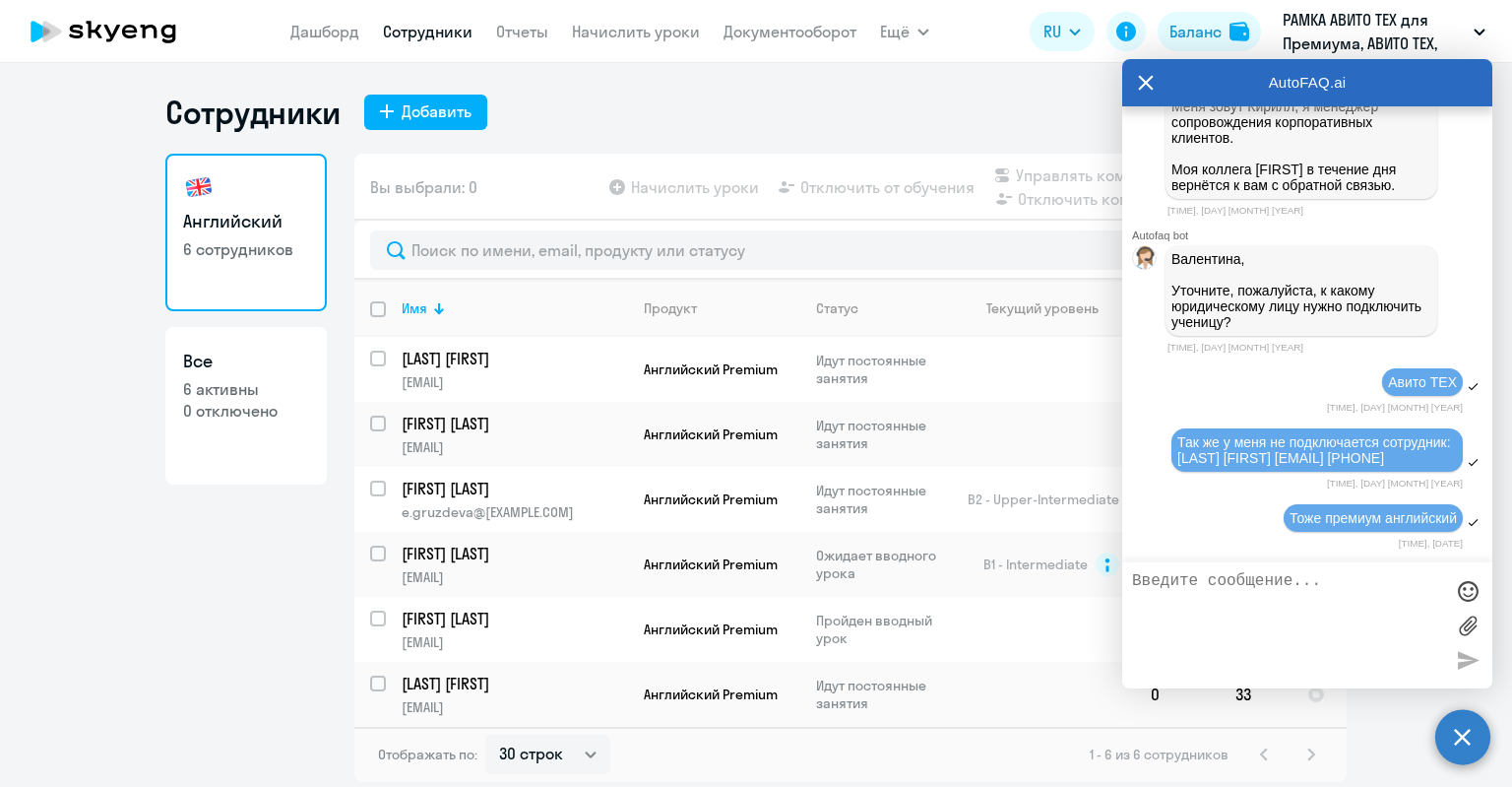 scroll, scrollTop: 31979, scrollLeft: 0, axis: vertical 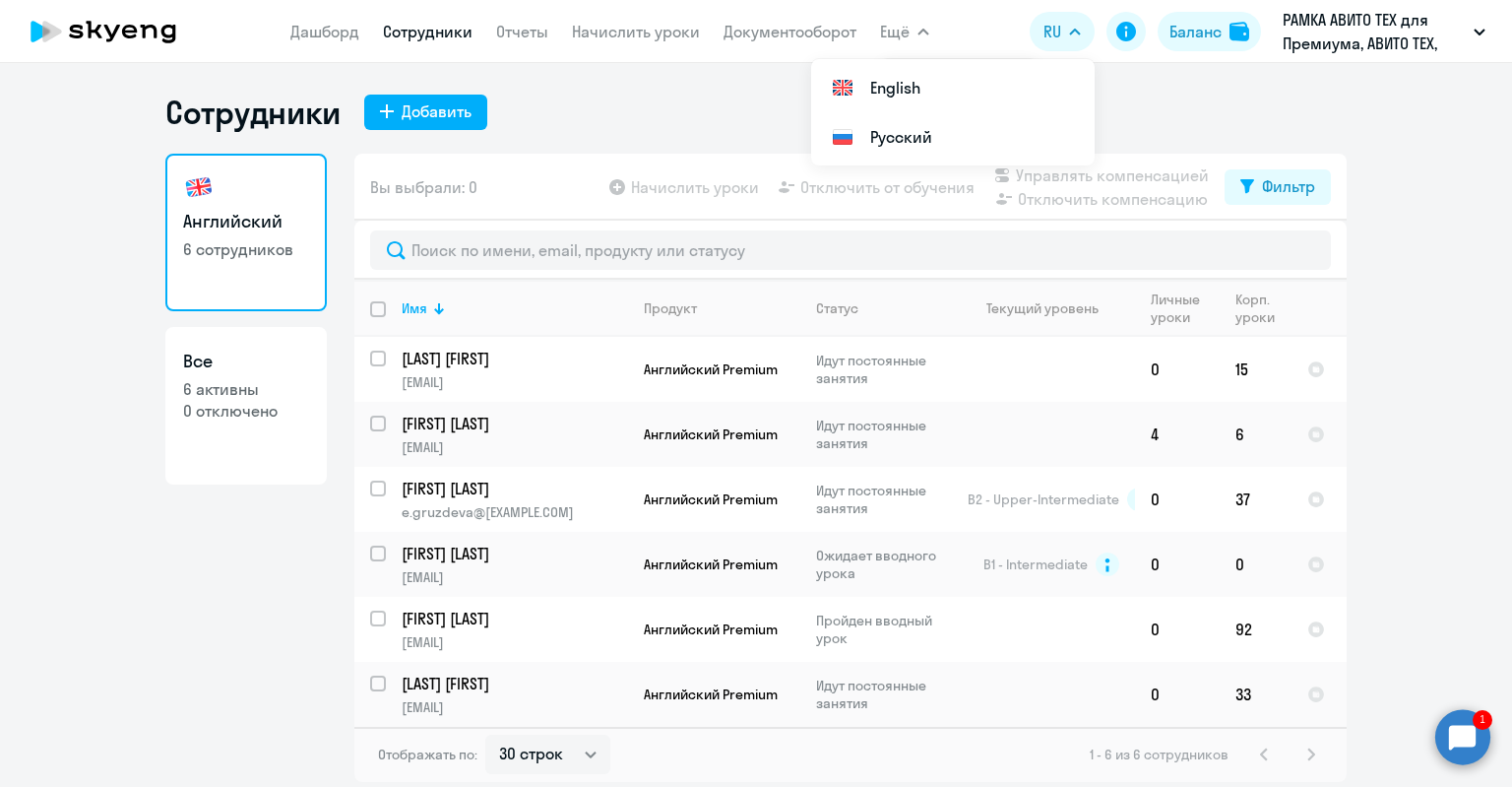 click 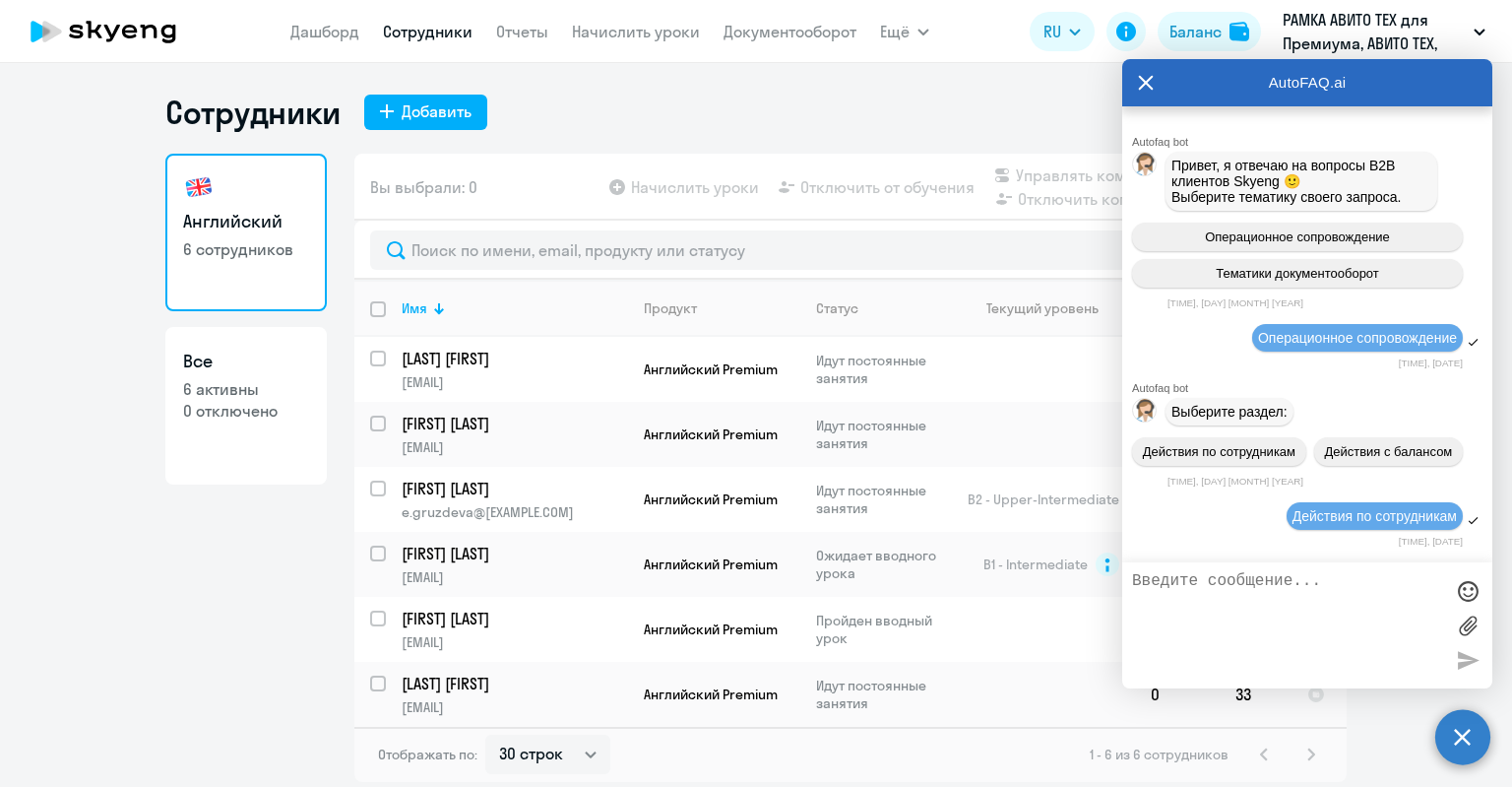 scroll, scrollTop: 32172, scrollLeft: 0, axis: vertical 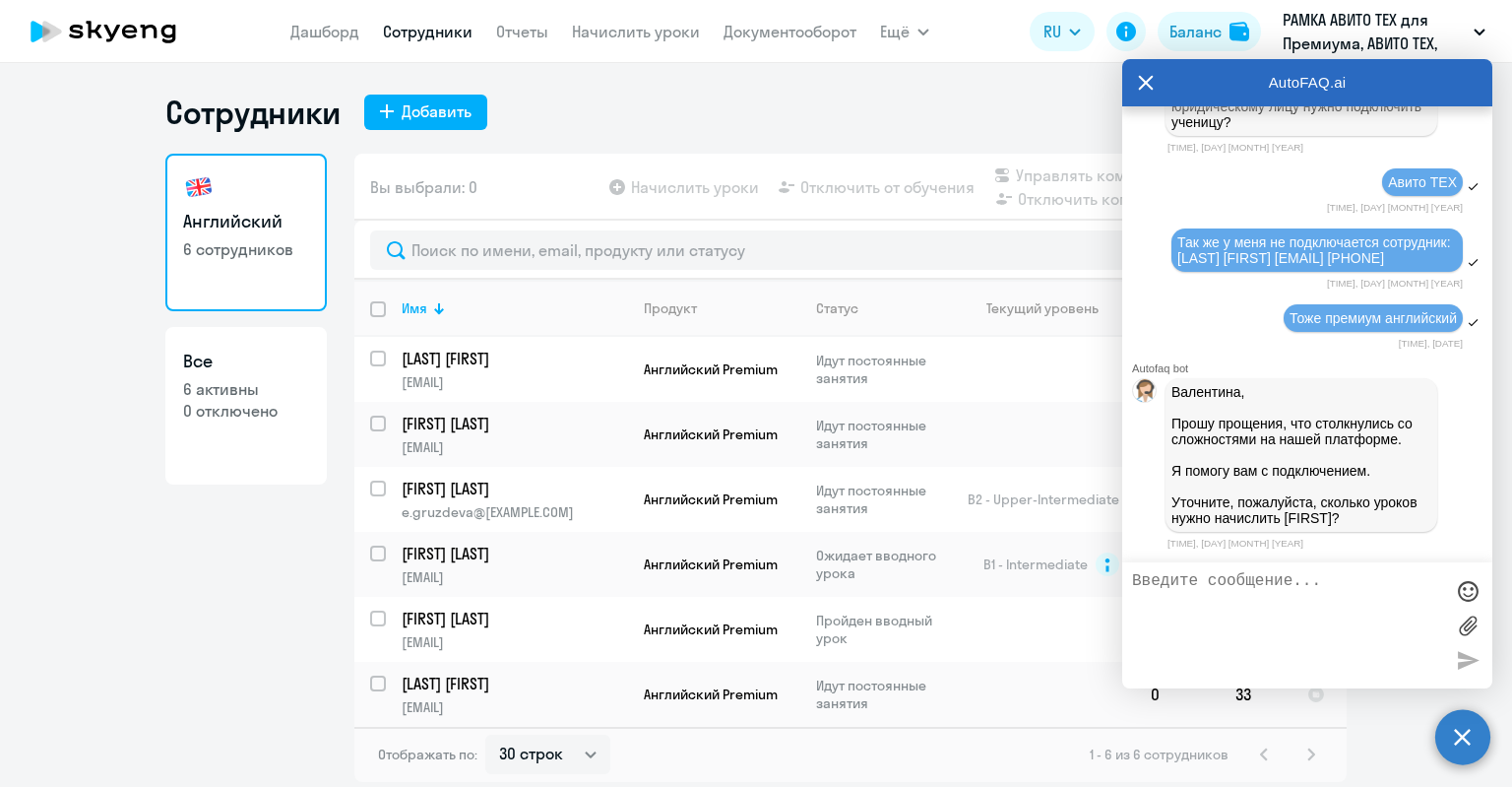 click at bounding box center (1288, 625) 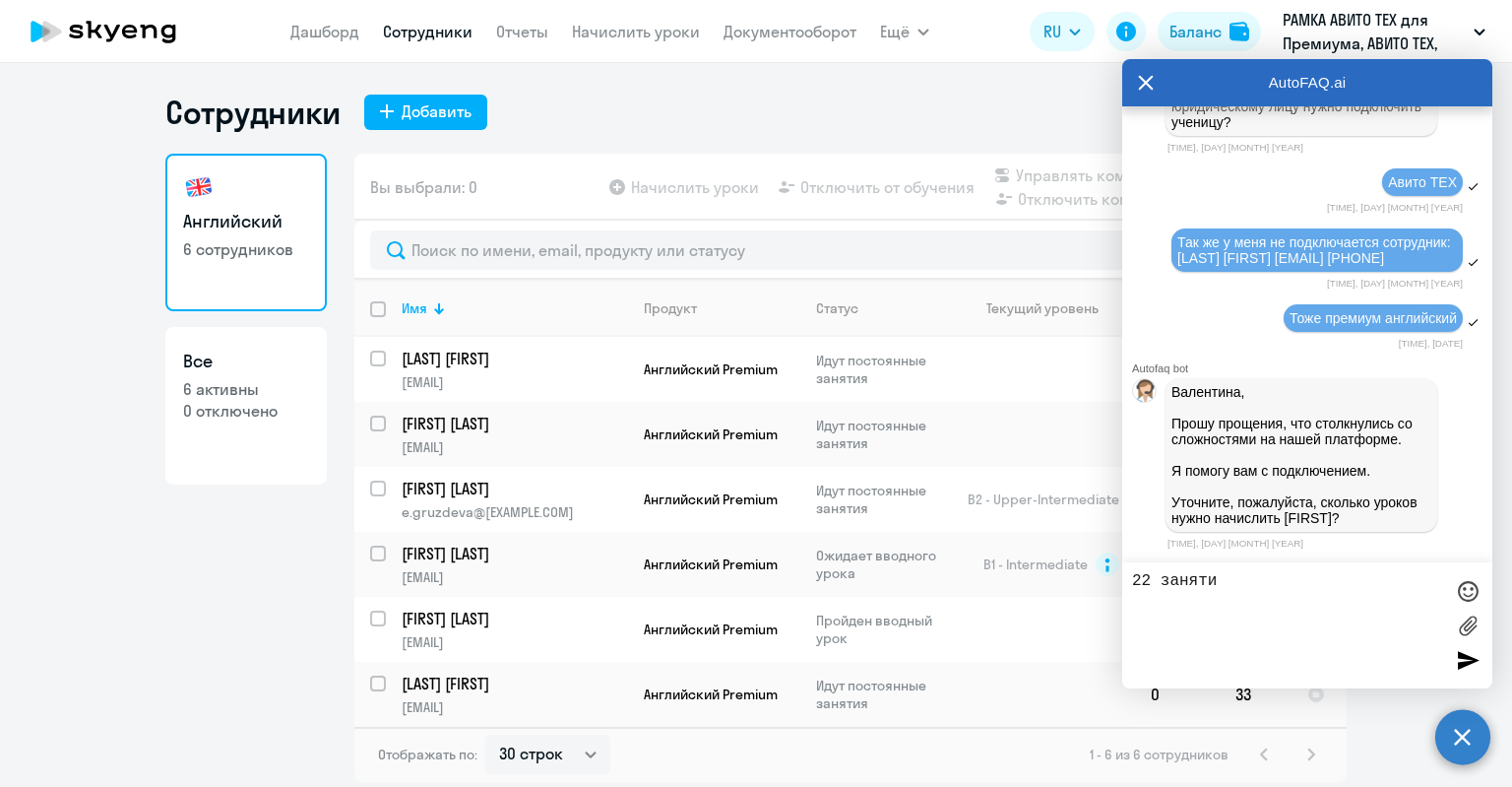 type on "22 занятия" 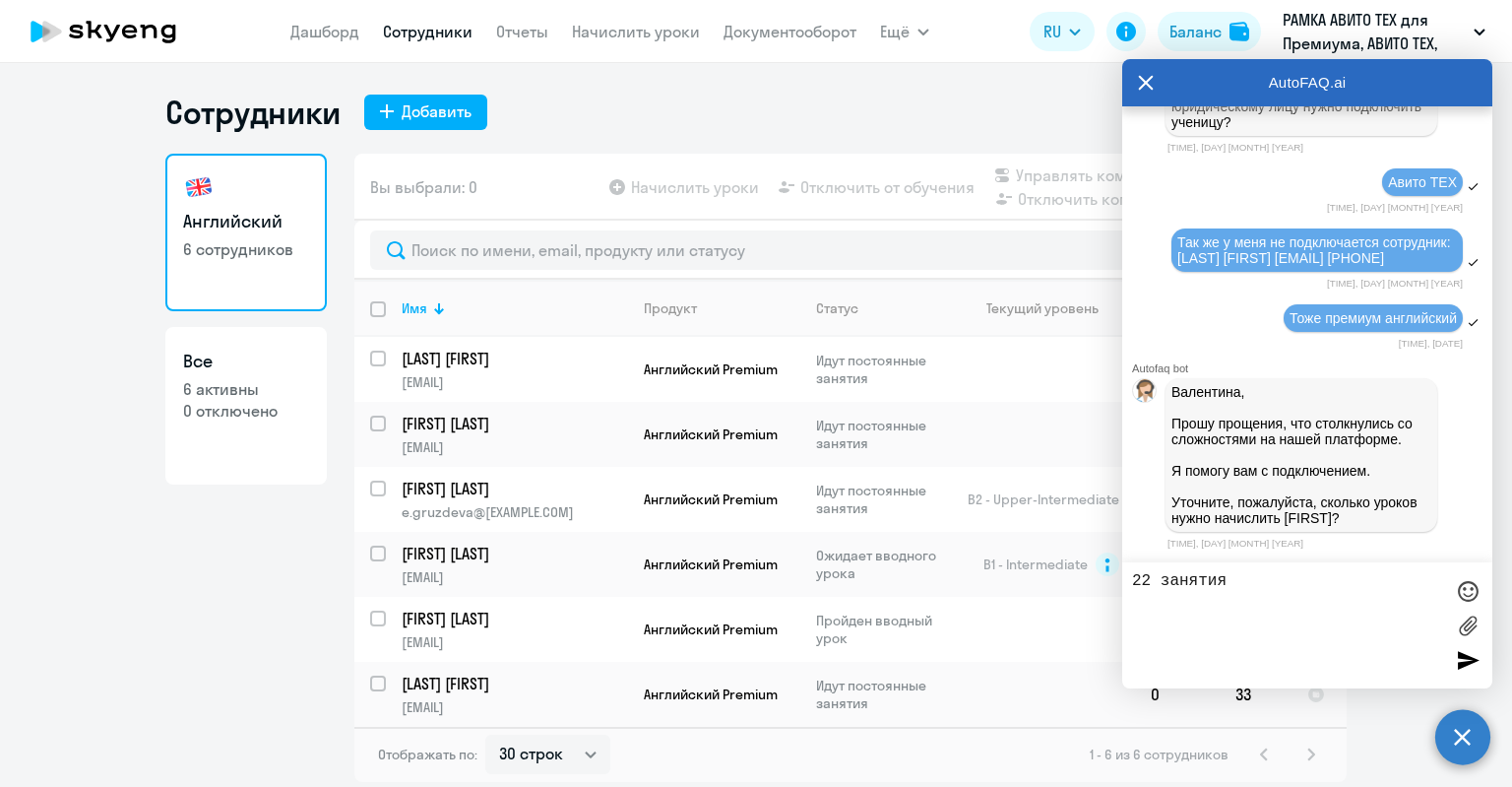 type 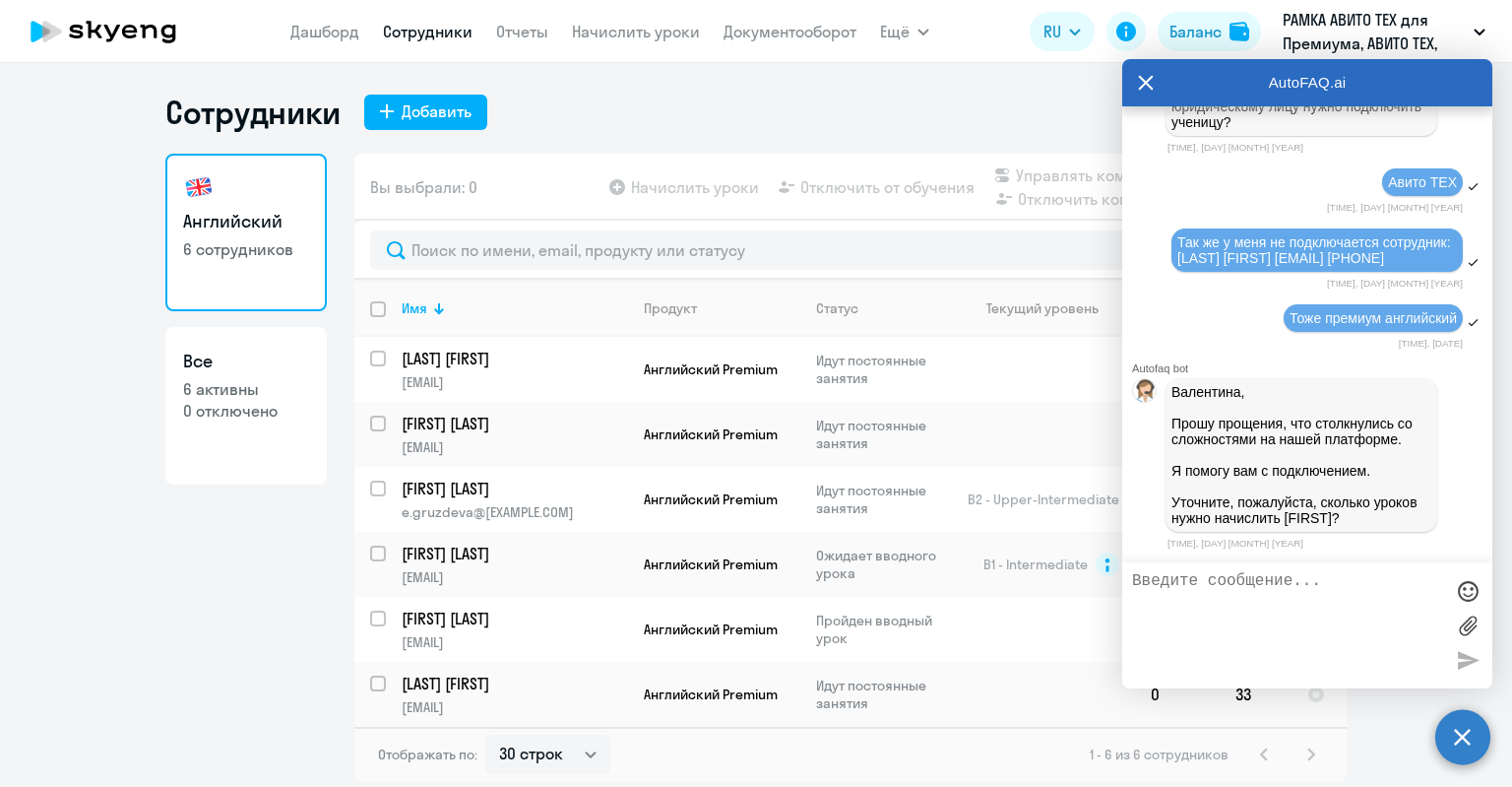 scroll, scrollTop: 32240, scrollLeft: 0, axis: vertical 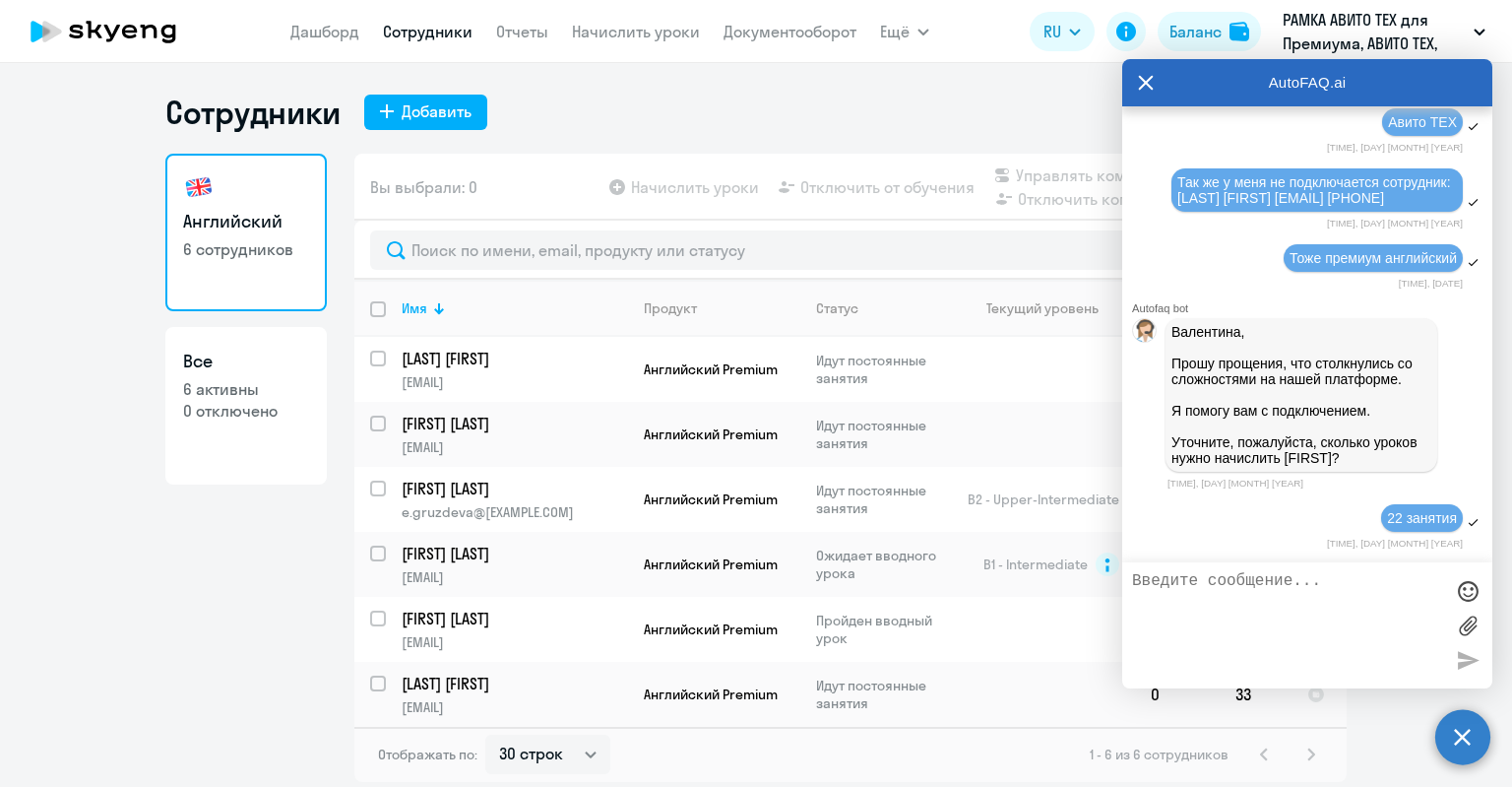 click on "Сотрудники
Добавить" 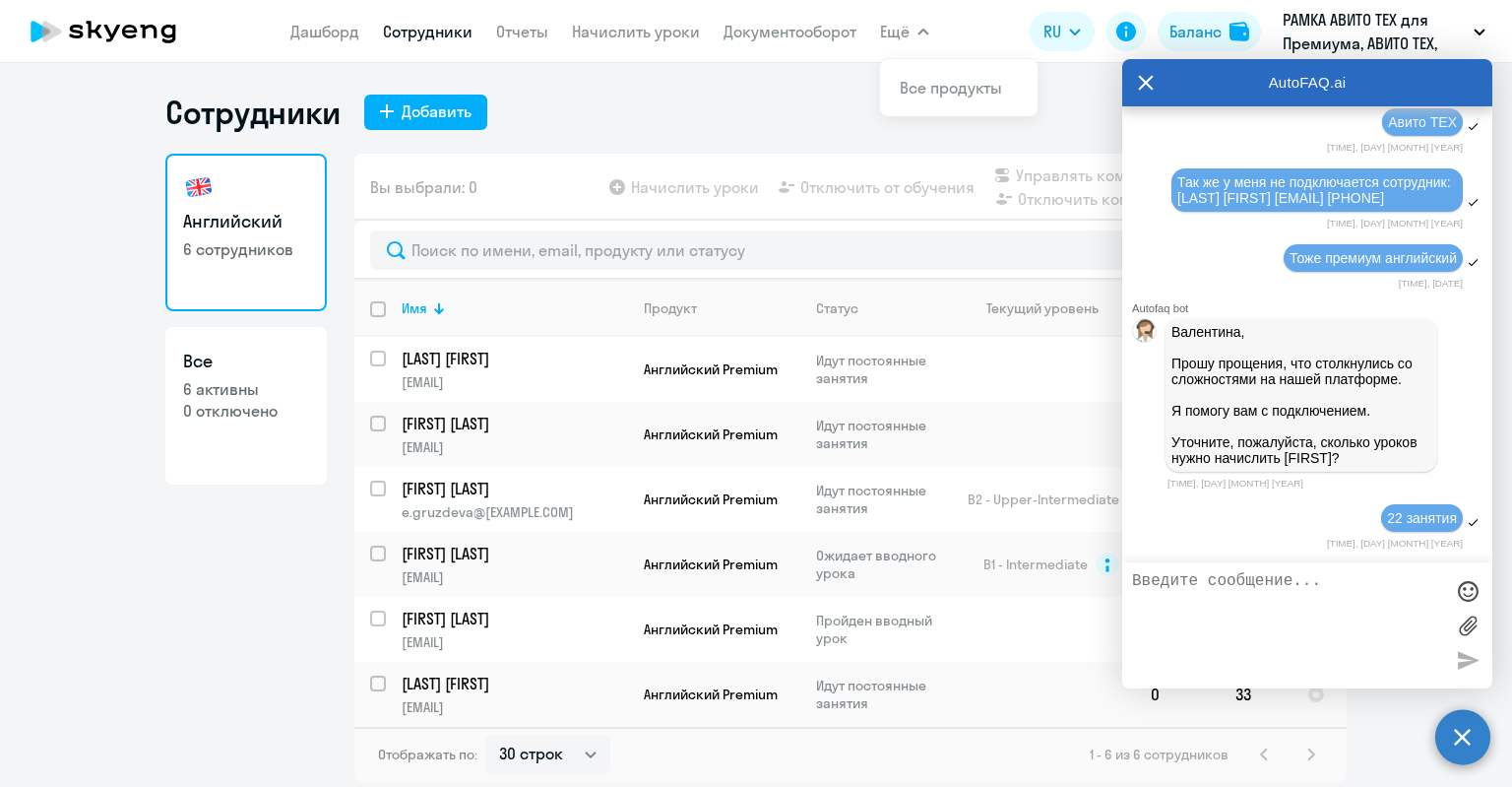 click 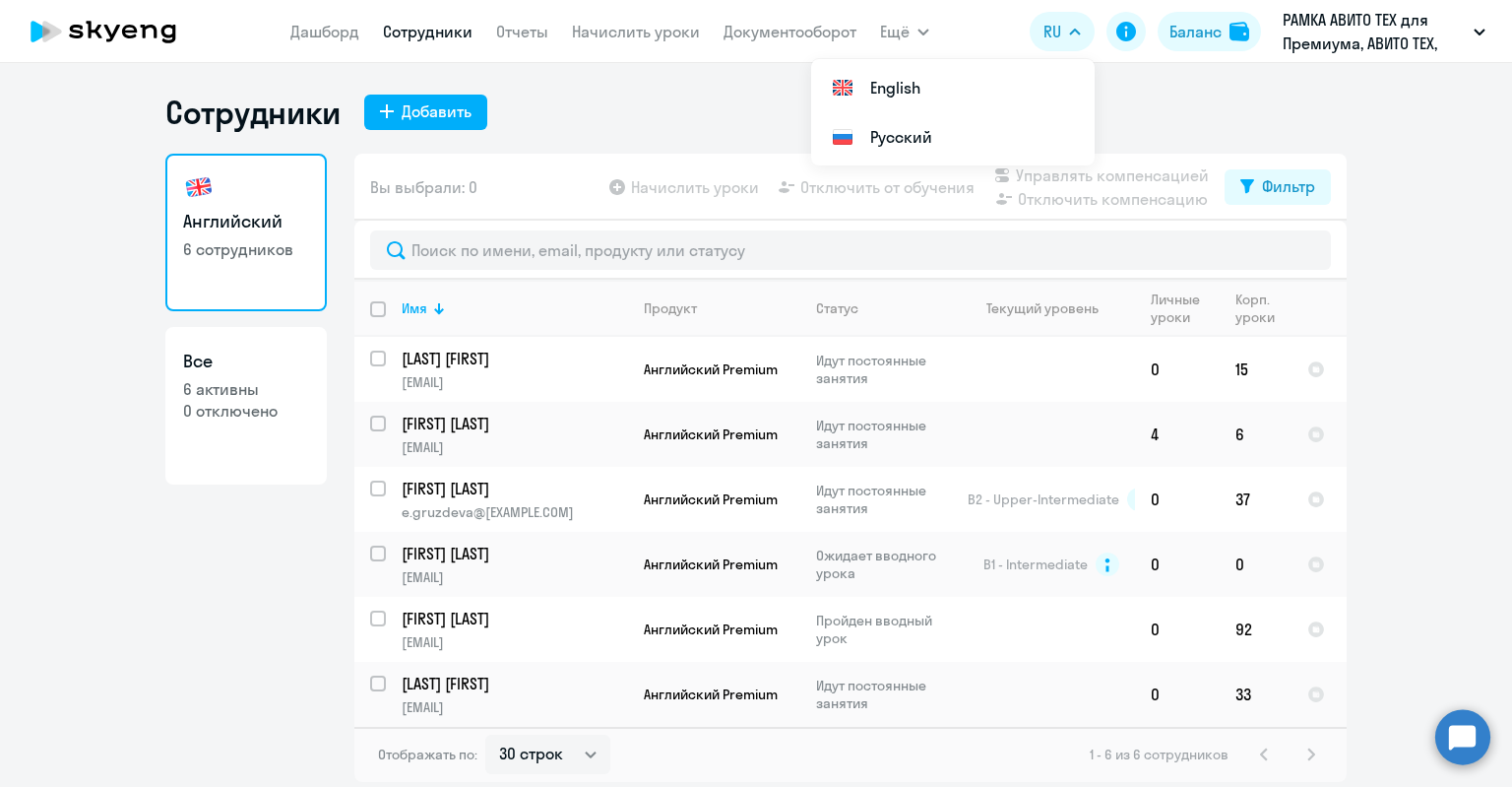 click 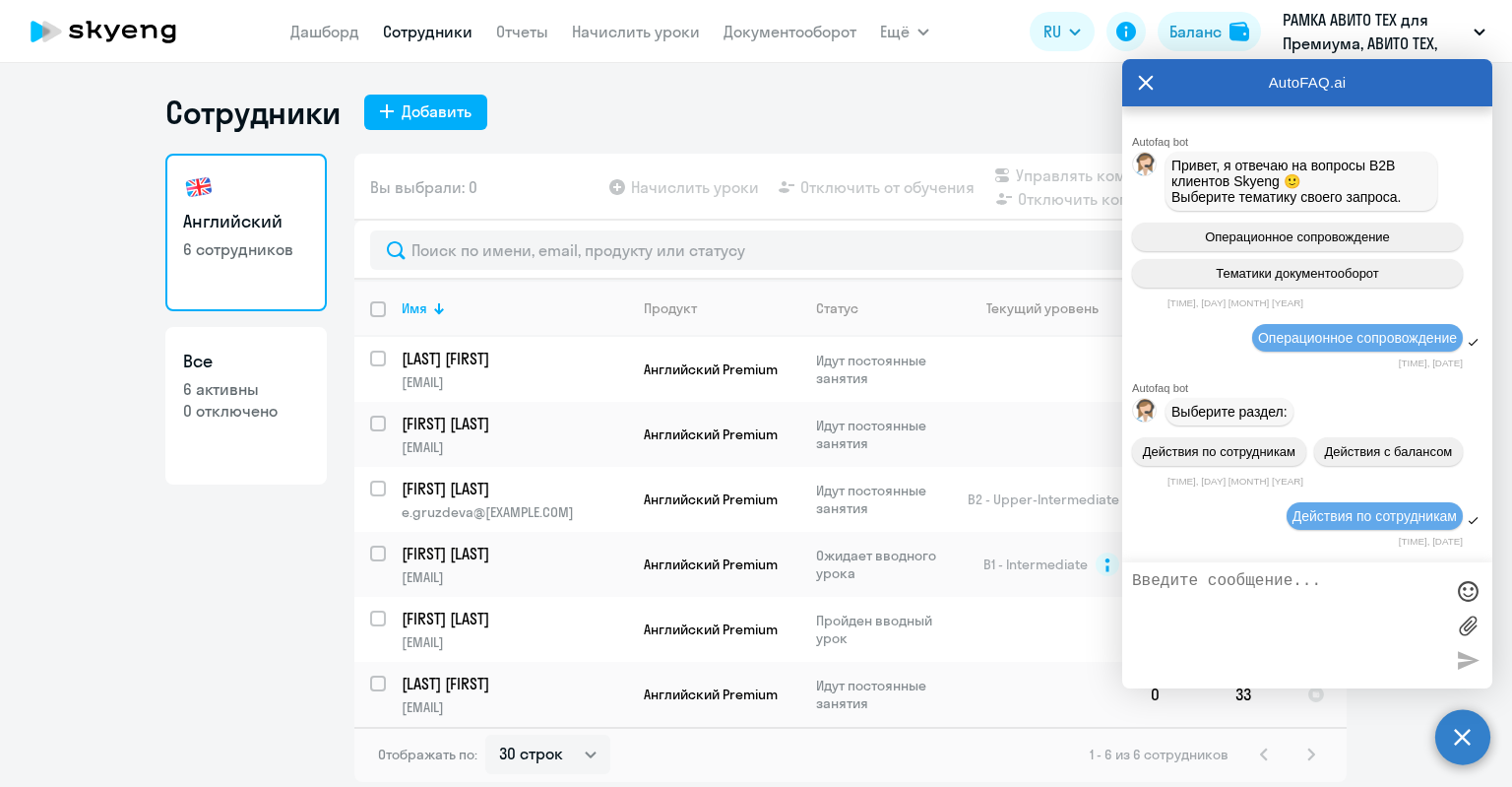 scroll, scrollTop: 32233, scrollLeft: 0, axis: vertical 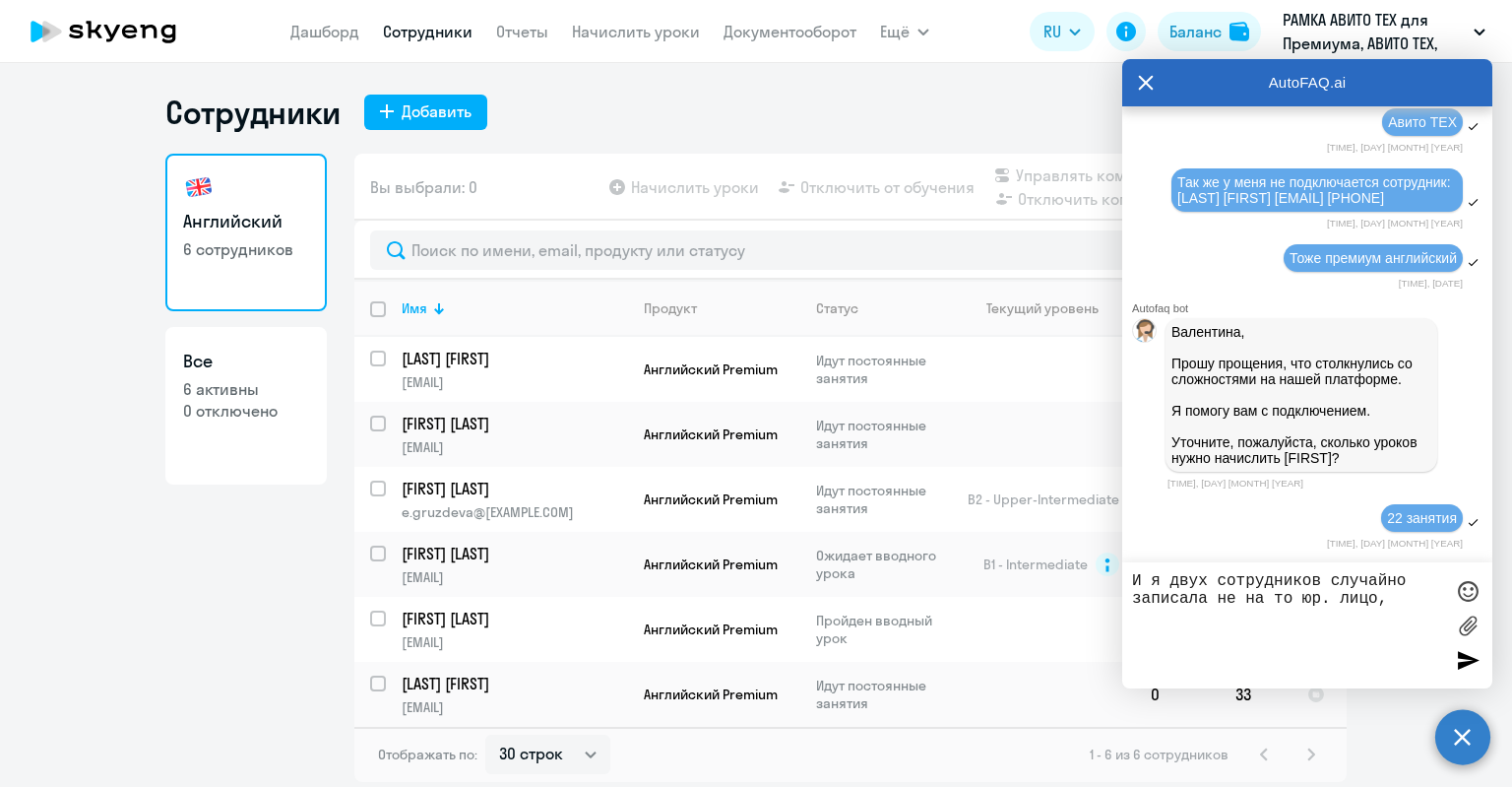 paste on "Куликов Арсений
Бармин Игорь" 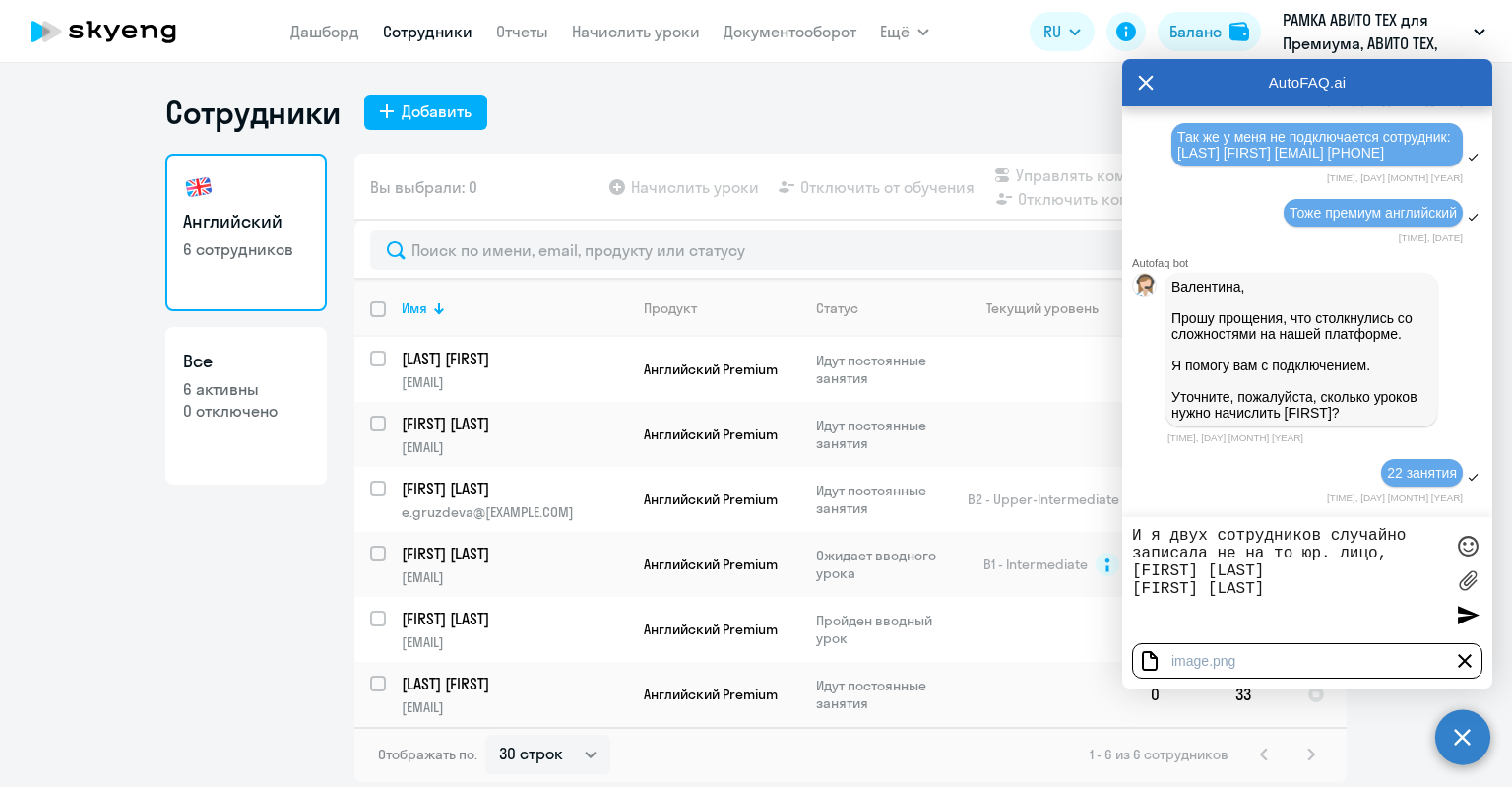 click at bounding box center [1465, 661] 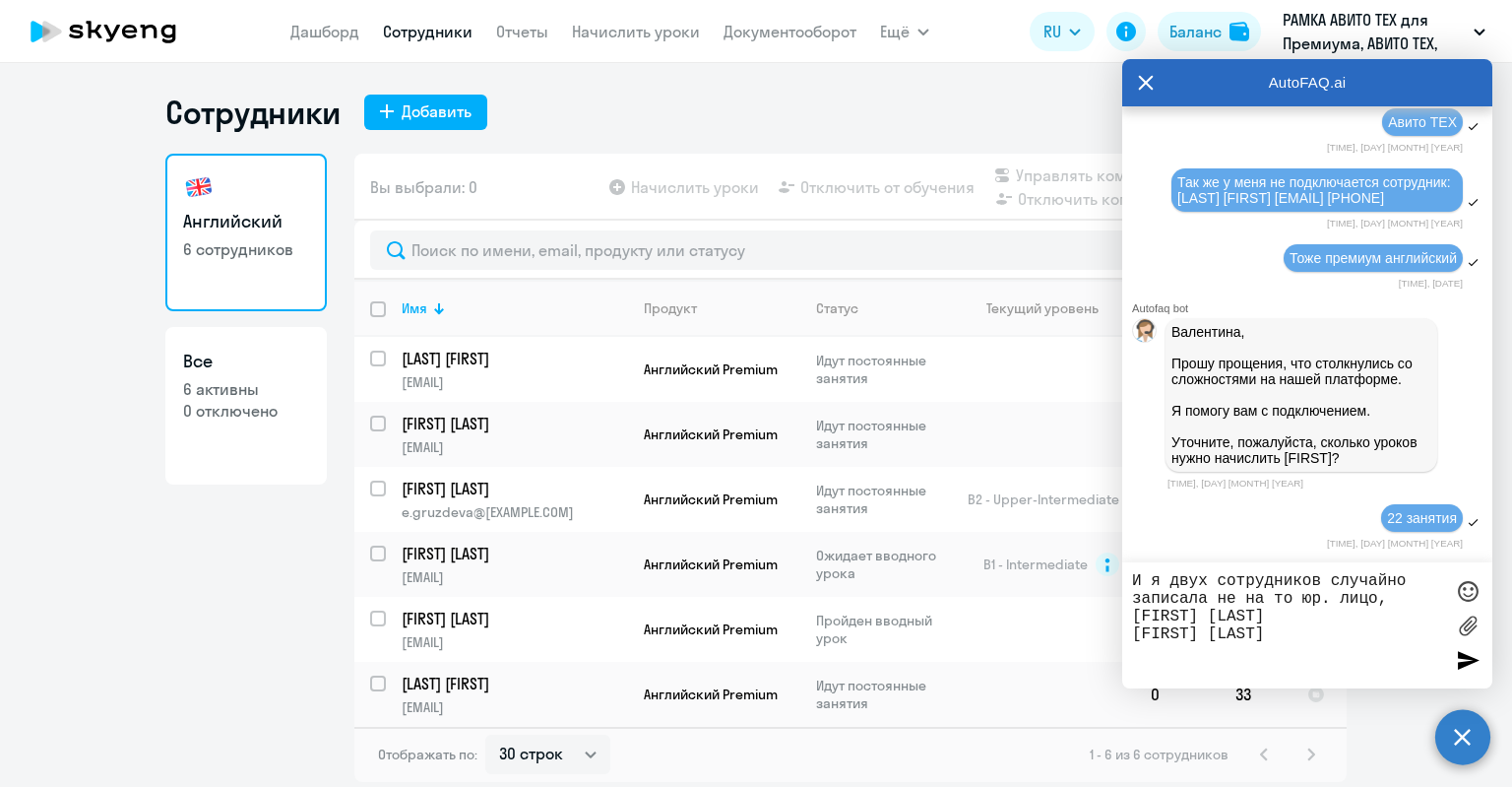 click on "И я двух сотрудников случайно записала не на то юр. лицо, Куликов Арсений
Бармин Игорь" at bounding box center (1288, 625) 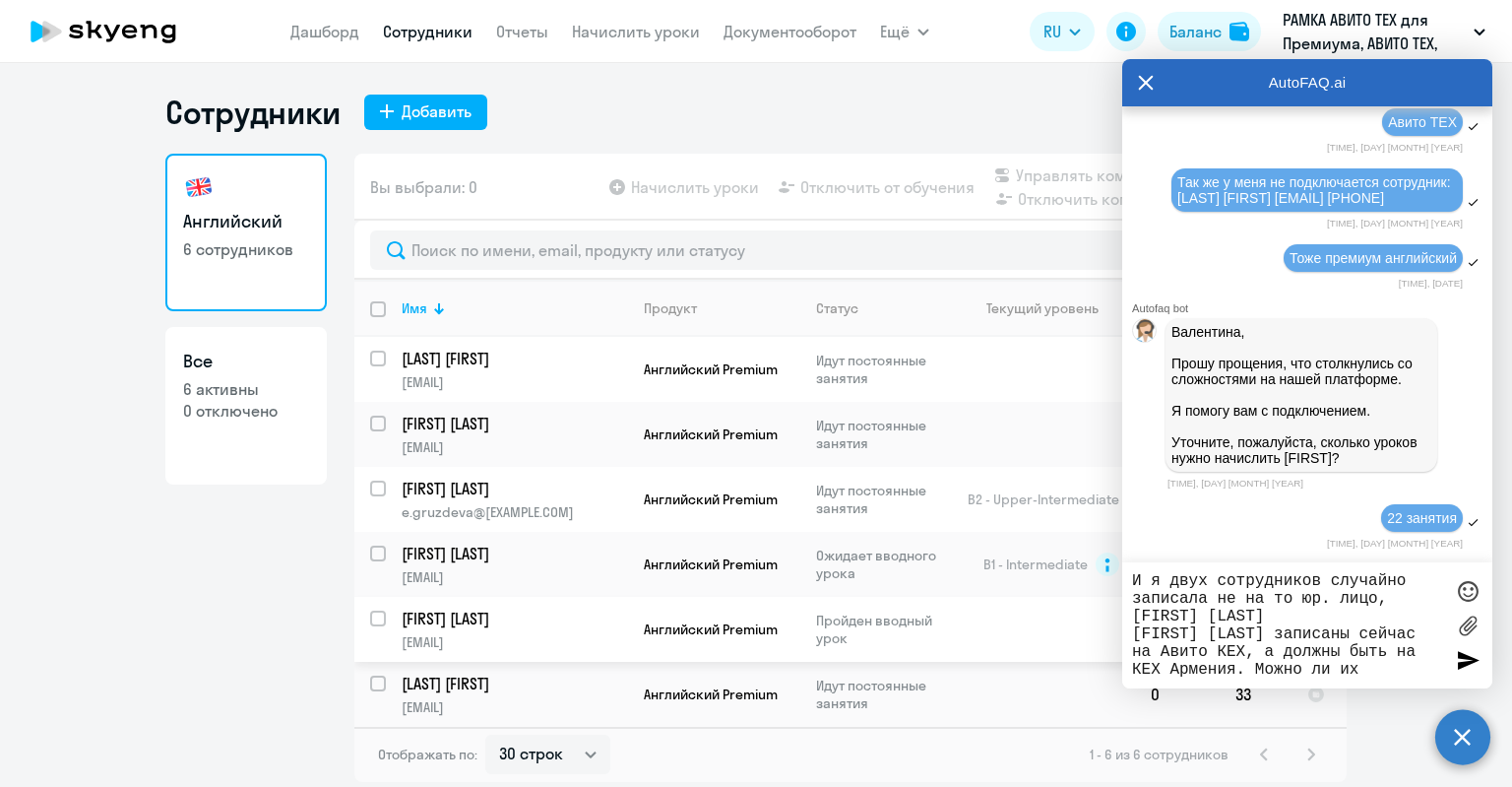 type on "И я двух сотрудников случайно записала не на то юр. лицо, Куликов Арсений
Бармин Игорь записаны сейчас на Авито КЕХ, а должны быть на КЕХ Армения. Можно ли их перенести?" 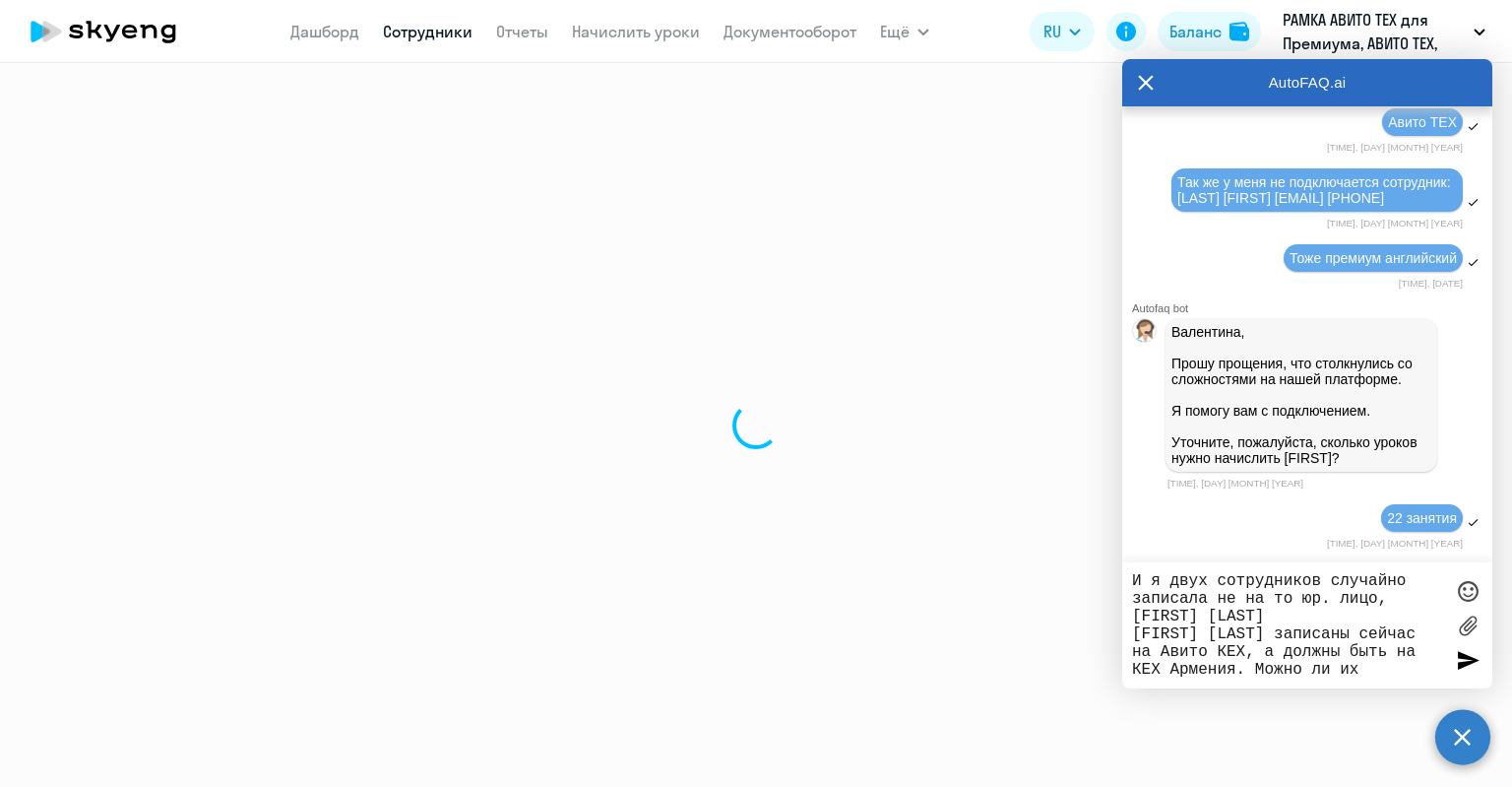 select on "english" 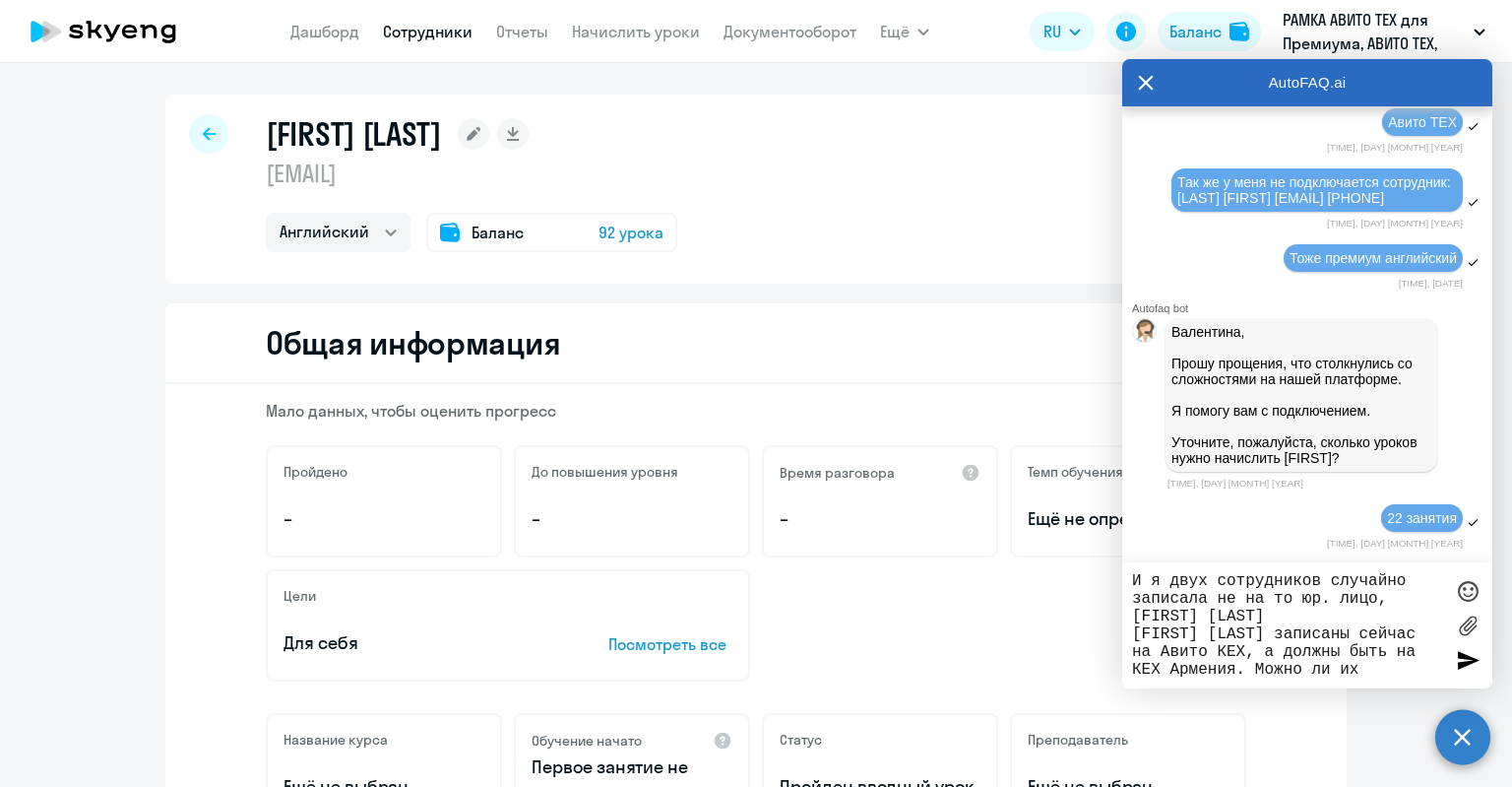 drag, startPoint x: 413, startPoint y: 163, endPoint x: 257, endPoint y: 164, distance: 156.00321 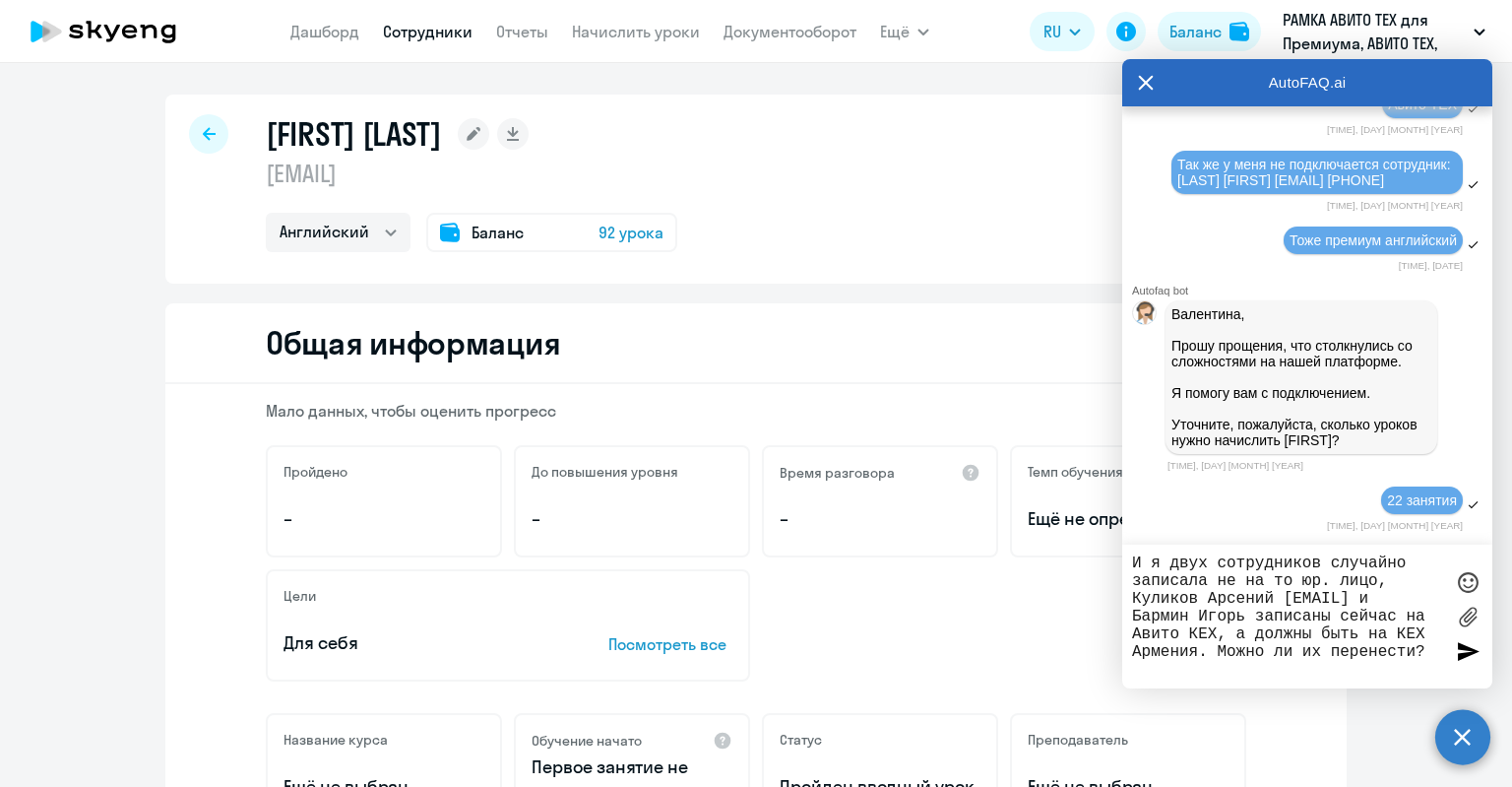 type on "И я двух сотрудников случайно записала не на то юр. лицо, Куликов Арсений asekulikov@avito.ru и
Бармин Игорь записаны сейчас на Авито КЕХ, а должны быть на КЕХ Армения. Можно ли их перенести?" 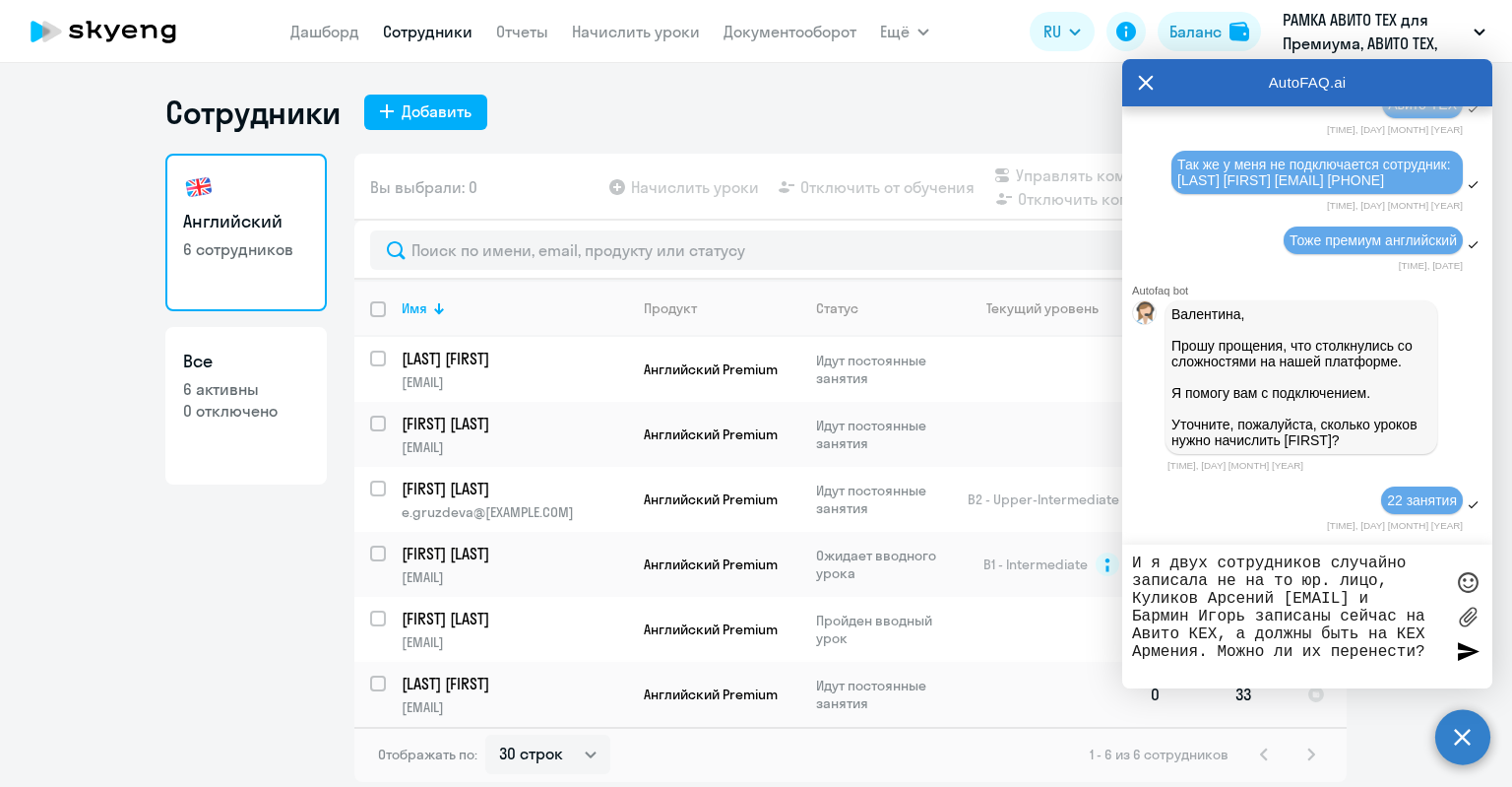 click on "[LAST] [FIRST]" 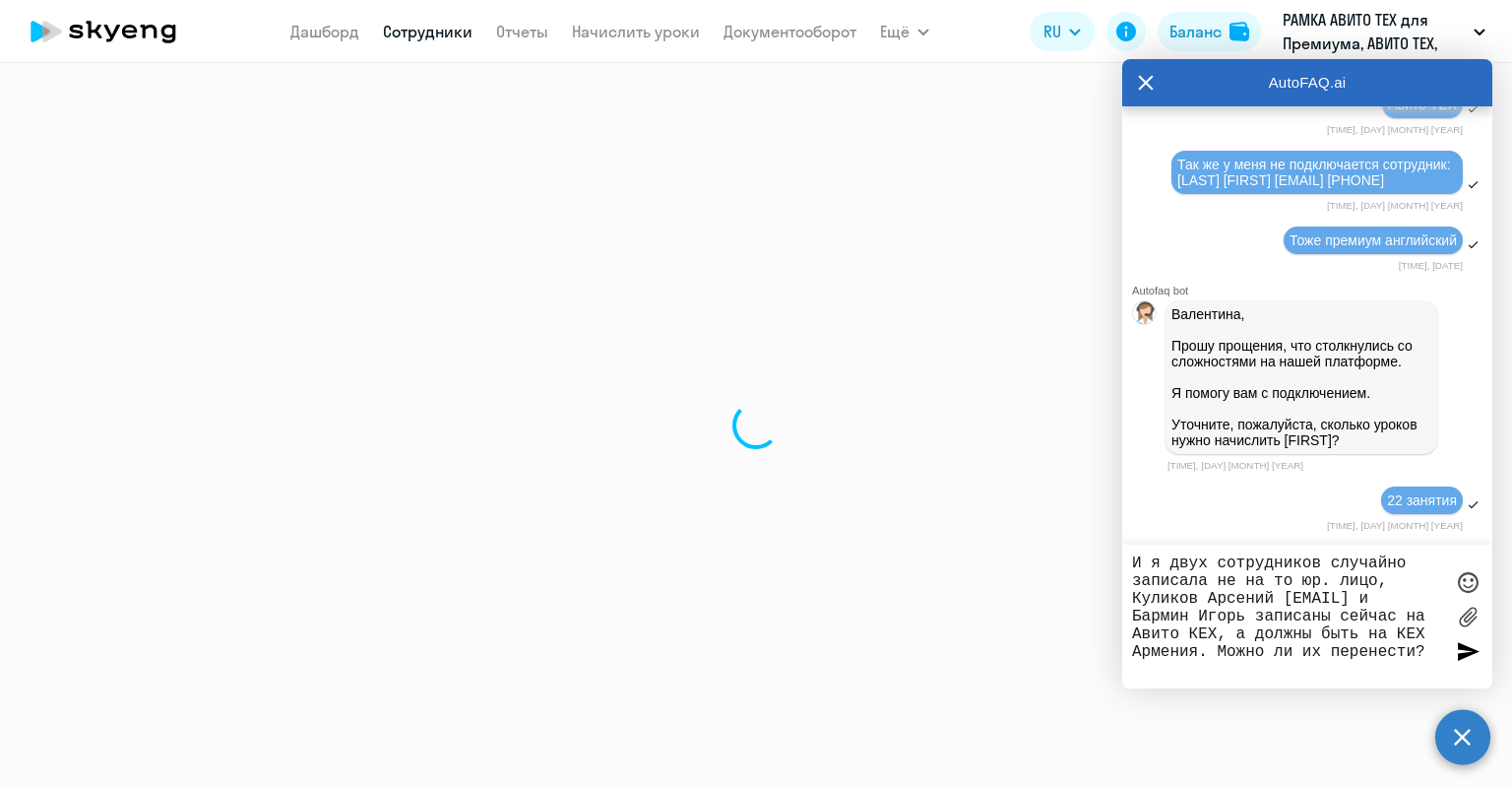 select on "english" 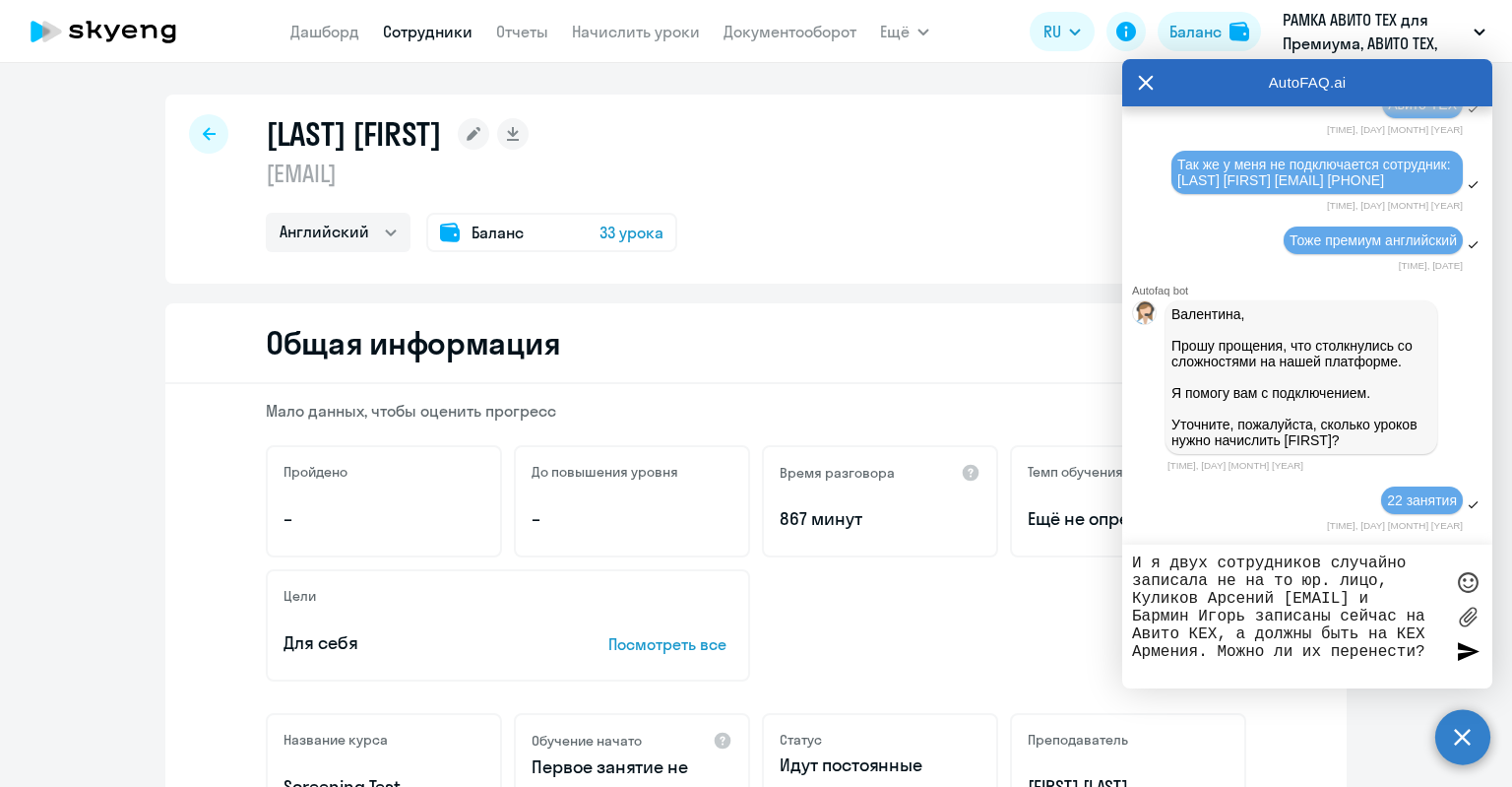 click on "[EMAIL]" 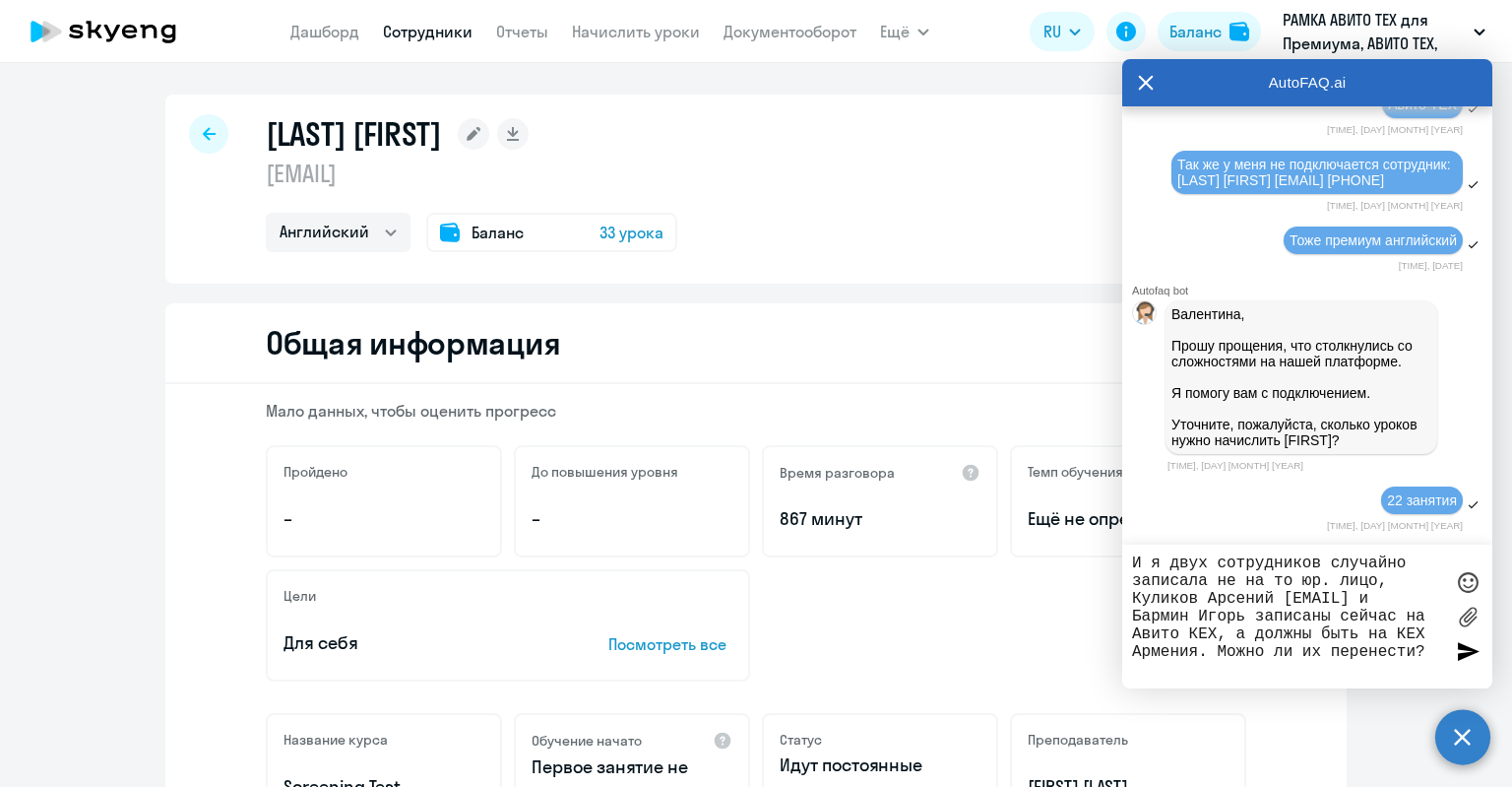 click on "И я двух сотрудников случайно записала не на то юр. лицо, Куликов Арсений asekulikov@avito.ru и
Бармин Игорь записаны сейчас на Авито КЕХ, а должны быть на КЕХ Армения. Можно ли их перенести?" at bounding box center [1288, 617] 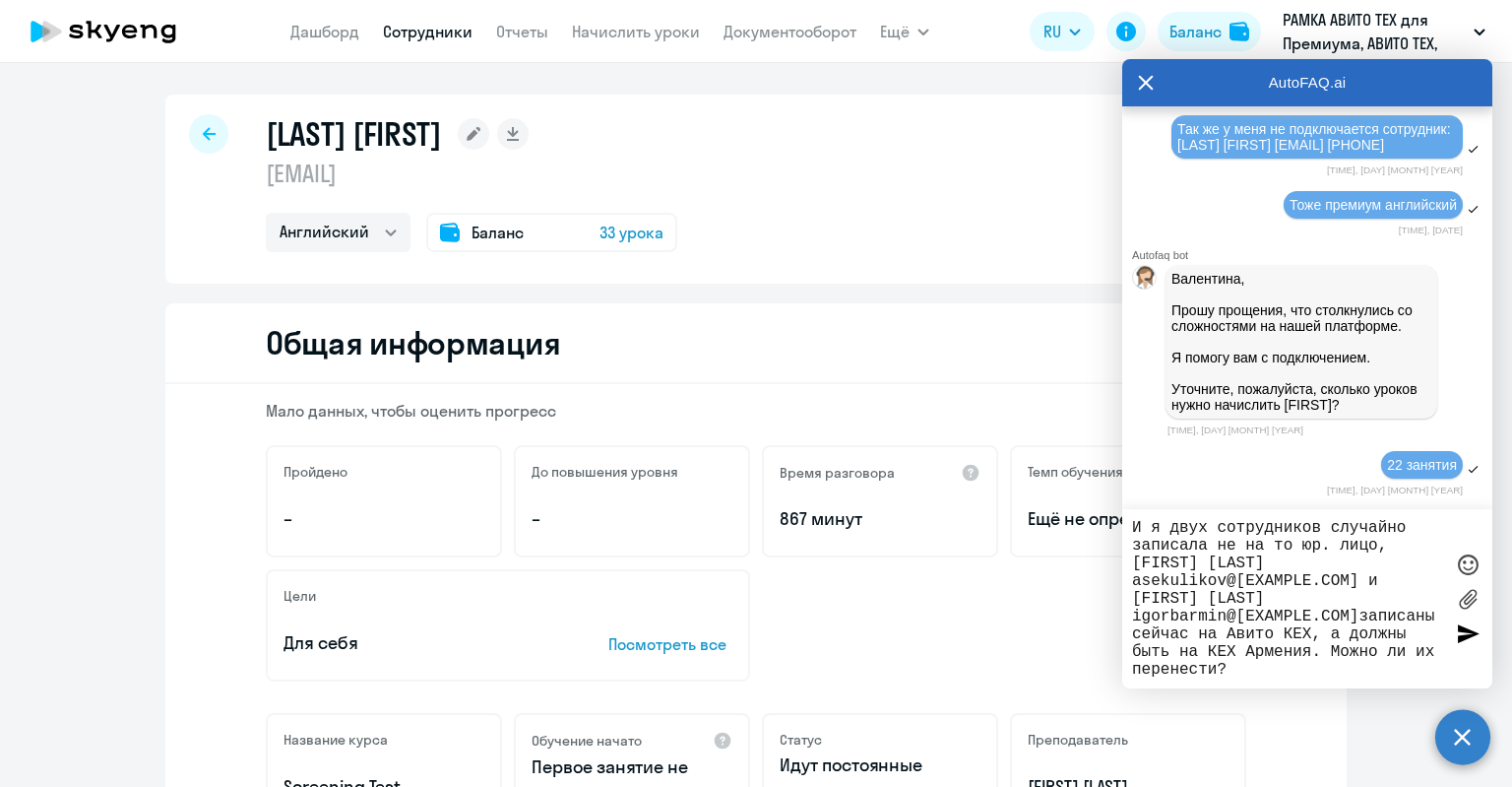 type on "И я двух сотрудников случайно записала не на то юр. лицо, Куликов Арсений asekulikov@avito.ru и
Бармин Игорь igorbarmin@gmail.com записаны сейчас на Авито КЕХ, а должны быть на КЕХ Армения. Можно ли их перенести?" 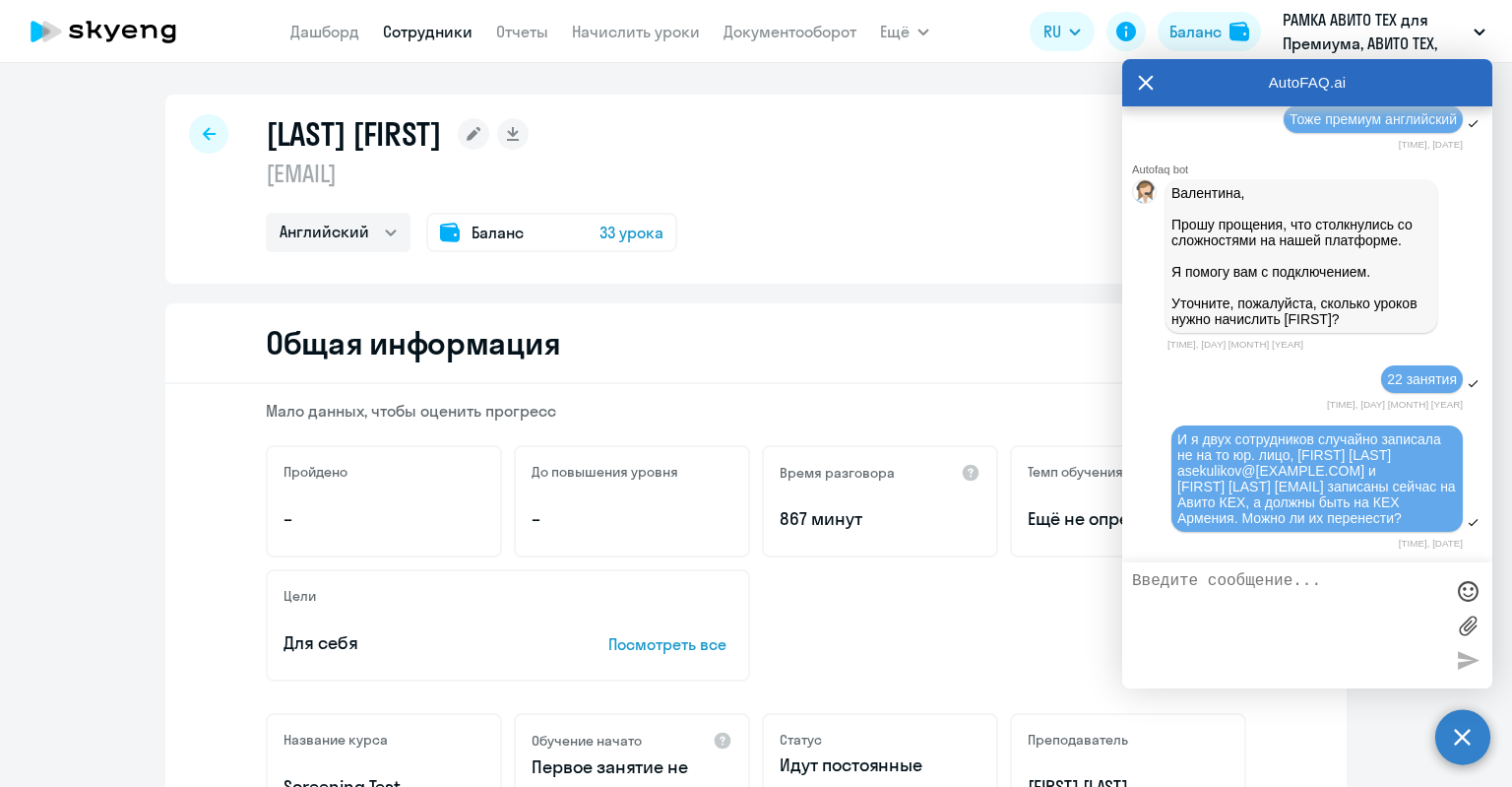 scroll, scrollTop: 32396, scrollLeft: 0, axis: vertical 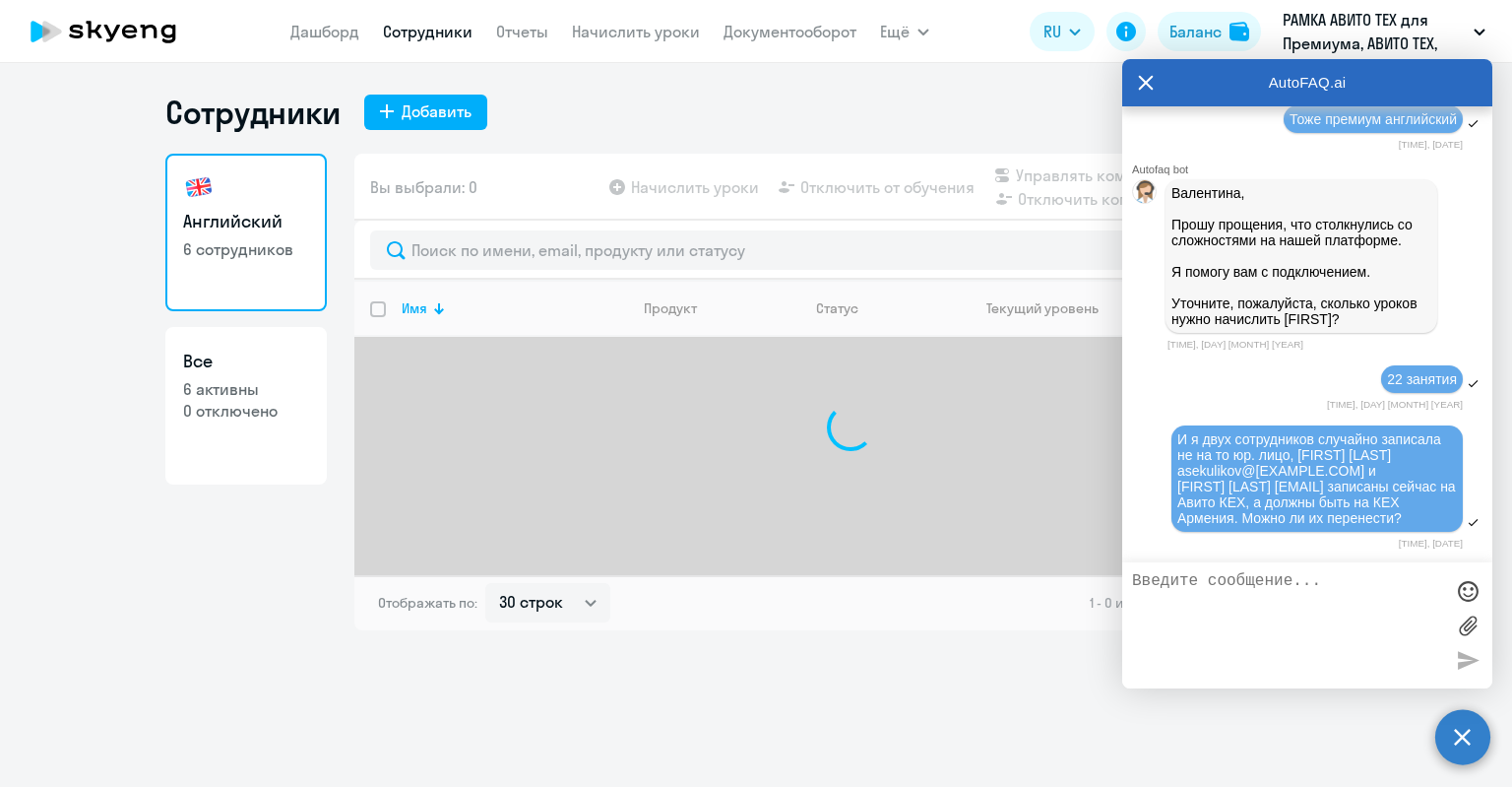 click on "AutoFAQ.ai" at bounding box center [1307, 83] 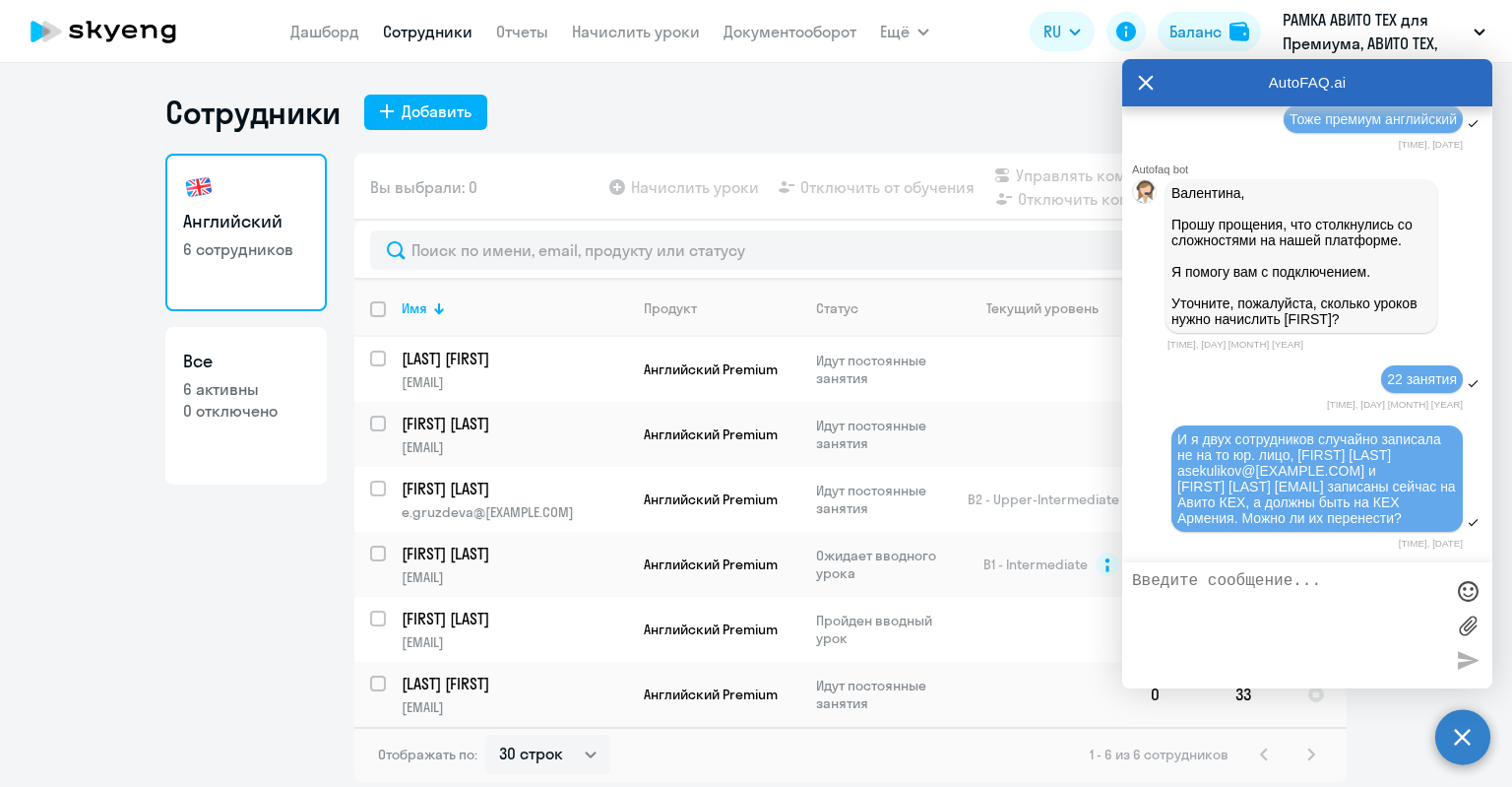 click 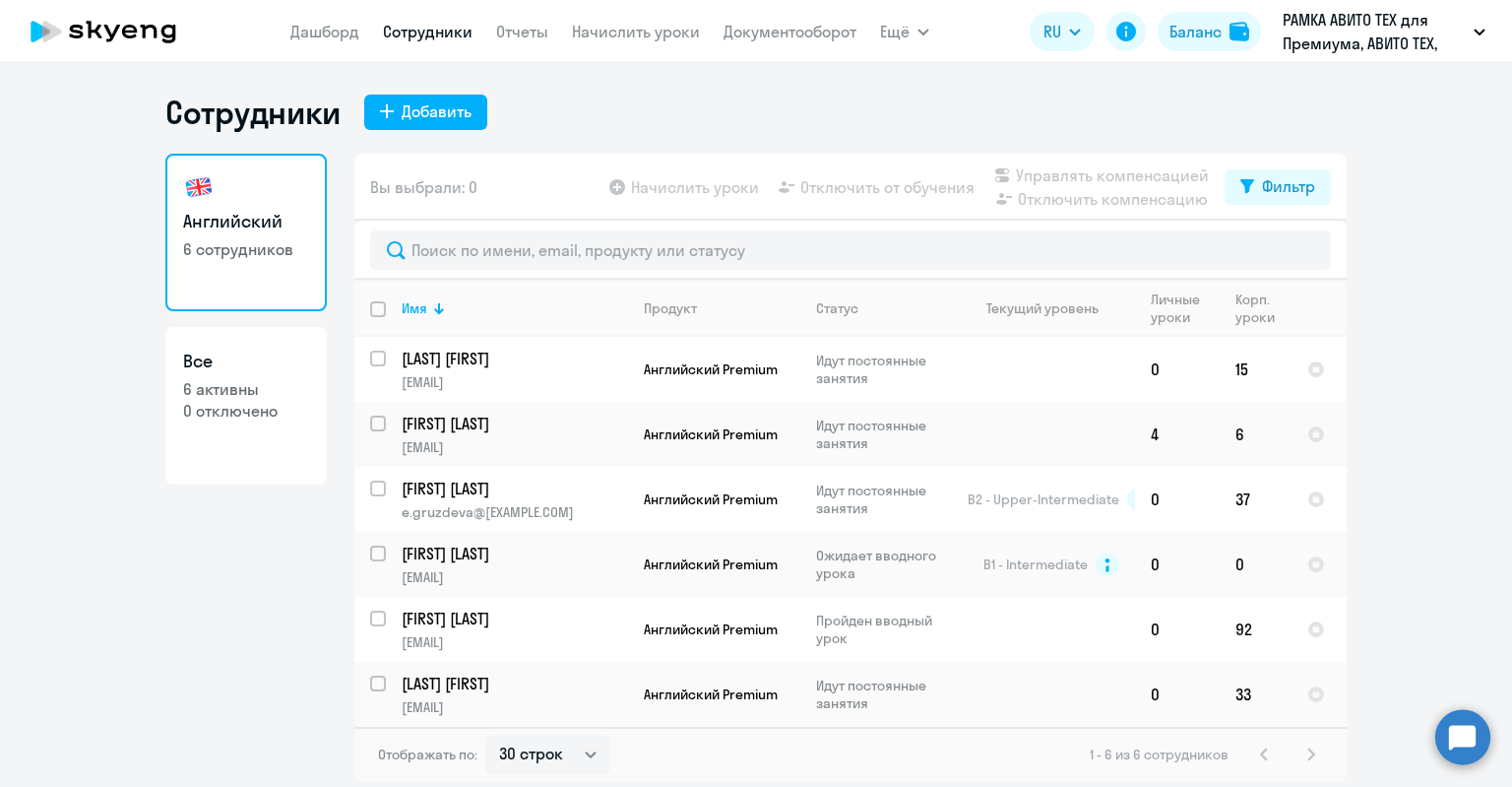 click on "Сотрудники
Добавить   Английский   6 сотрудников  Все  6 активны   0 отключено   Вы выбрали: 0
Начислить уроки
Отключить от обучения
Управлять компенсацией
Отключить компенсацию
Фильтр
Имя   Продукт   Статус   Текущий уровень   Личные уроки   Корп. уроки  Шубина Ирина ira.shoubina@gmail.com Английский Premium Идут постоянные занятия  0   15
Сакаев Руслан rfsakaev@avito.ru Английский Premium Идут постоянные занятия  4   6
Никуло Екатерина e.gruzdeva@gmail.com Английский Premium Идут постоянные занятия B2 - Upper-Intermediate
0   37
Логвиненко Марина logvinenko_marina@mail.ru Английский Premium" 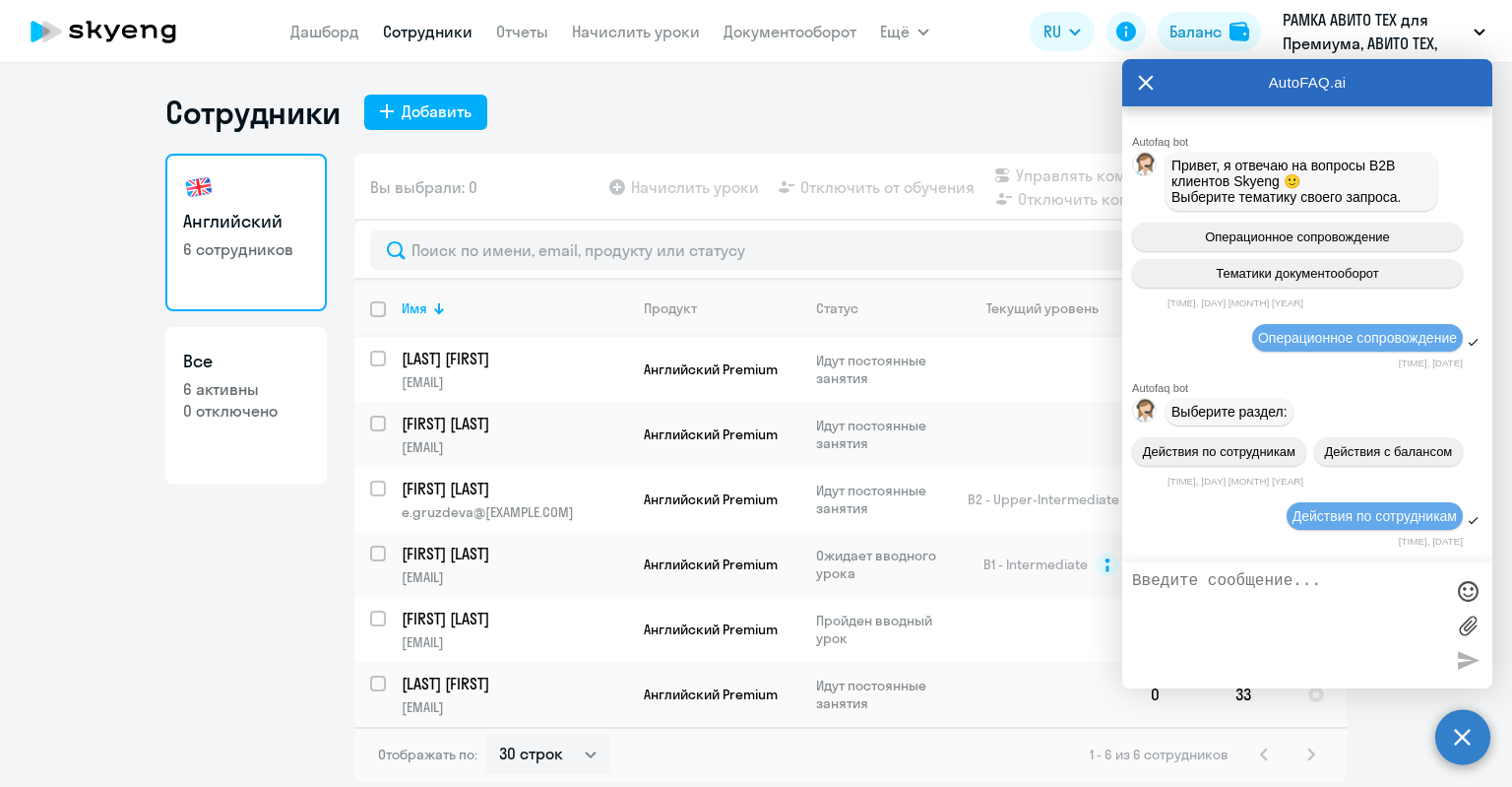 scroll, scrollTop: 32388, scrollLeft: 0, axis: vertical 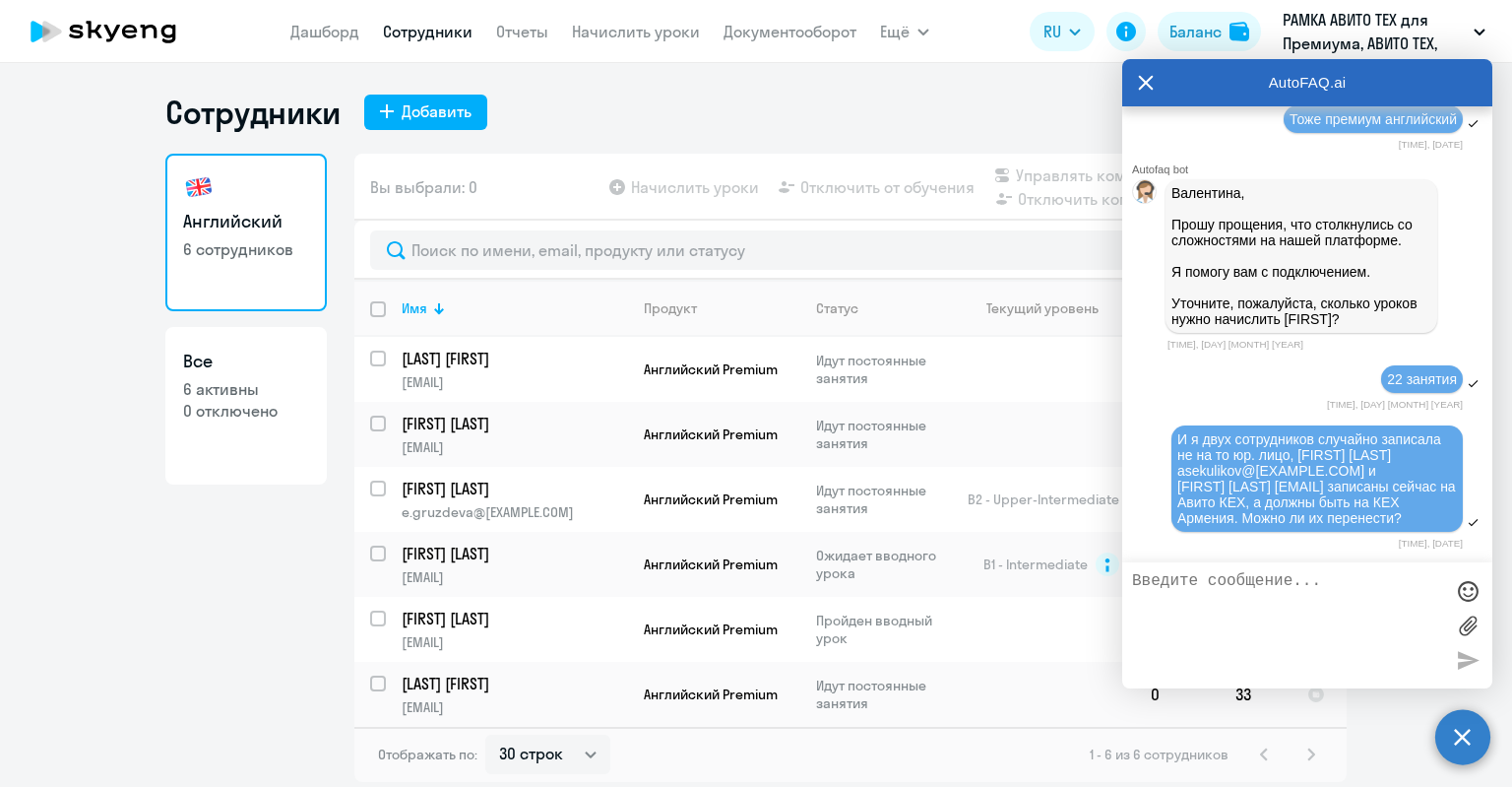click 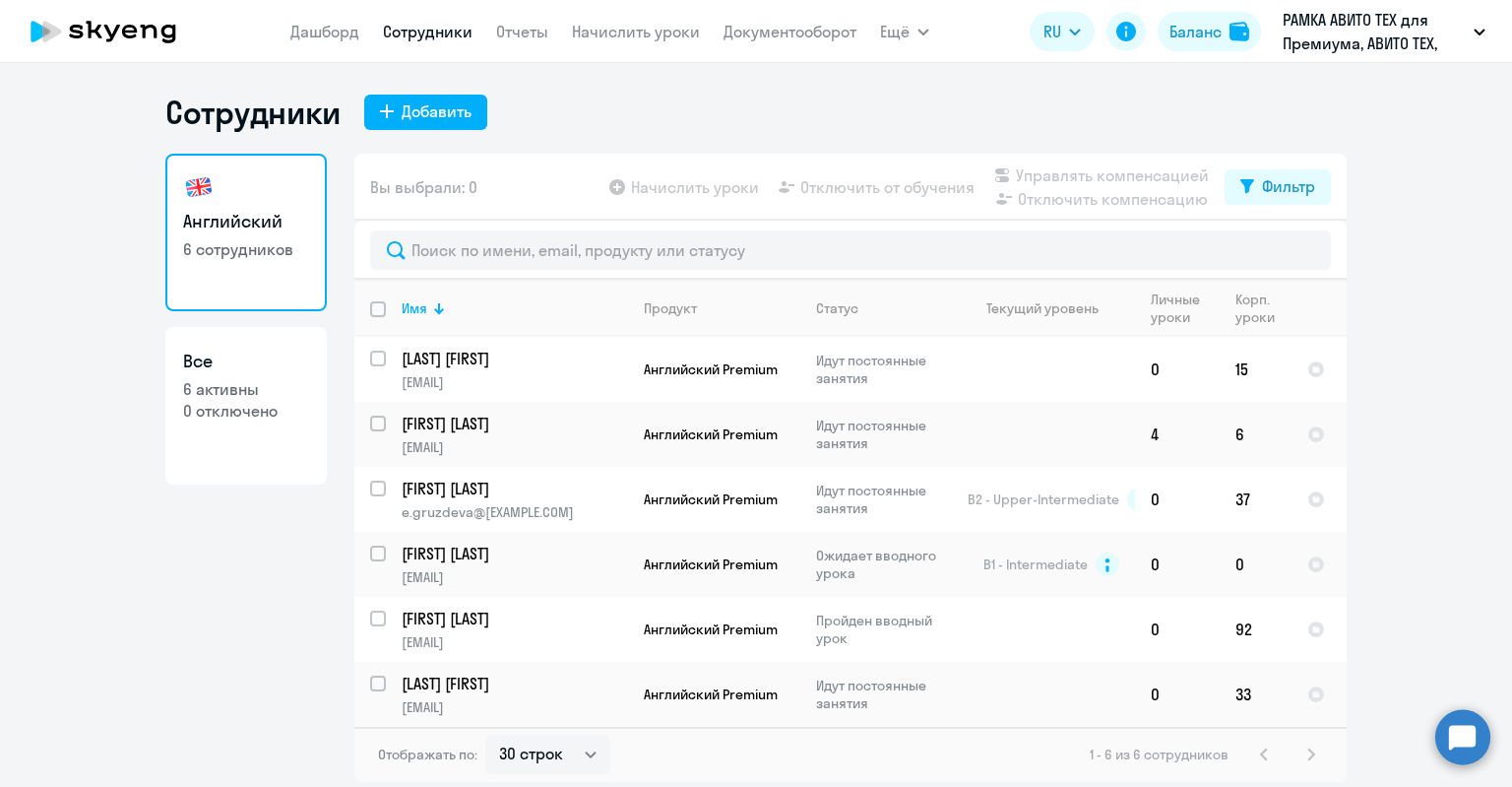 click on "Все  6 активны   0 отключено" 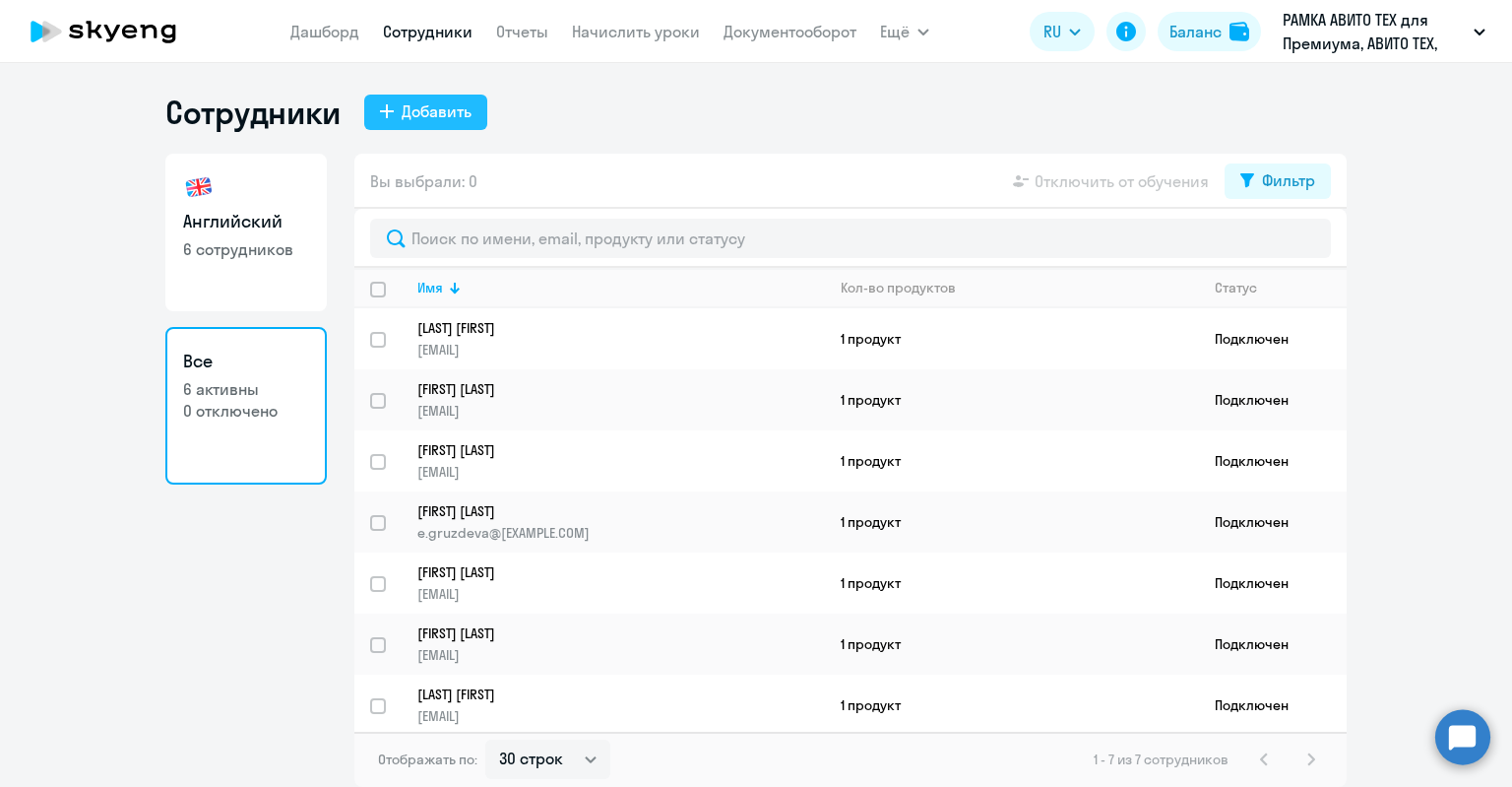 click on "Добавить" 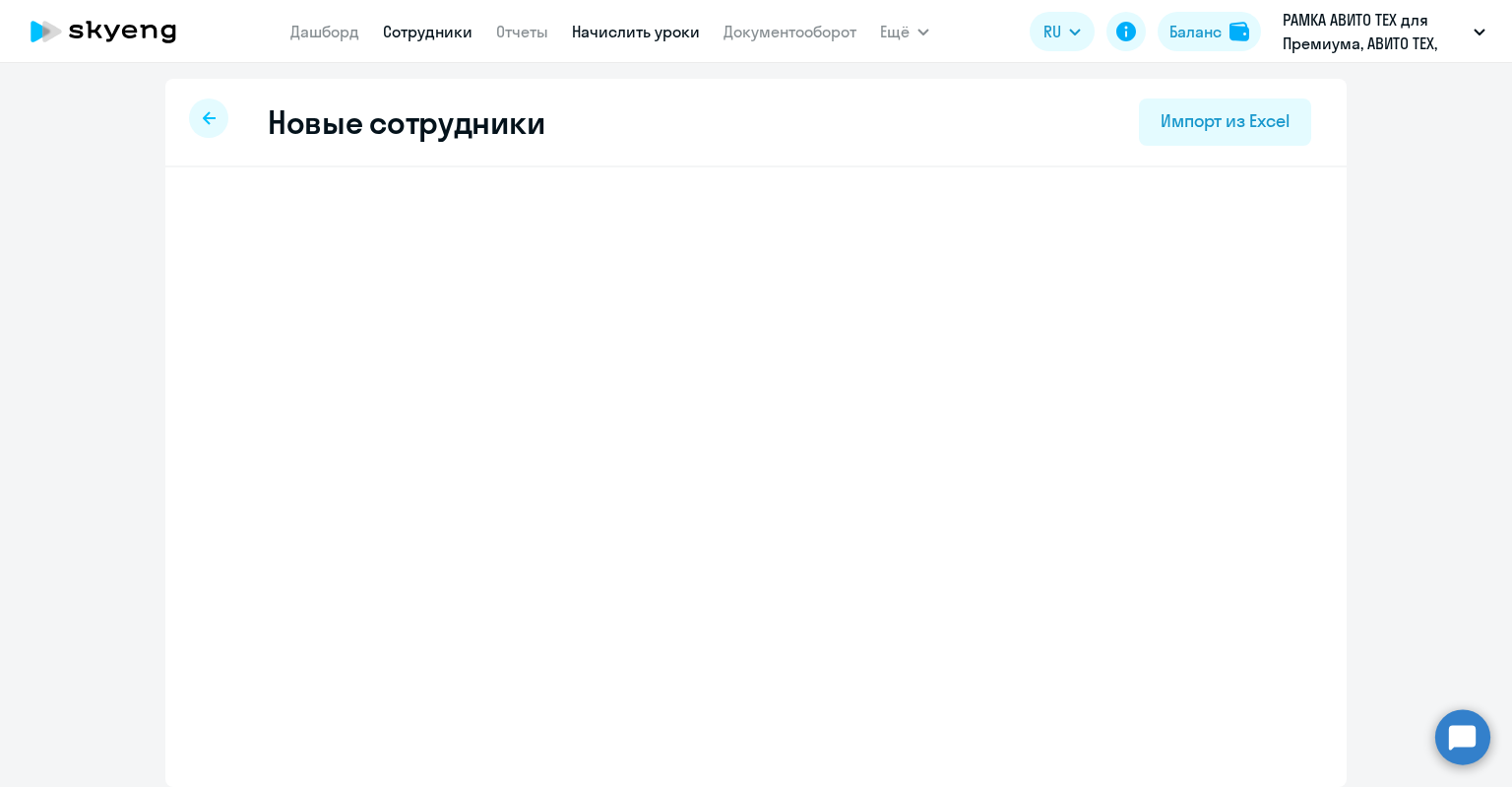 select on "english_adult_not_native_speaker_premium" 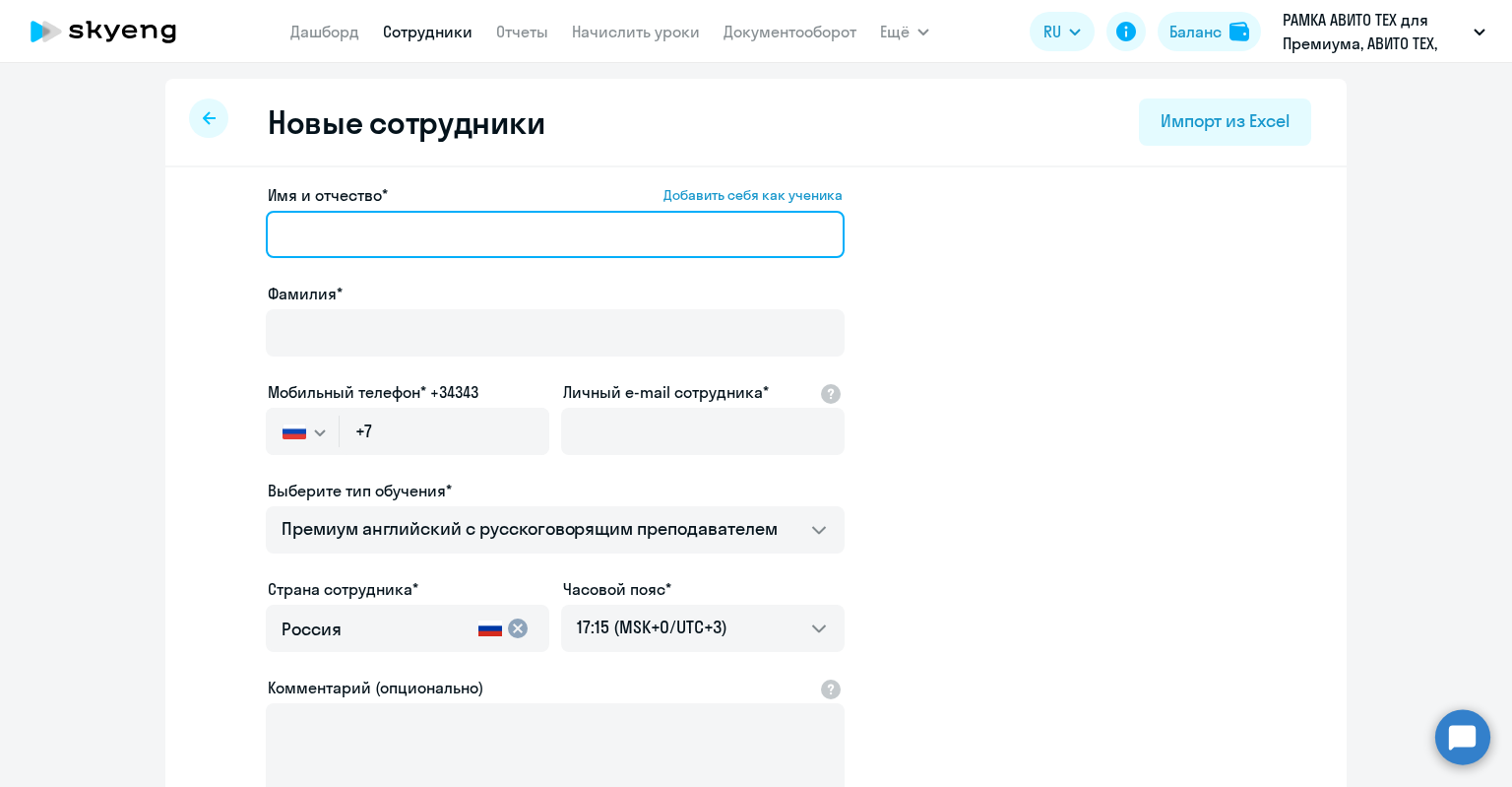 click on "Имя и отчество*  Добавить себя как ученика" at bounding box center [555, 234] 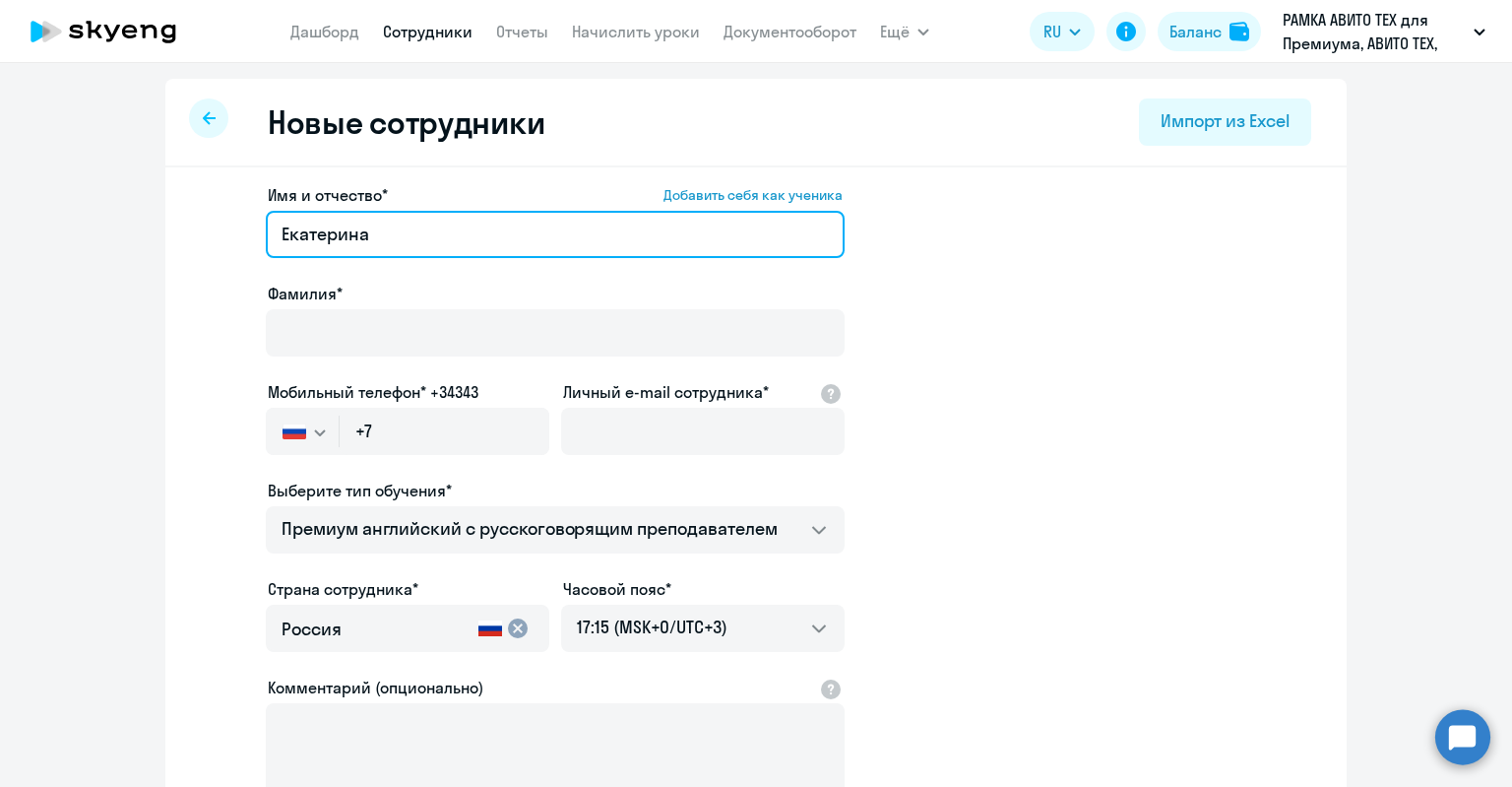 type on "Екатерина" 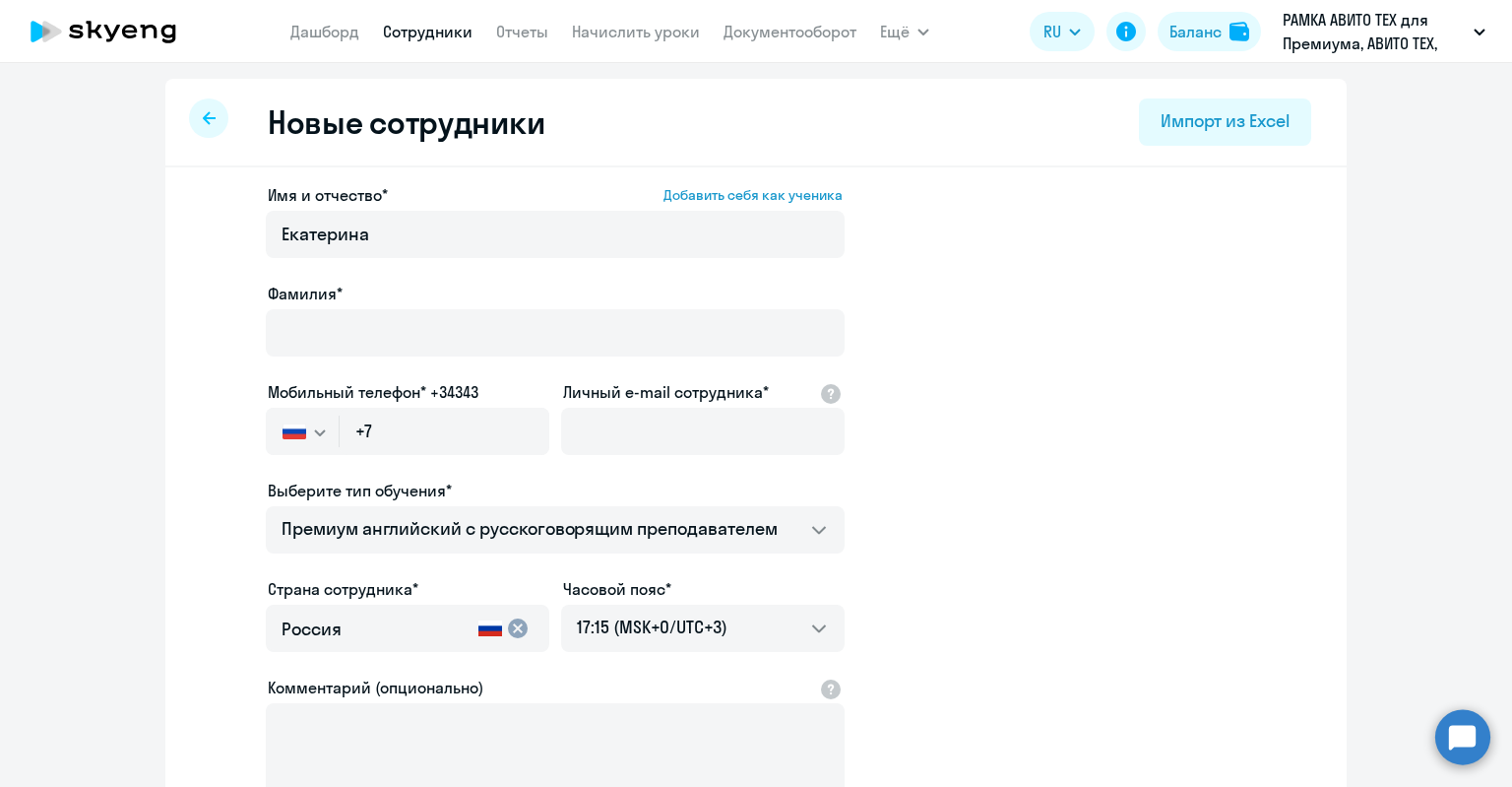 click on "Фамилия*" 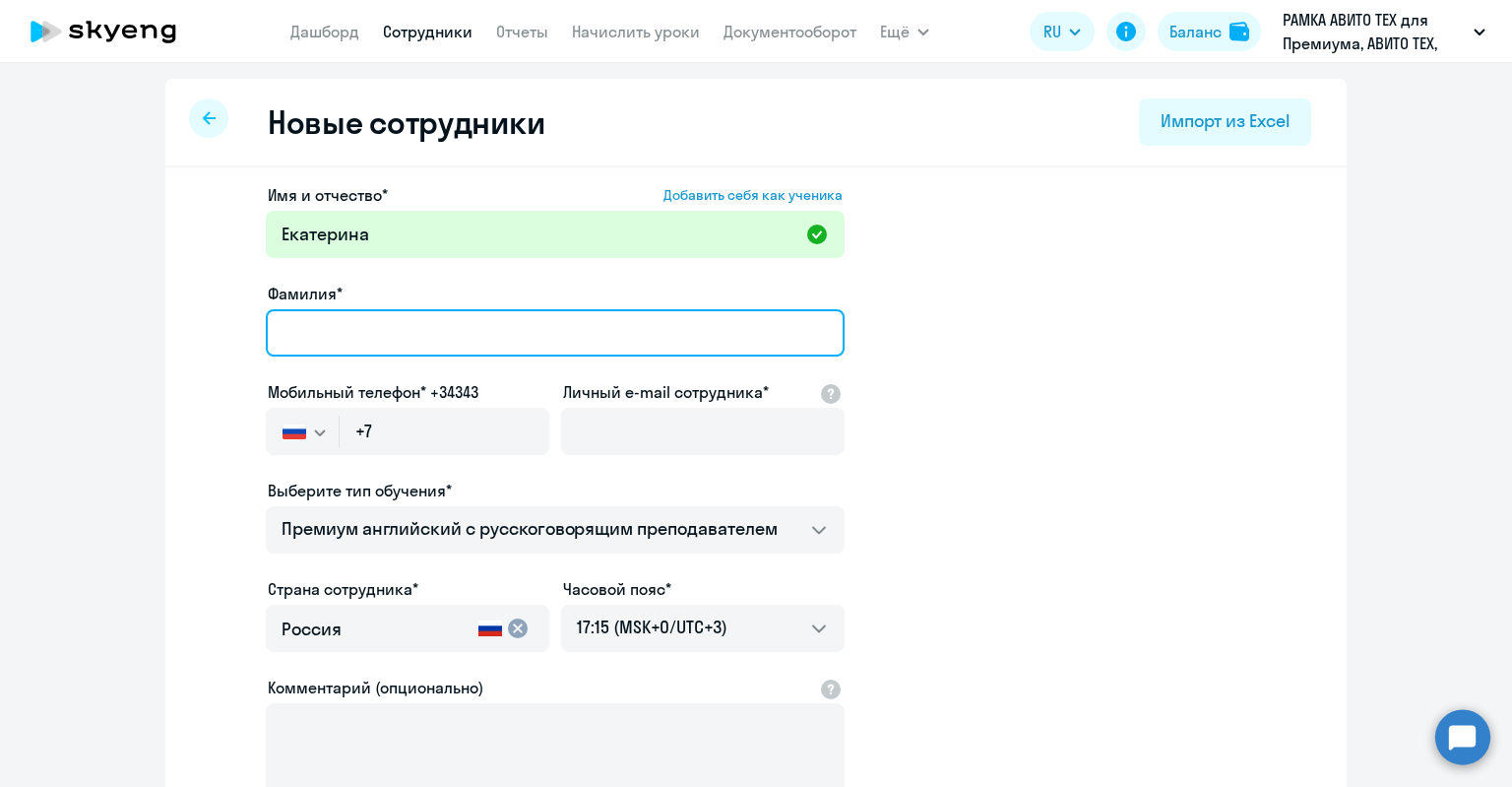 click on "Фамилия*" at bounding box center [555, 333] 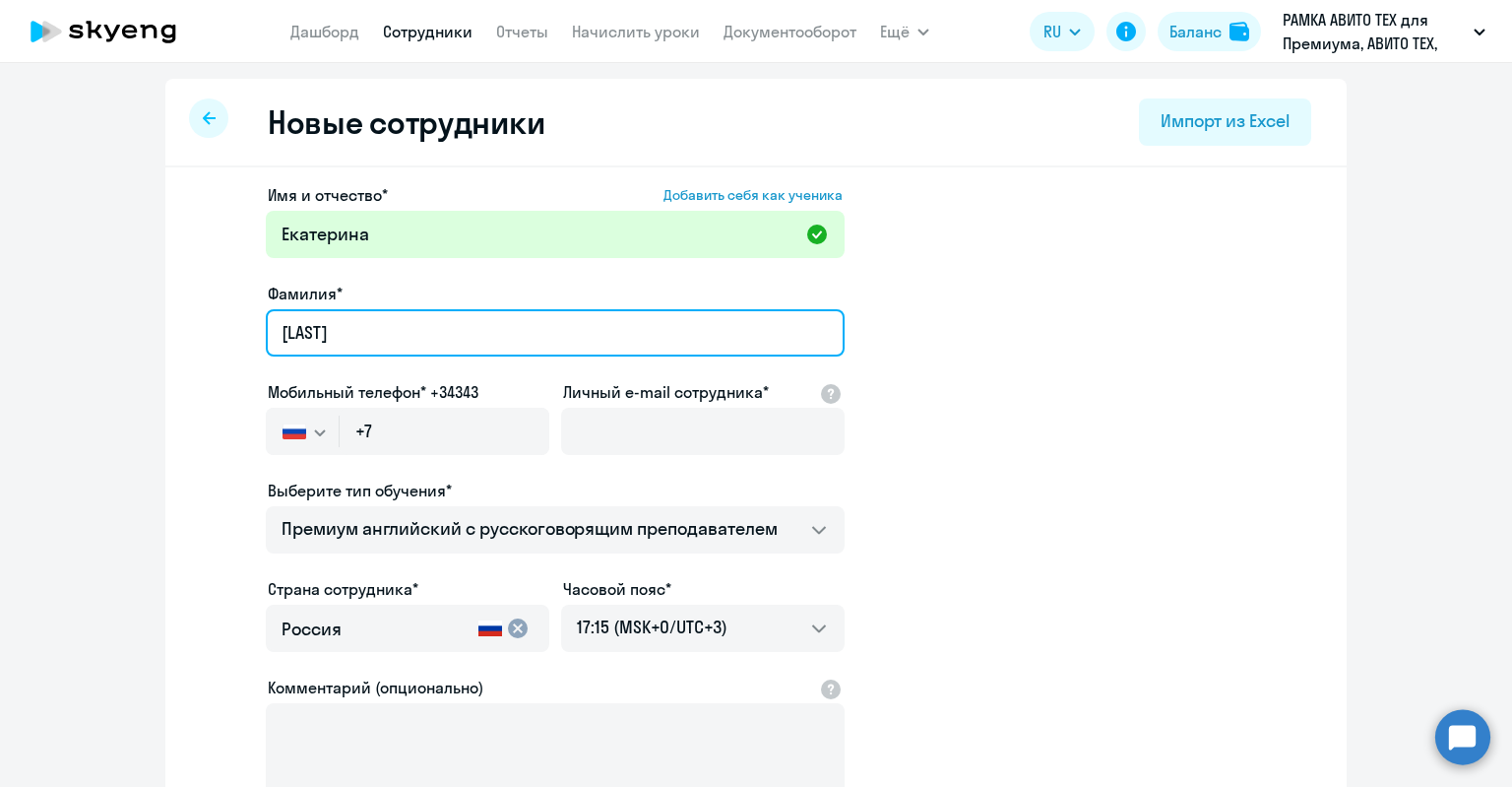 type on "Петрова" 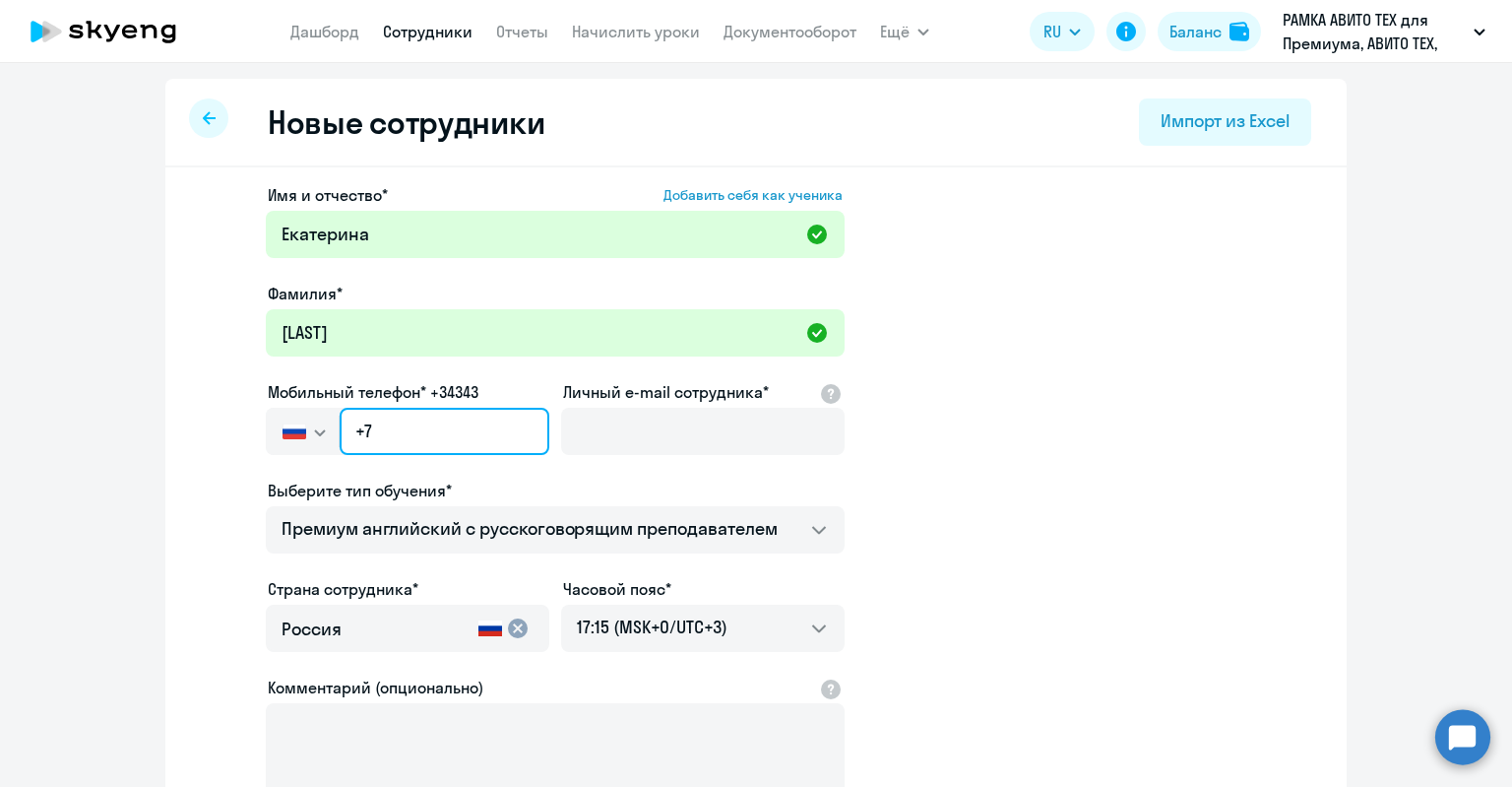 click on "+7" 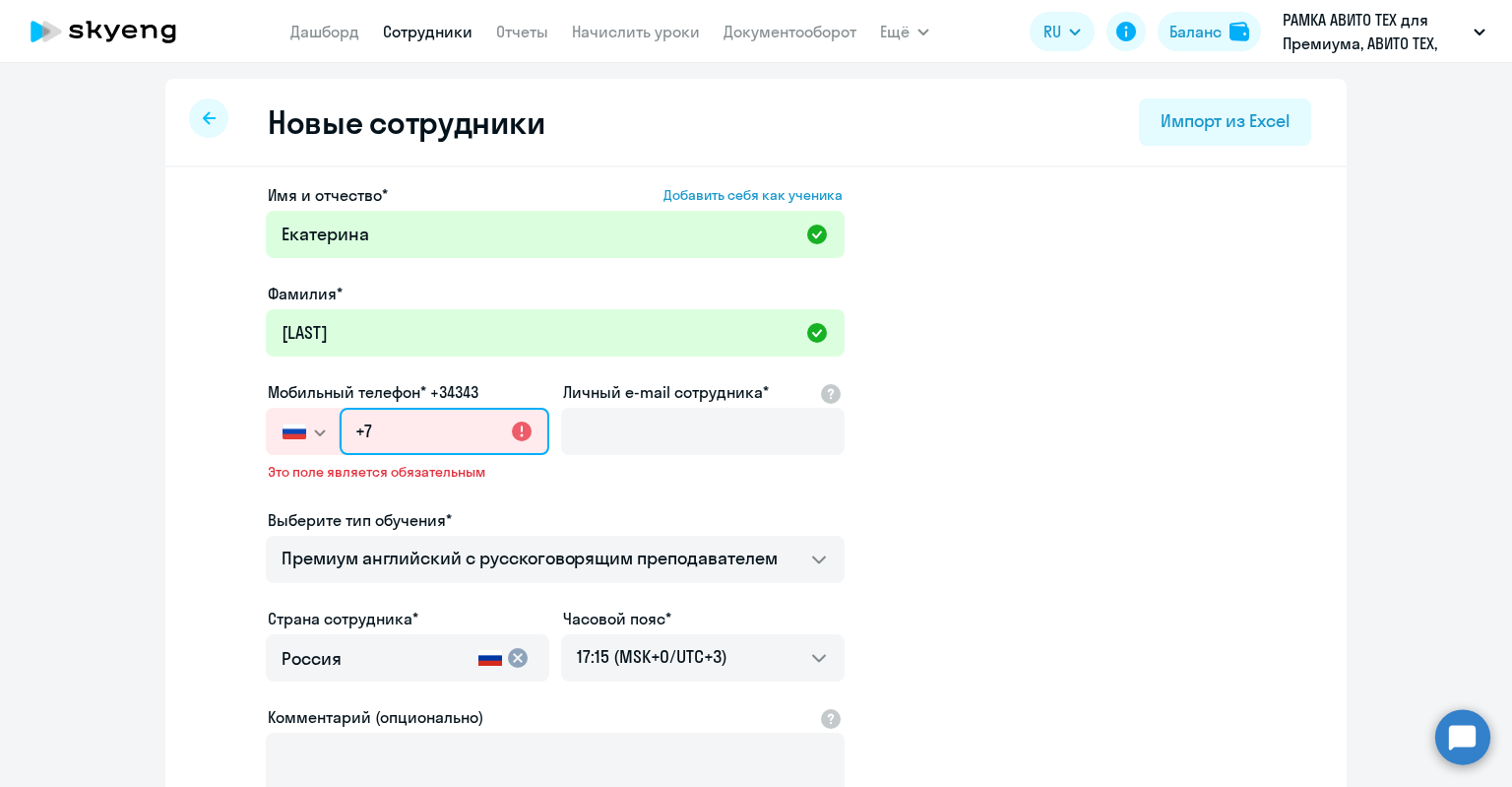 paste on "921 768-03-06" 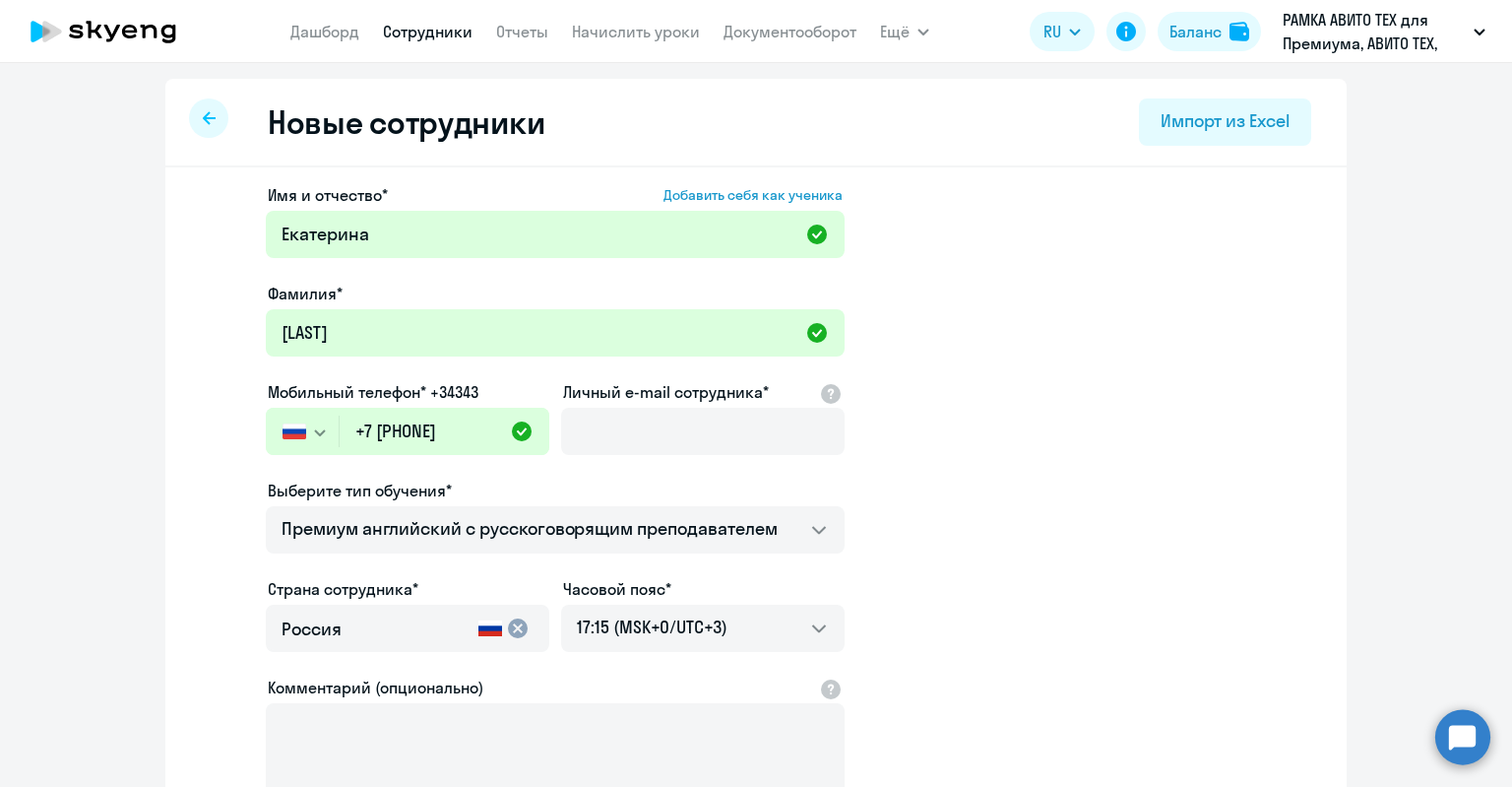 click on "Личный e-mail сотрудника*" 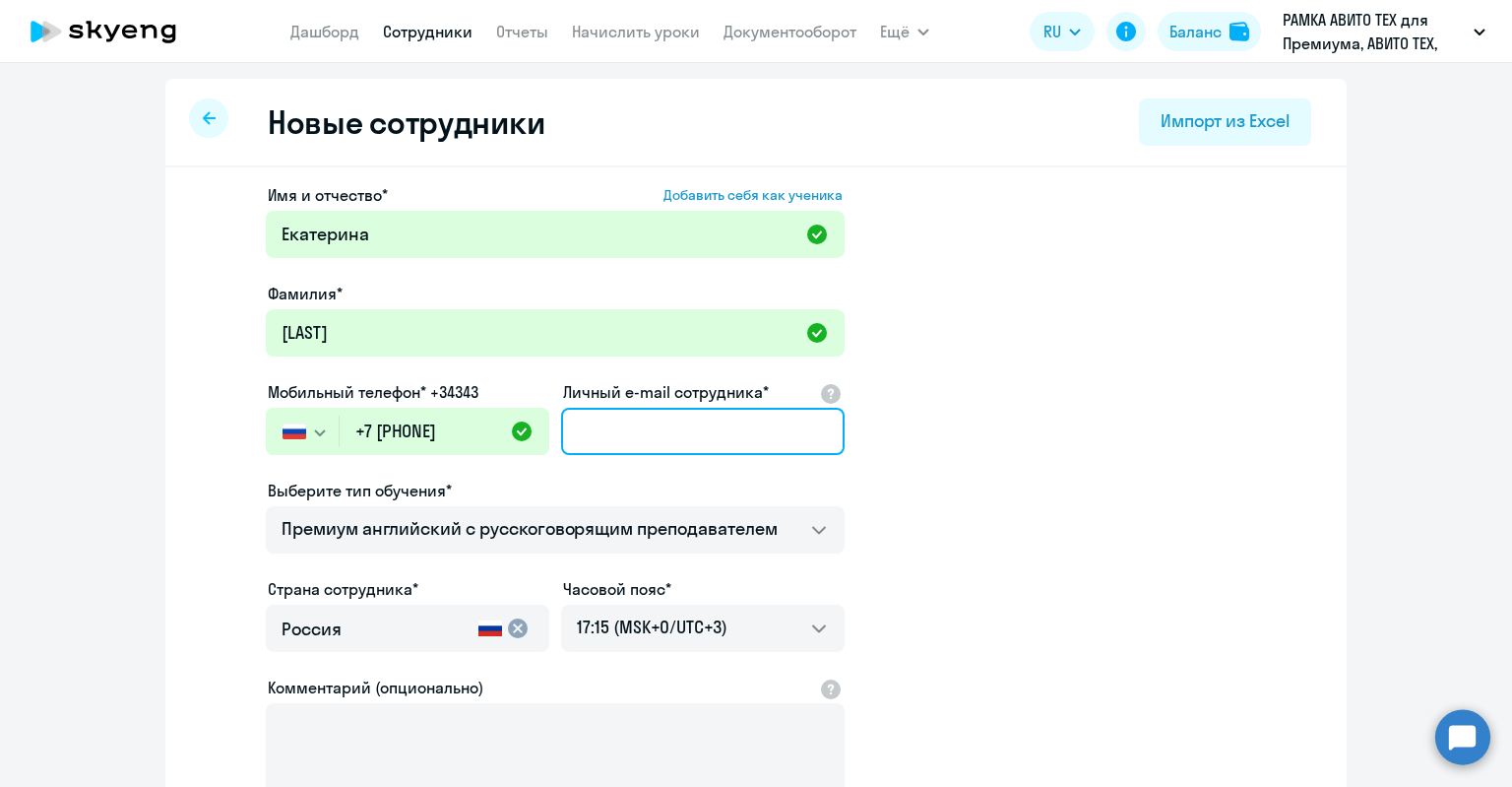 paste on "eapetrova@avito.ru" 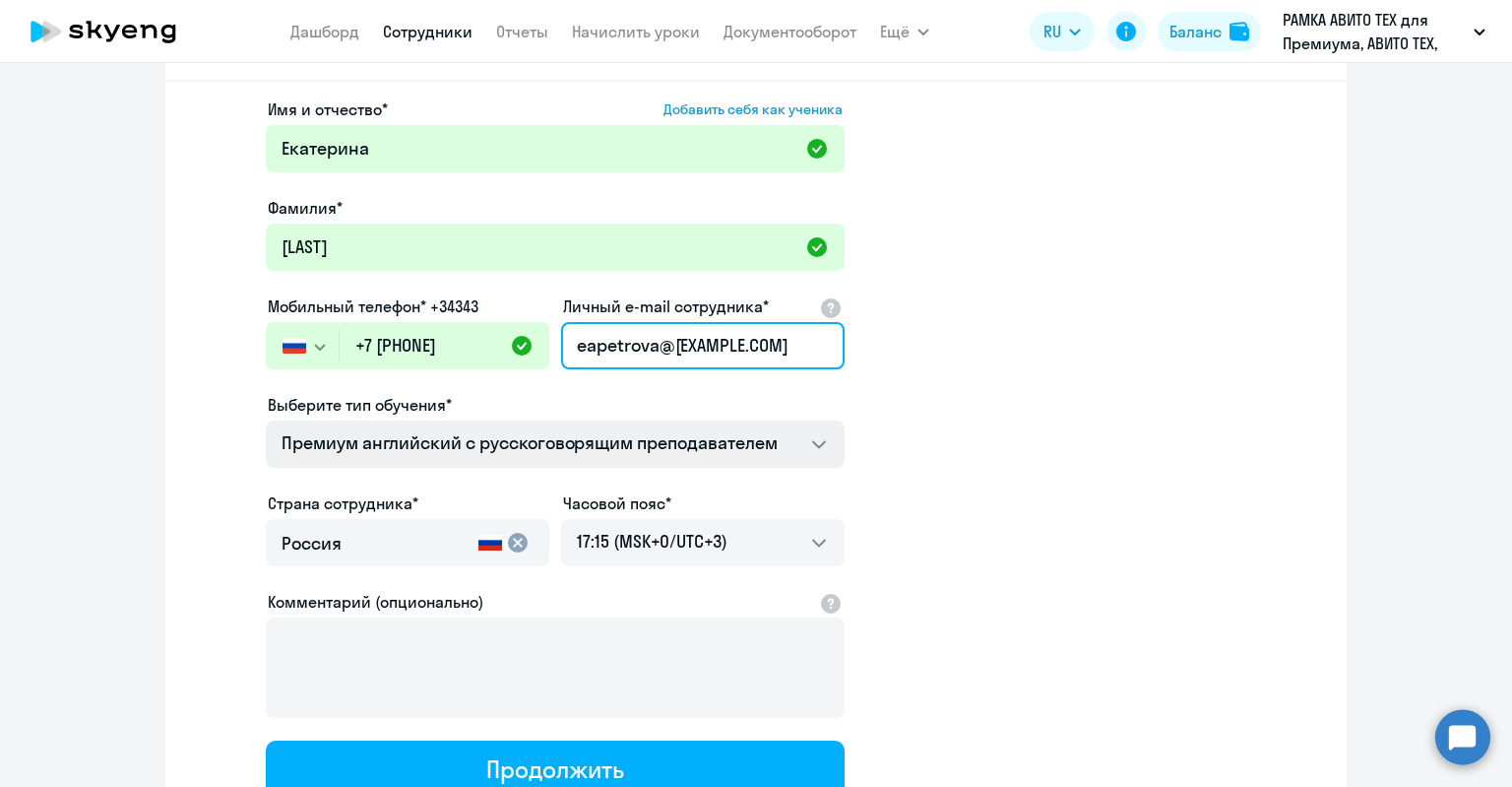 scroll, scrollTop: 98, scrollLeft: 0, axis: vertical 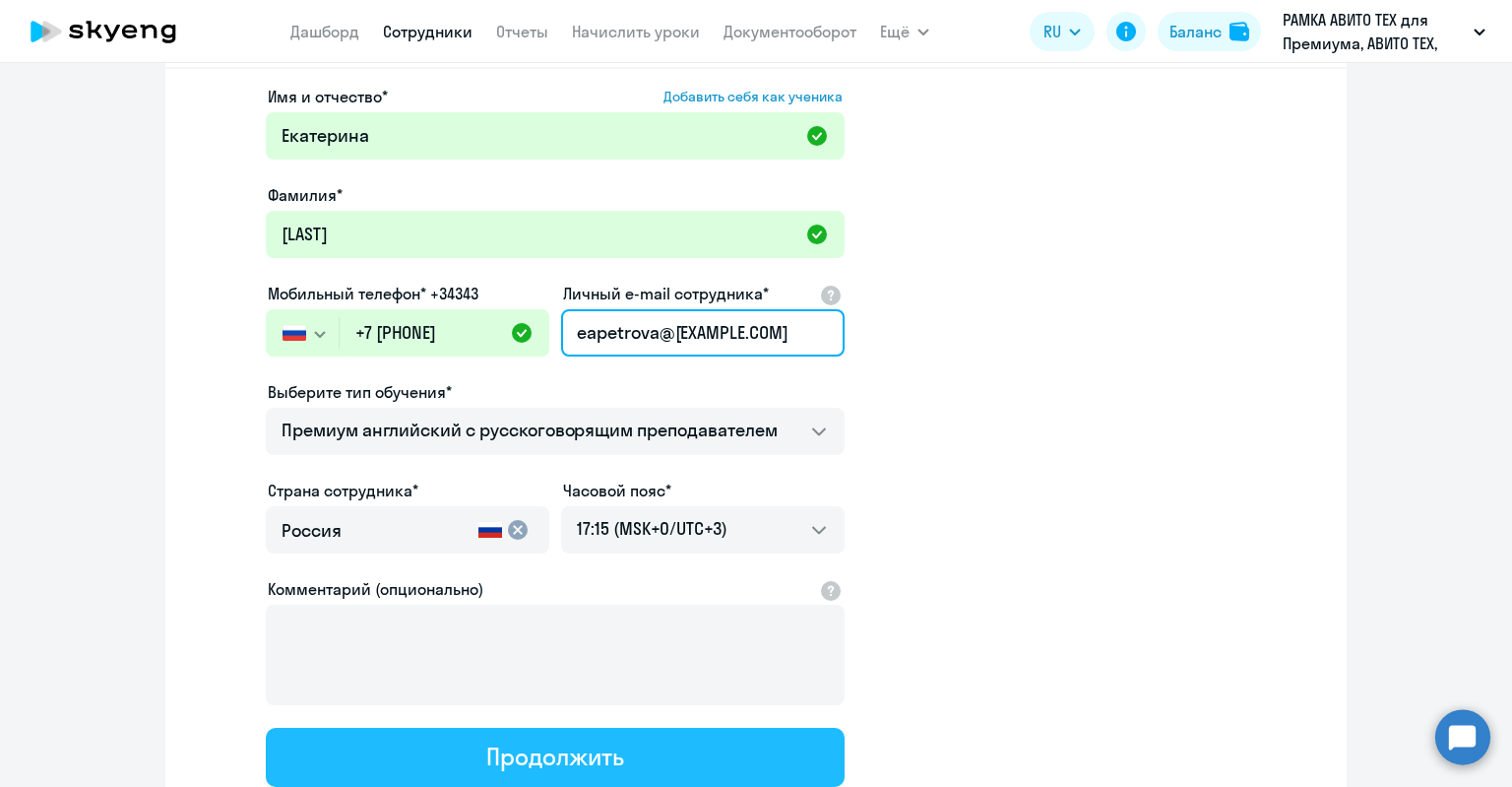type on "eapetrova@avito.ru" 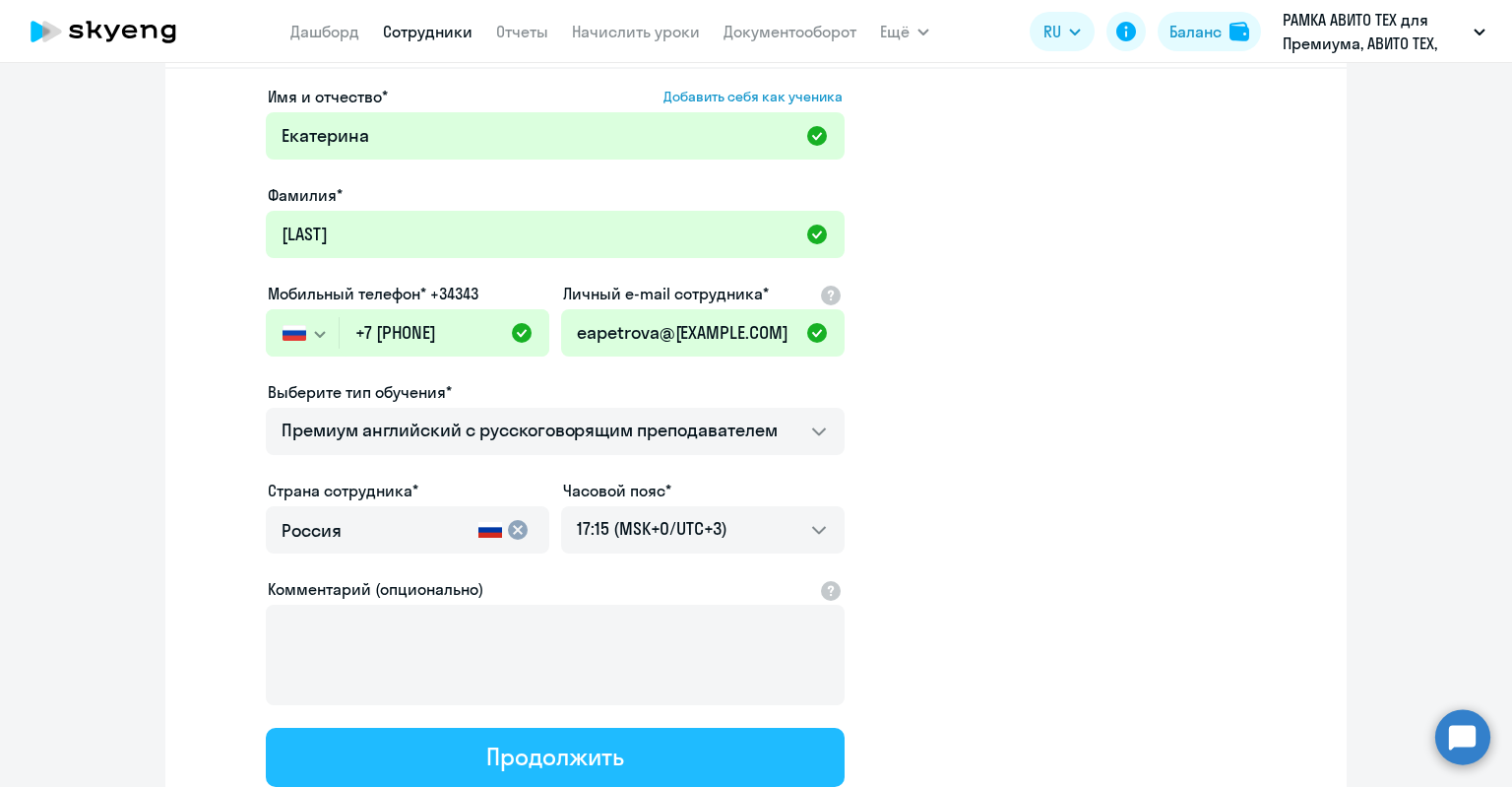 click on "Продолжить" 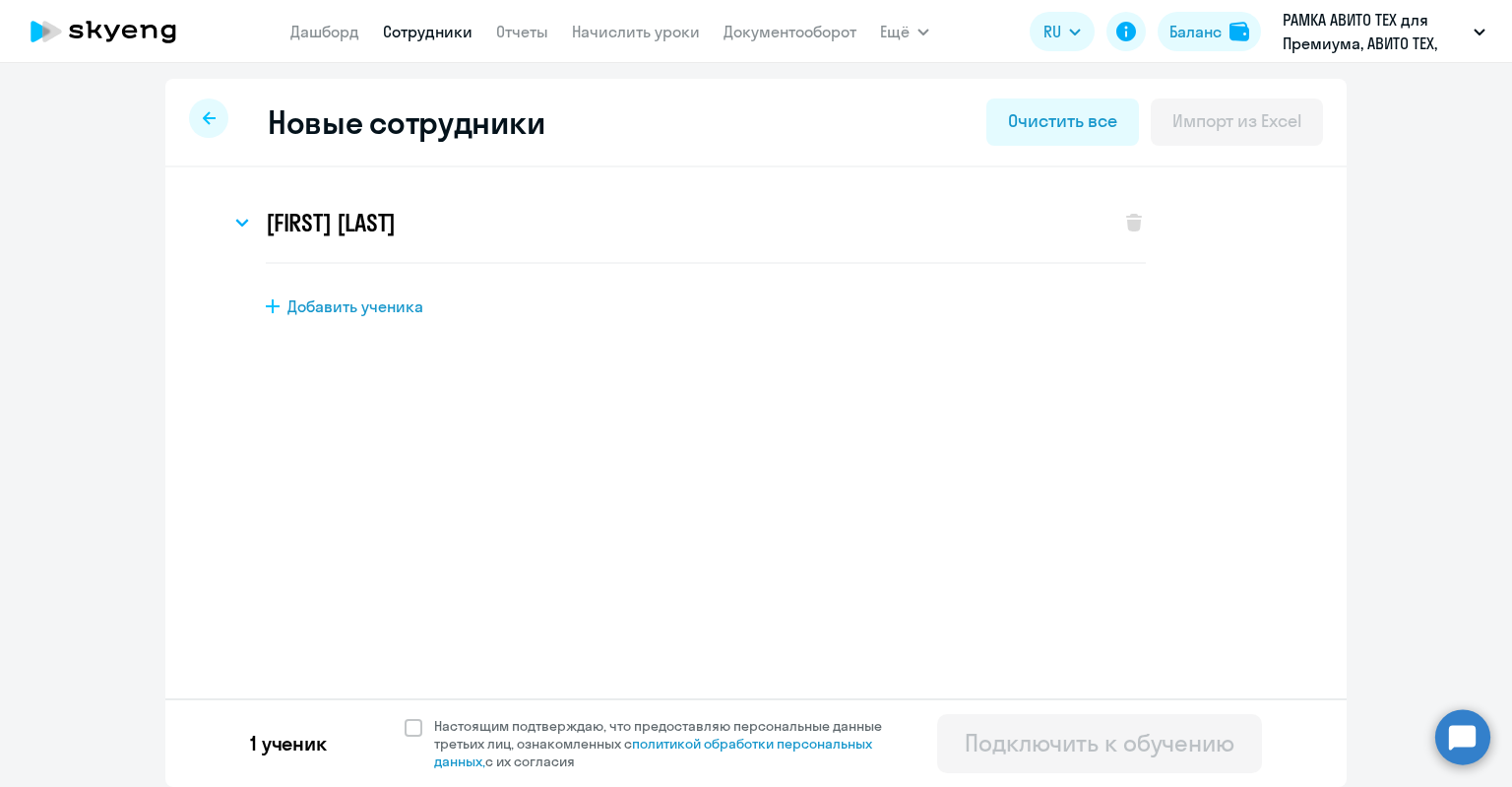 scroll, scrollTop: 0, scrollLeft: 0, axis: both 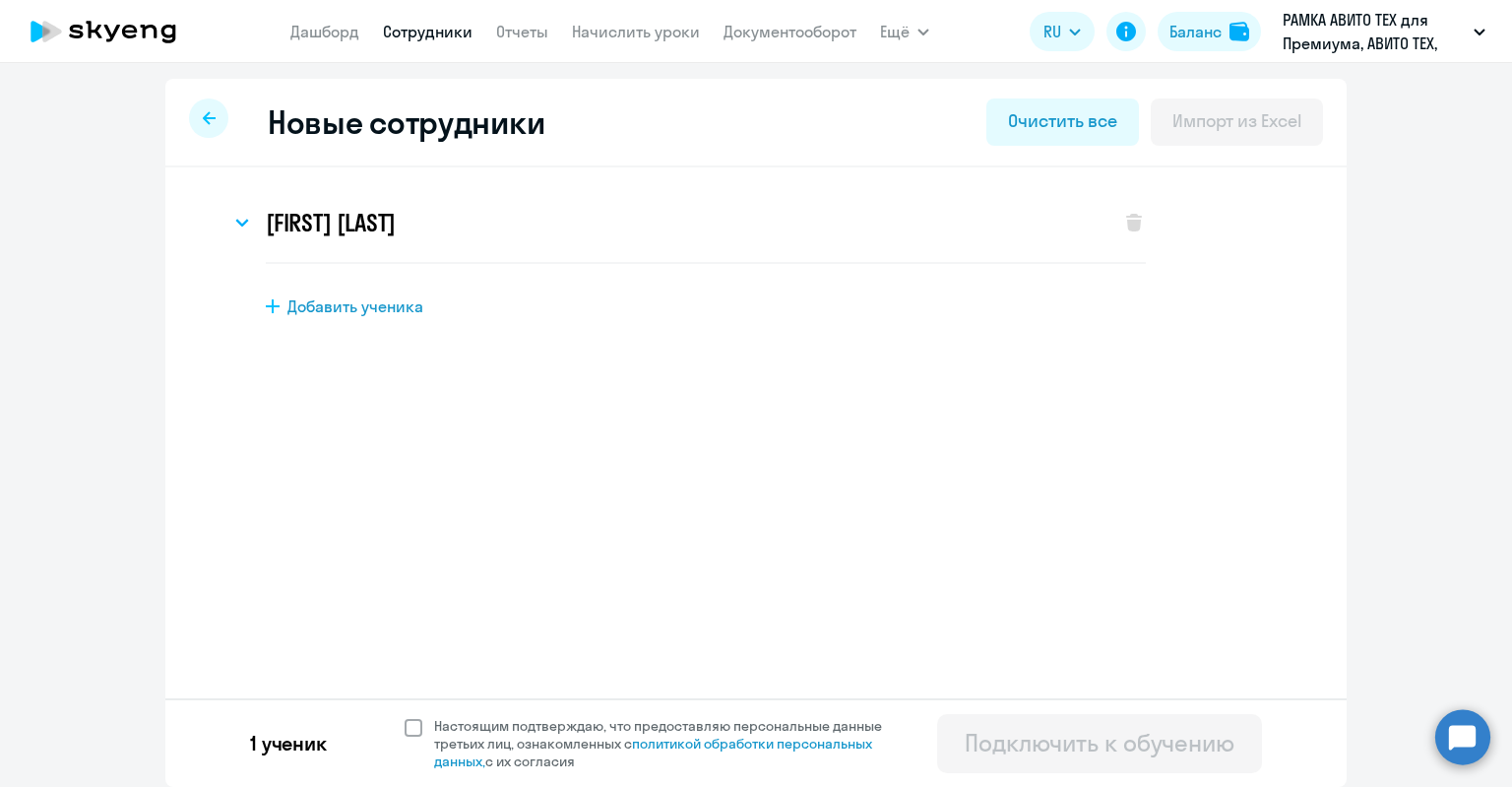 click on "Настоящим подтверждаю, что предоставляю персональные данные третьих лиц, ознакомленных с   политикой обработки персональных данных,   с их согласия" 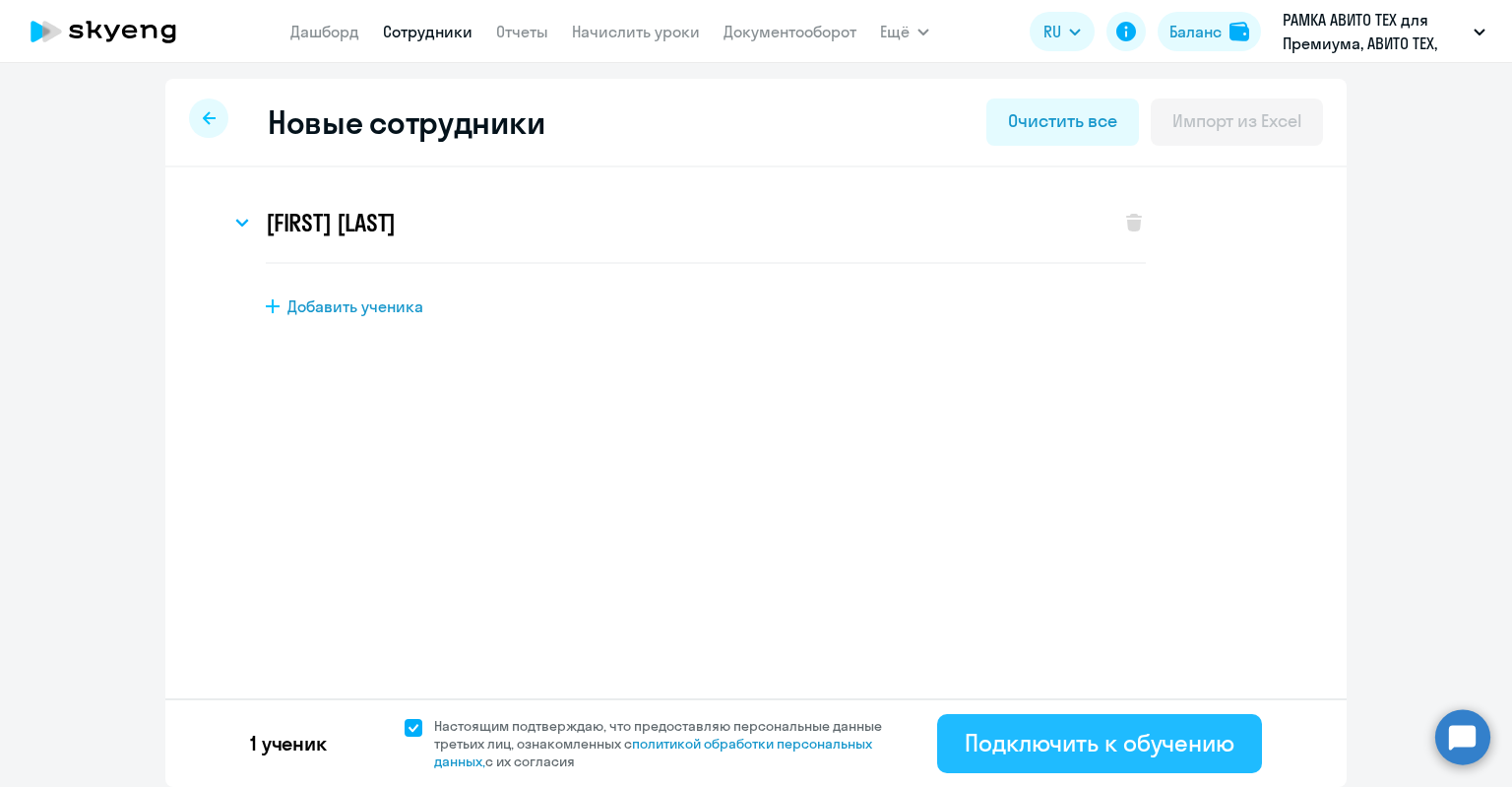 click on "Подключить к обучению" 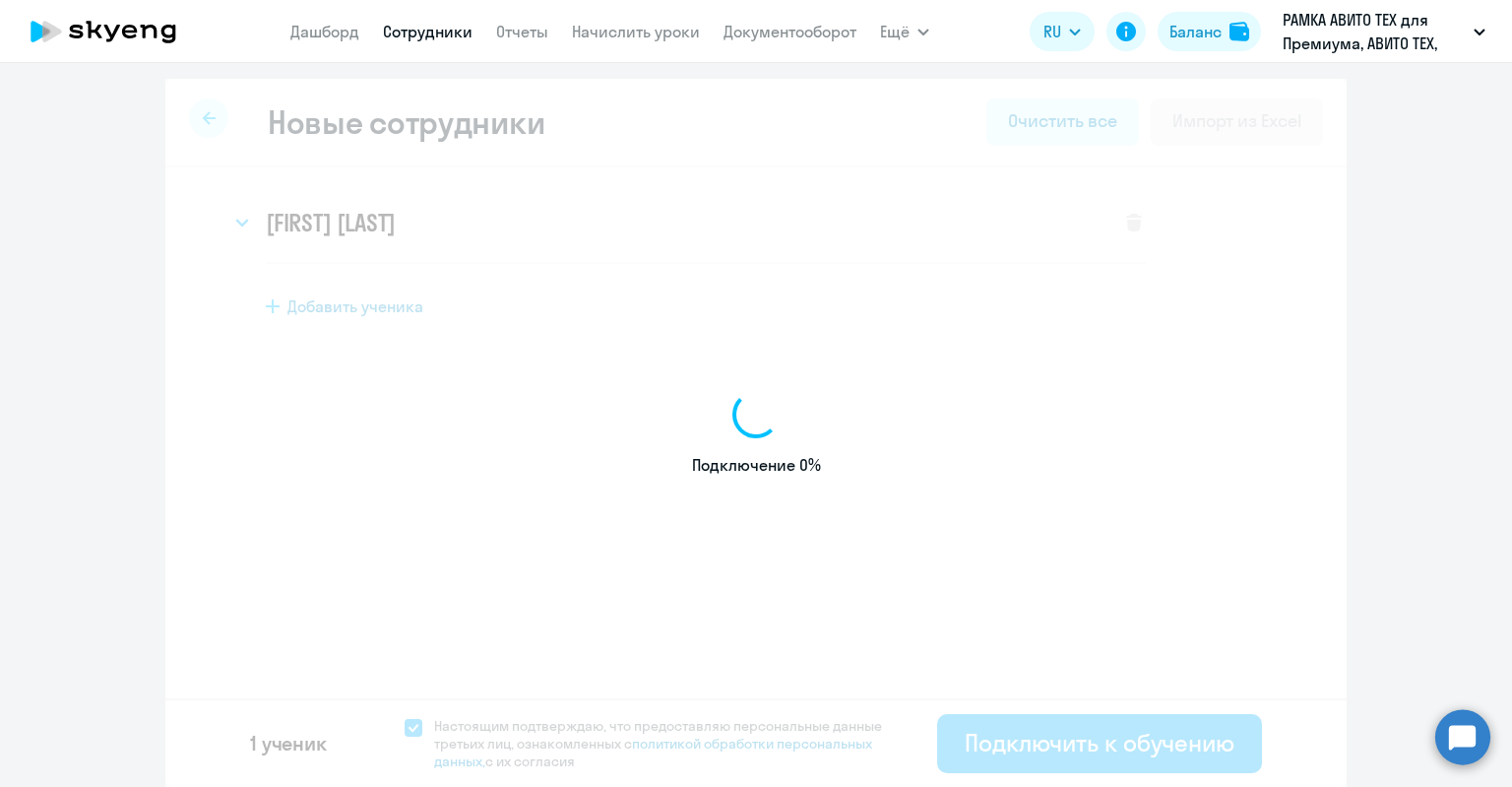 select on "english_adult_not_native_speaker_premium" 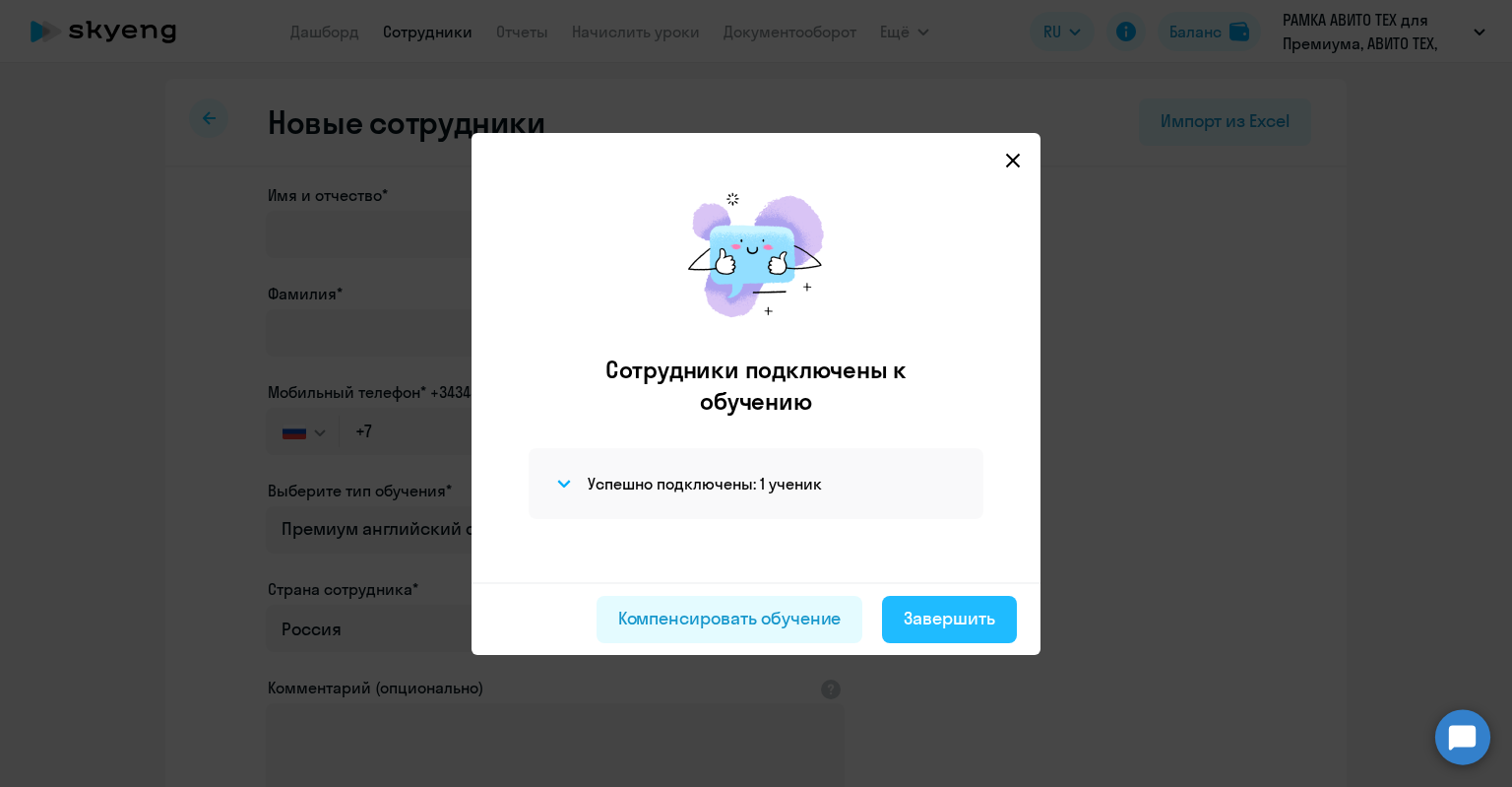 click on "Завершить" at bounding box center [949, 619] 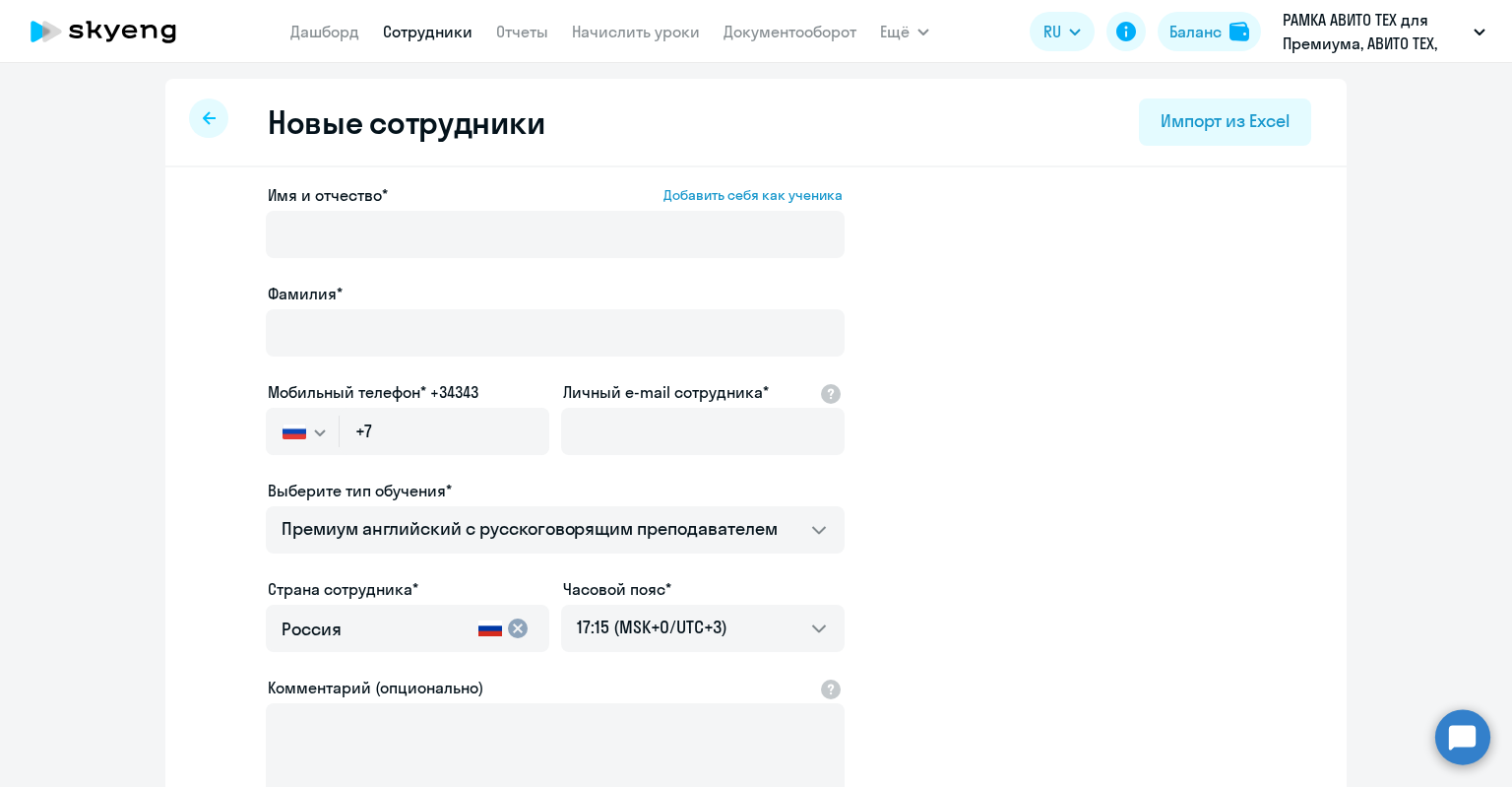 select on "30" 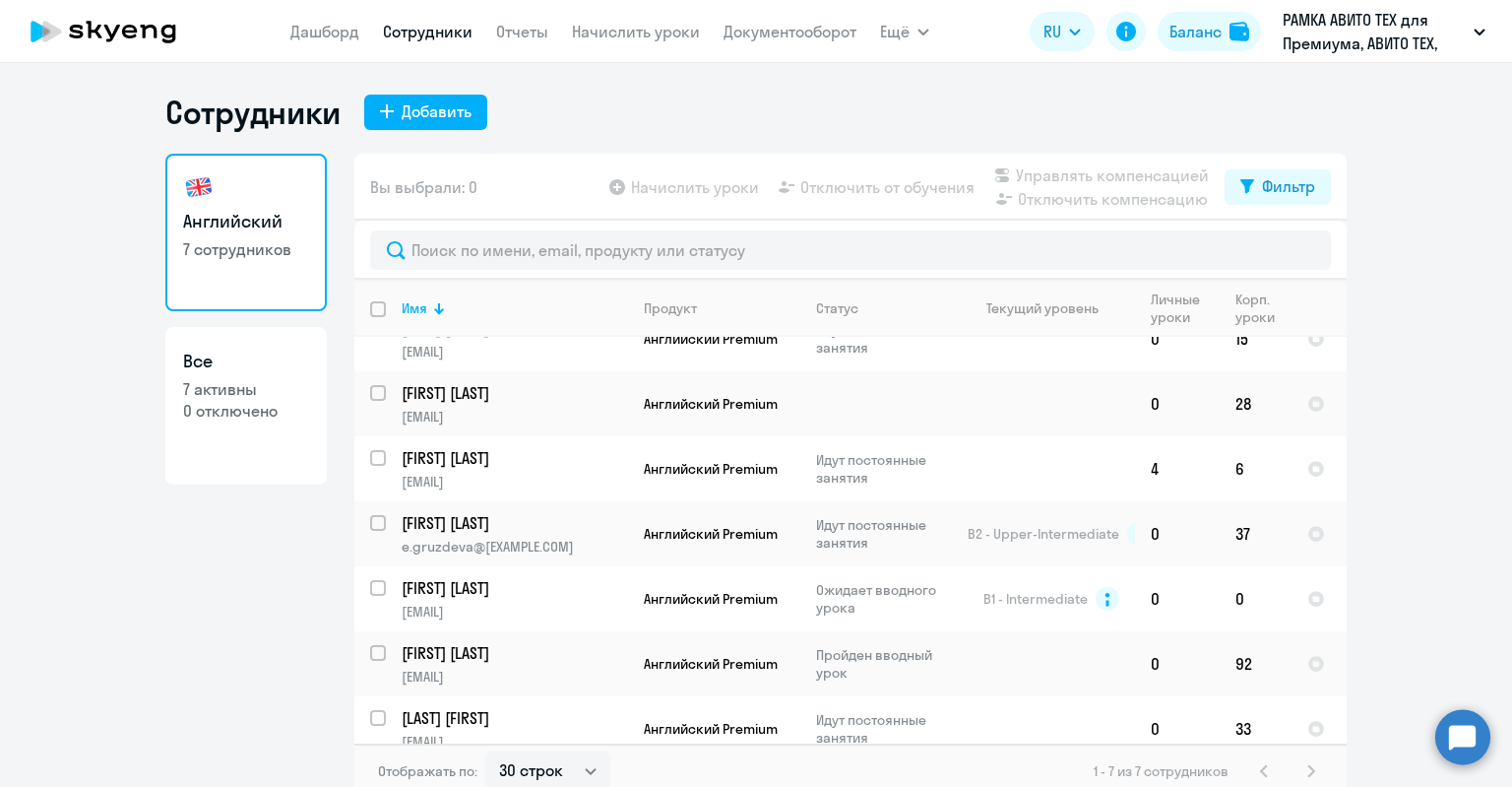 scroll, scrollTop: 45, scrollLeft: 0, axis: vertical 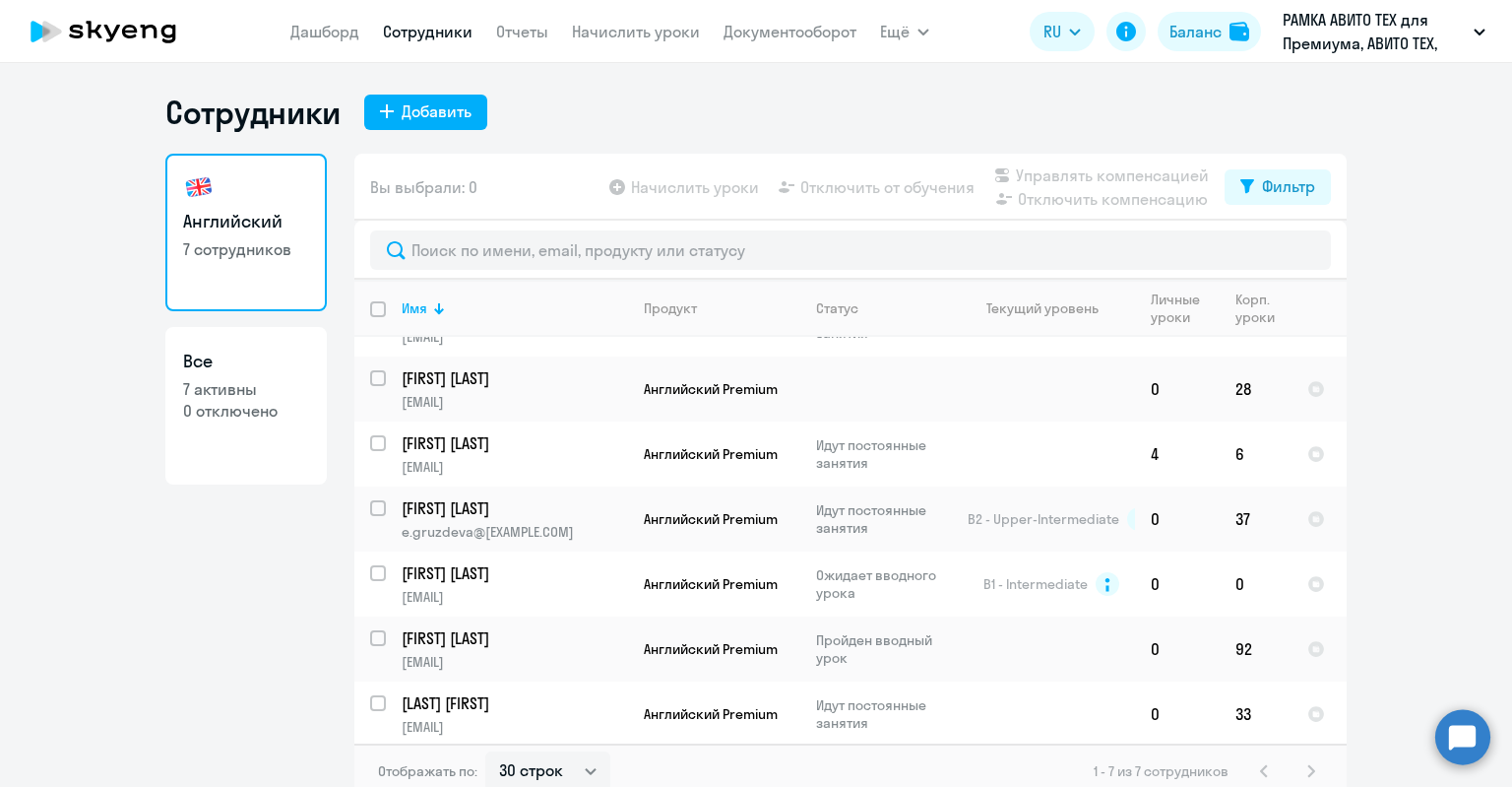 click 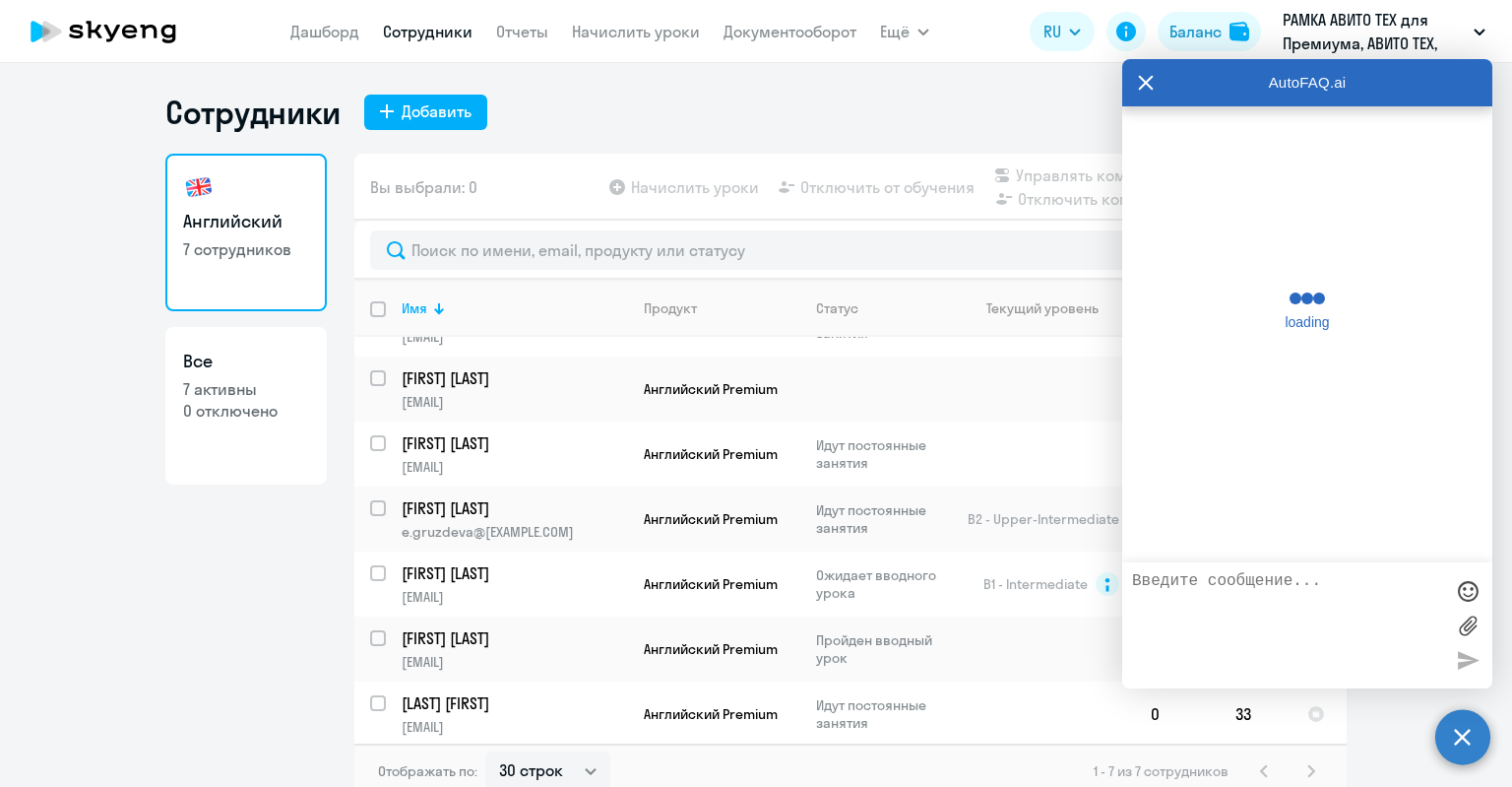 scroll, scrollTop: 0, scrollLeft: 0, axis: both 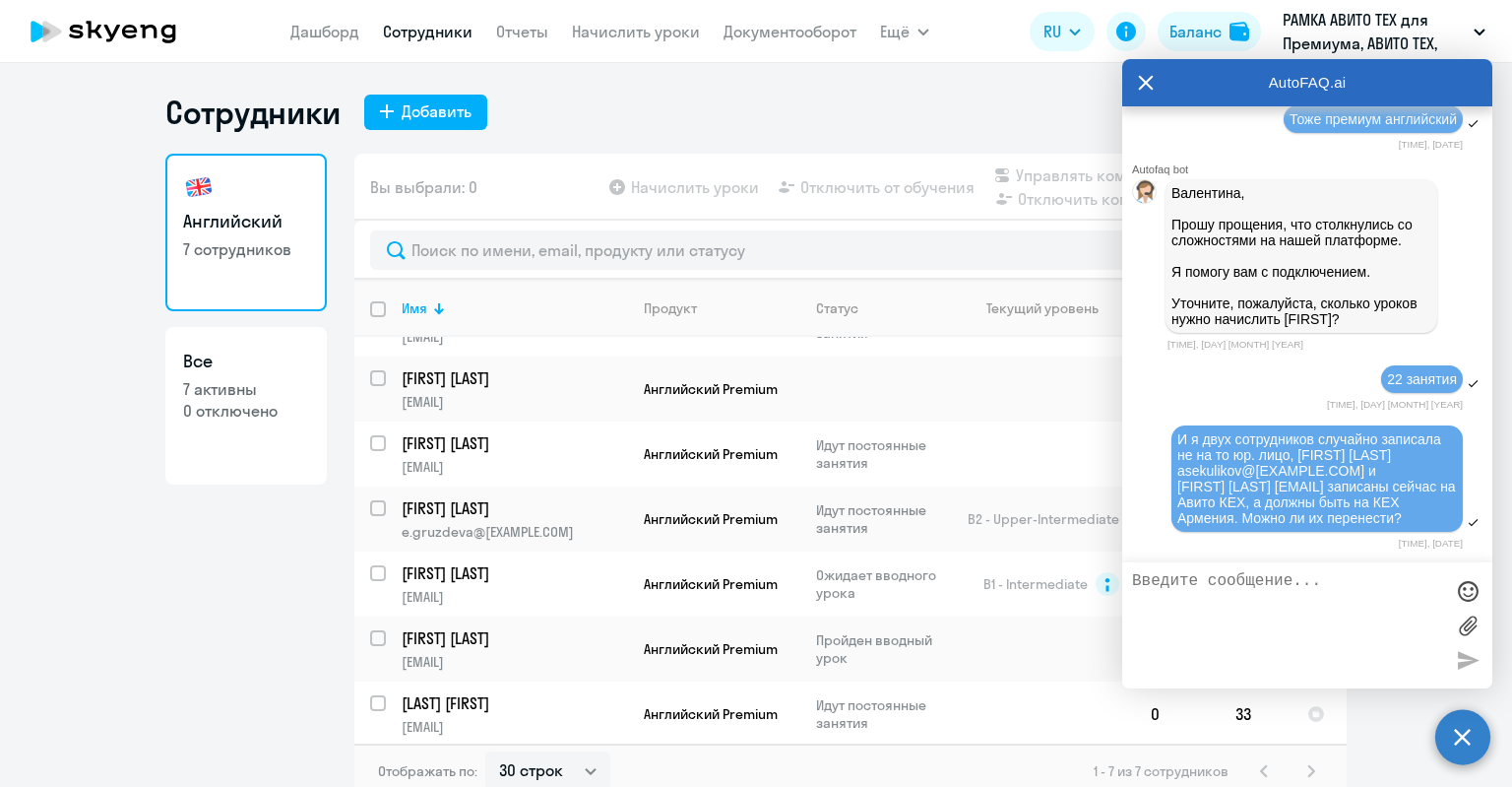 click 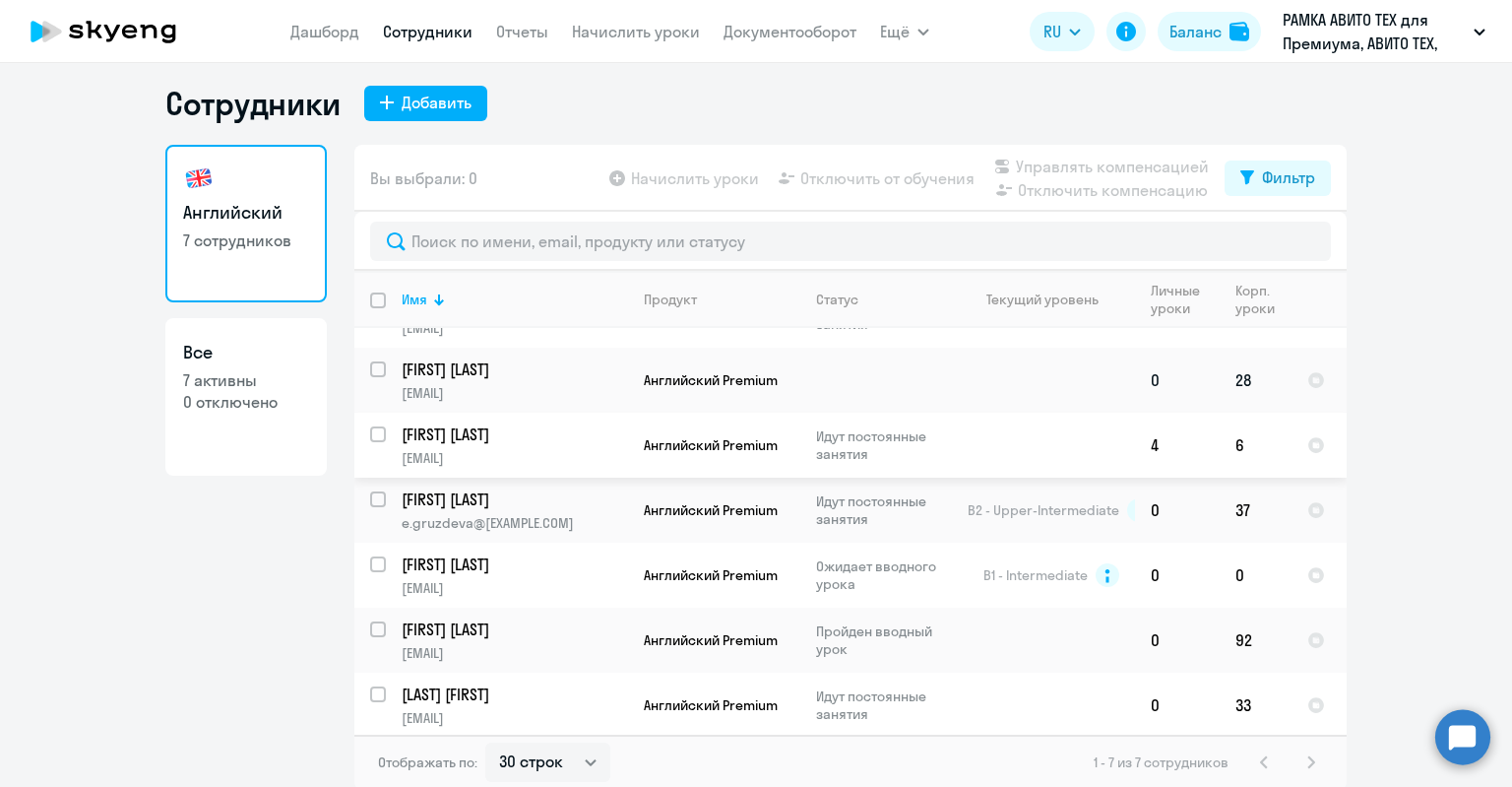 scroll, scrollTop: 12, scrollLeft: 0, axis: vertical 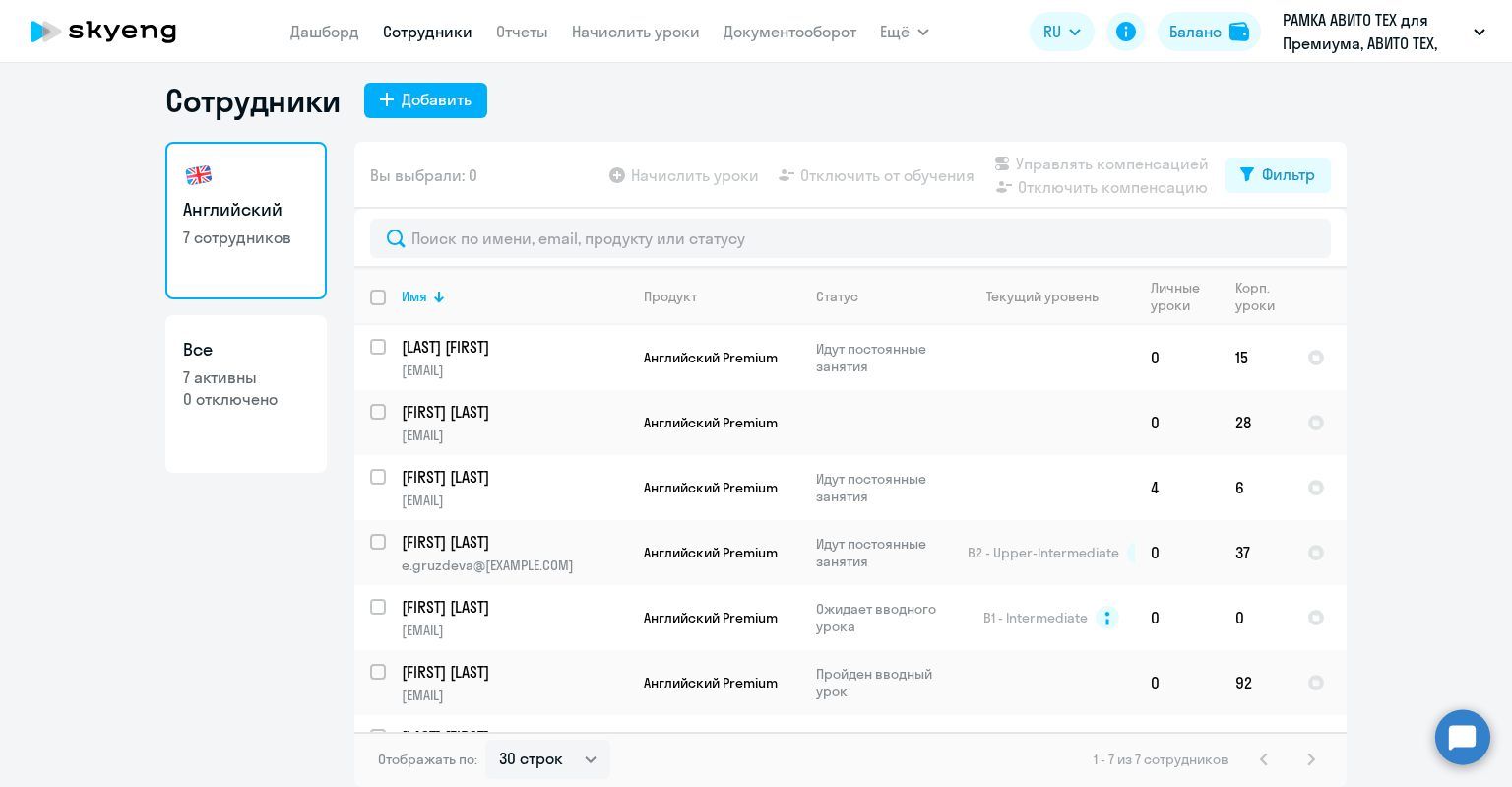 click on "7 активны" 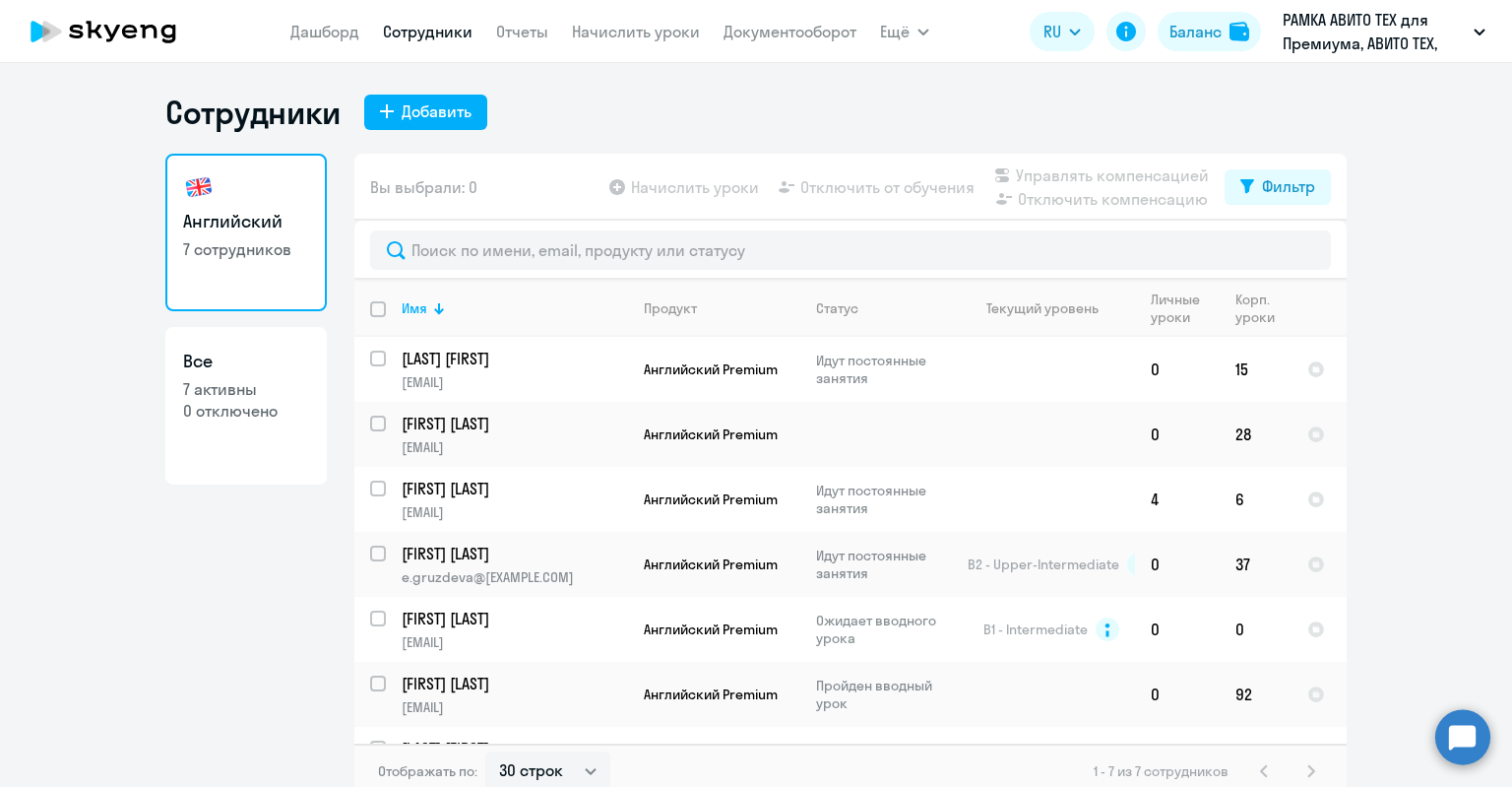select on "30" 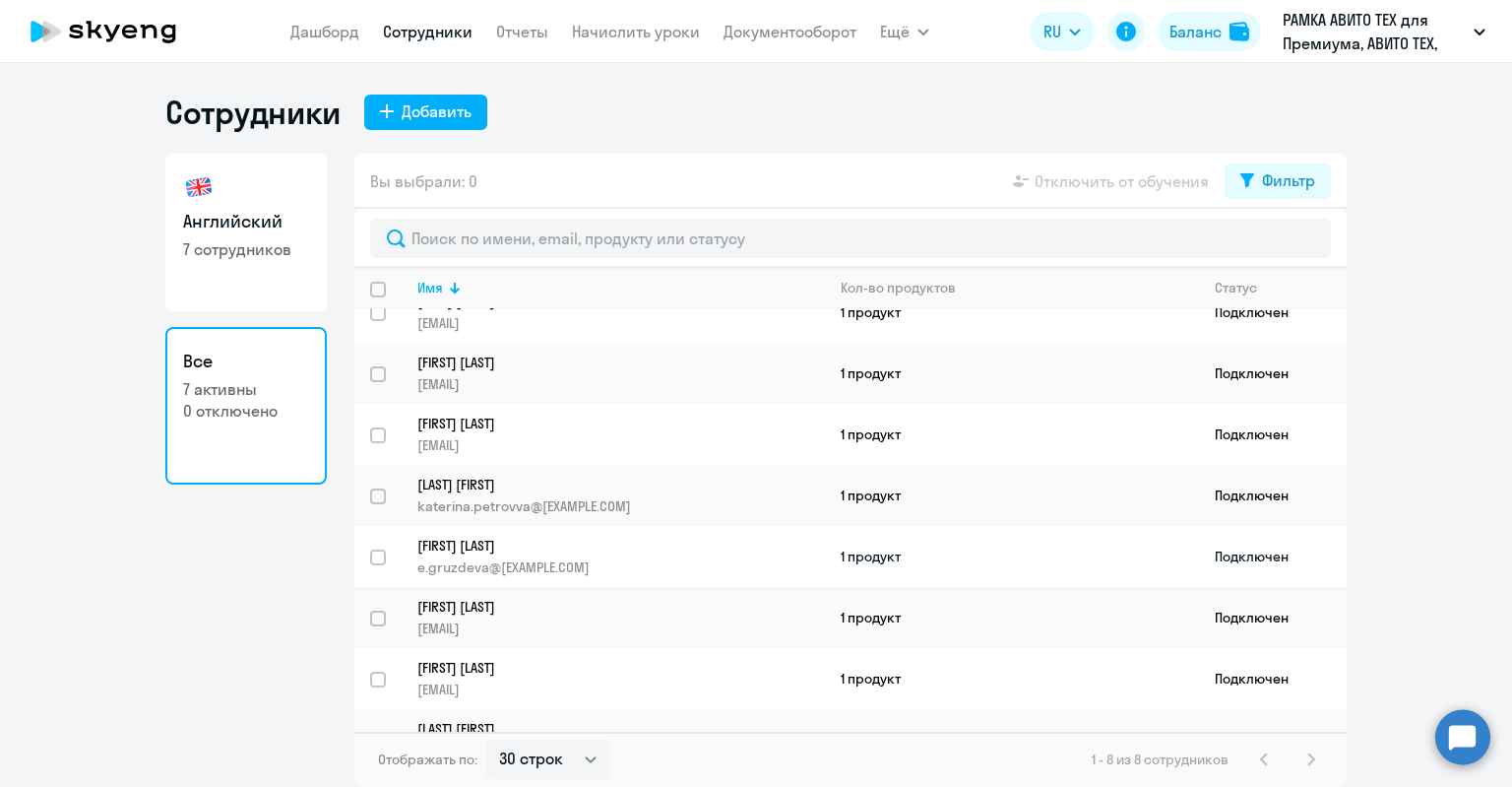 scroll, scrollTop: 0, scrollLeft: 0, axis: both 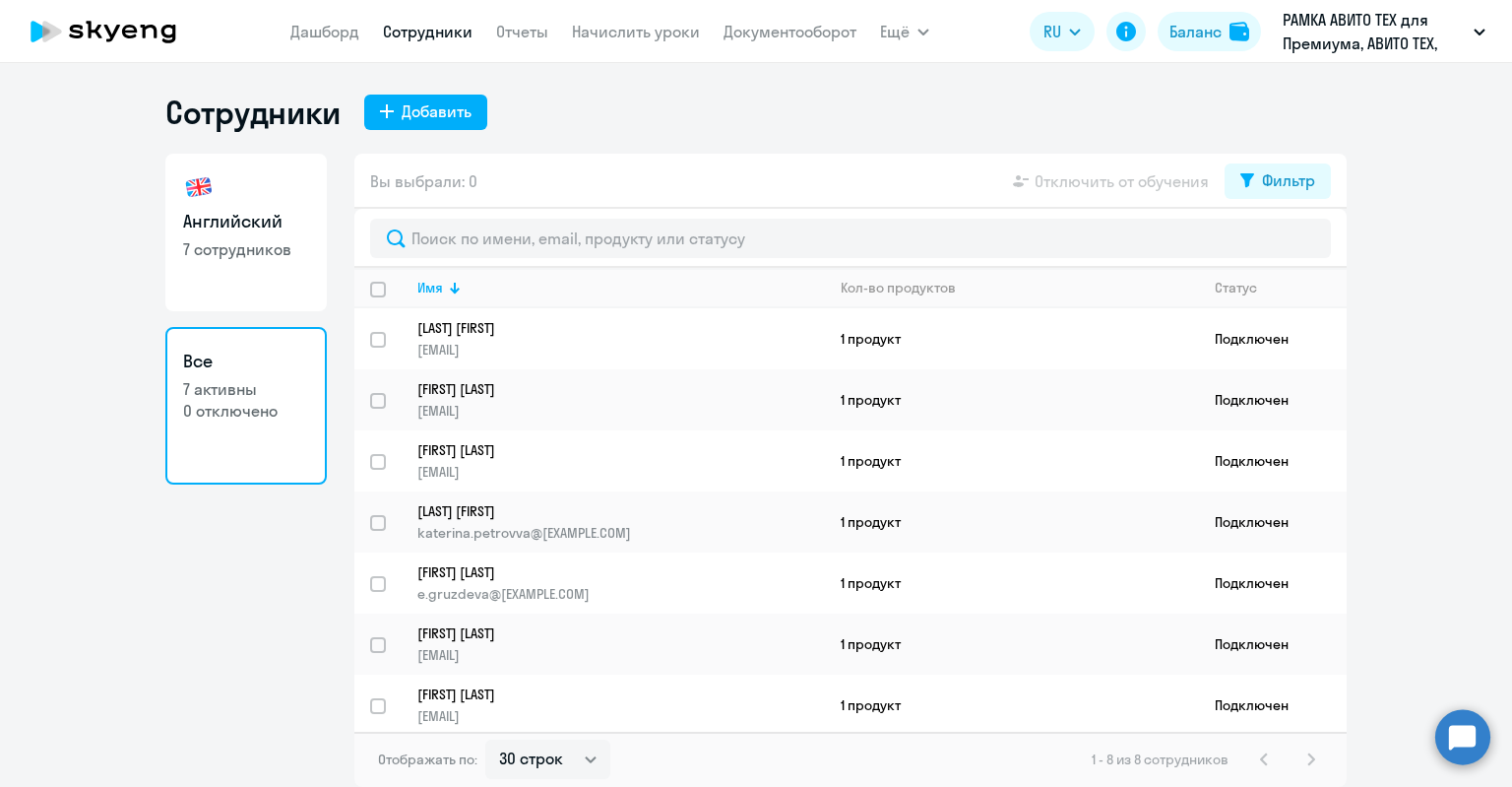 click on "Английский   7 сотрудников  Все  7 активны   0 отключено" 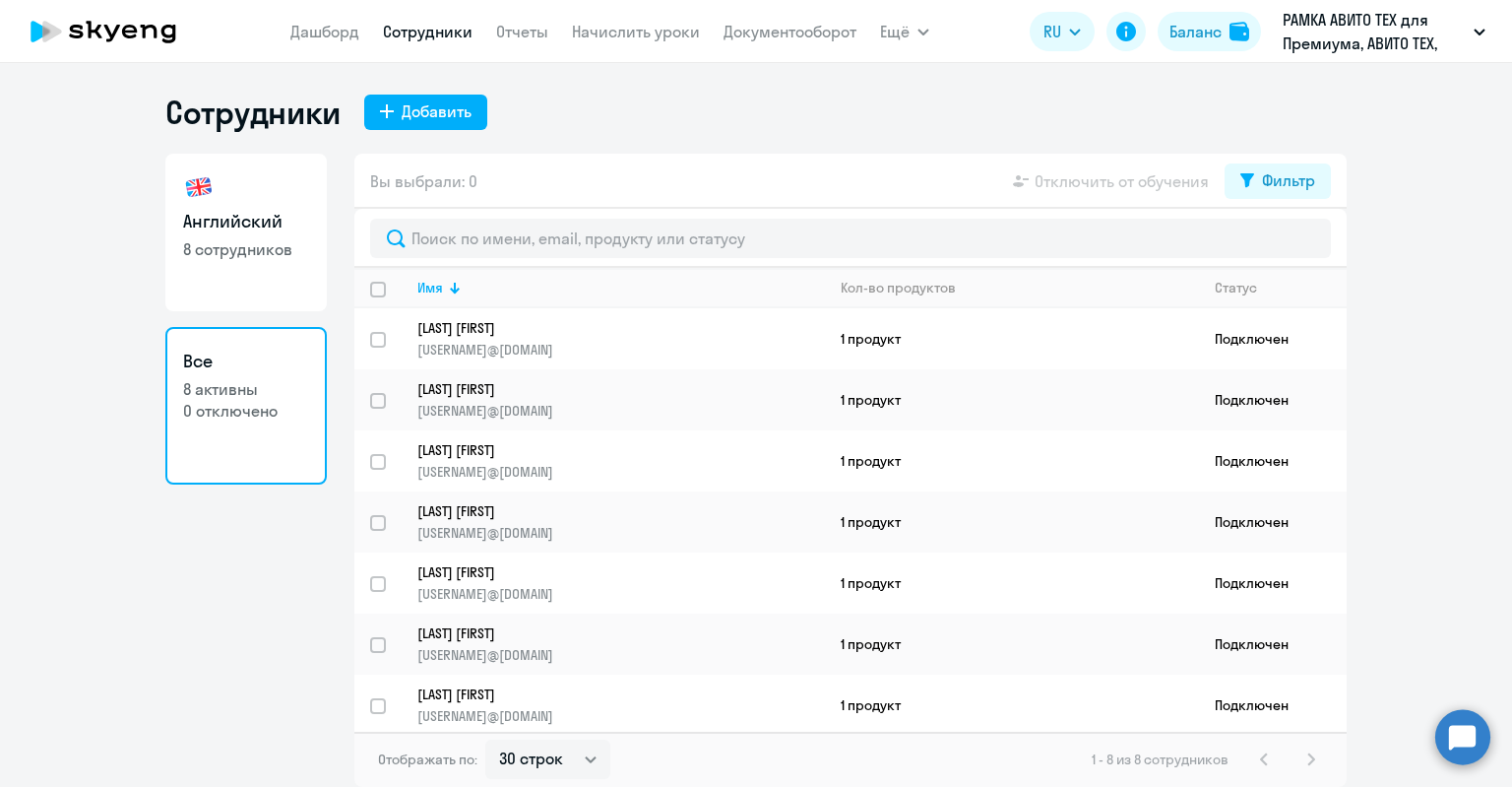 select on "30" 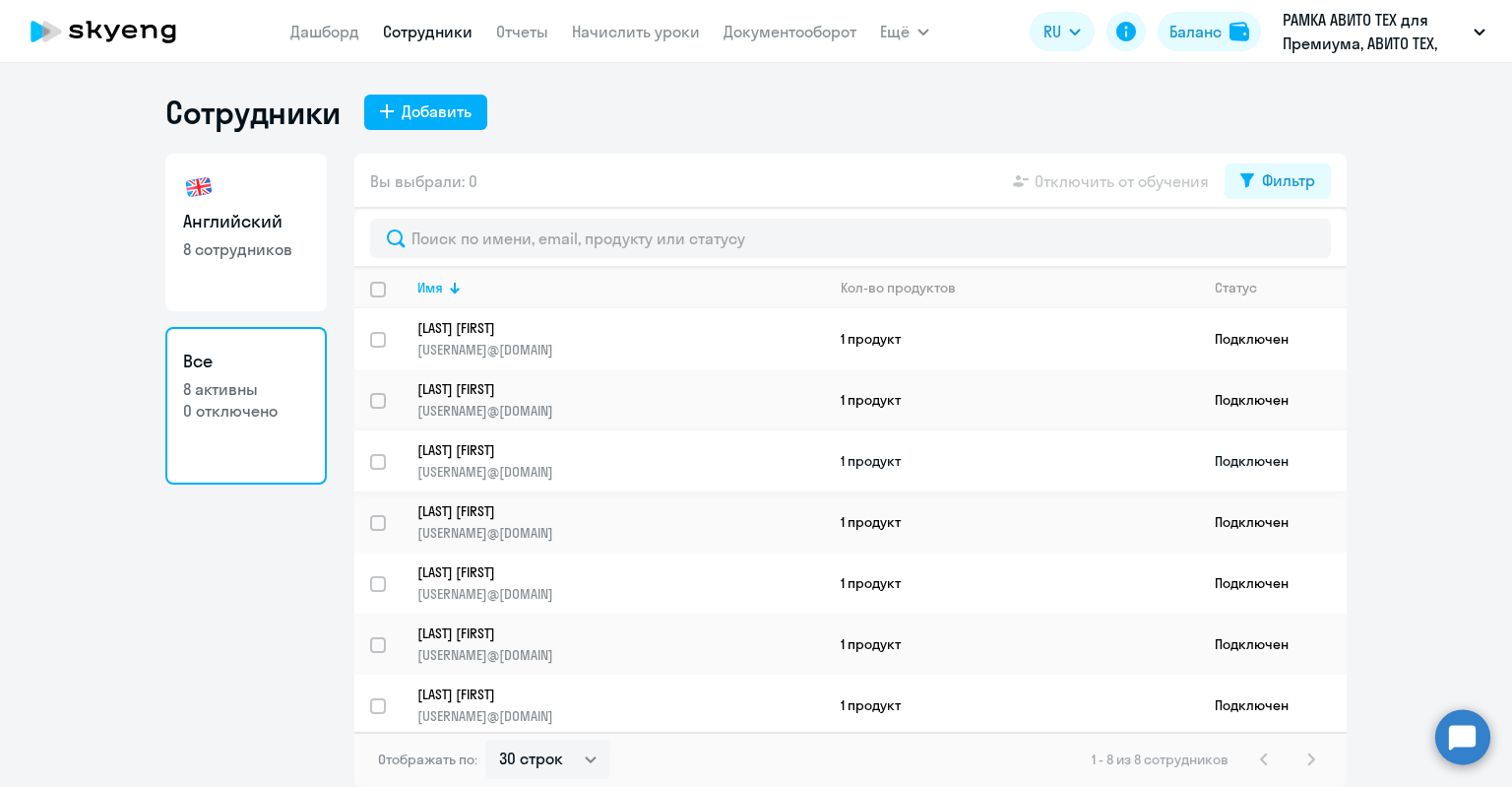scroll, scrollTop: 0, scrollLeft: 0, axis: both 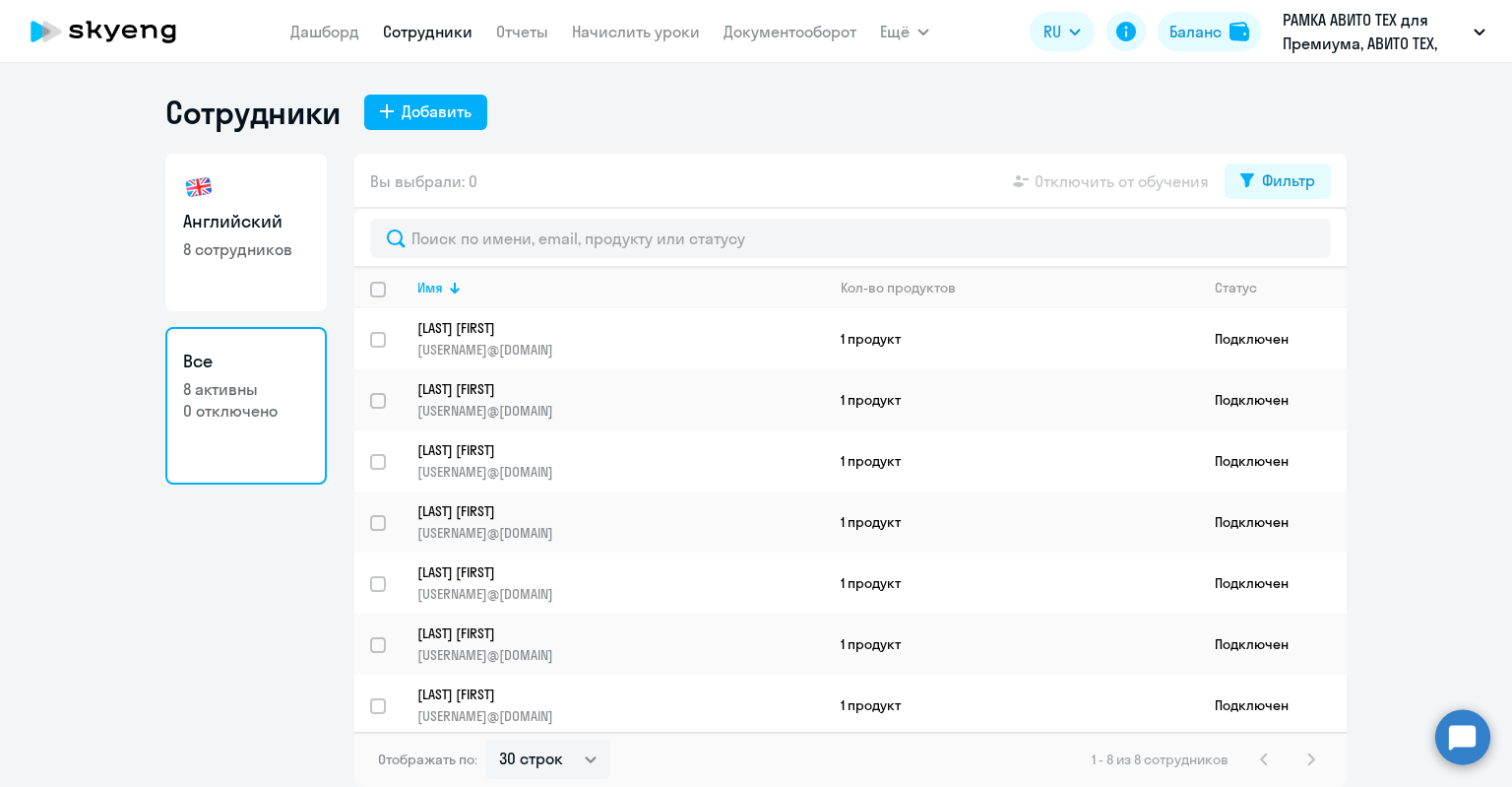 click on "0 отключено" 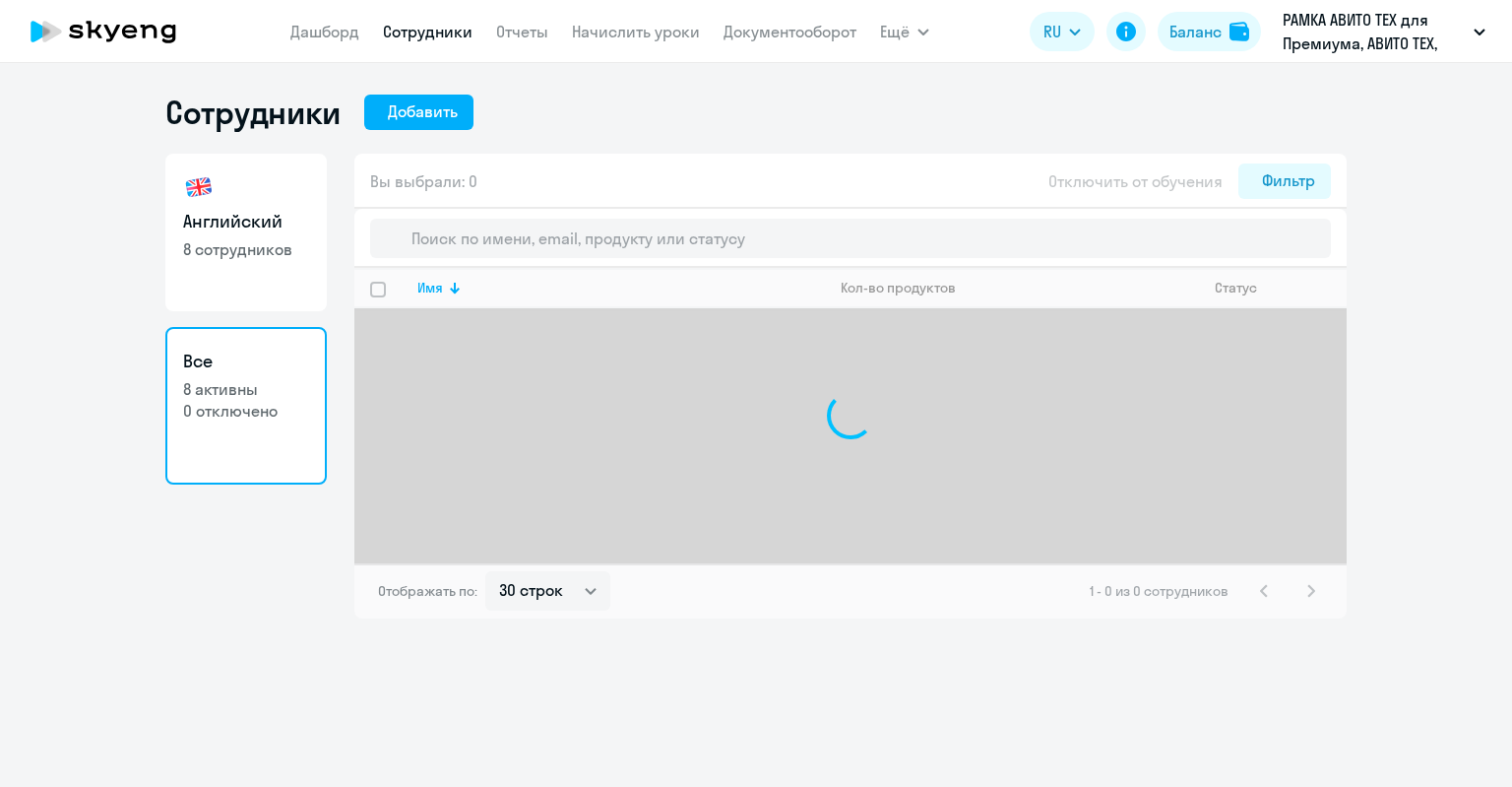 select on "30" 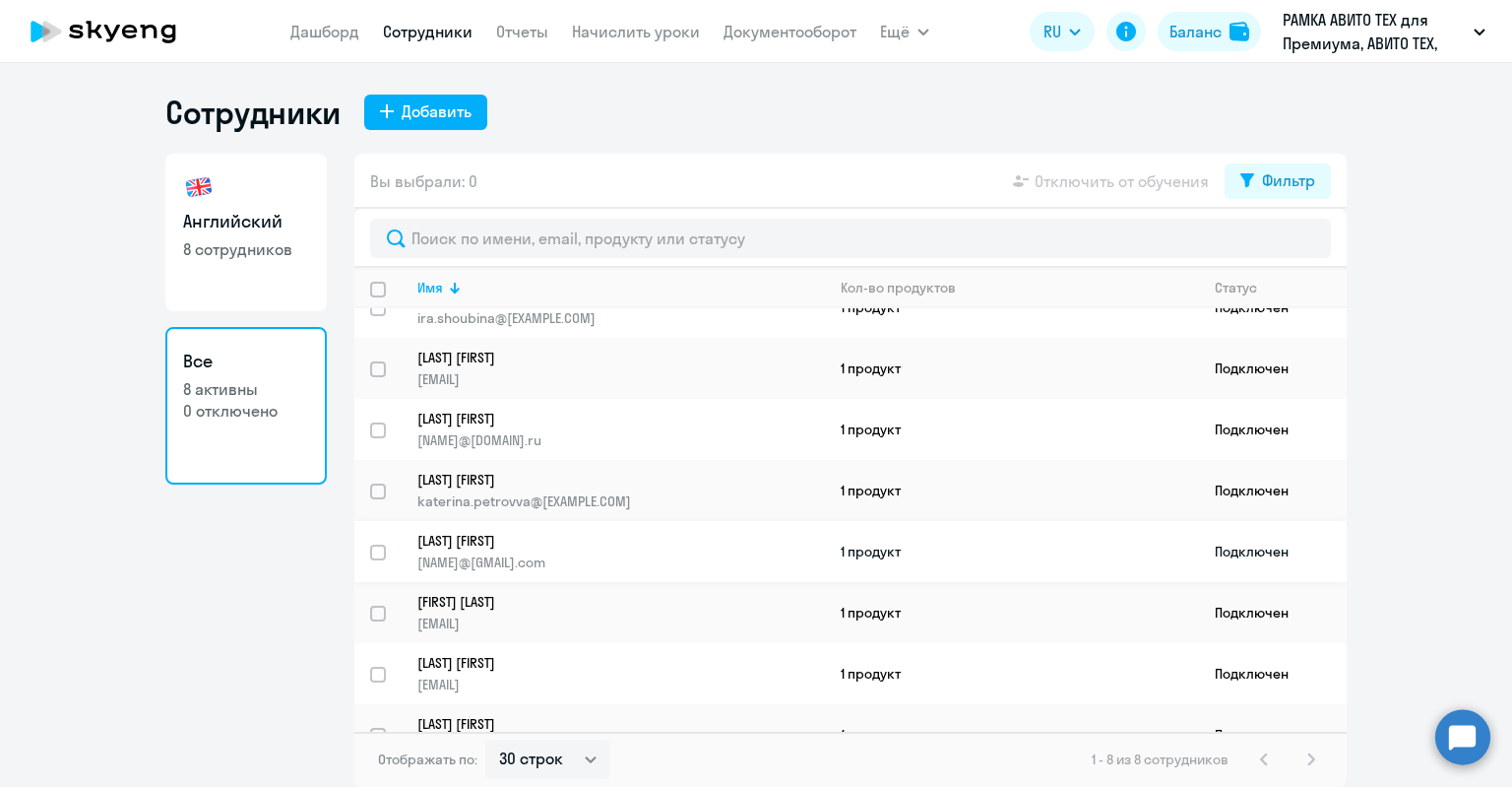 scroll, scrollTop: 57, scrollLeft: 0, axis: vertical 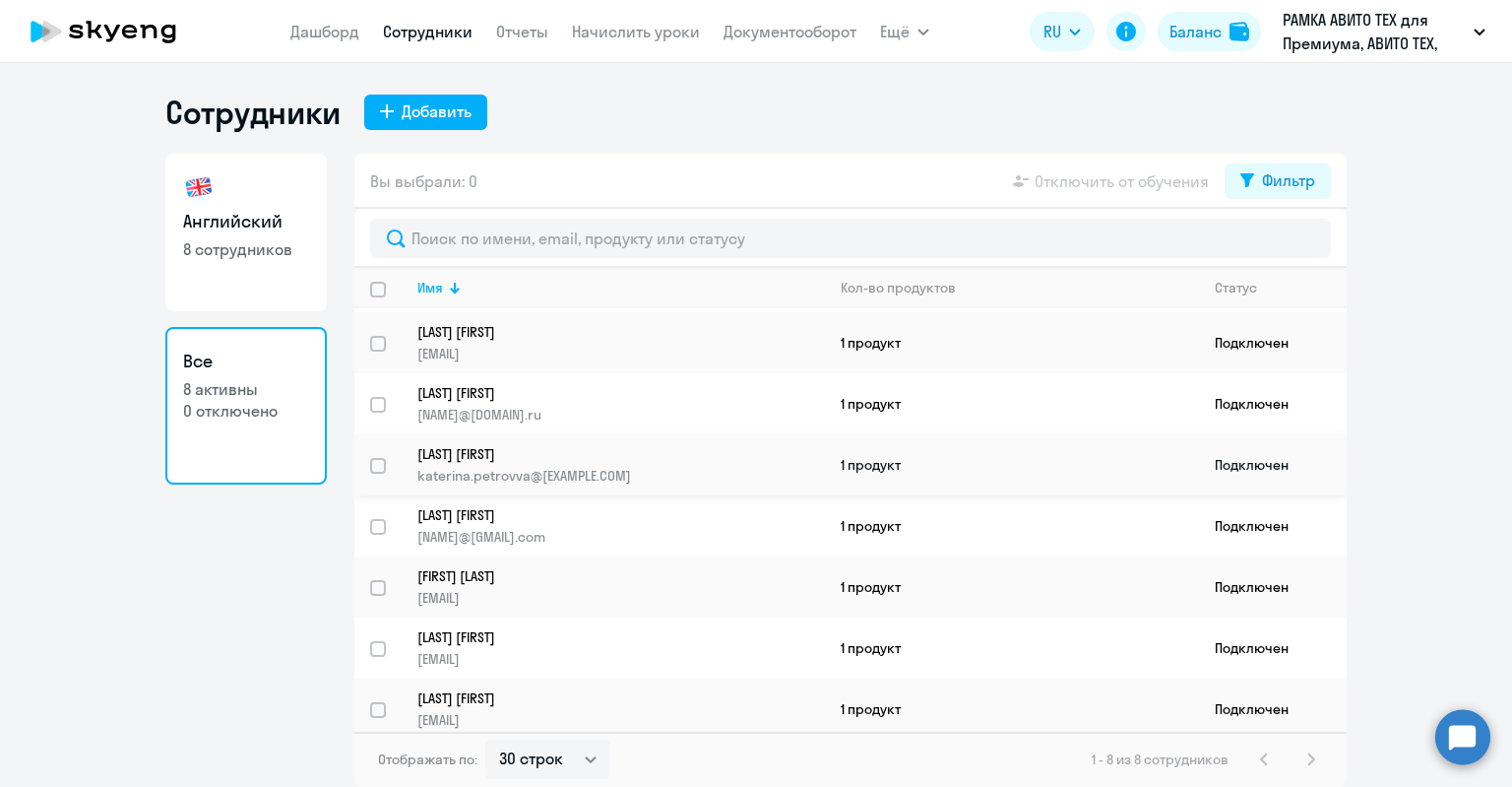 click on "katerina.petrovva@[EXAMPLE.COM]" 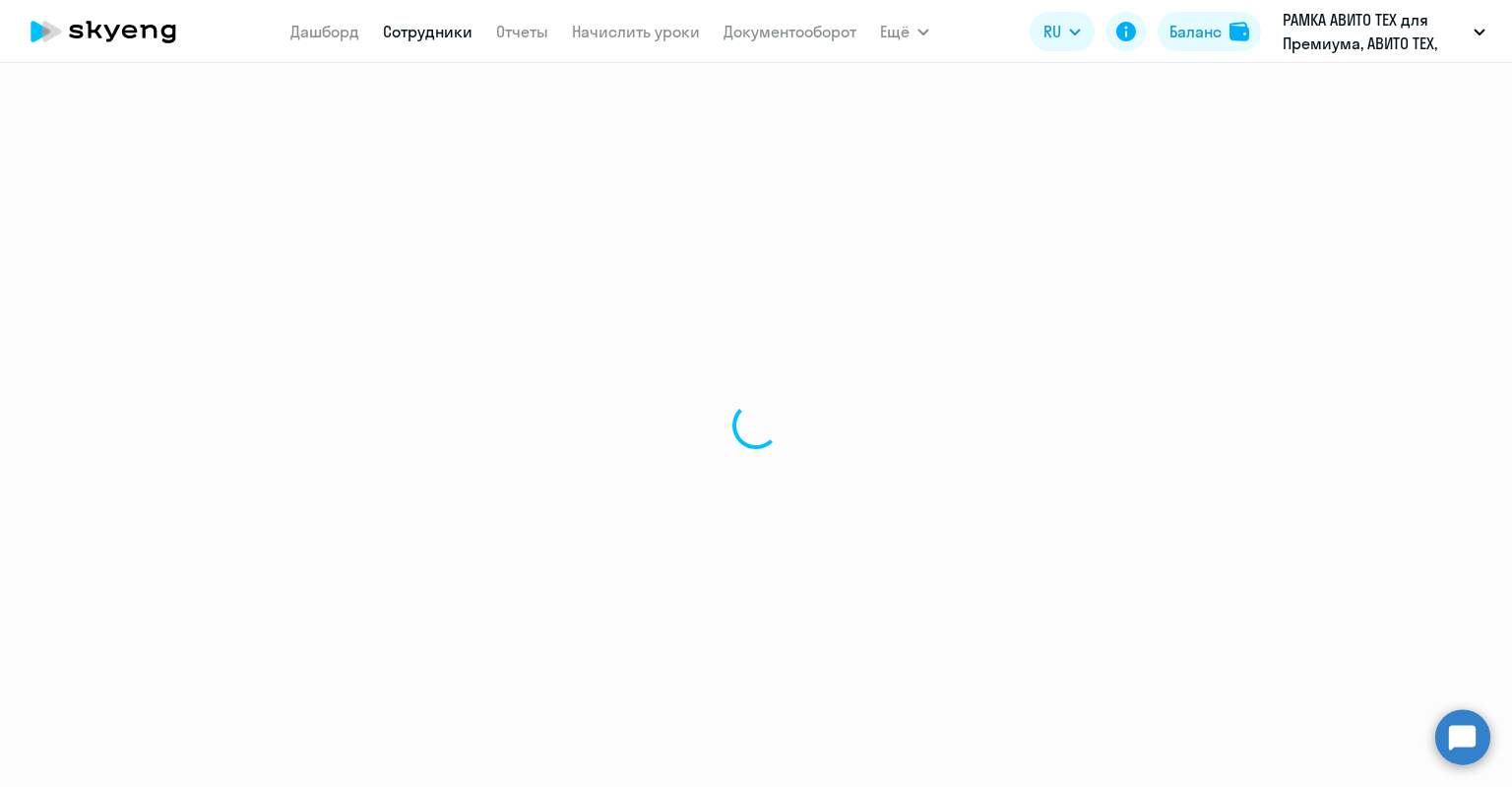 select on "english" 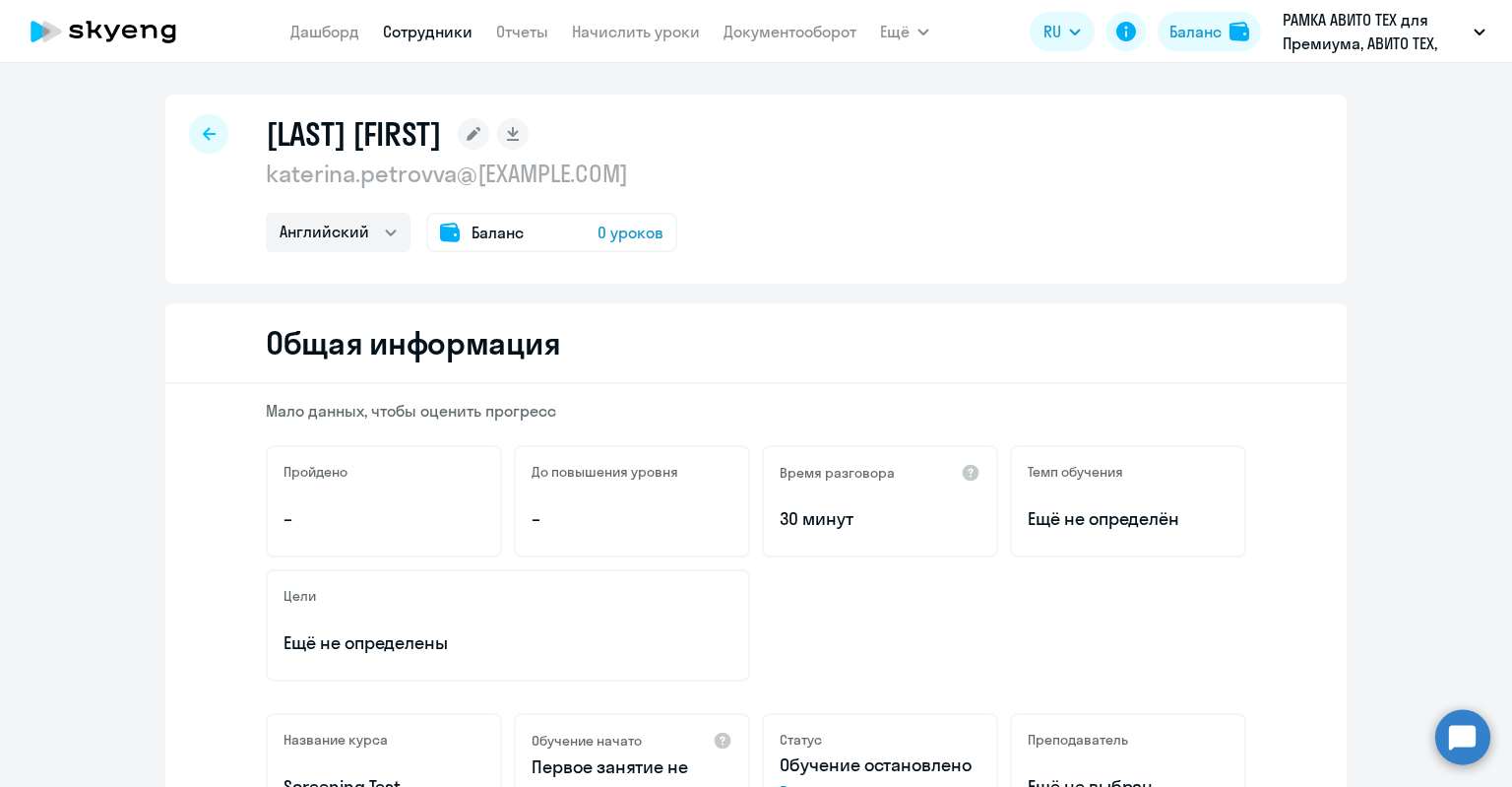 click on "Баланс" 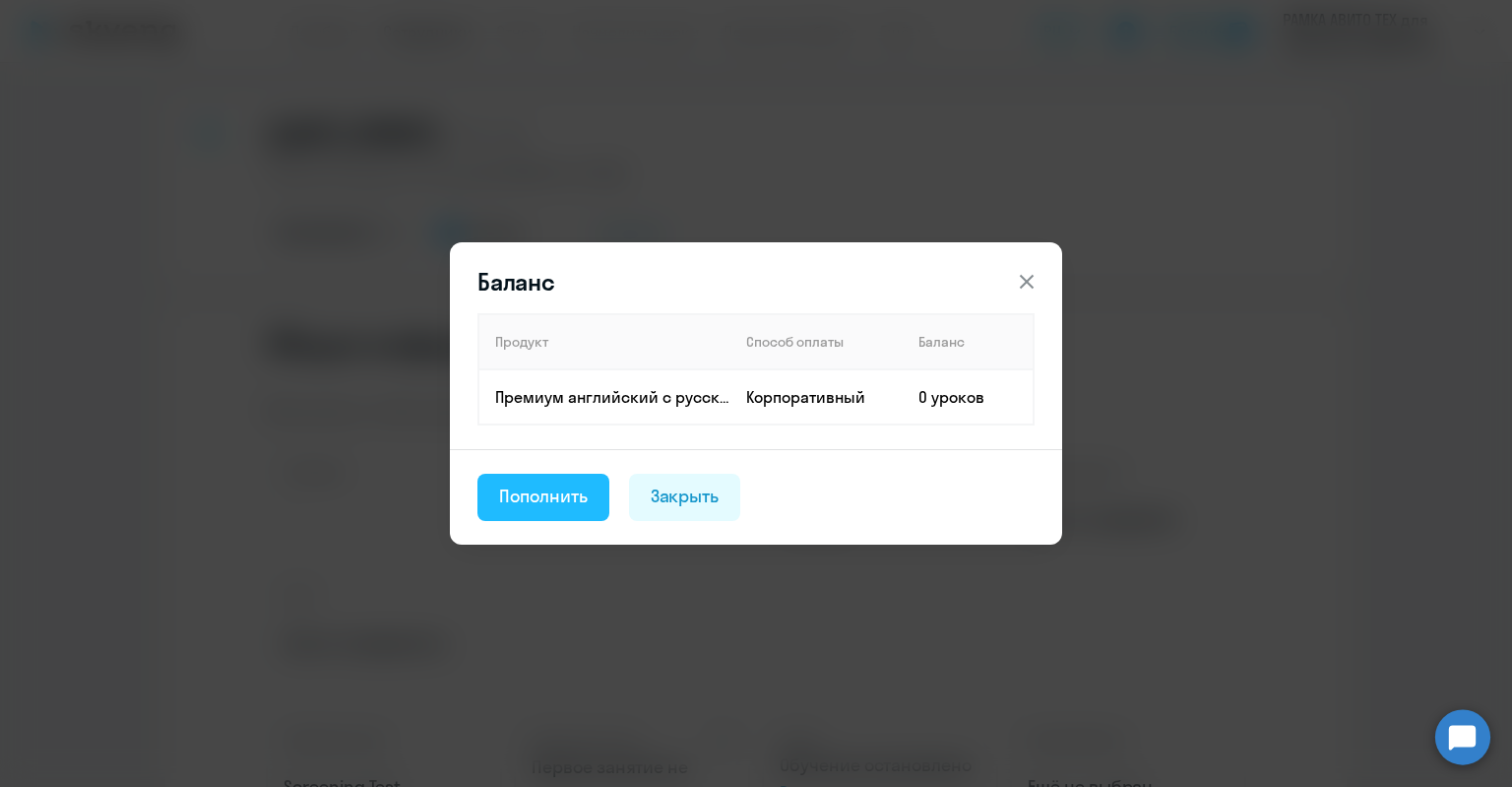 click on "Пополнить" at bounding box center [543, 496] 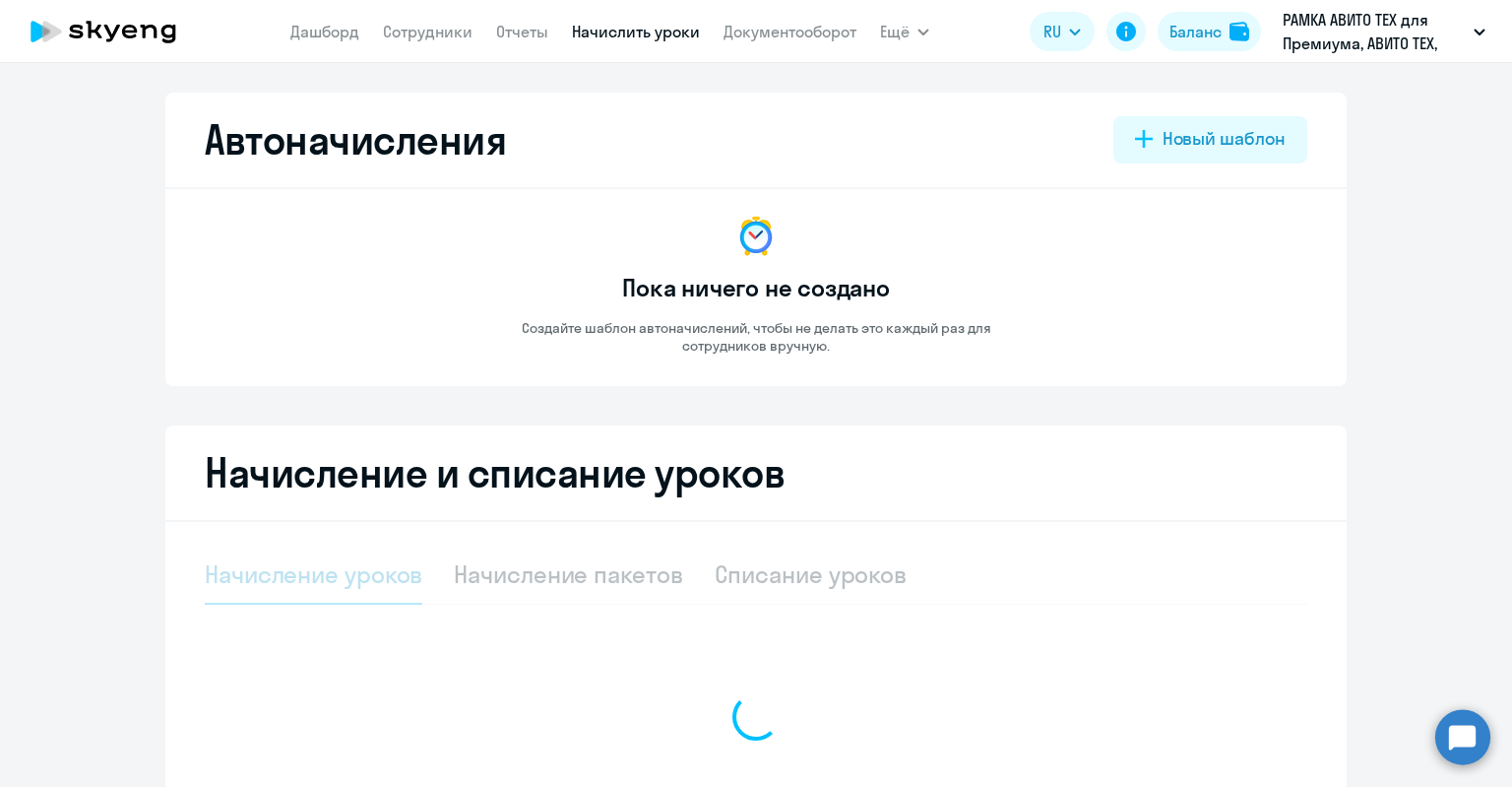 select on "10" 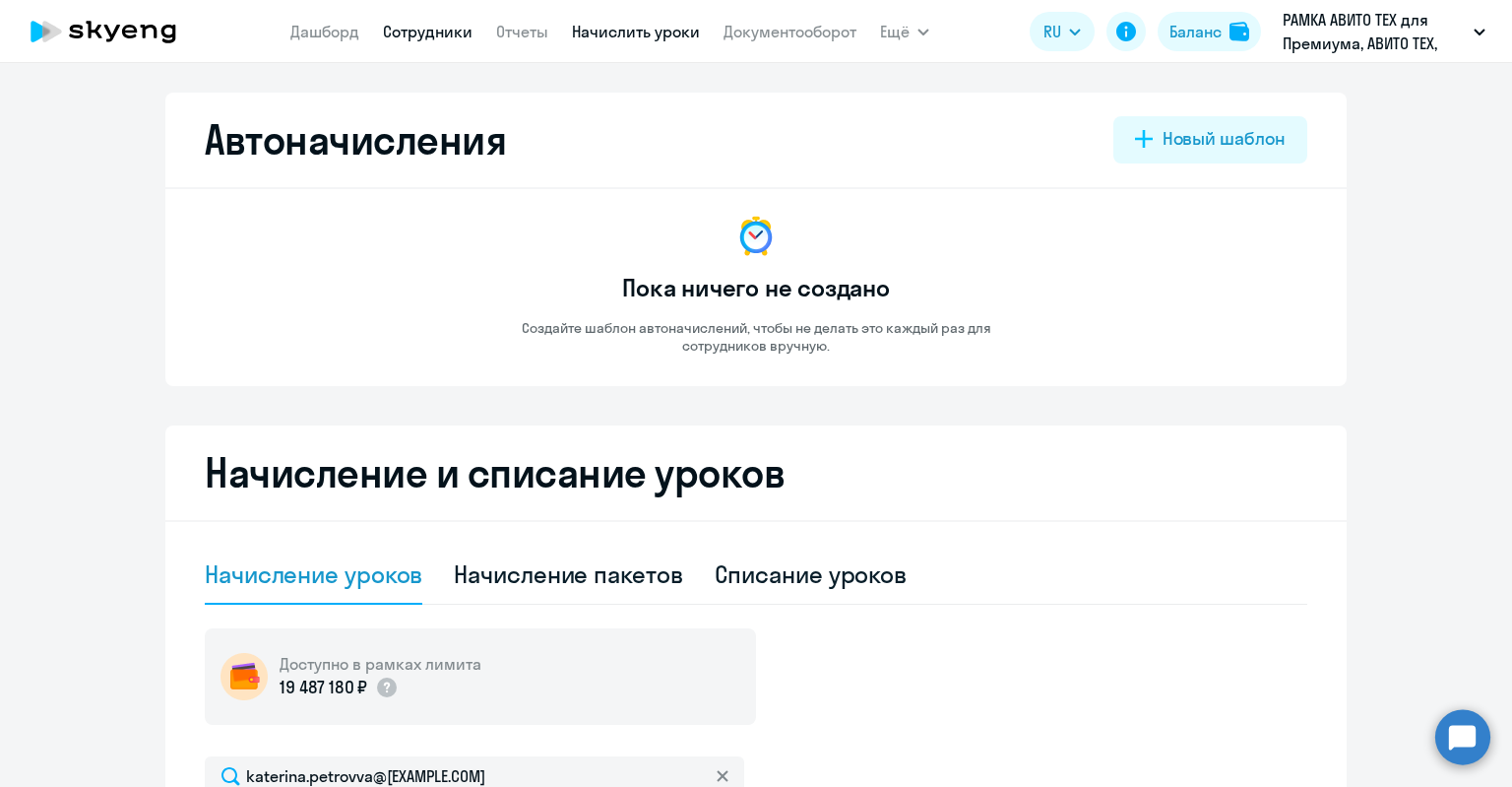 click on "Сотрудники" at bounding box center [427, 32] 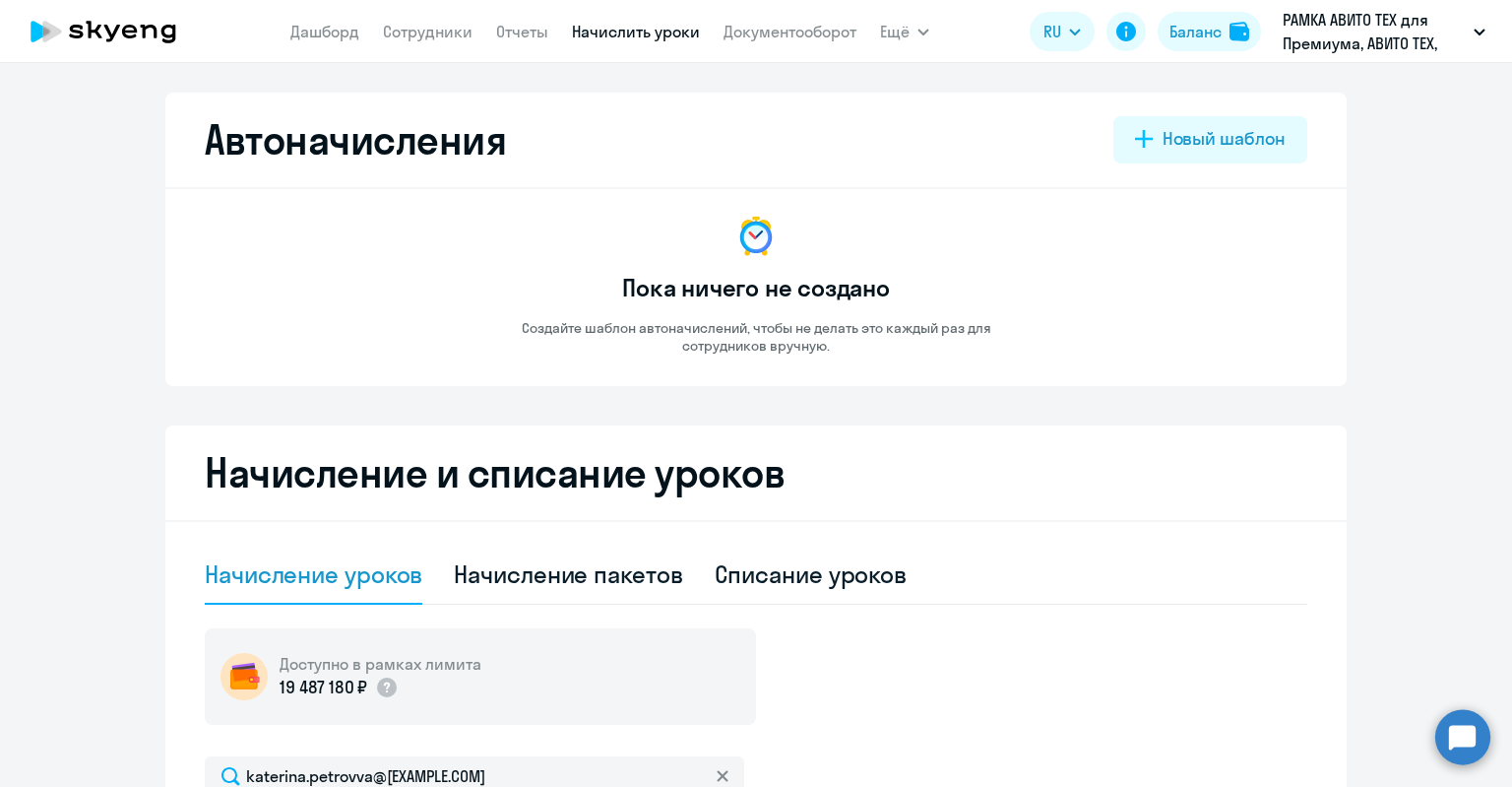 select on "30" 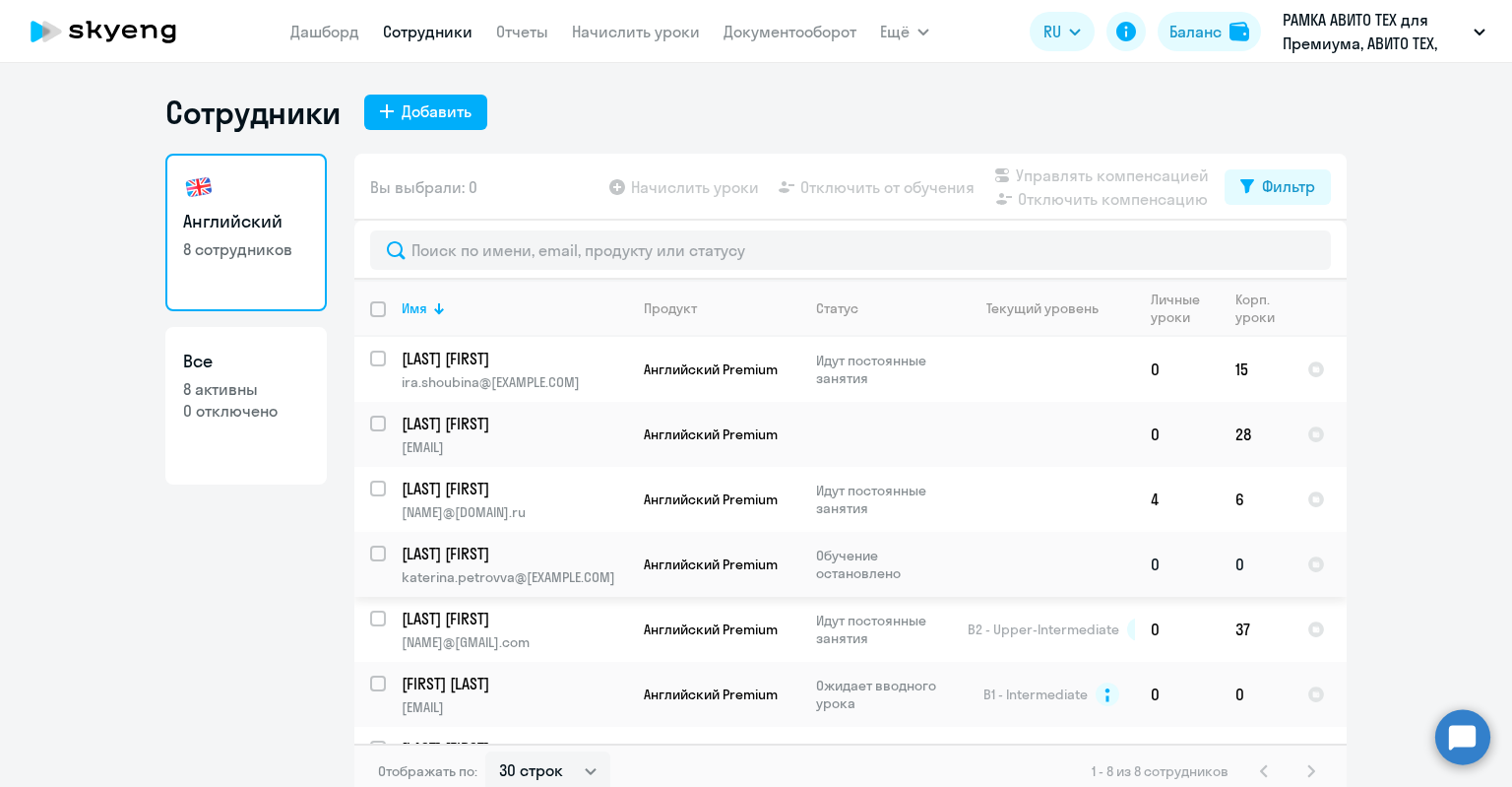 click on "[LAST] [FIRST] [NAME]@[DOMAIN].com" 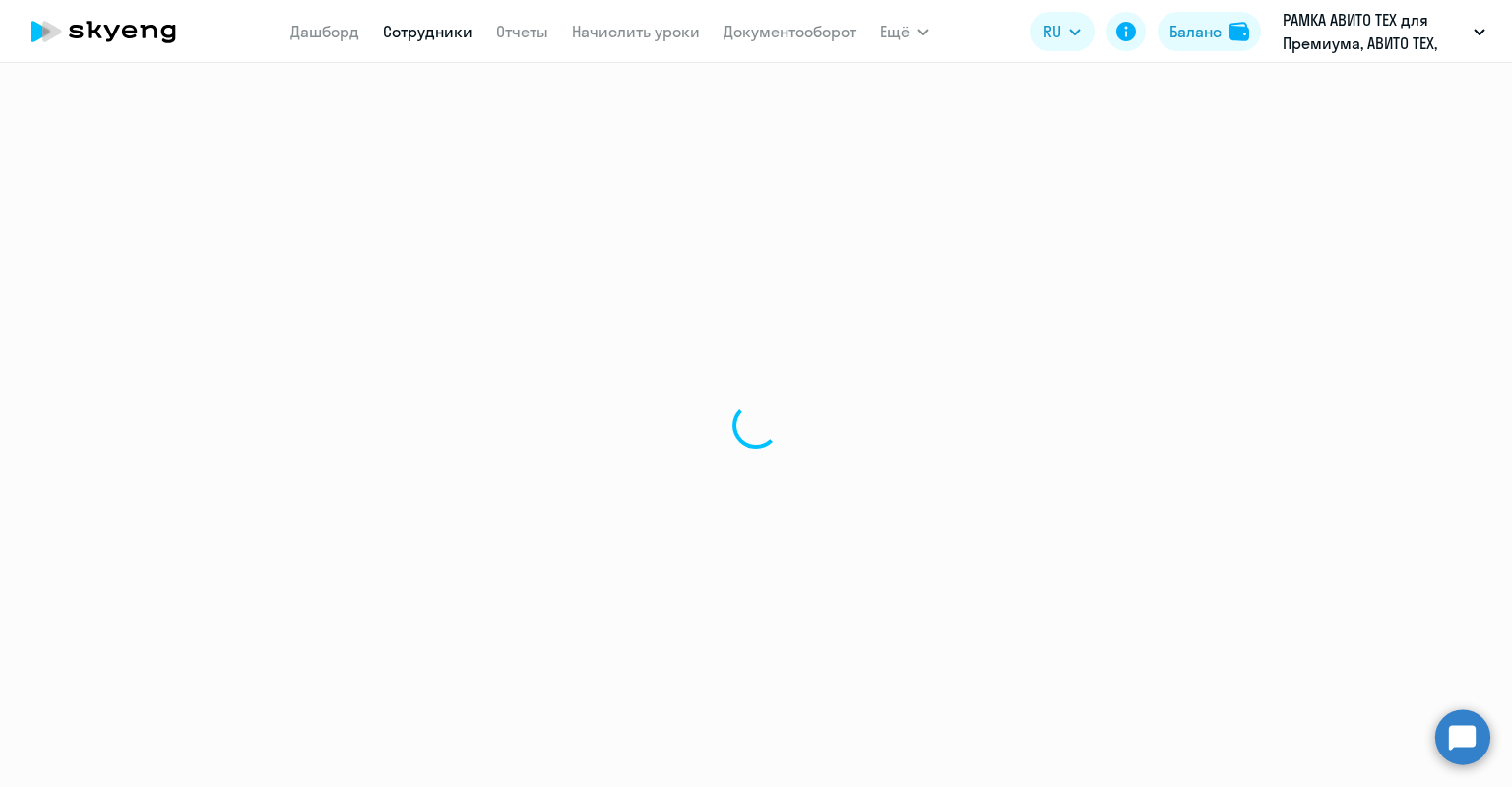 select on "english" 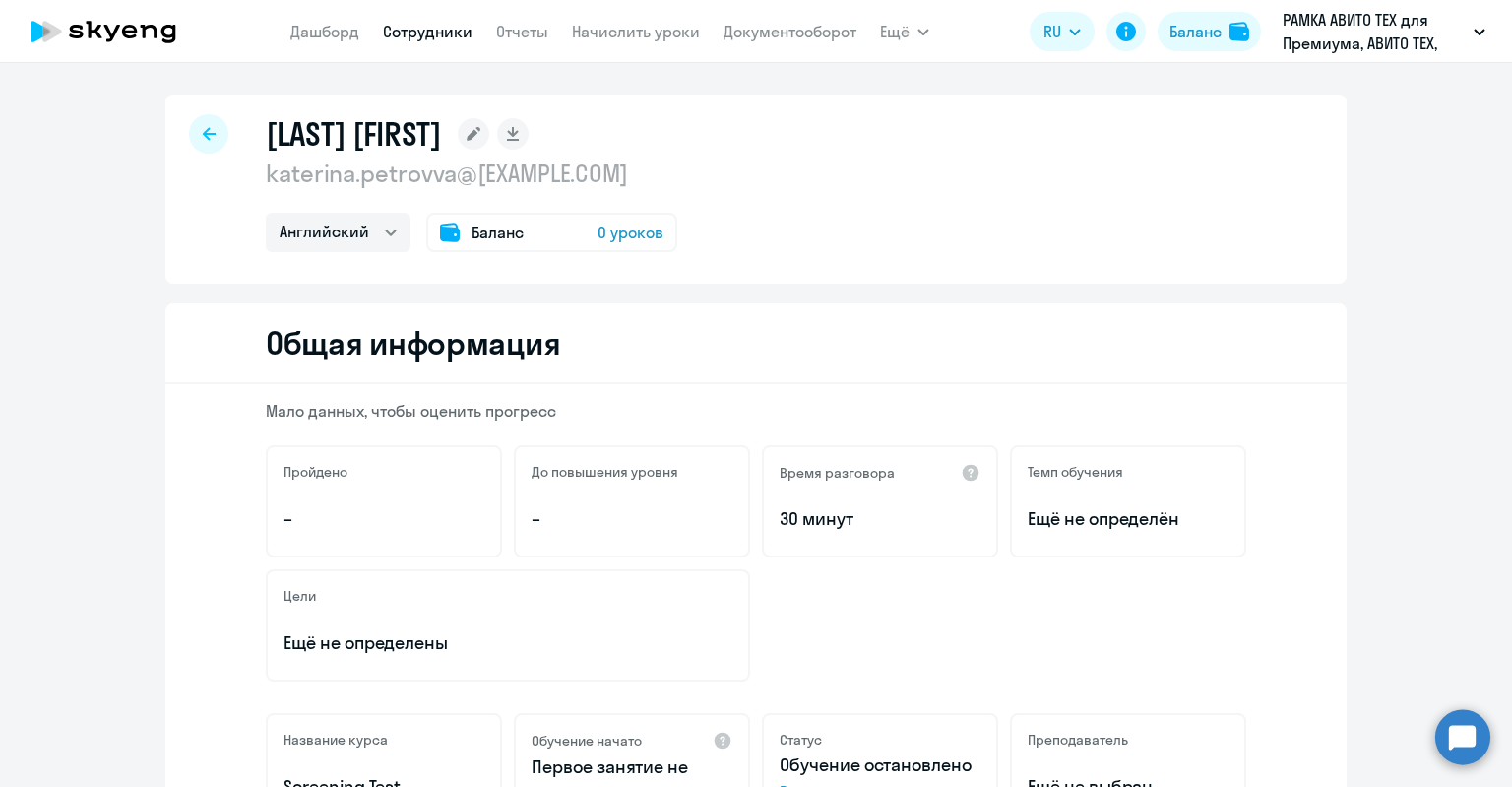 click 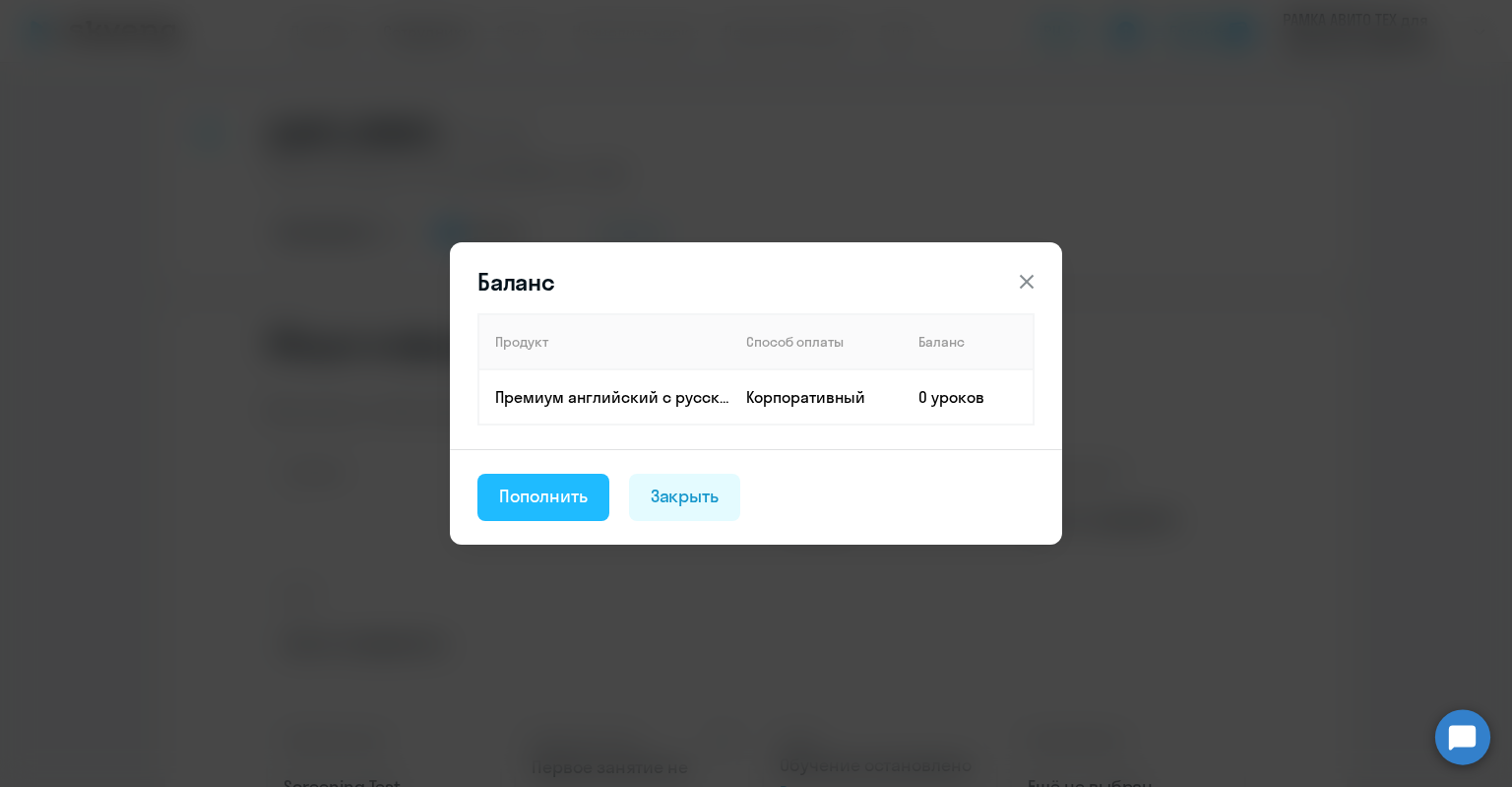 click on "Пополнить" at bounding box center (543, 496) 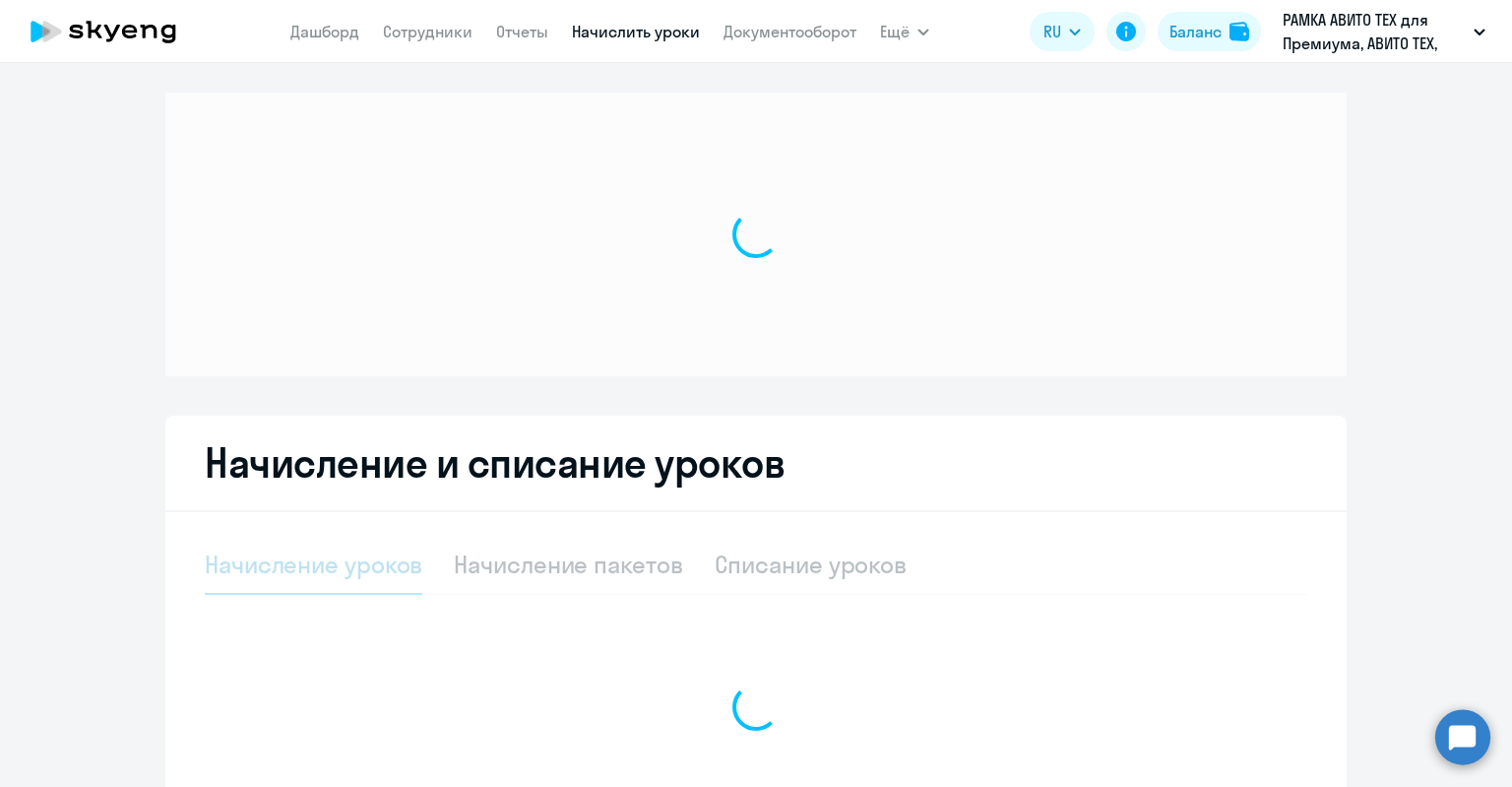 select on "10" 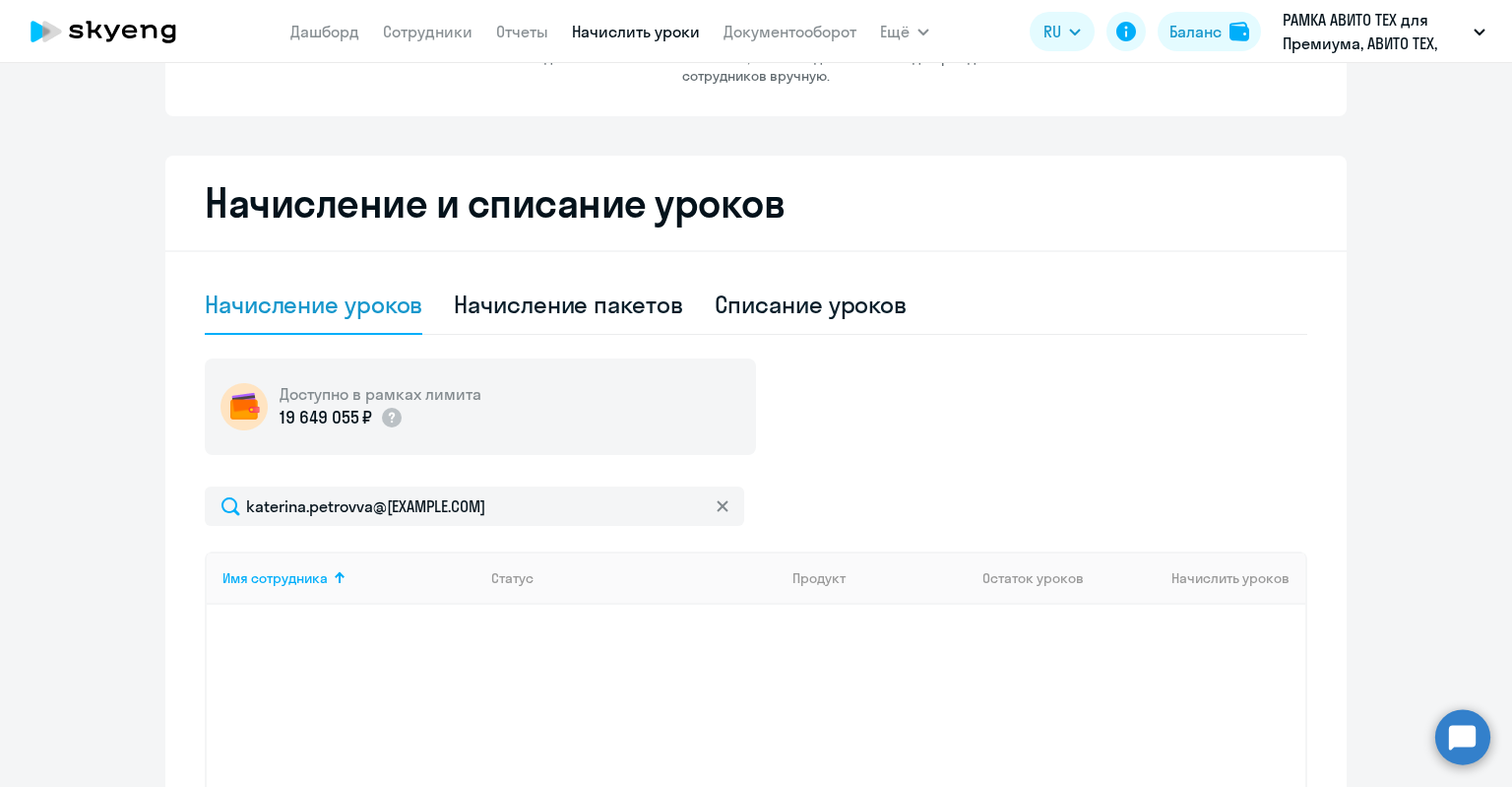 scroll, scrollTop: 199, scrollLeft: 0, axis: vertical 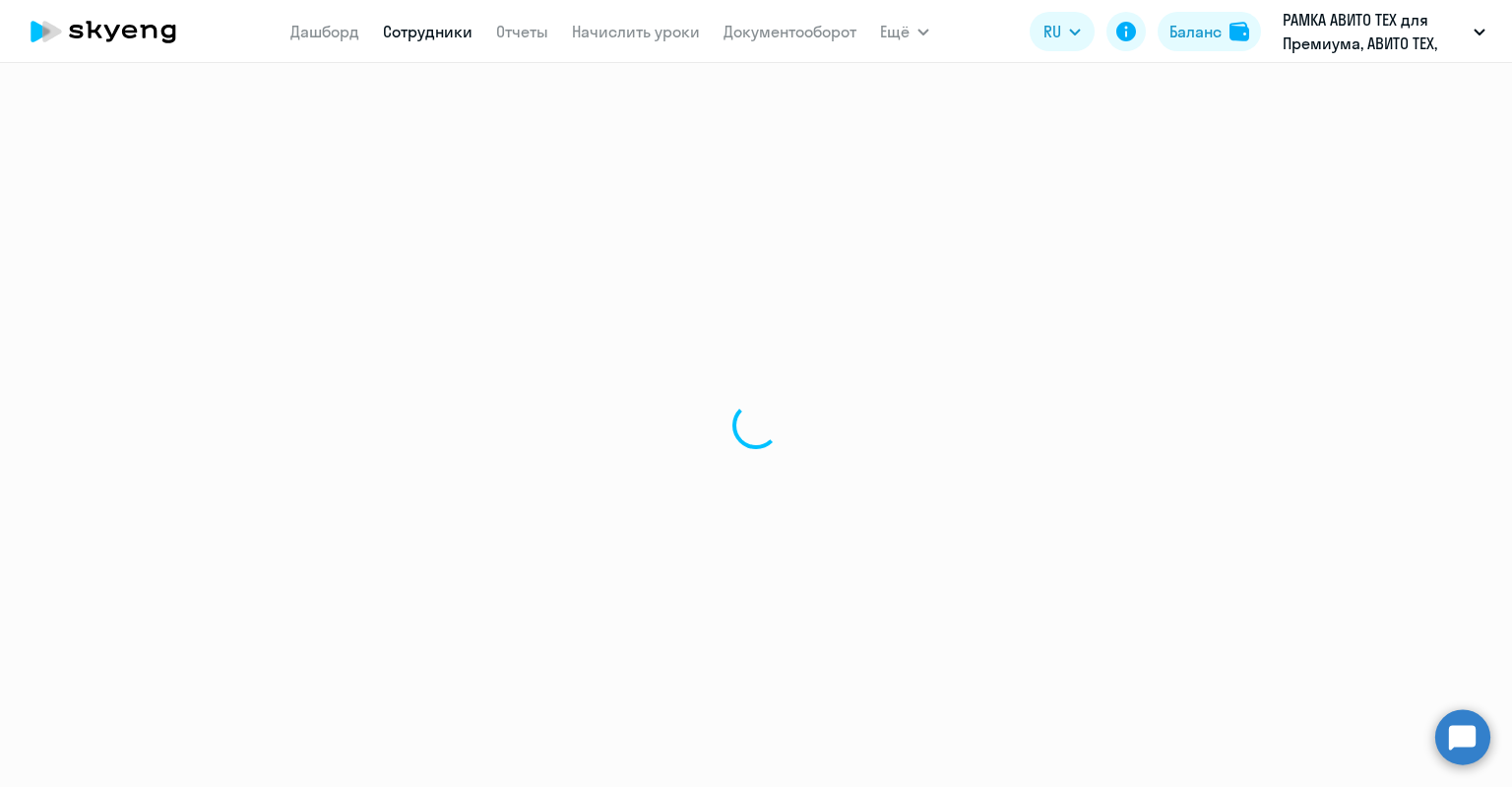 select on "english" 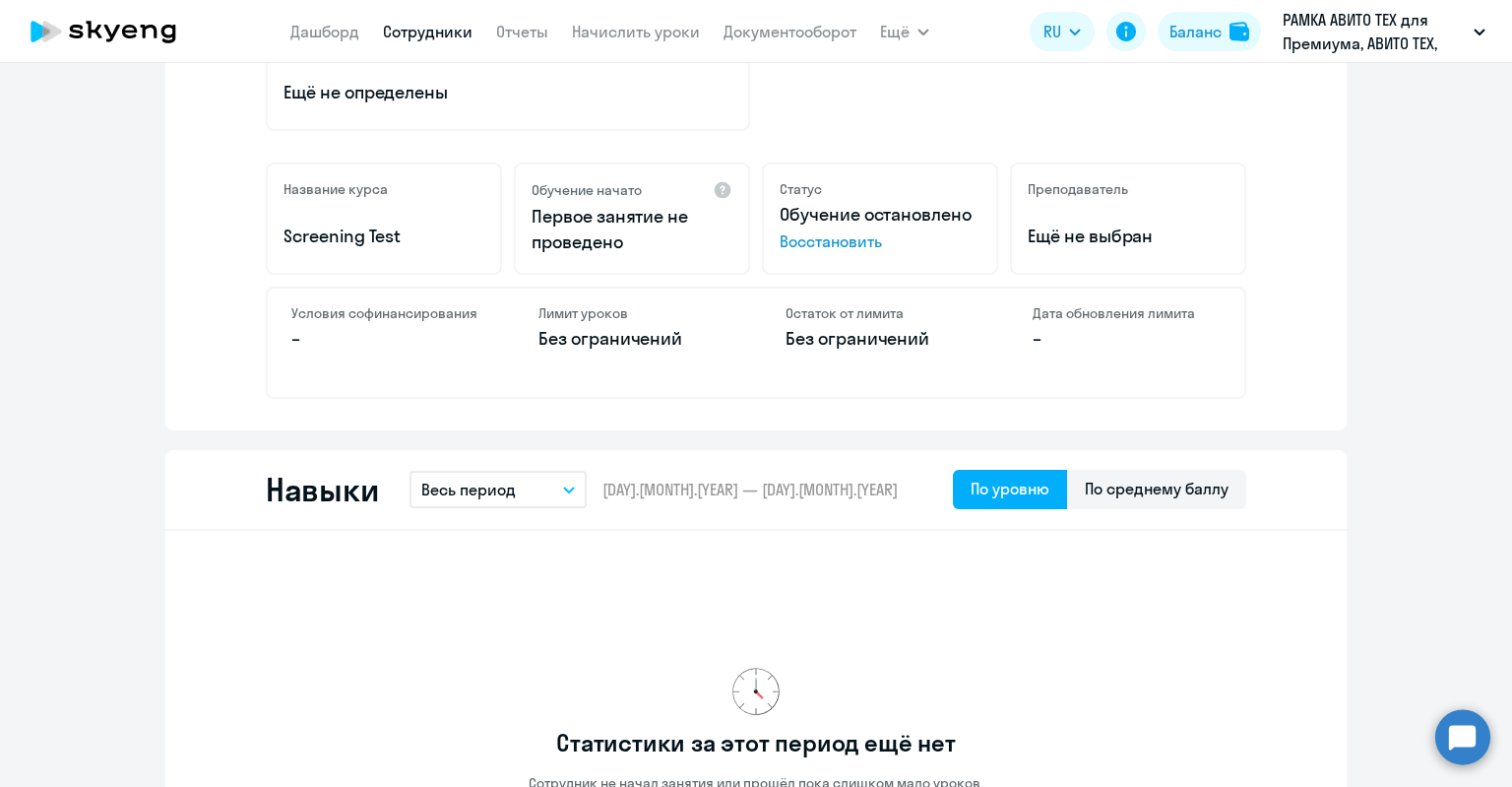 scroll, scrollTop: 492, scrollLeft: 0, axis: vertical 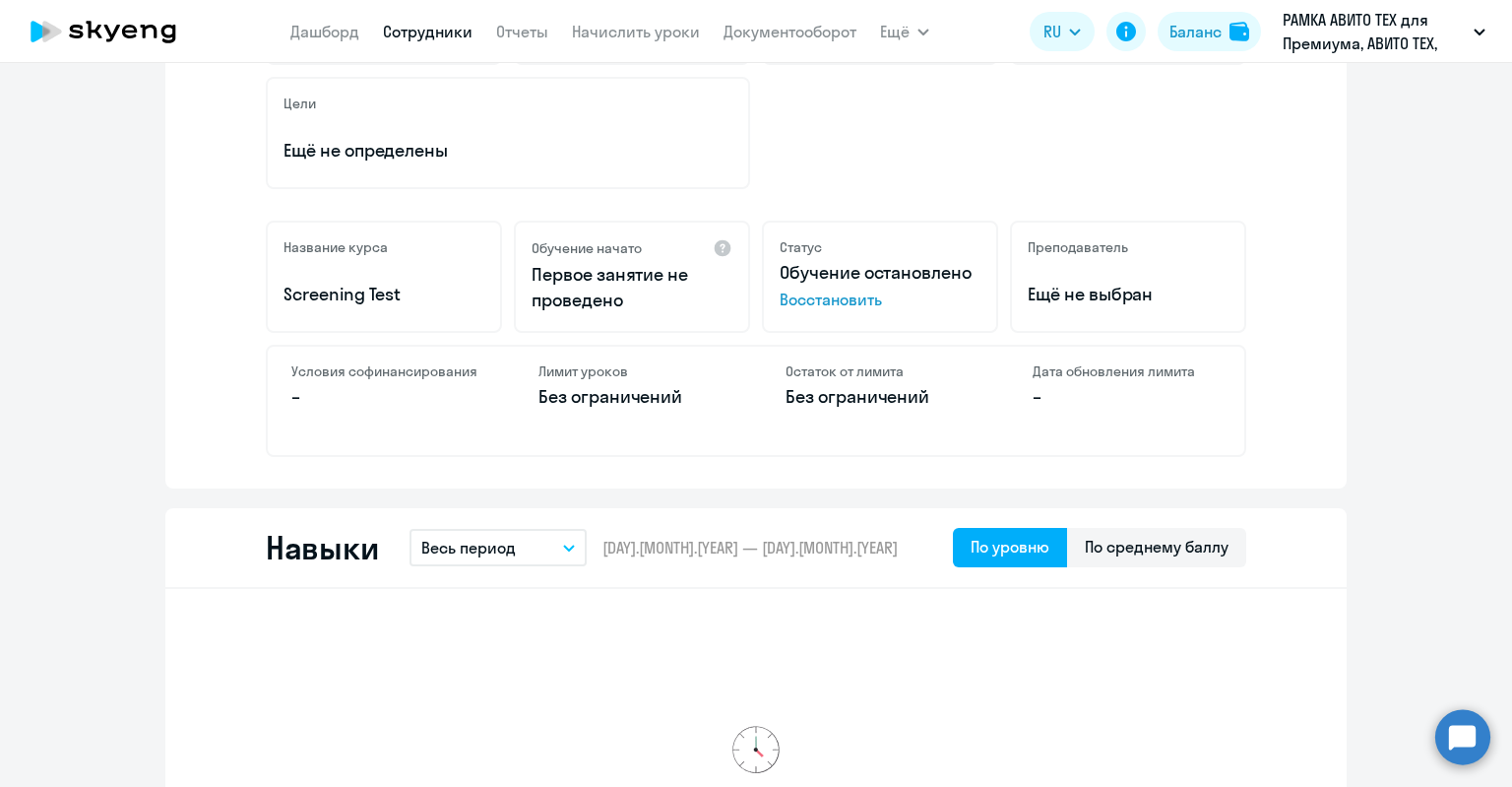 click on "Восстановить" 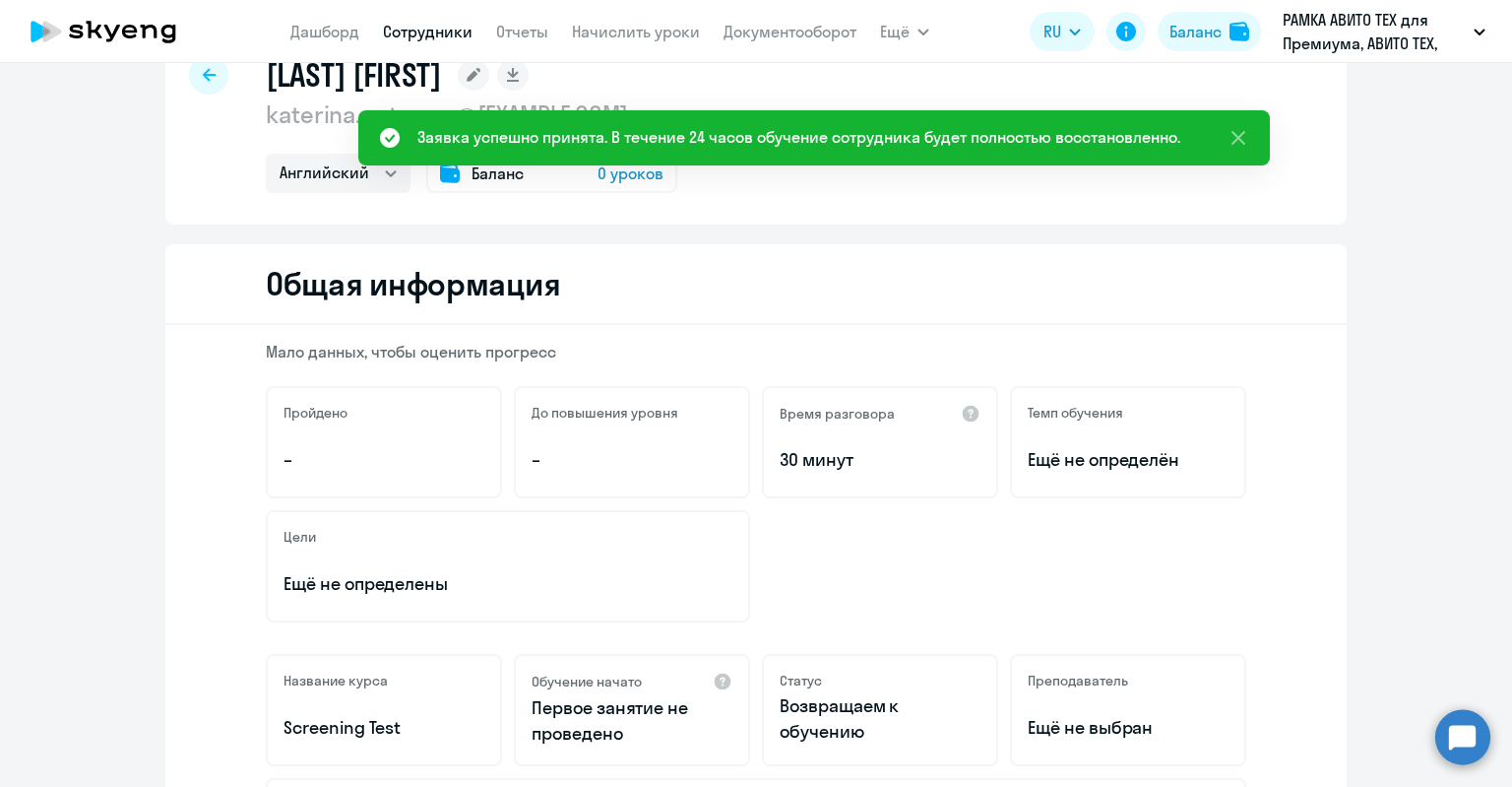 scroll, scrollTop: 0, scrollLeft: 0, axis: both 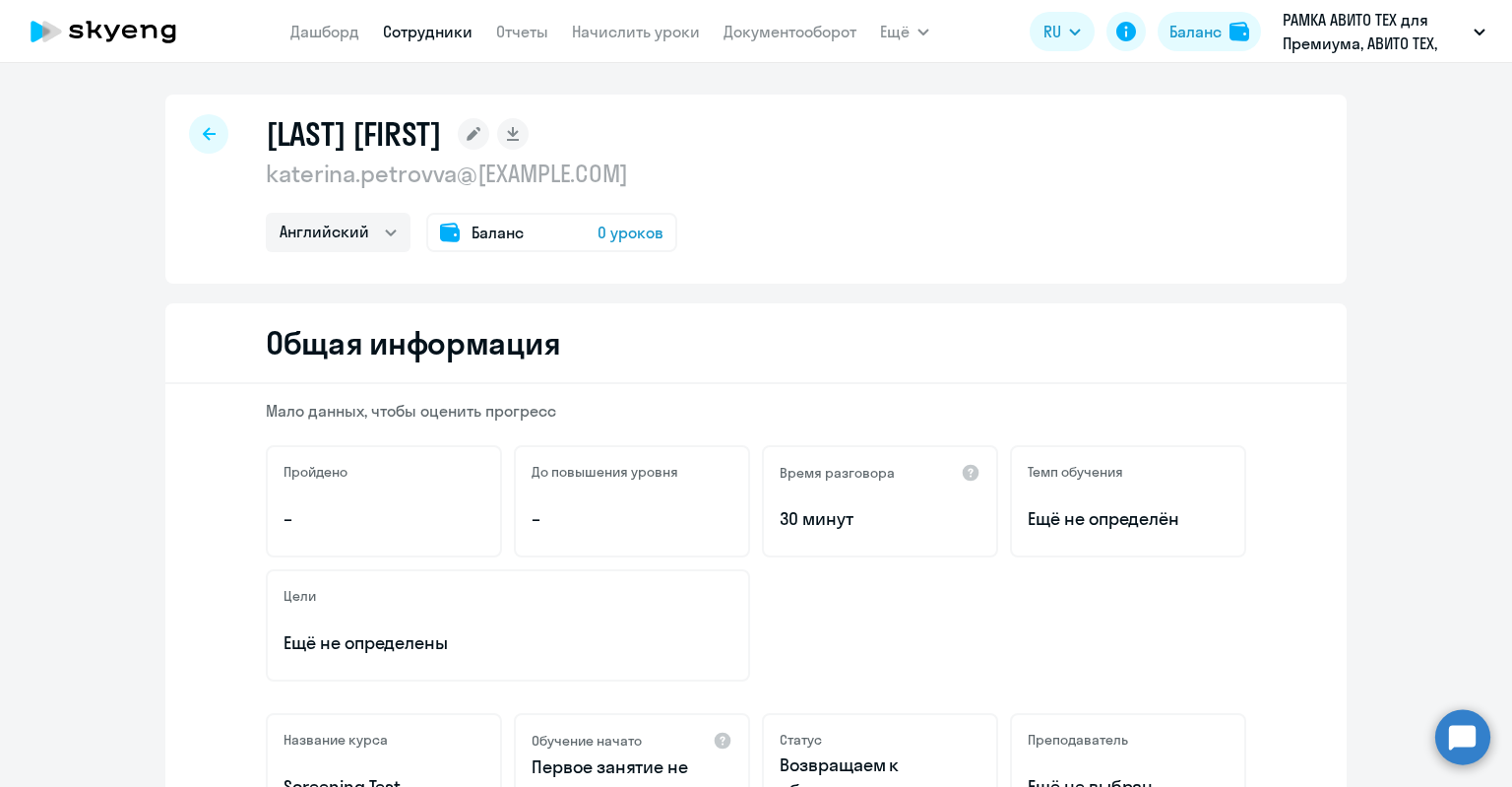 click on "[LAST] [FIRST]
[NAME]@[DOMAIN].com  Английский
Баланс 0 уроков" 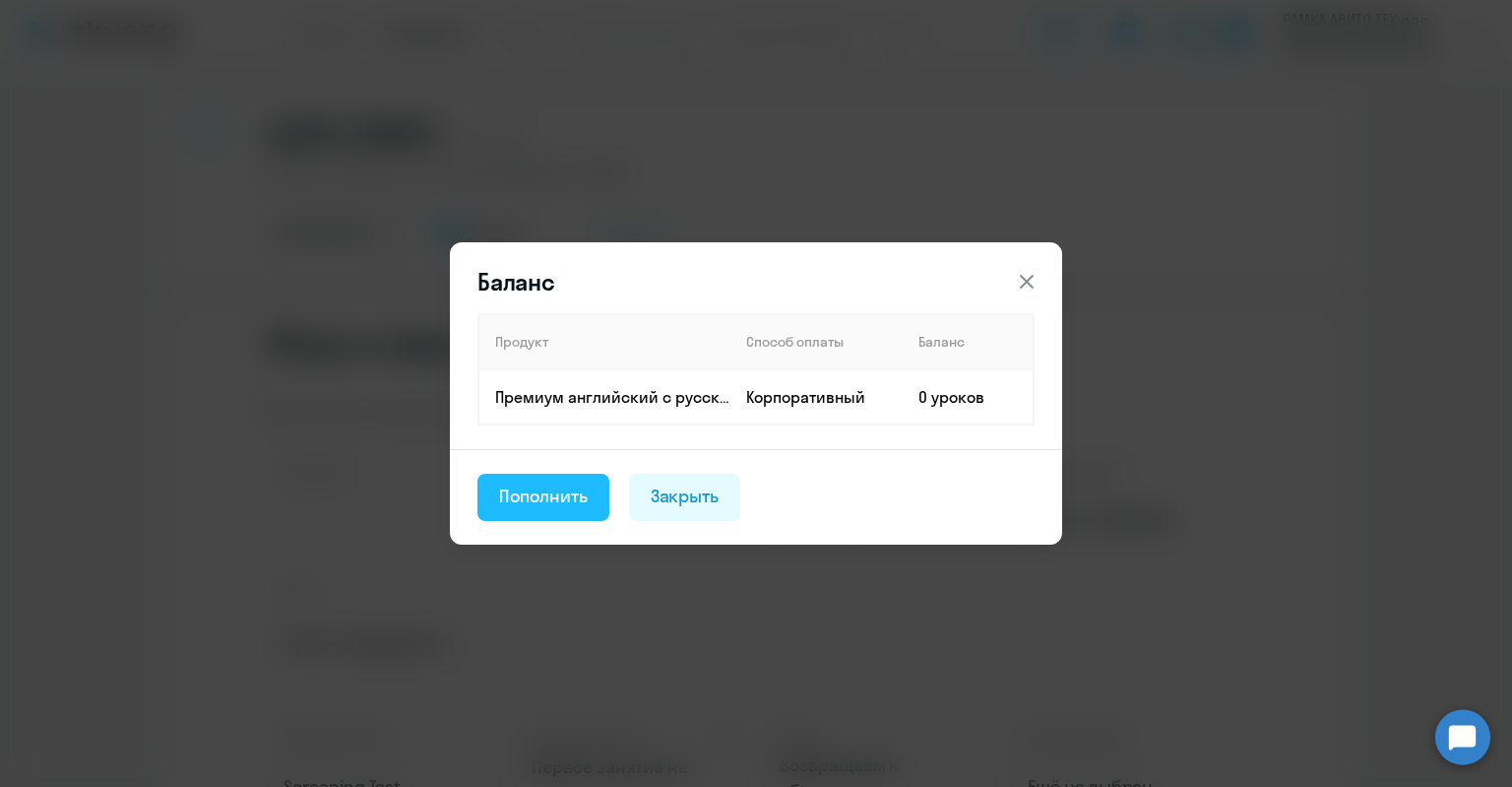 click on "Пополнить" at bounding box center (543, 496) 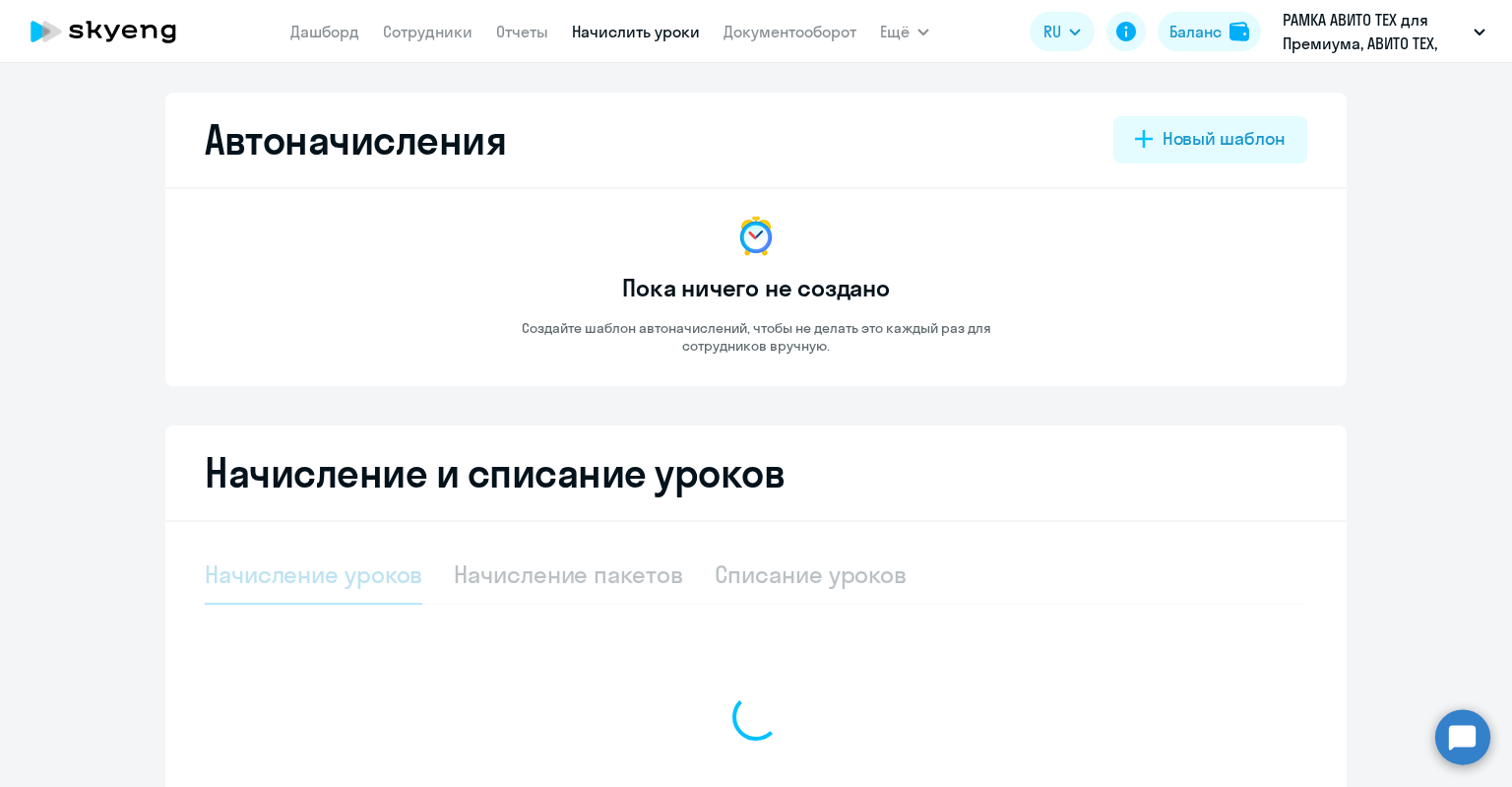 select on "10" 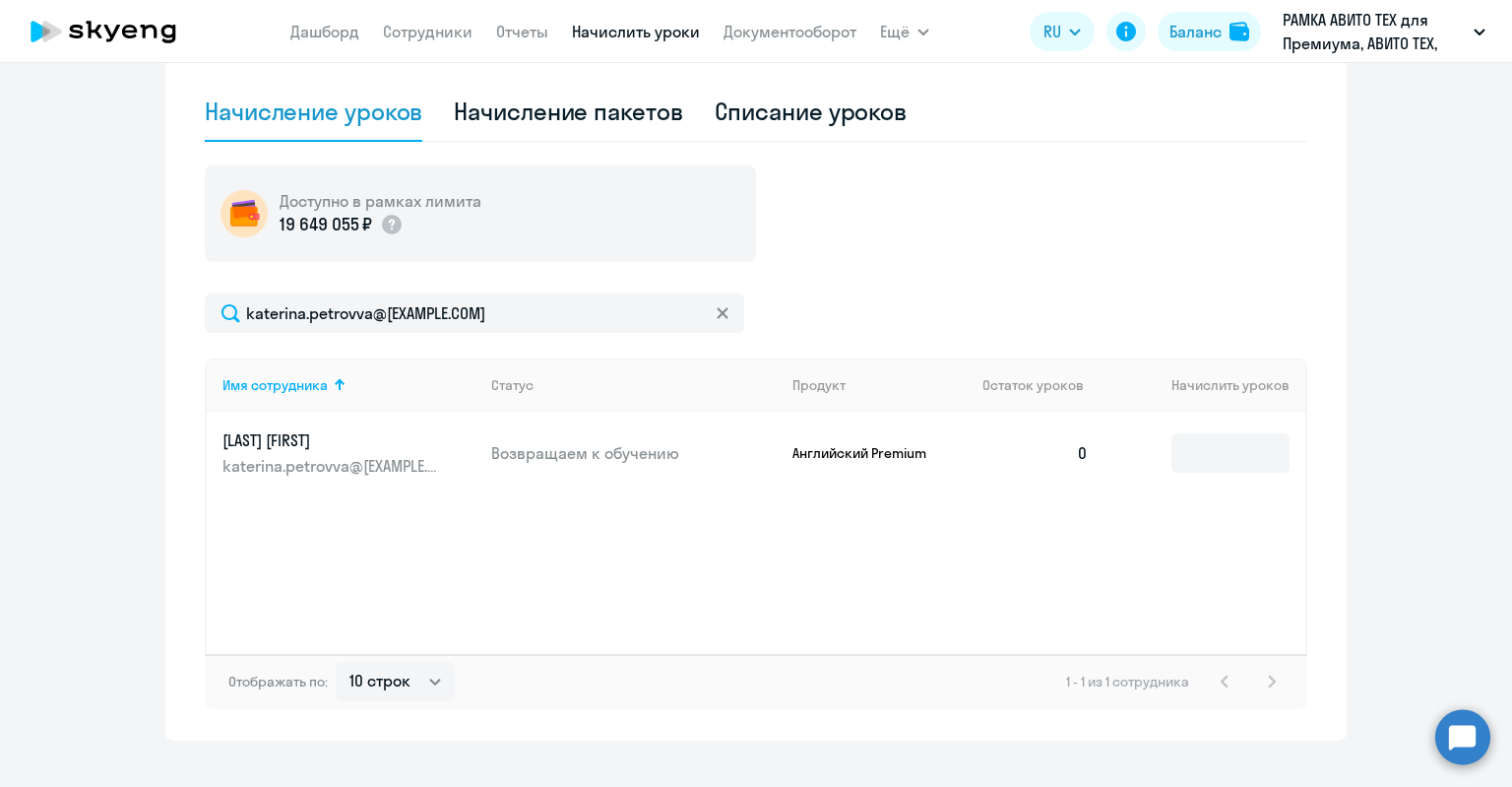 scroll, scrollTop: 494, scrollLeft: 0, axis: vertical 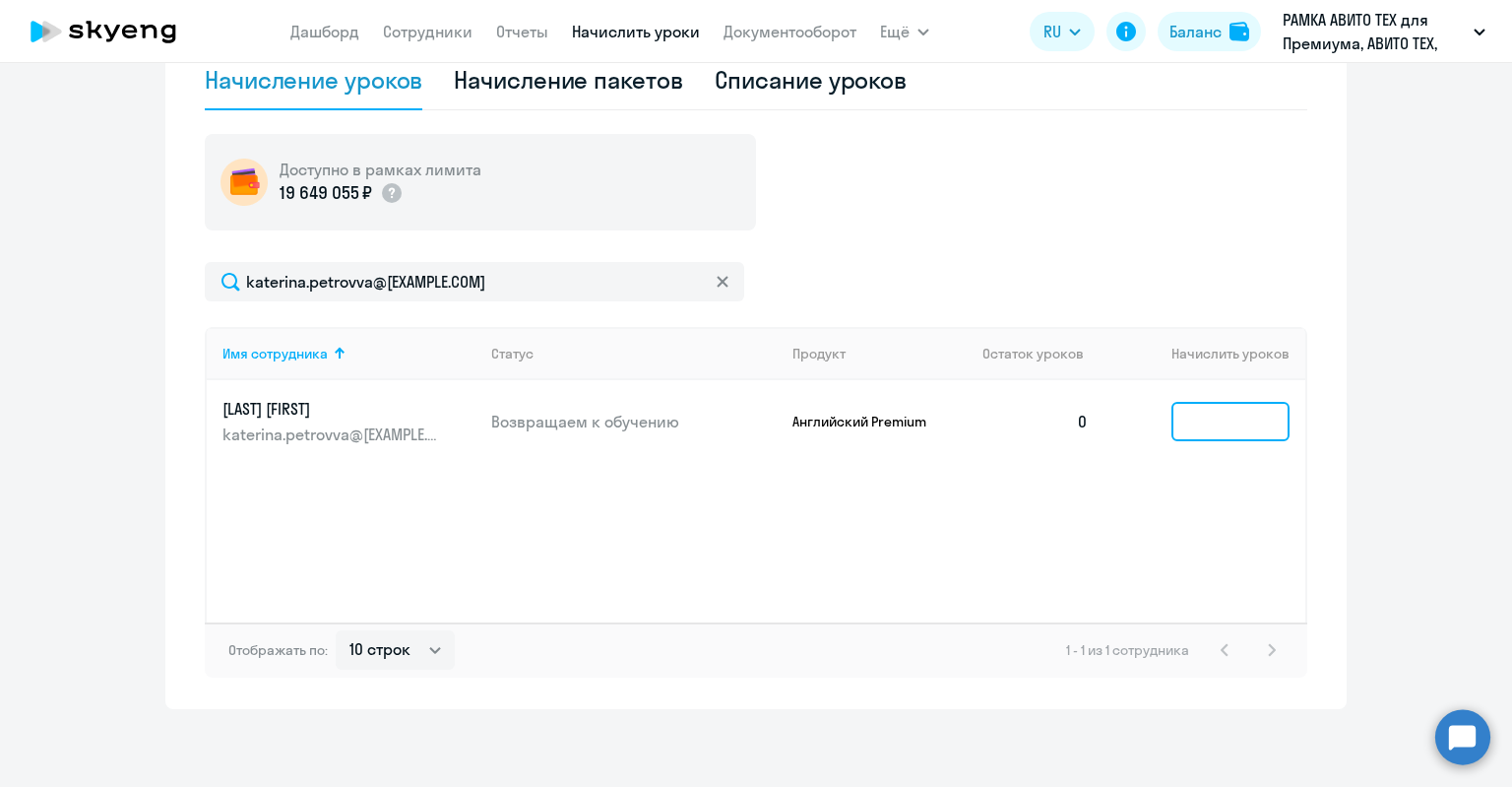 click 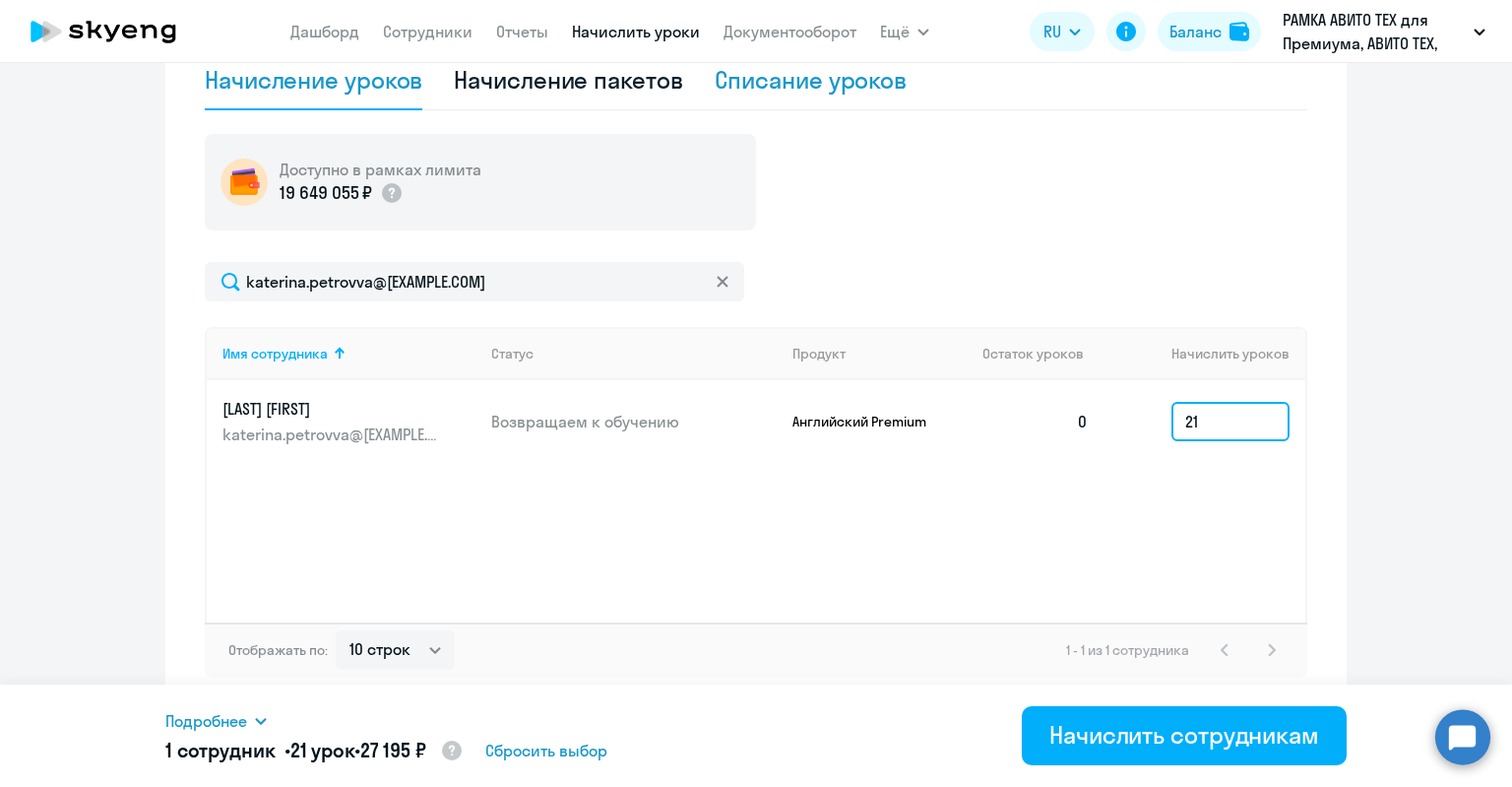 type on "21" 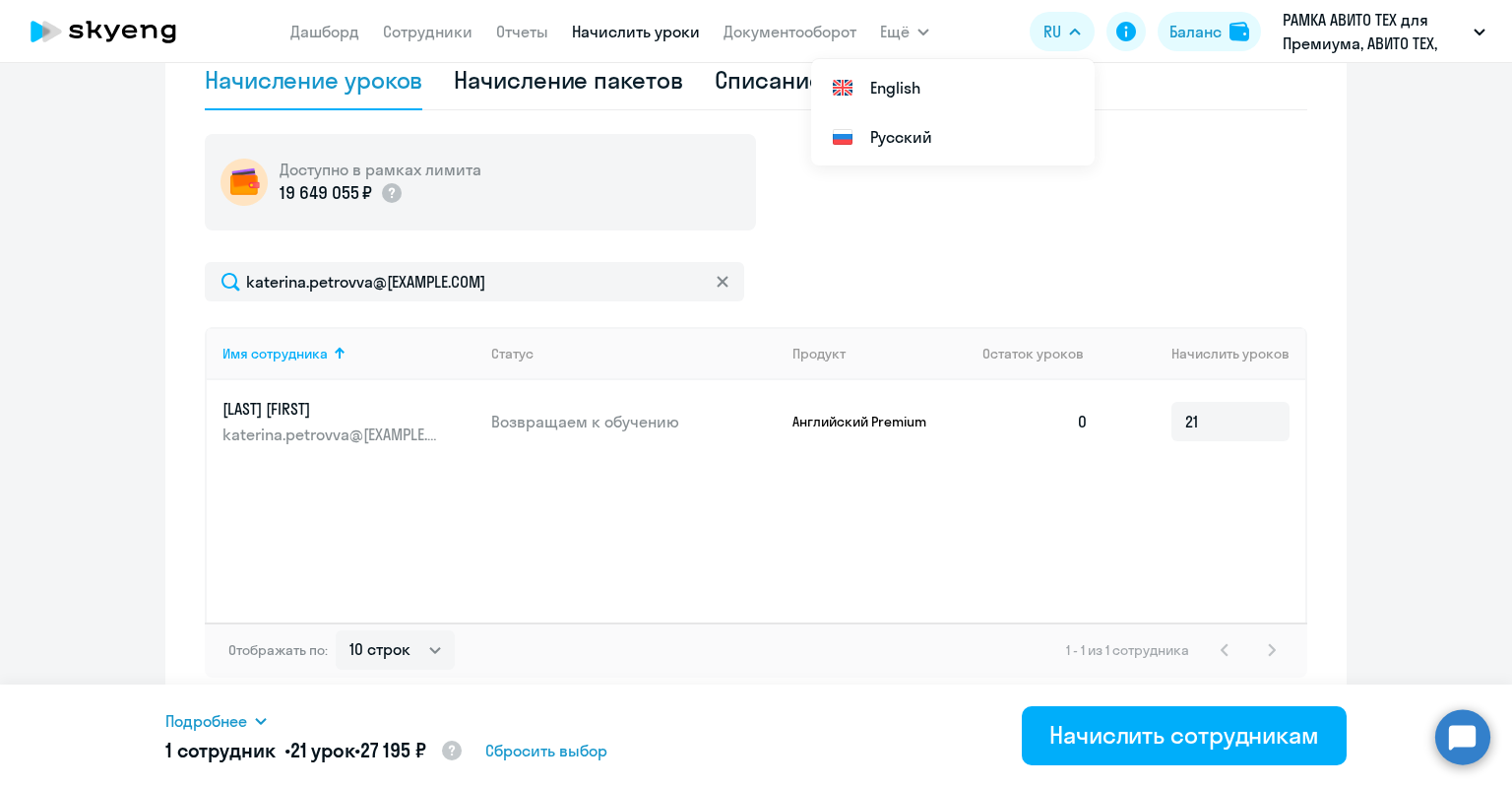 click on "Имя сотрудника   Статус   Продукт   Остаток уроков   Начислить уроков  [LAST] [FIRST] [NAME]@[DOMAIN].com Возвращаем к обучению Английский Premium  0  21" 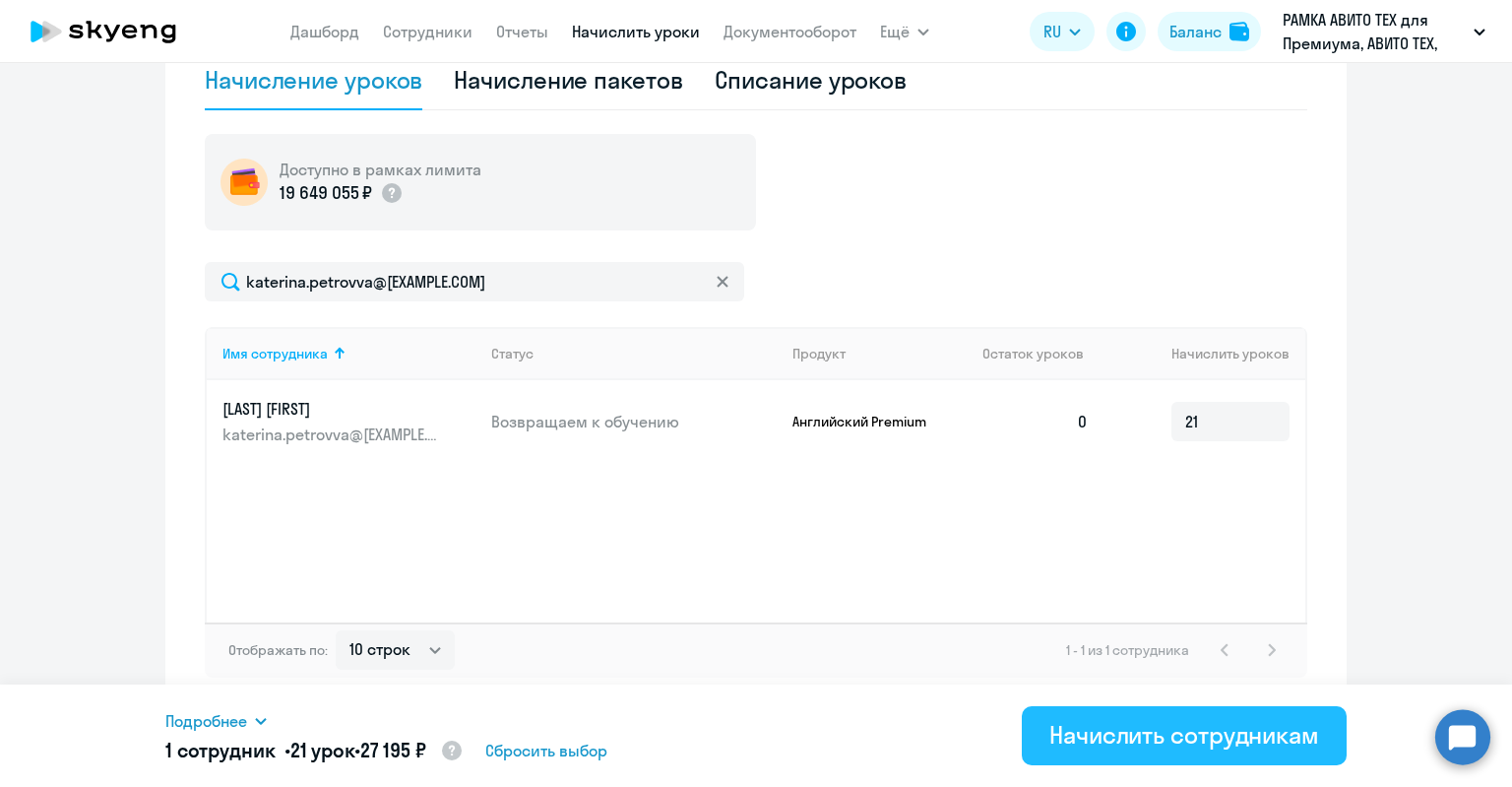 click on "Начислить сотрудникам" at bounding box center [1184, 735] 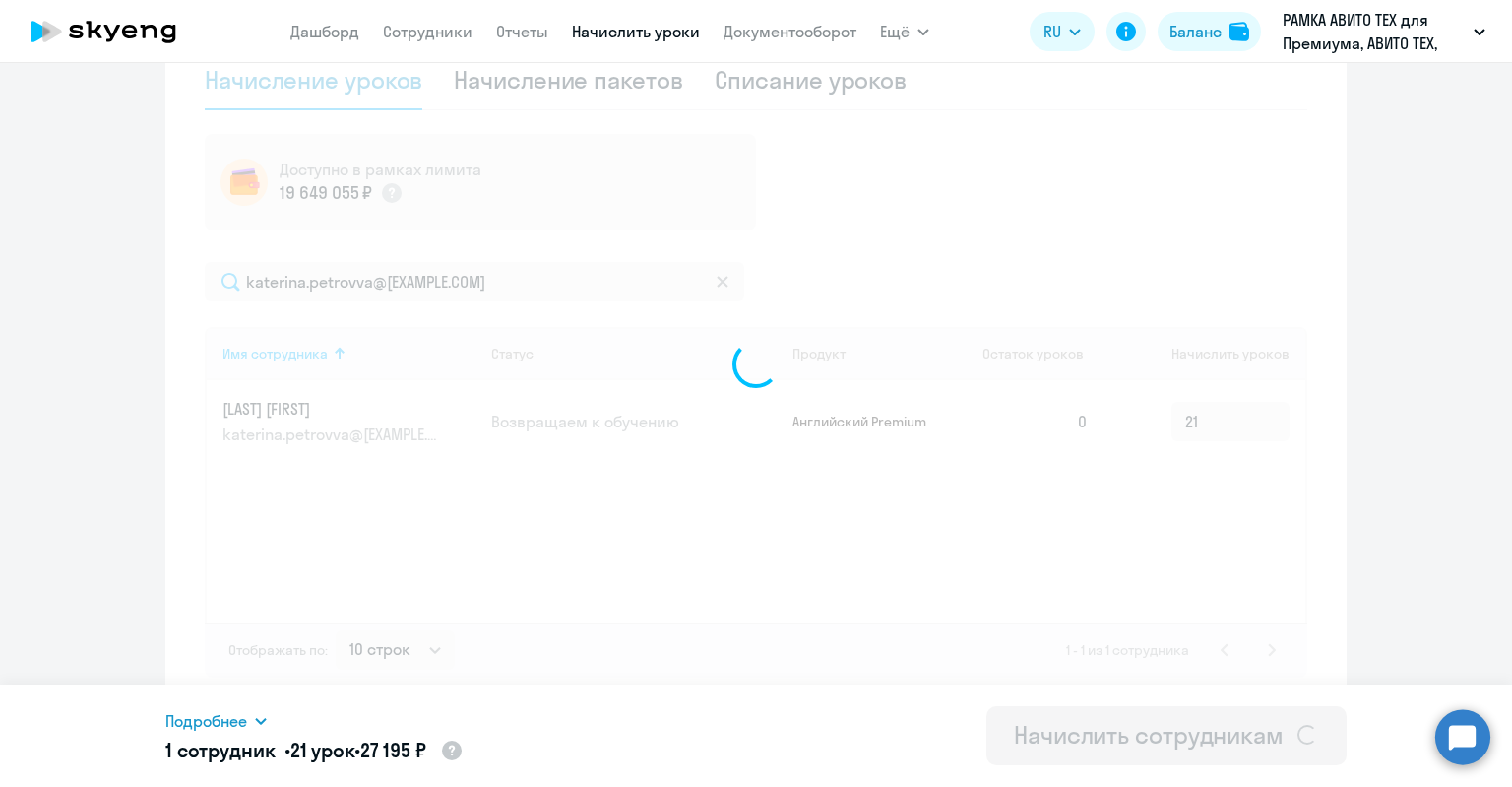 type 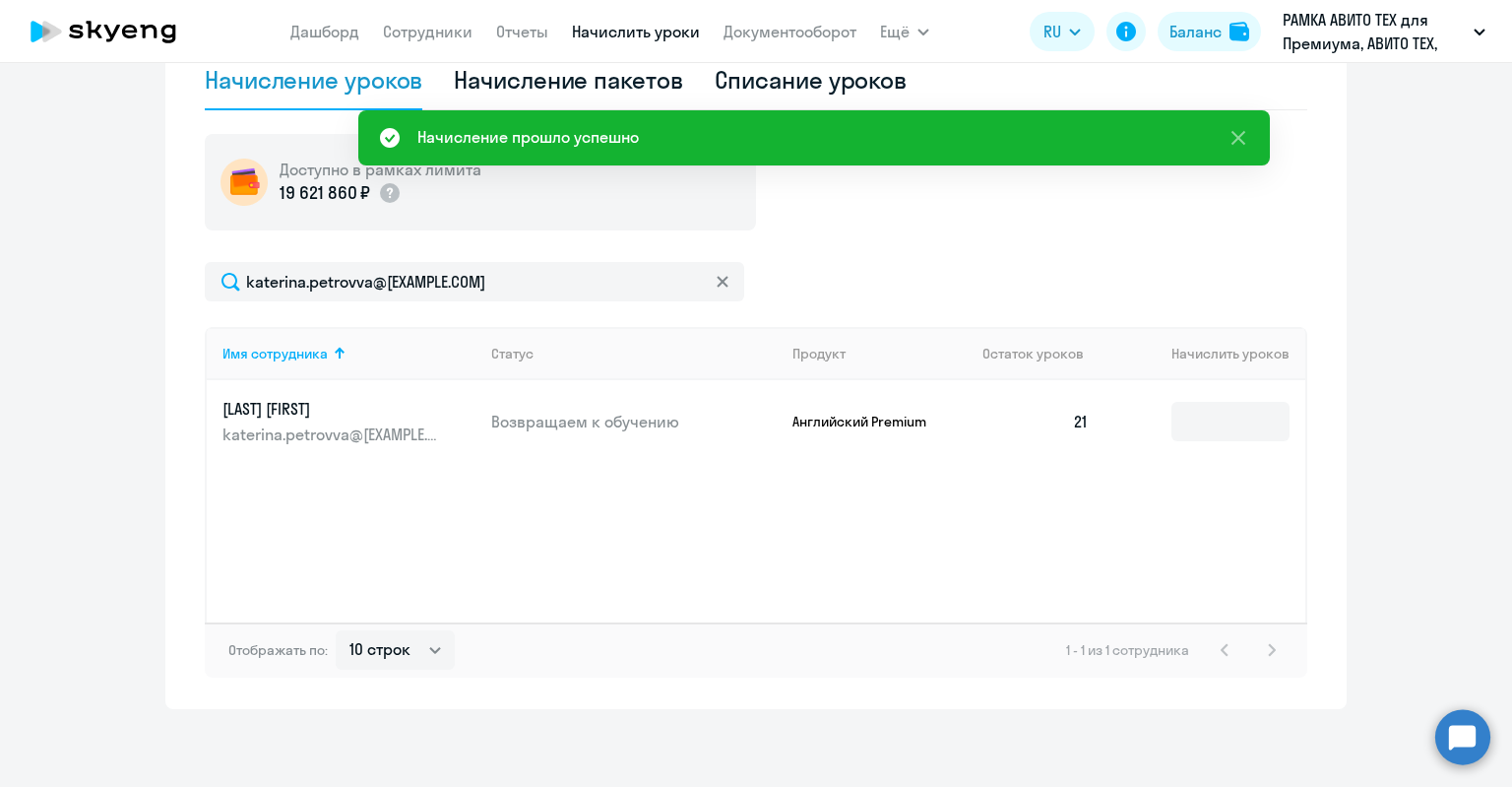 scroll, scrollTop: 2, scrollLeft: 0, axis: vertical 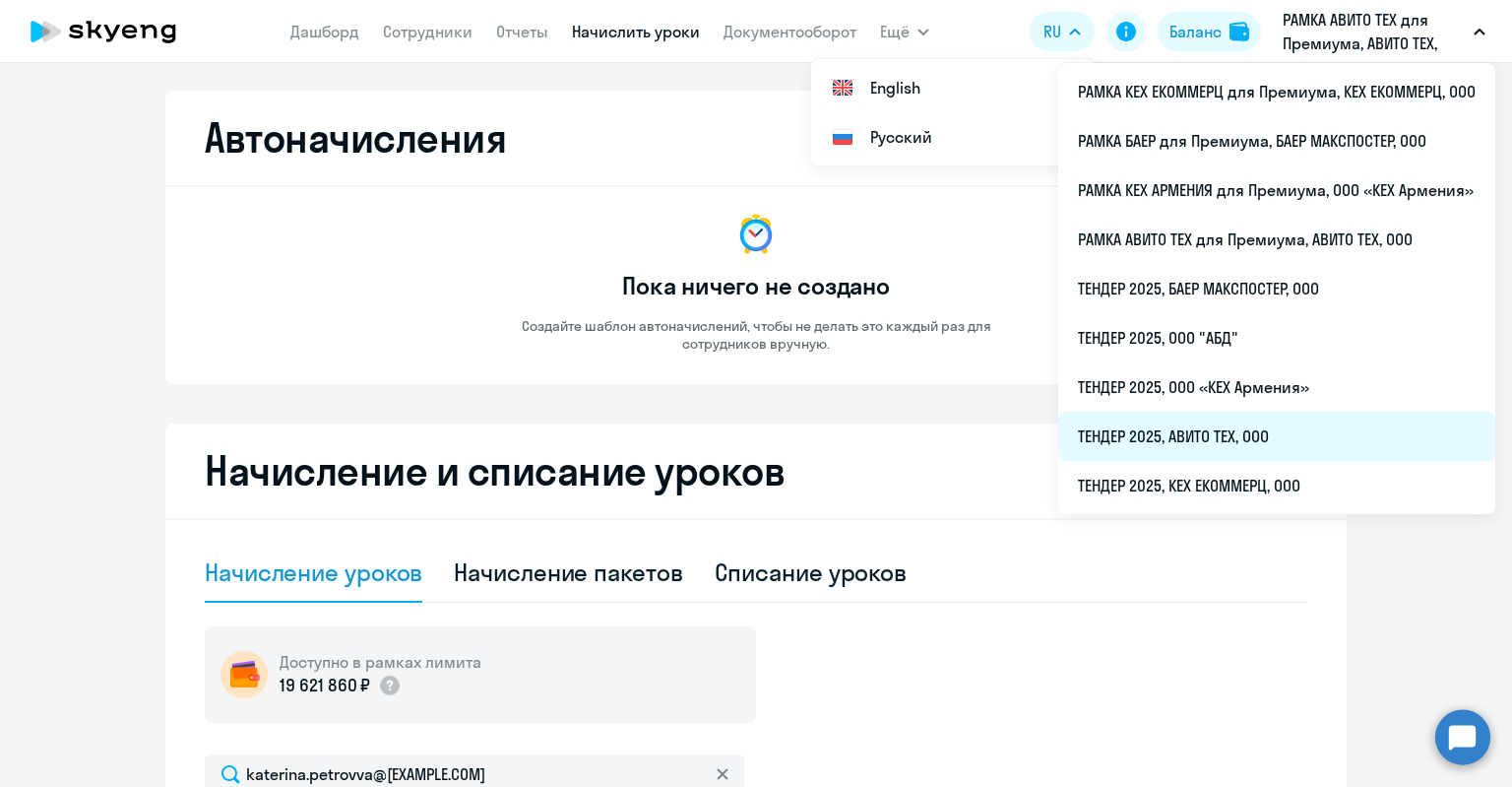 click on "ТЕНДЕР 2025, АВИТО ТЕХ, ООО" at bounding box center [1277, 436] 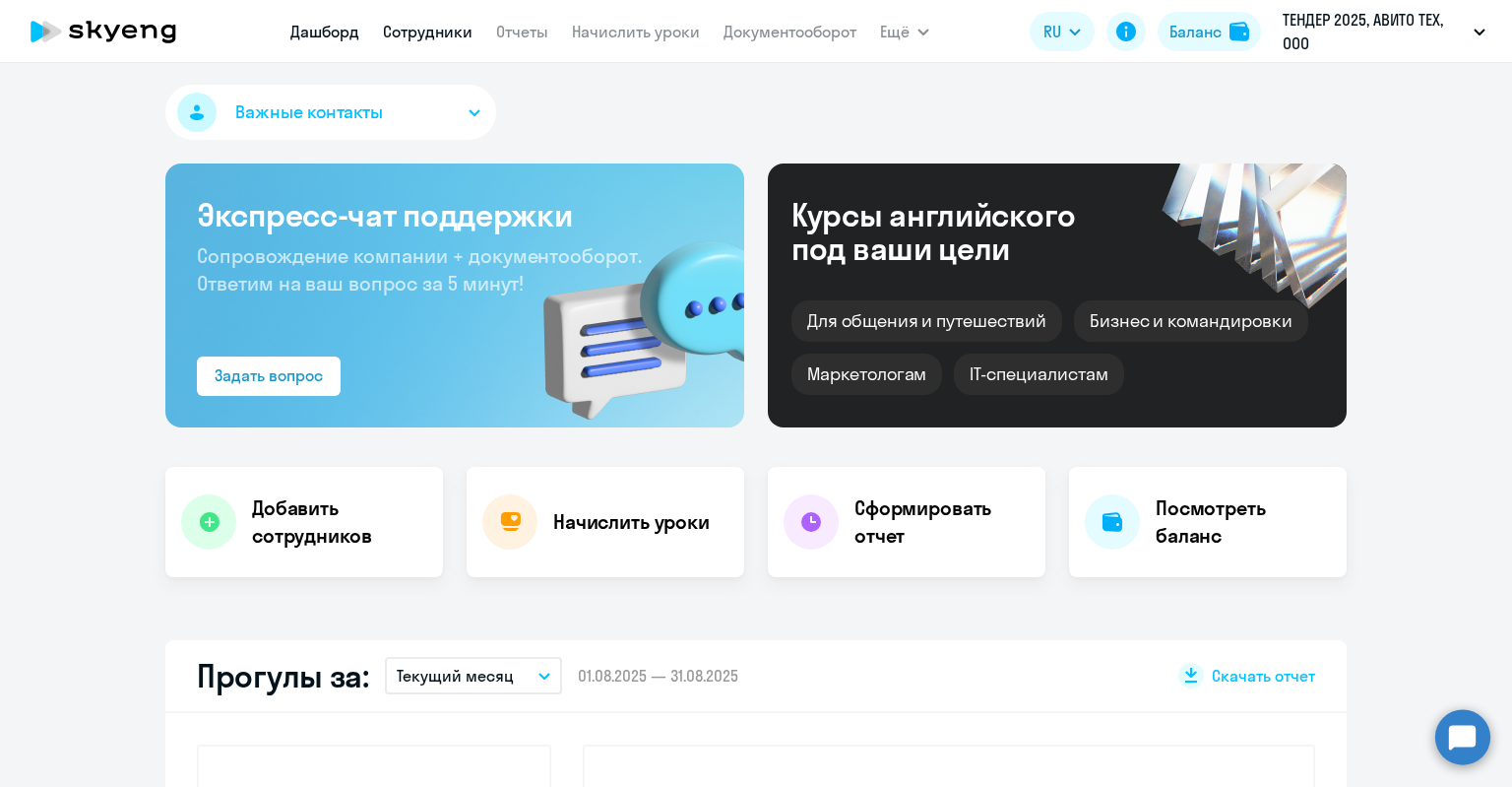 click on "Сотрудники" at bounding box center [427, 32] 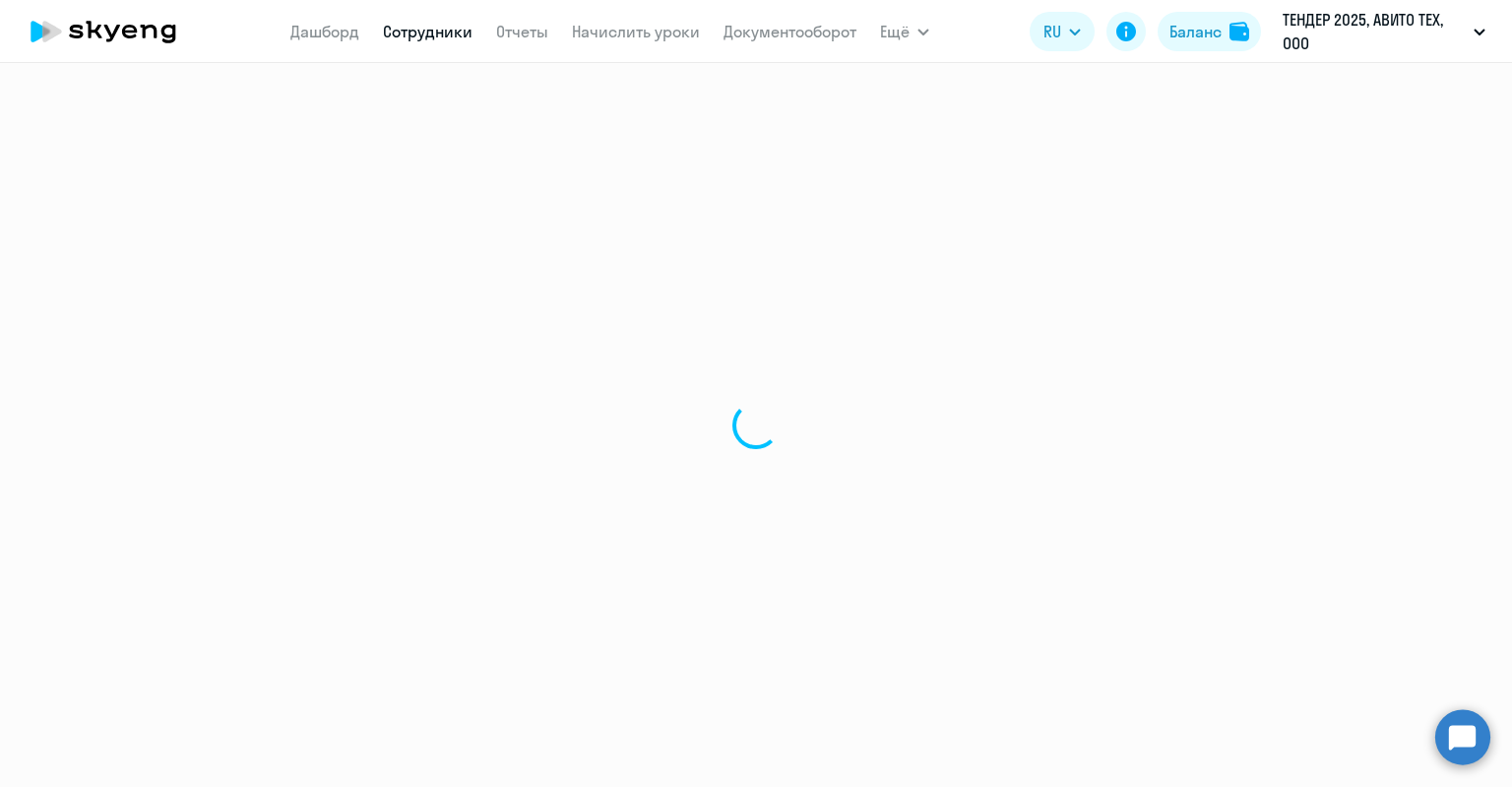 scroll, scrollTop: 0, scrollLeft: 0, axis: both 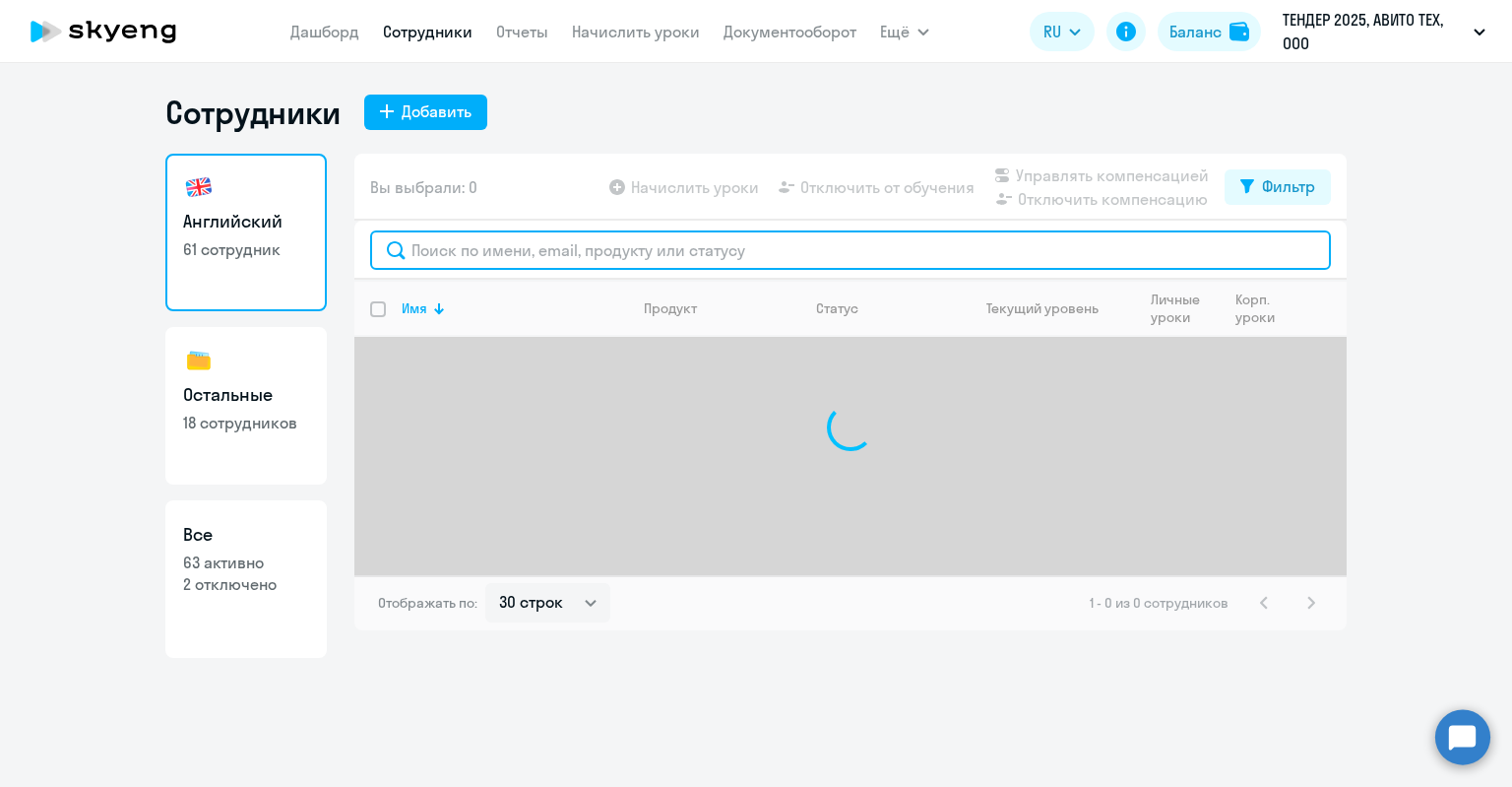 click 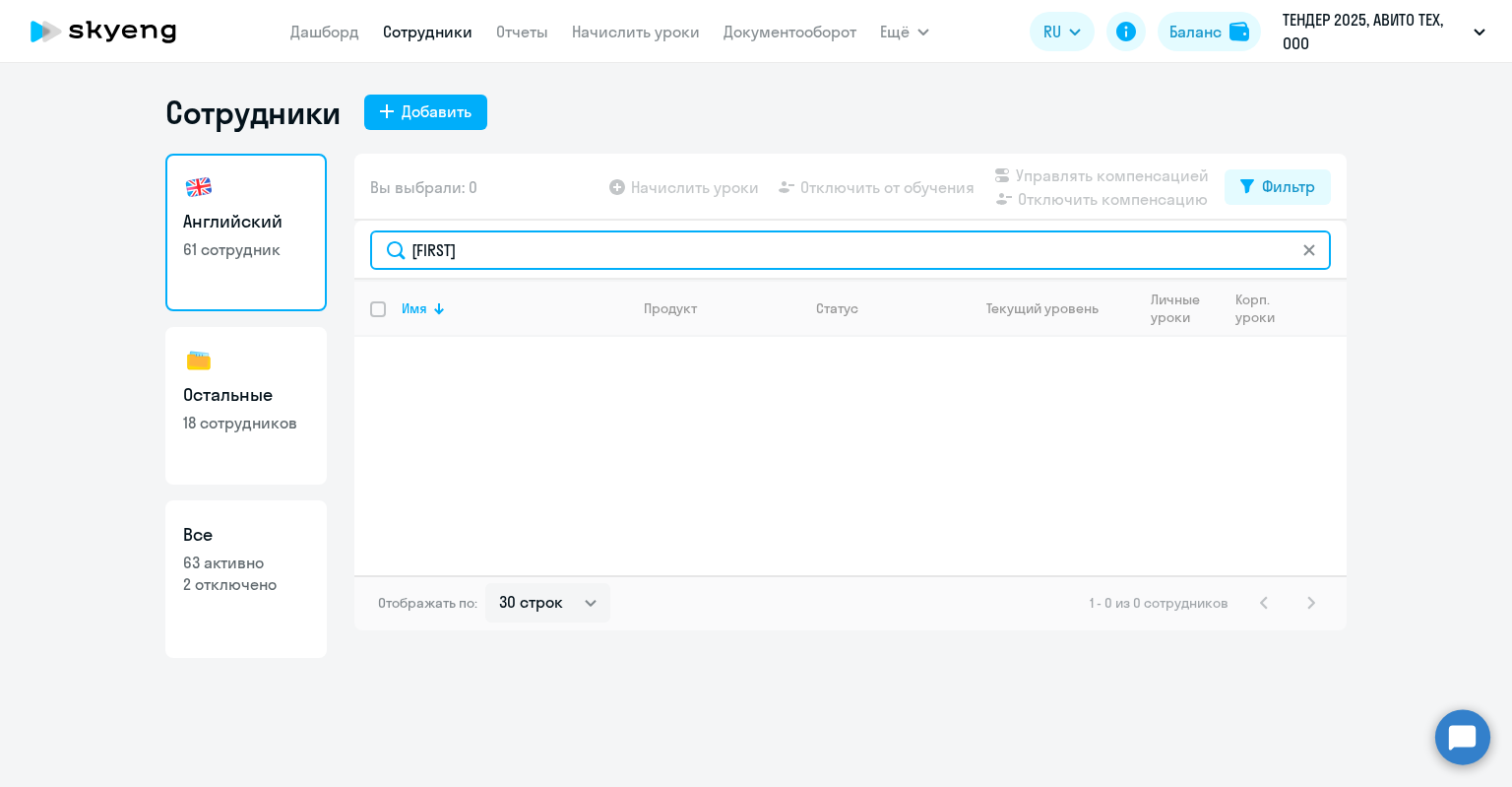 type on "[FIRST]" 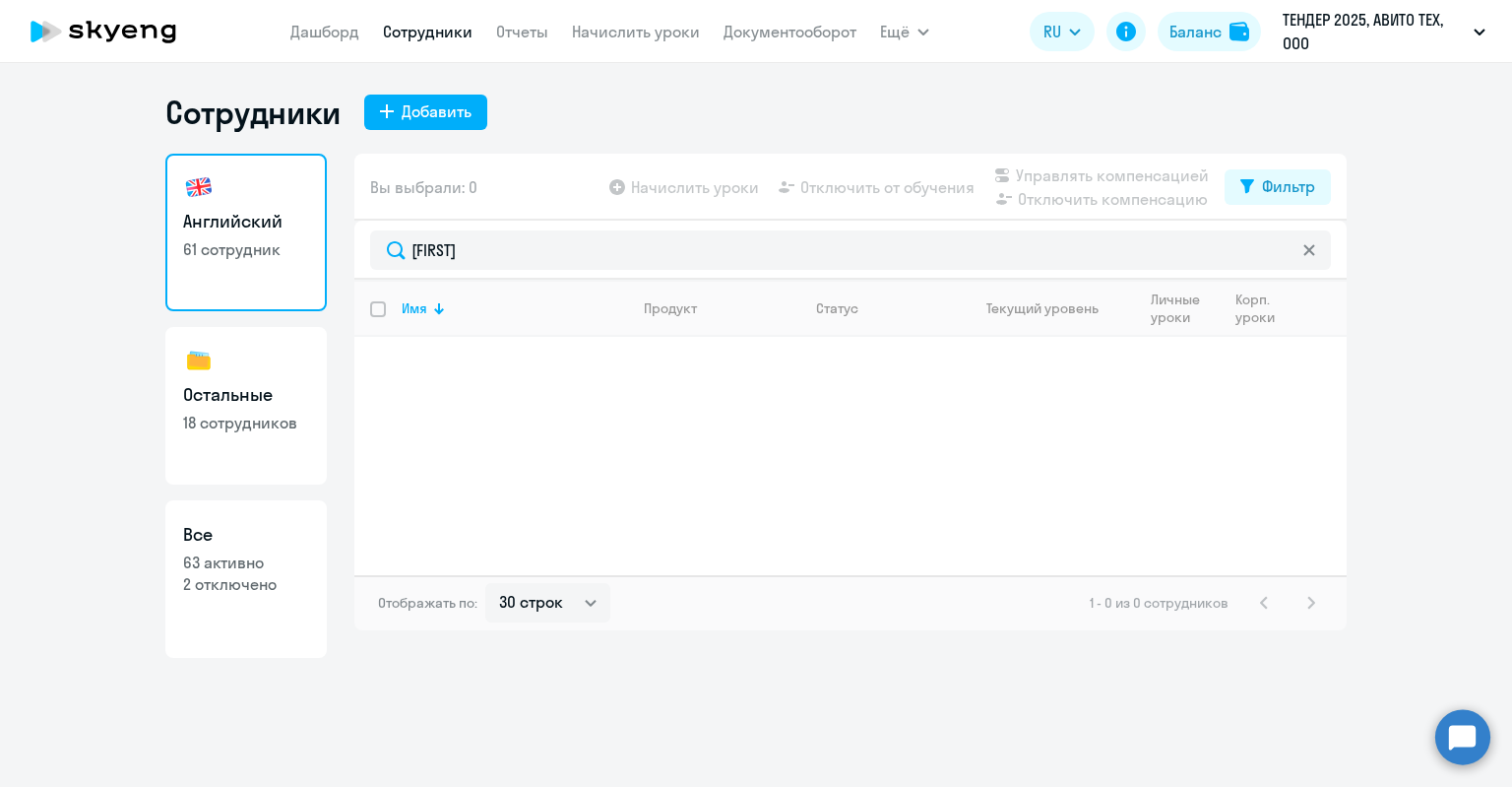 click on "Все  63 активно   2 отключено" 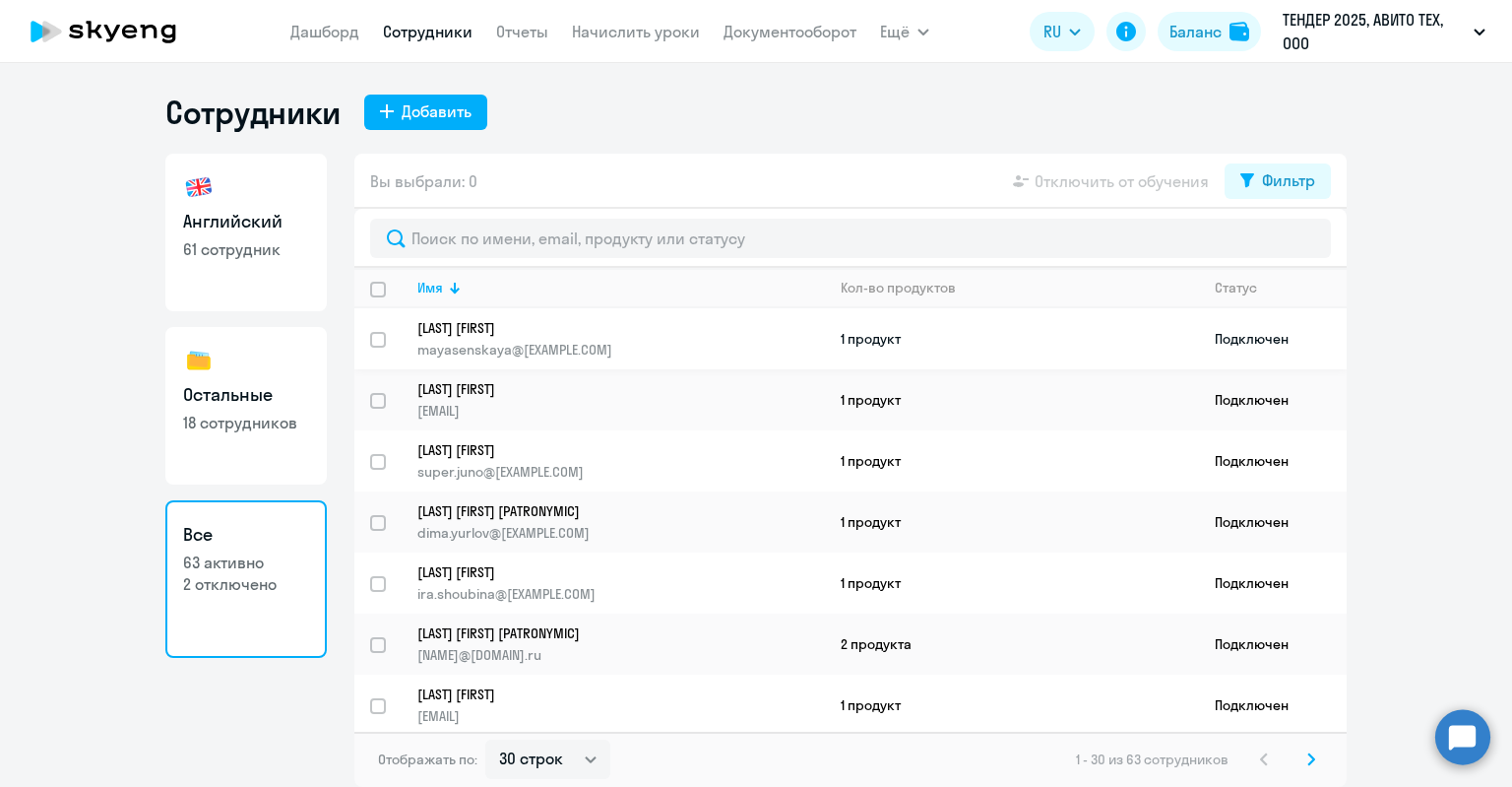 click on "[LAST] [FIRST]" 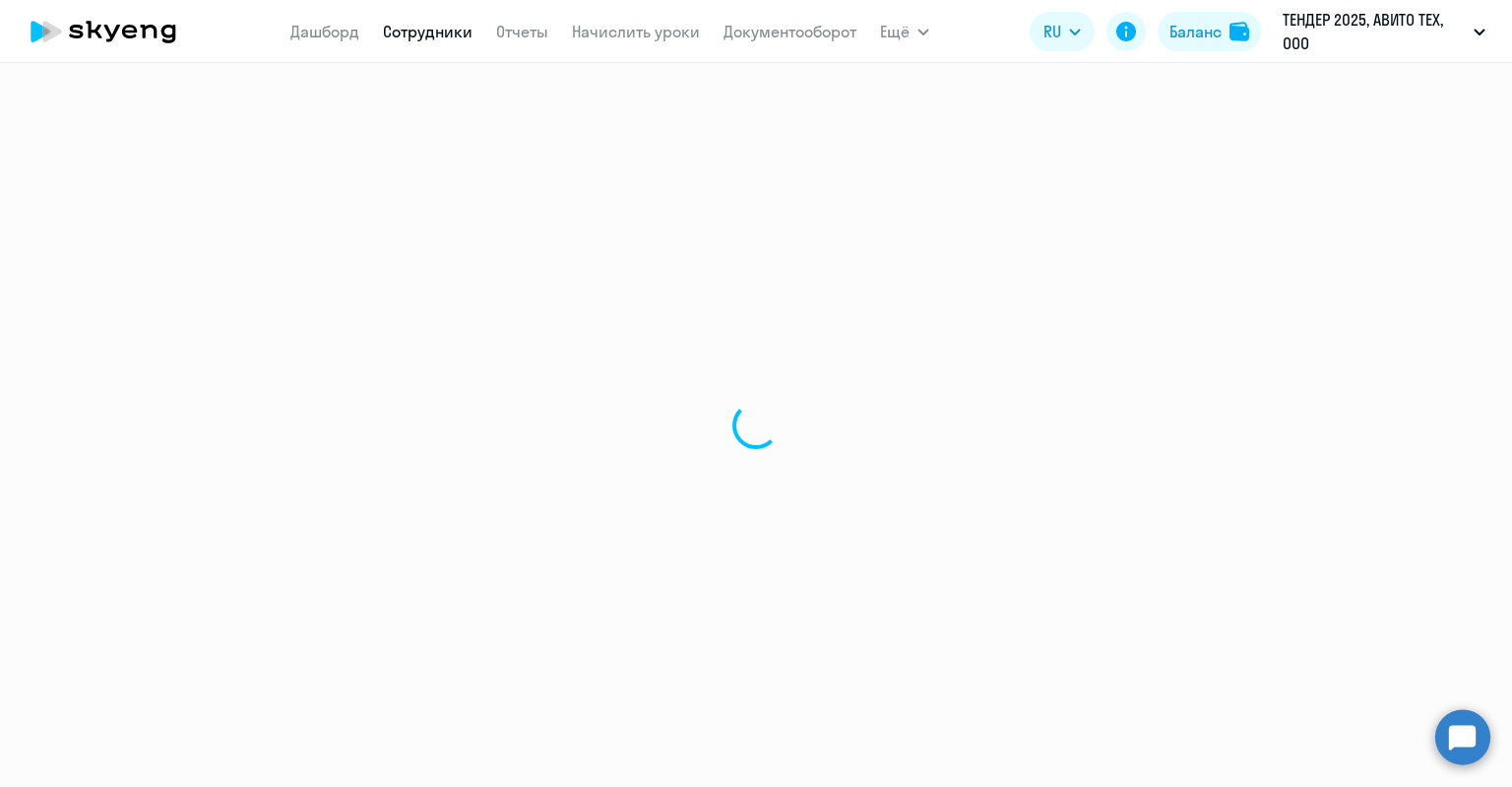 select on "others" 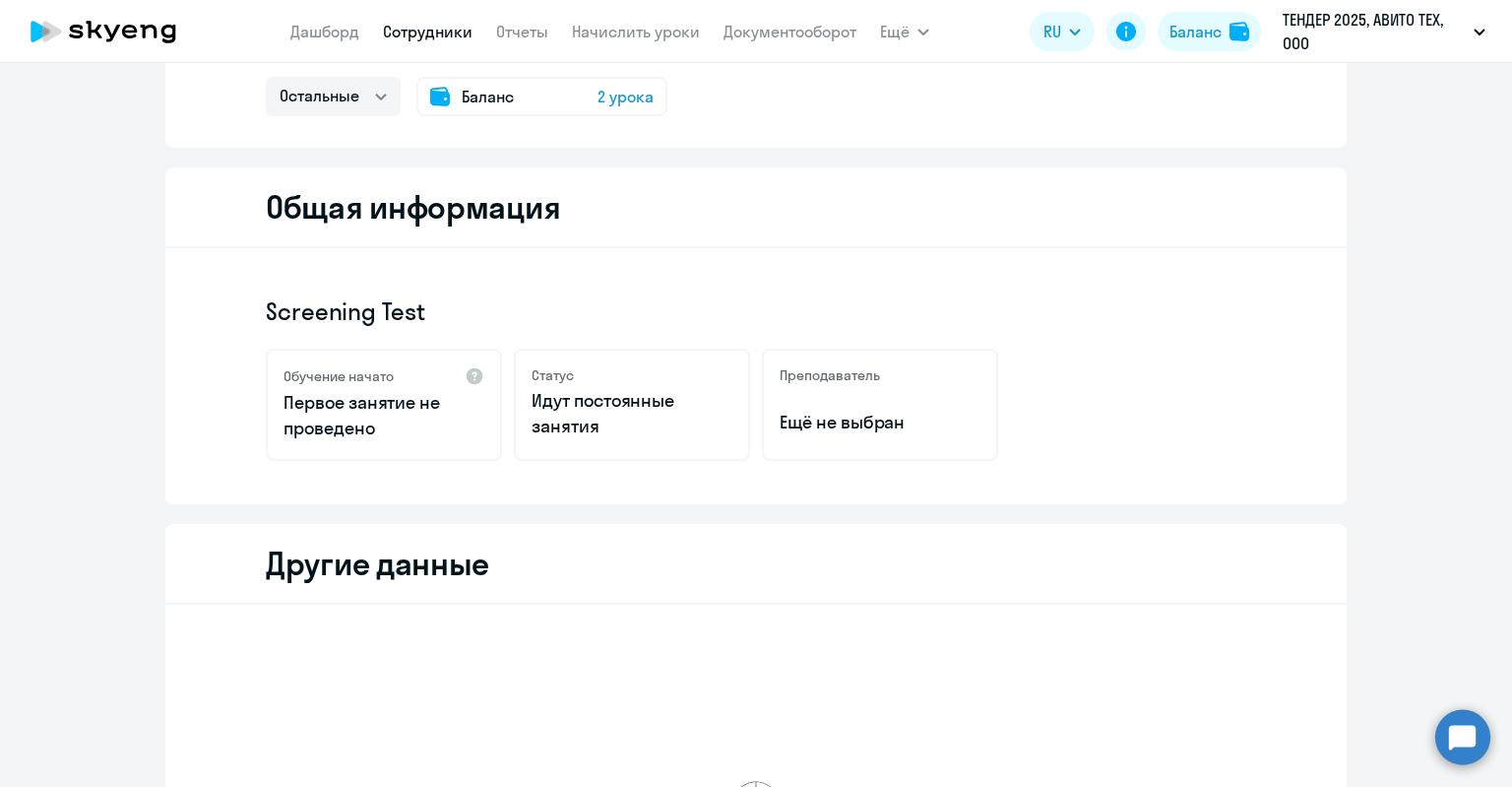 scroll, scrollTop: 0, scrollLeft: 0, axis: both 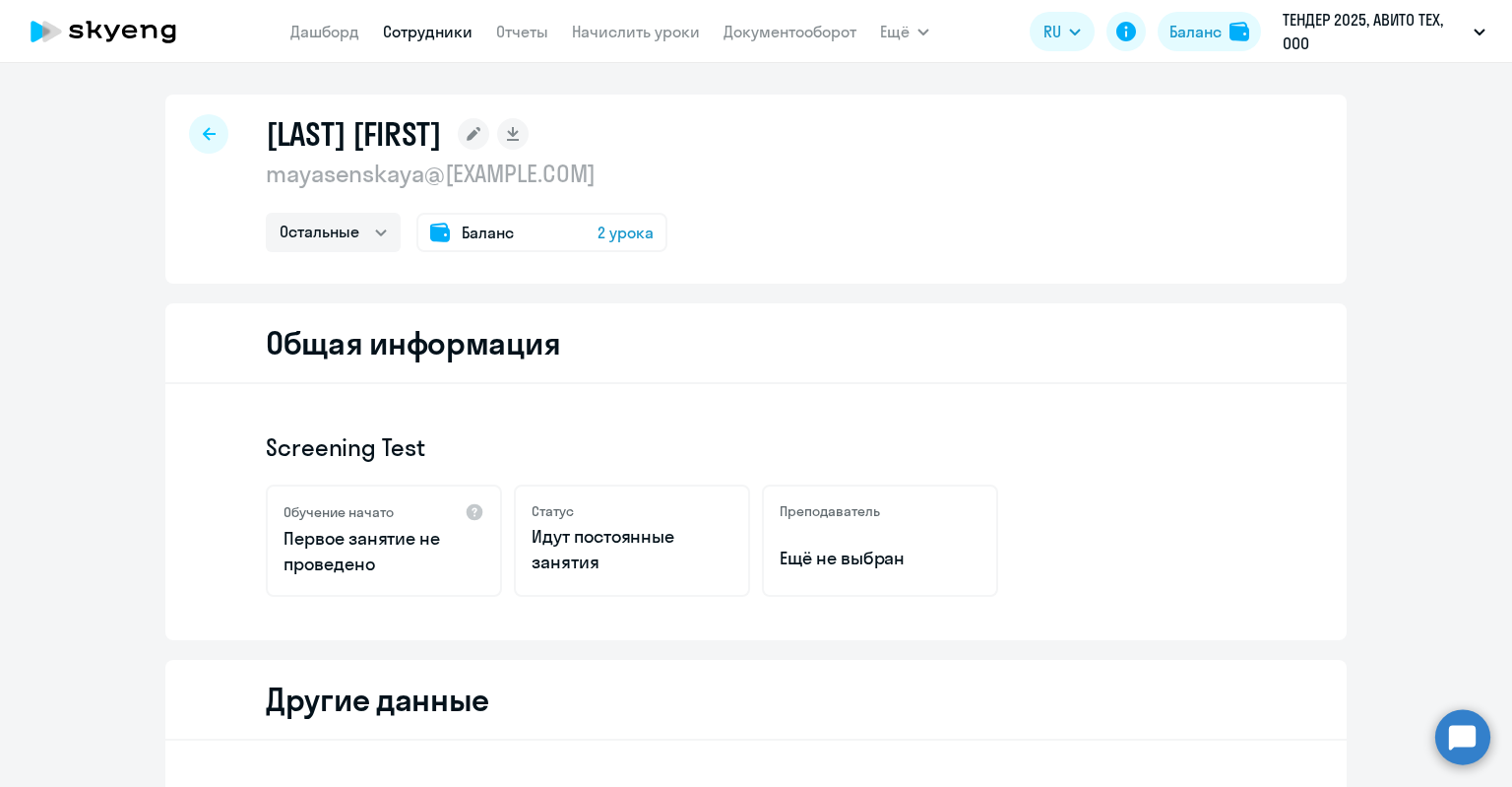 click on "Баланс 2 урока" 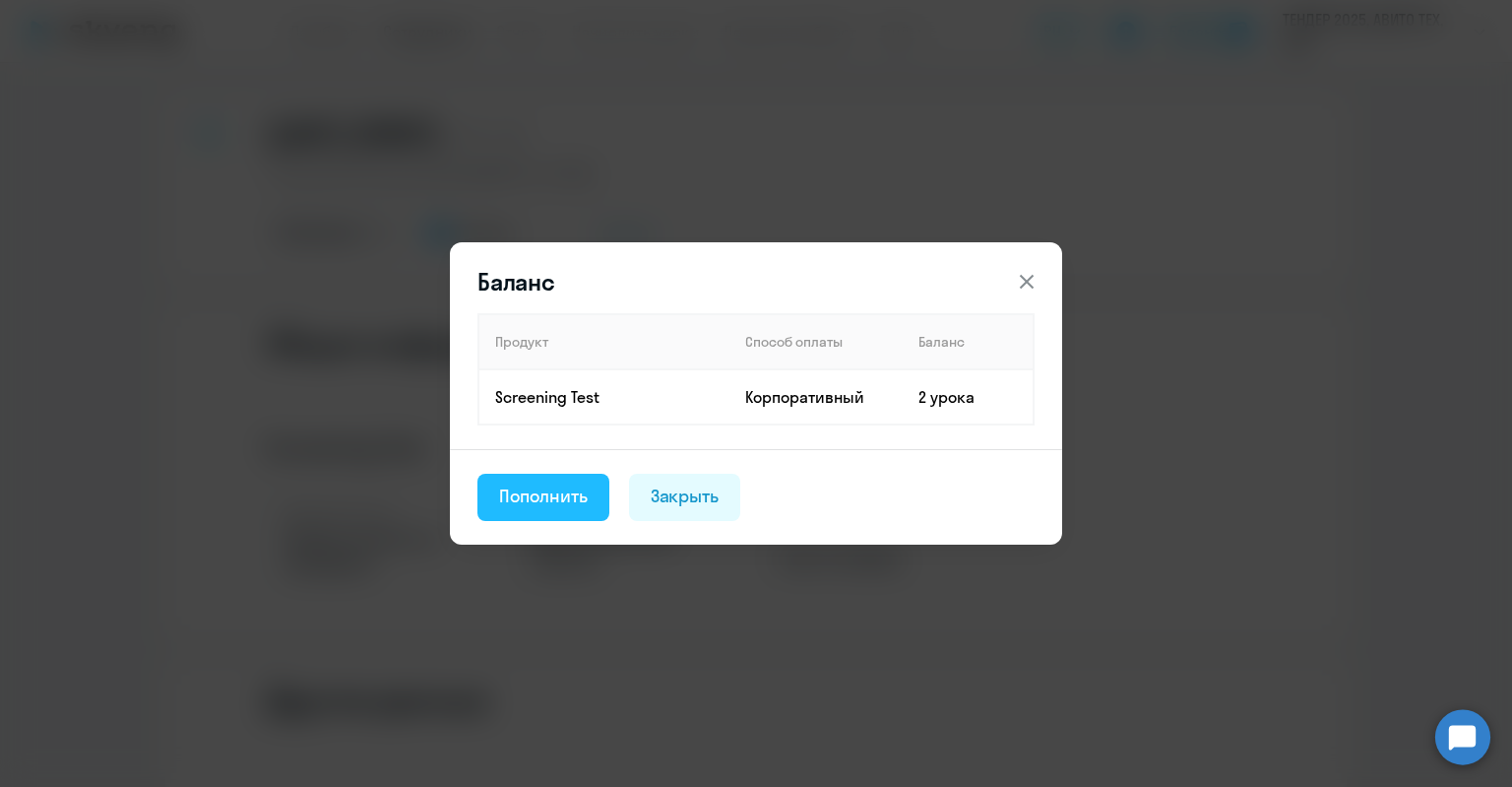 click on "Пополнить" at bounding box center (543, 497) 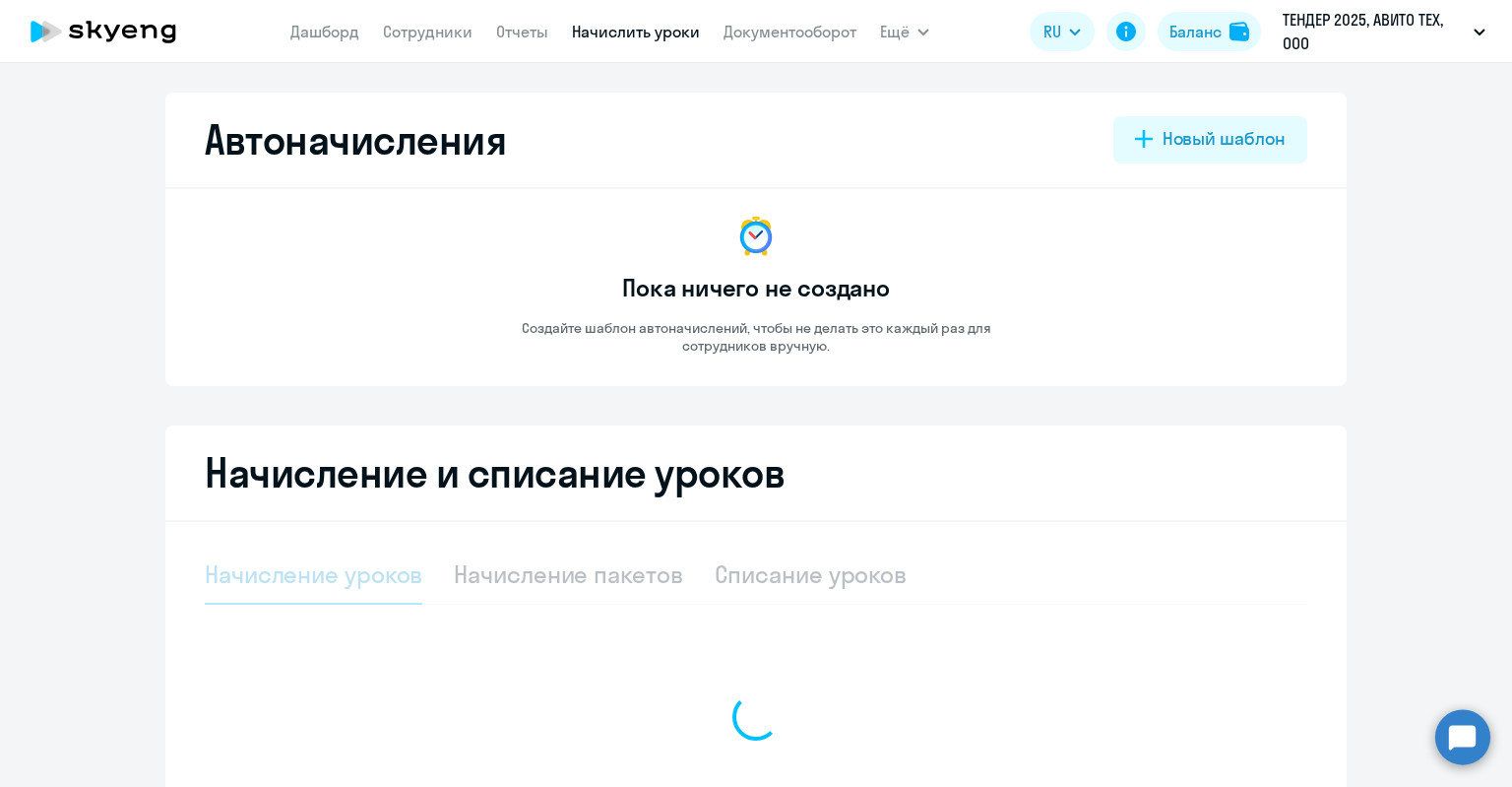 select on "10" 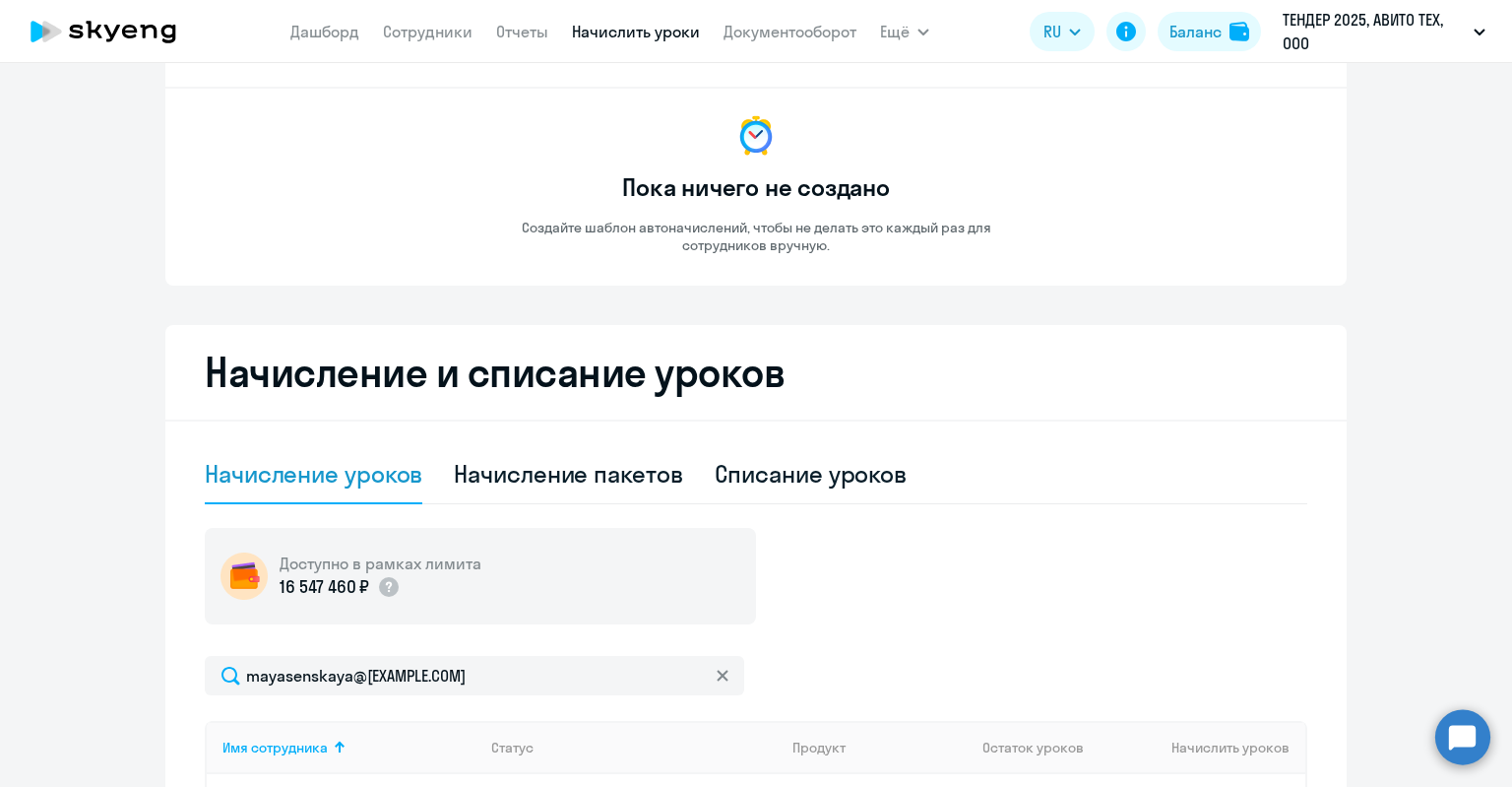 scroll, scrollTop: 0, scrollLeft: 0, axis: both 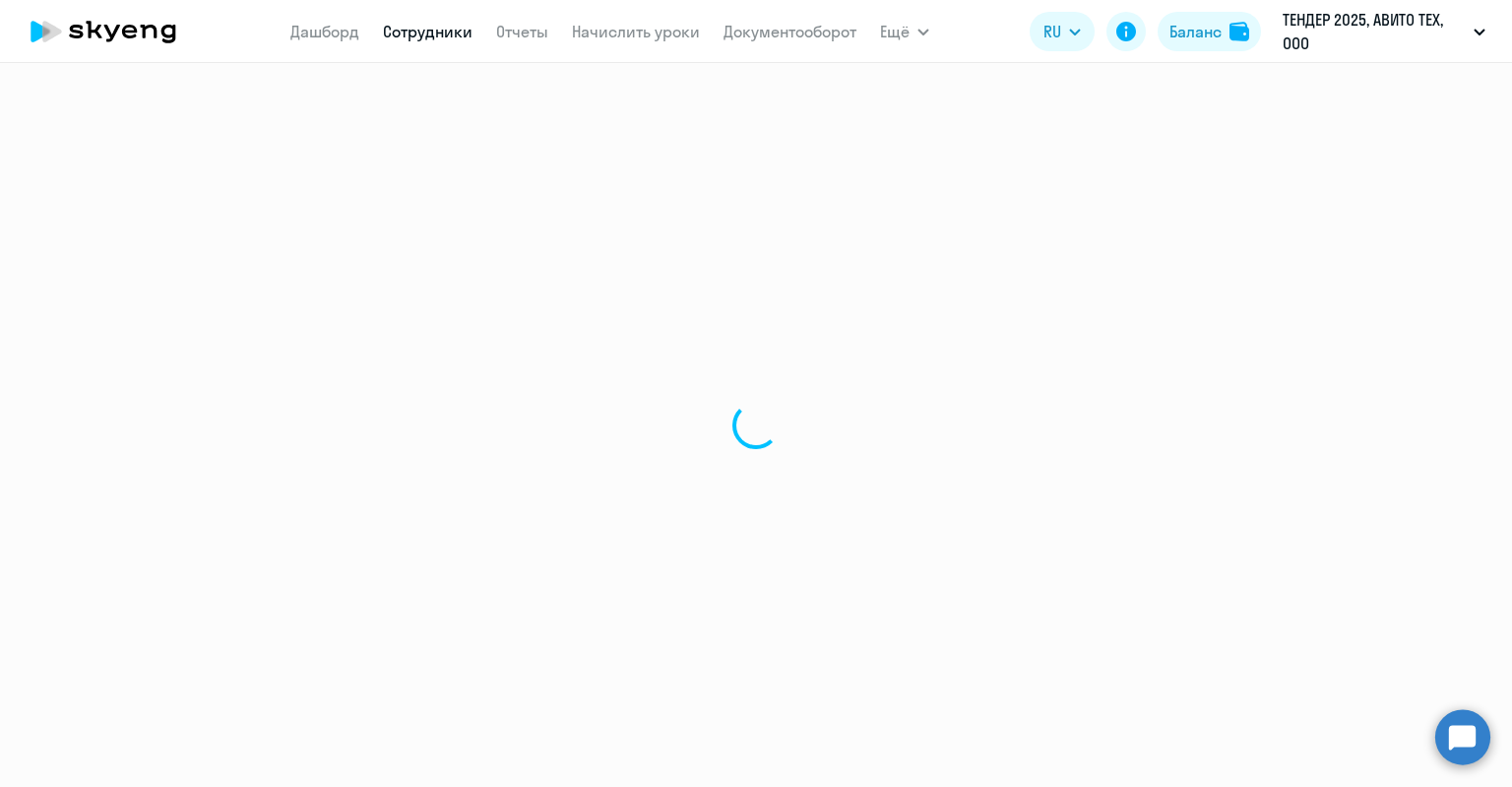 select on "others" 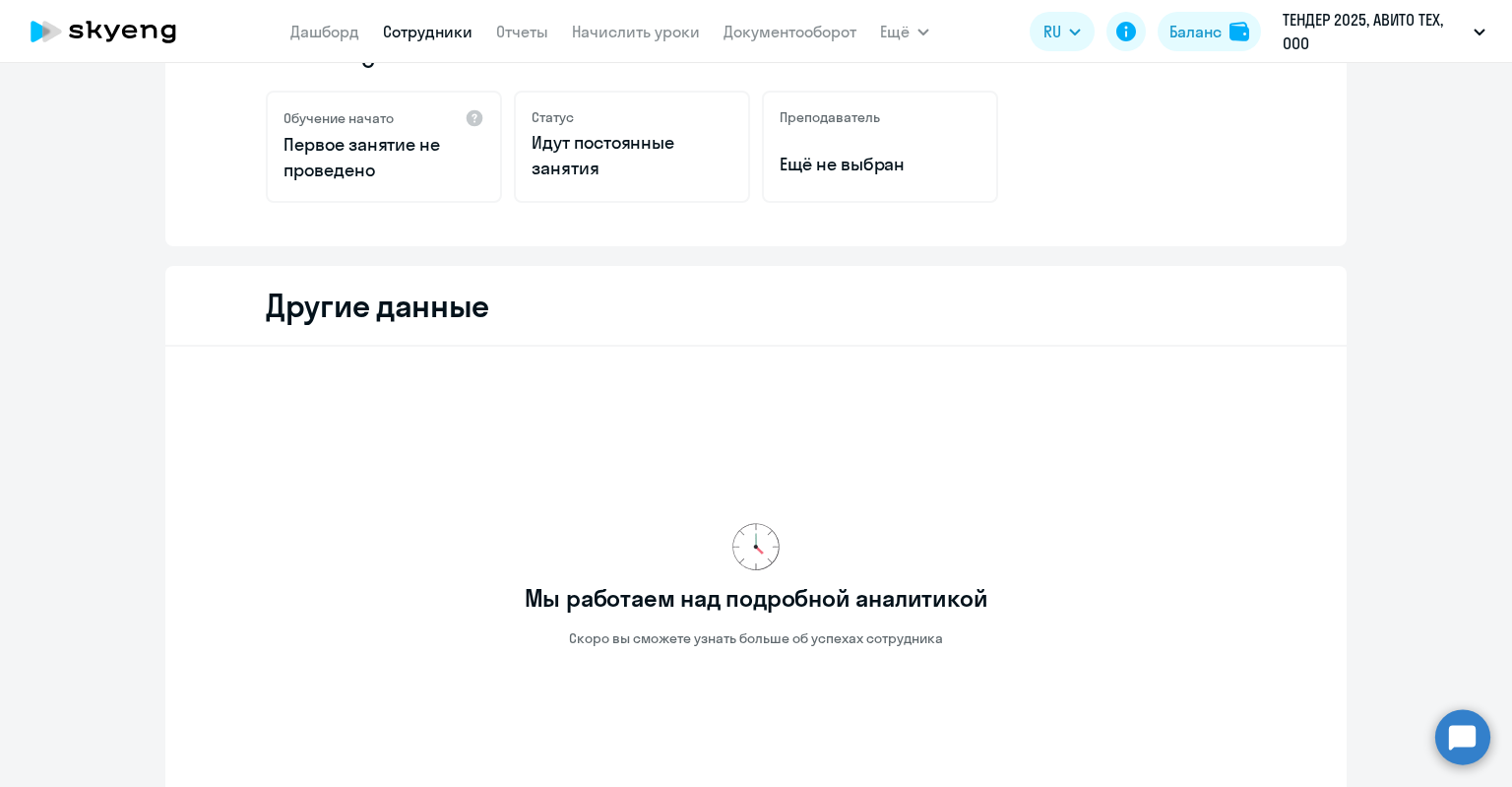 scroll, scrollTop: 0, scrollLeft: 0, axis: both 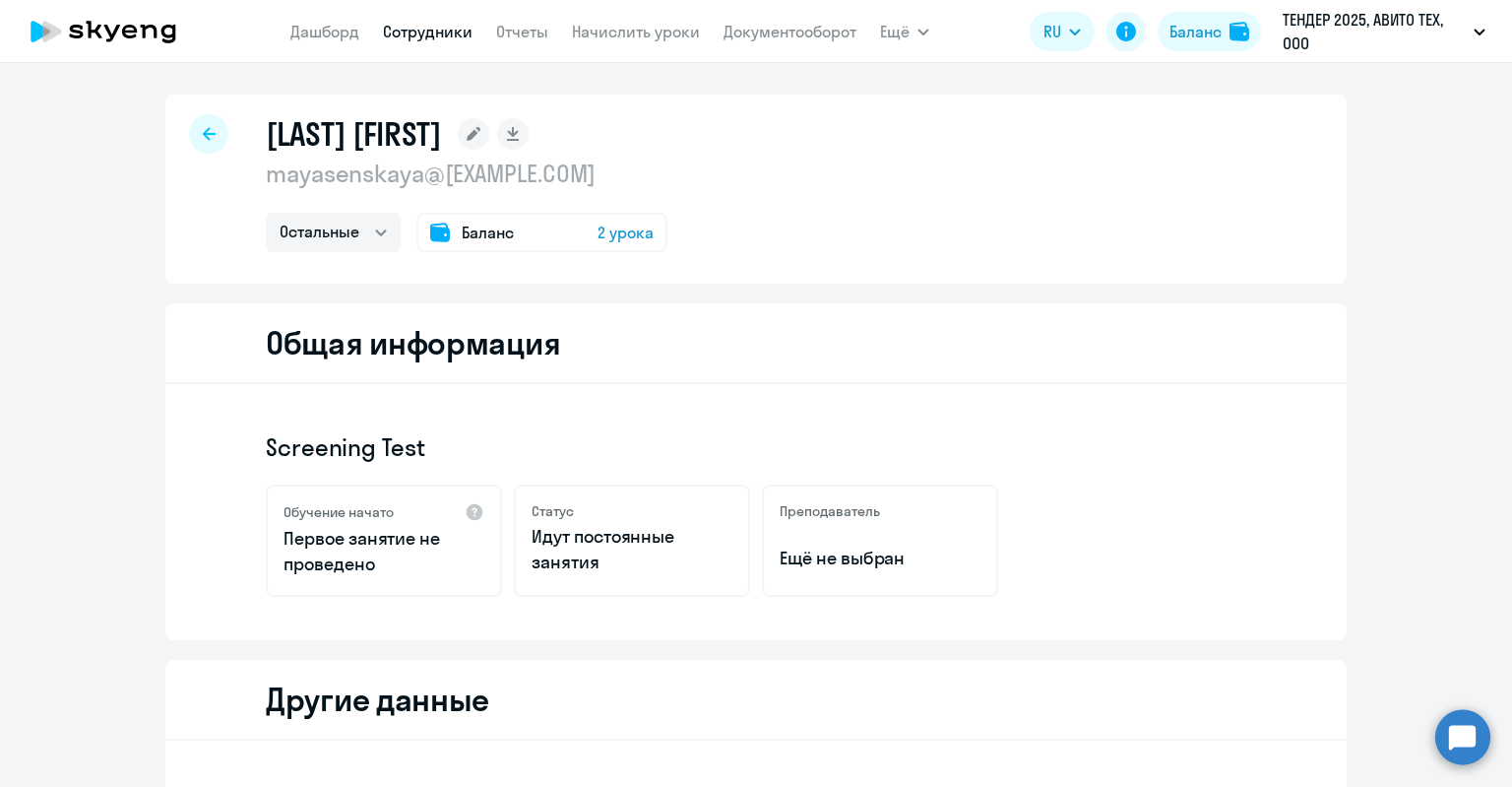 click on "Первое занятие не проведено" 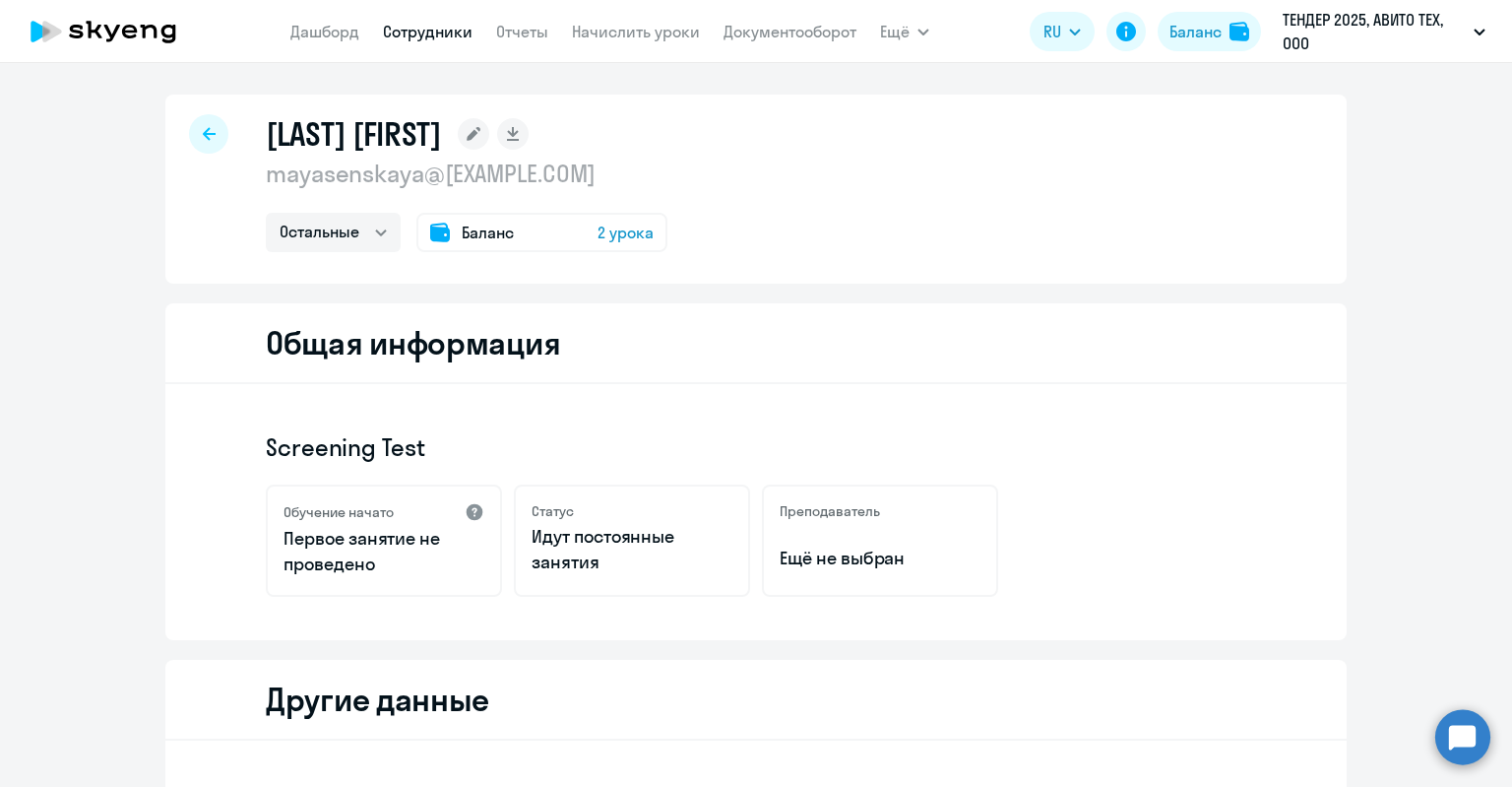 click 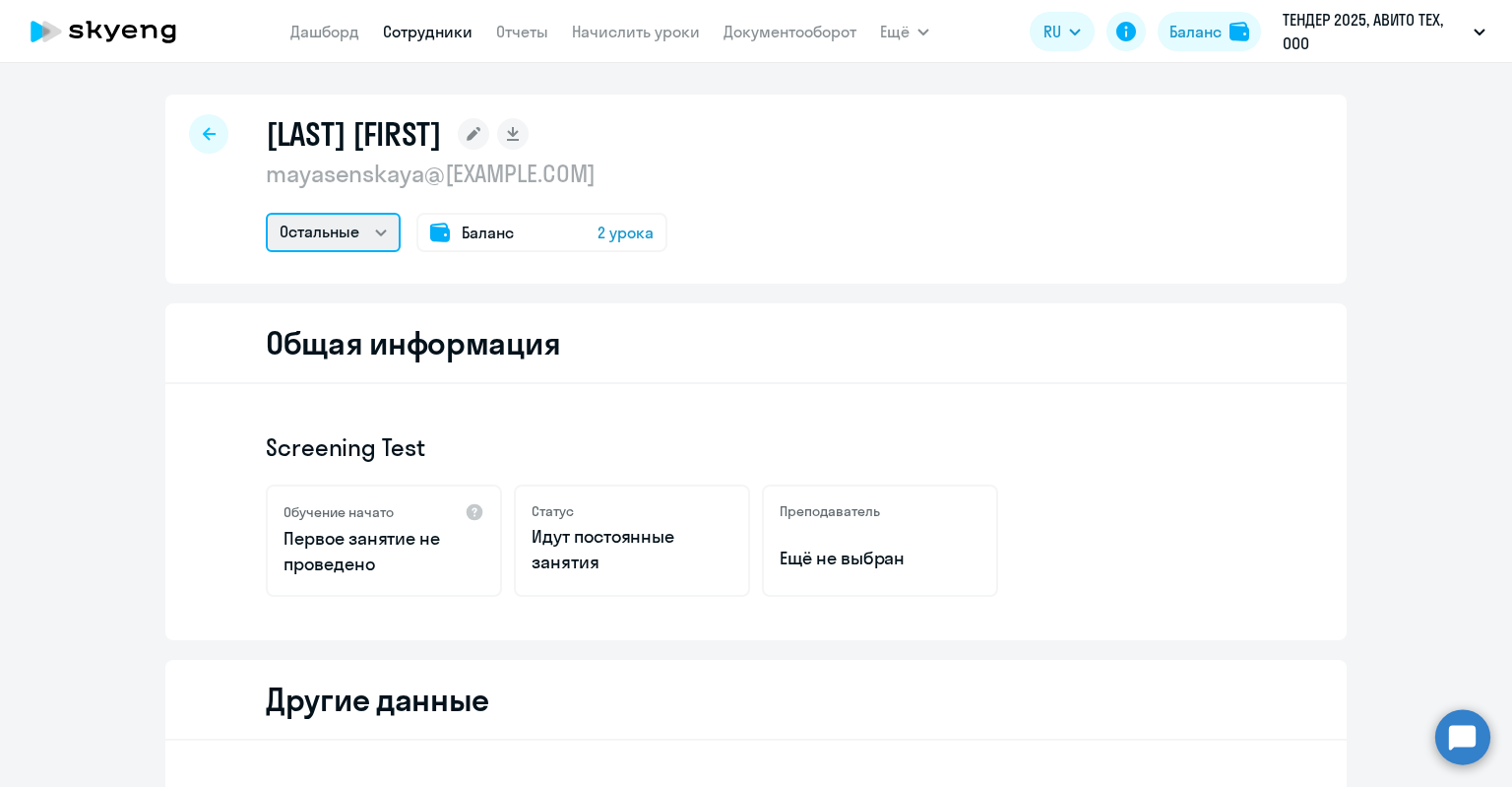 click on "Остальные" 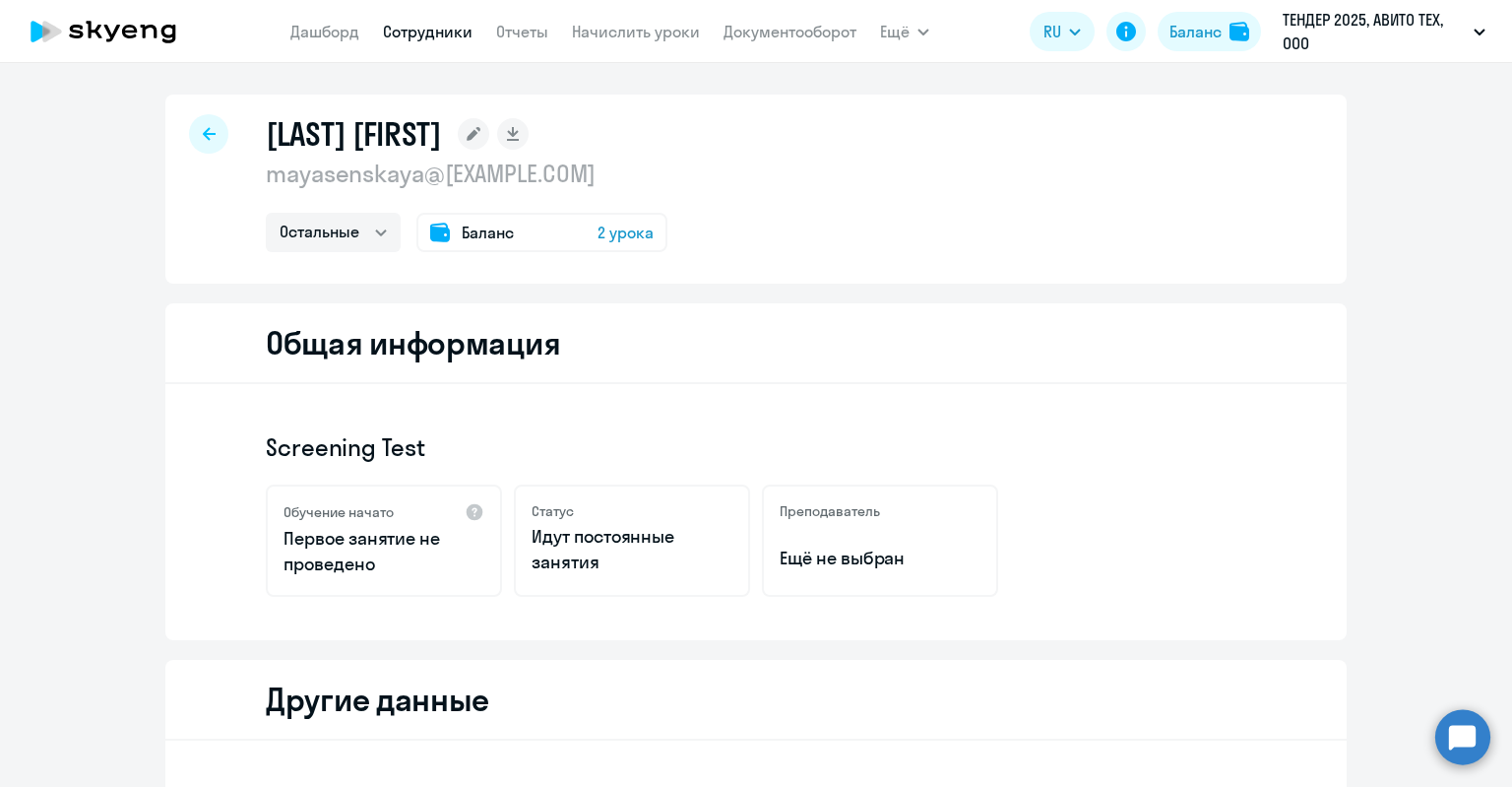 click on "[LAST] [FIRST]" 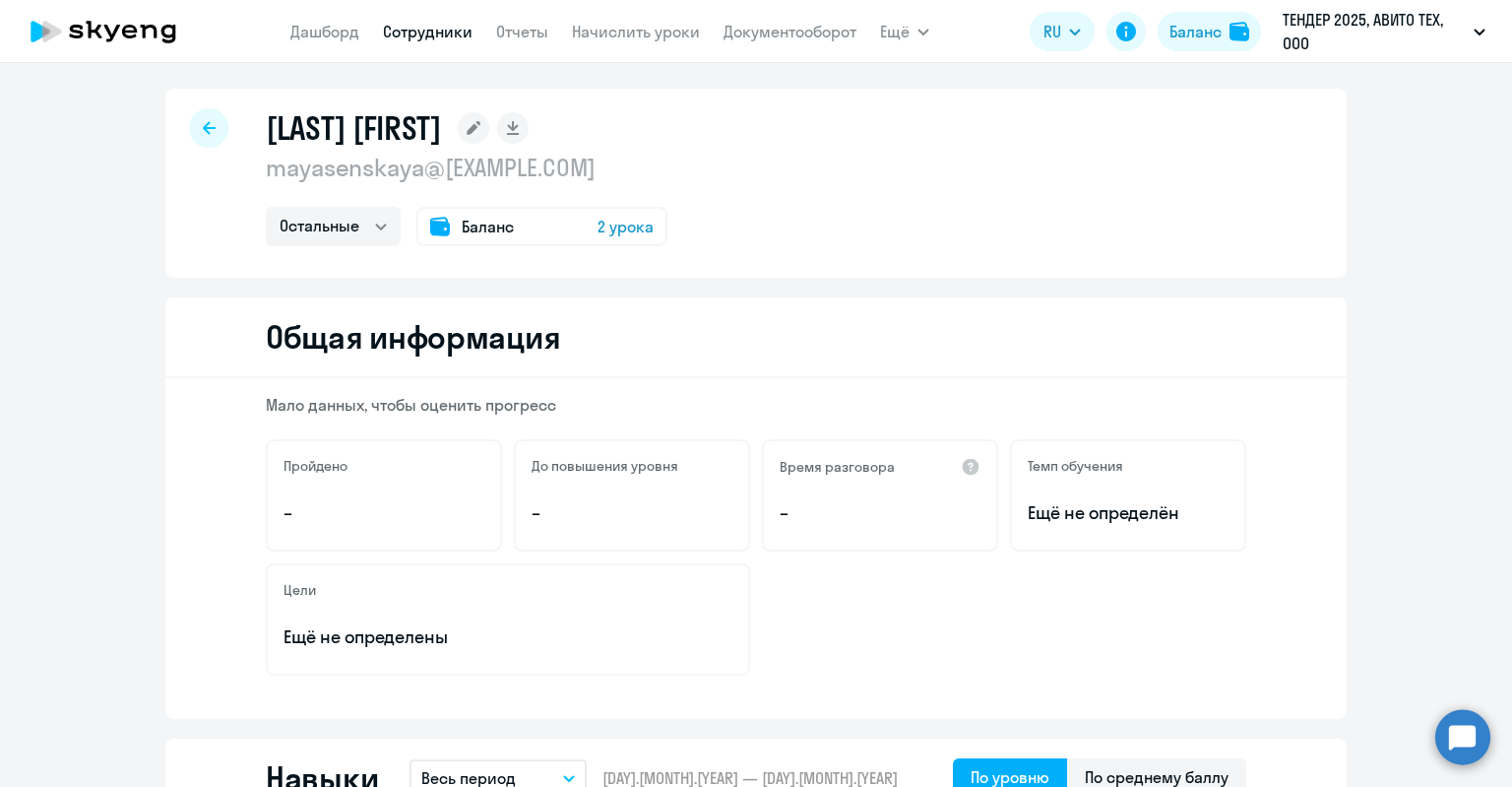 scroll, scrollTop: 0, scrollLeft: 0, axis: both 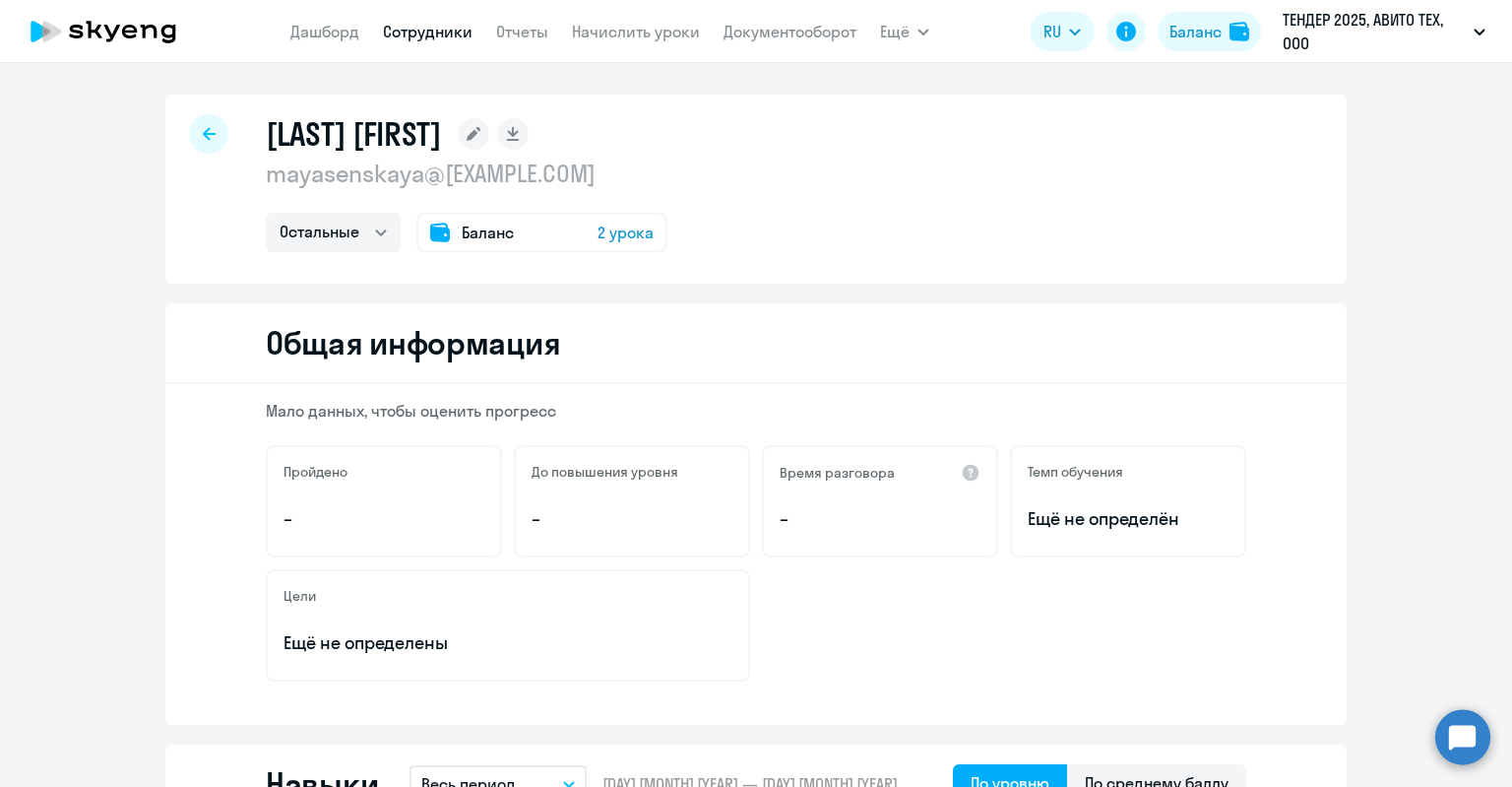 click on "[LAST] [FIRST]" 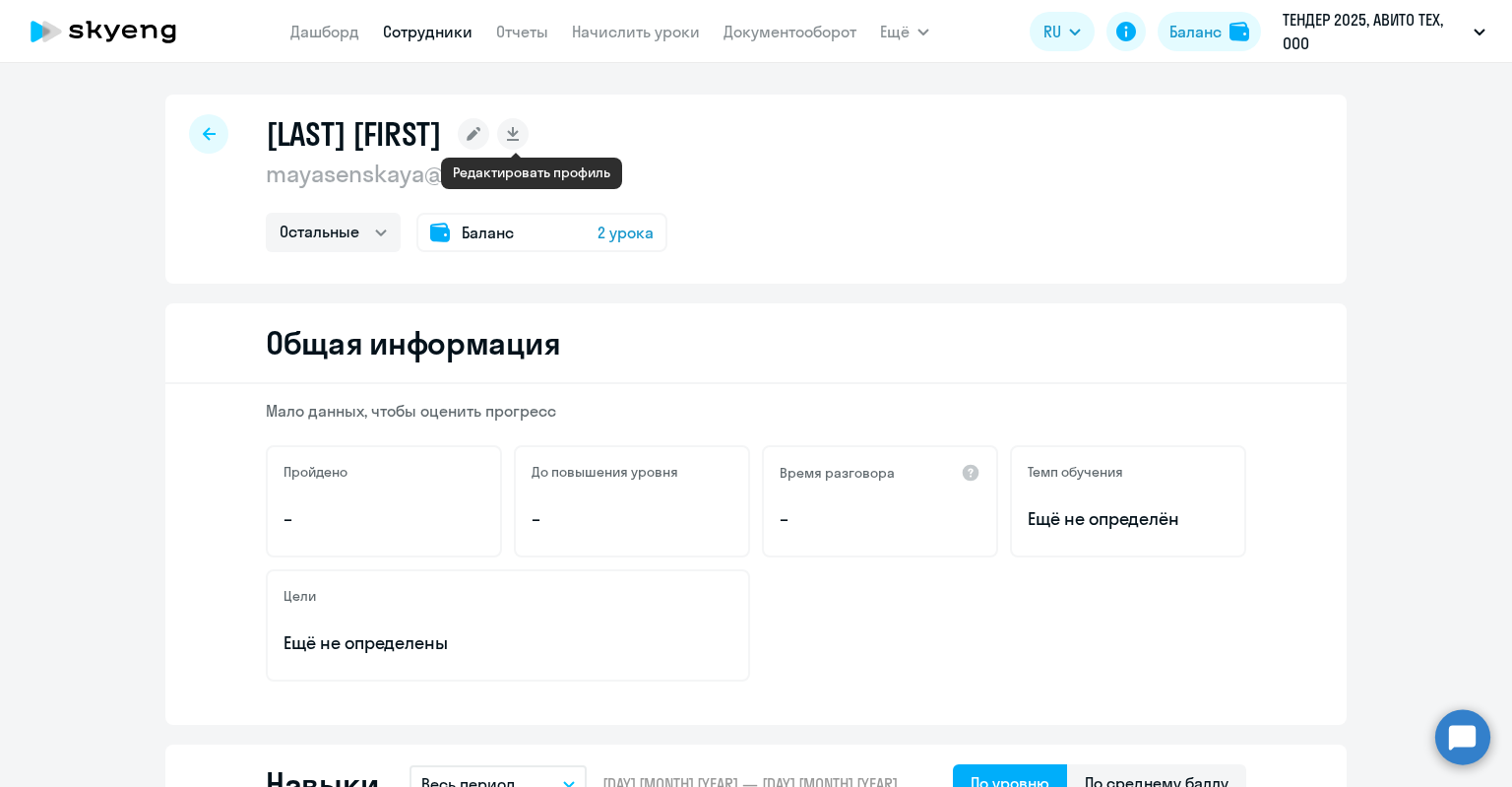 click 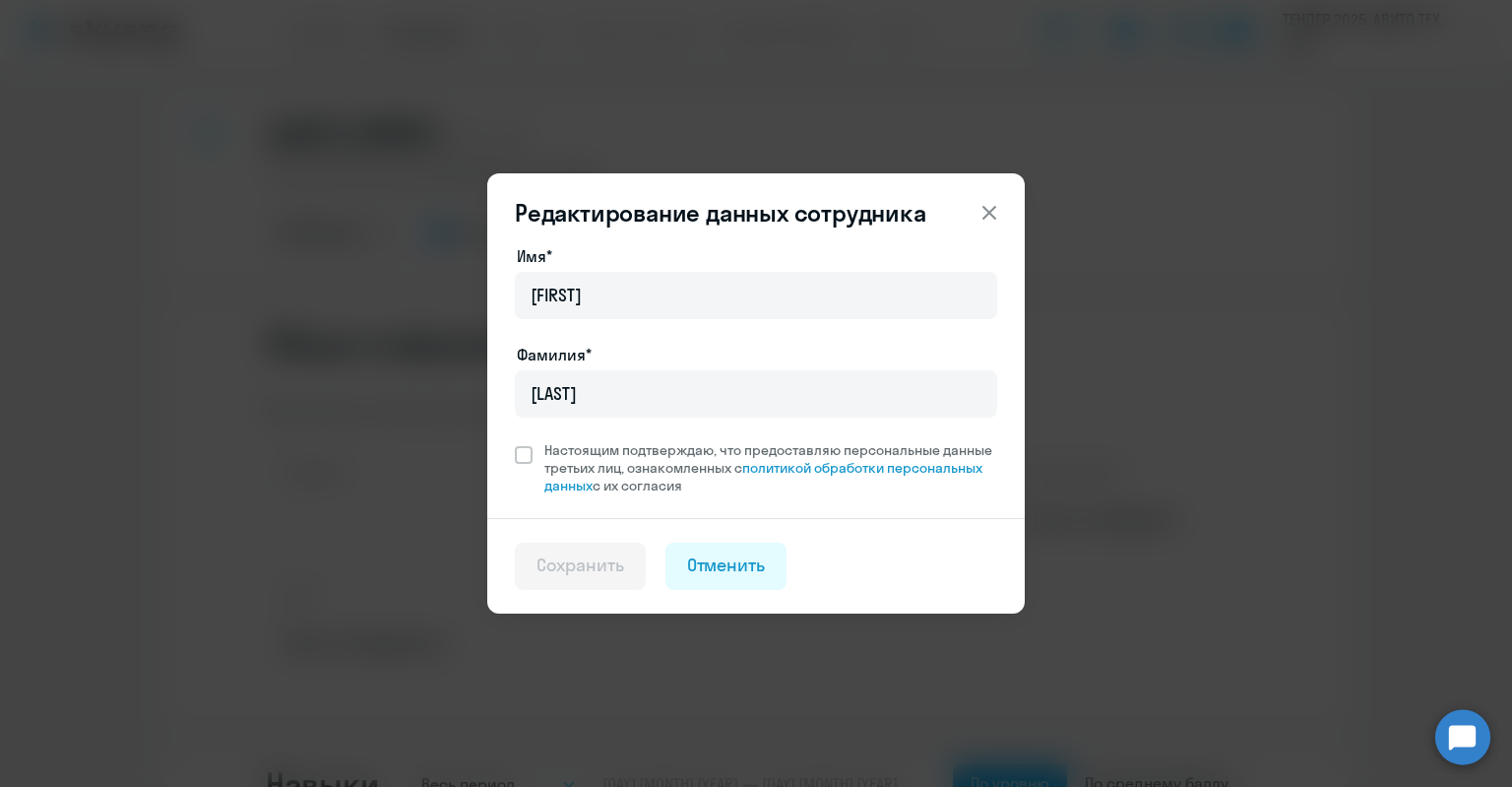 drag, startPoint x: 431, startPoint y: 295, endPoint x: 412, endPoint y: 285, distance: 21.470911 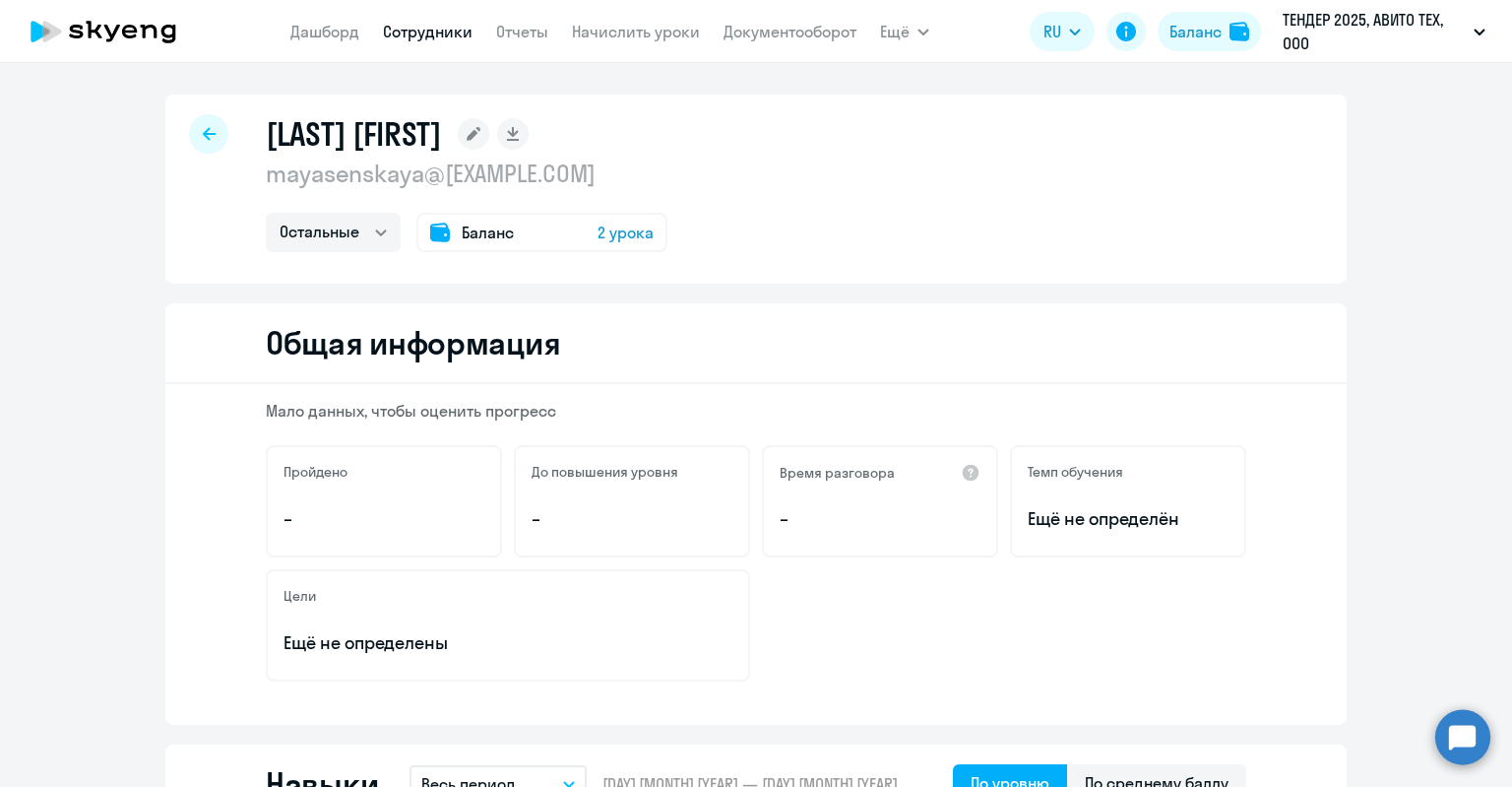 click 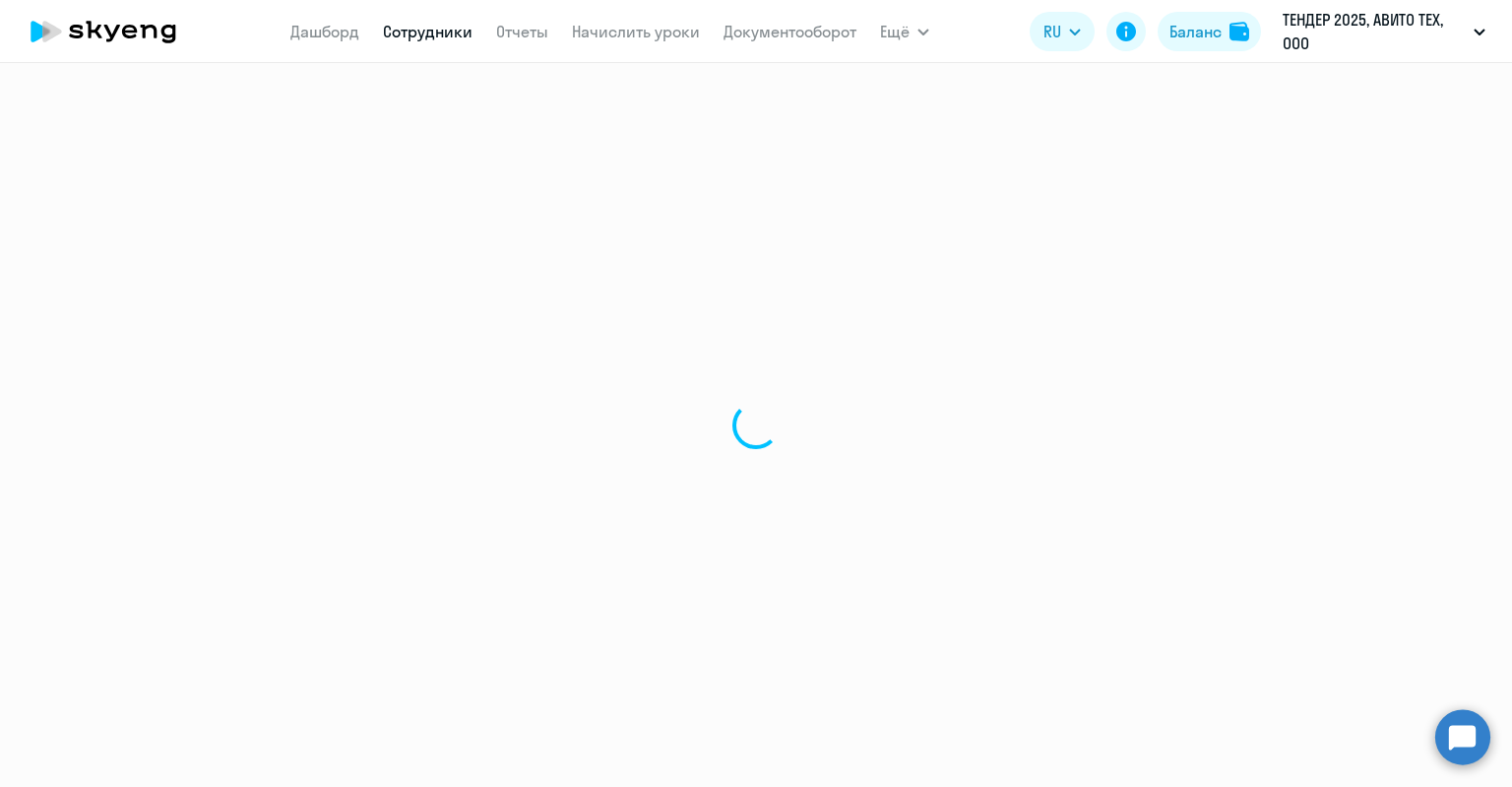 select on "30" 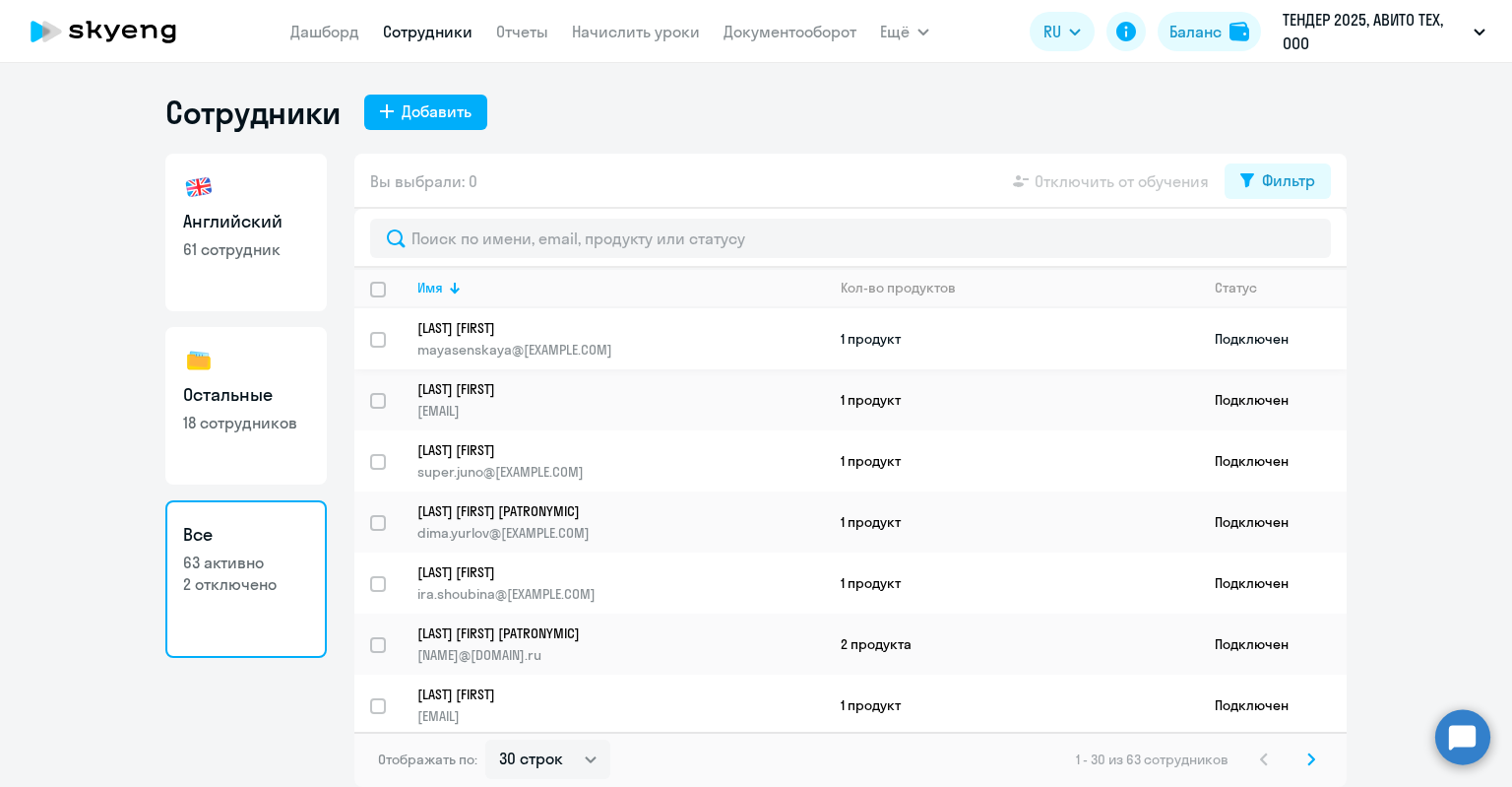 click at bounding box center (390, 352) 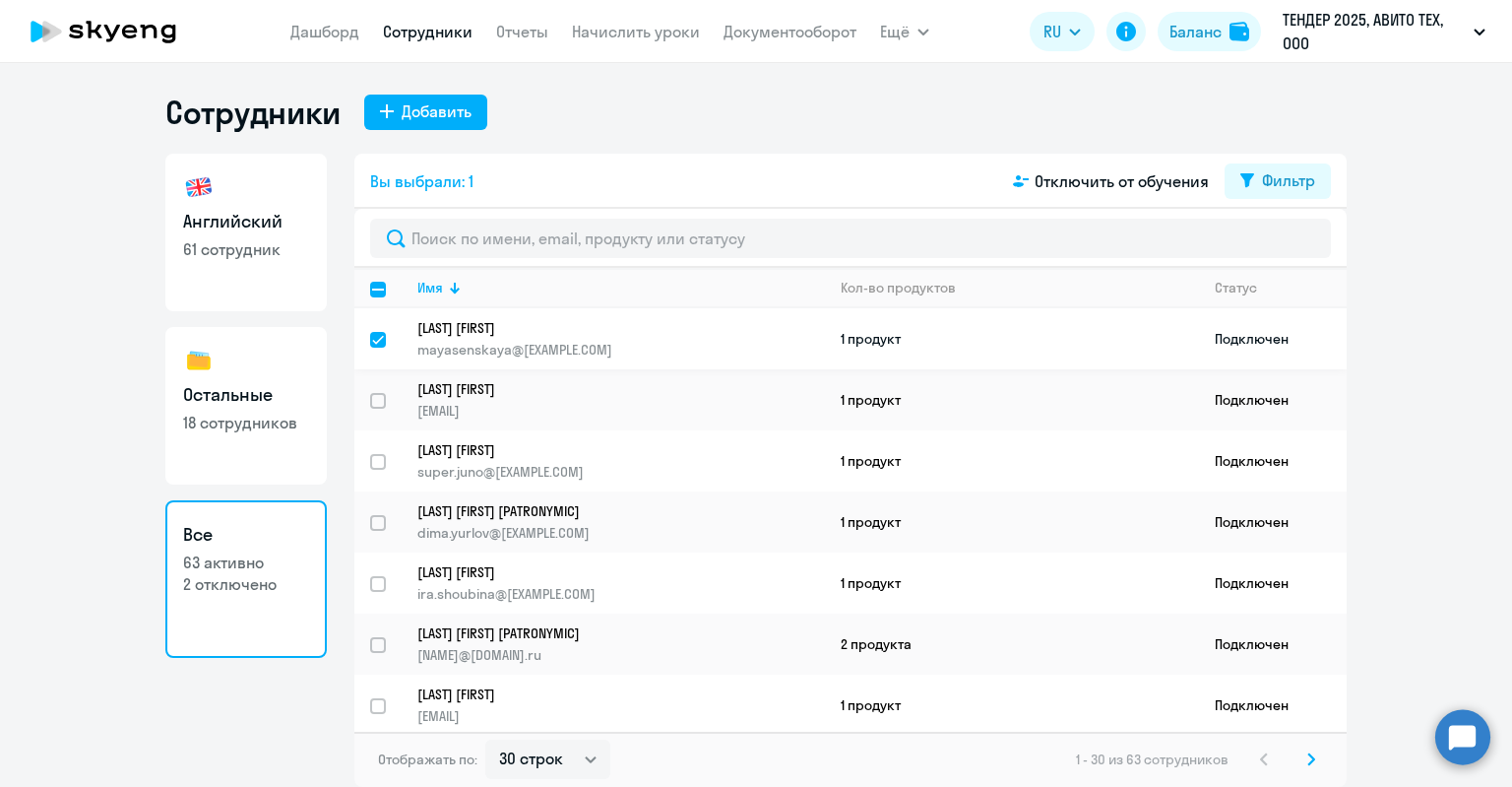 click at bounding box center (390, 352) 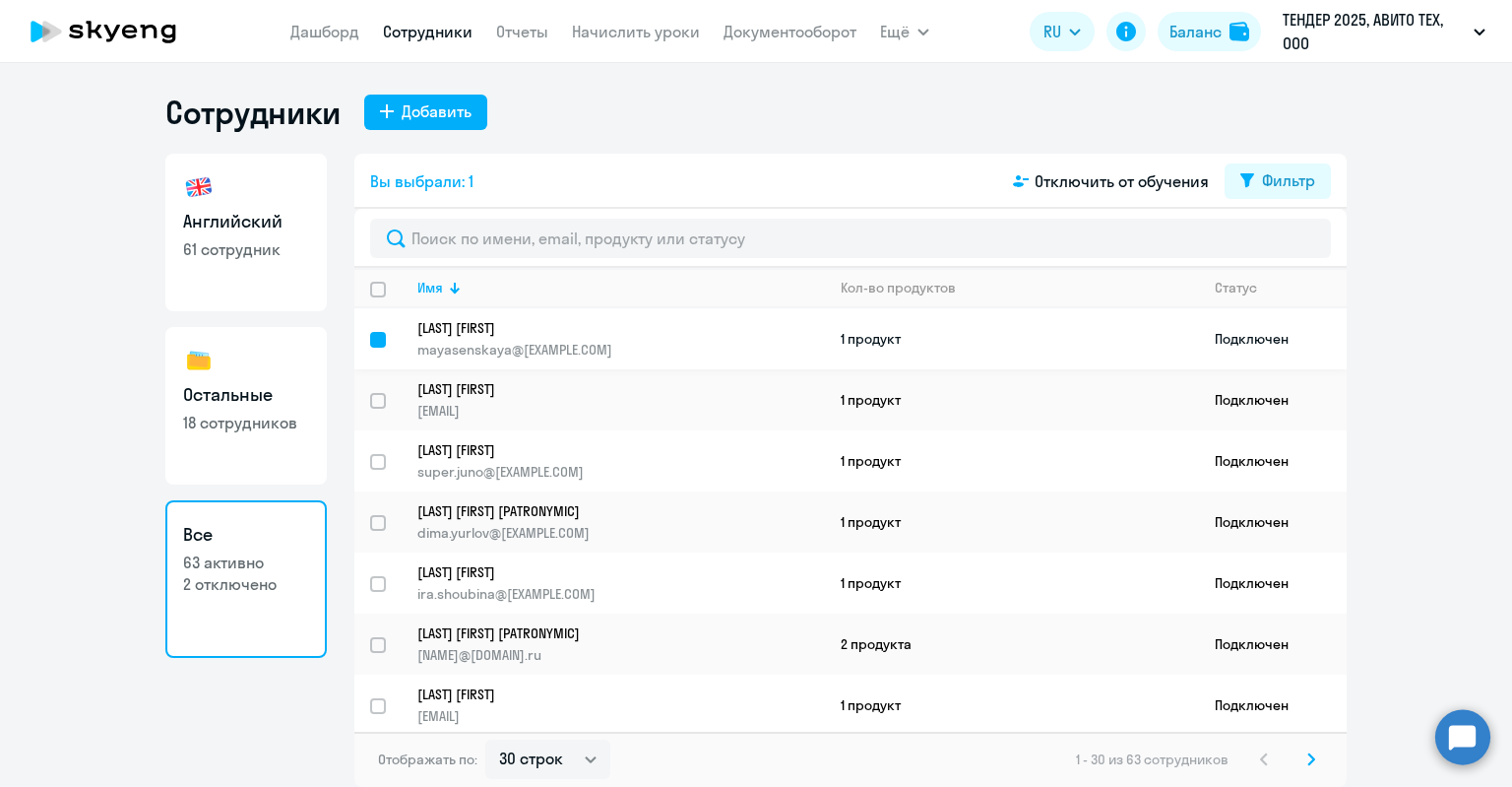 checkbox on "false" 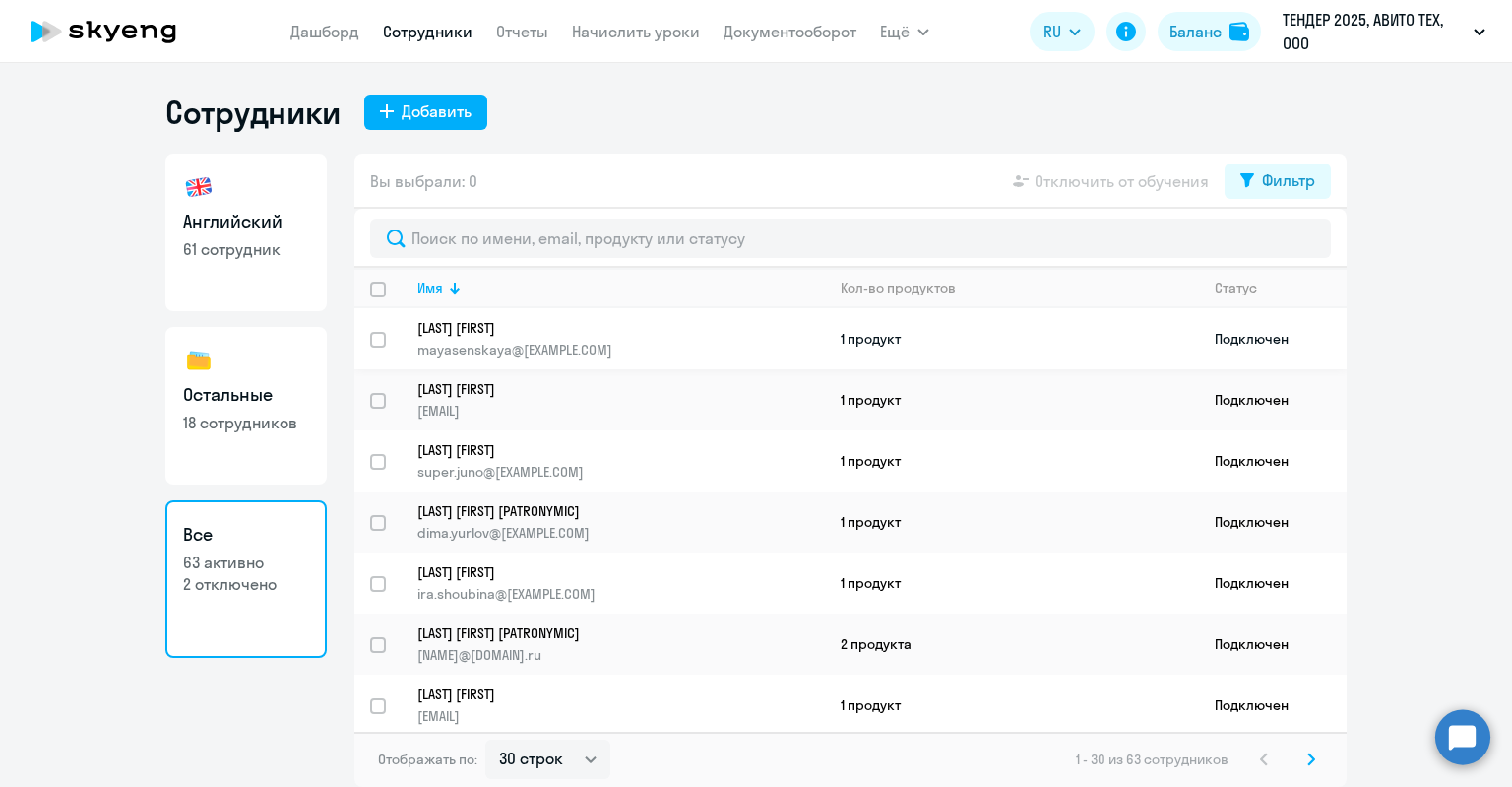 click on "mayasenskaya@[EXAMPLE.COM]" 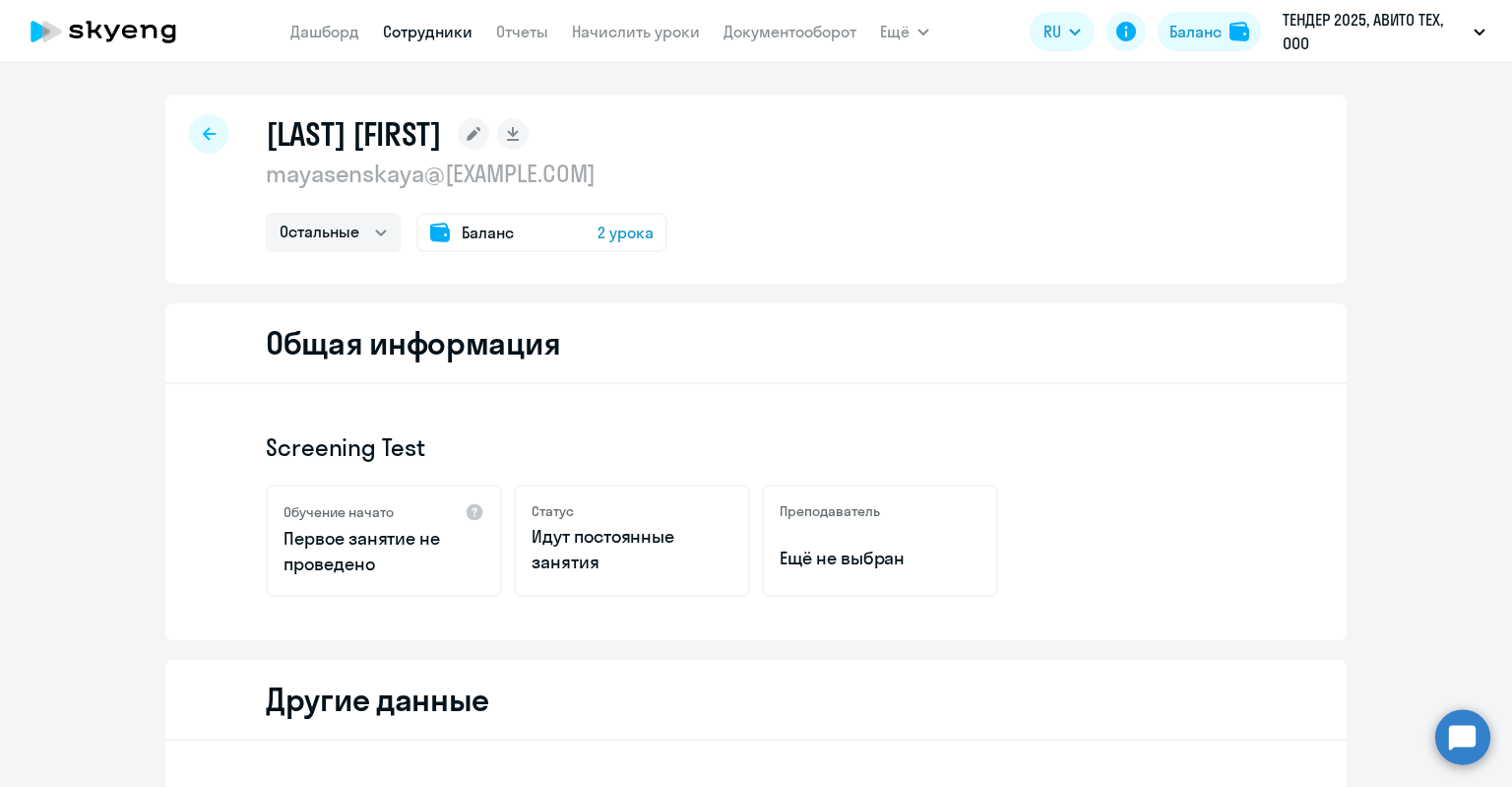 click on "[LAST] [FIRST]  [EMAIL]  Остальные  Баланс 2 урока" 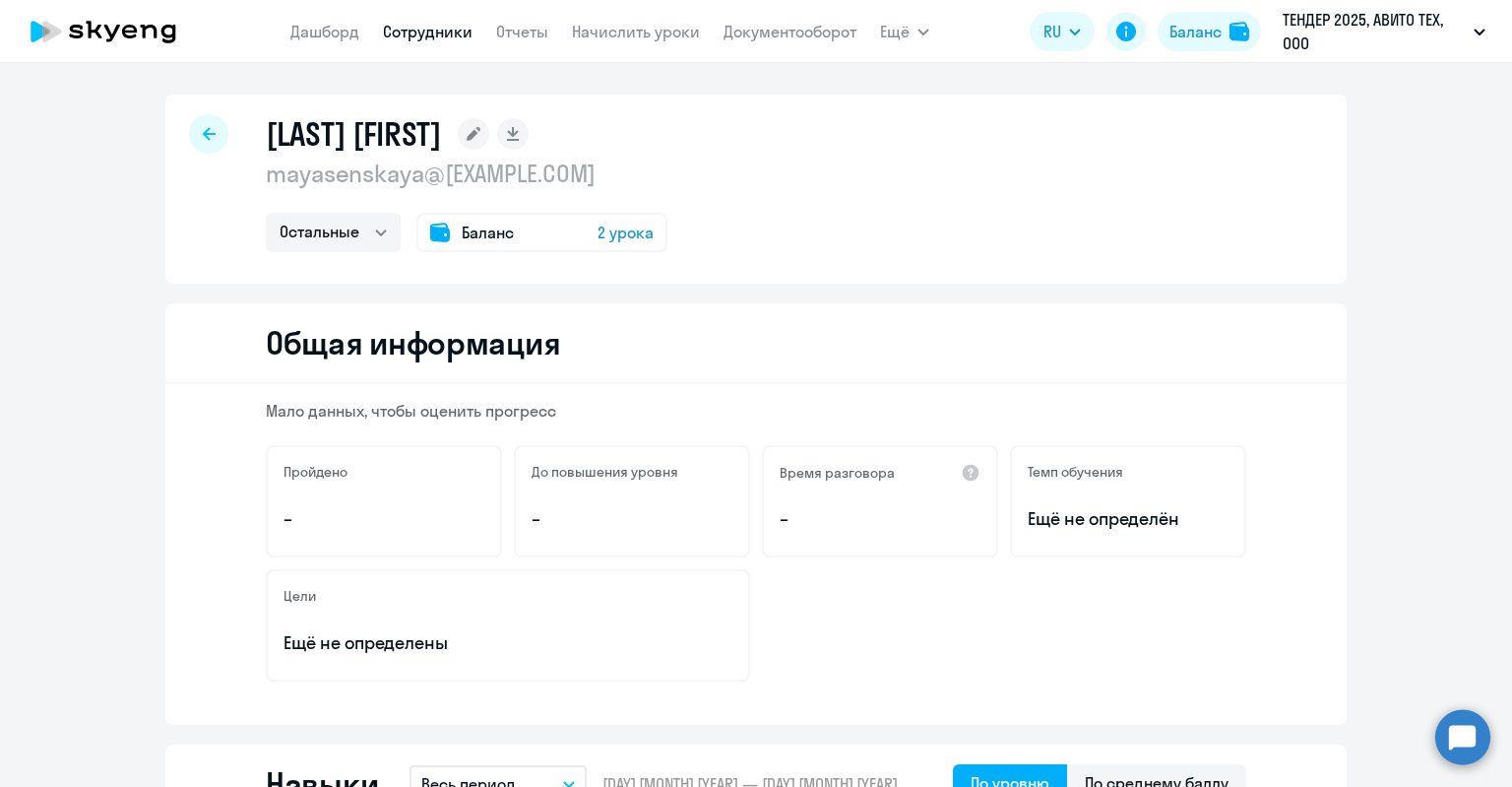 click 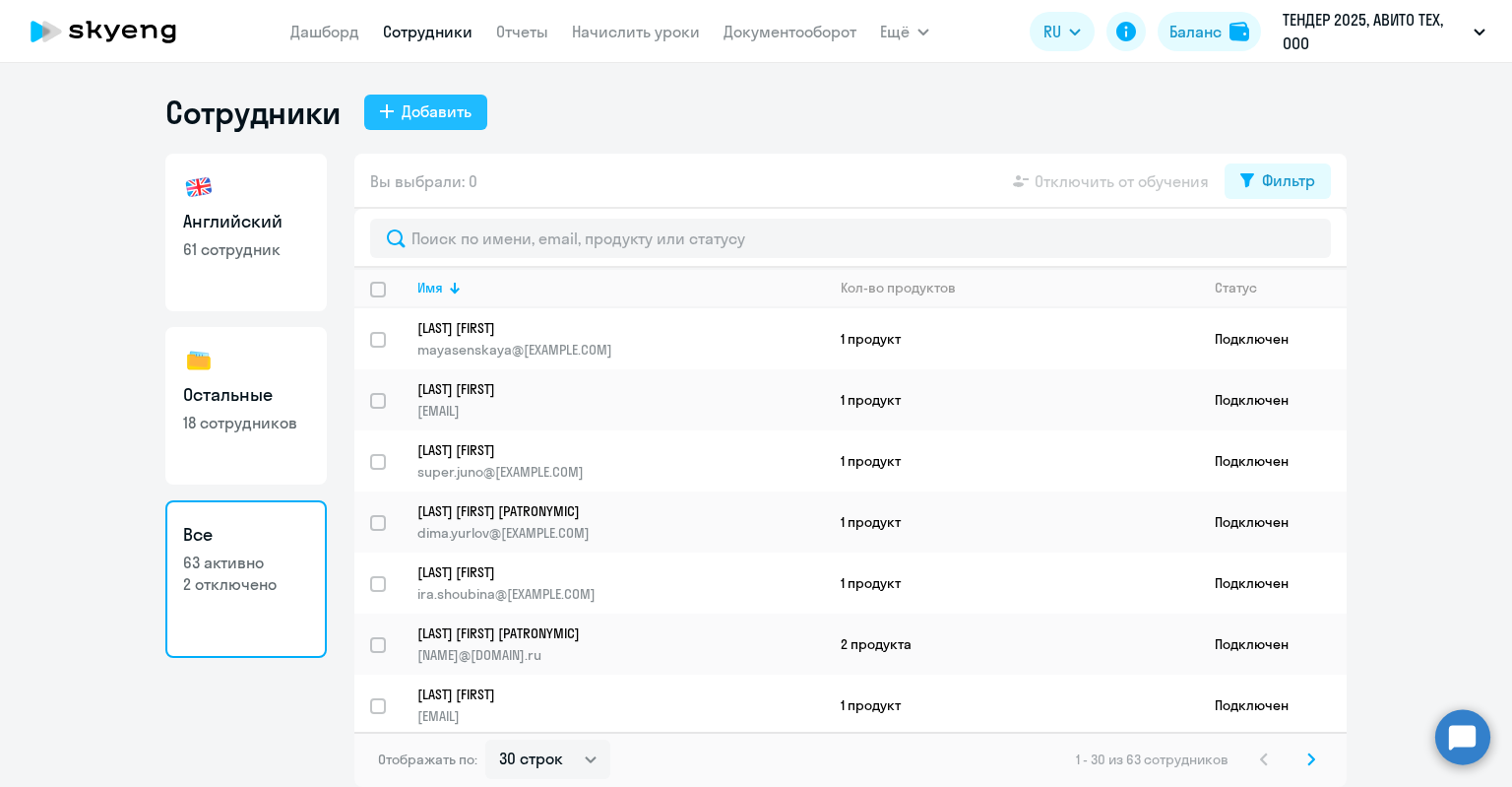 click on "Добавить" 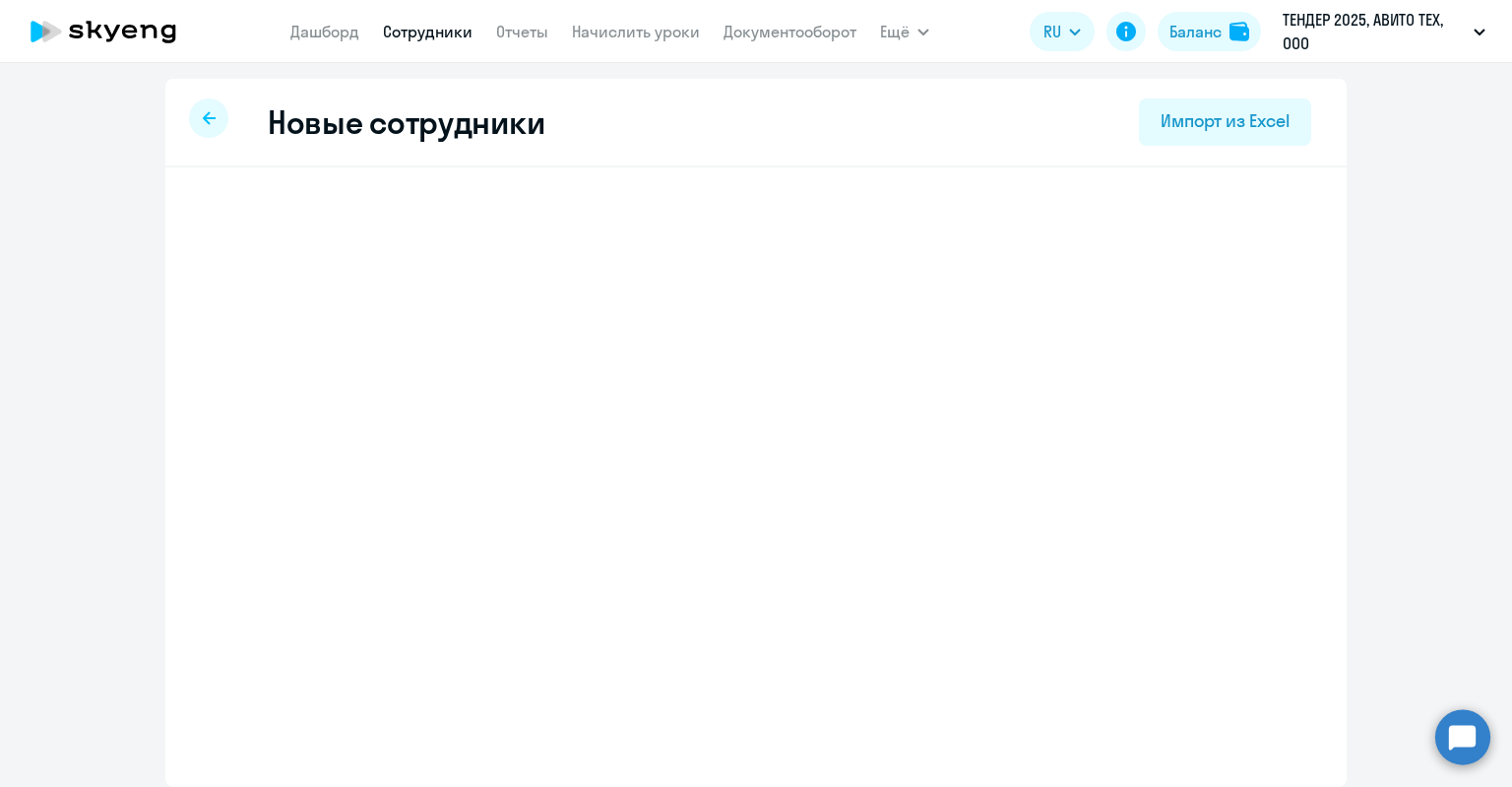 select on "english_adult_not_native_speaker" 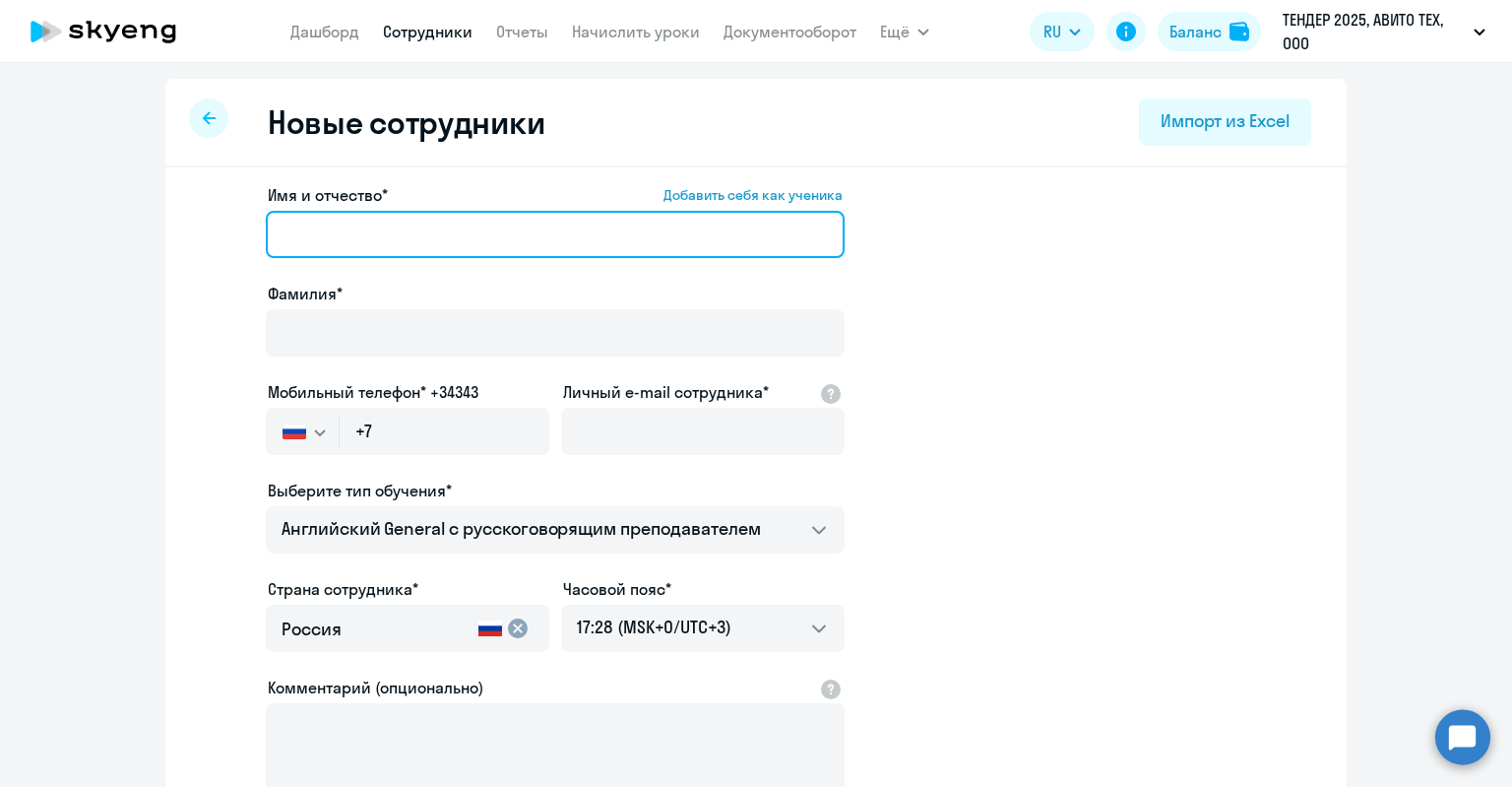 click on "Имя и отчество*  Добавить себя как ученика" at bounding box center [555, 234] 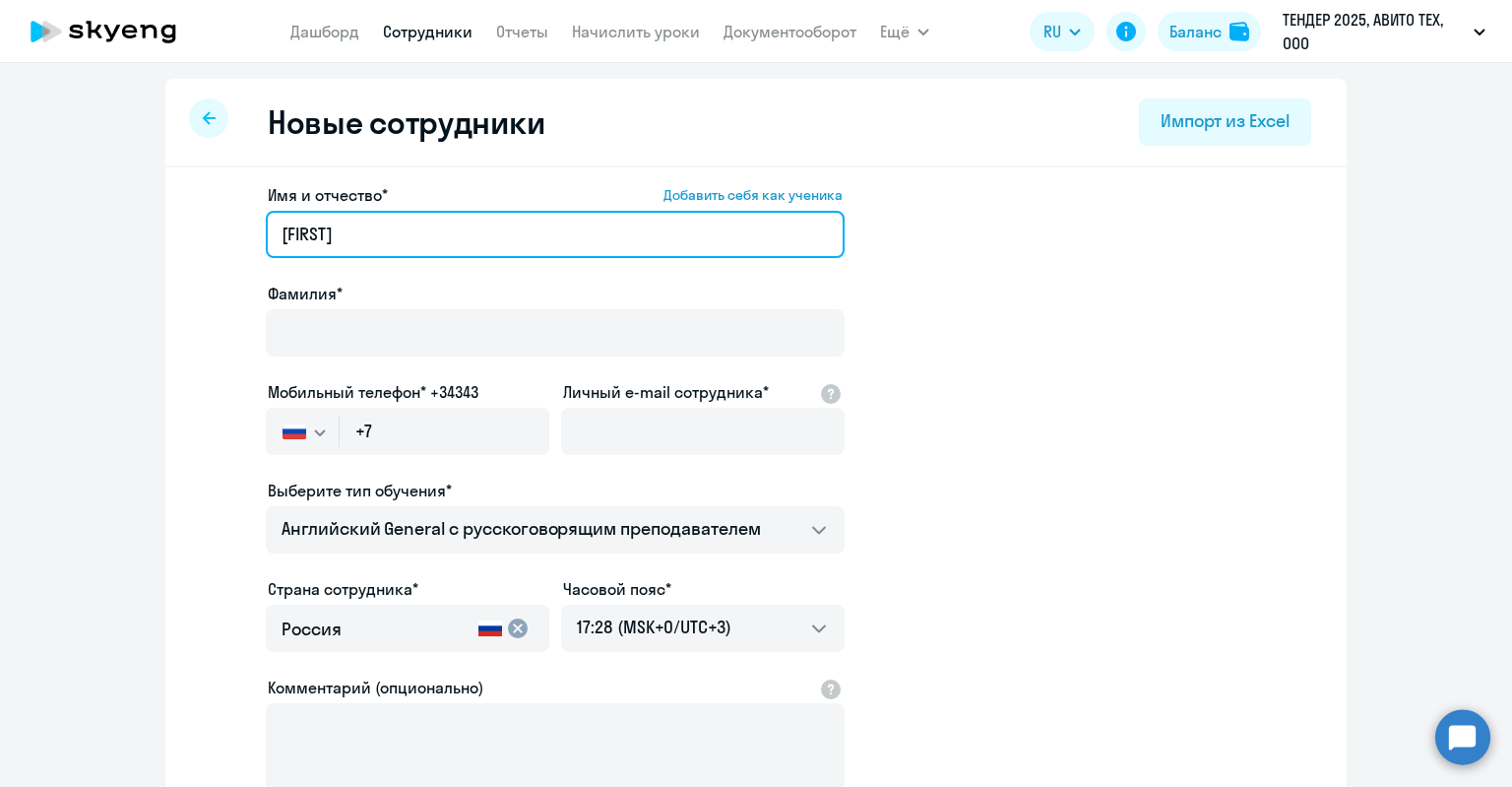 type on "[FIRST]" 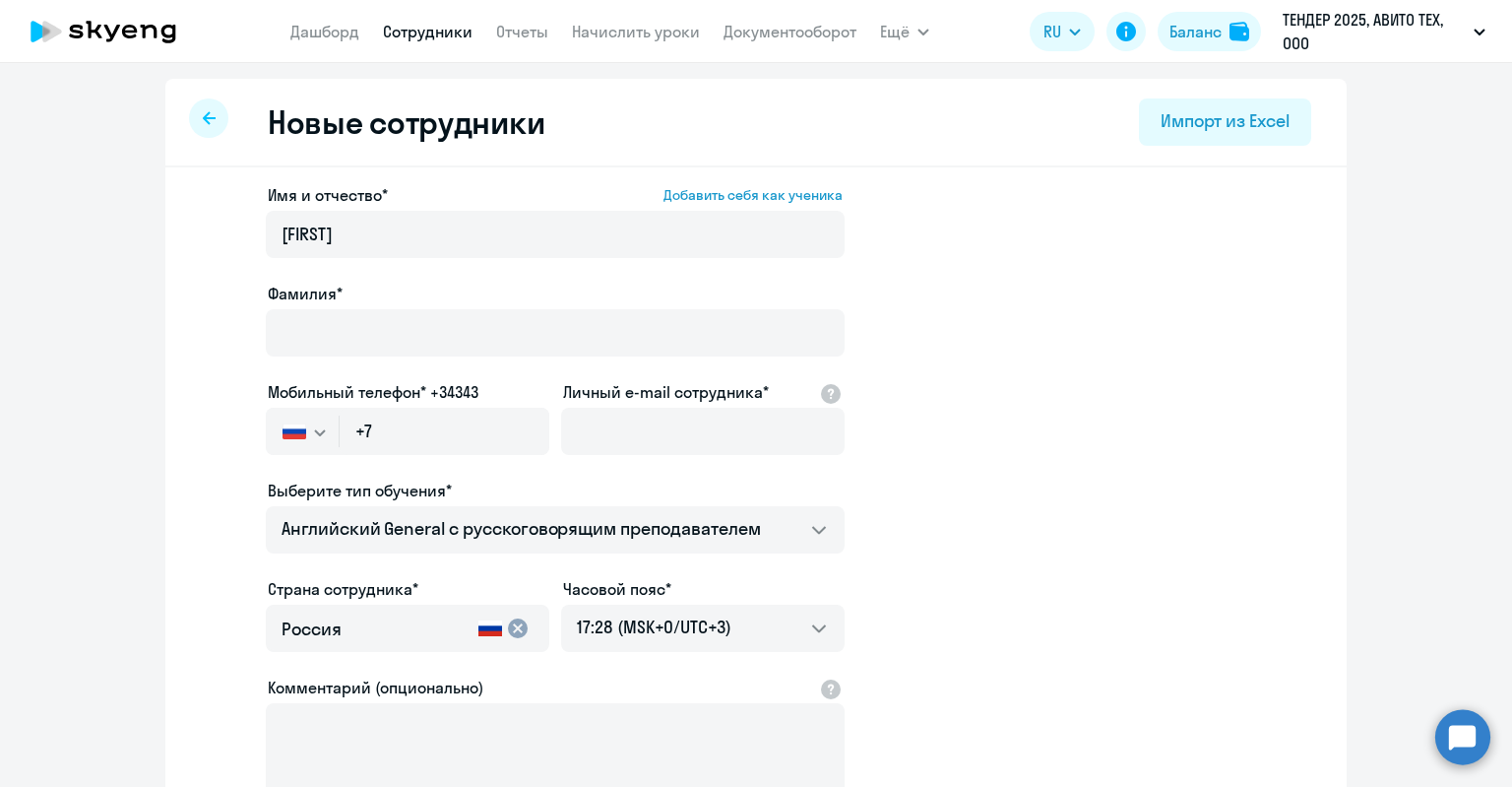 click on "Фамилия*" 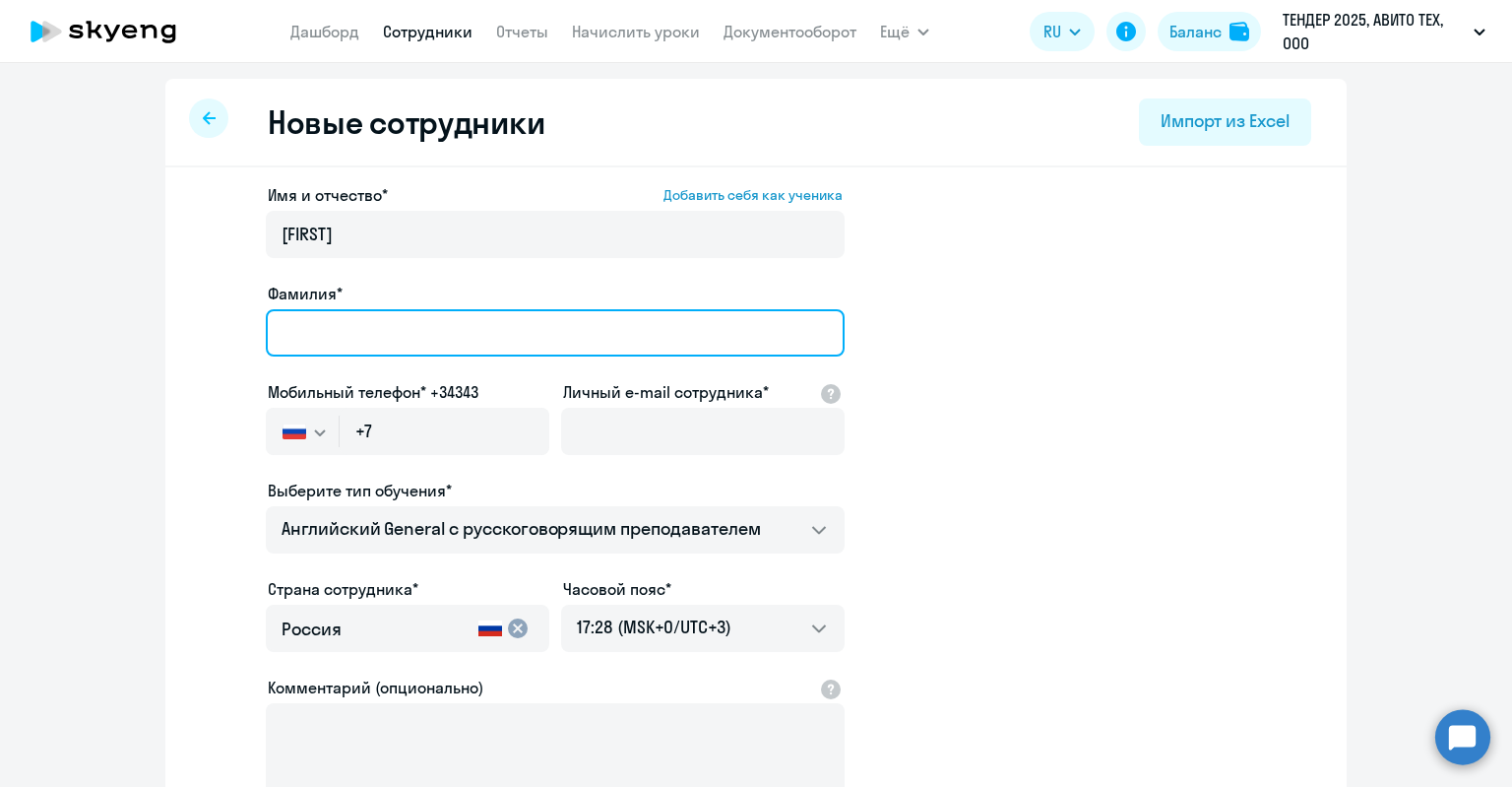 click on "Фамилия*" at bounding box center [555, 333] 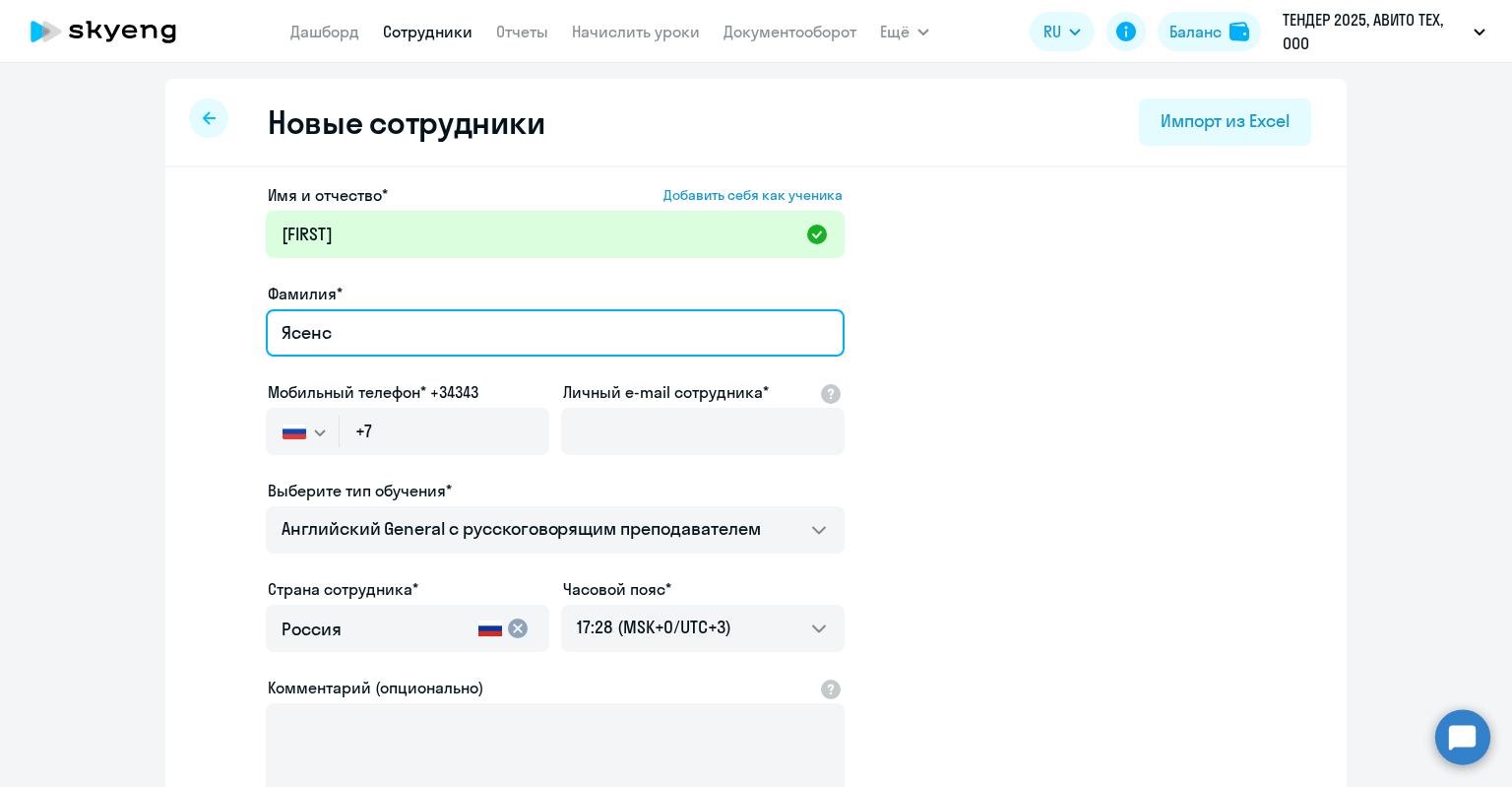 type on "[LAST]" 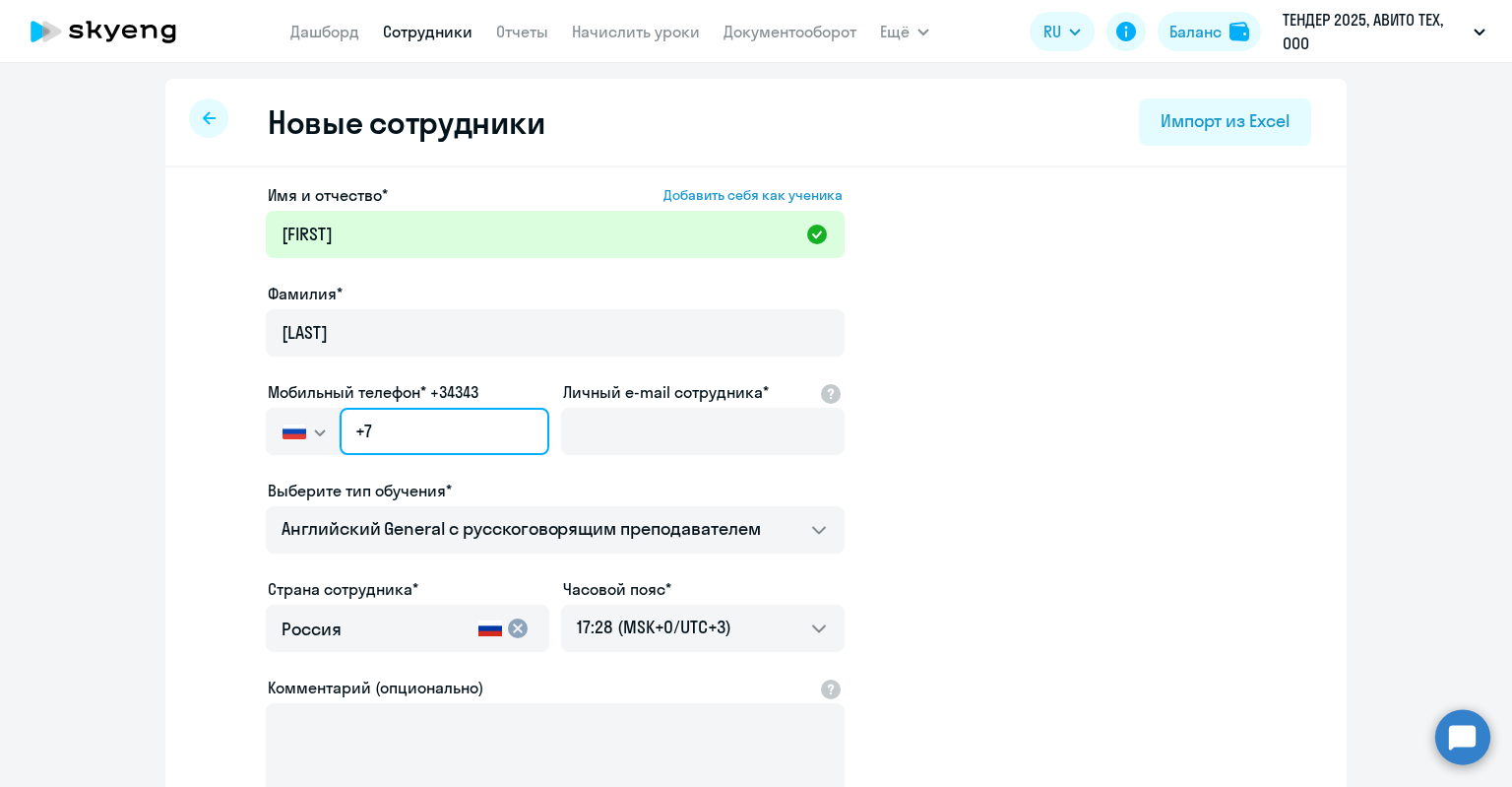 click on "+7" 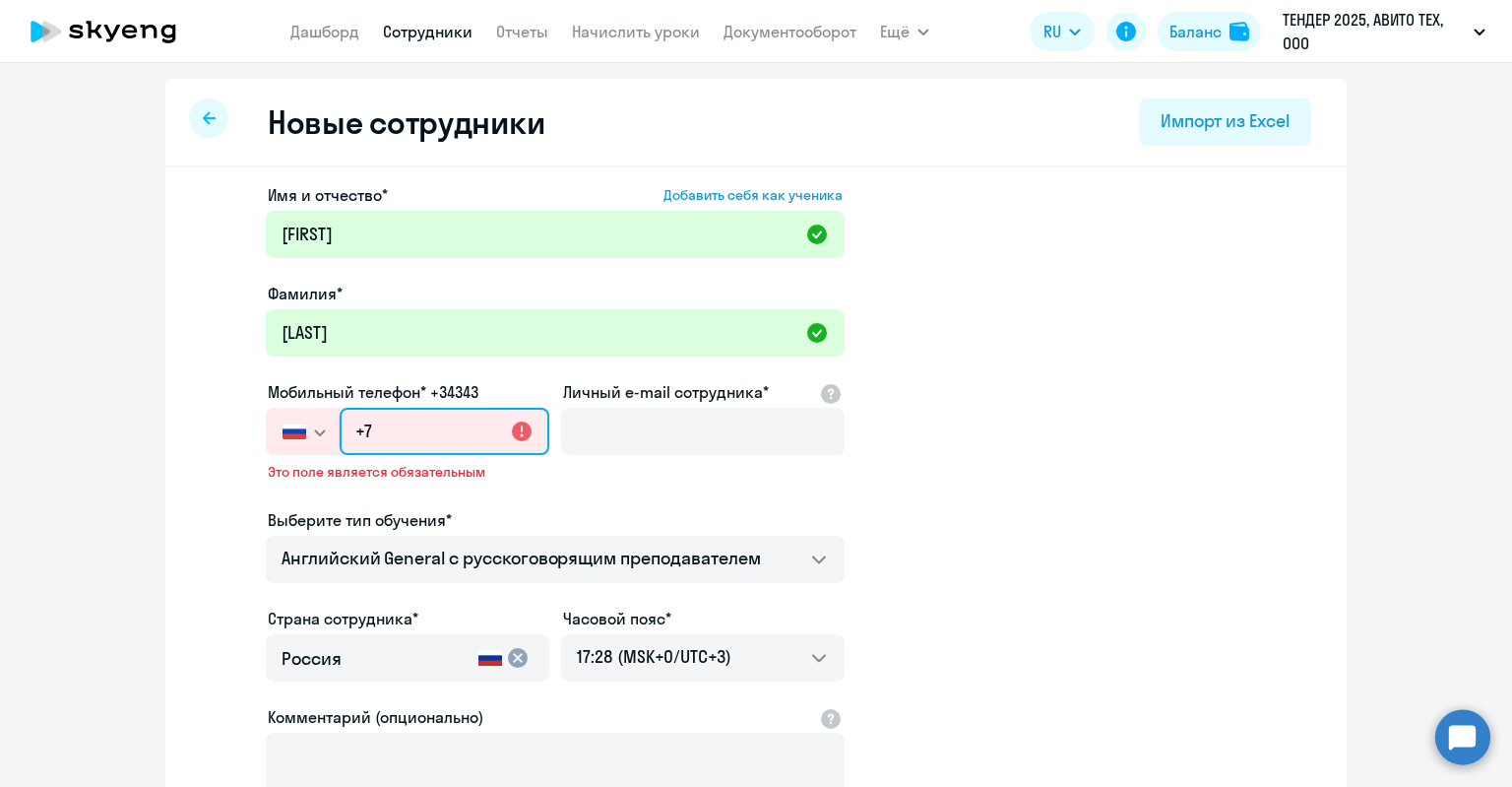 paste on "[PHONE]" 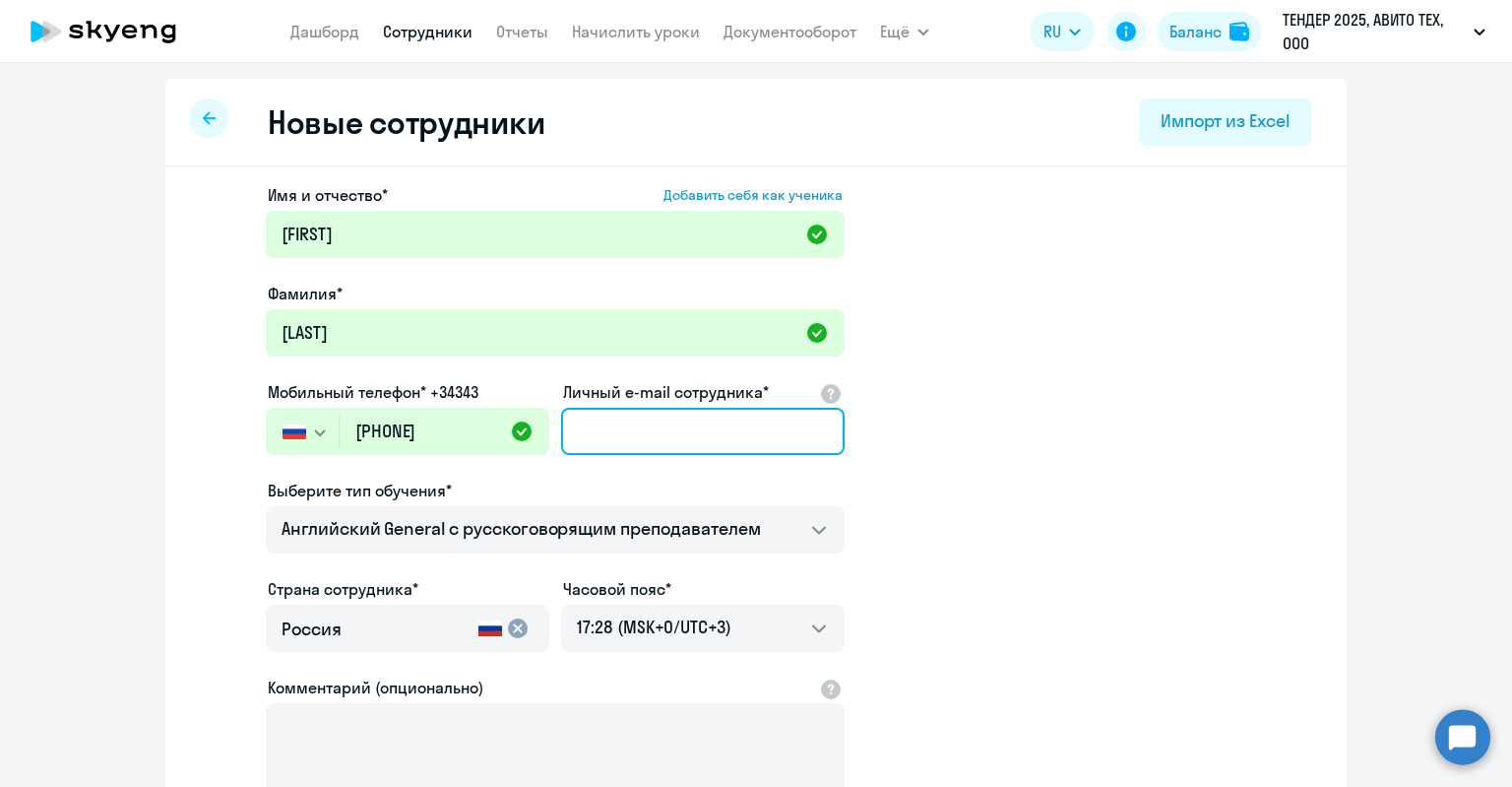 click on "Личный e-mail сотрудника*" at bounding box center (703, 431) 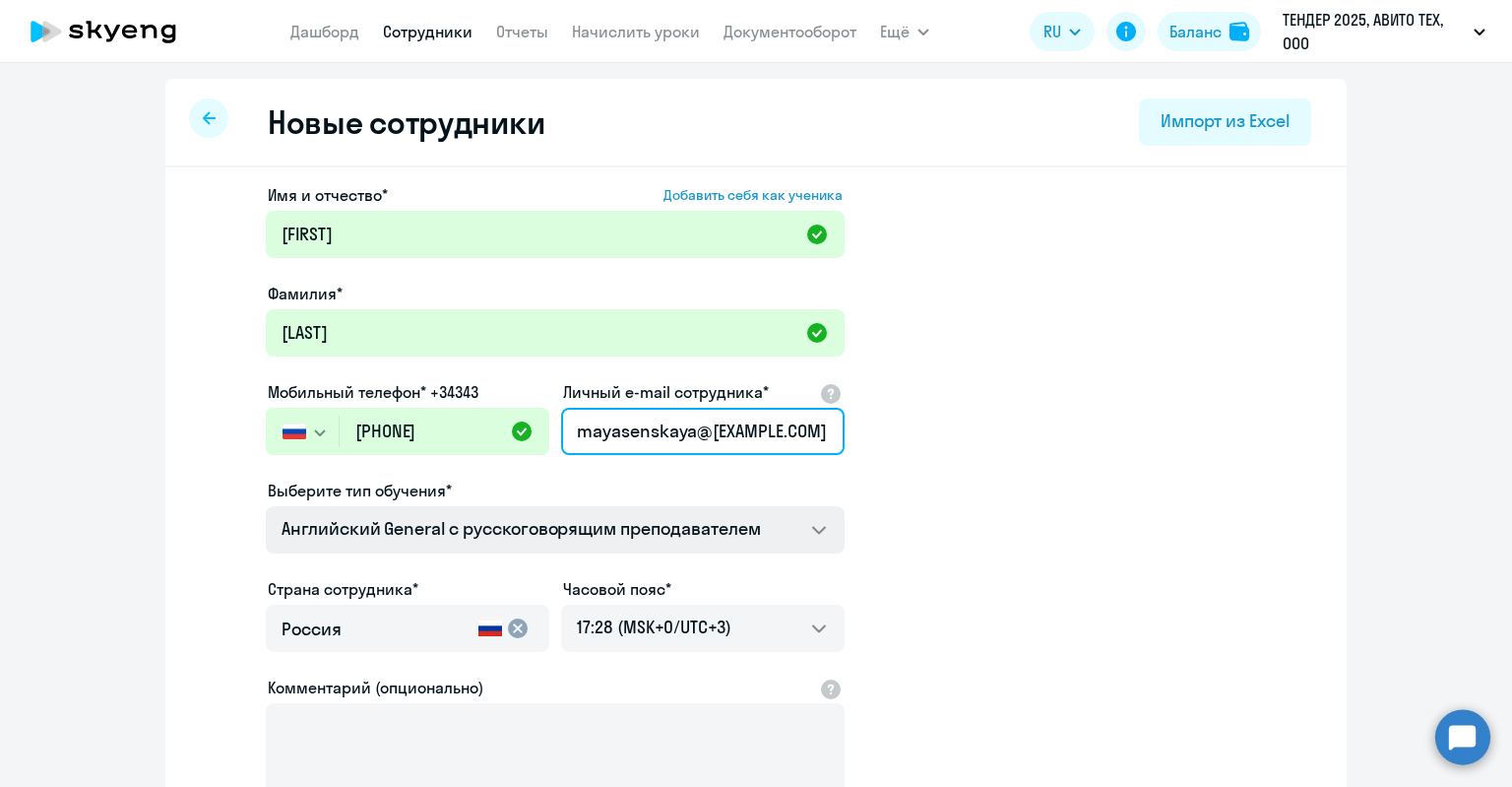 scroll, scrollTop: 244, scrollLeft: 0, axis: vertical 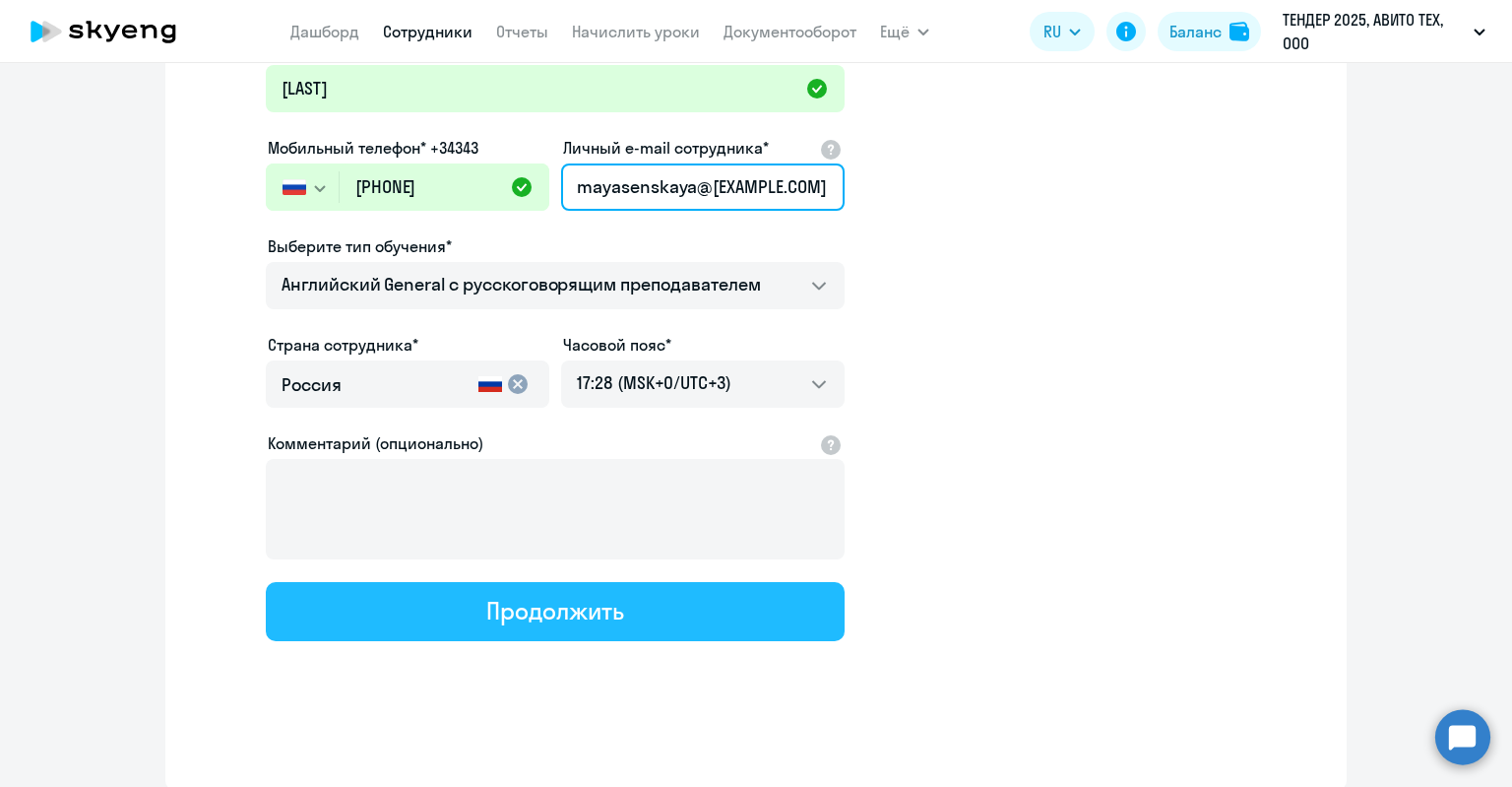 type on "mayasenskaya@[EXAMPLE.COM]" 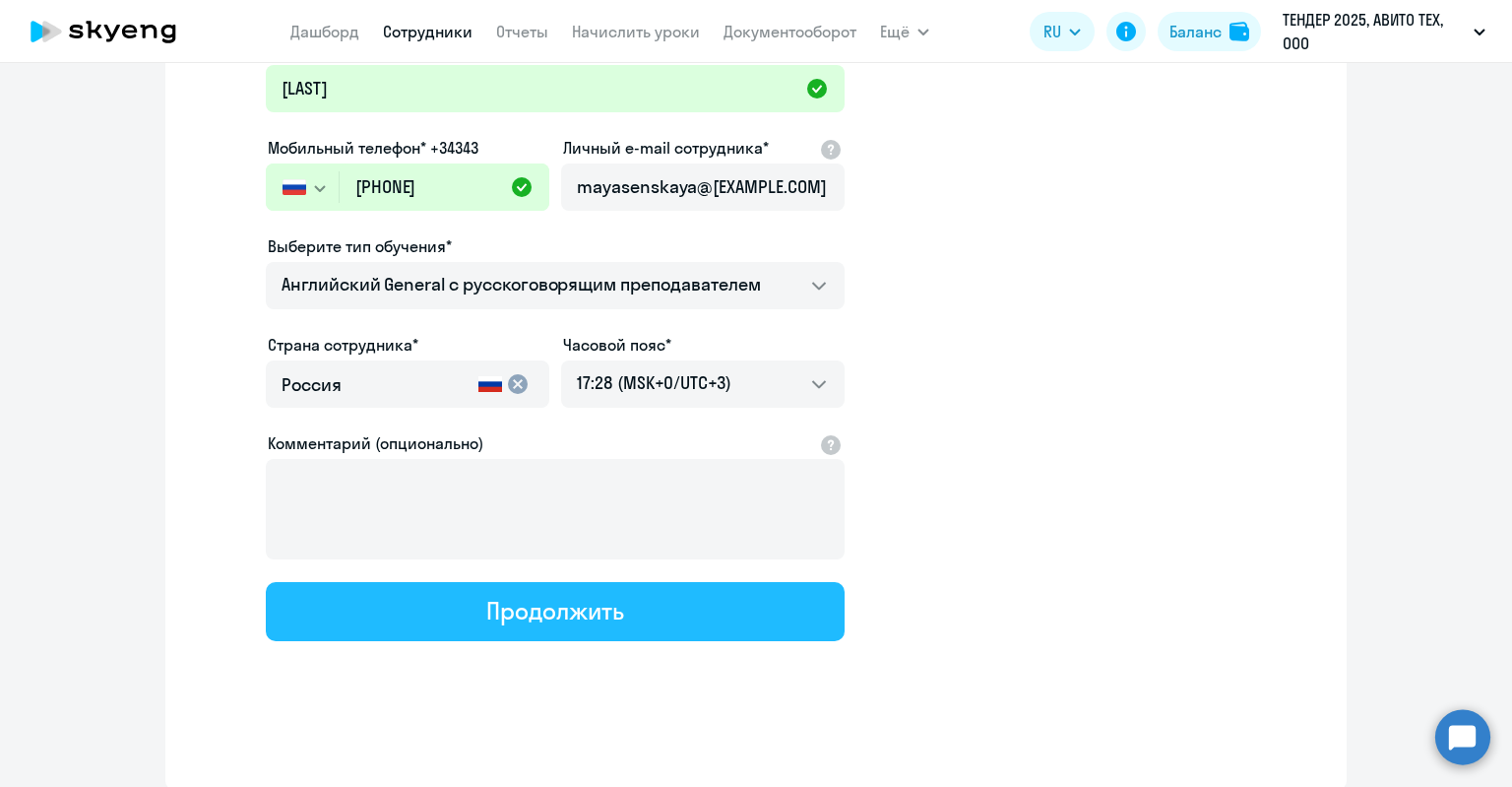click on "Продолжить" 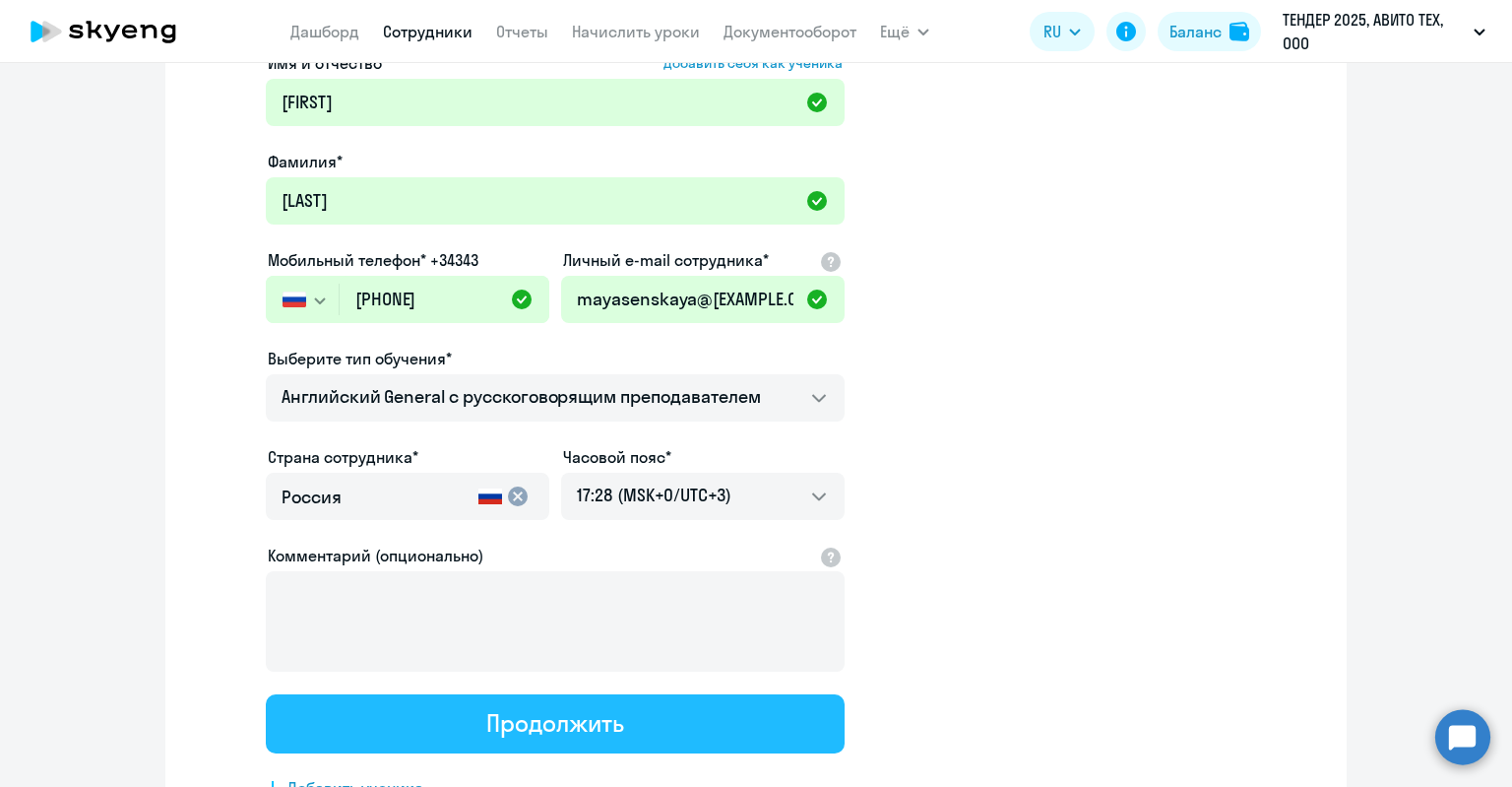 scroll, scrollTop: 0, scrollLeft: 0, axis: both 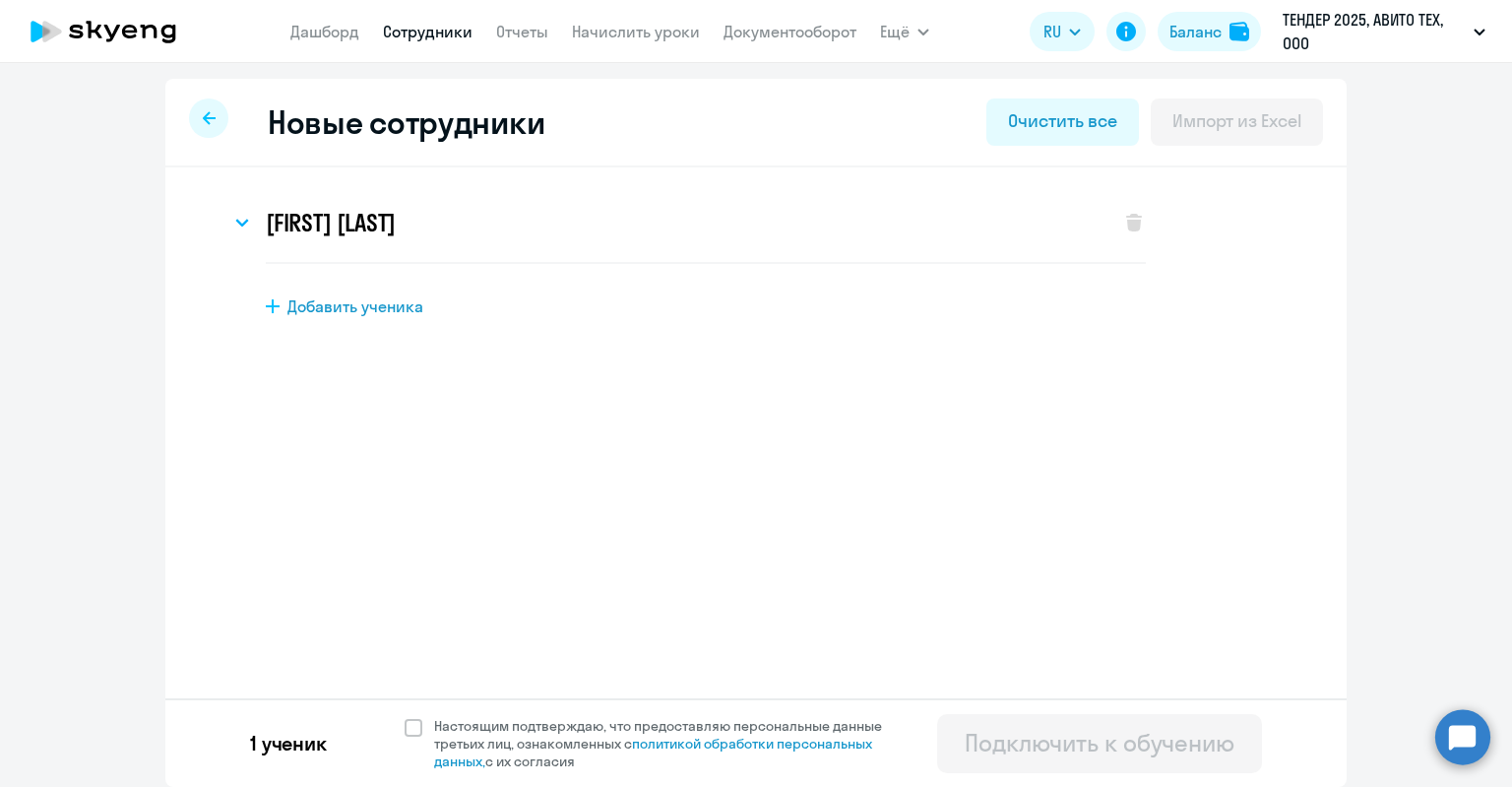 drag, startPoint x: 470, startPoint y: 718, endPoint x: 480, endPoint y: 715, distance: 10.440307 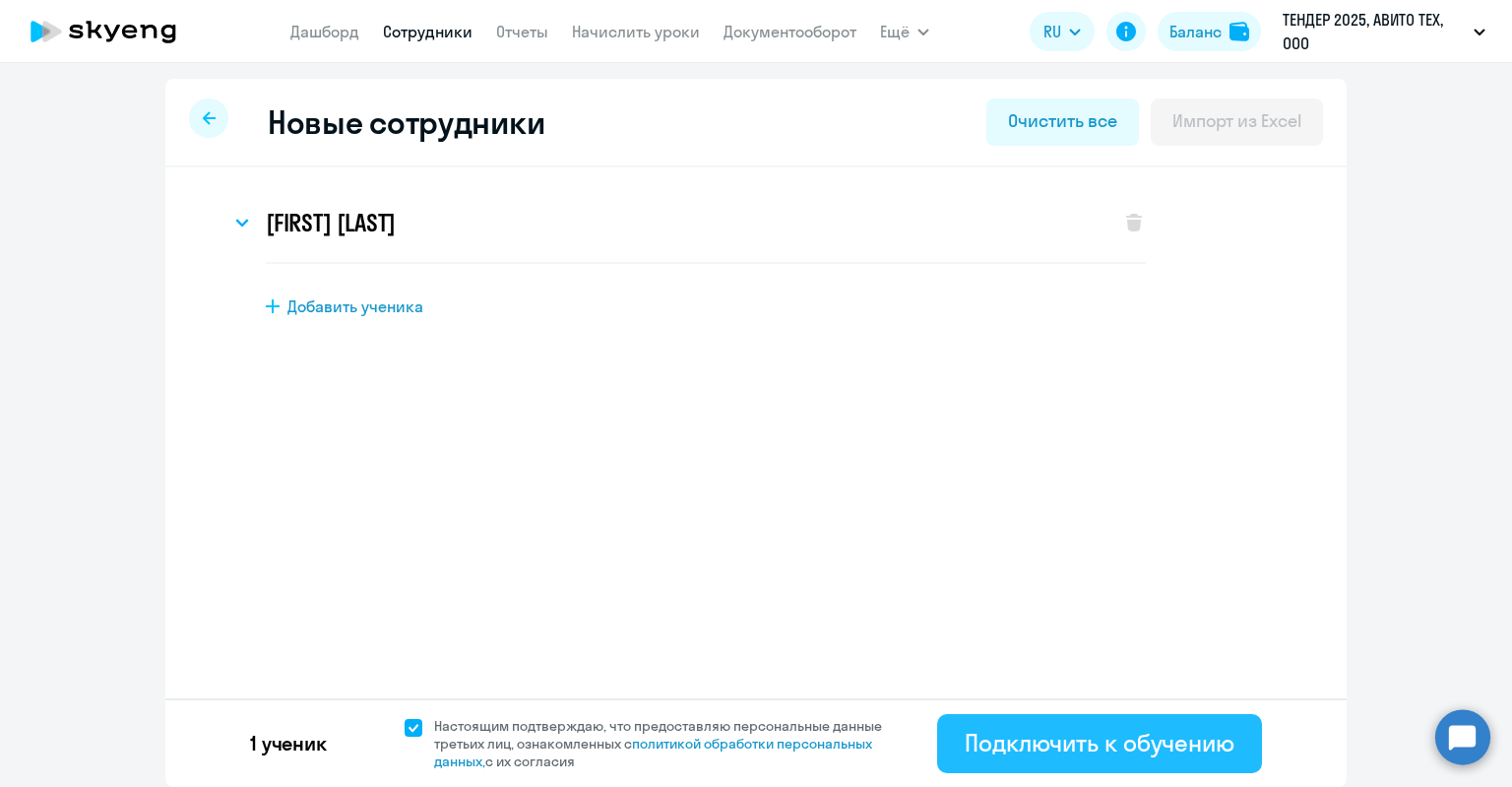 click on "Подключить к обучению" 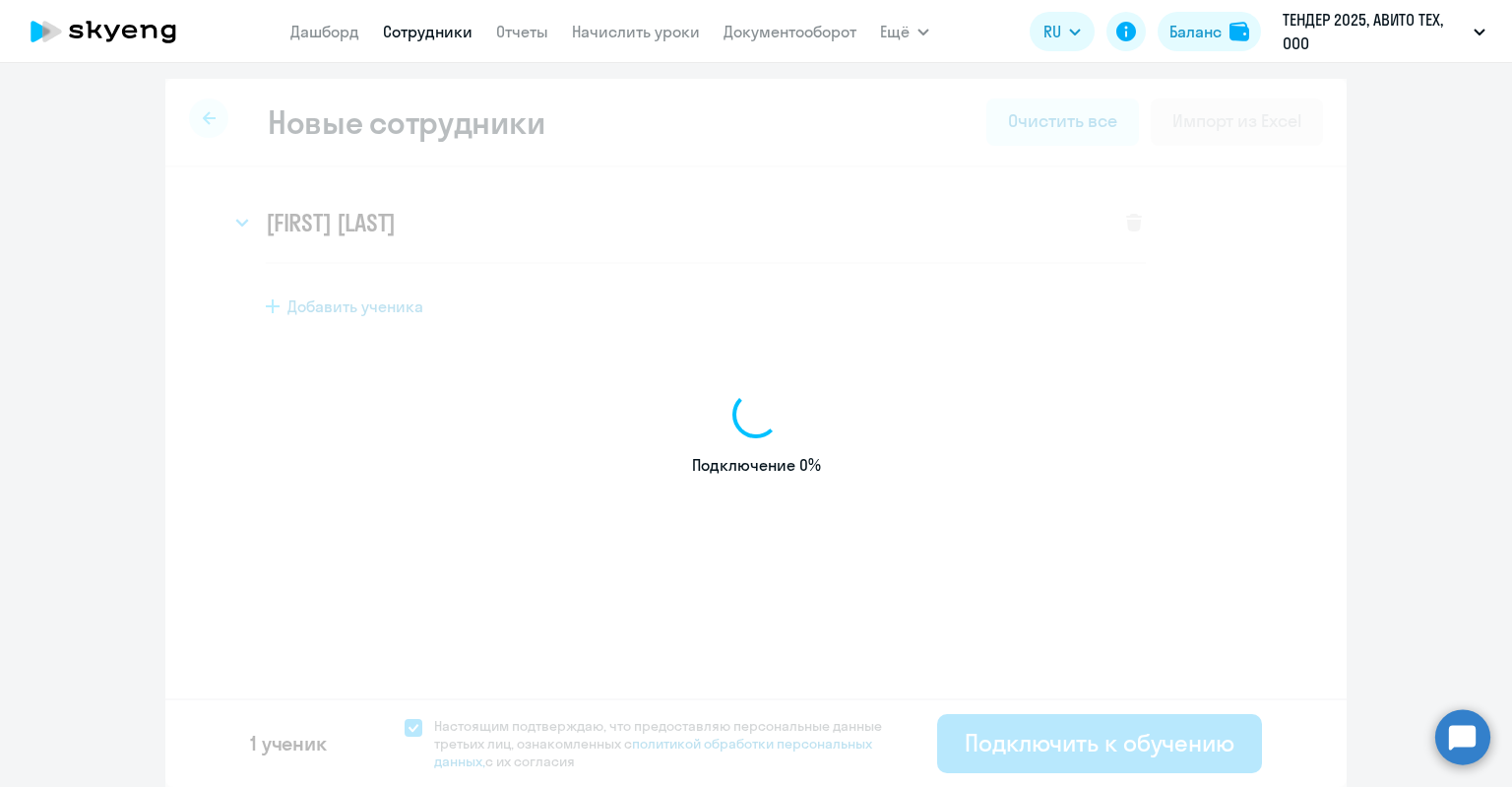 select on "english_adult_not_native_speaker" 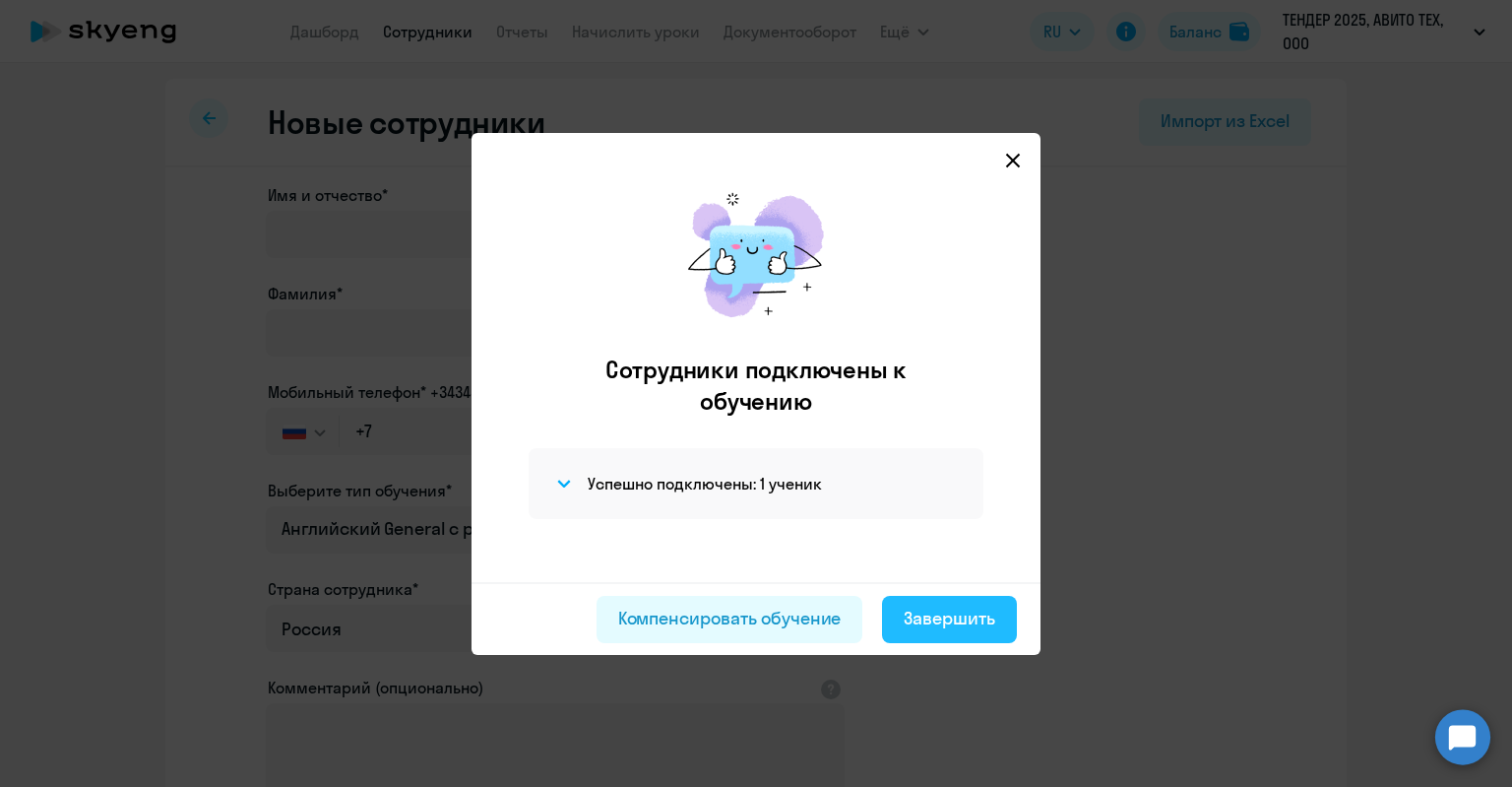 click on "Завершить" at bounding box center (949, 619) 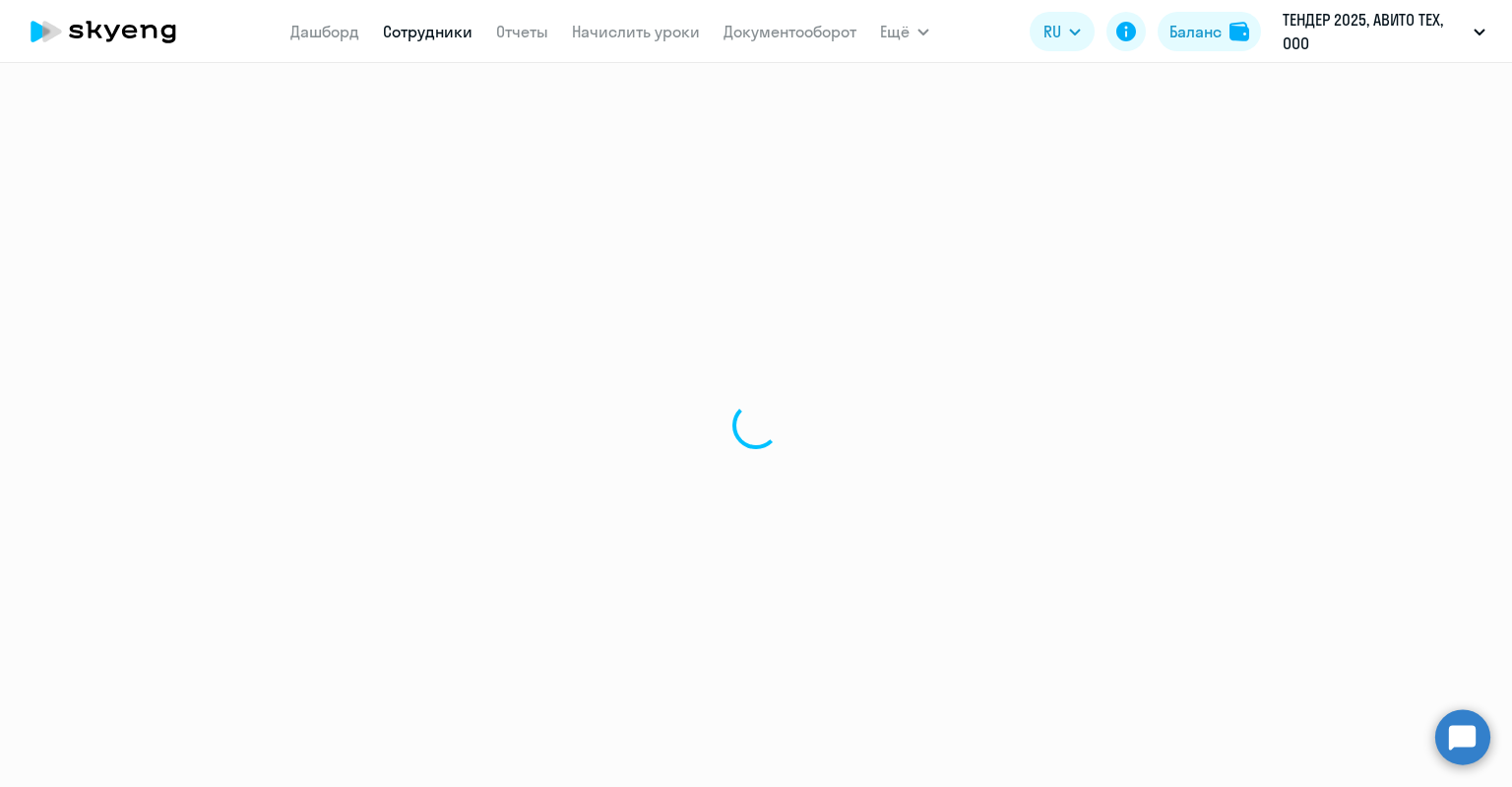 select on "30" 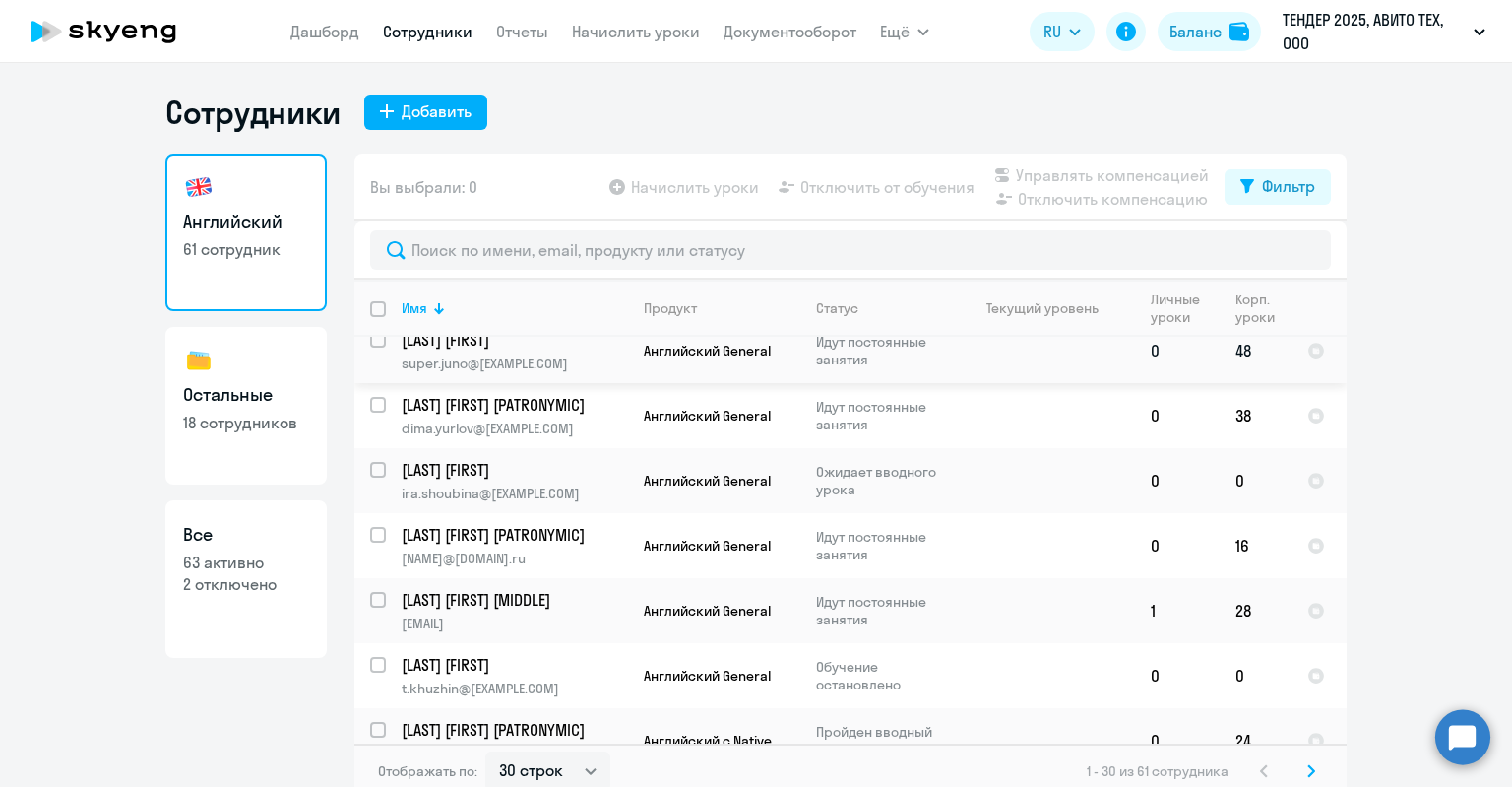 scroll, scrollTop: 98, scrollLeft: 0, axis: vertical 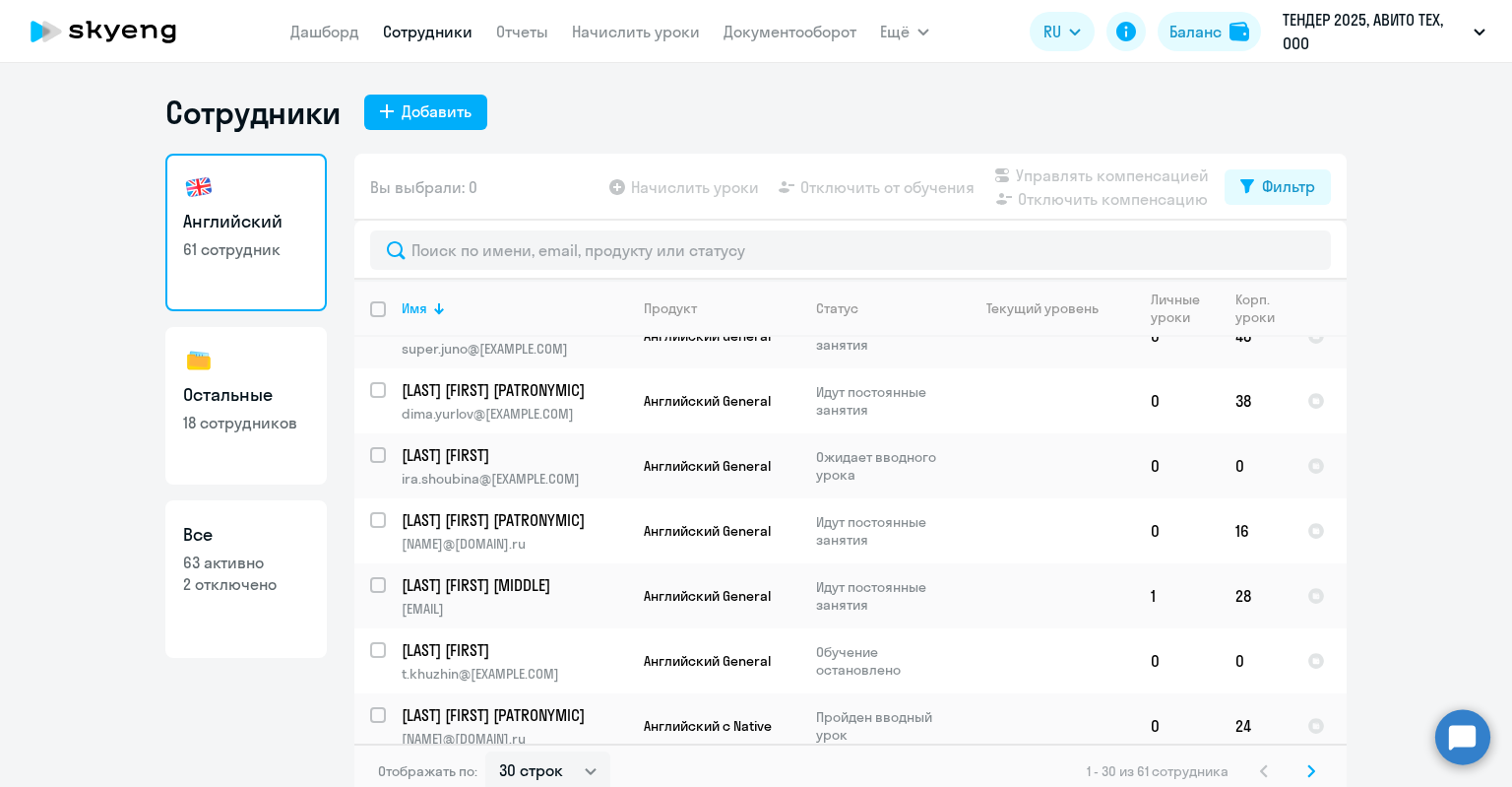 click on "2 отключено" 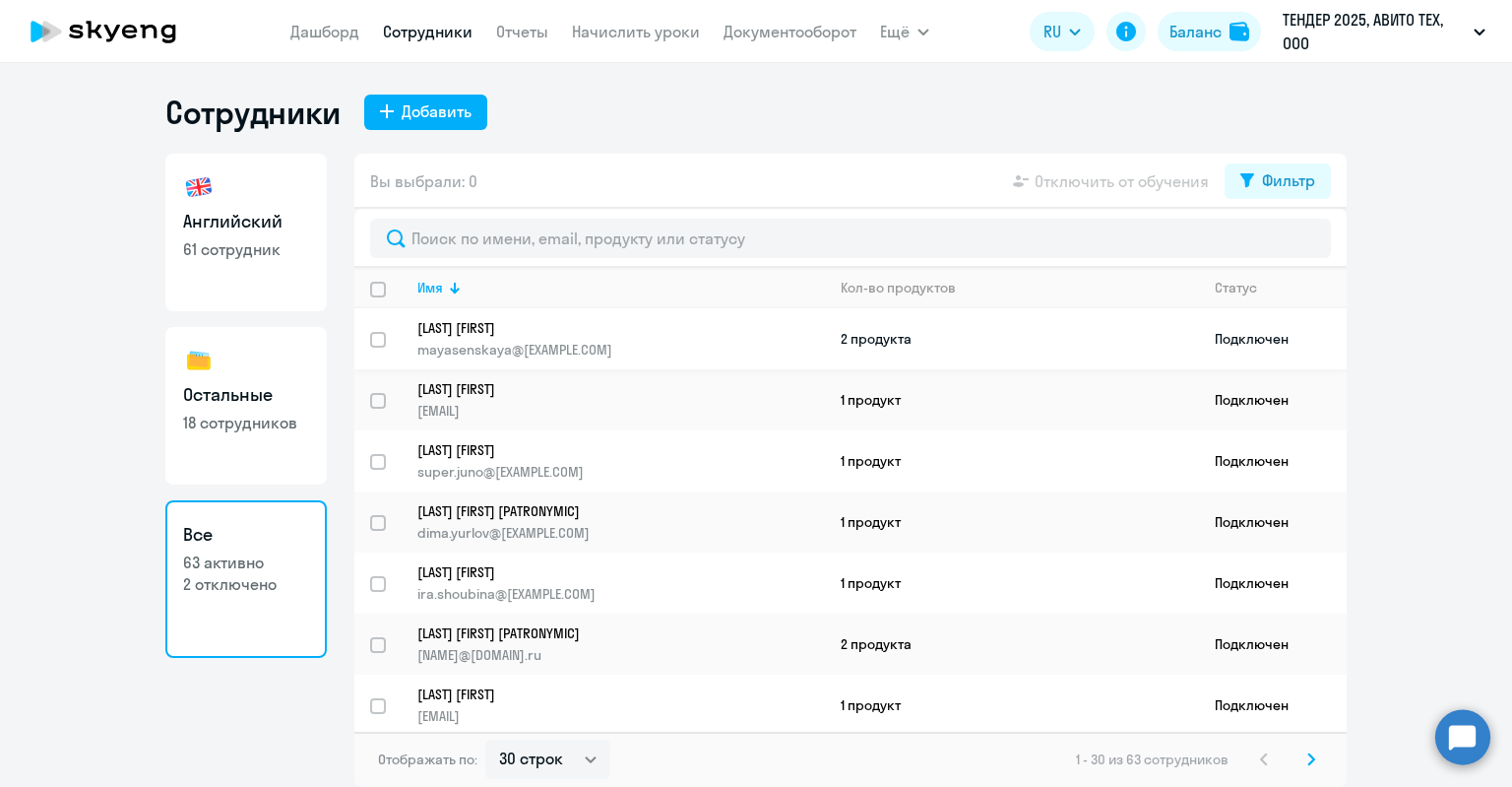 click on "[LAST] [FIRST] [EMAIL]" 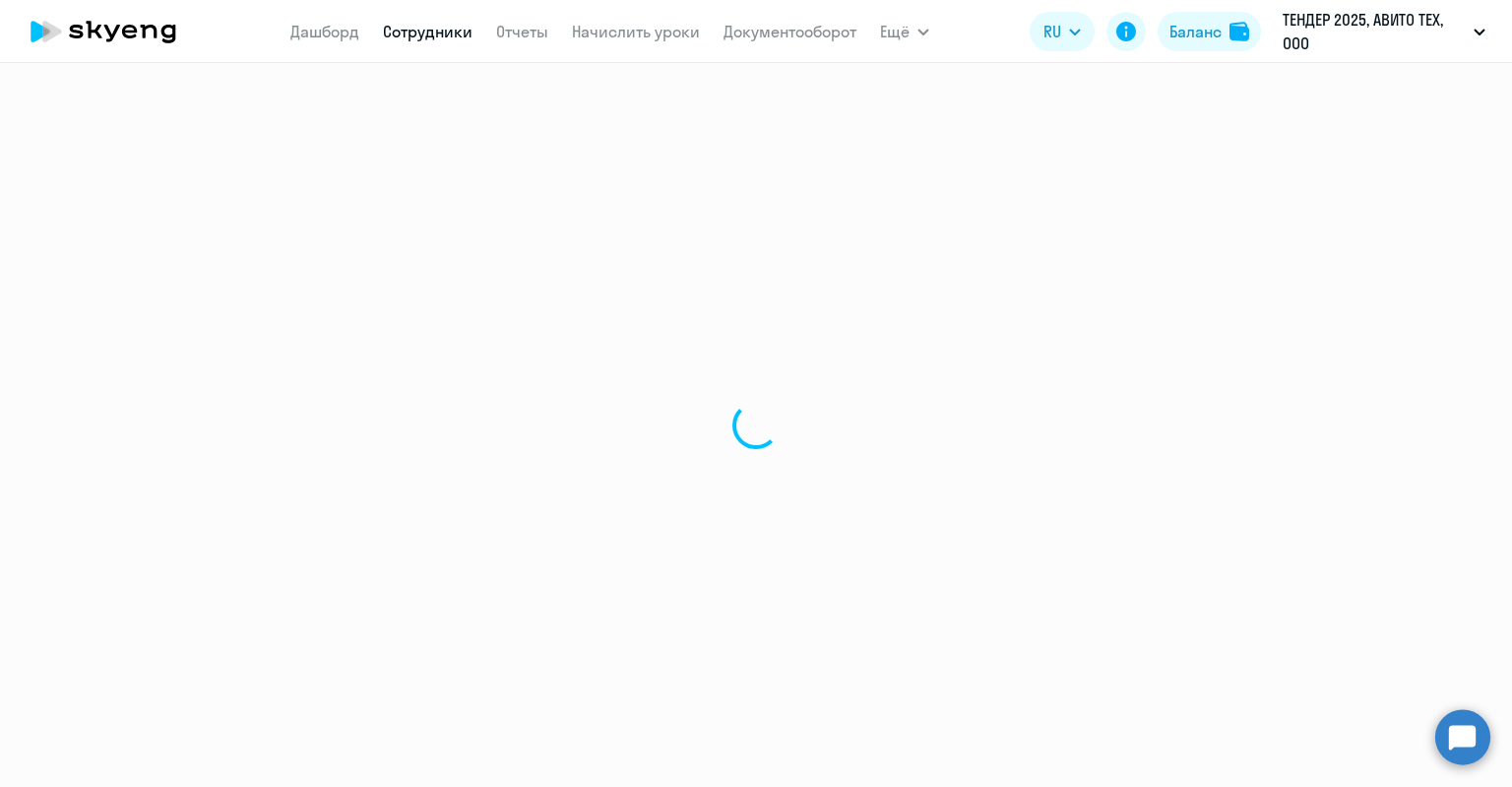 select on "english" 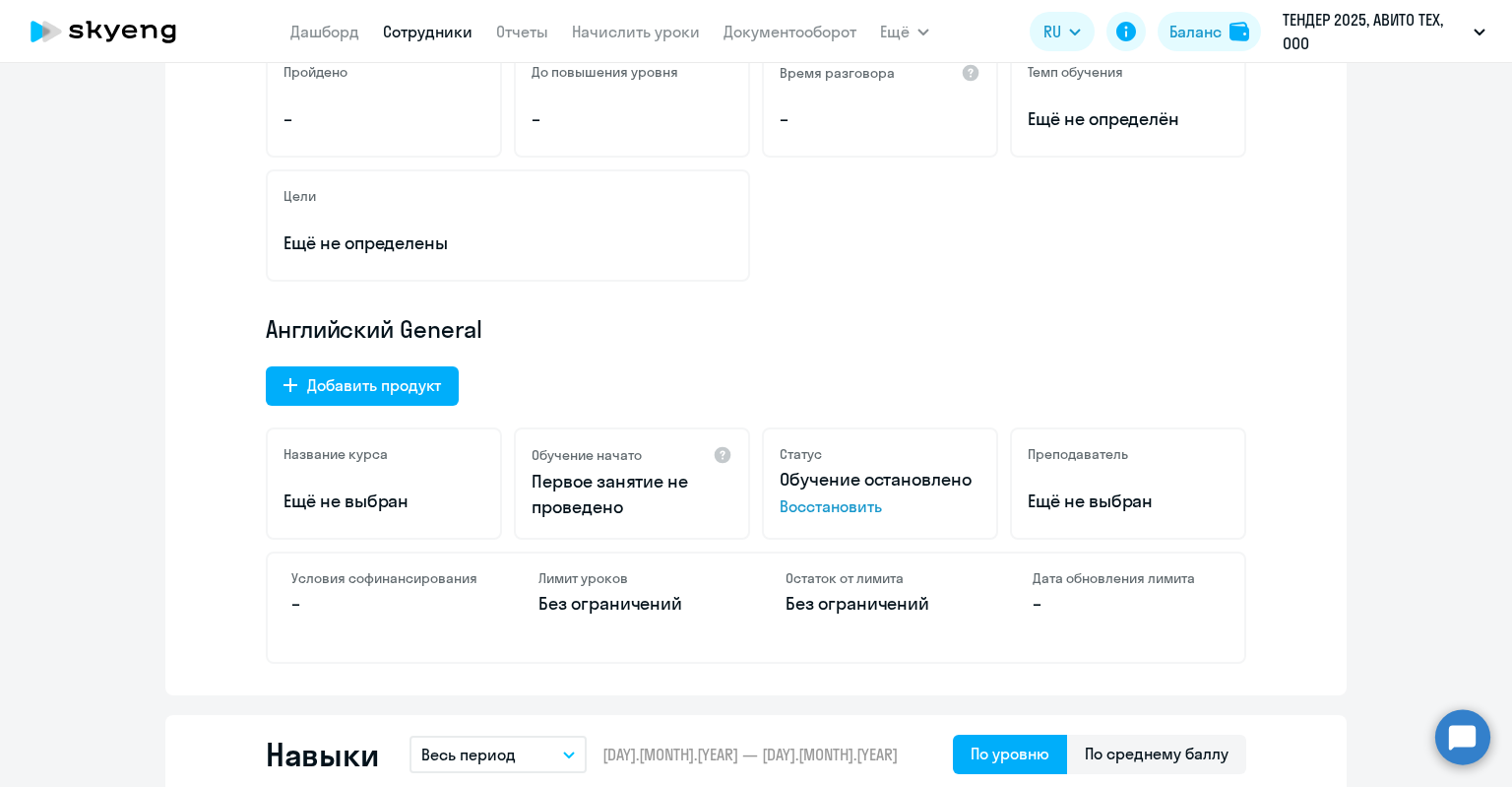 scroll, scrollTop: 591, scrollLeft: 0, axis: vertical 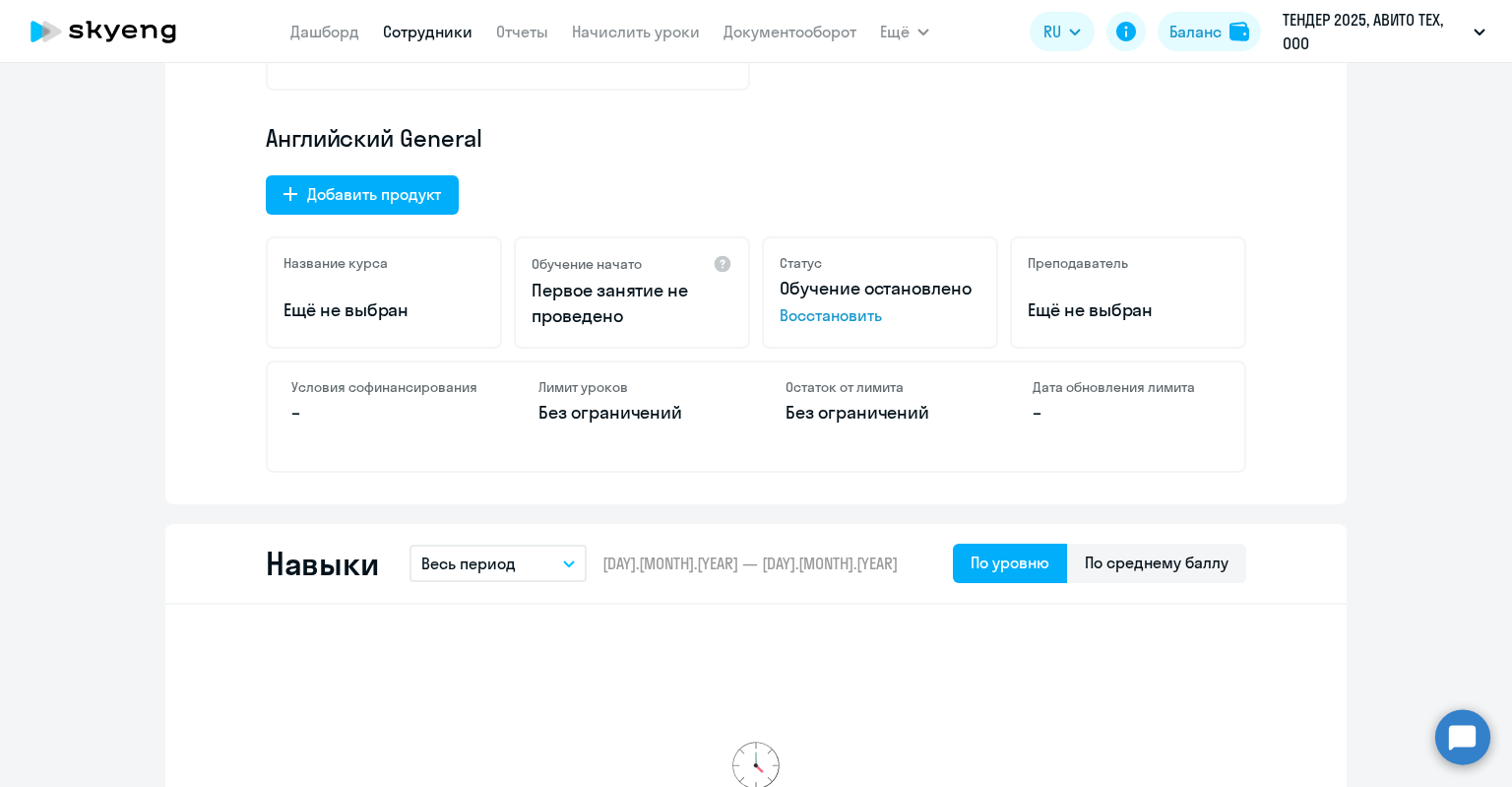 click on "Восстановить" 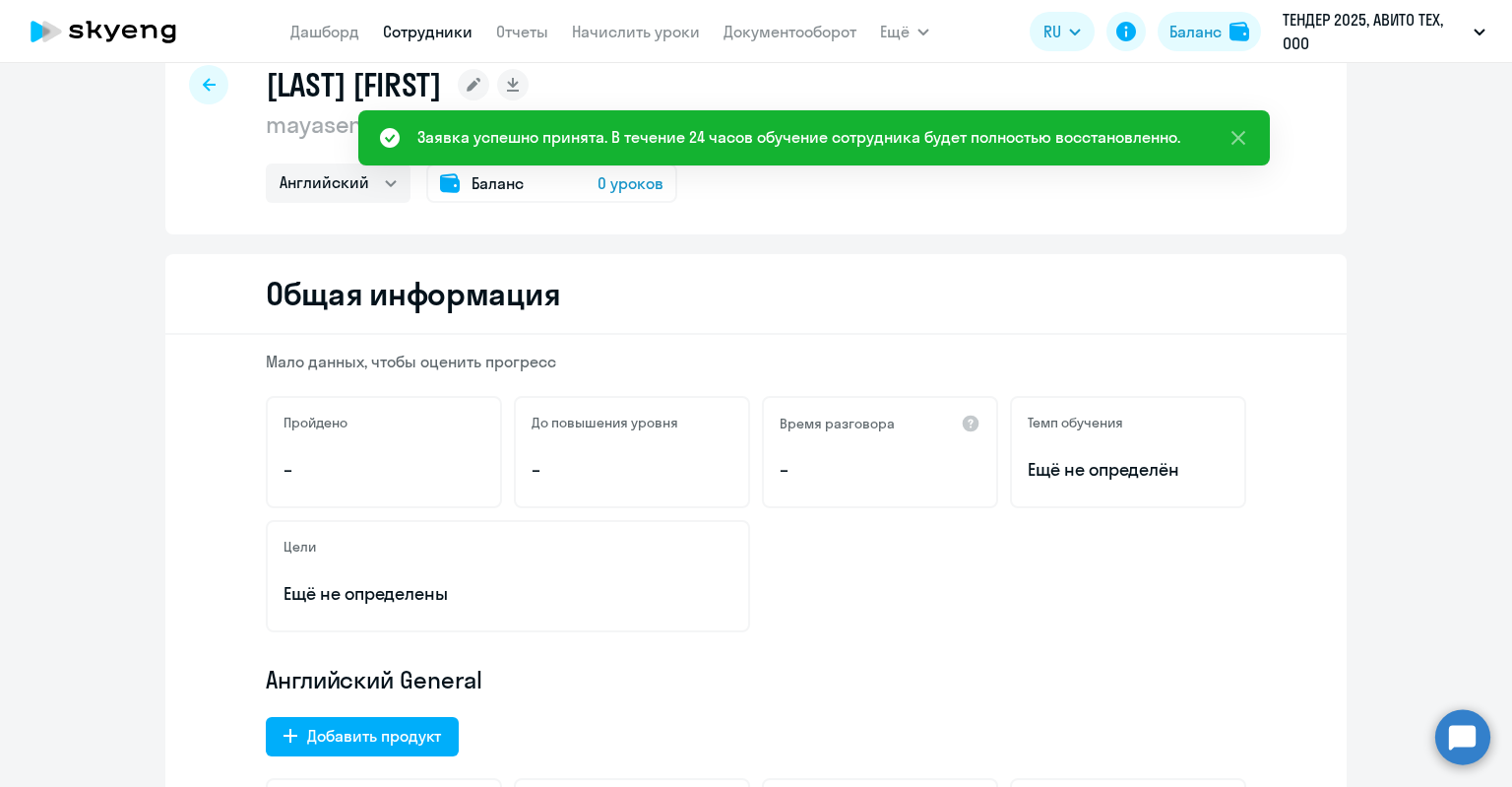 scroll, scrollTop: 0, scrollLeft: 0, axis: both 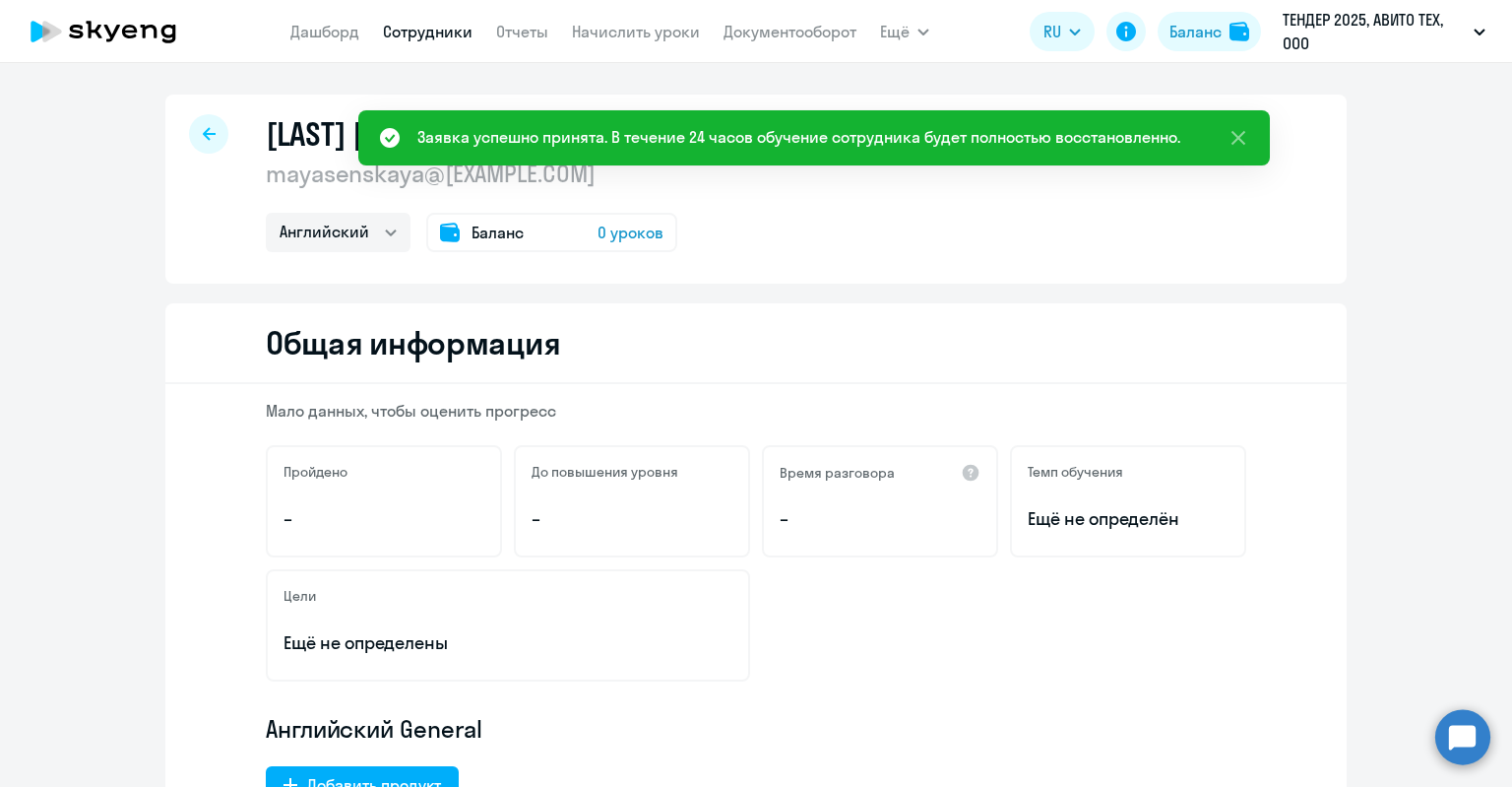 click on "[LAST] [FIRST]  [EMAIL]  Английский   Остальные  Баланс 0 уроков" 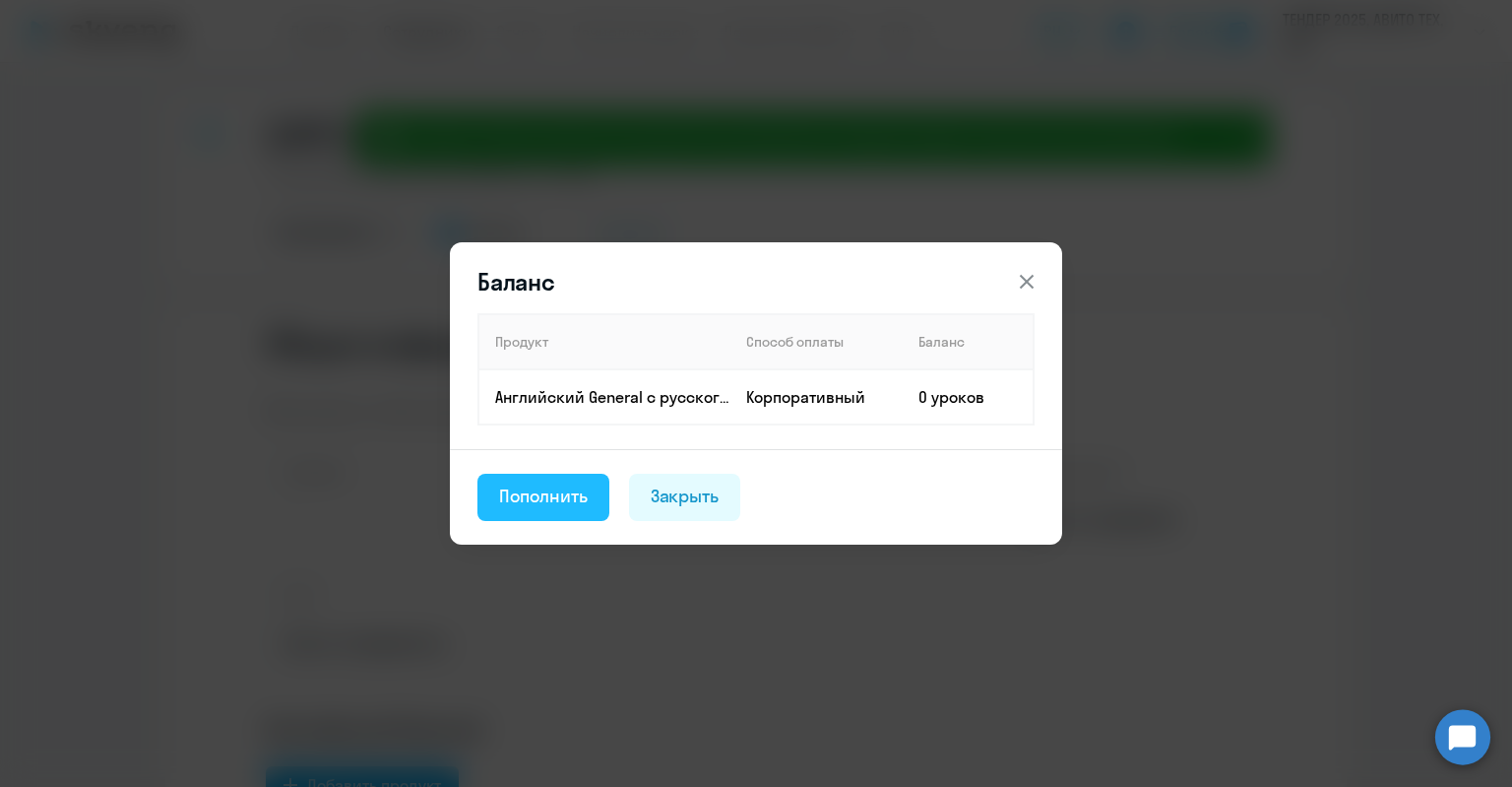 click on "Пополнить" at bounding box center [543, 496] 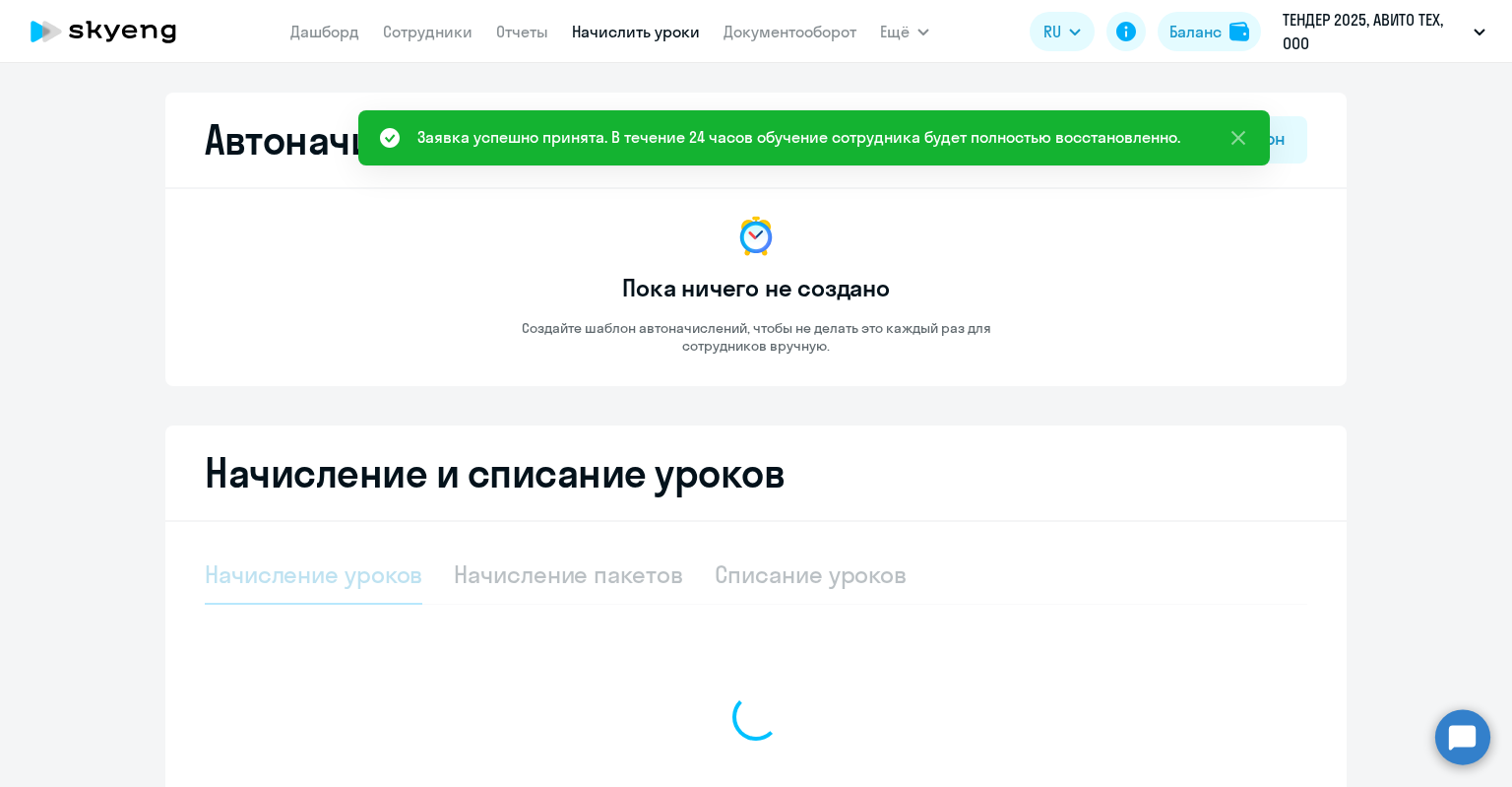 select on "10" 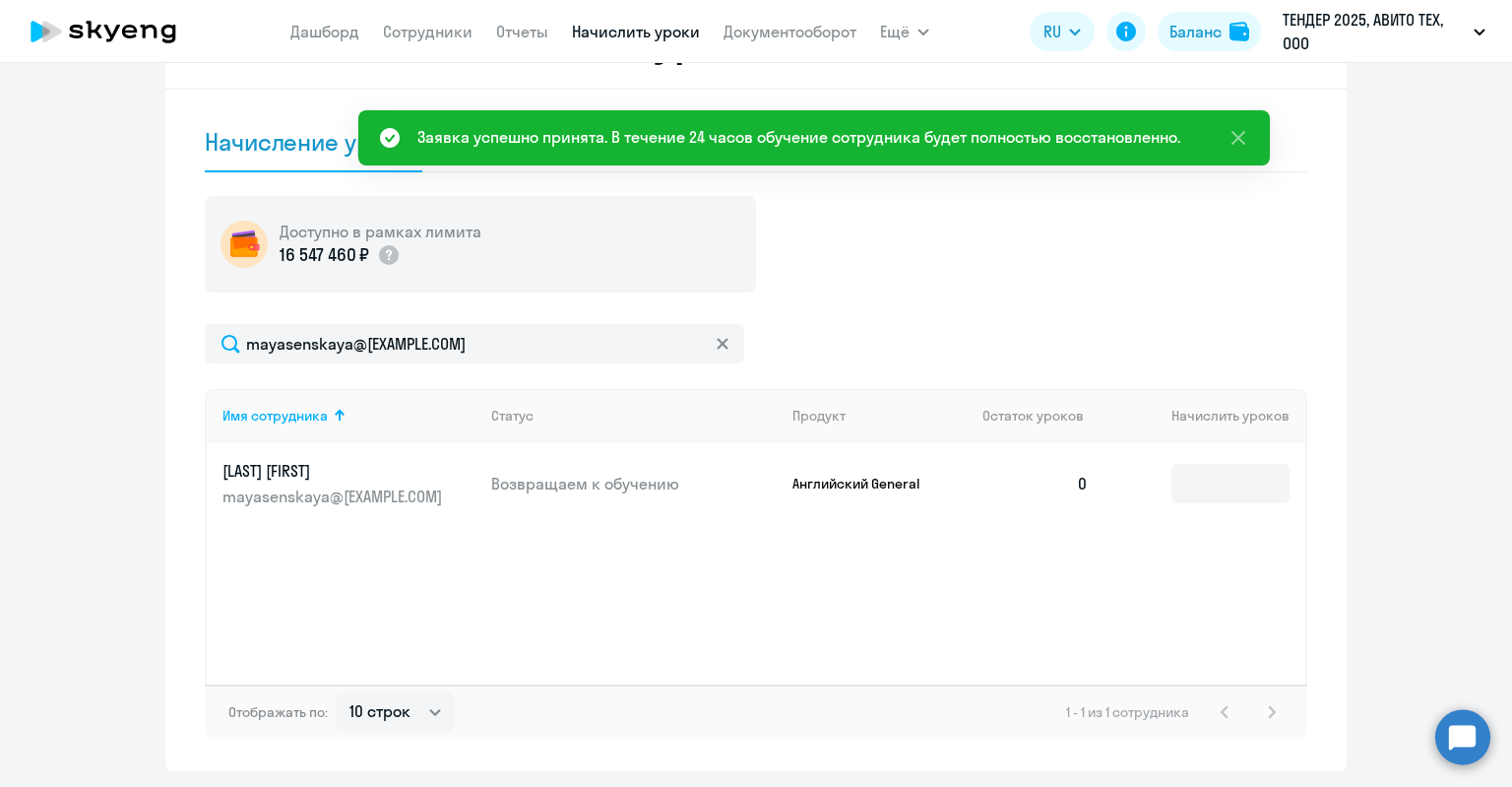 scroll, scrollTop: 494, scrollLeft: 0, axis: vertical 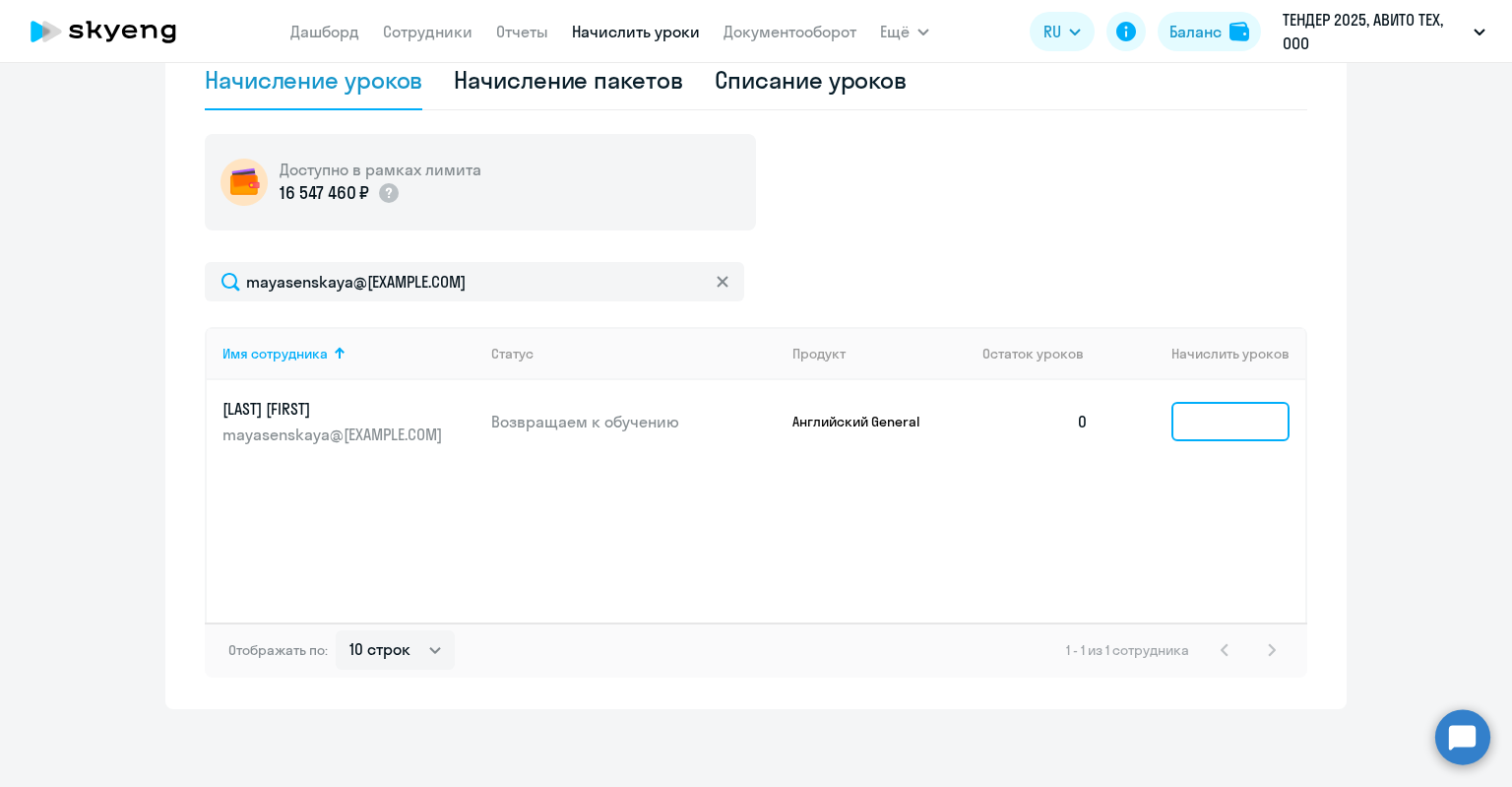 click 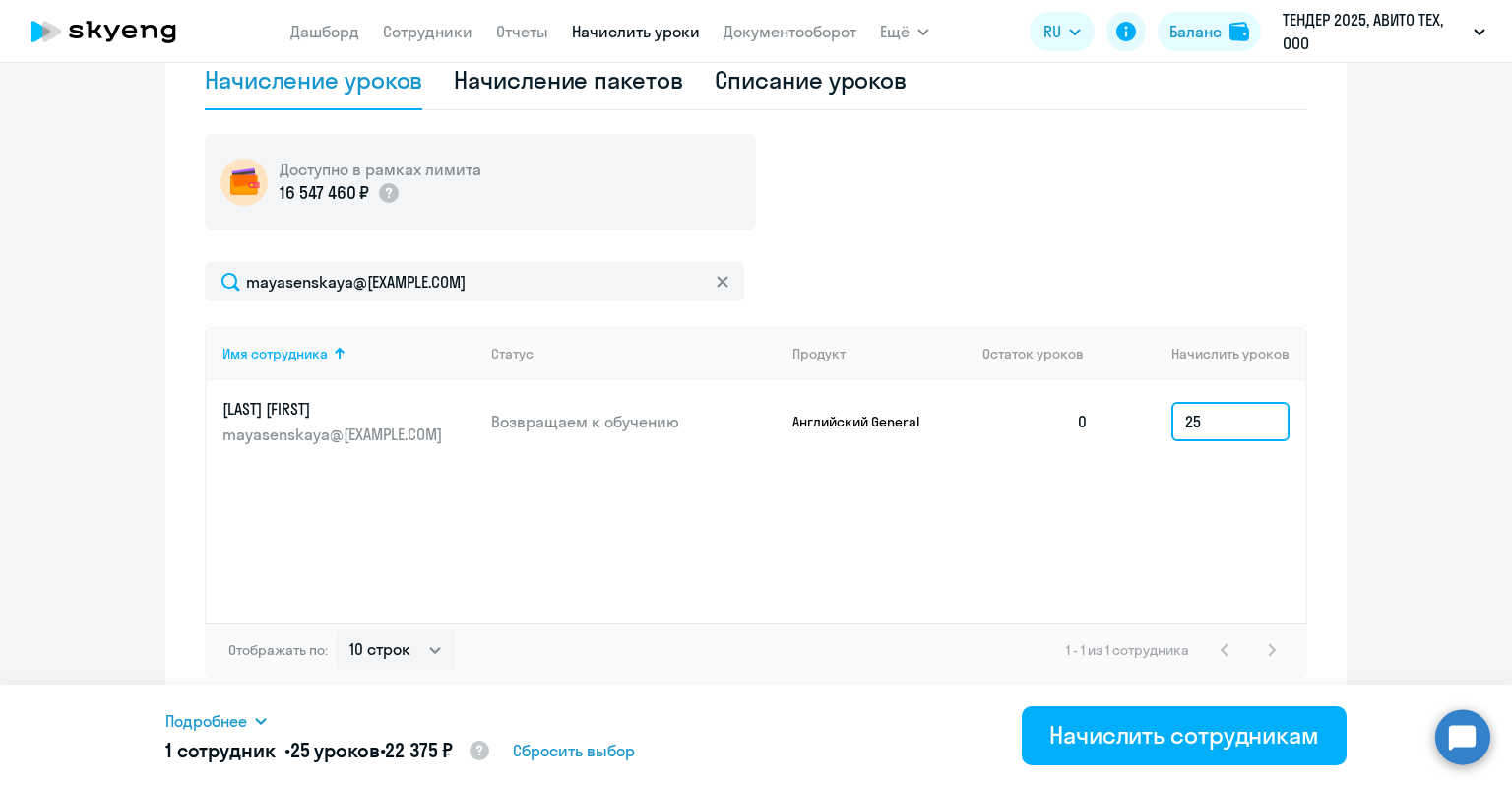 type on "25" 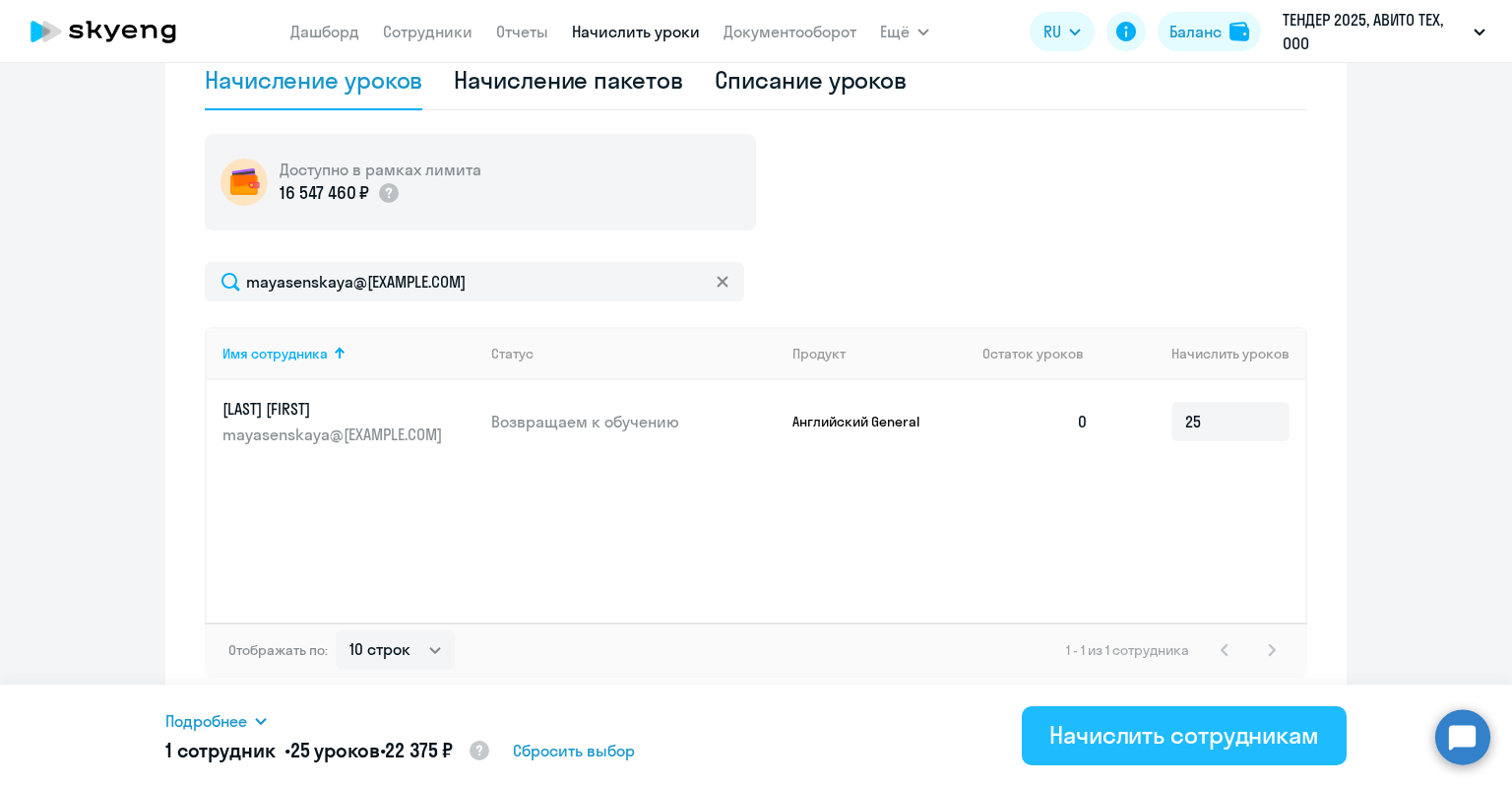 click on "Начислить сотрудникам" at bounding box center (1184, 735) 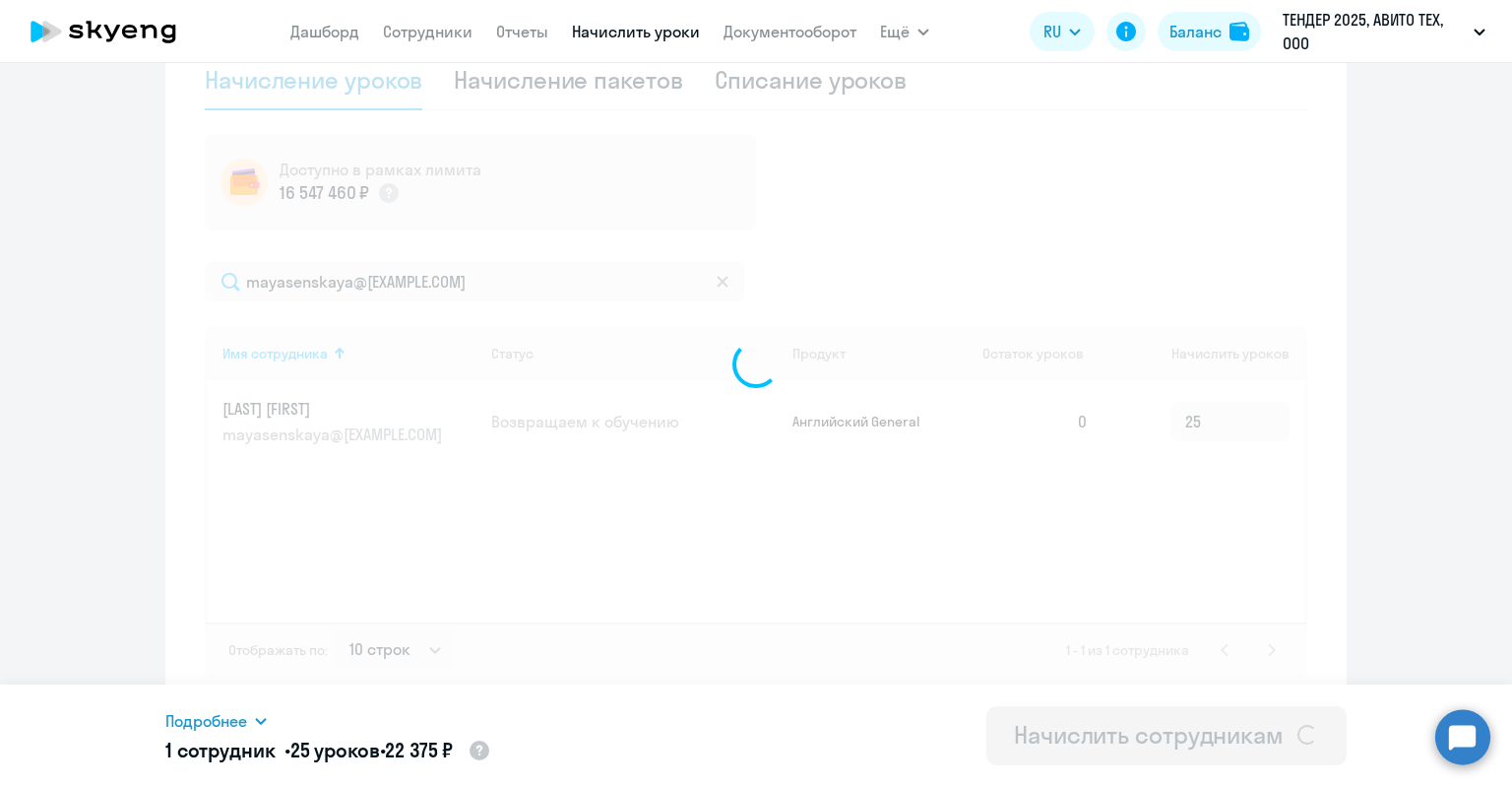 type 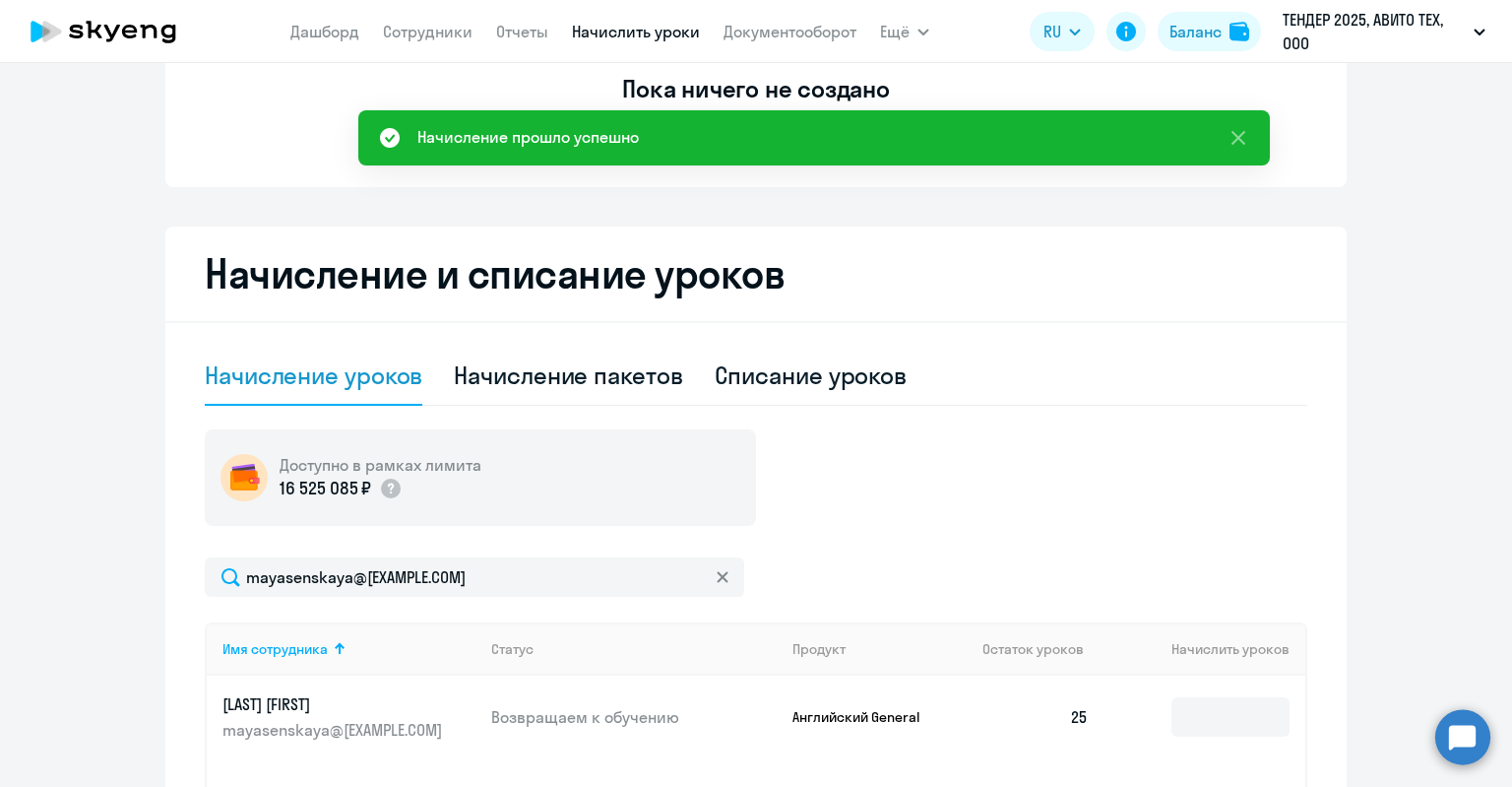 scroll, scrollTop: 0, scrollLeft: 0, axis: both 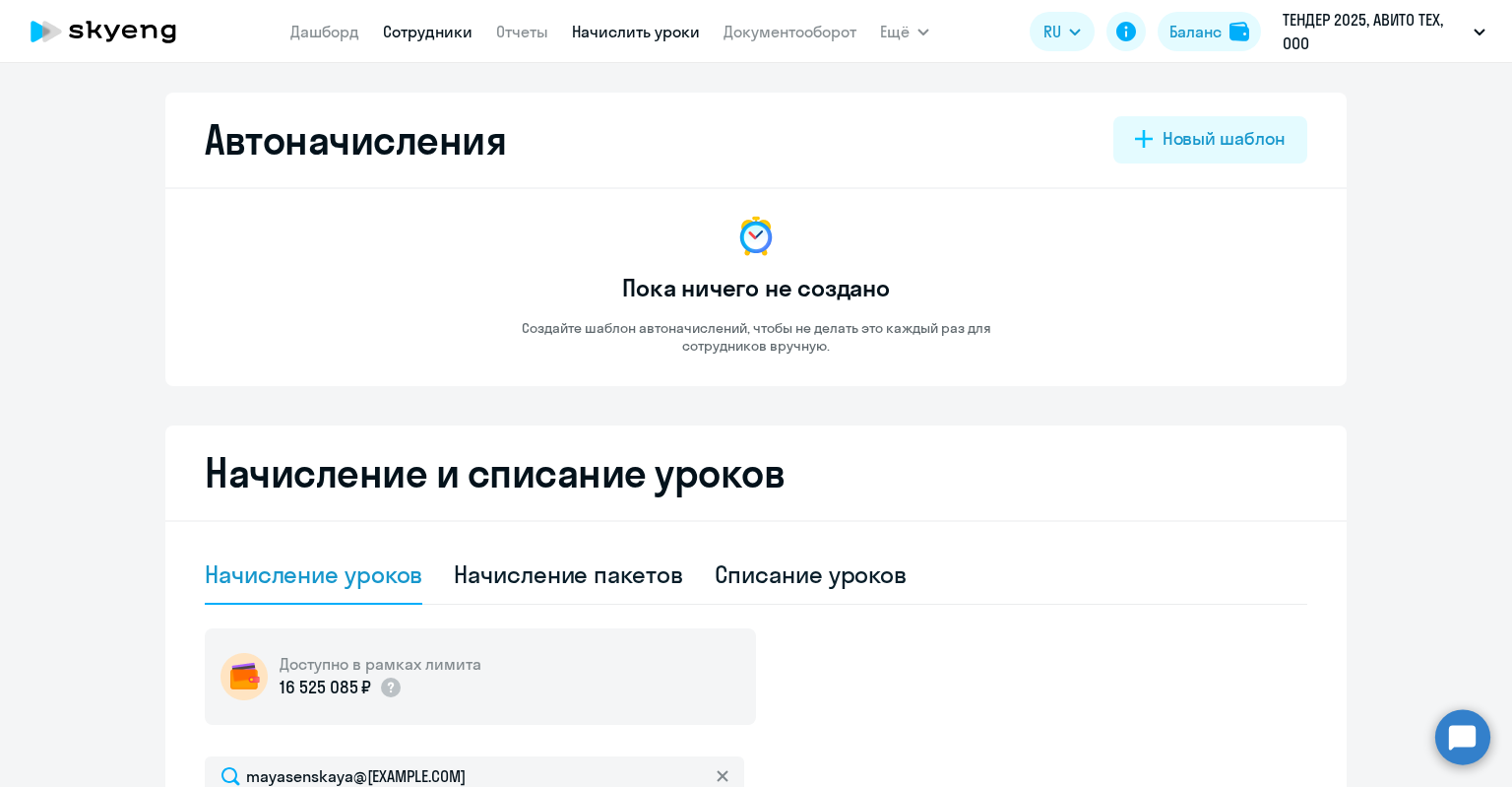 click on "Сотрудники" at bounding box center [427, 32] 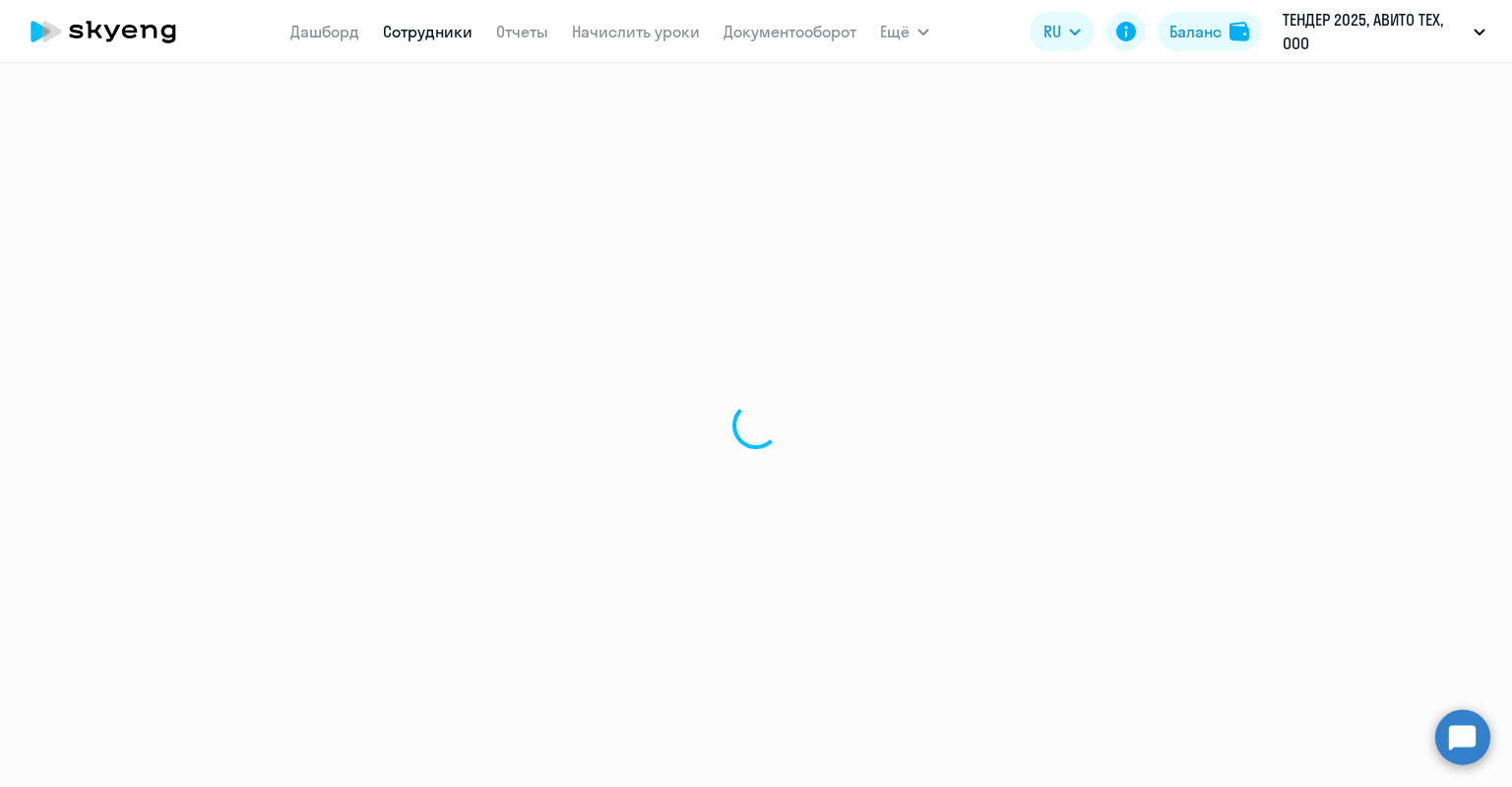 select on "30" 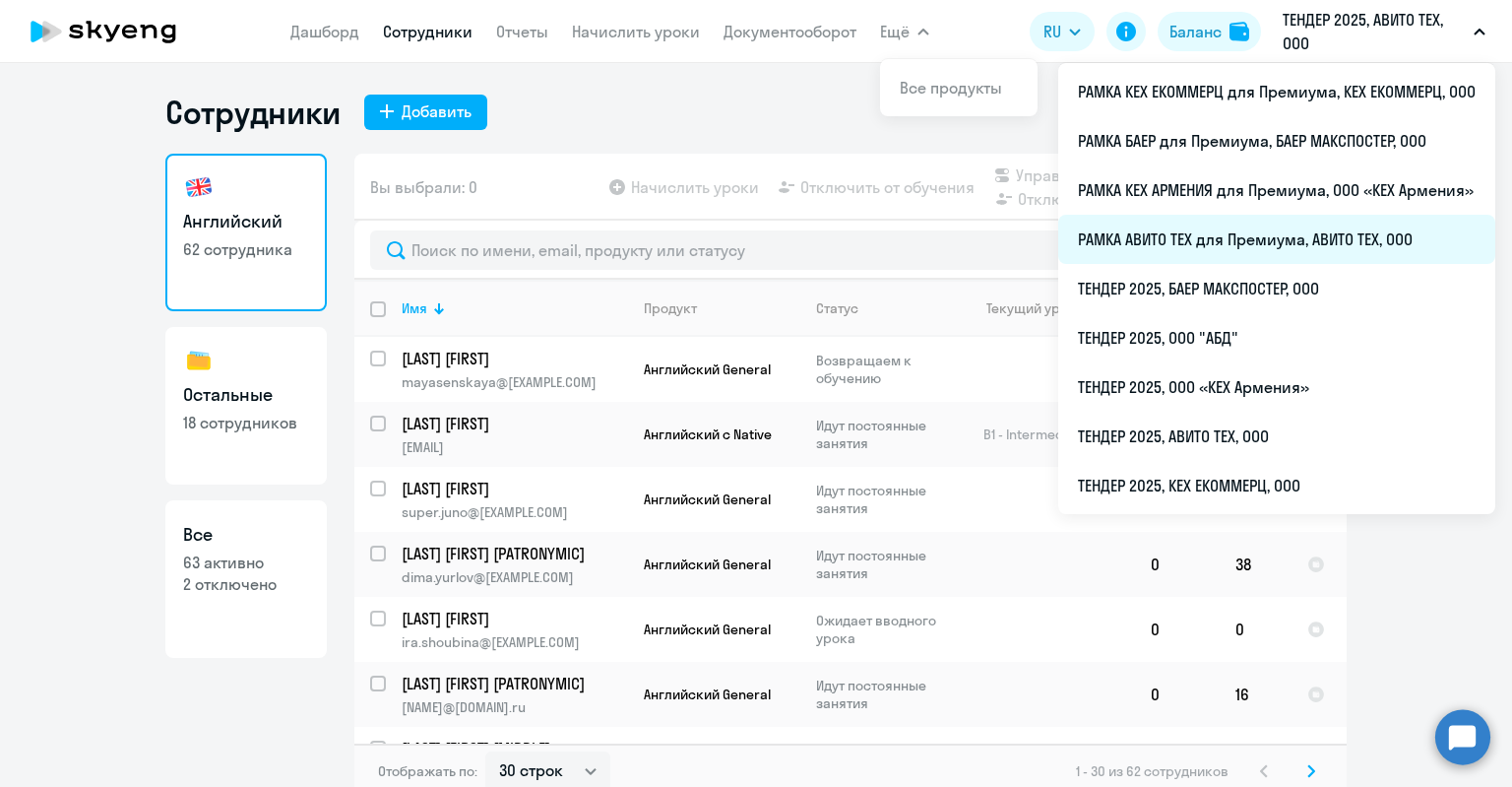 click on "РАМКА АВИТО ТЕХ для Премиума, АВИТО ТЕХ, ООО" at bounding box center (1277, 239) 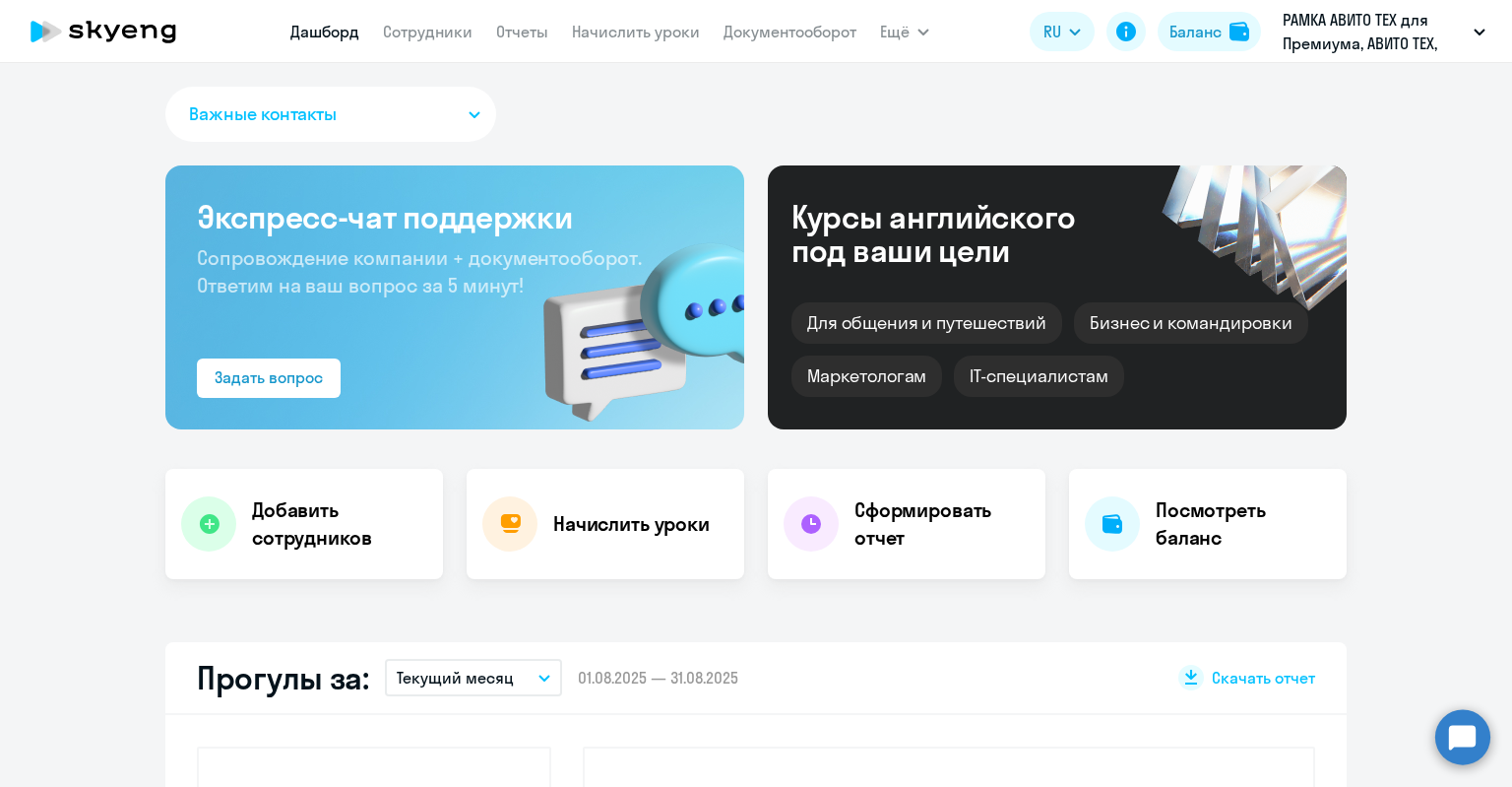 select on "30" 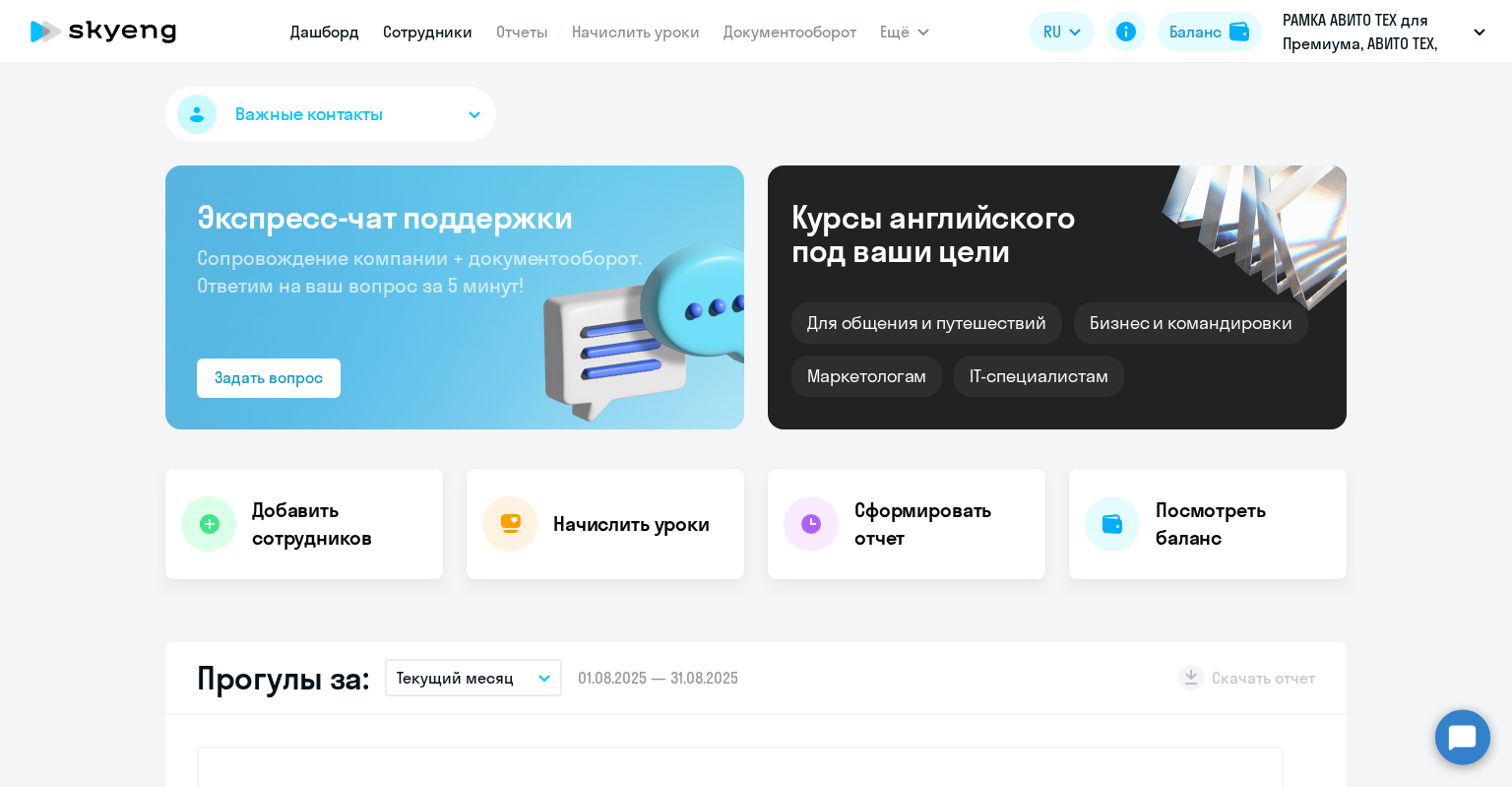 click on "Сотрудники" at bounding box center (427, 32) 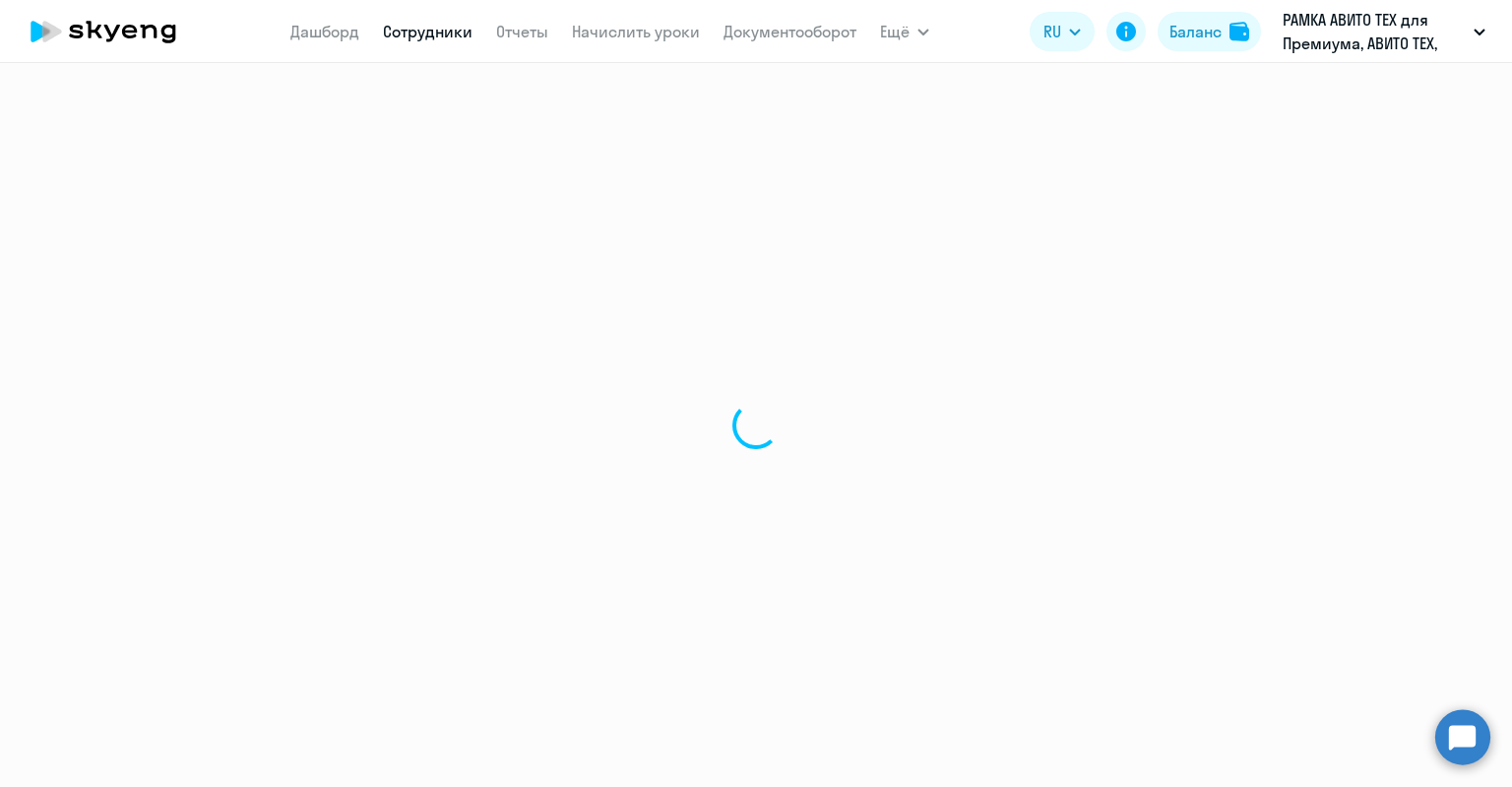 select on "30" 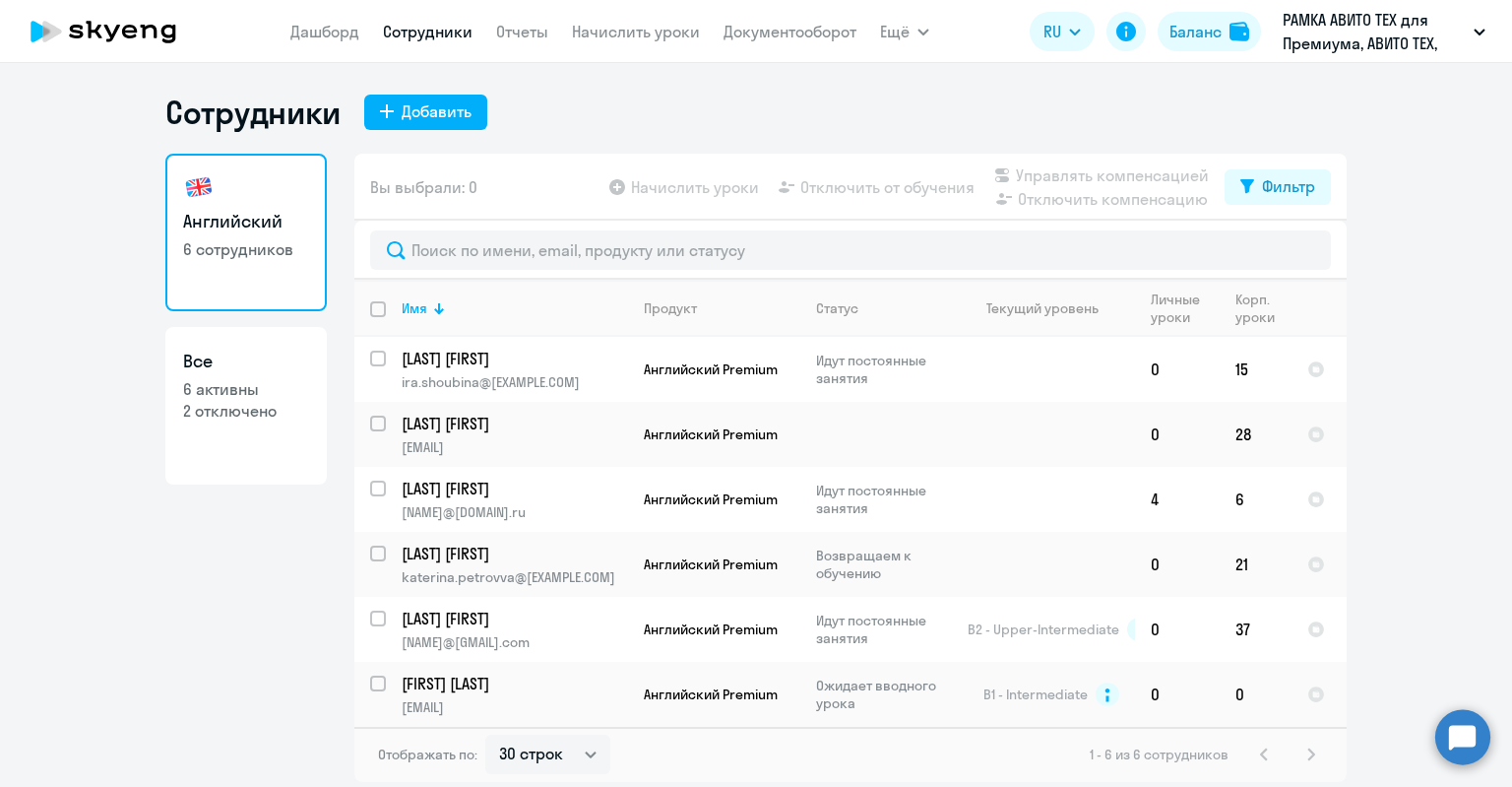 click on "Все" 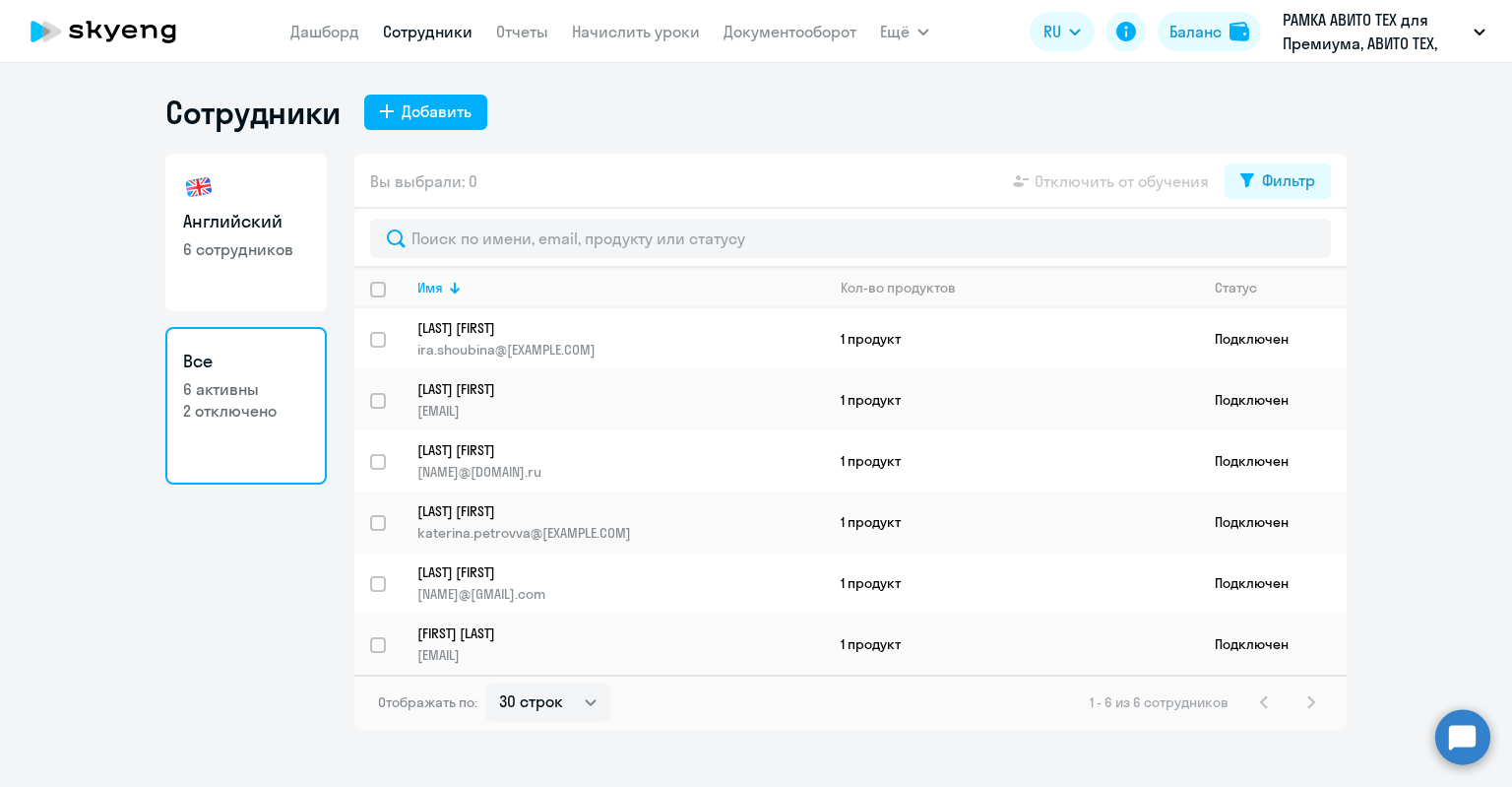click 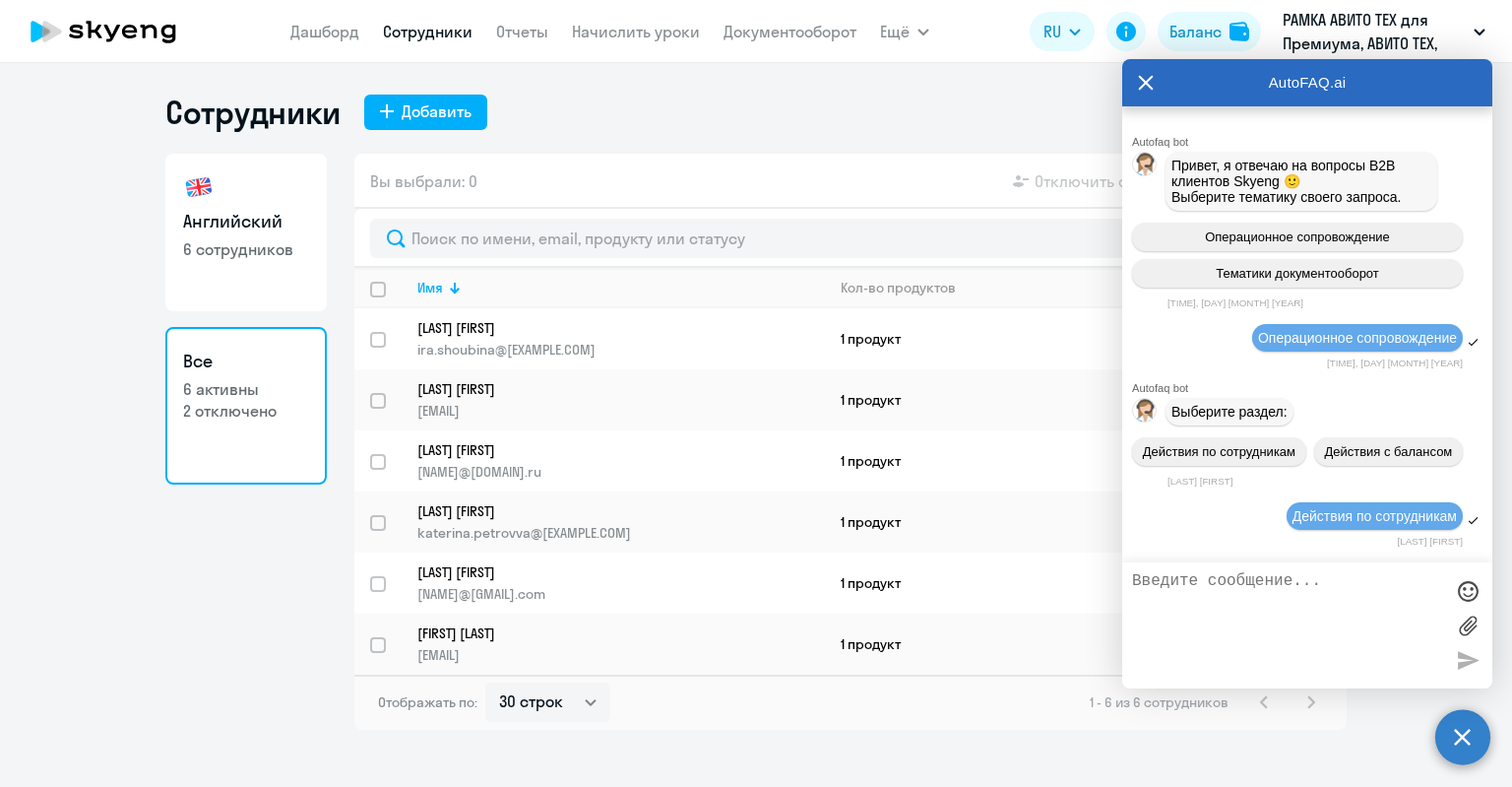 scroll, scrollTop: 32676, scrollLeft: 0, axis: vertical 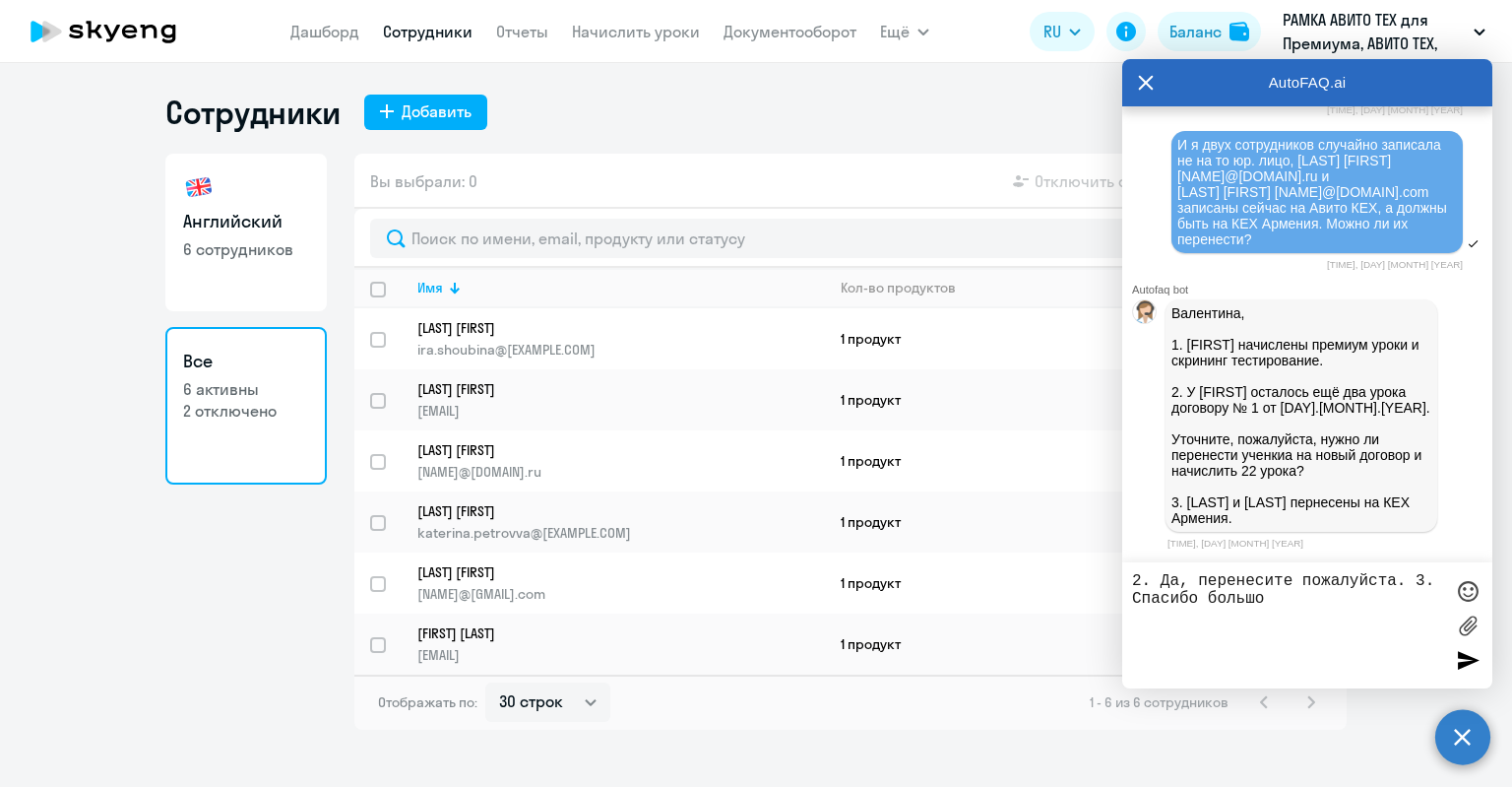 type on "2. Да, перенесите пожалуйста. 3. Спасибо большое" 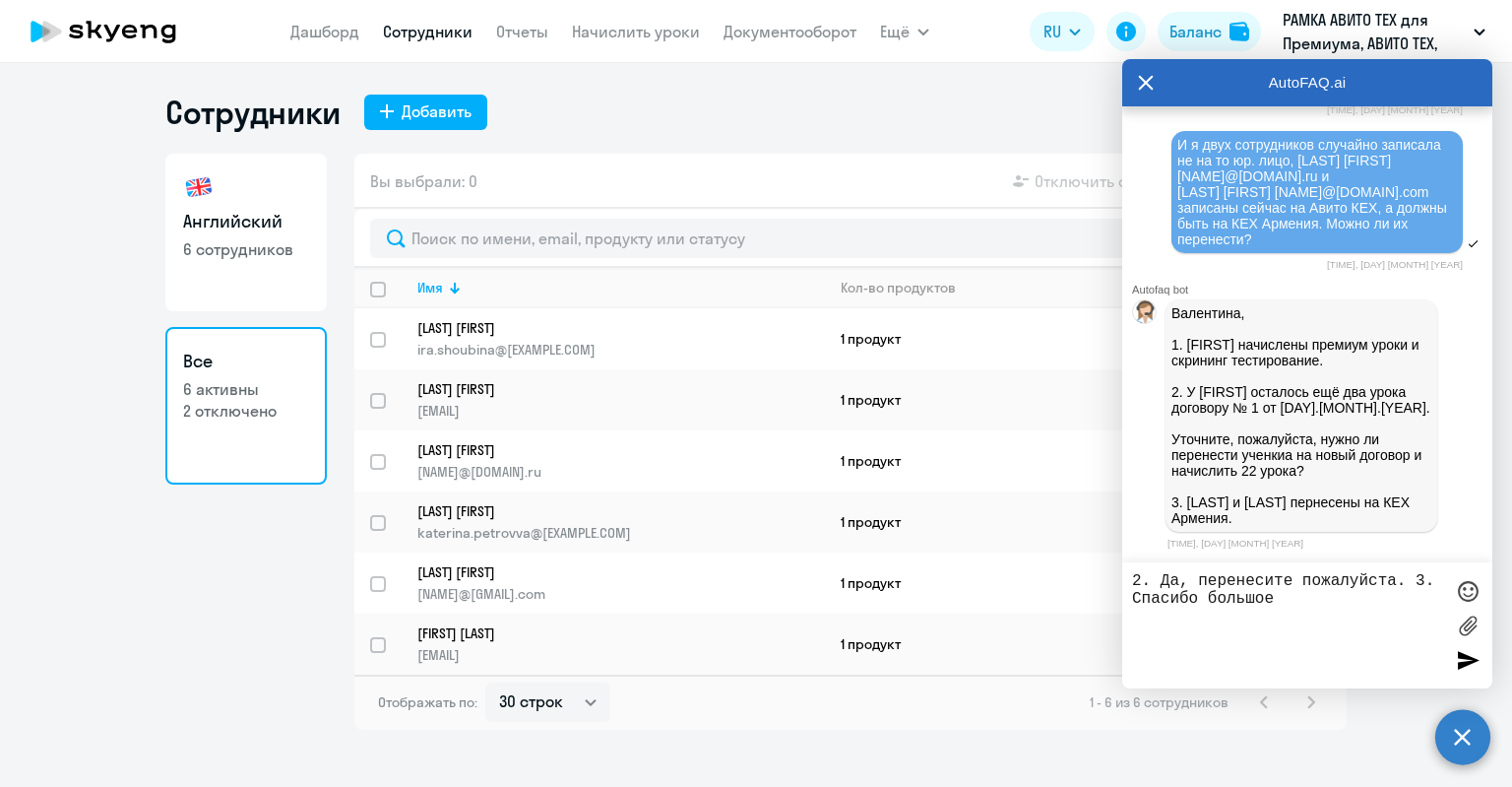 type 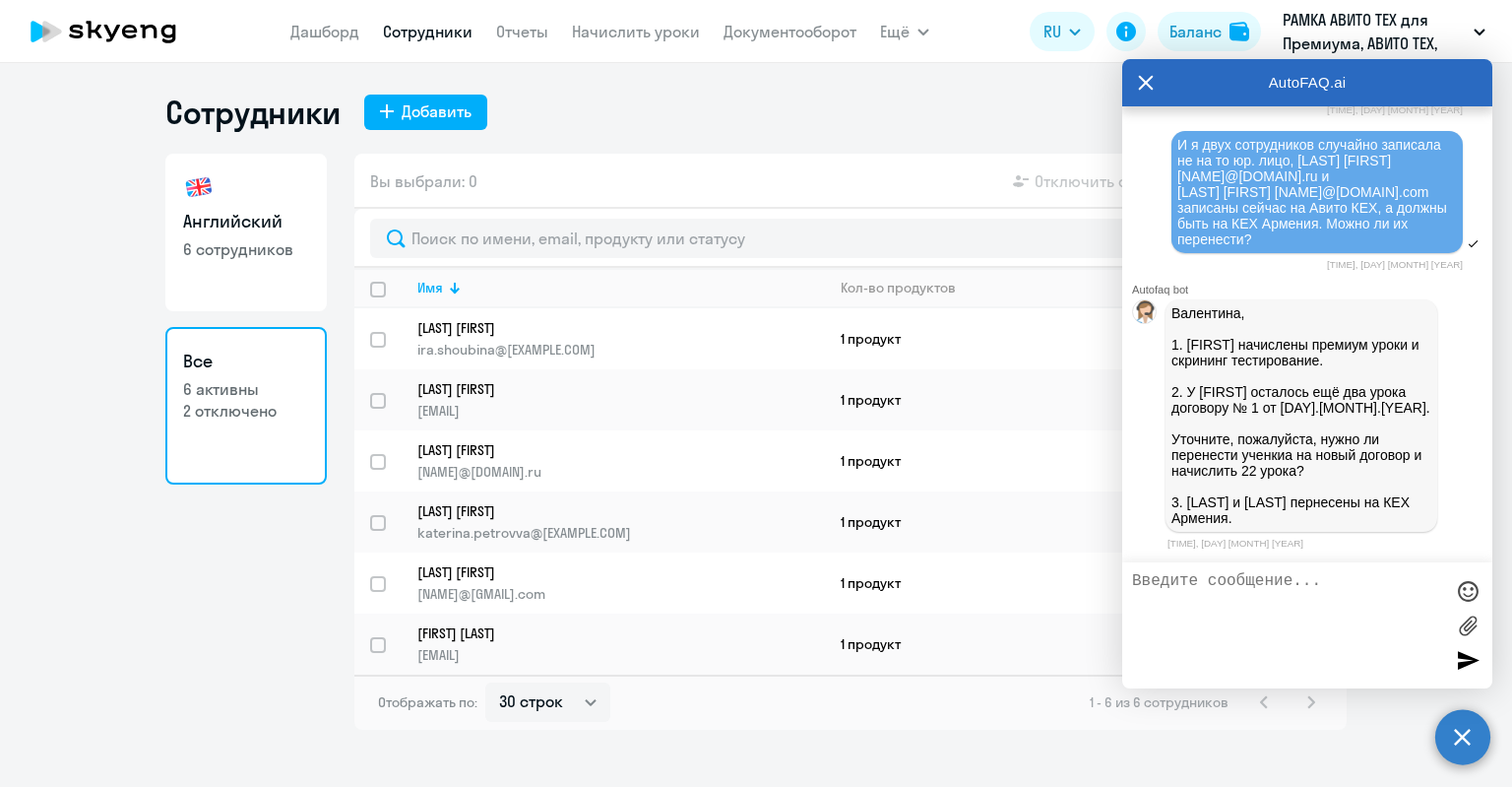 scroll, scrollTop: 32752, scrollLeft: 0, axis: vertical 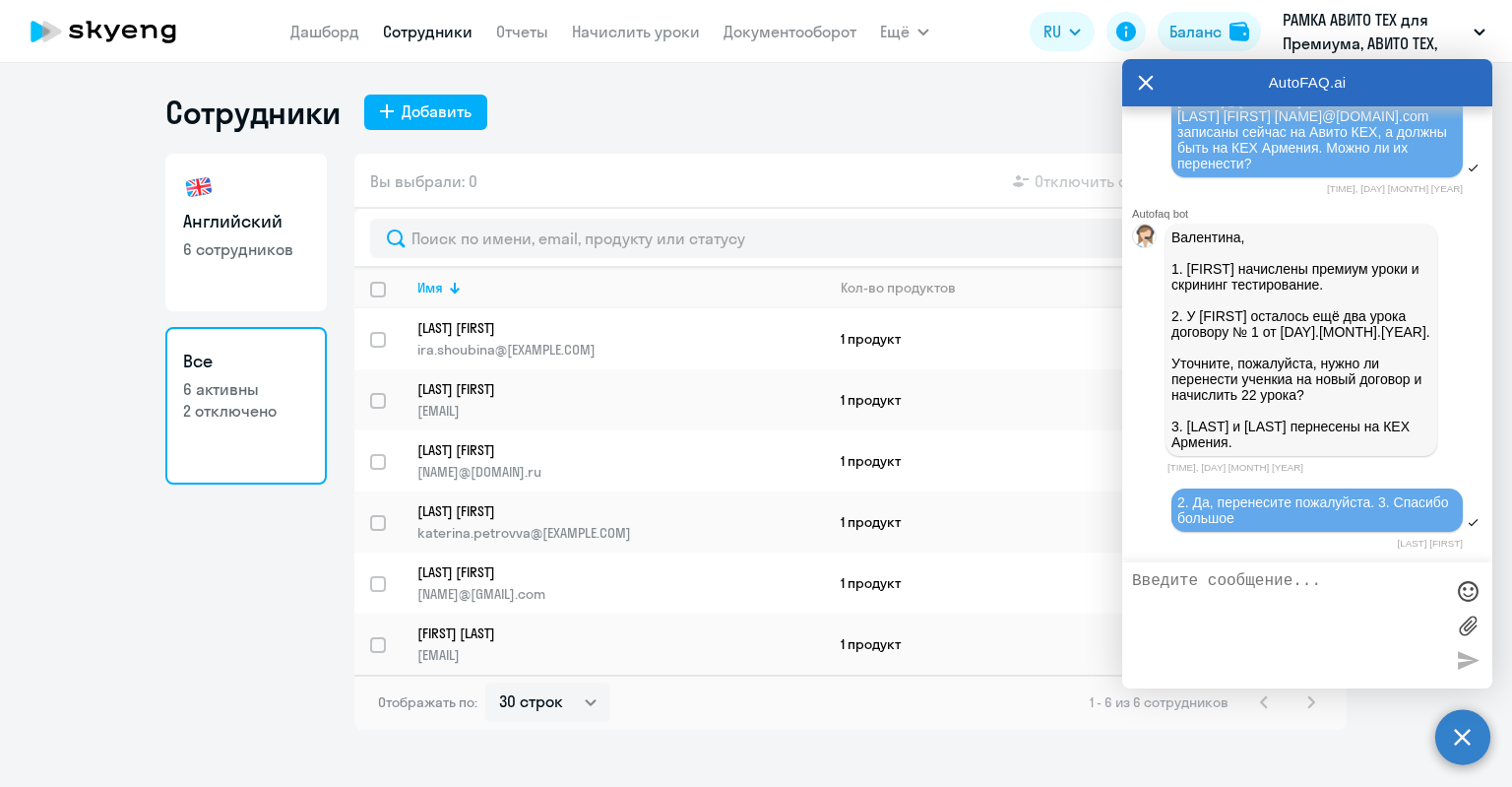 click on "AutoFAQ.ai" at bounding box center (1307, 83) 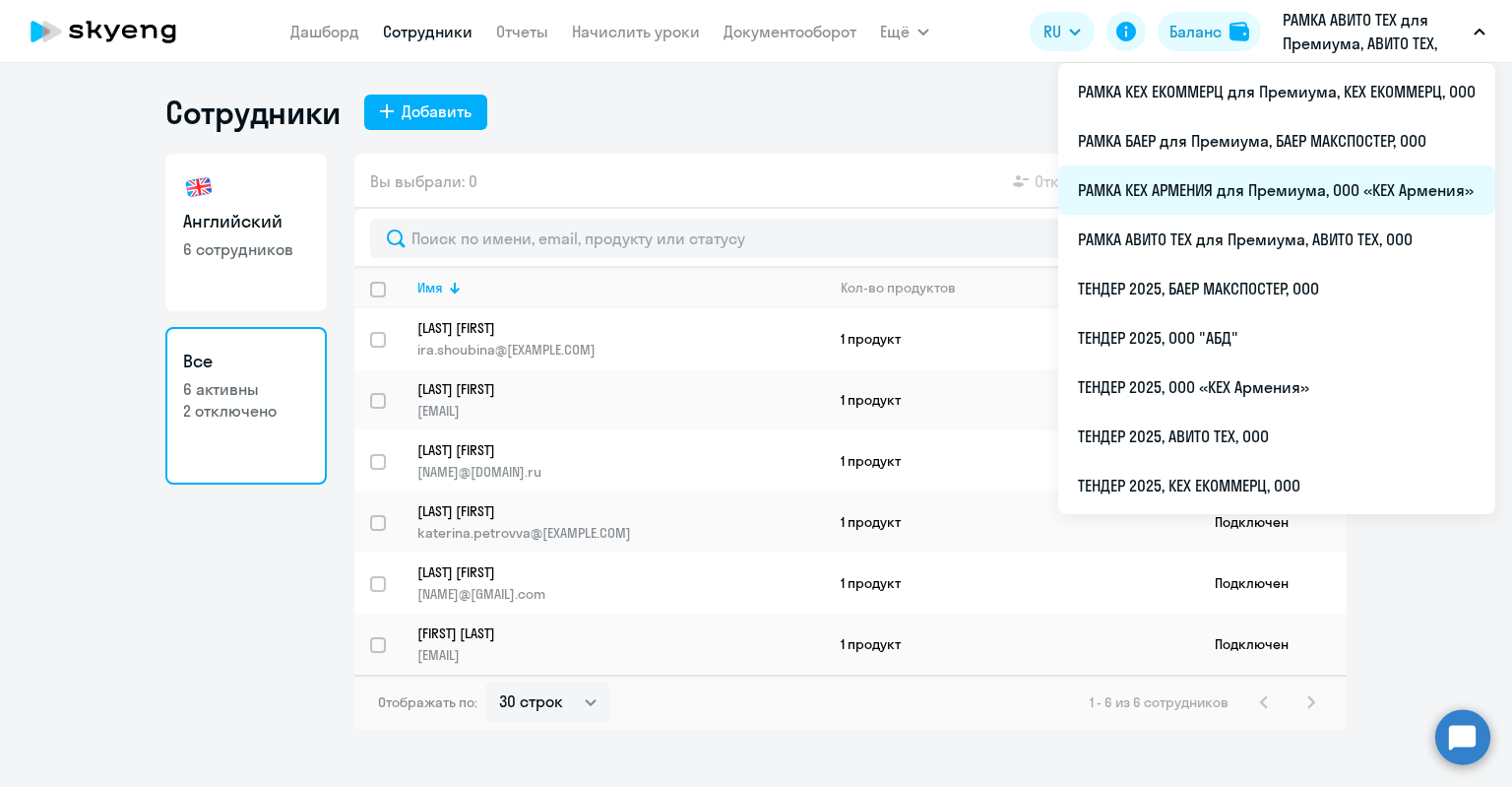 click on "РАМКА КЕХ АРМЕНИЯ для Премиума, ООО «КЕХ Армения»" at bounding box center (1277, 190) 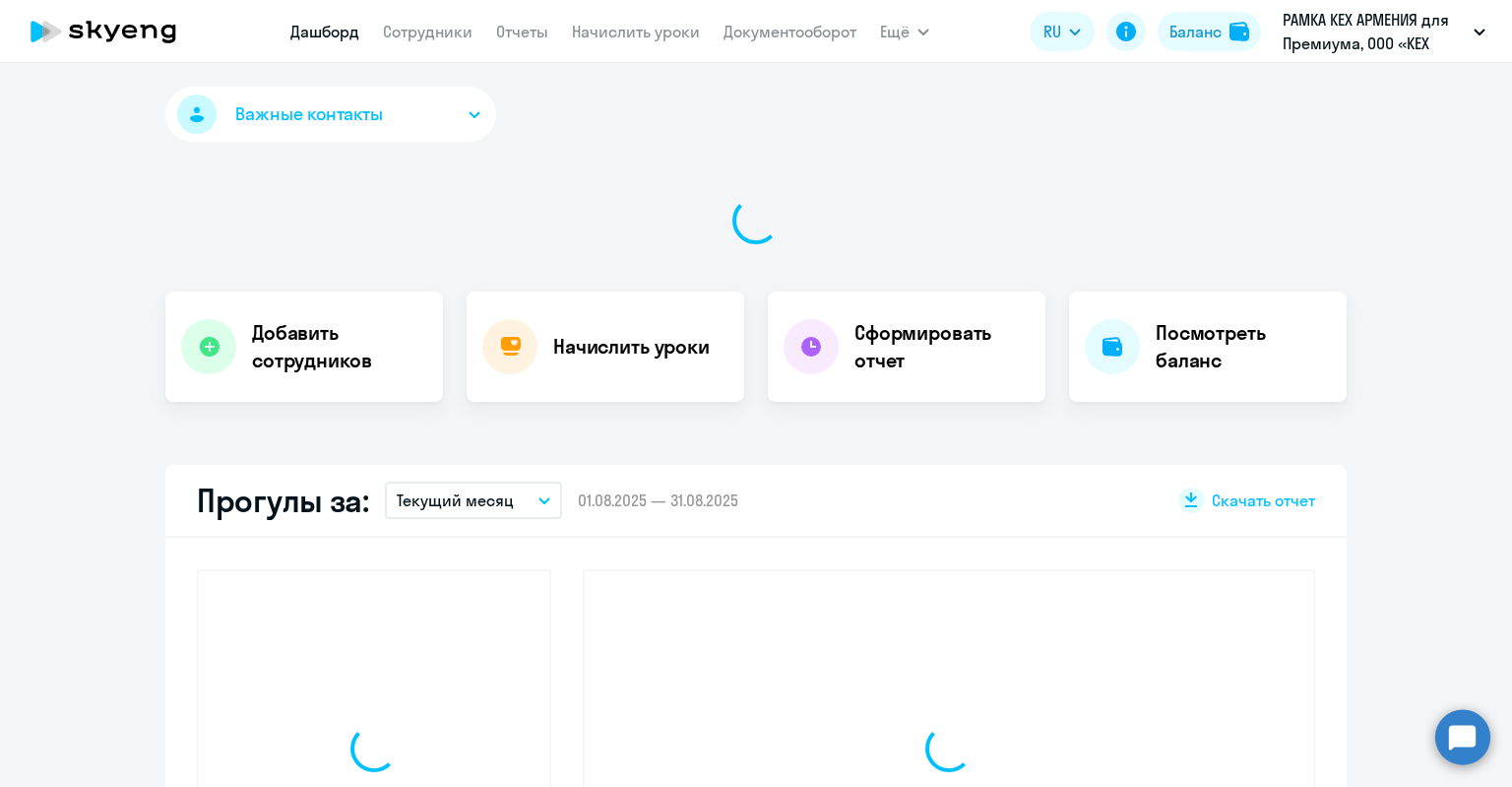 select on "30" 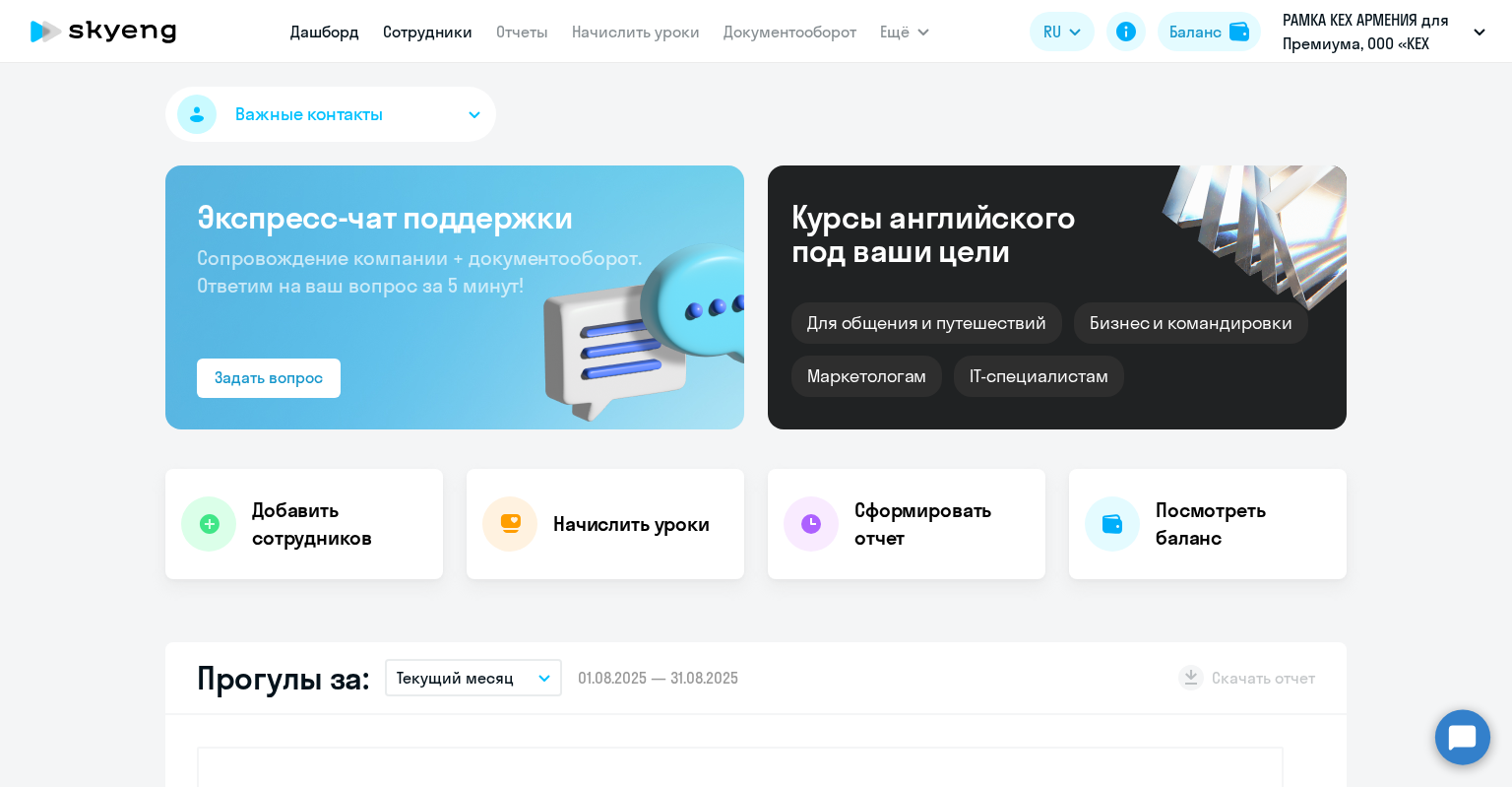 click on "Сотрудники" at bounding box center [427, 32] 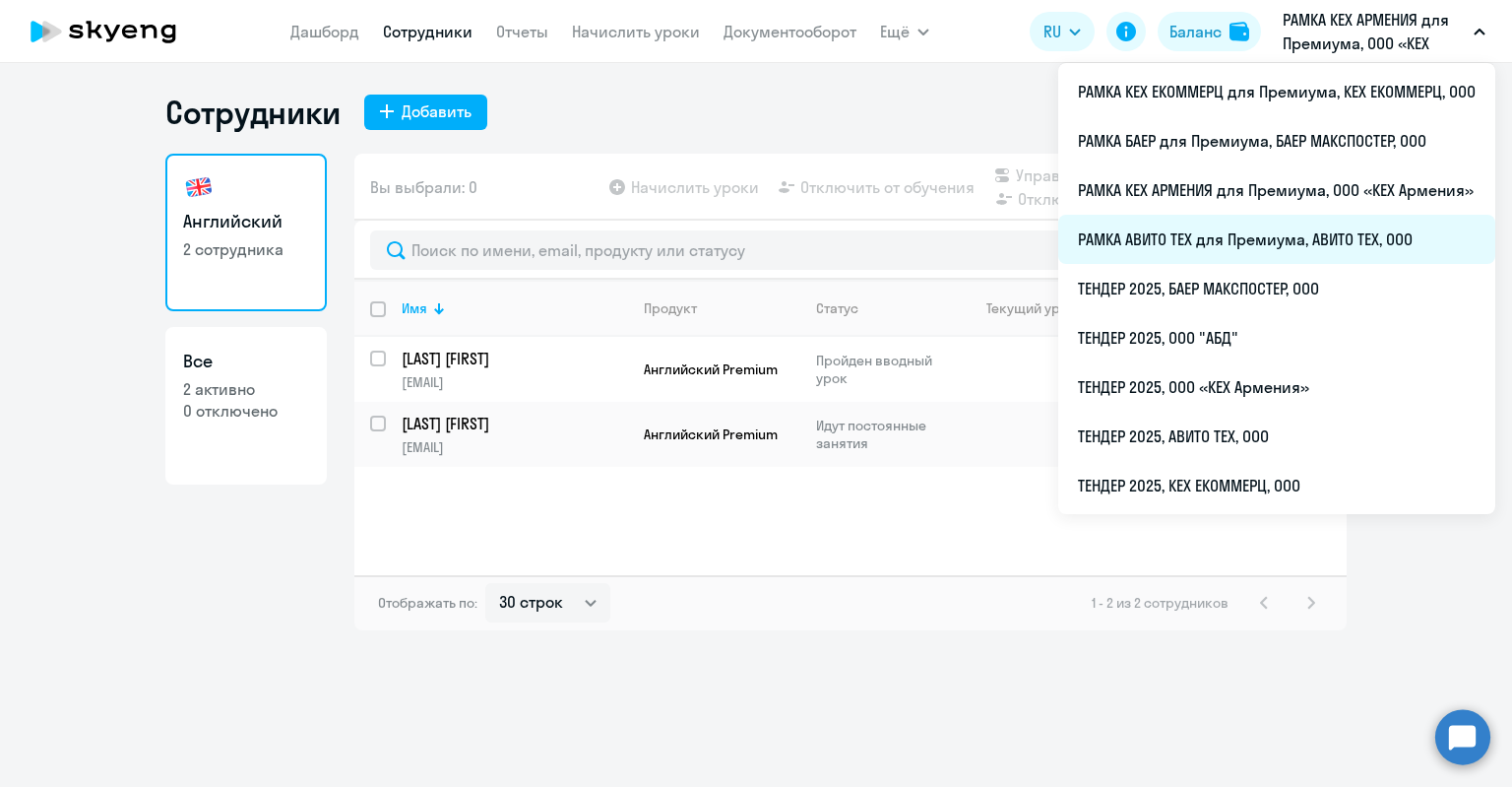 click on "РАМКА АВИТО ТЕХ для Премиума, АВИТО ТЕХ, ООО" at bounding box center [1277, 239] 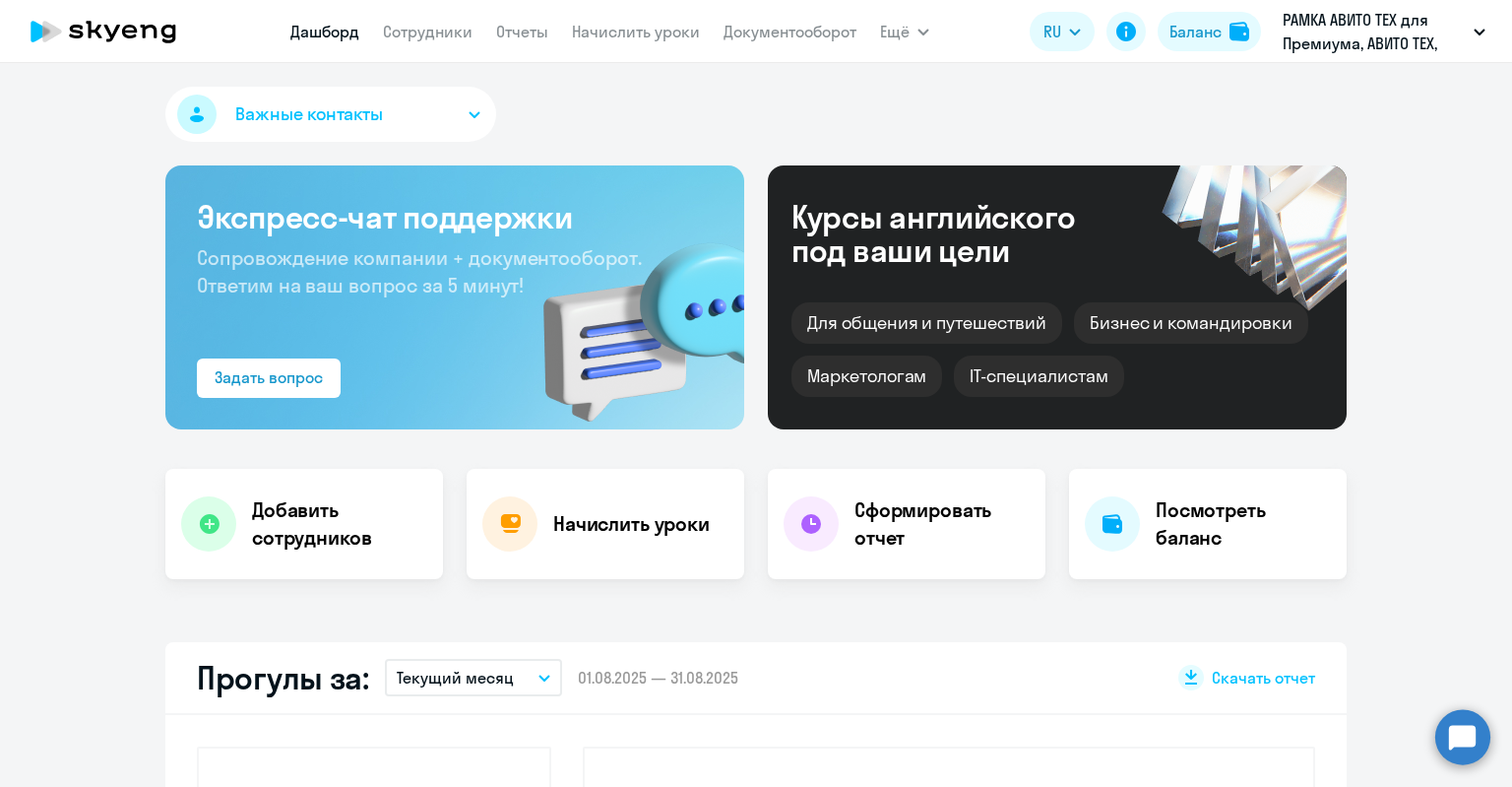 select on "30" 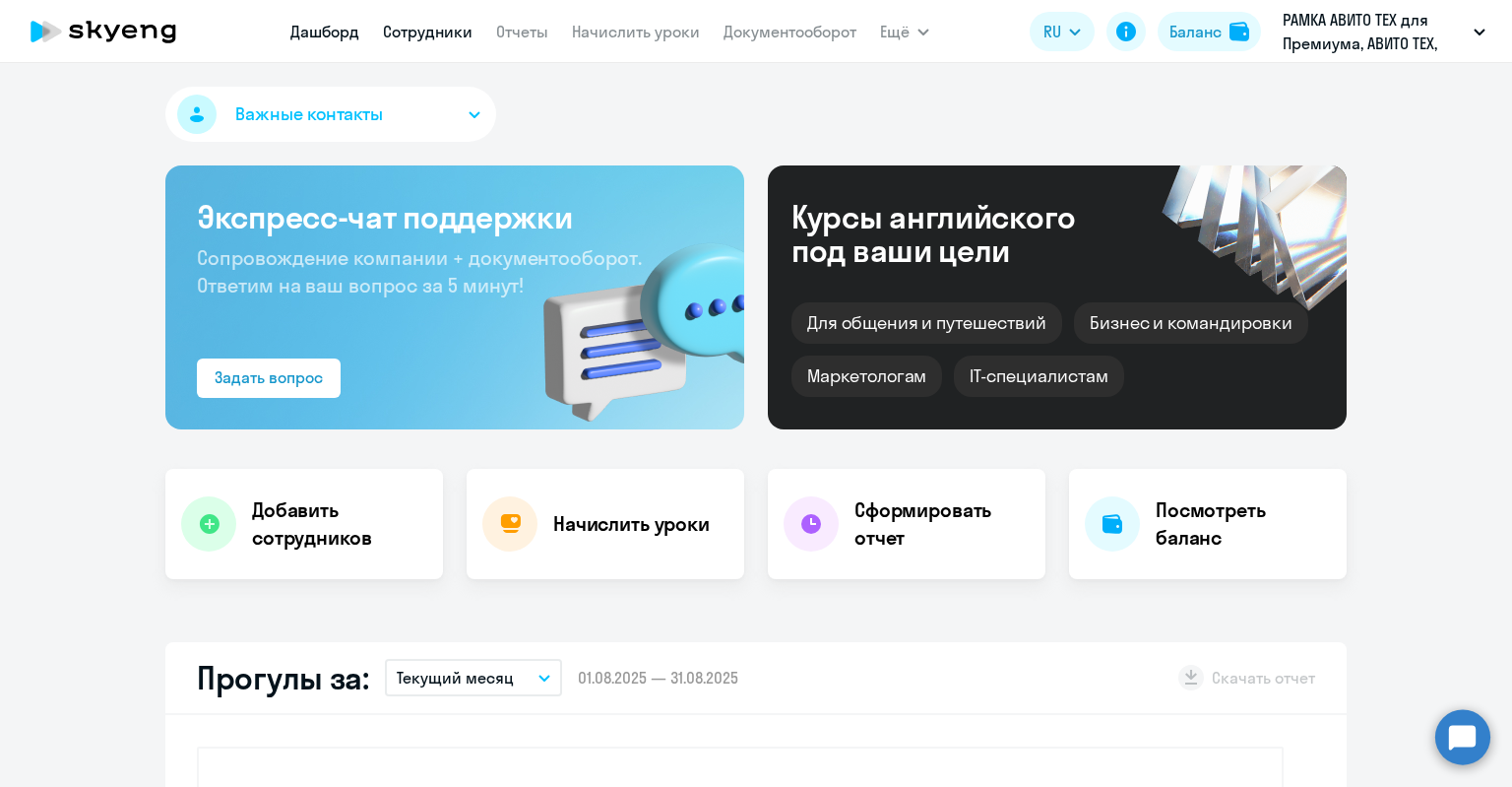 click on "Сотрудники" at bounding box center (427, 32) 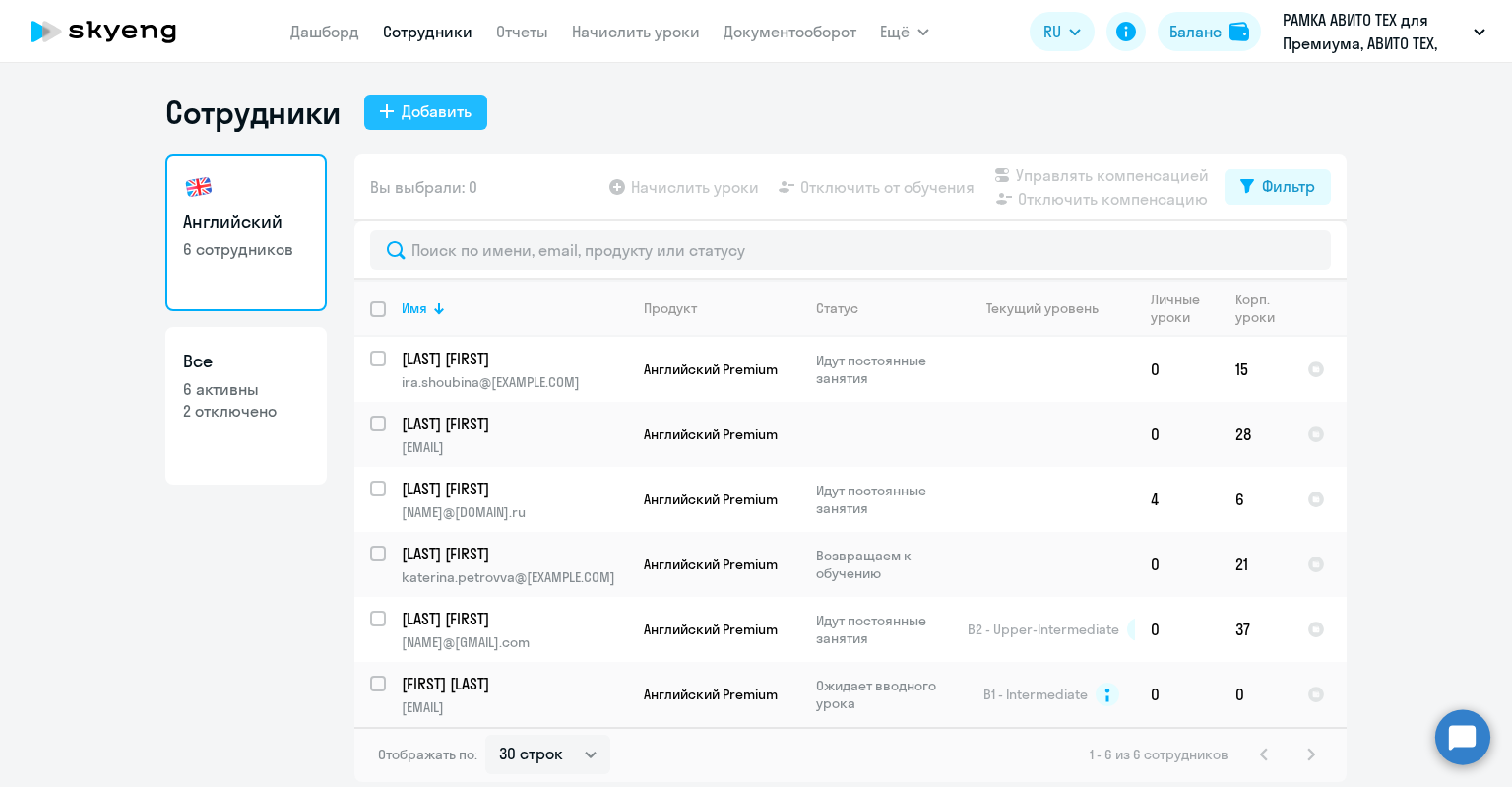 click 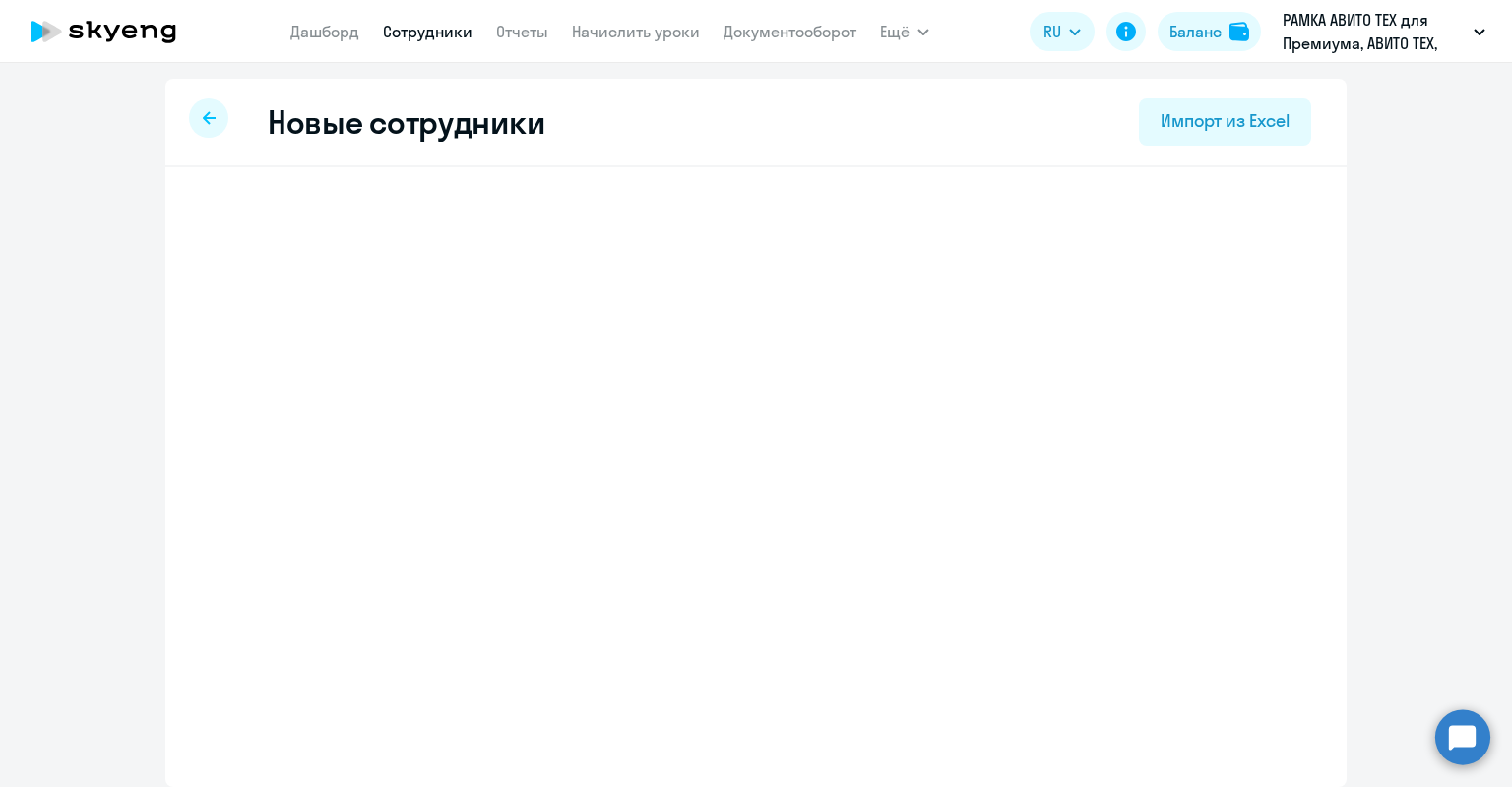 select on "english_adult_not_native_speaker_premium" 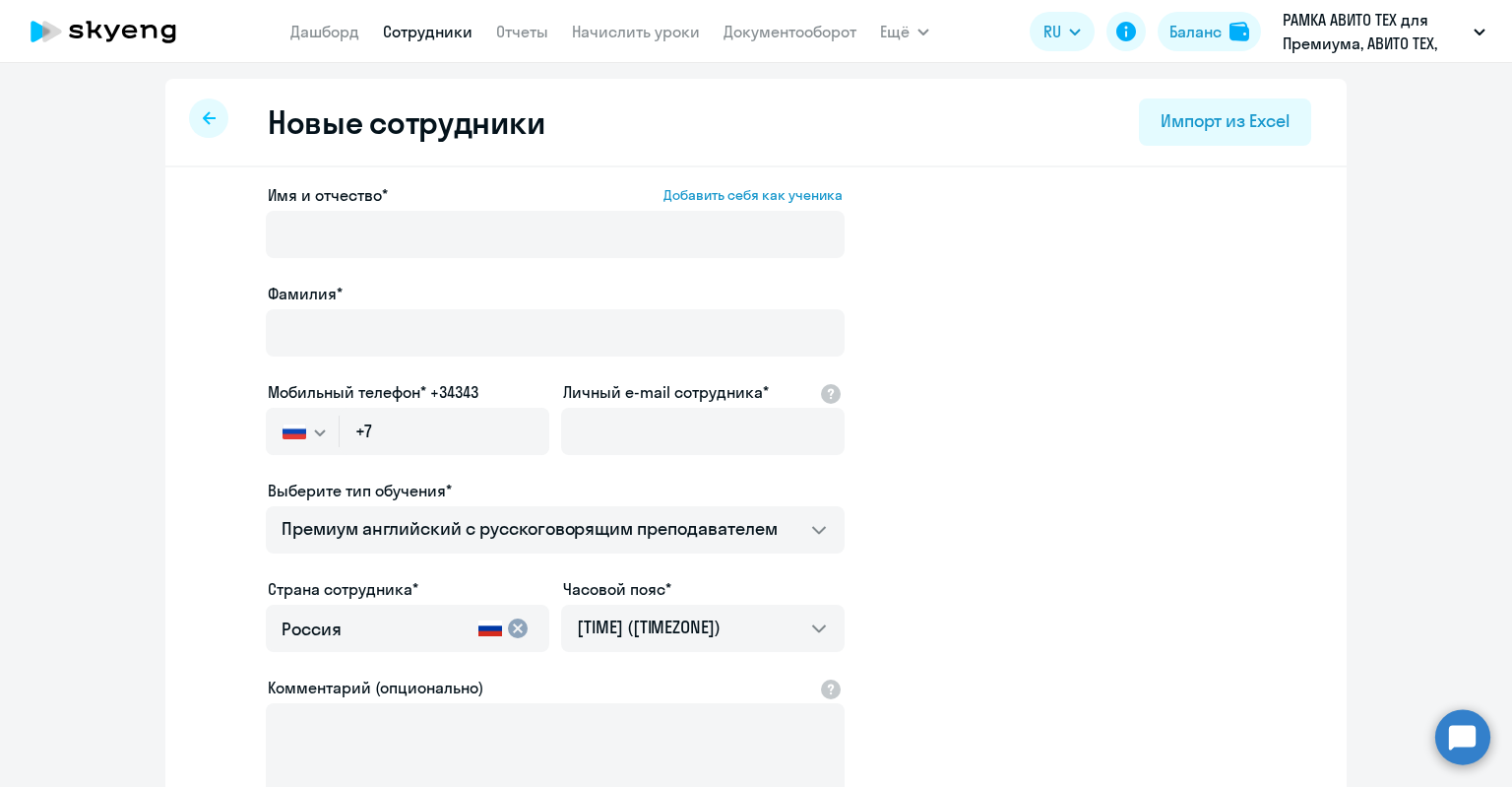 click on "Личный e-mail сотрудника*" 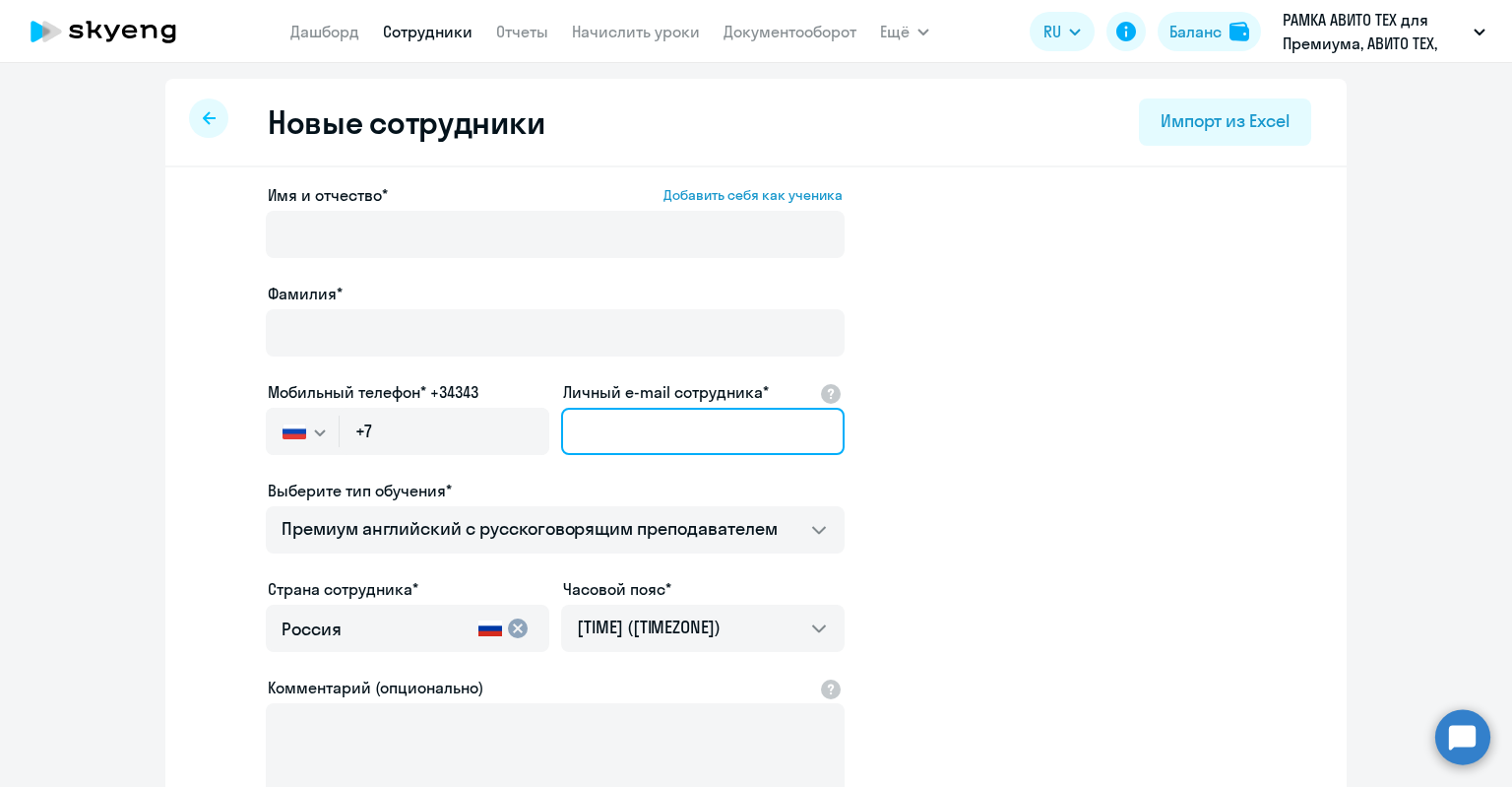 click on "Личный e-mail сотрудника*" at bounding box center [703, 431] 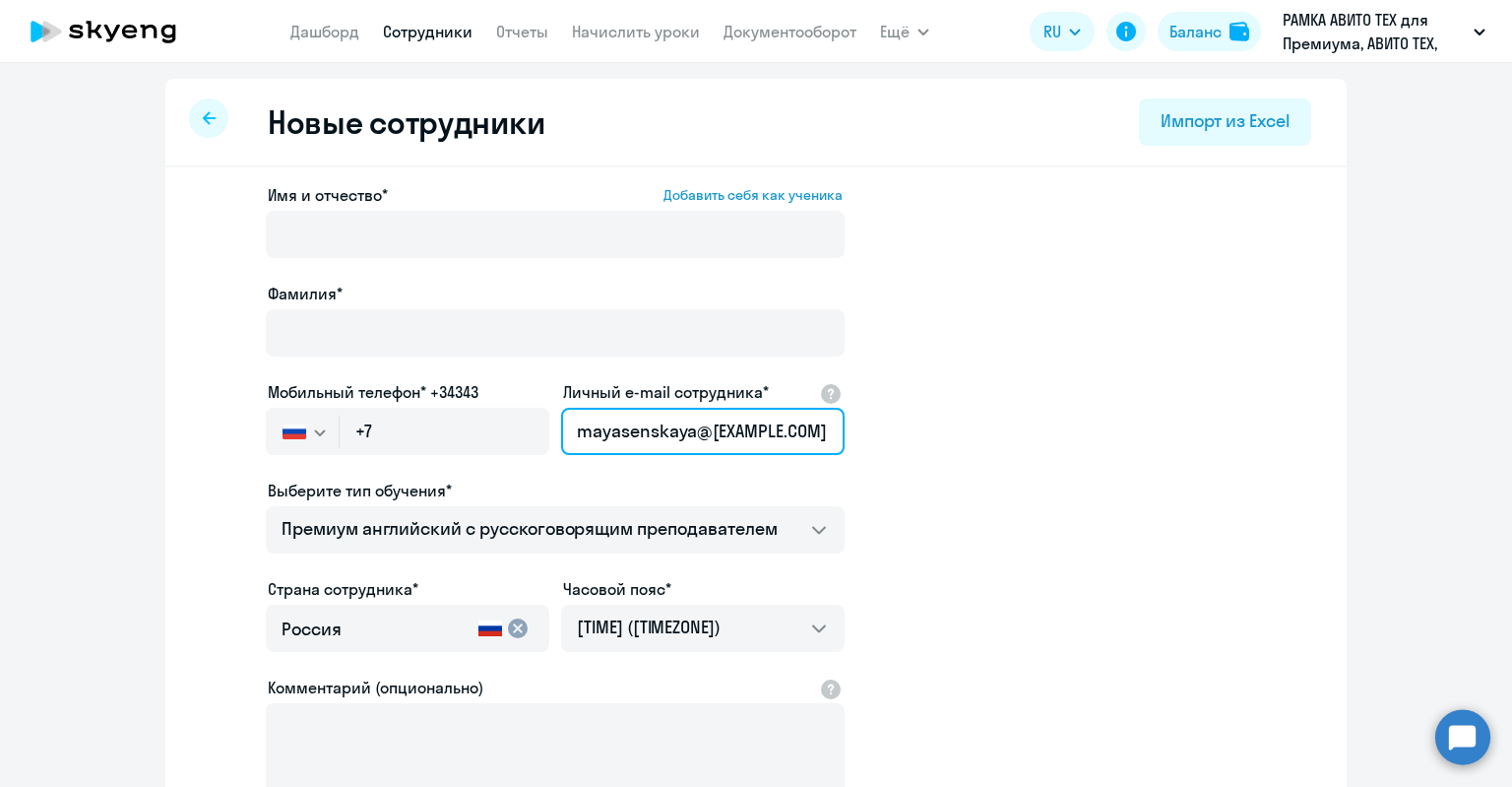 type on "mayasenskaya@[EXAMPLE.COM]" 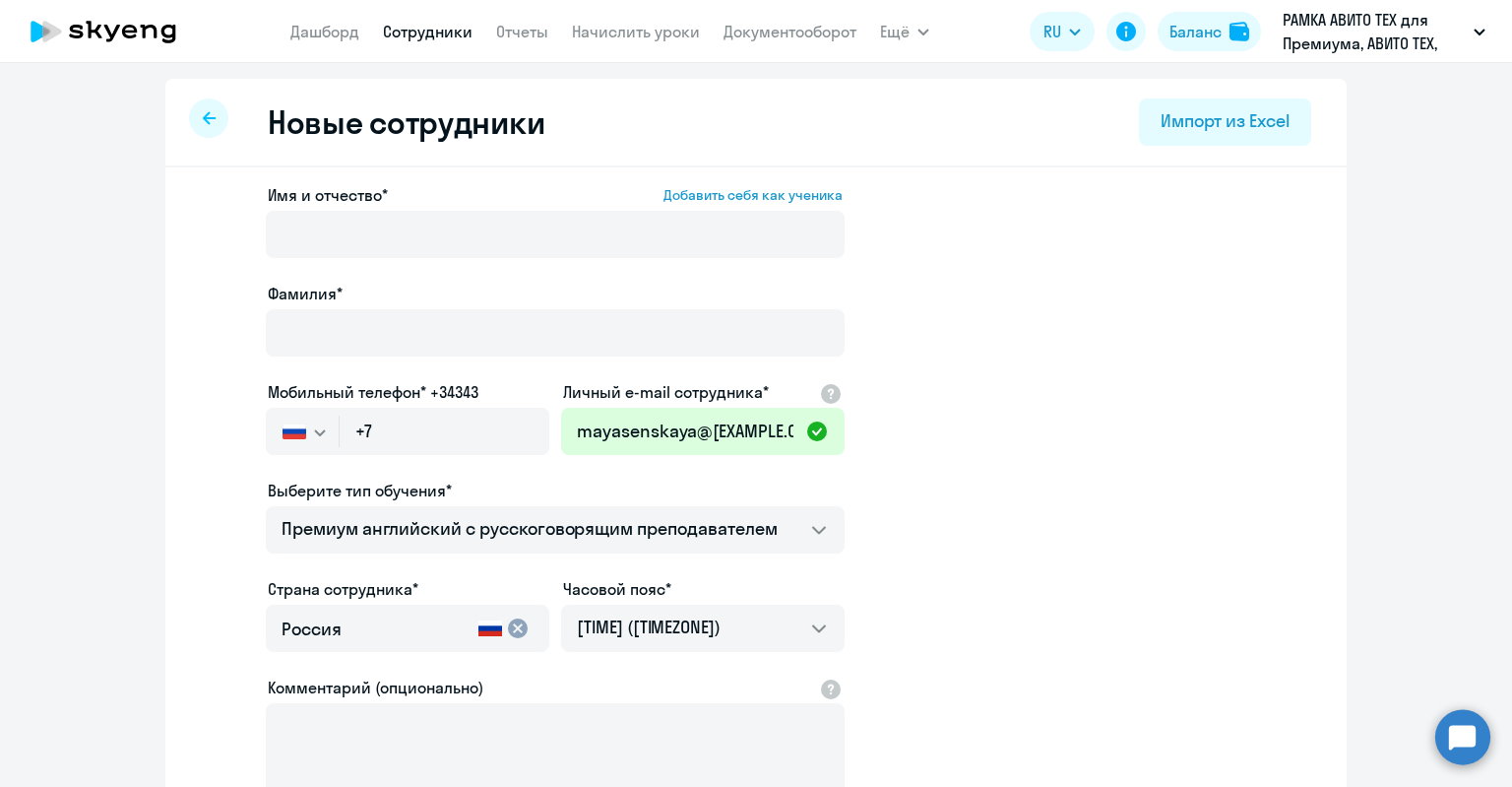 click 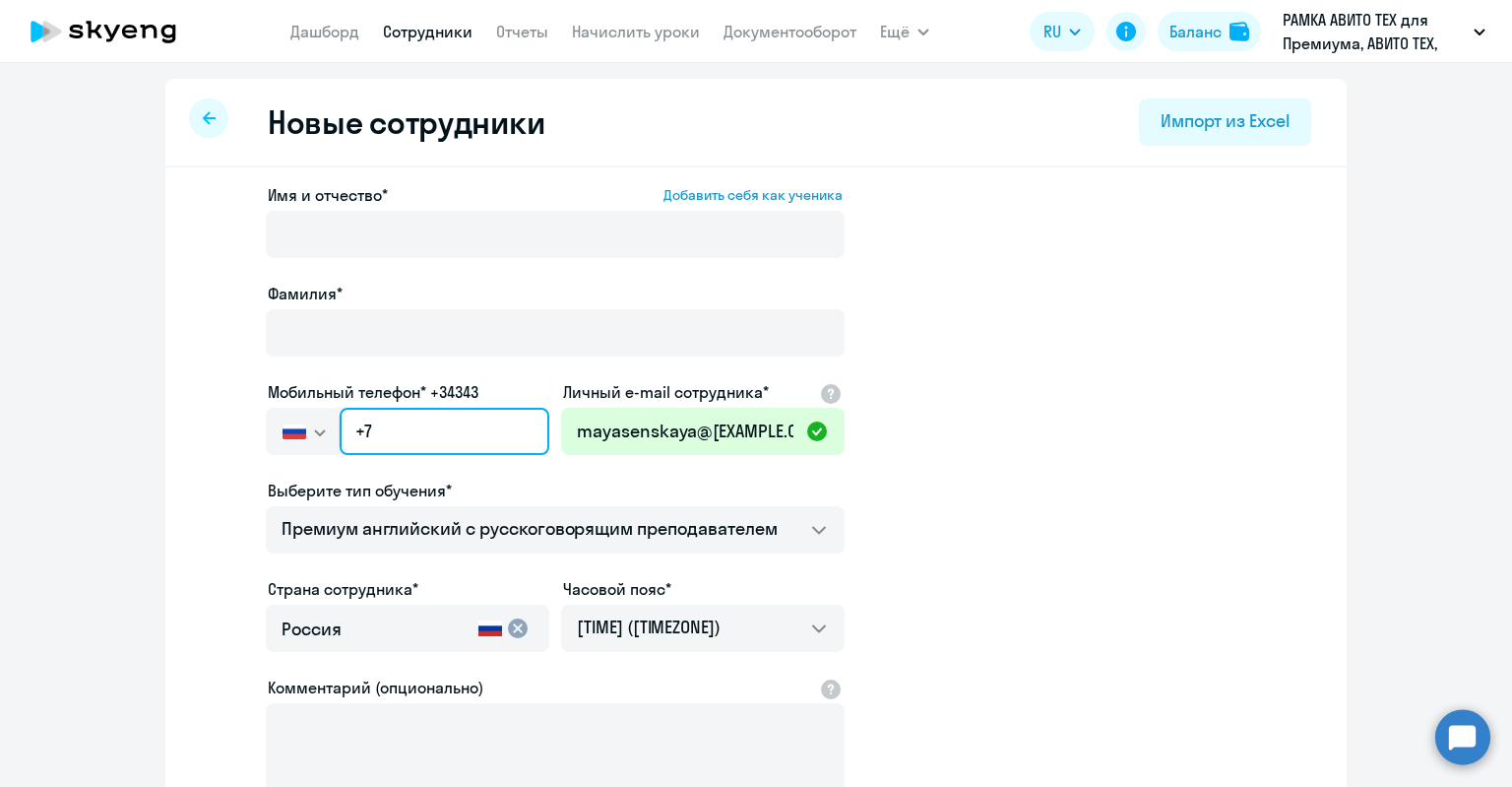click on "+7" 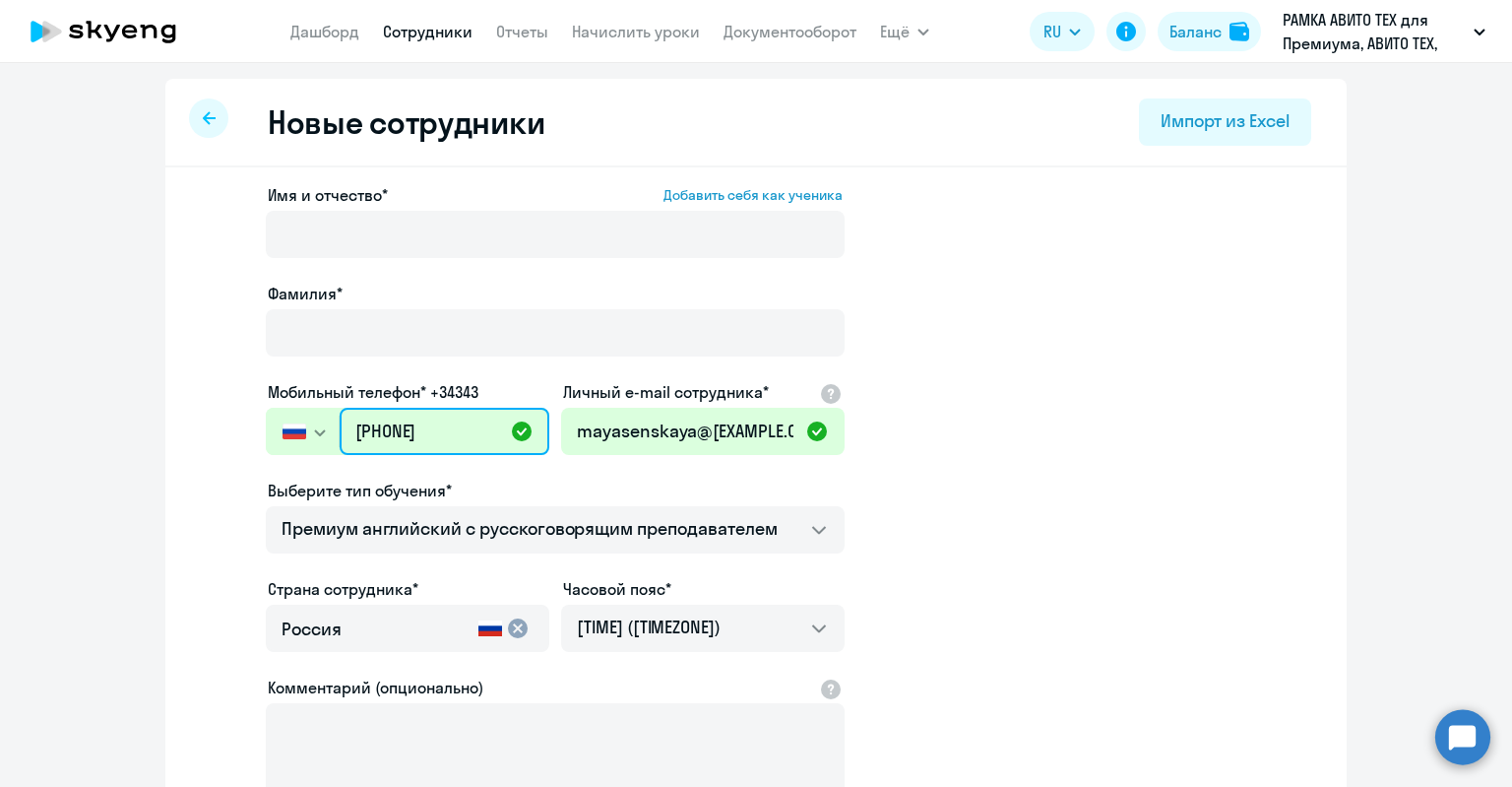 drag, startPoint x: 489, startPoint y: 429, endPoint x: 149, endPoint y: 421, distance: 340.0941 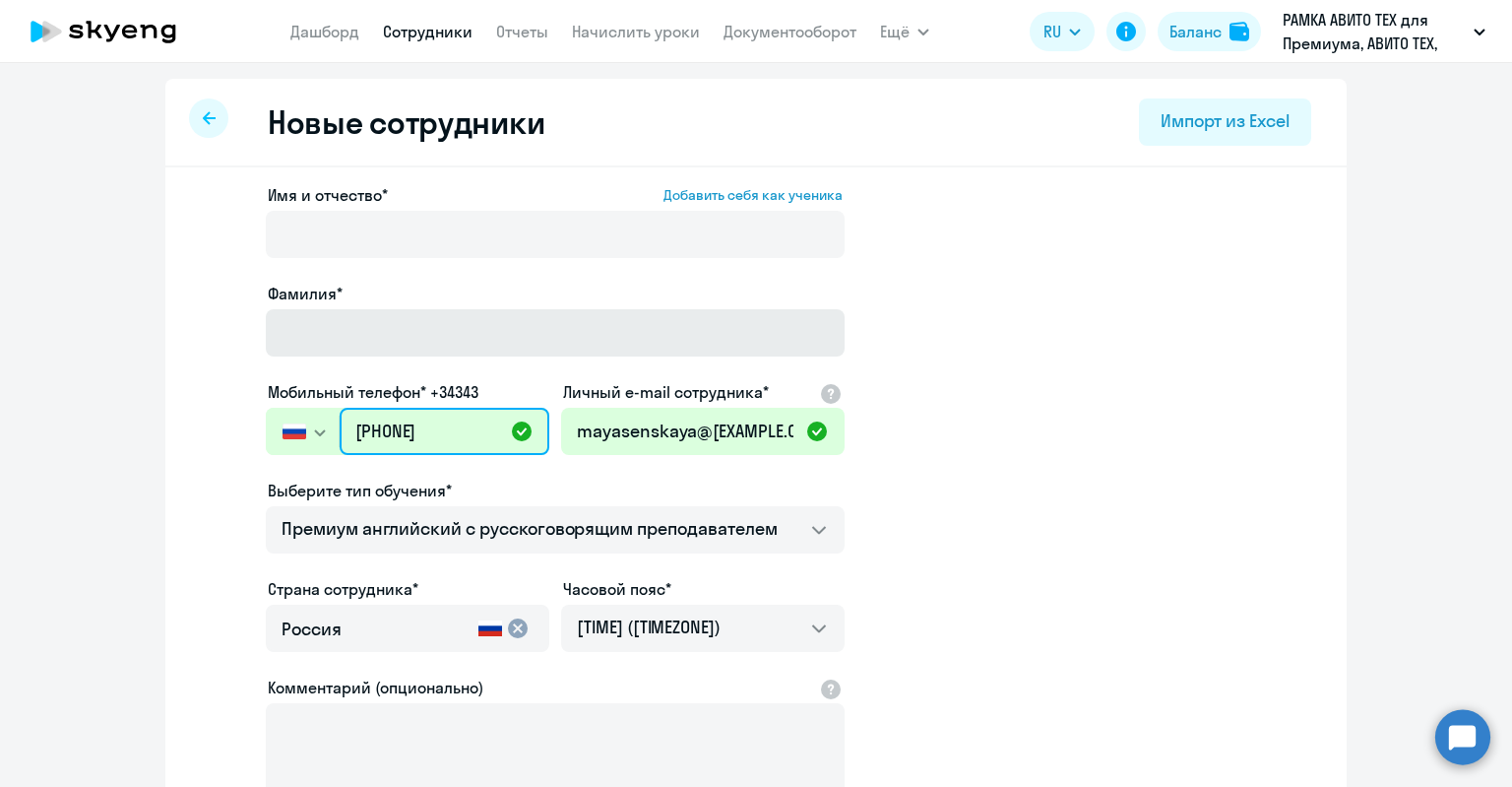paste on "[PHONE]" 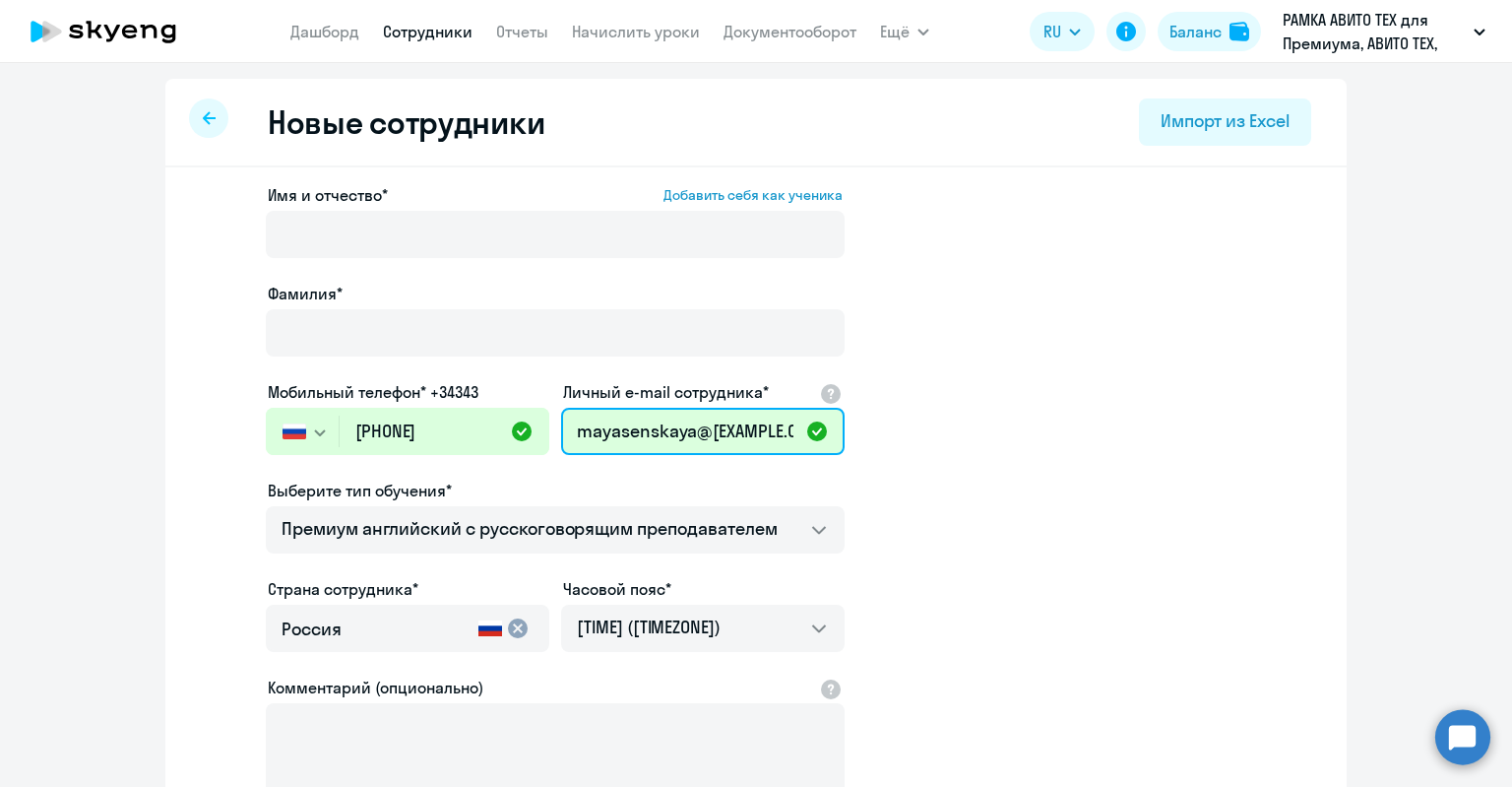 drag, startPoint x: 774, startPoint y: 439, endPoint x: 441, endPoint y: 430, distance: 333.1216 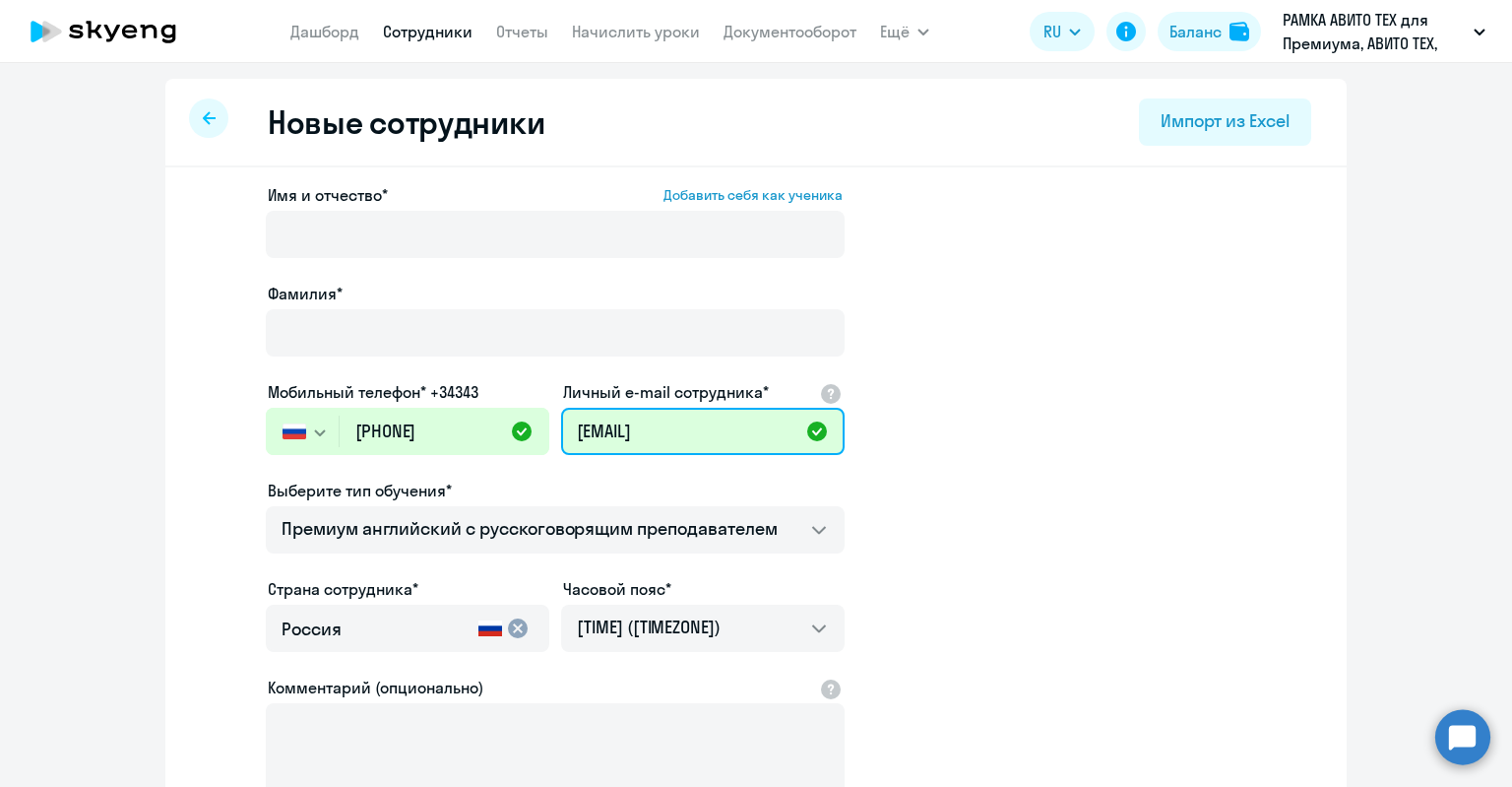 scroll, scrollTop: 0, scrollLeft: 28, axis: horizontal 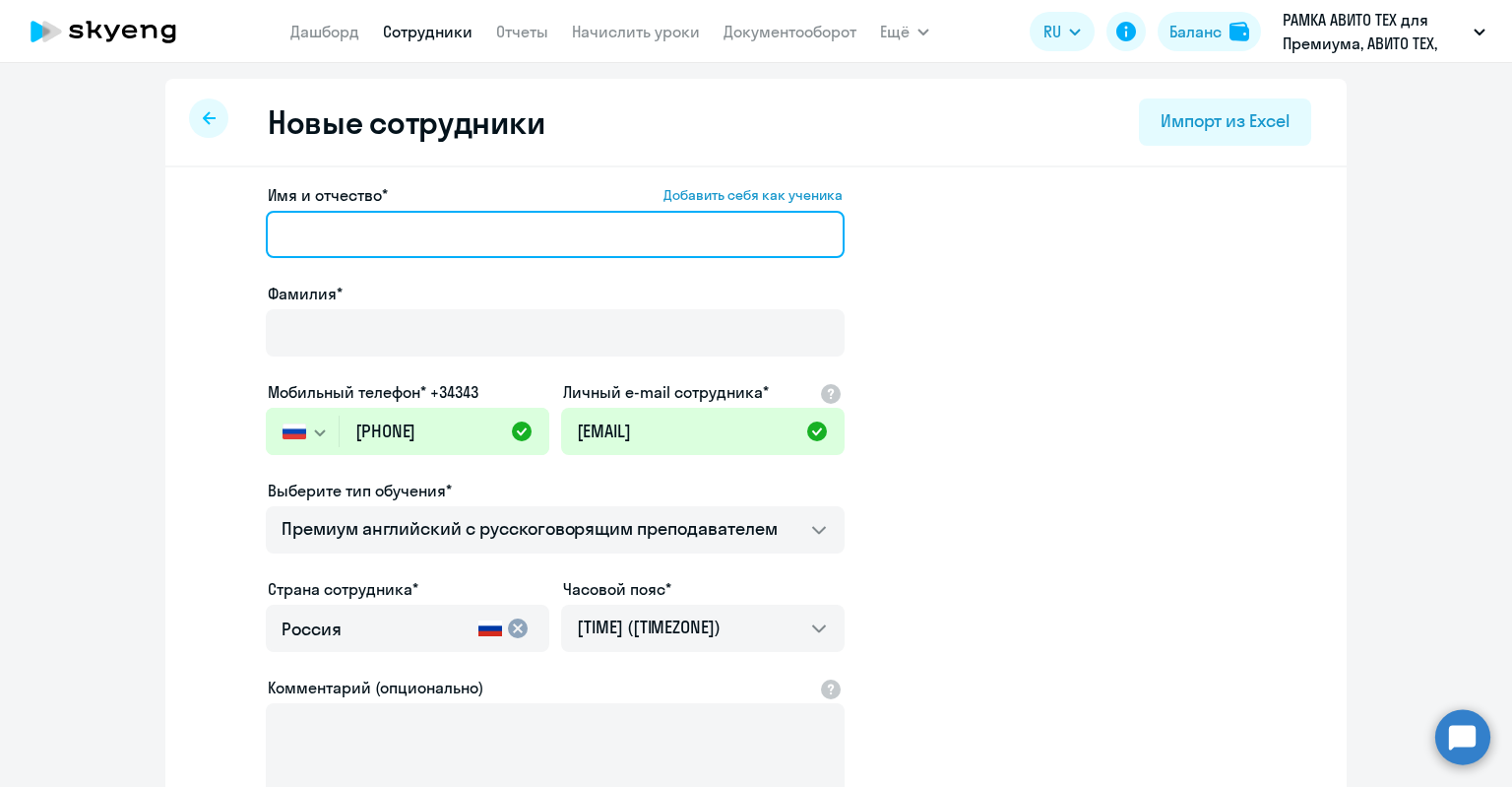 click on "Имя и отчество*  Добавить себя как ученика" at bounding box center [555, 234] 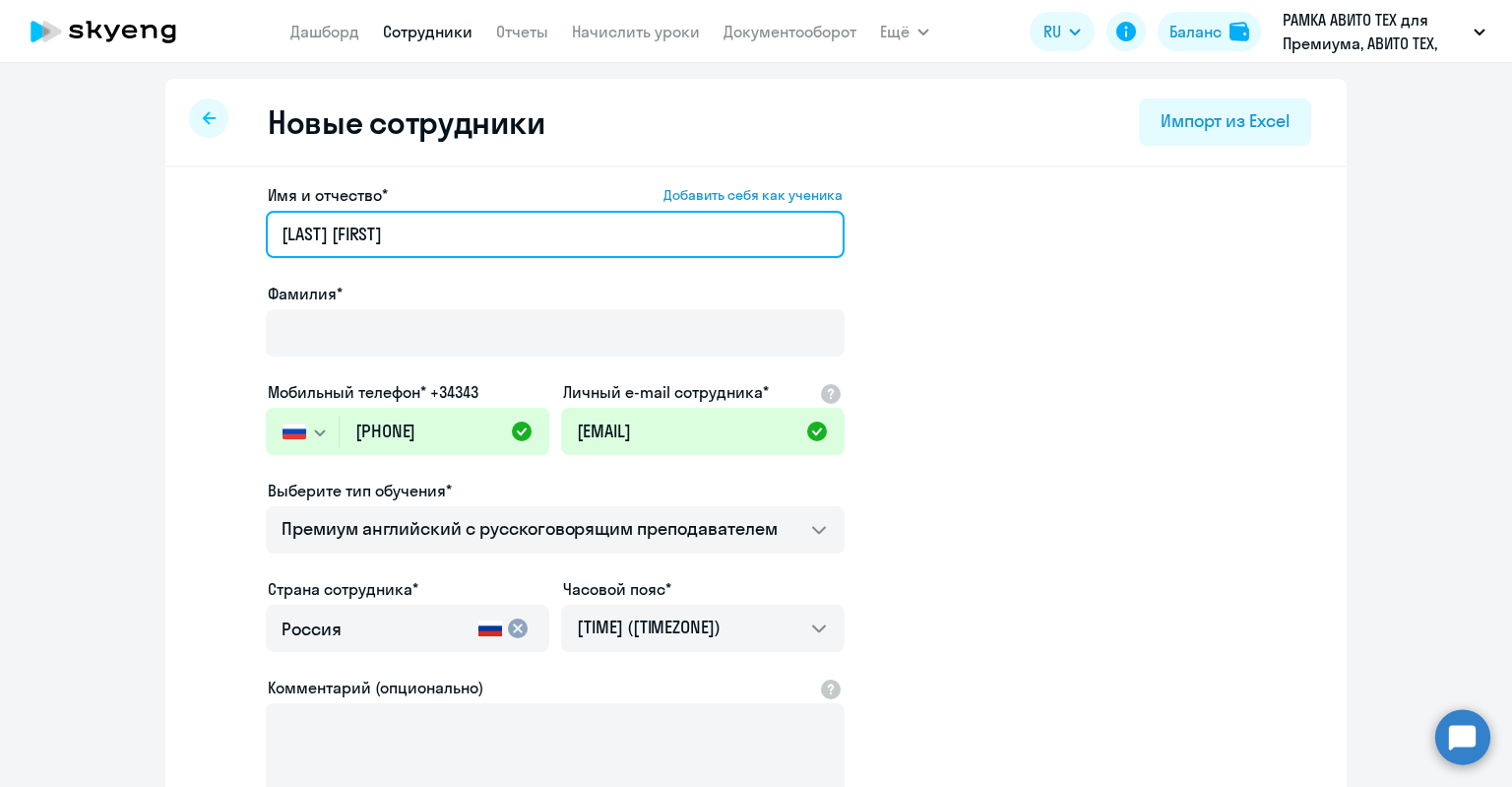 drag, startPoint x: 501, startPoint y: 226, endPoint x: 436, endPoint y: 227, distance: 65.007692 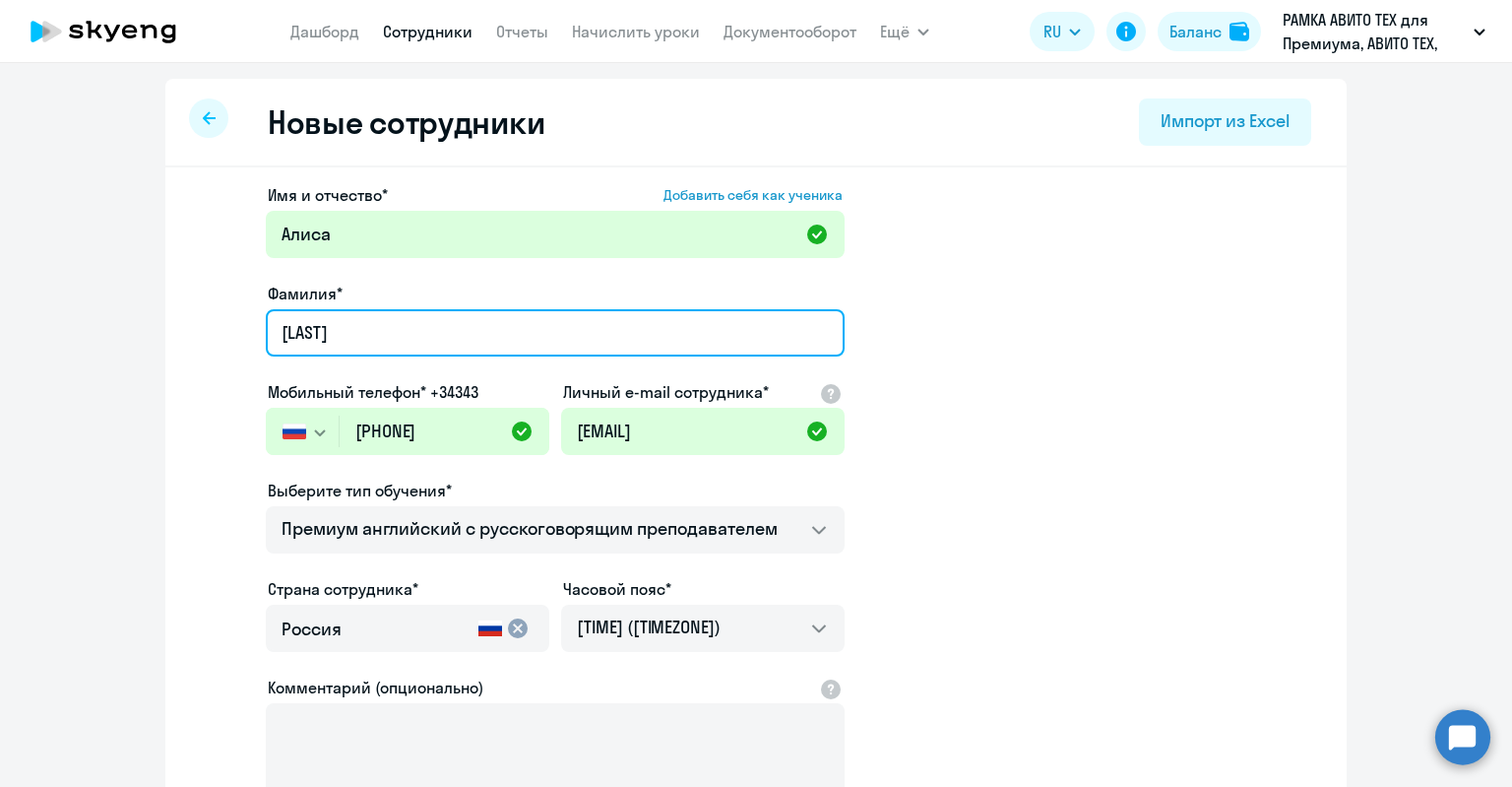 type on "[LAST]" 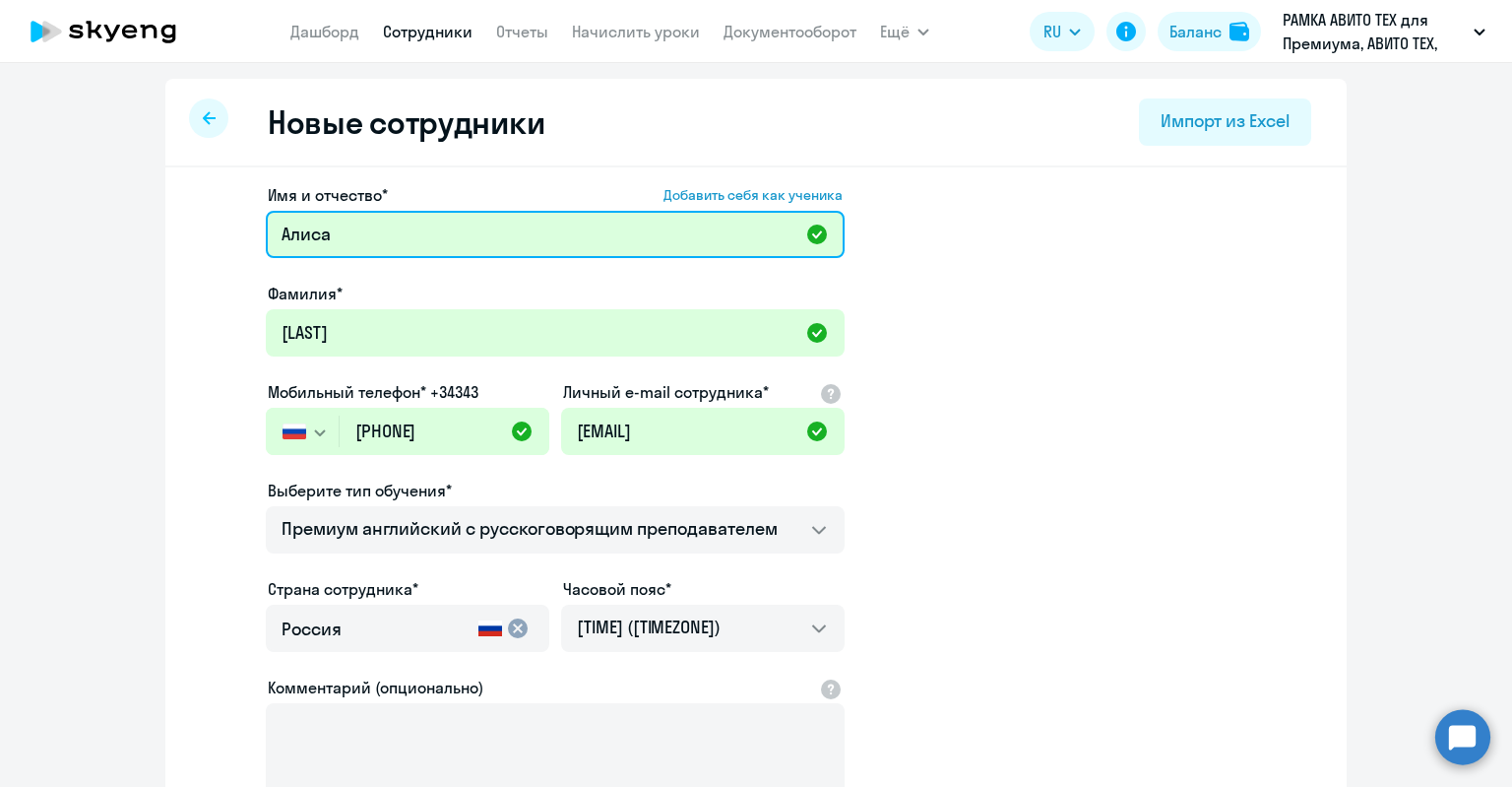 drag, startPoint x: 301, startPoint y: 245, endPoint x: 89, endPoint y: 215, distance: 214.1121 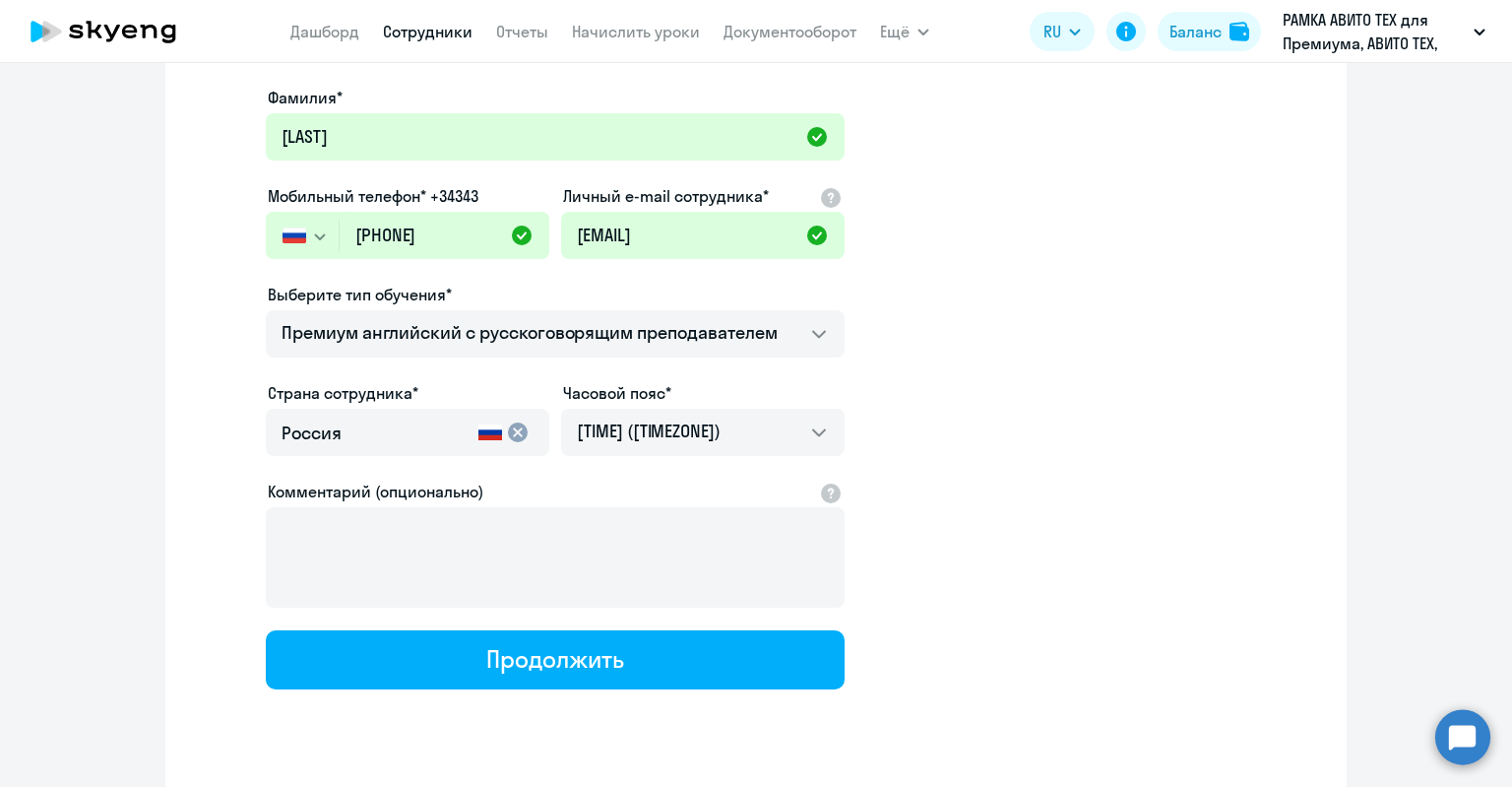 scroll, scrollTop: 244, scrollLeft: 0, axis: vertical 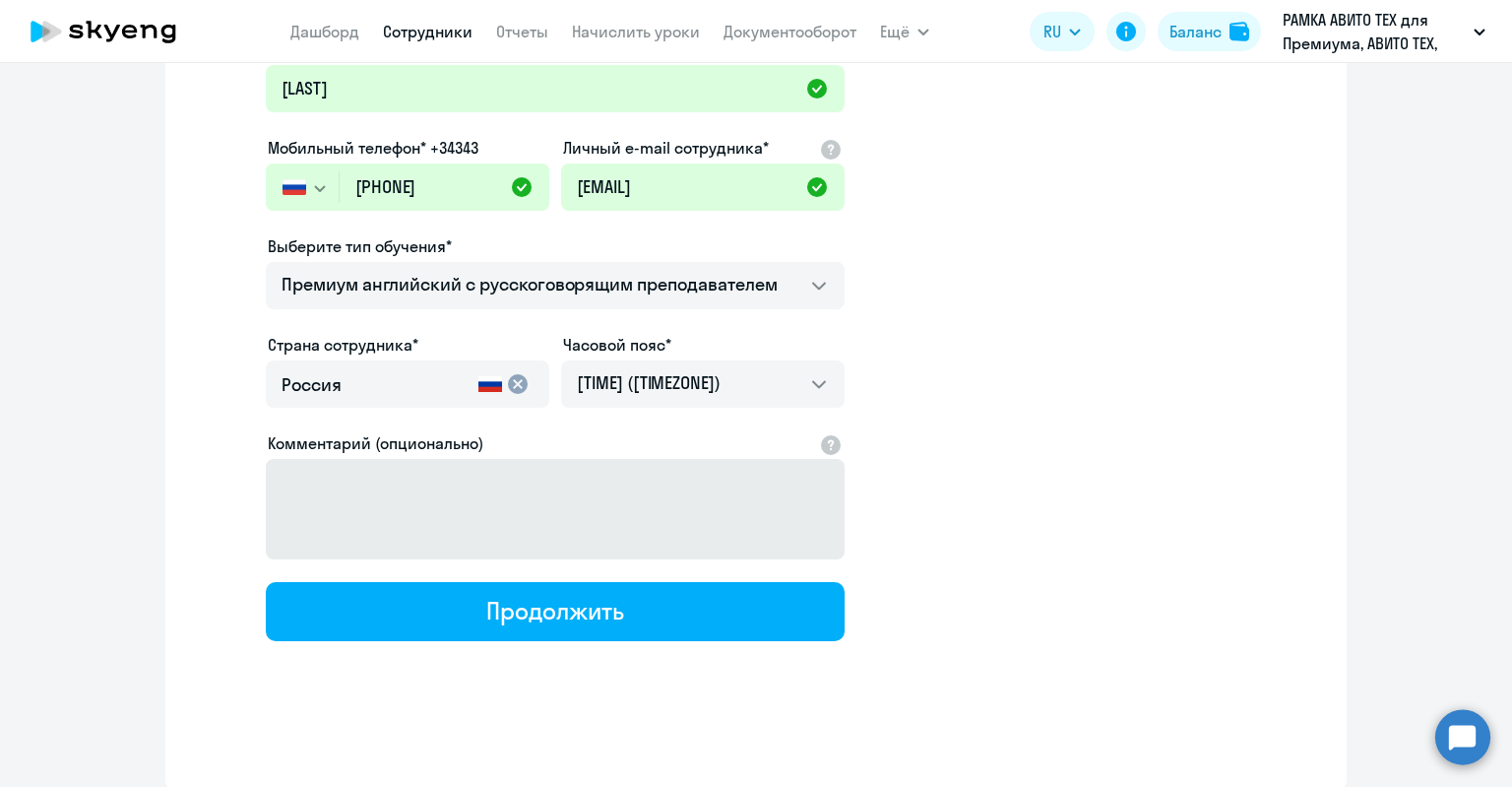 type on "Алиса" 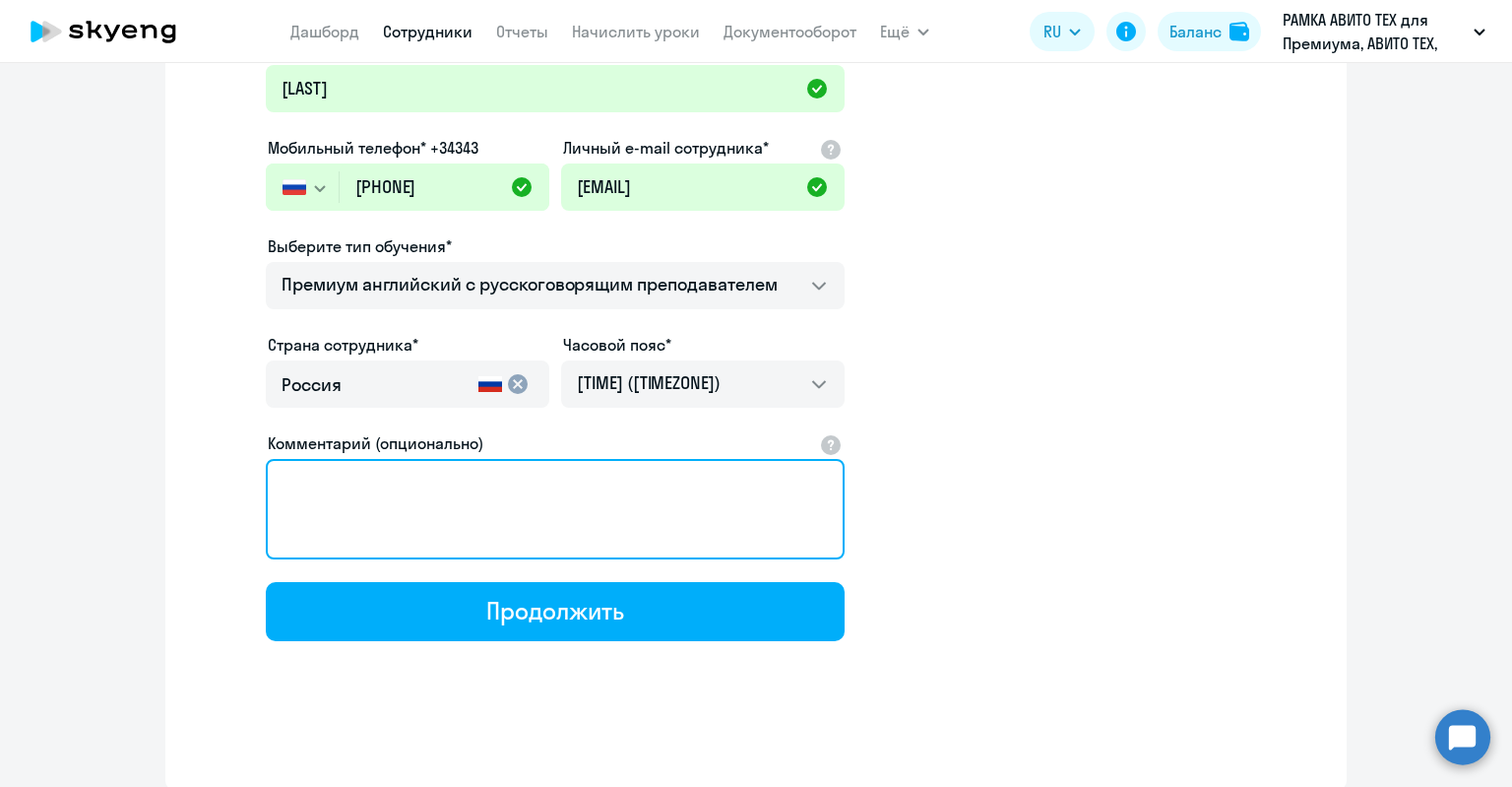 click on "Комментарий (опционально)" at bounding box center (555, 509) 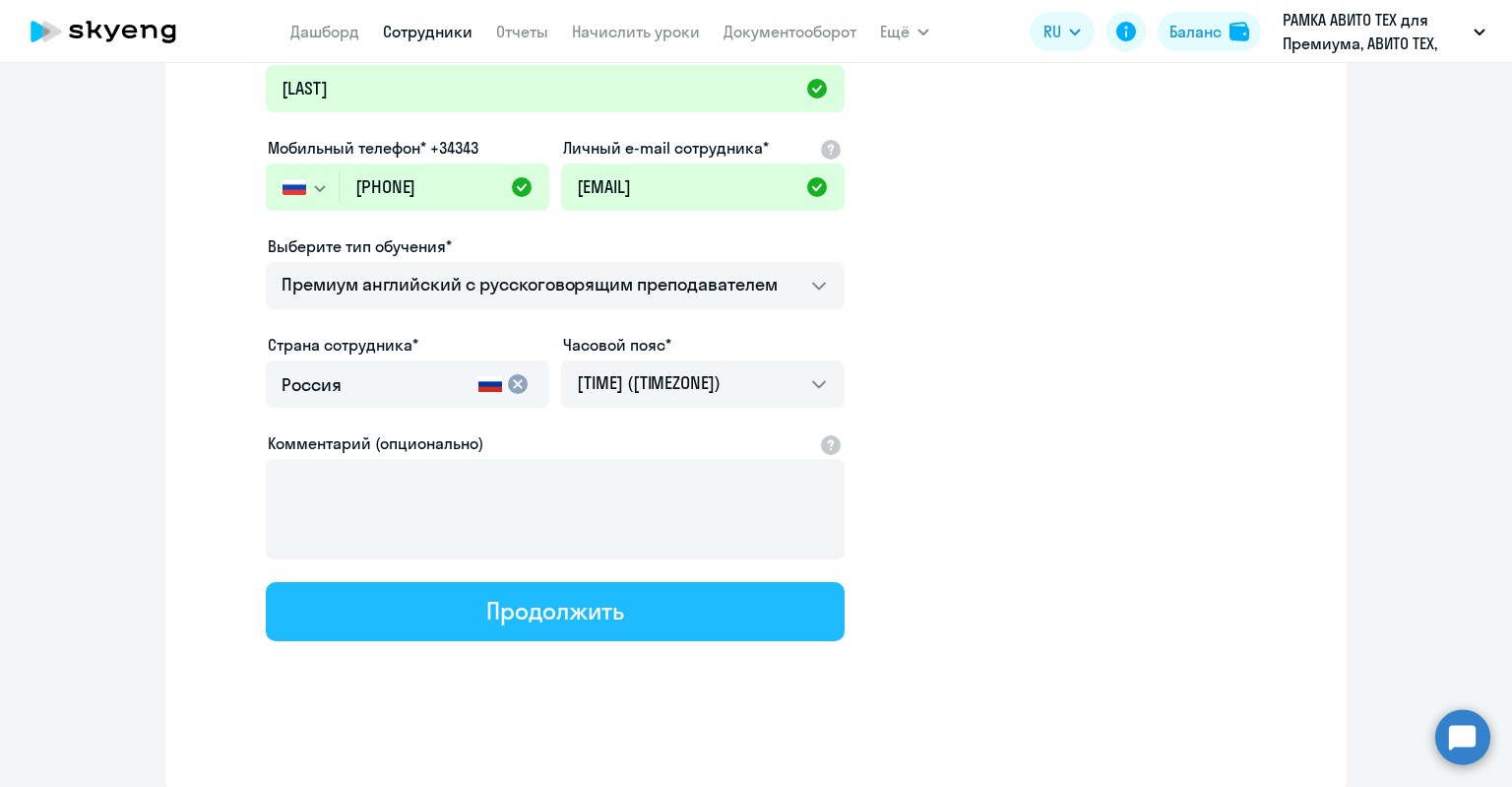 click on "Продолжить" 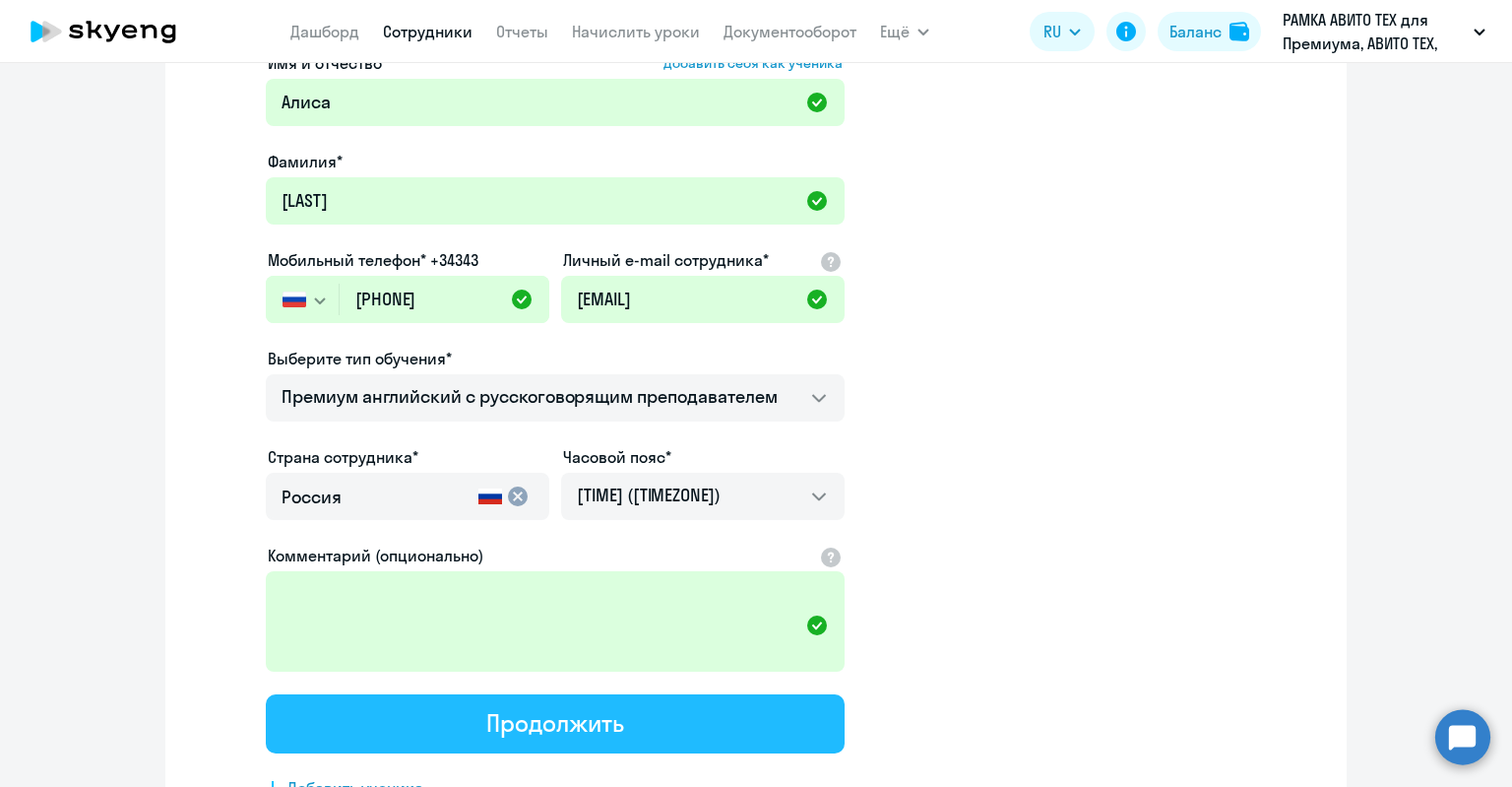 scroll, scrollTop: 0, scrollLeft: 0, axis: both 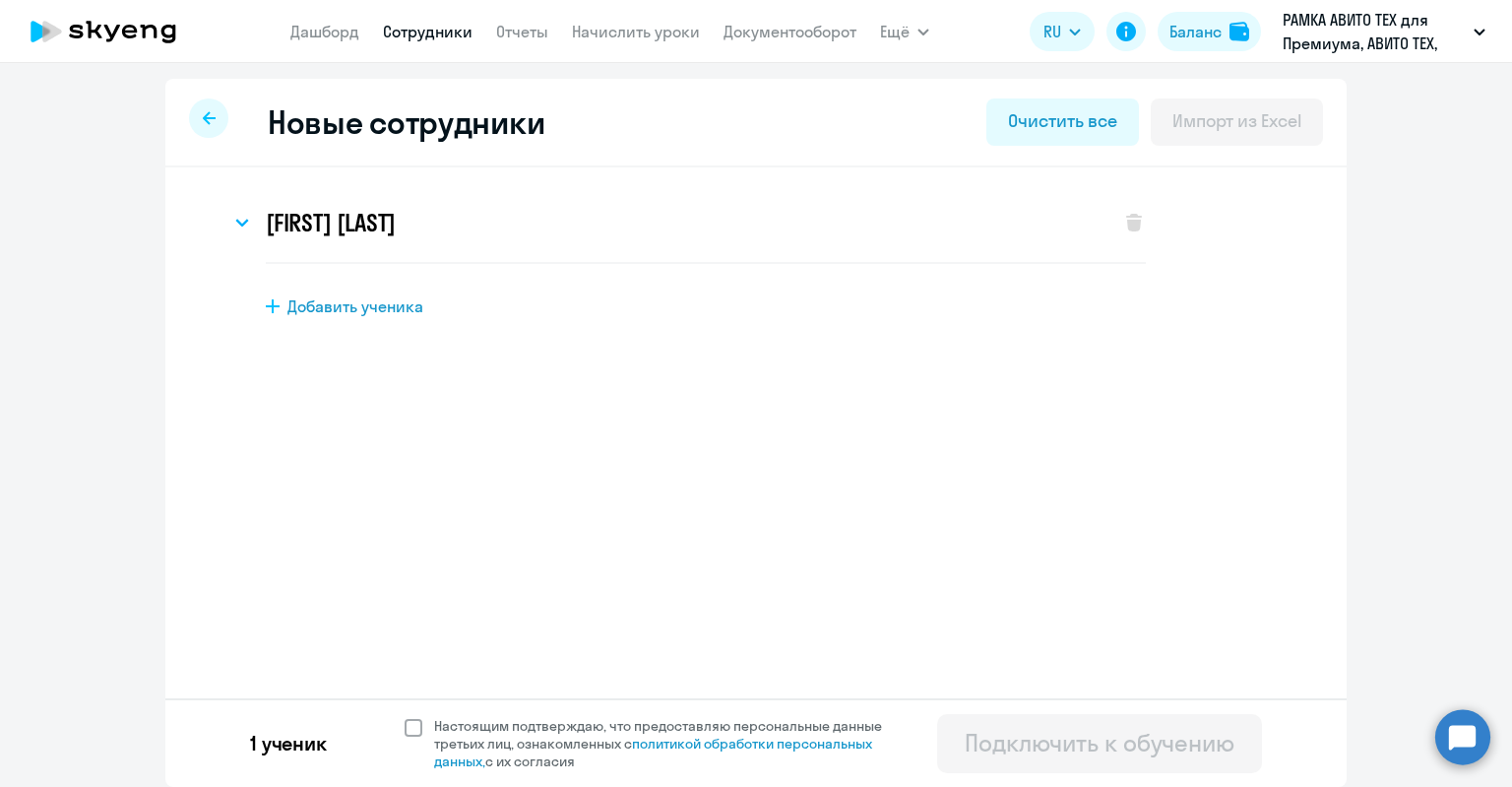 click on "Настоящим подтверждаю, что предоставляю персональные данные третьих лиц, ознакомленных с   политикой обработки персональных данных,   с их согласия" 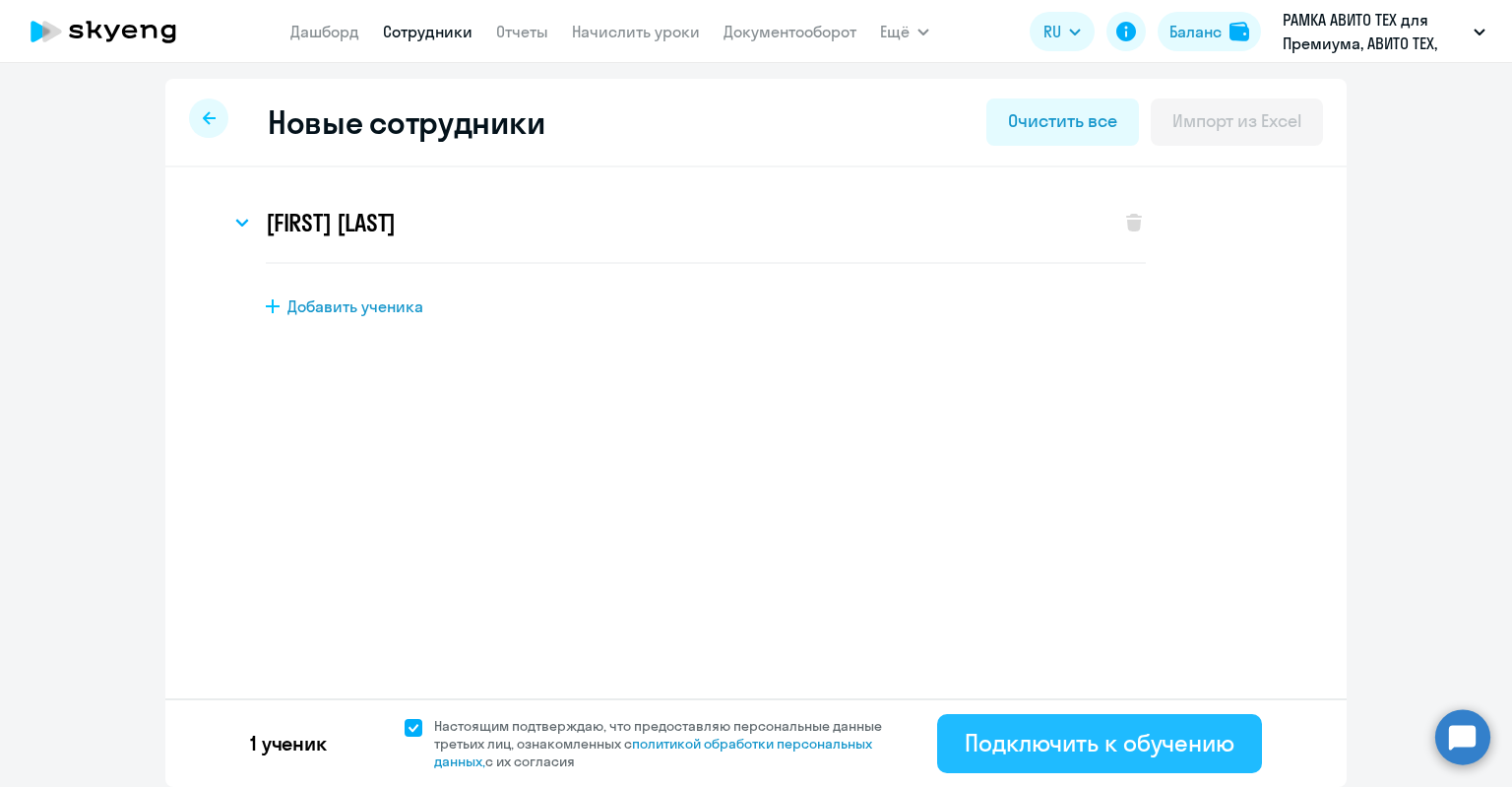 click on "Подключить к обучению" 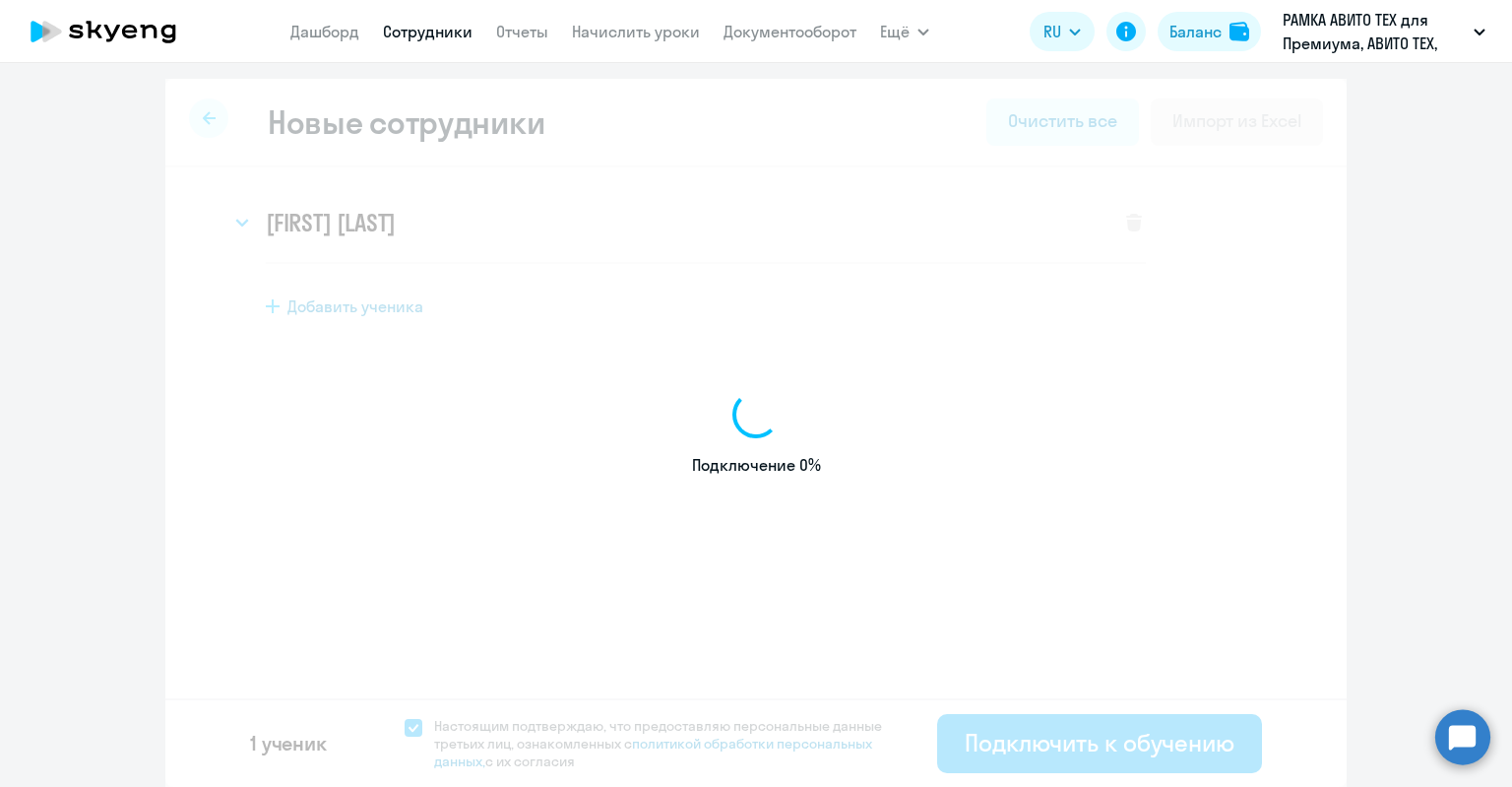 select on "english_adult_not_native_speaker_premium" 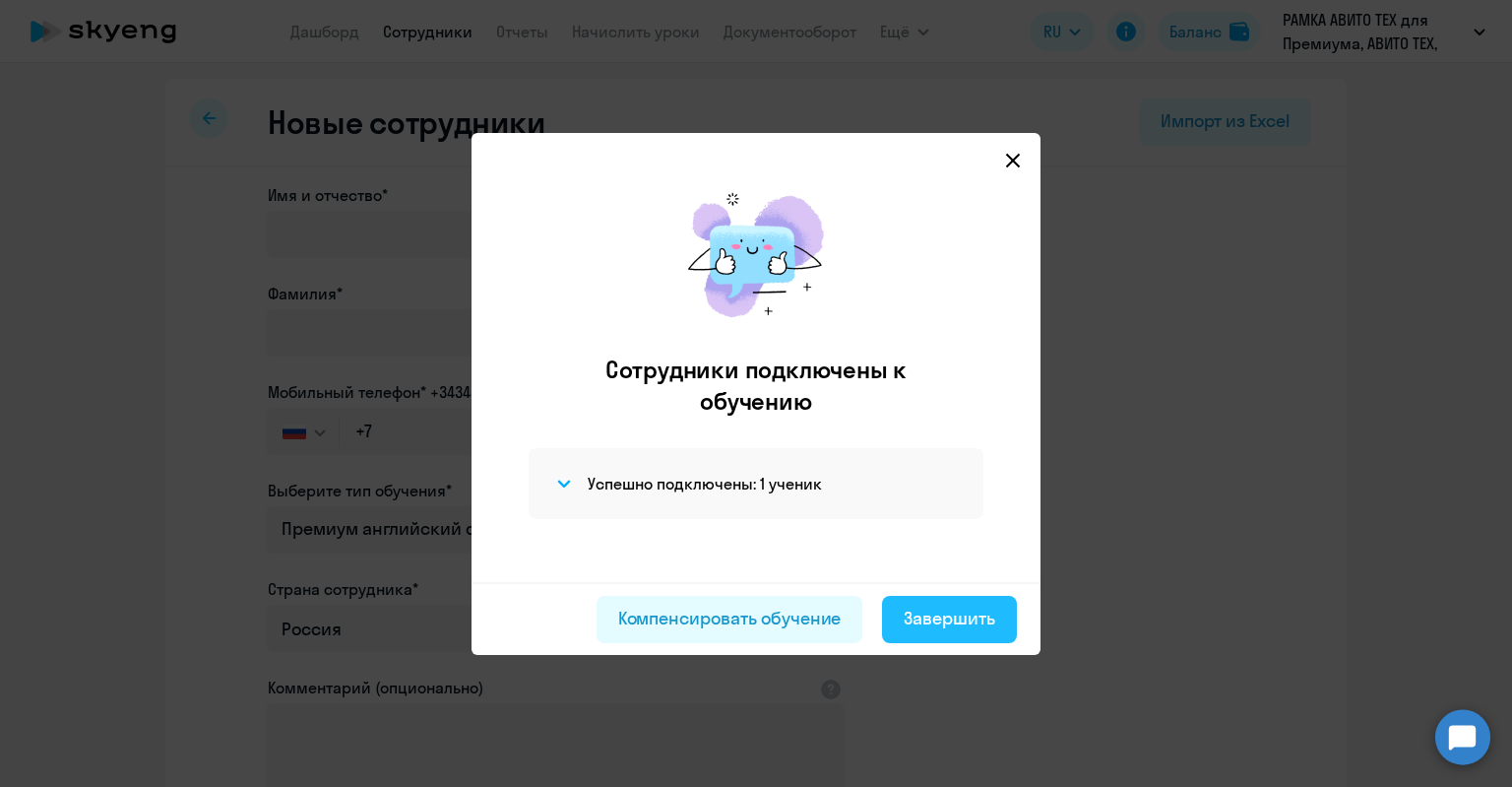 click on "Завершить" at bounding box center [949, 619] 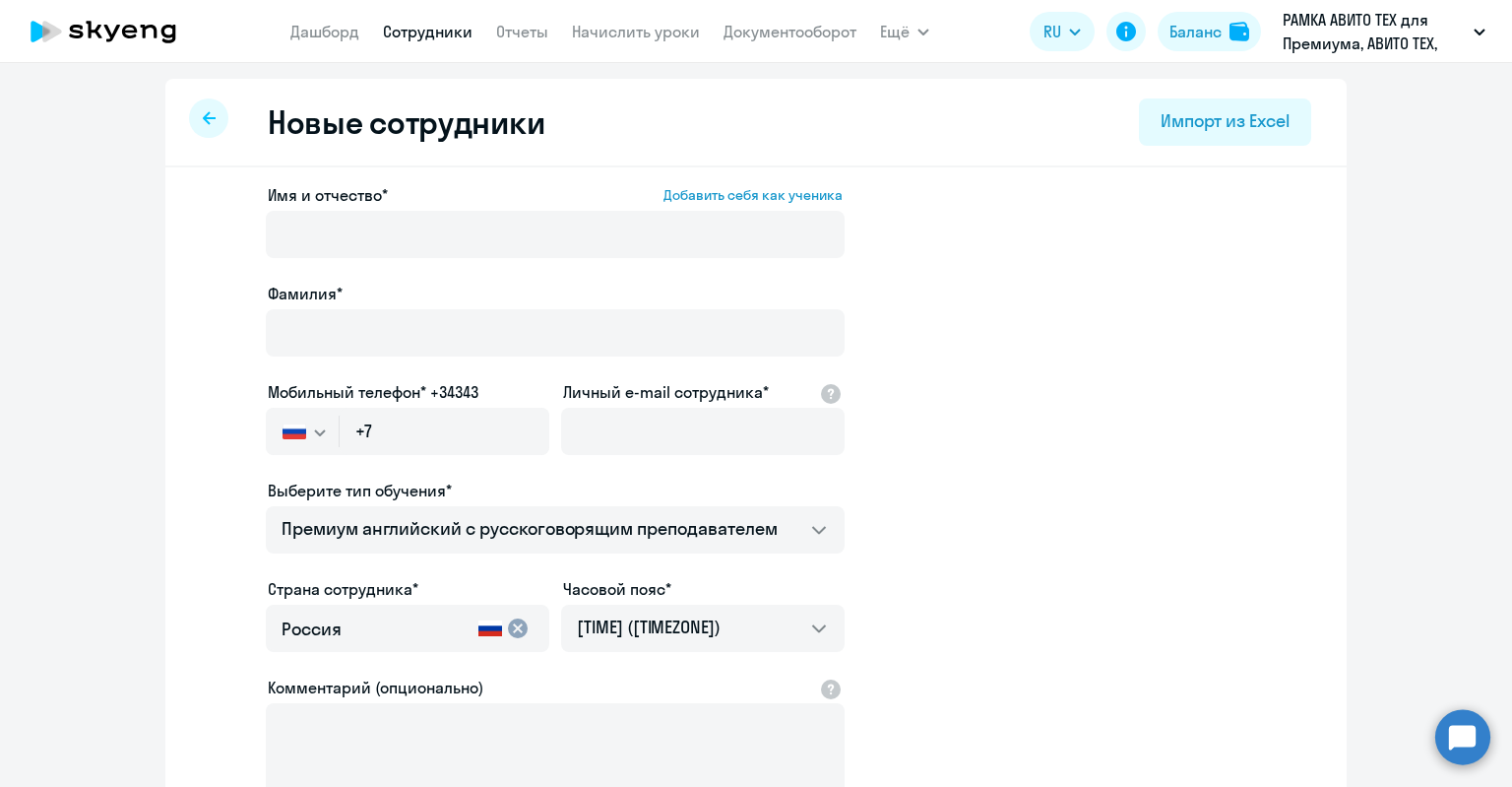 select on "30" 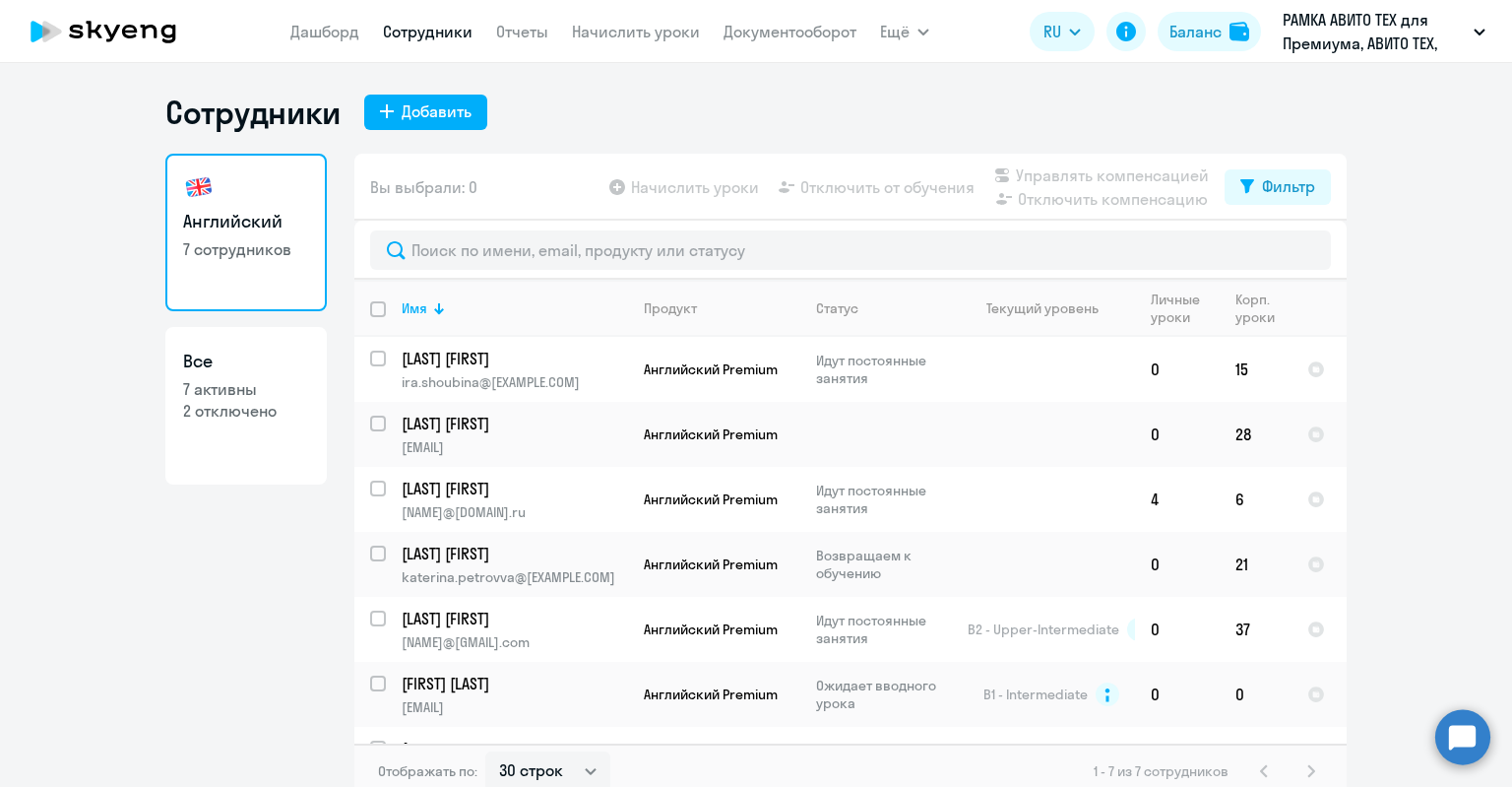 click on "Сотрудники
Добавить   Английский   7 сотрудников  Все  7 активны   2 отключено   Вы выбрали: 0
Начислить уроки
Отключить от обучения
Управлять компенсацией
Отключить компенсацию
Фильтр
Имя   Продукт   Статус   Текущий уровень   Личные уроки   Корп. уроки  [LAST] [FIRST] [EMAIL] Английский Premium Идут постоянные занятия  0   15
[LAST] [FIRST] [EMAIL] Английский Premium  0   28
[LAST] [FIRST] [EMAIL] Английский Premium Идут постоянные занятия  4   6
[LAST] [FIRST] [EMAIL] Английский Premium Возвращаем к обучению  0   21
0   37" 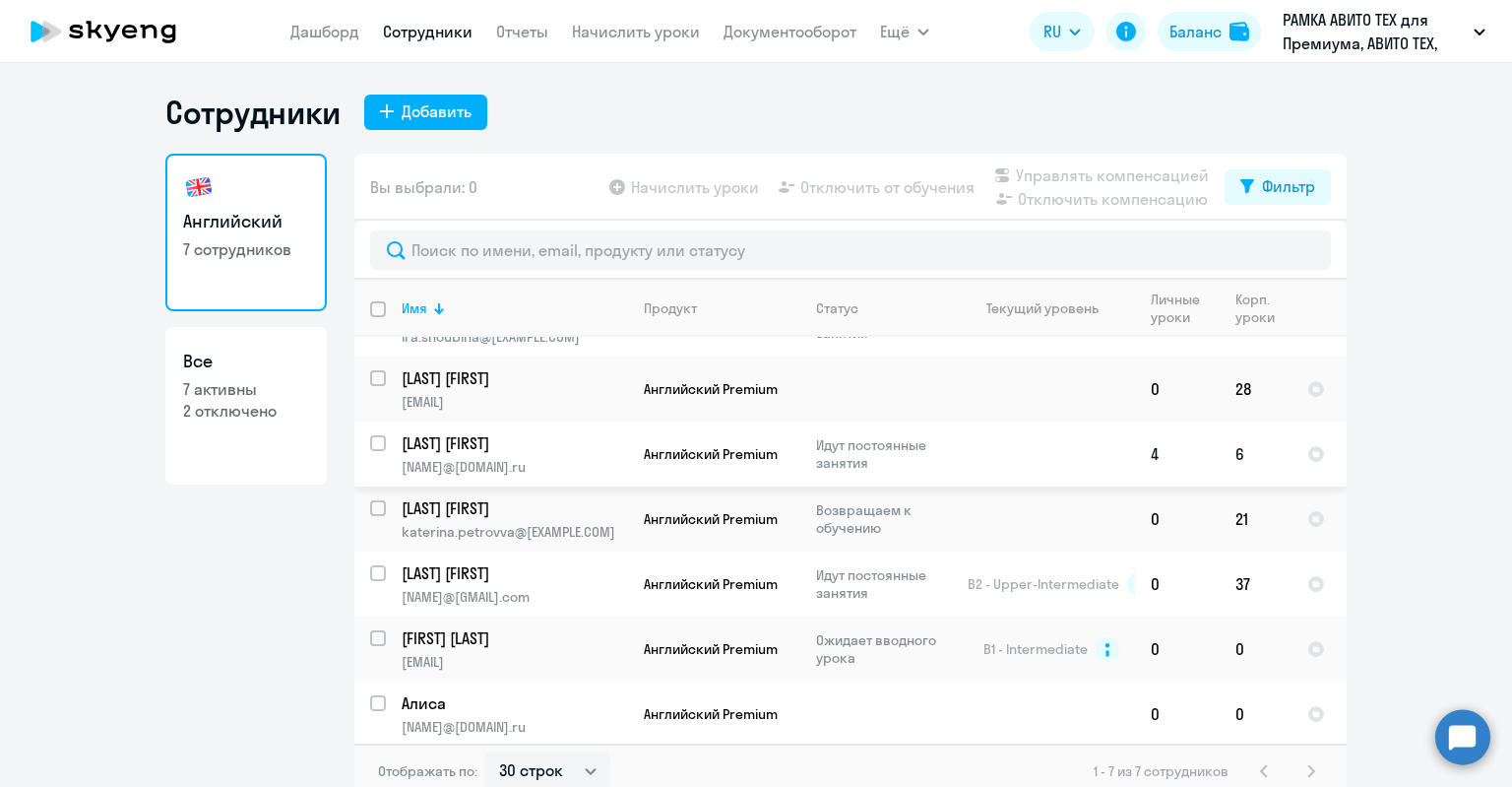scroll, scrollTop: 0, scrollLeft: 0, axis: both 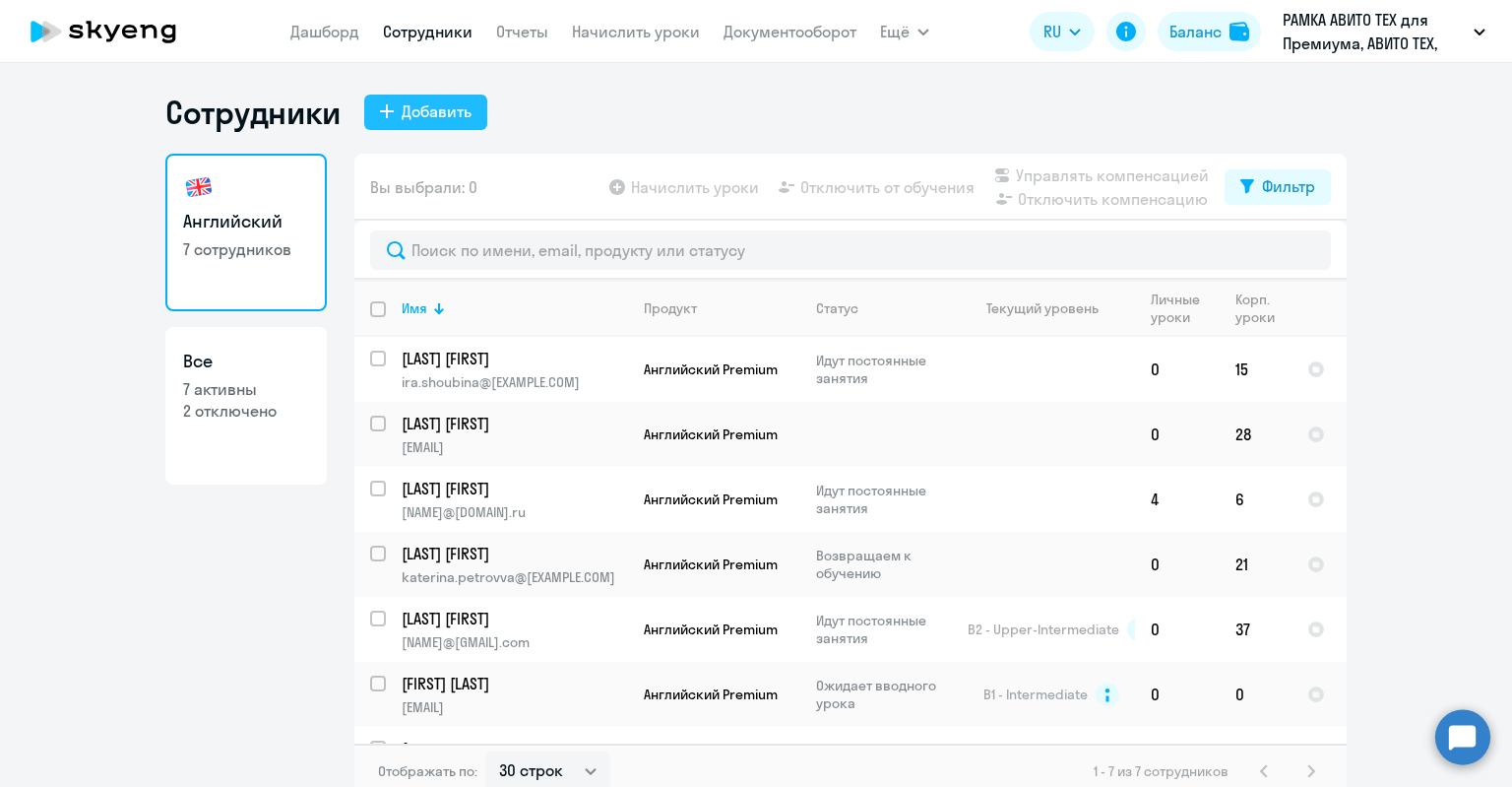 click on "Добавить" 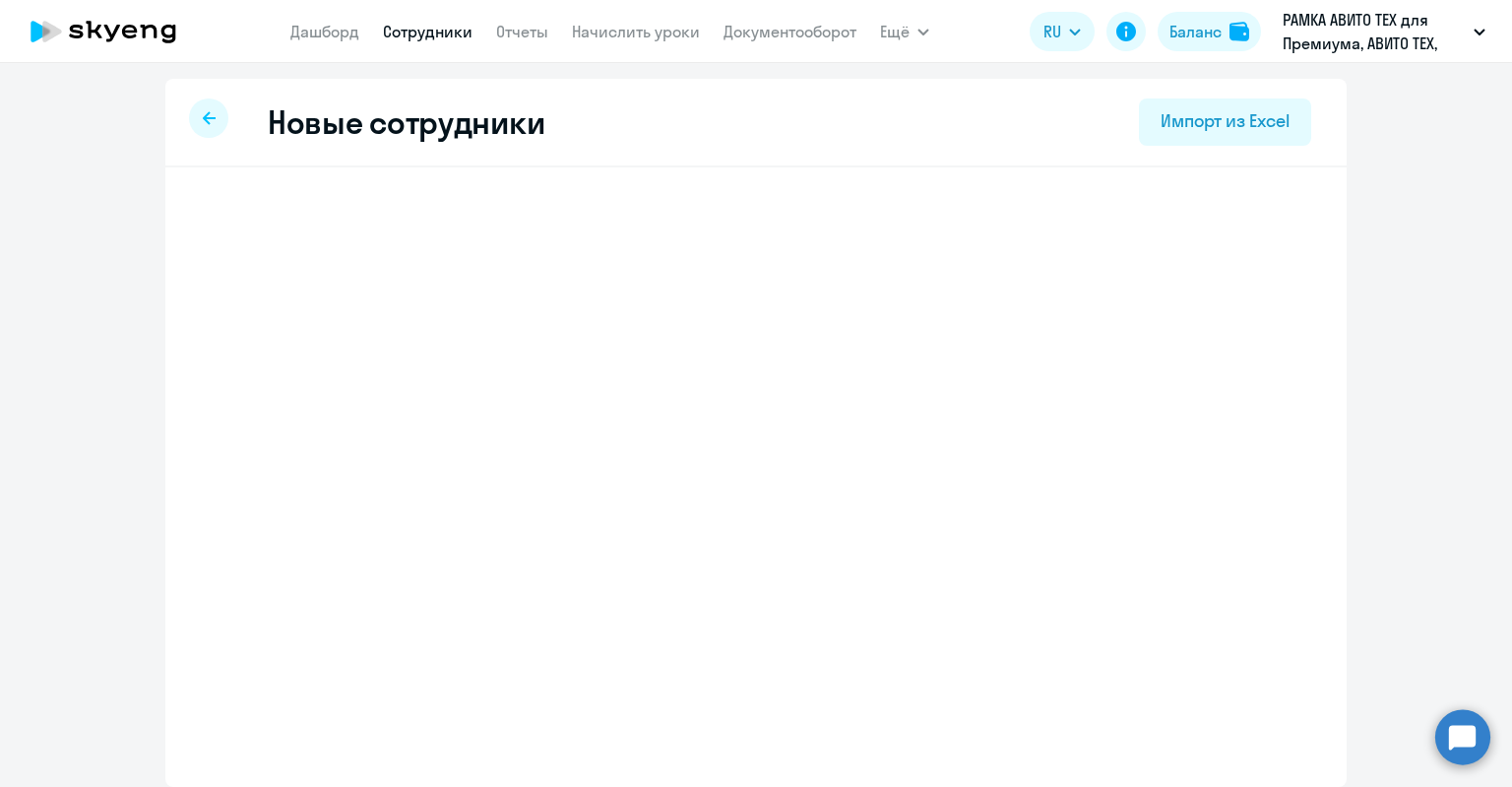 select on "english_adult_not_native_speaker_premium" 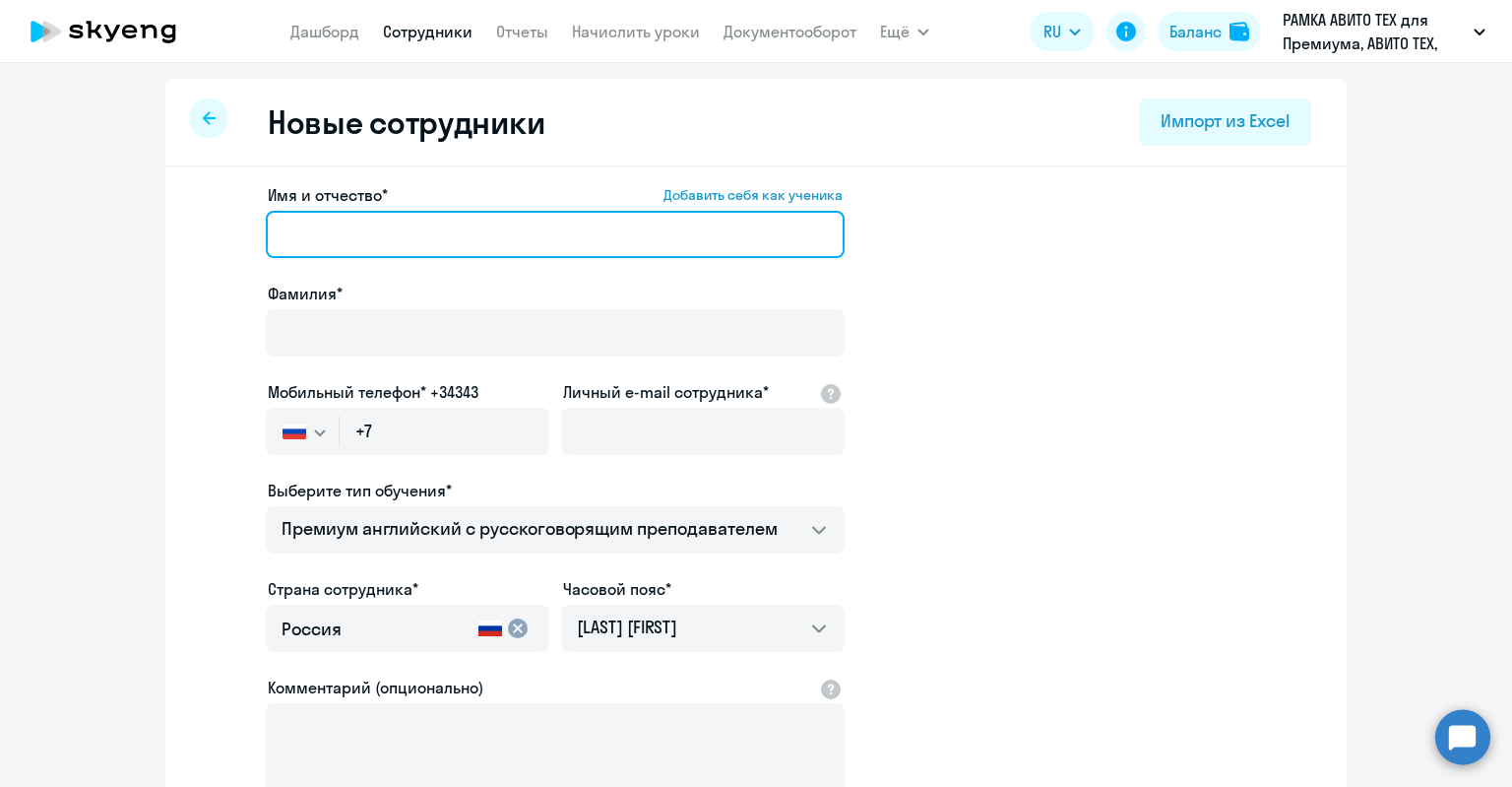 click on "Имя и отчество*  Добавить себя как ученика" at bounding box center (555, 234) 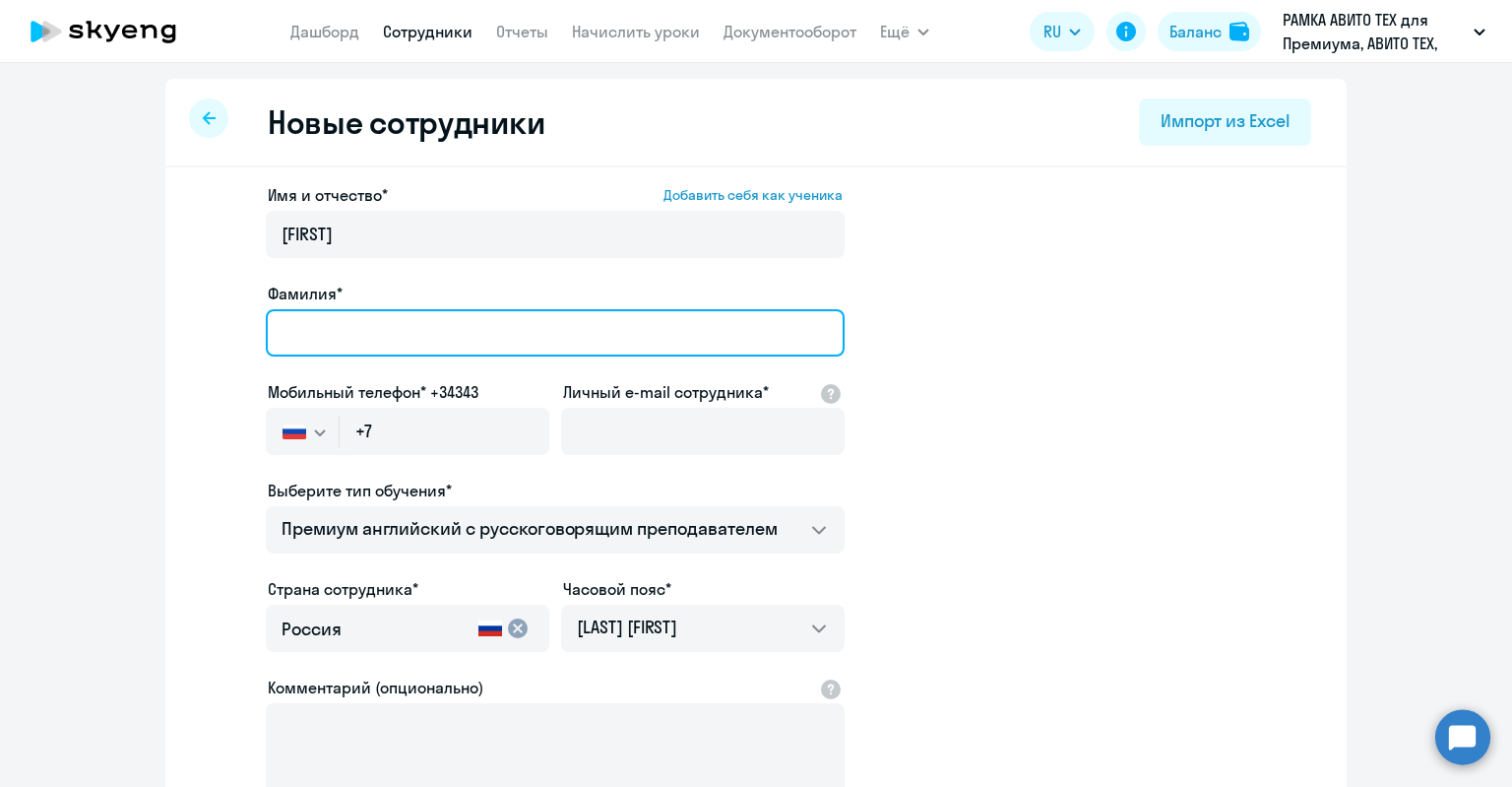 click on "Фамилия*" at bounding box center (555, 333) 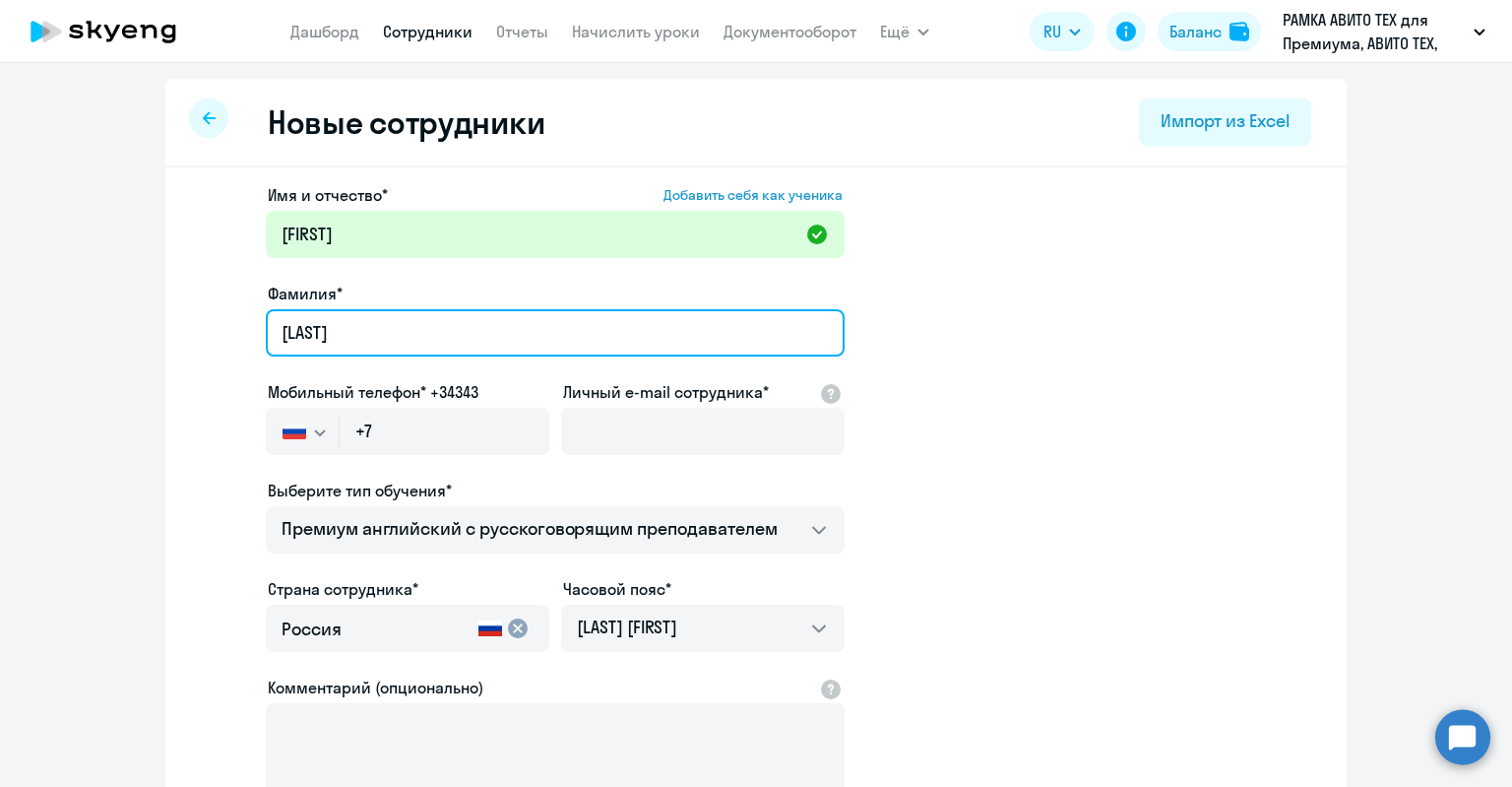type on "[LAST]" 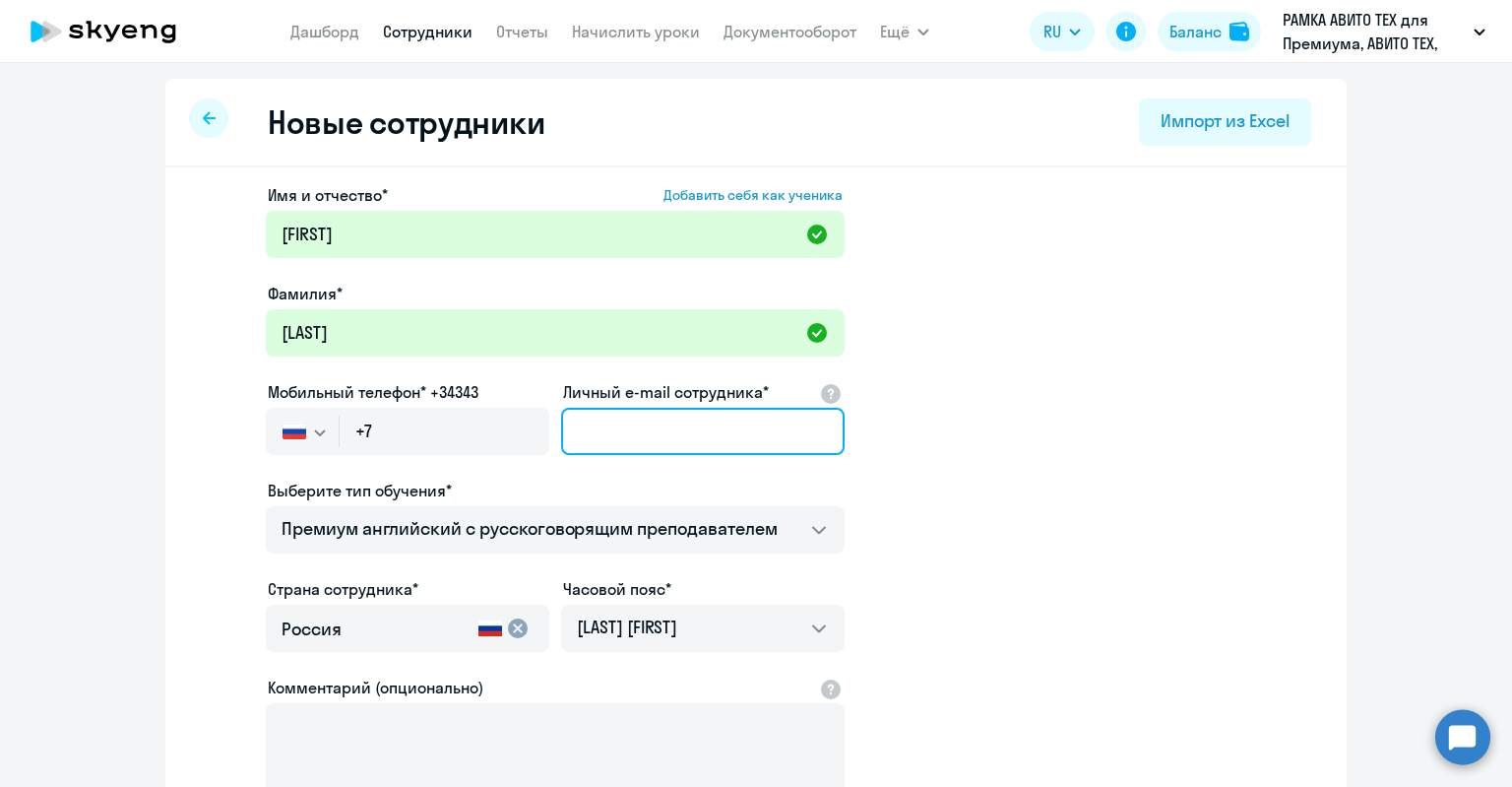 click on "Личный e-mail сотрудника*" at bounding box center [703, 431] 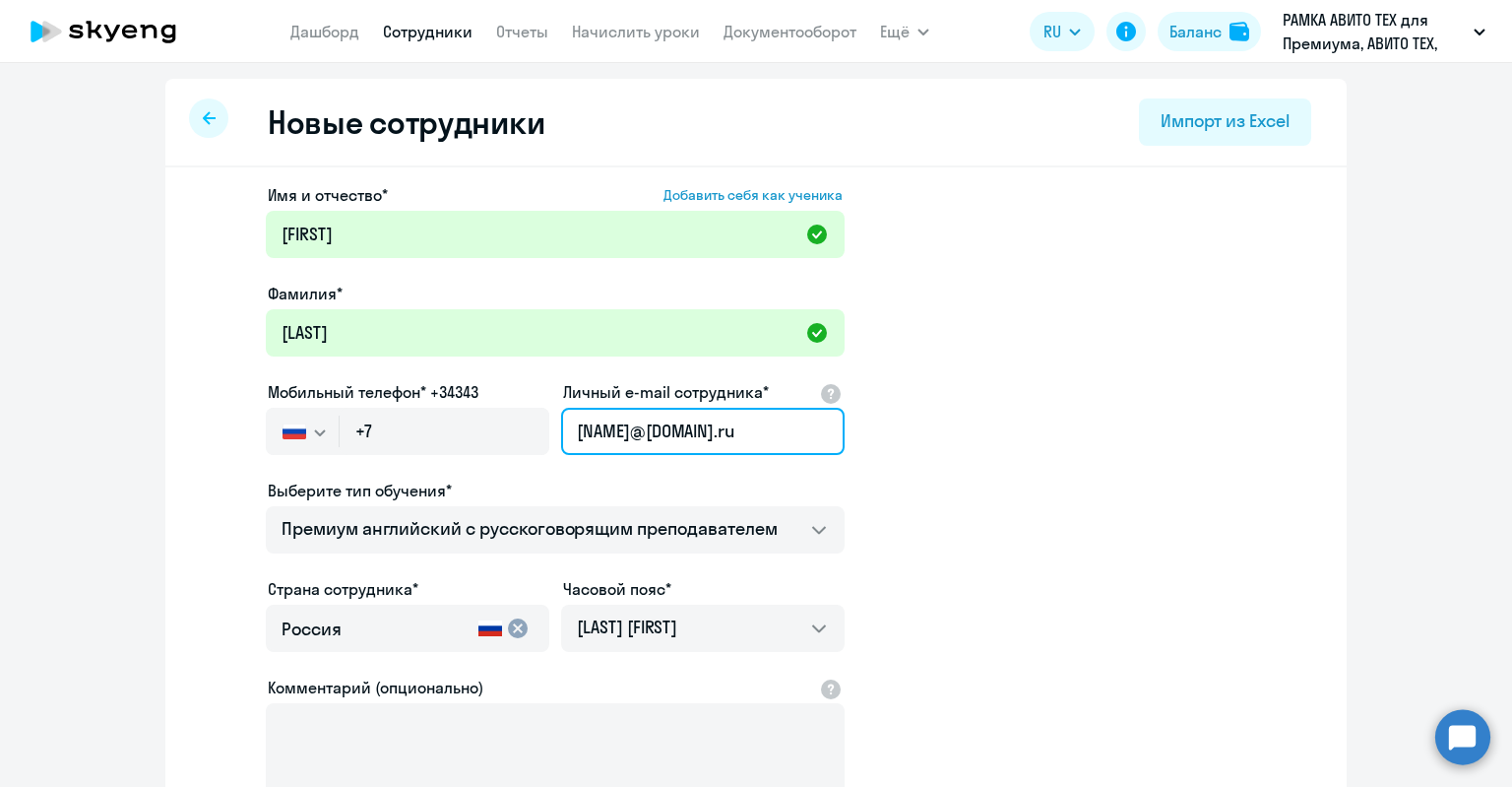 type on "[NAME]@[DOMAIN].ru" 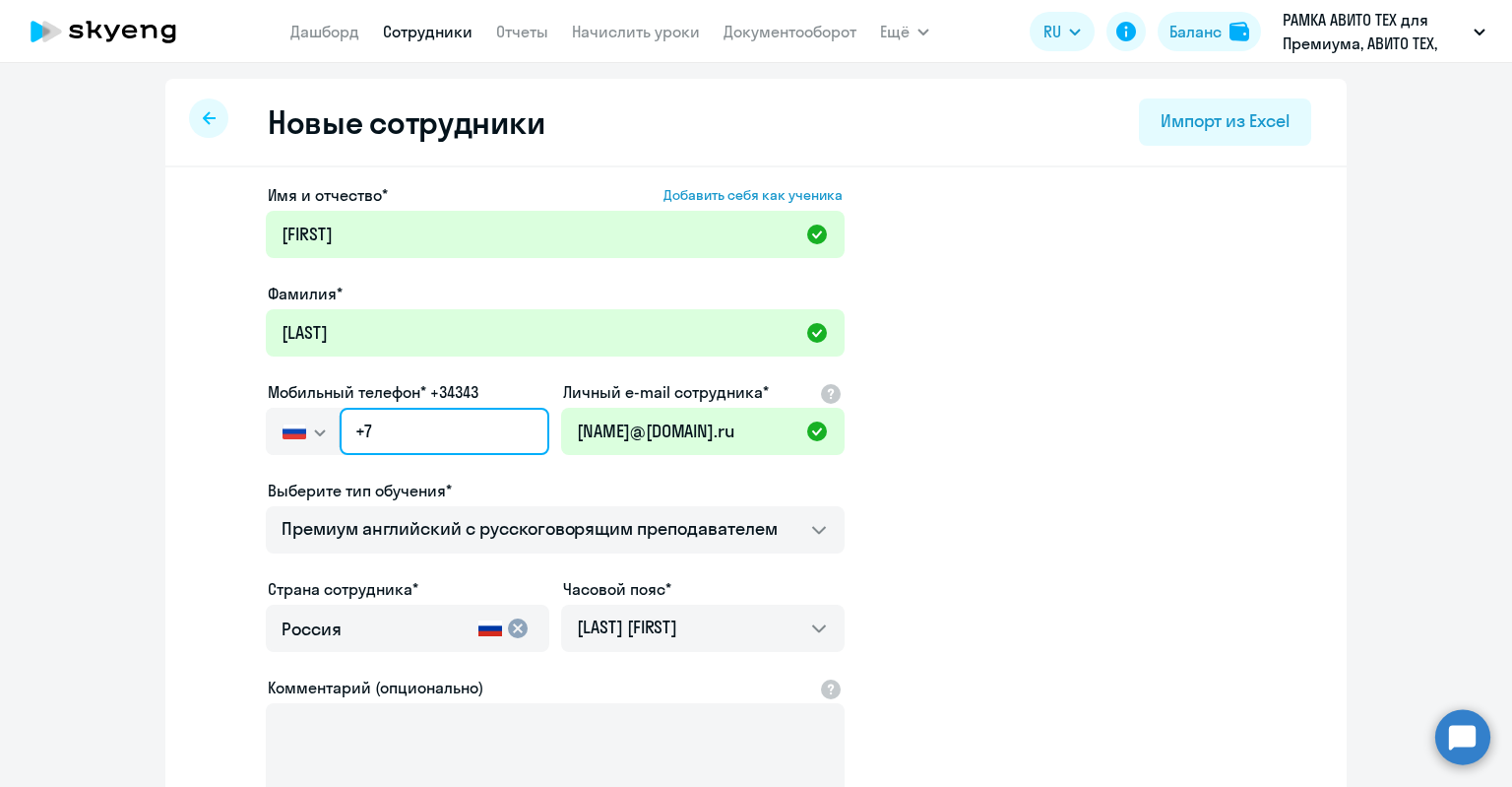 click on "+7" 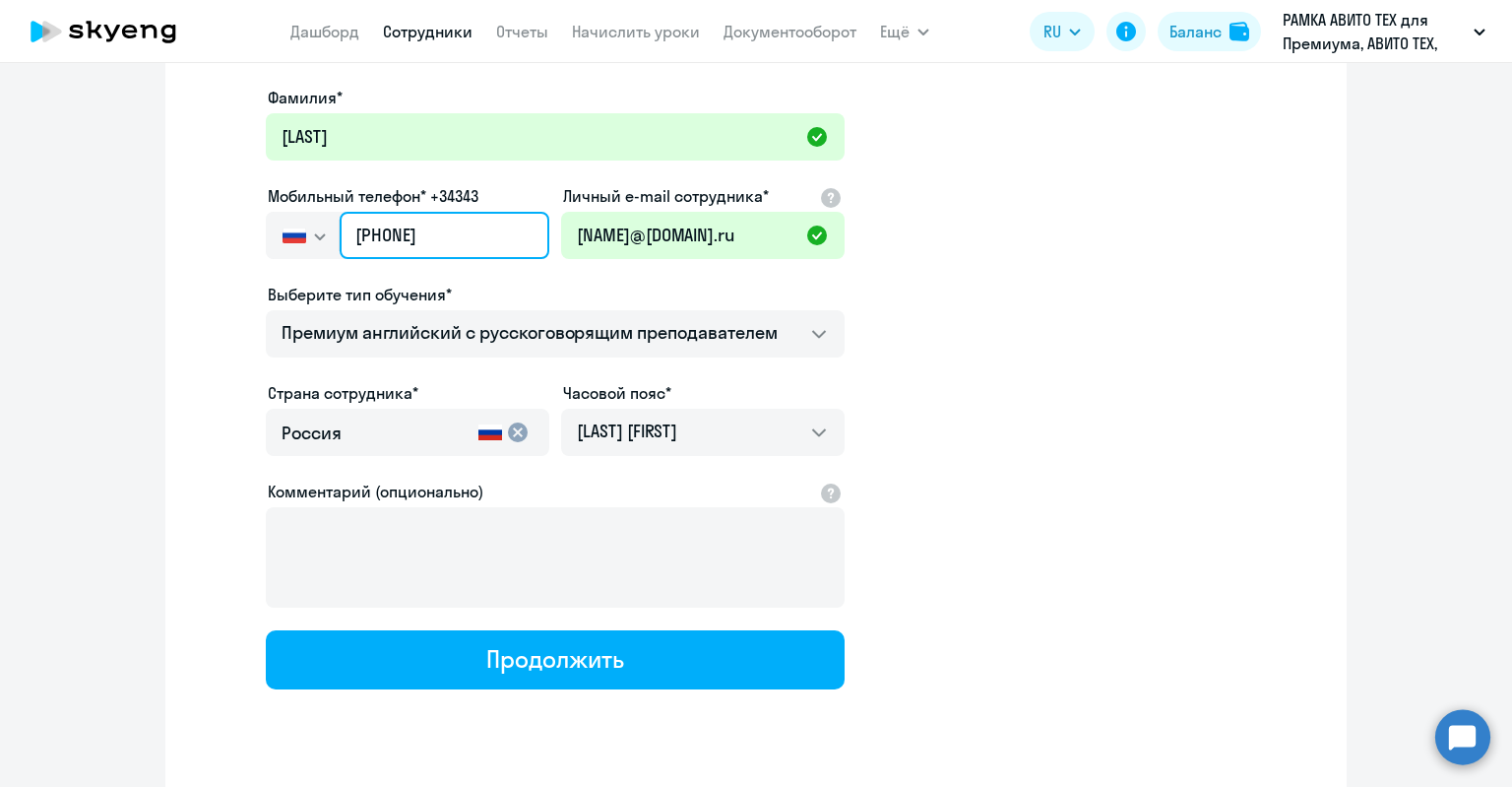 scroll, scrollTop: 244, scrollLeft: 0, axis: vertical 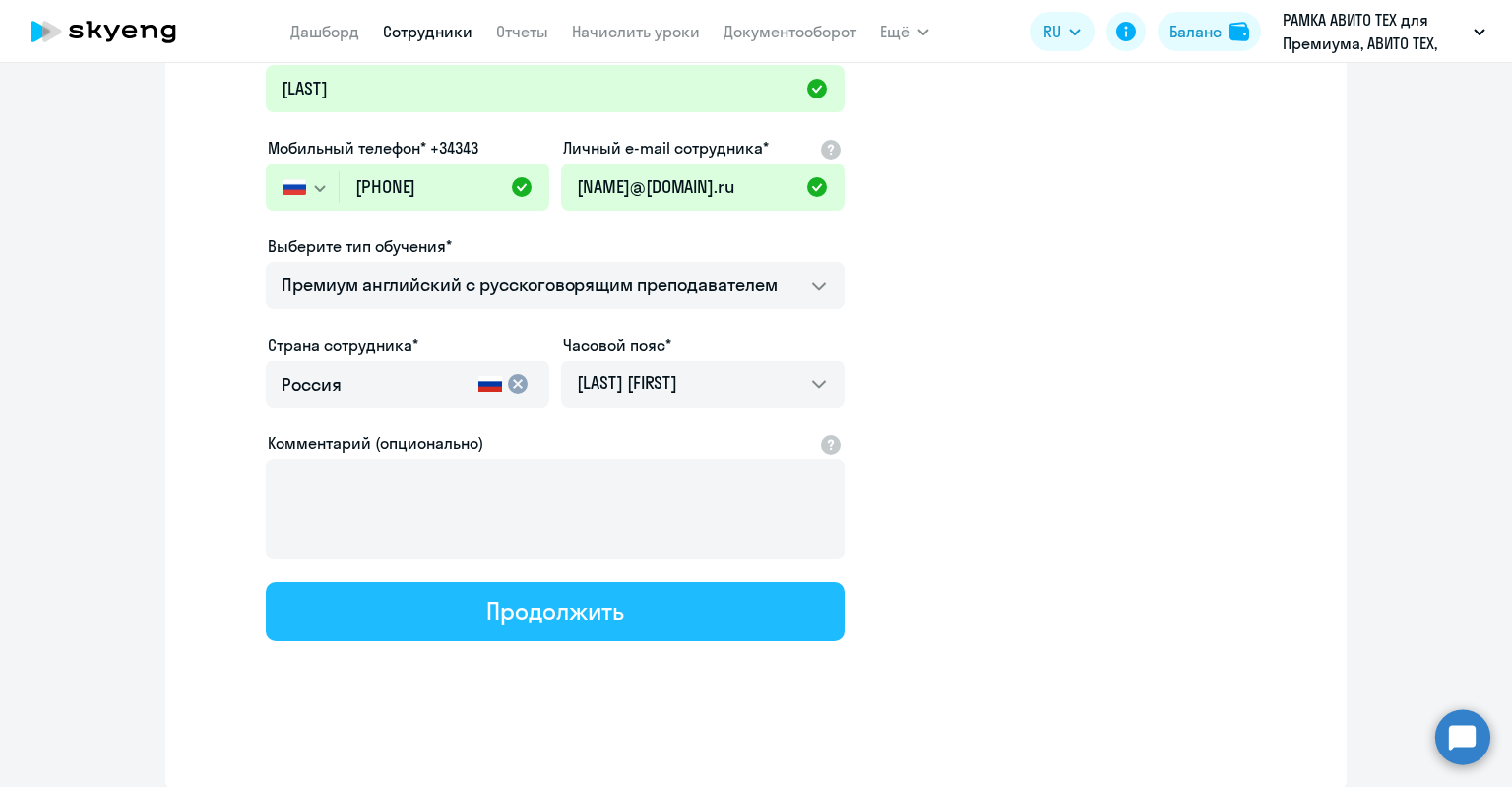 click on "Продолжить" 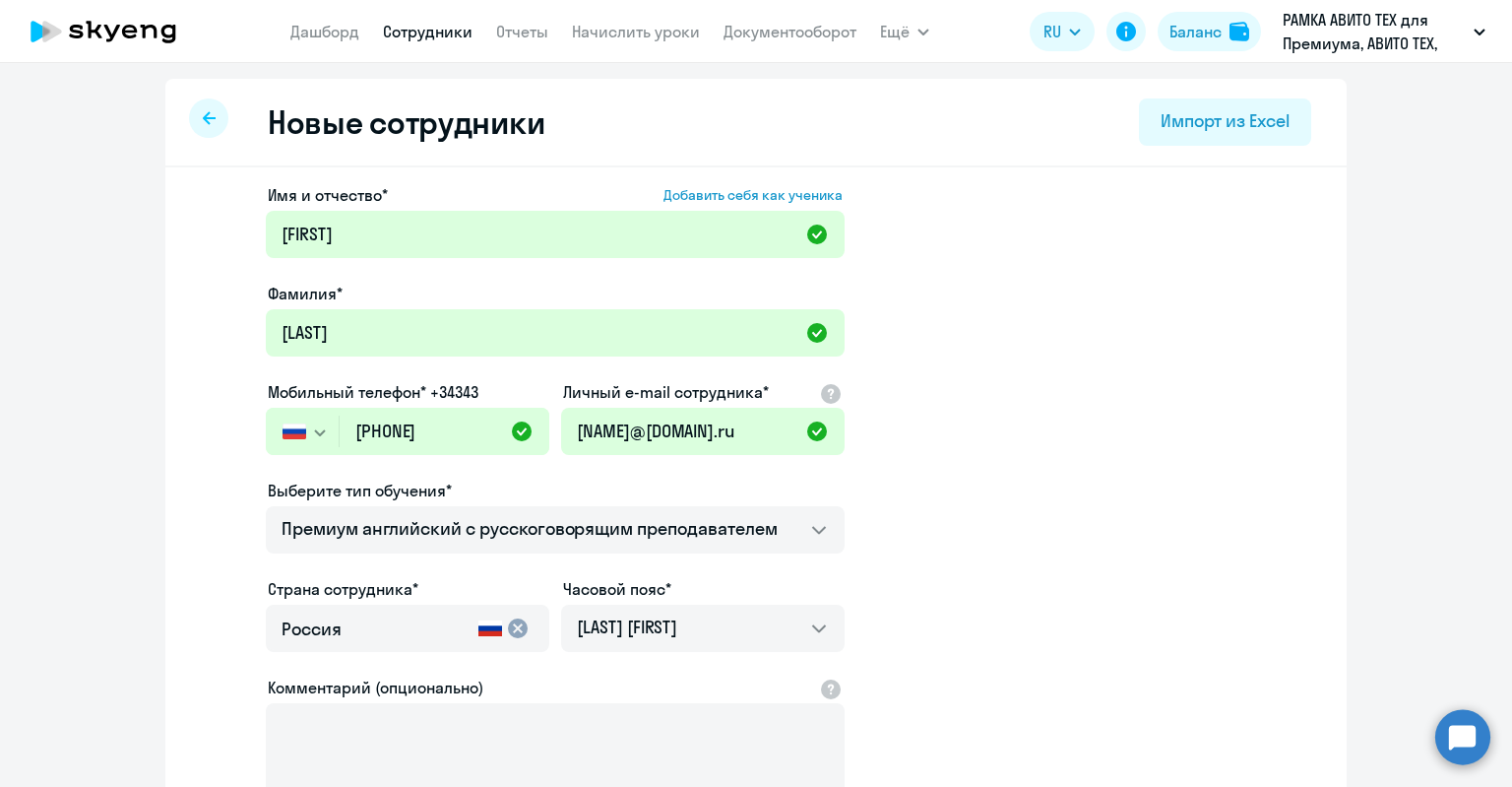 select on "english_adult_not_native_speaker_premium" 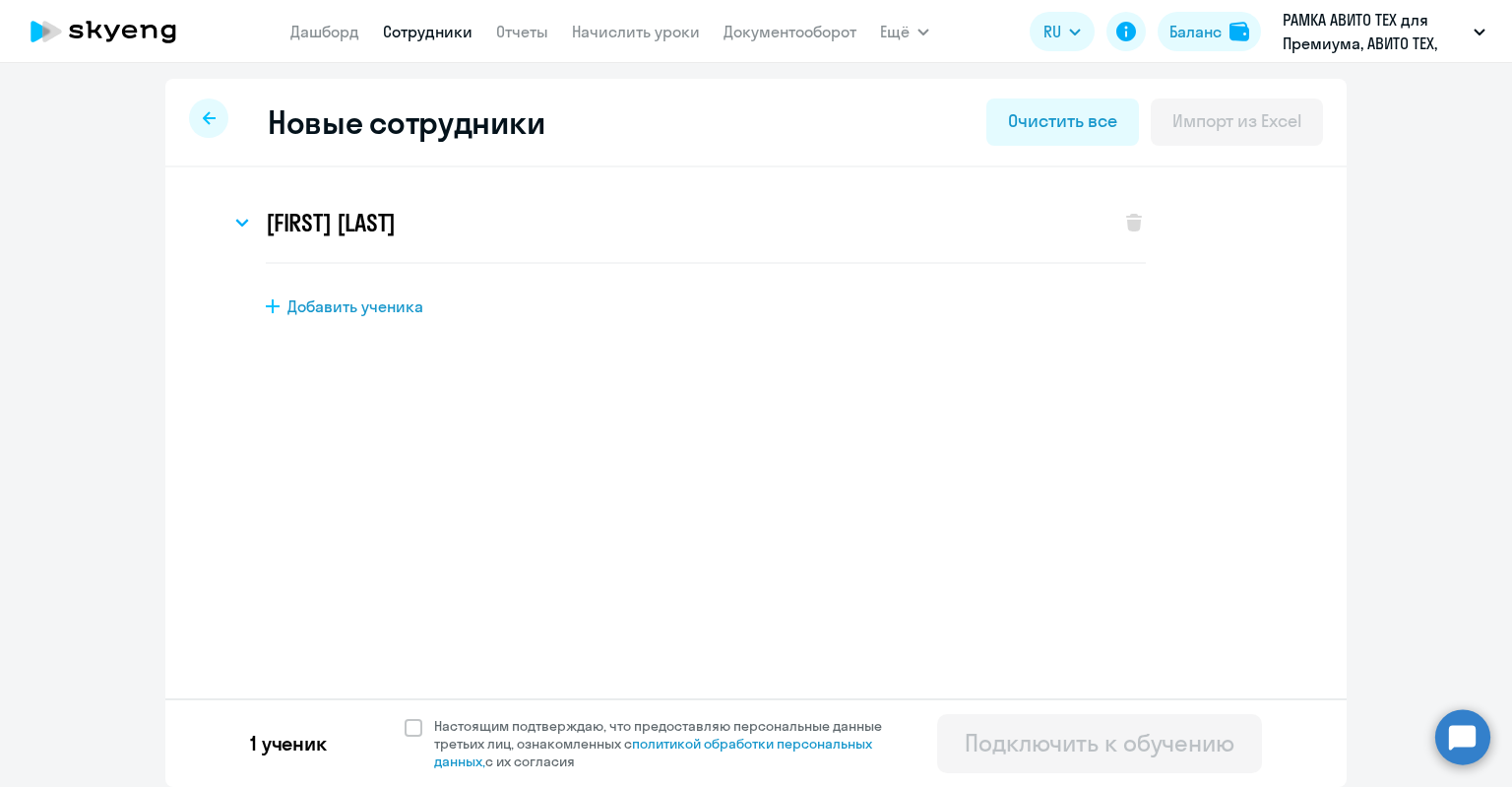 scroll, scrollTop: 0, scrollLeft: 0, axis: both 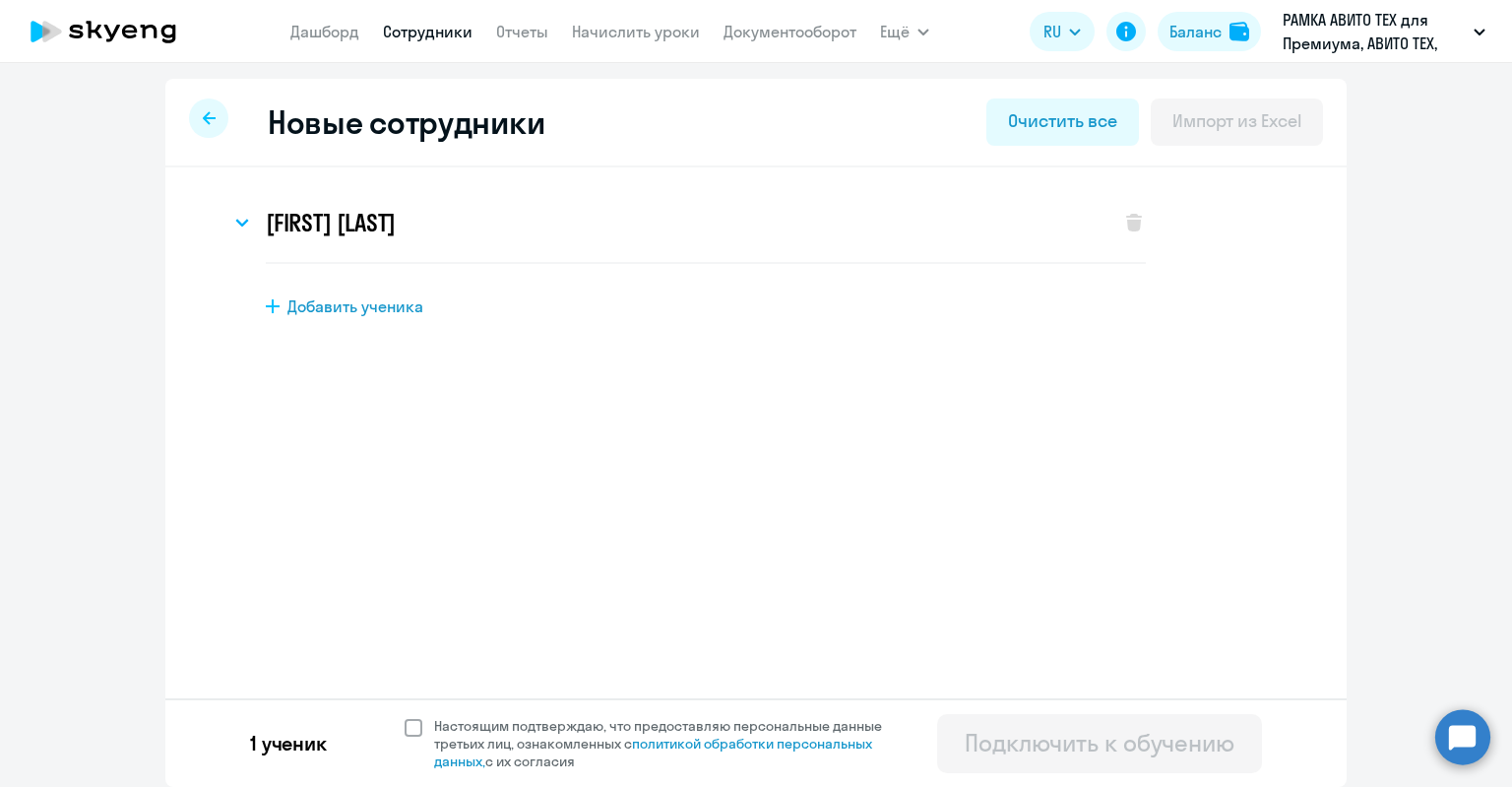 click on "Настоящим подтверждаю, что предоставляю персональные данные третьих лиц, ознакомленных с   политикой обработки персональных данных,   с их согласия" 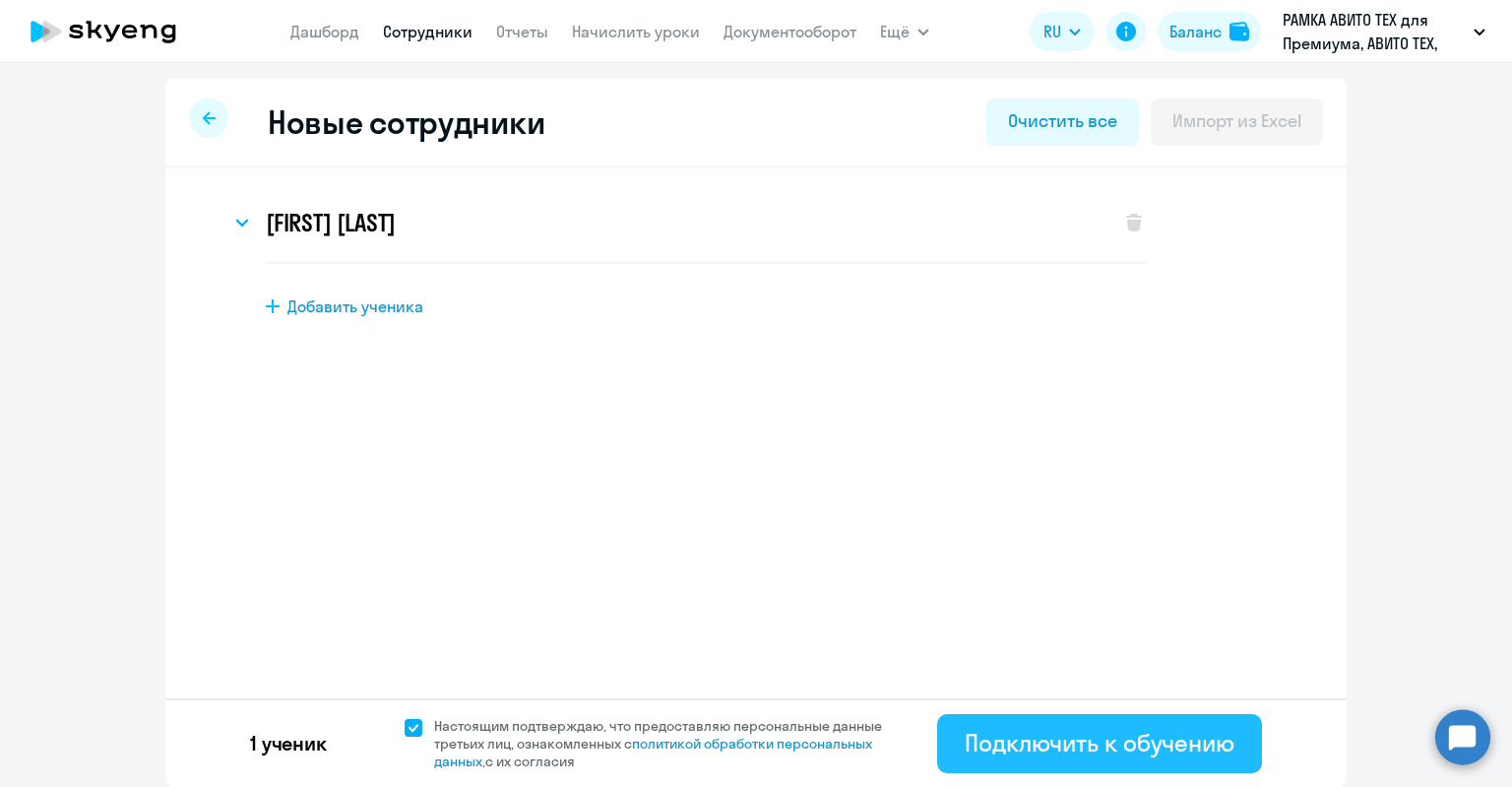 click on "Подключить к обучению" 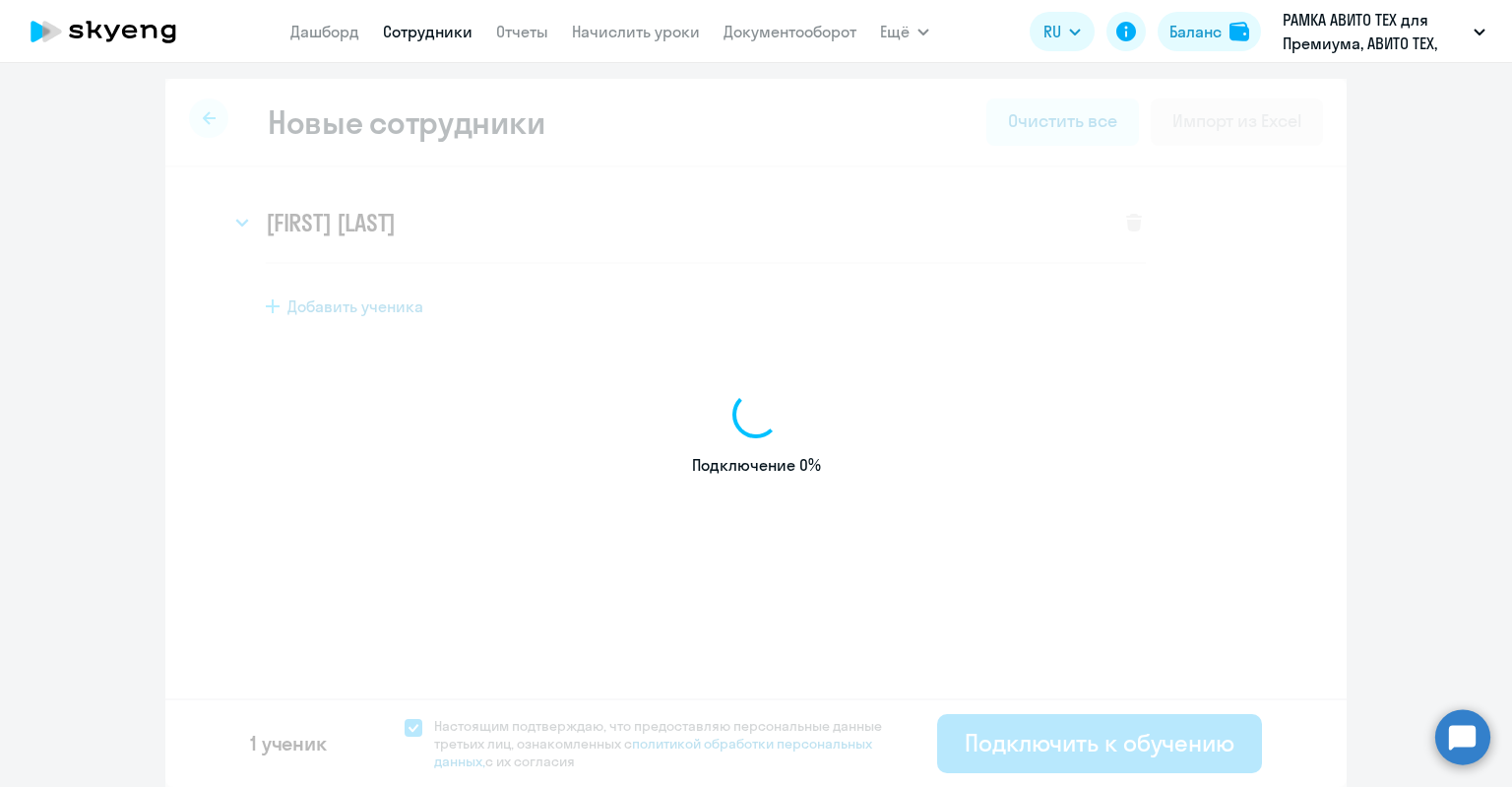 select on "english_adult_not_native_speaker_premium" 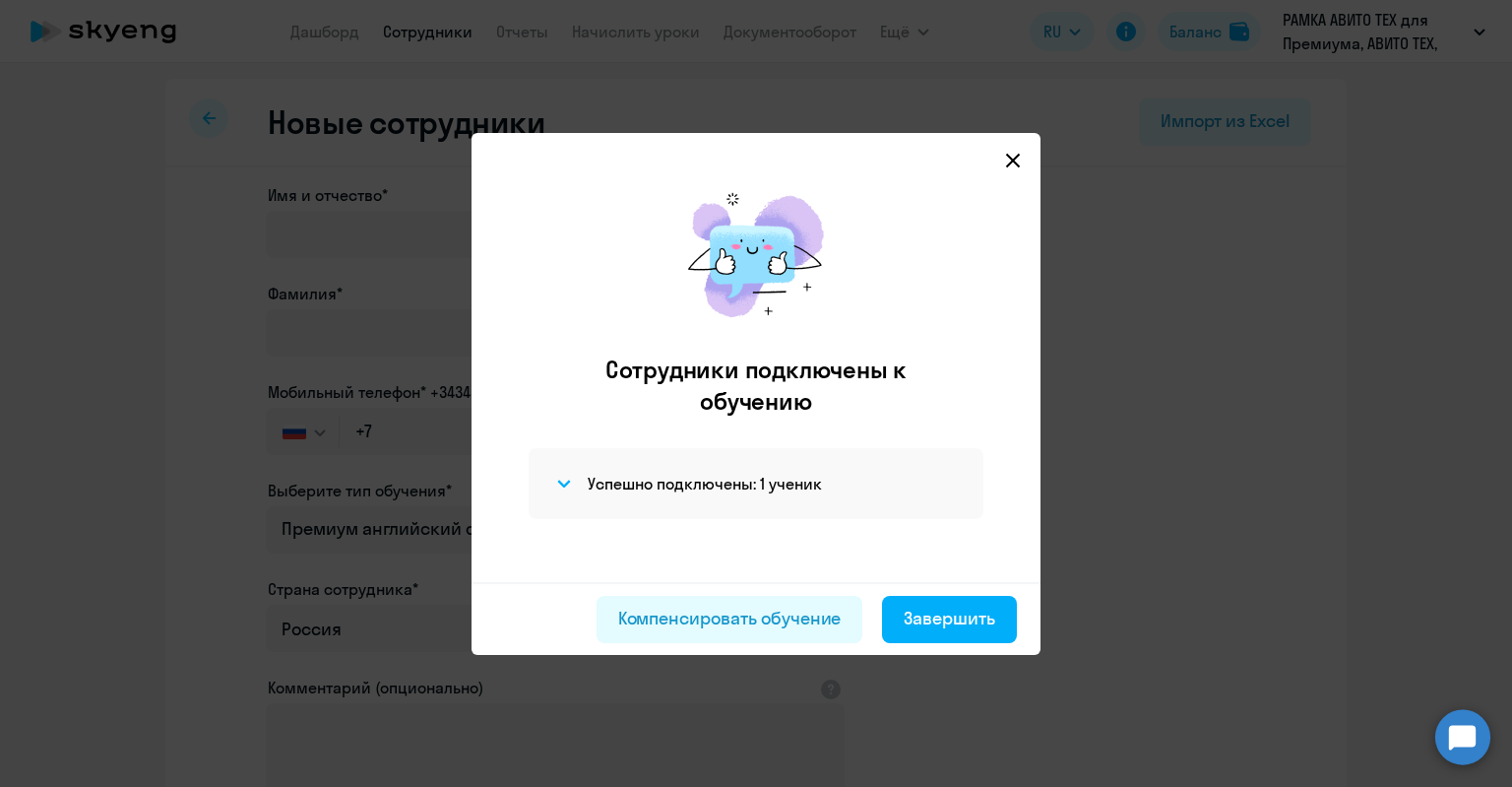 click on "Успешно подключены: 1 ученик" at bounding box center [756, 484] 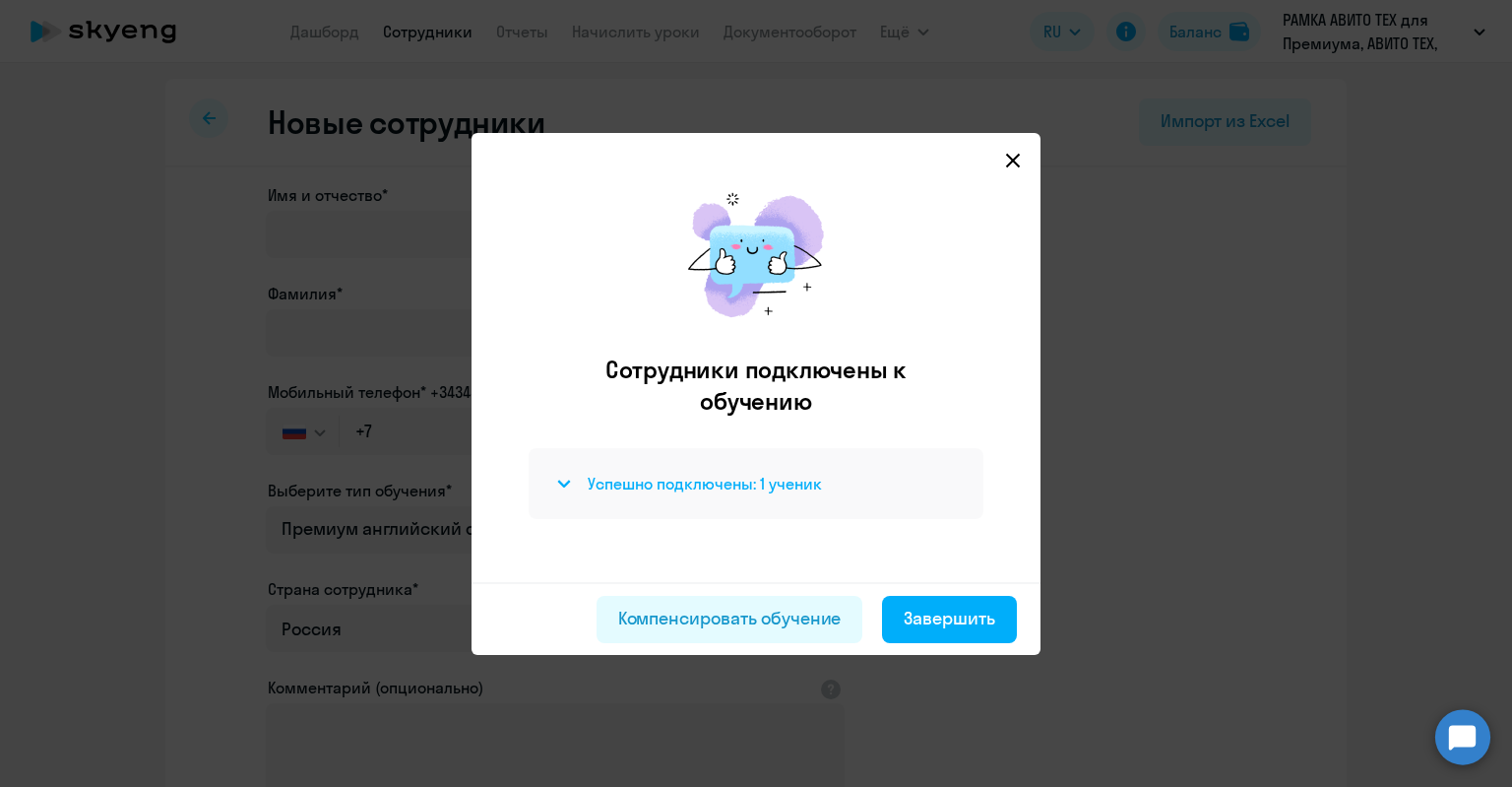 click on "Успешно подключены: 1 ученик" at bounding box center (705, 484) 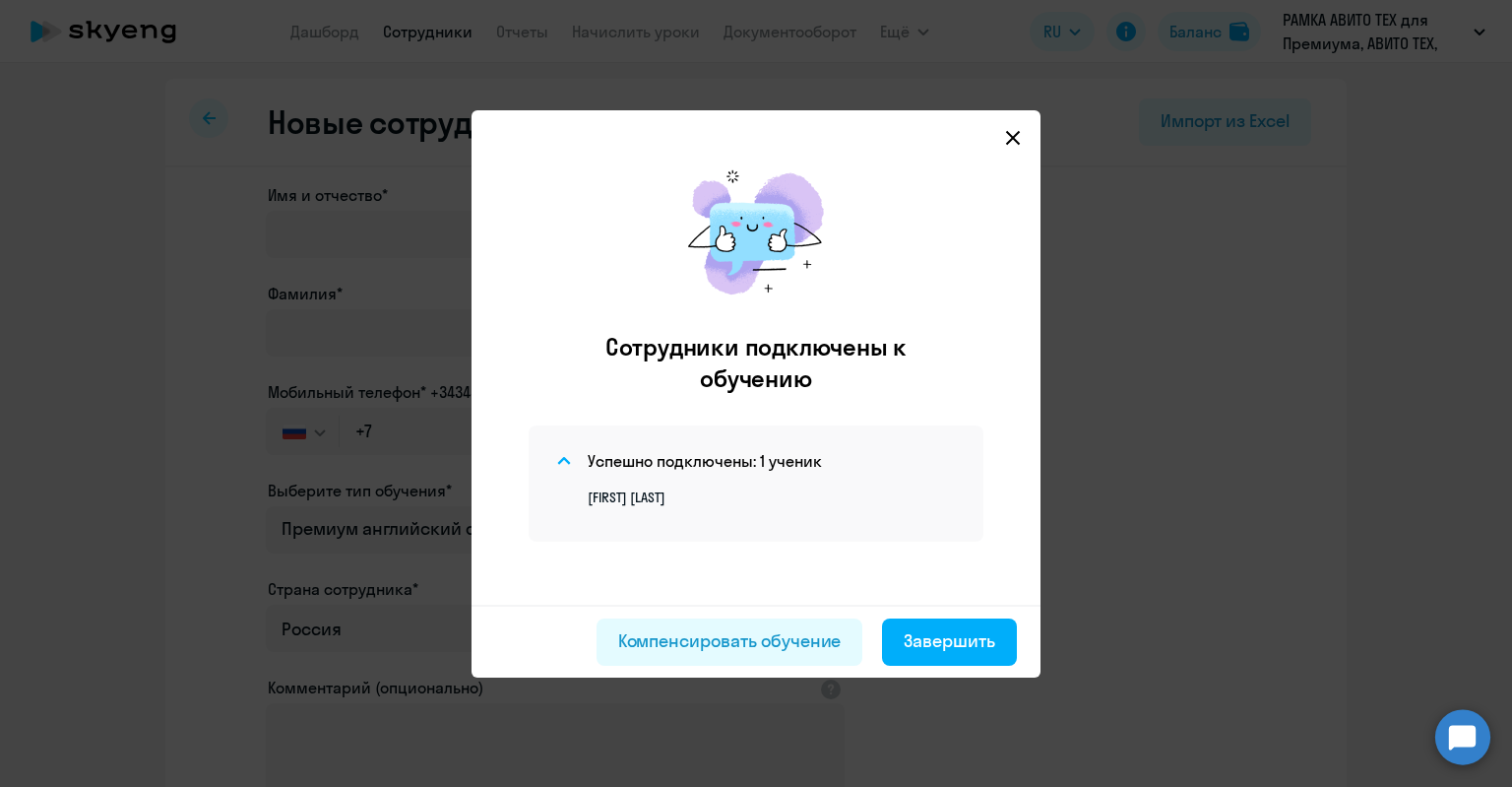 click on "[FIRST] [LAST]" at bounding box center [774, 497] 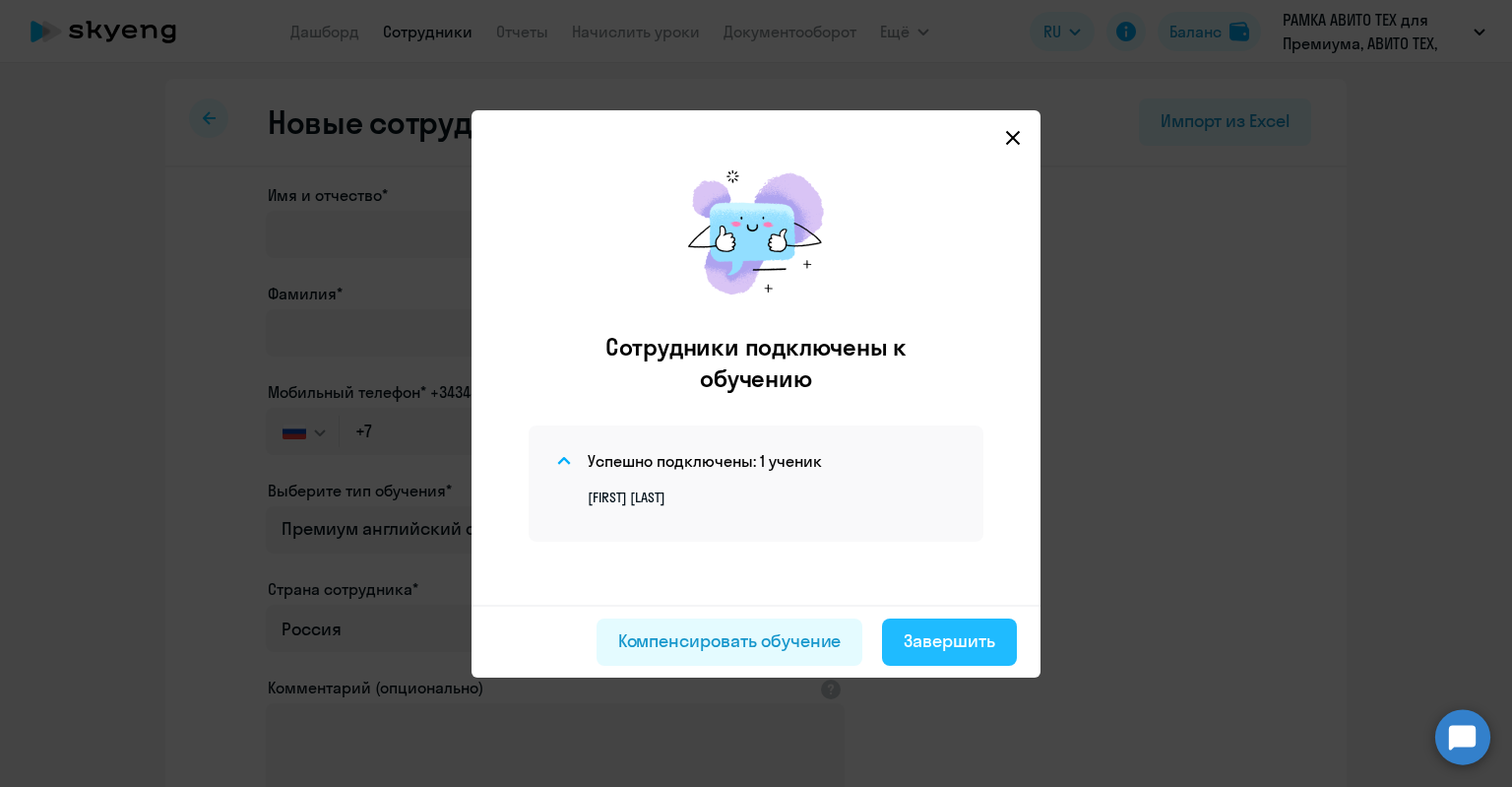 click on "Завершить" at bounding box center [949, 642] 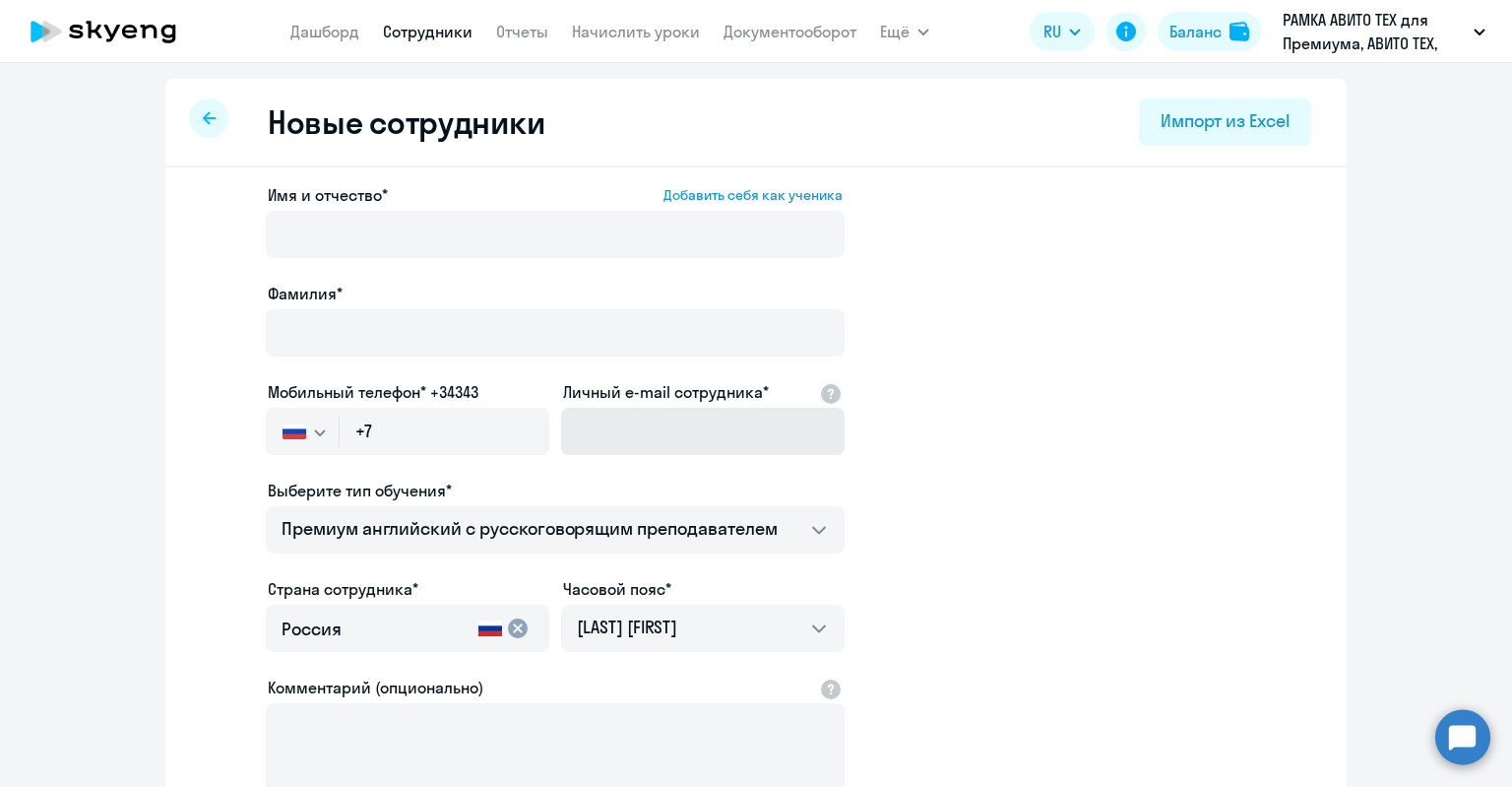 select on "30" 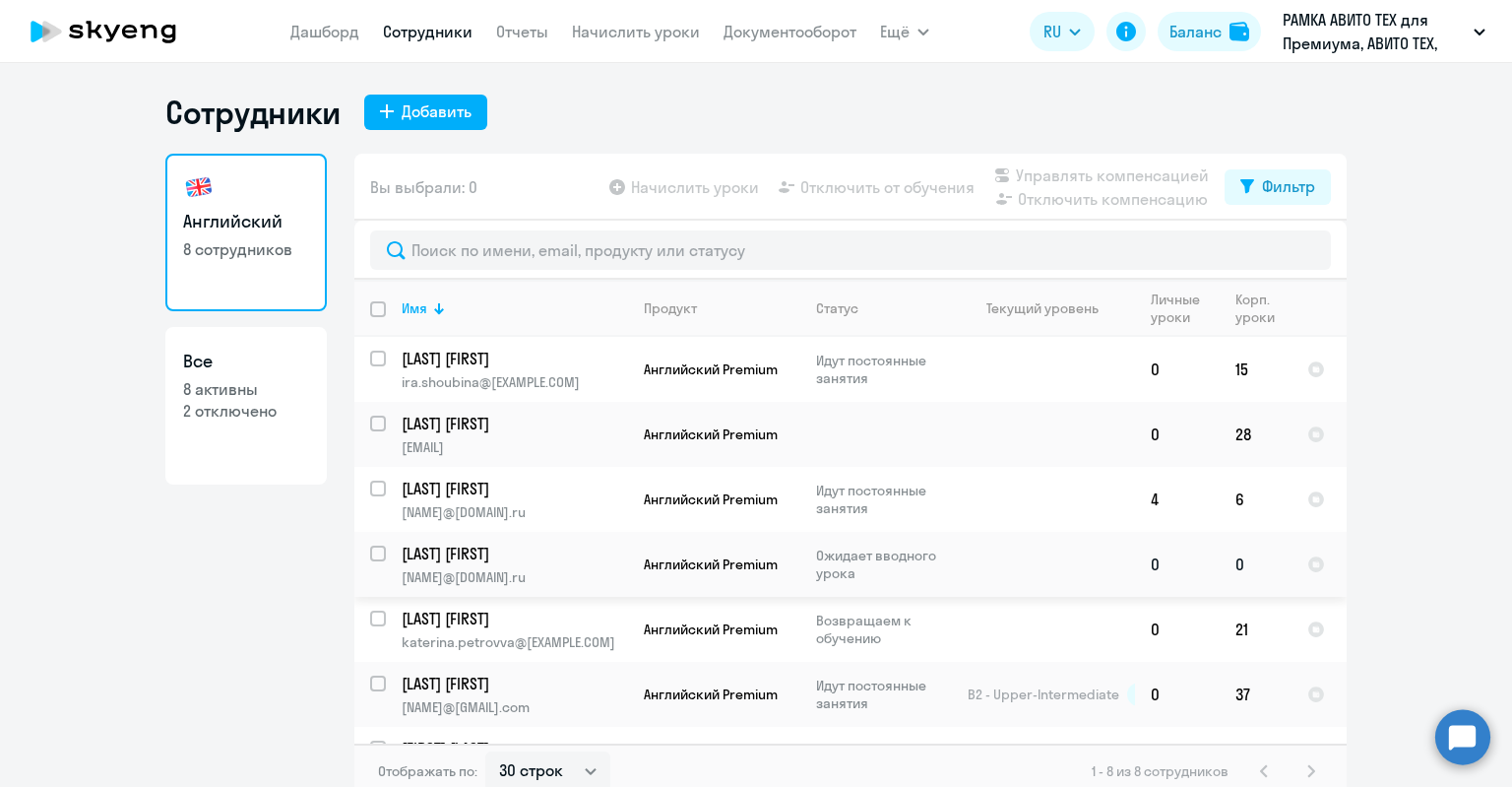 click on "[LAST] [FIRST] [EMAIL]" 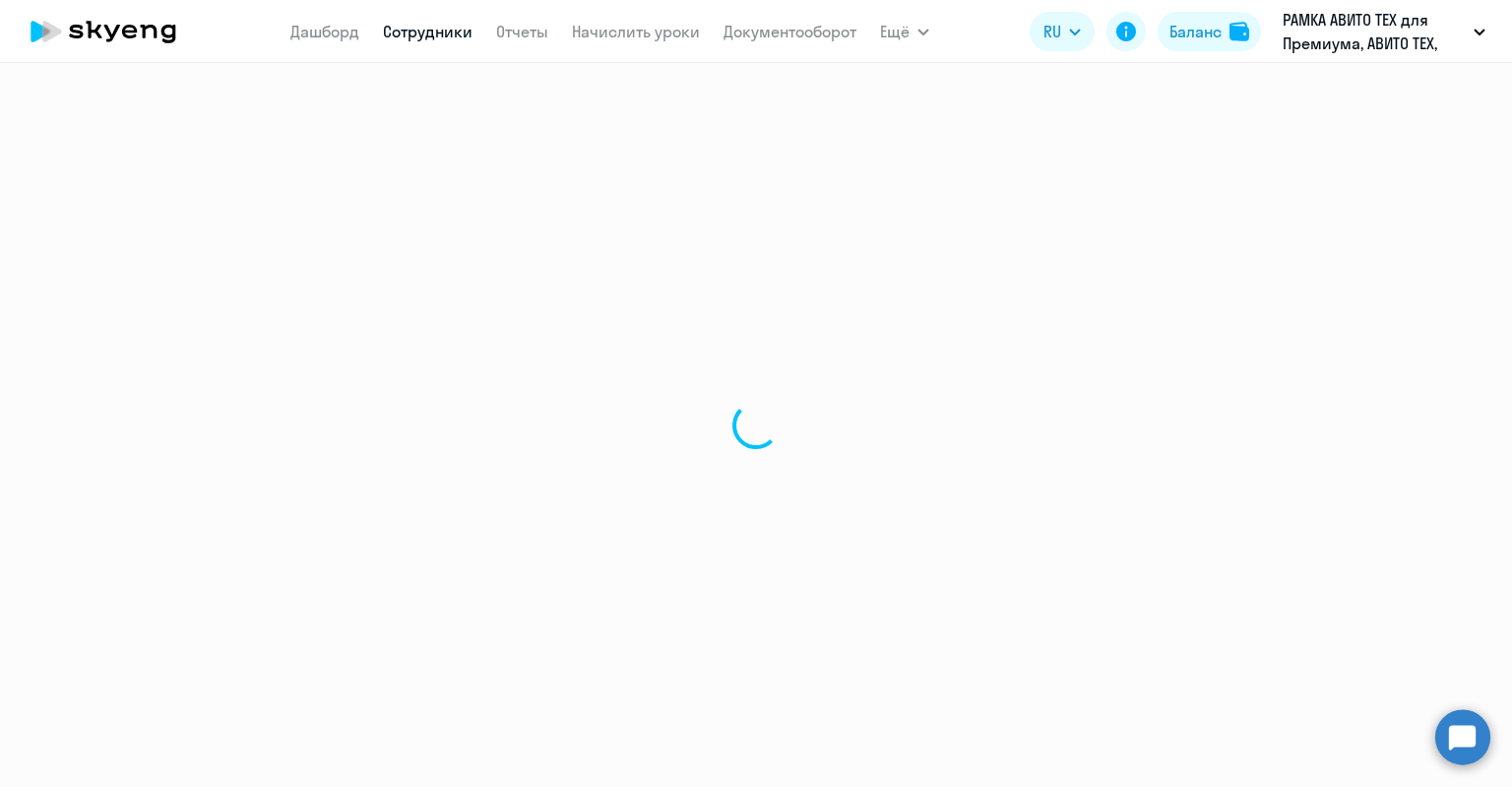 select on "english" 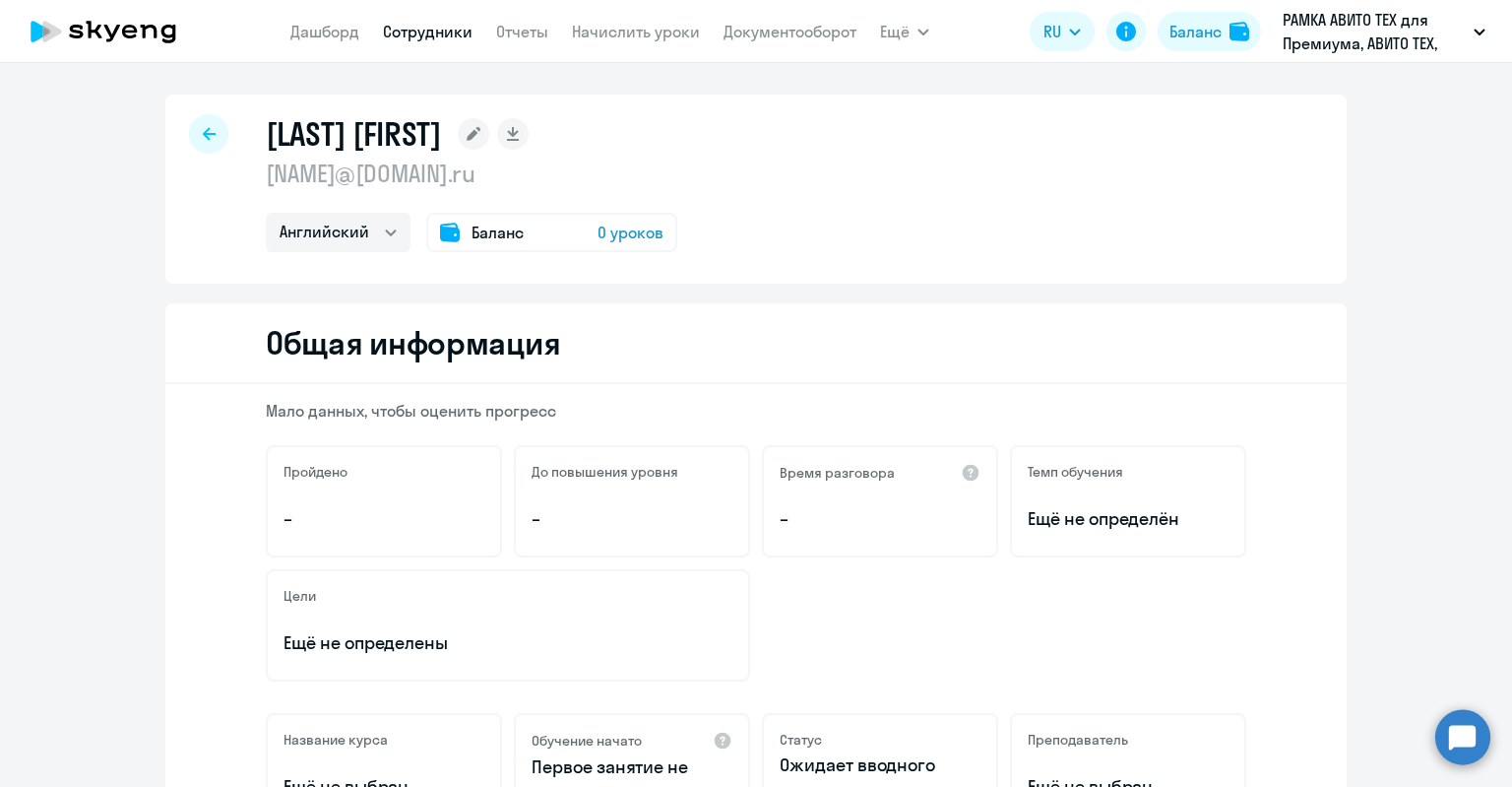 click on "Баланс 0 уроков" 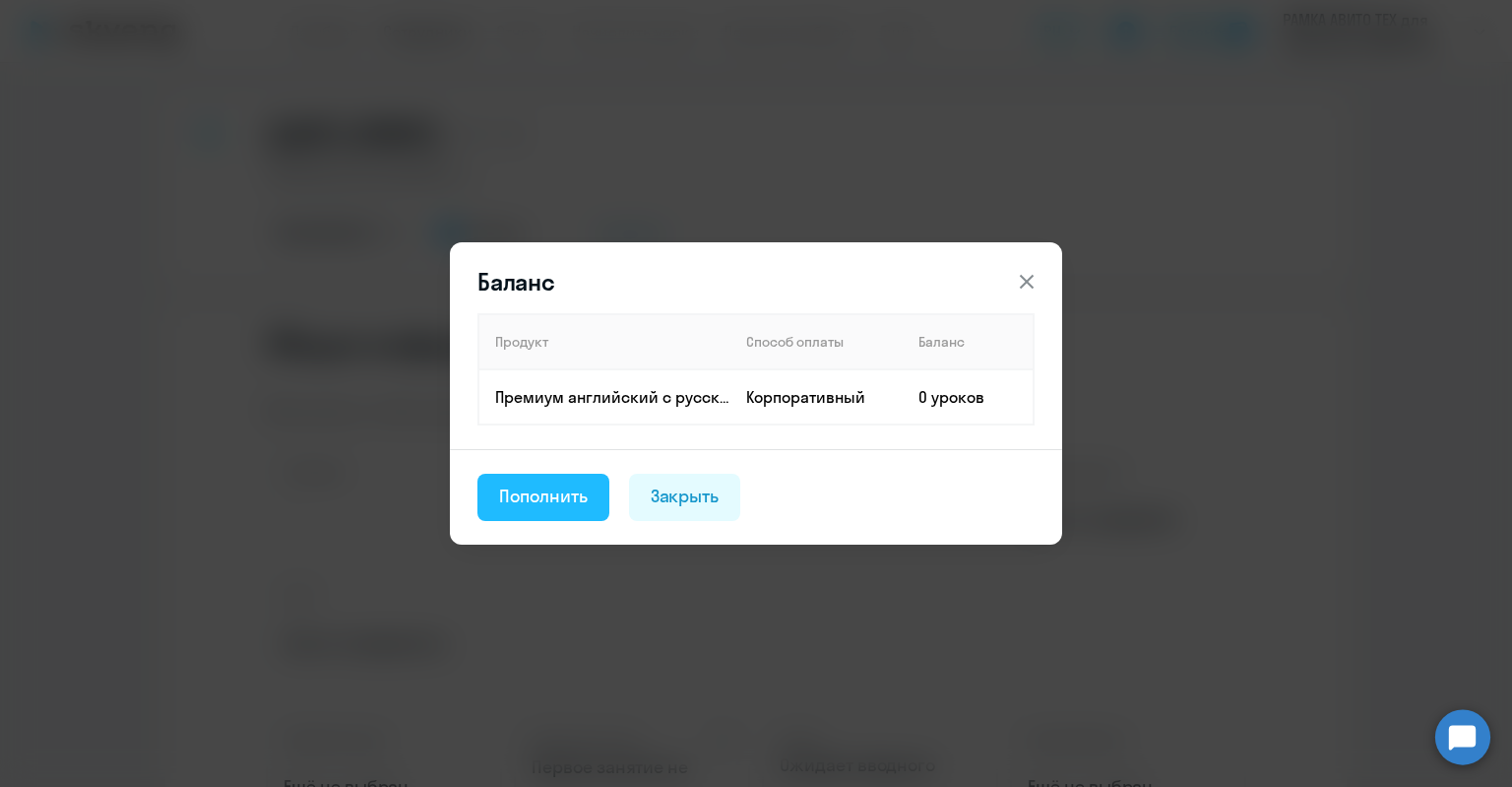 click on "Пополнить" at bounding box center (543, 496) 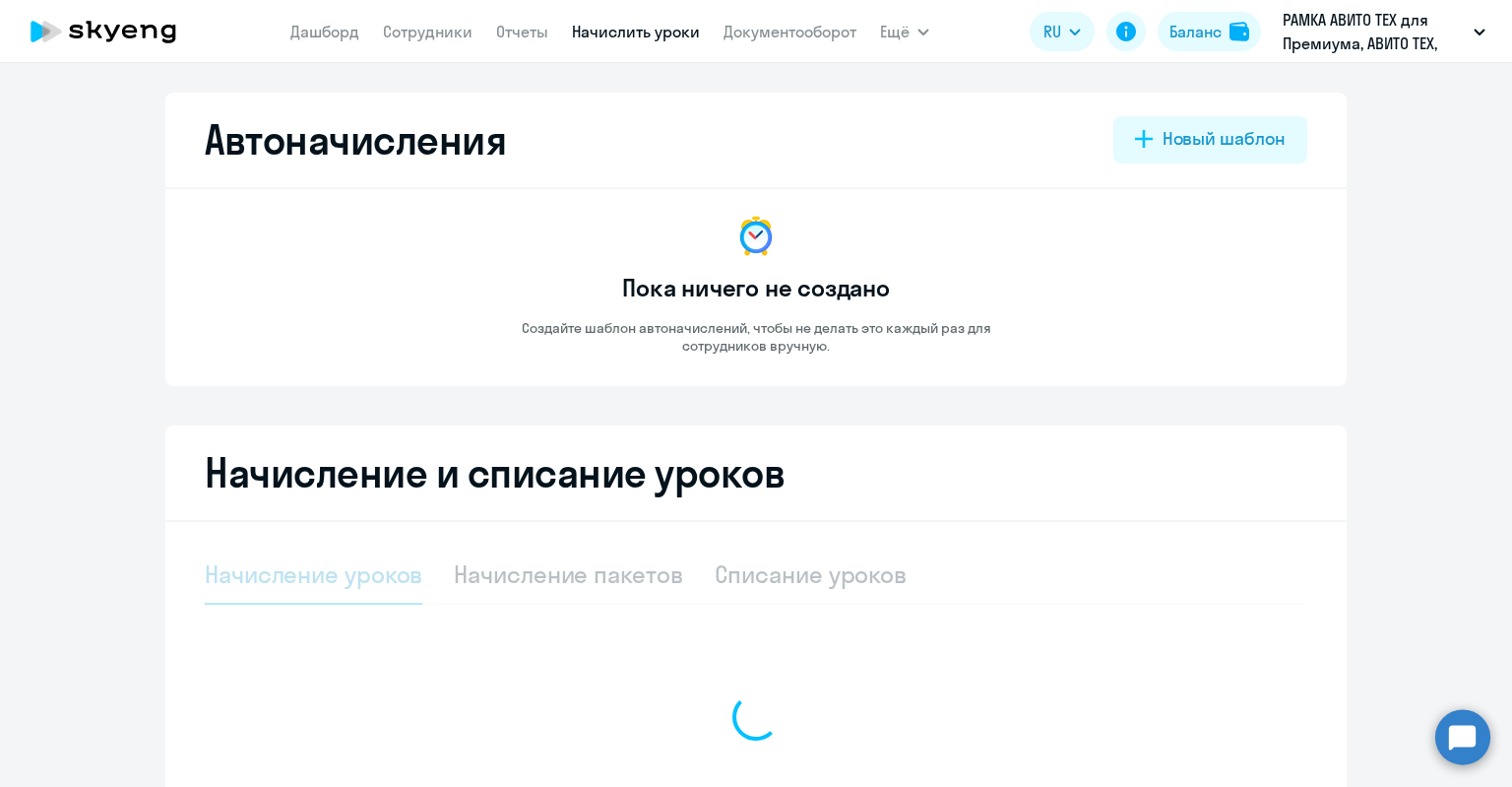 select on "10" 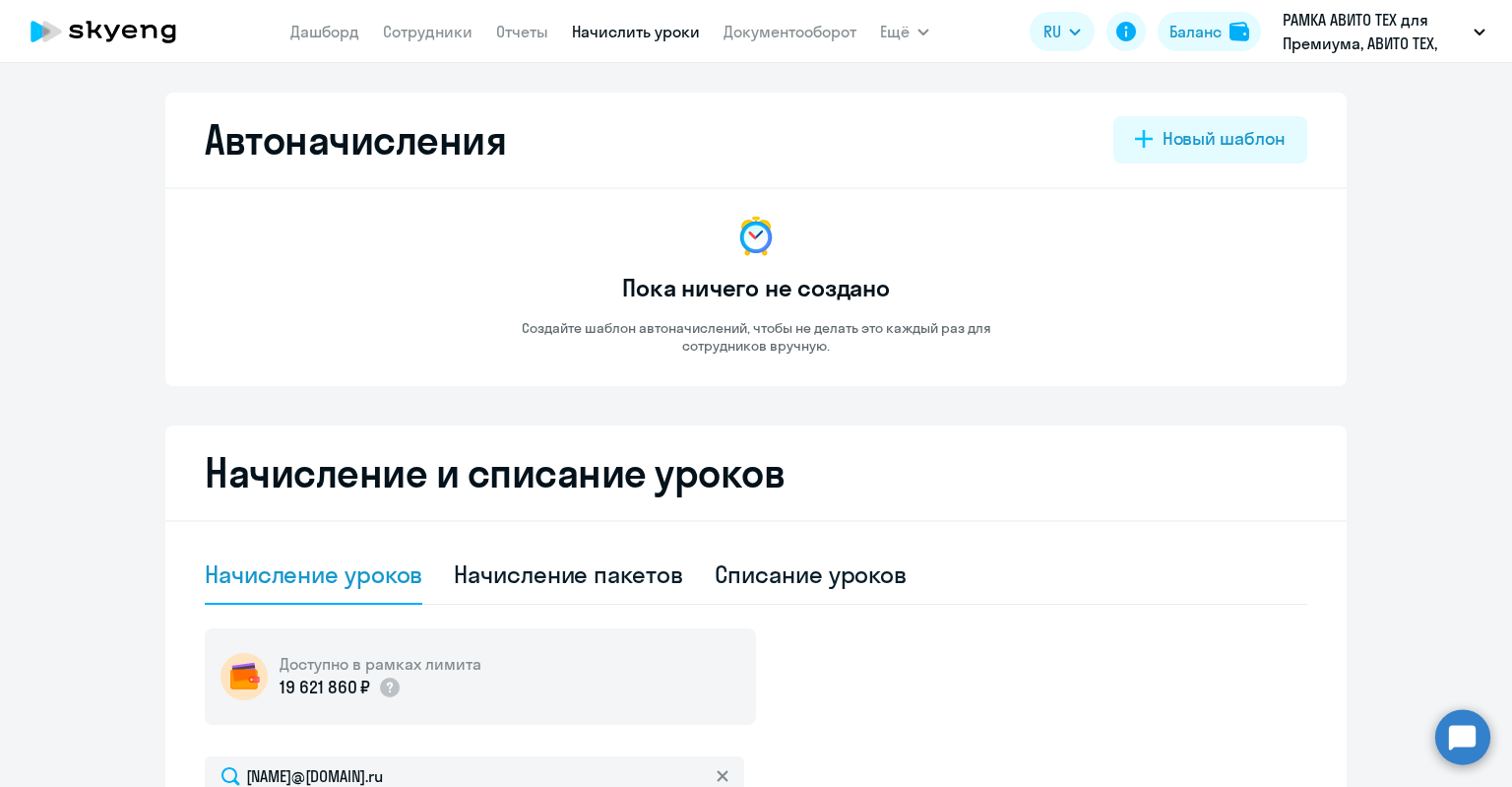 scroll, scrollTop: 494, scrollLeft: 0, axis: vertical 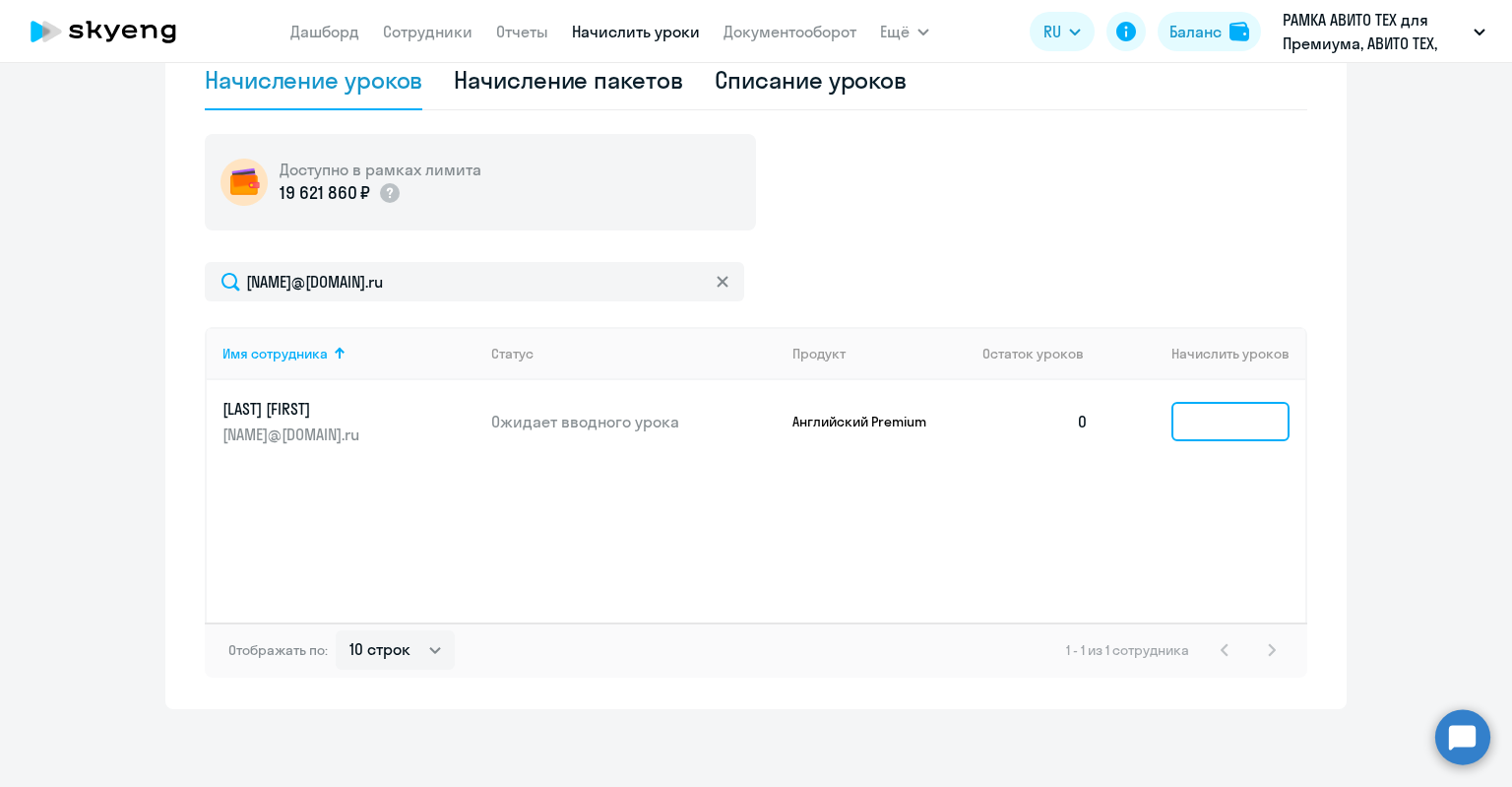 click 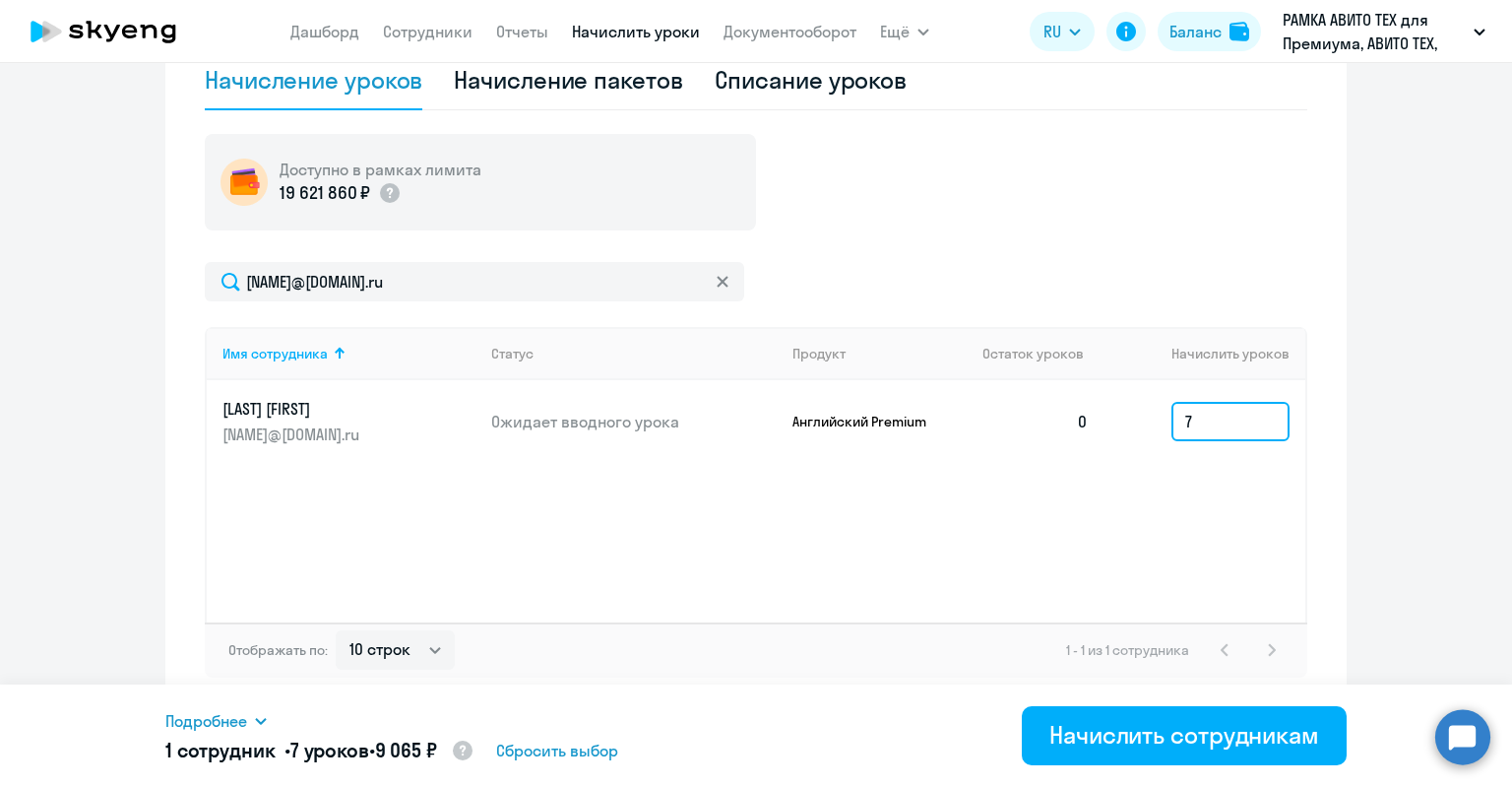 type on "7" 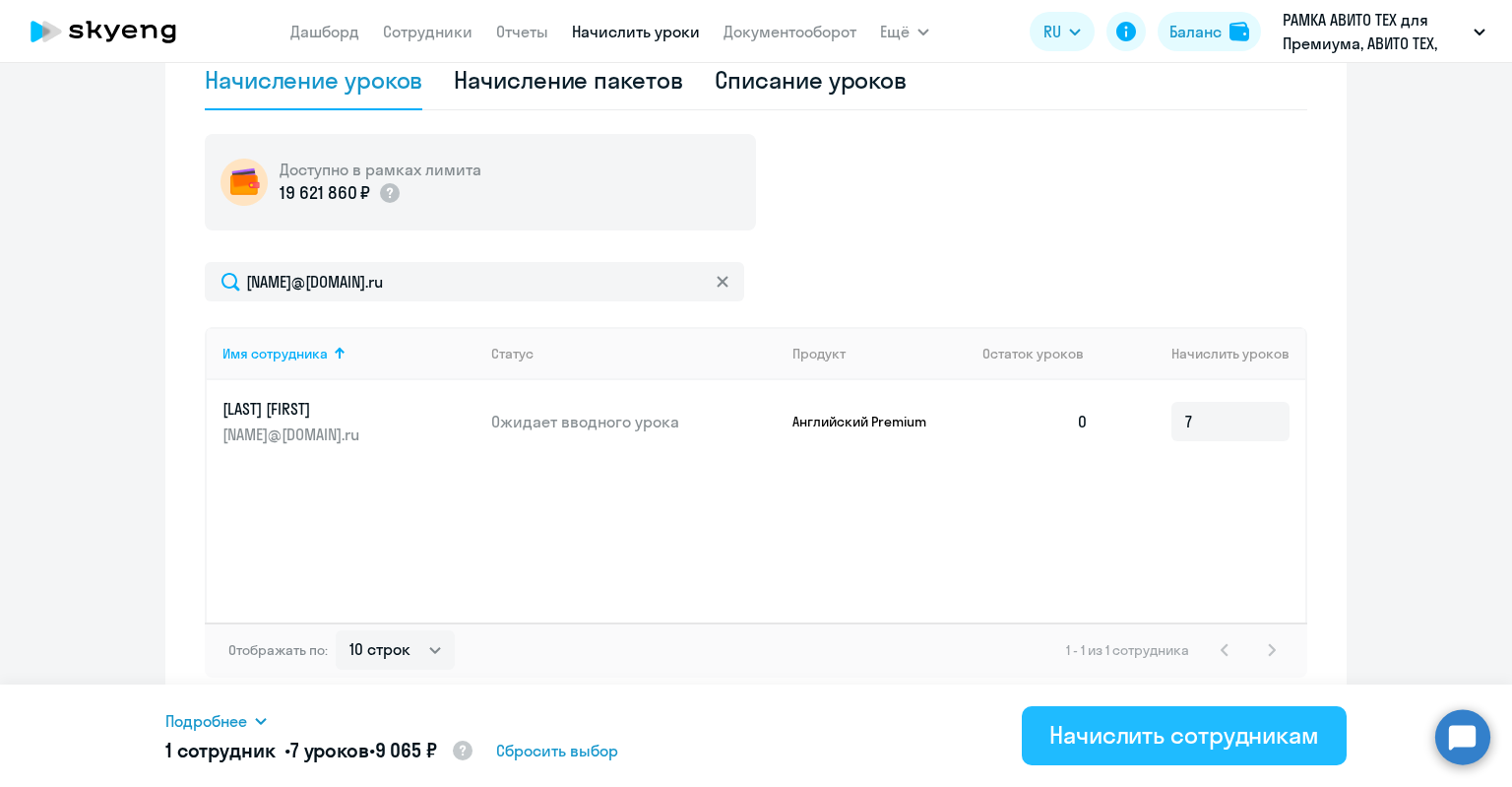 click on "Начислить сотрудникам" at bounding box center [1184, 735] 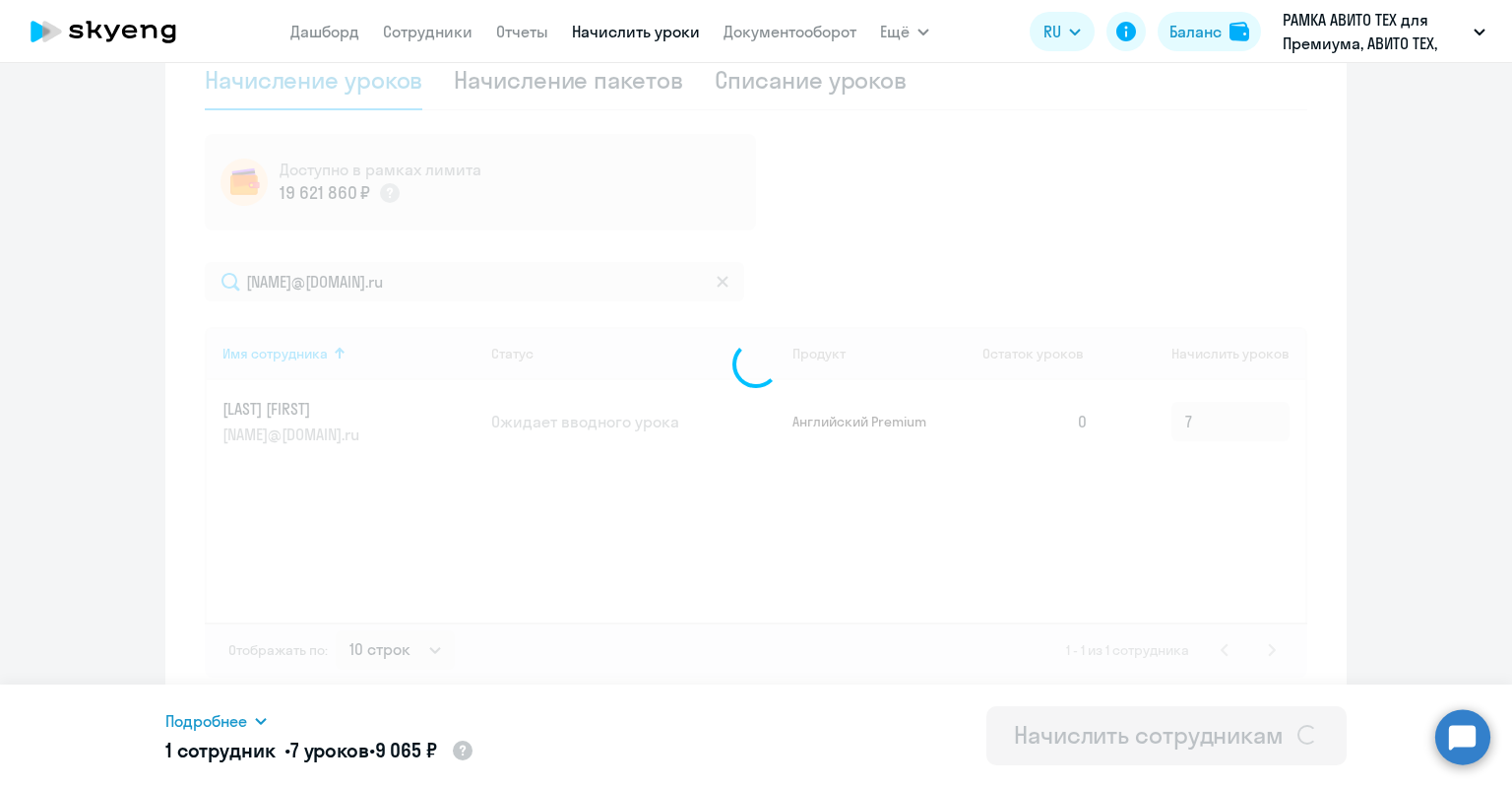 type 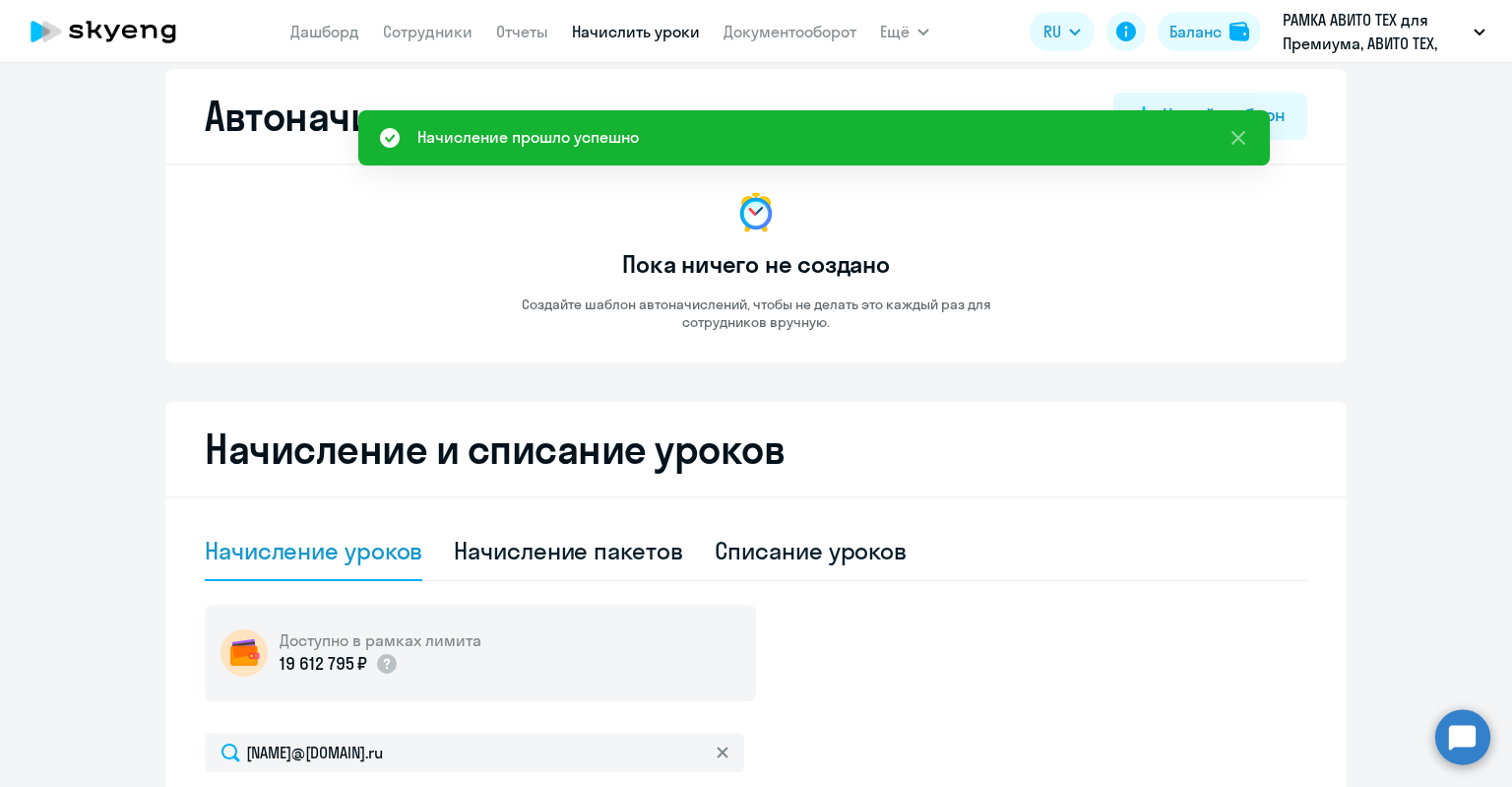 scroll, scrollTop: 0, scrollLeft: 0, axis: both 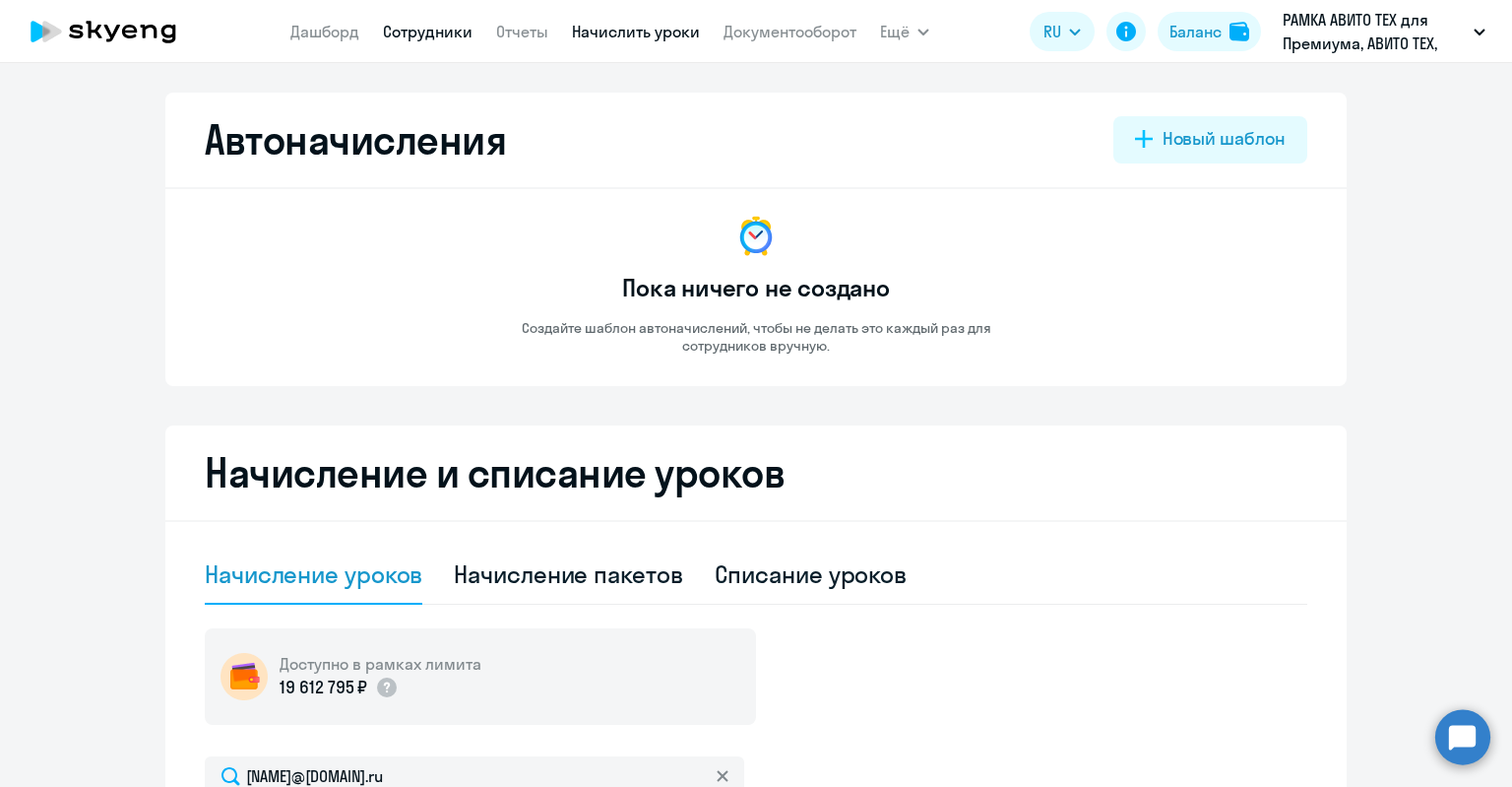 click on "Сотрудники" at bounding box center (427, 32) 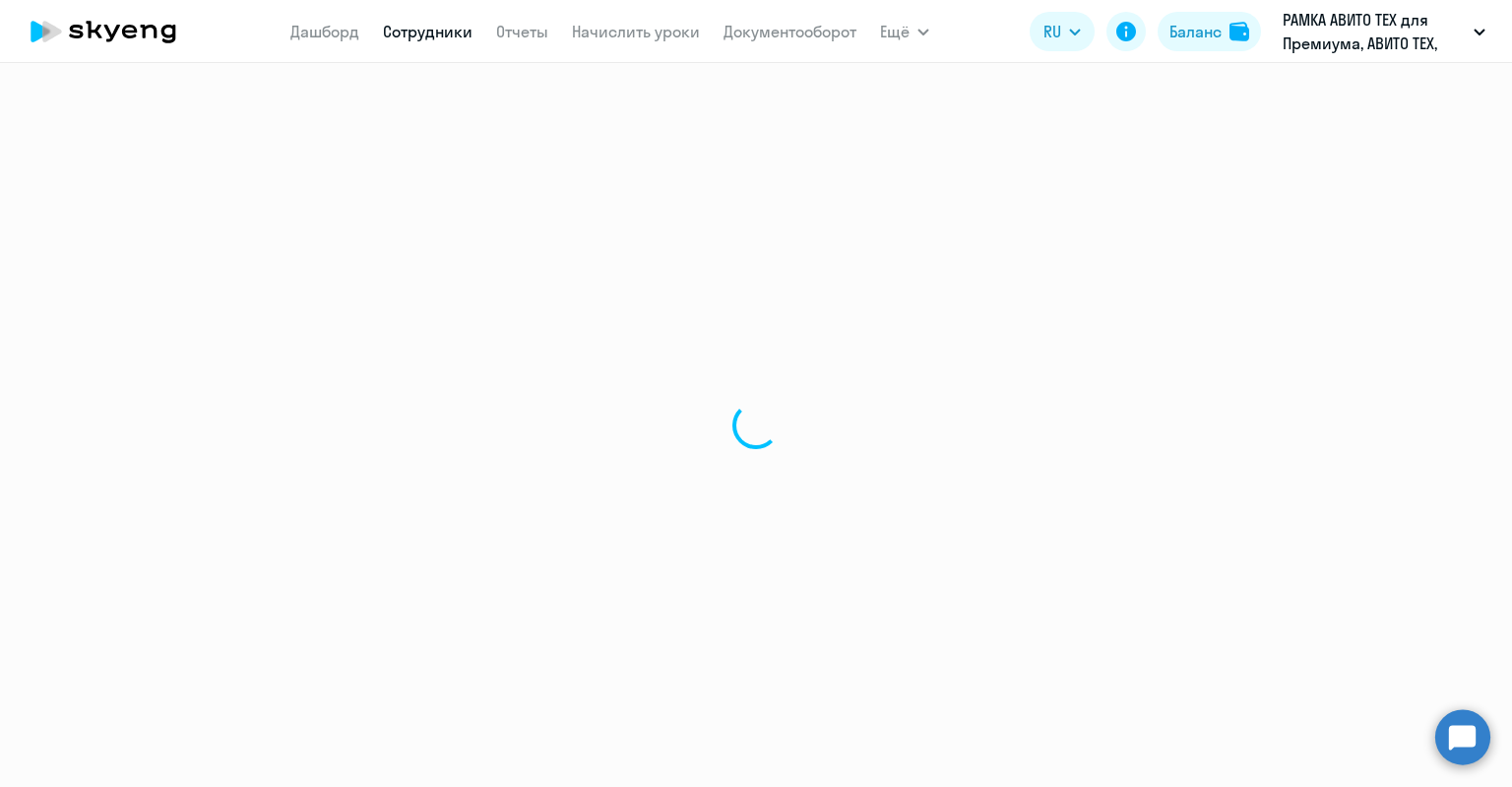 select on "30" 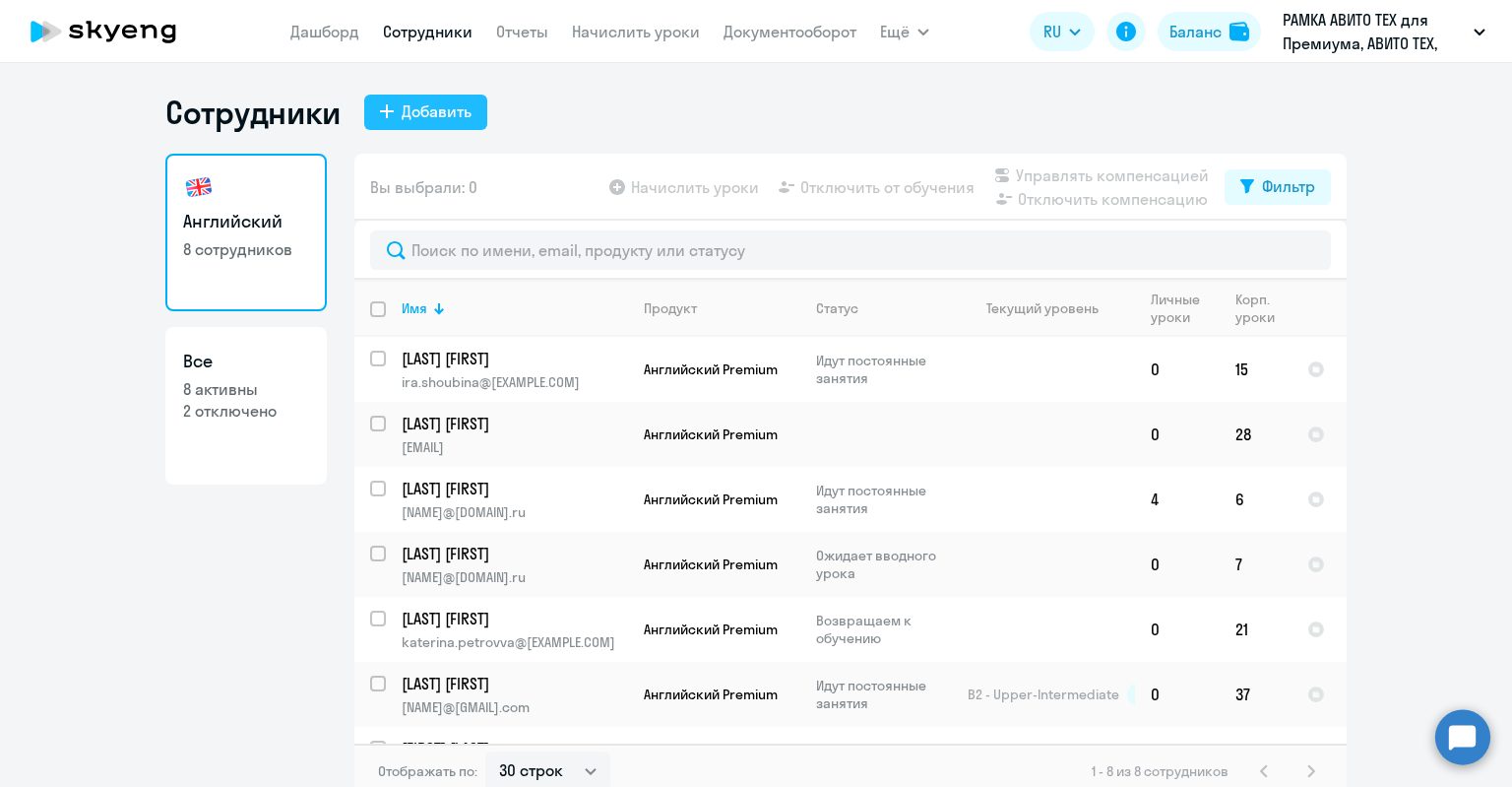 click on "Добавить" 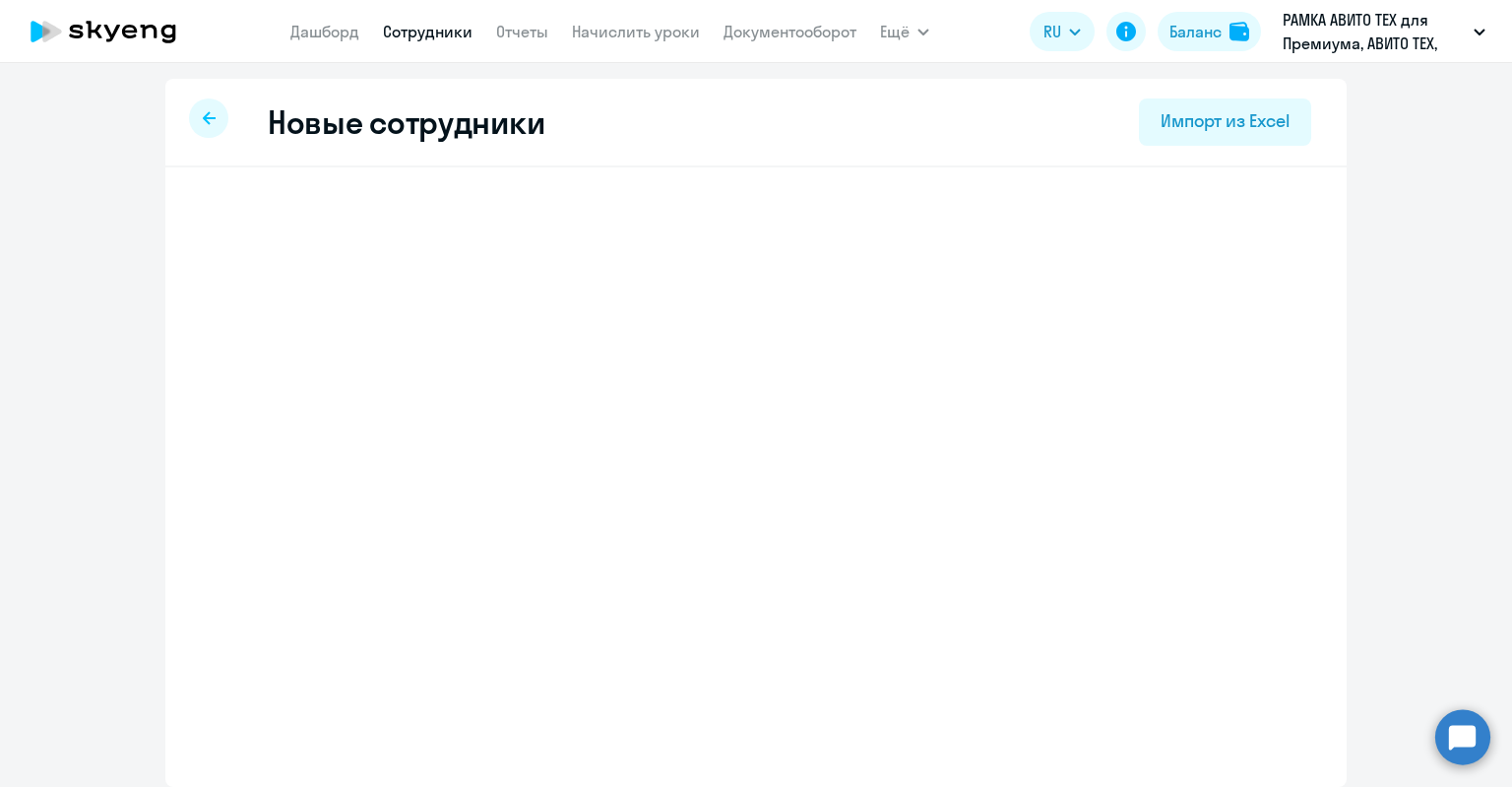 select on "english_adult_not_native_speaker_premium" 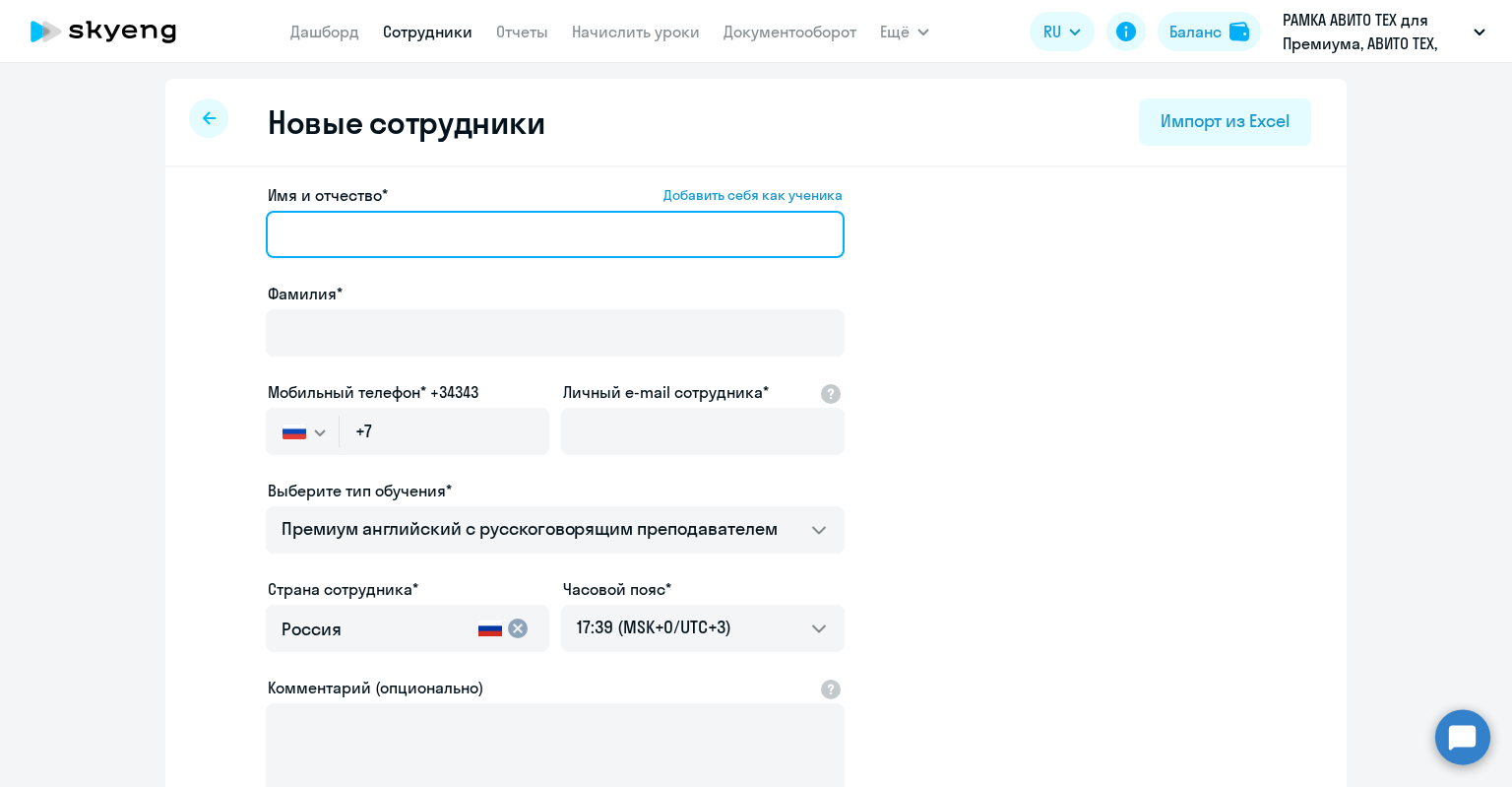 click on "Имя и отчество*  Добавить себя как ученика" at bounding box center [555, 234] 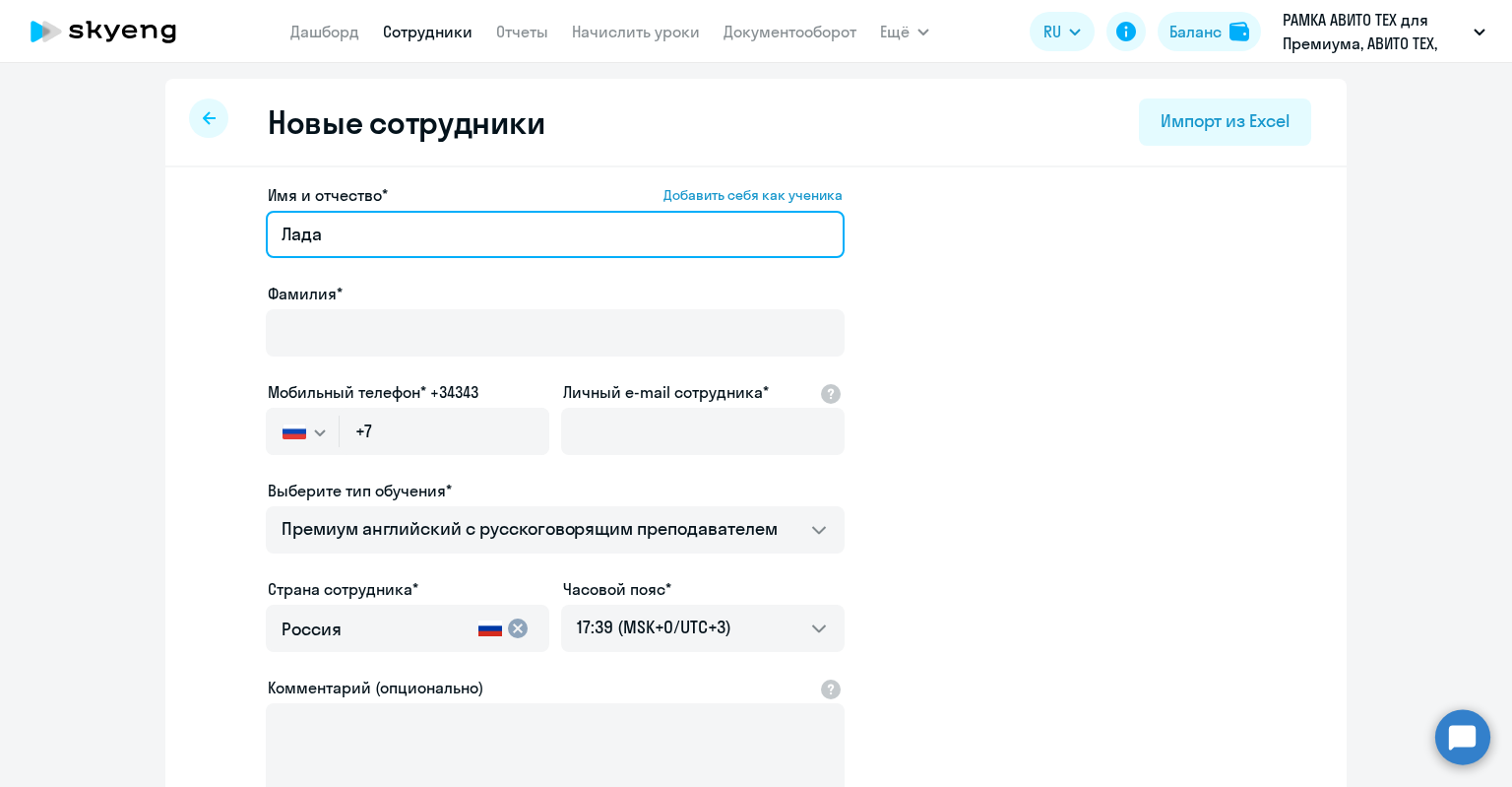 type on "Лада" 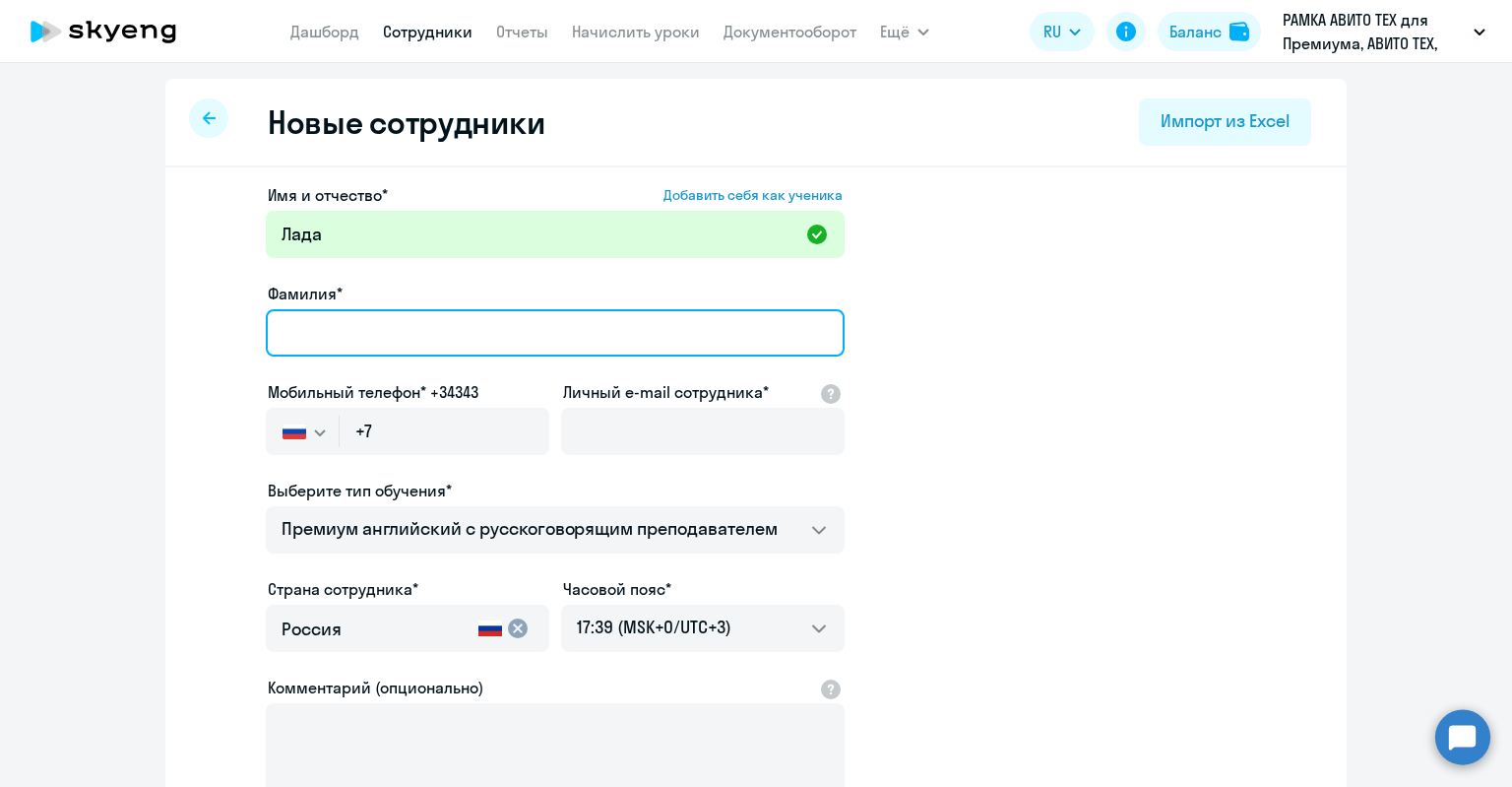 click on "Фамилия*" at bounding box center (555, 333) 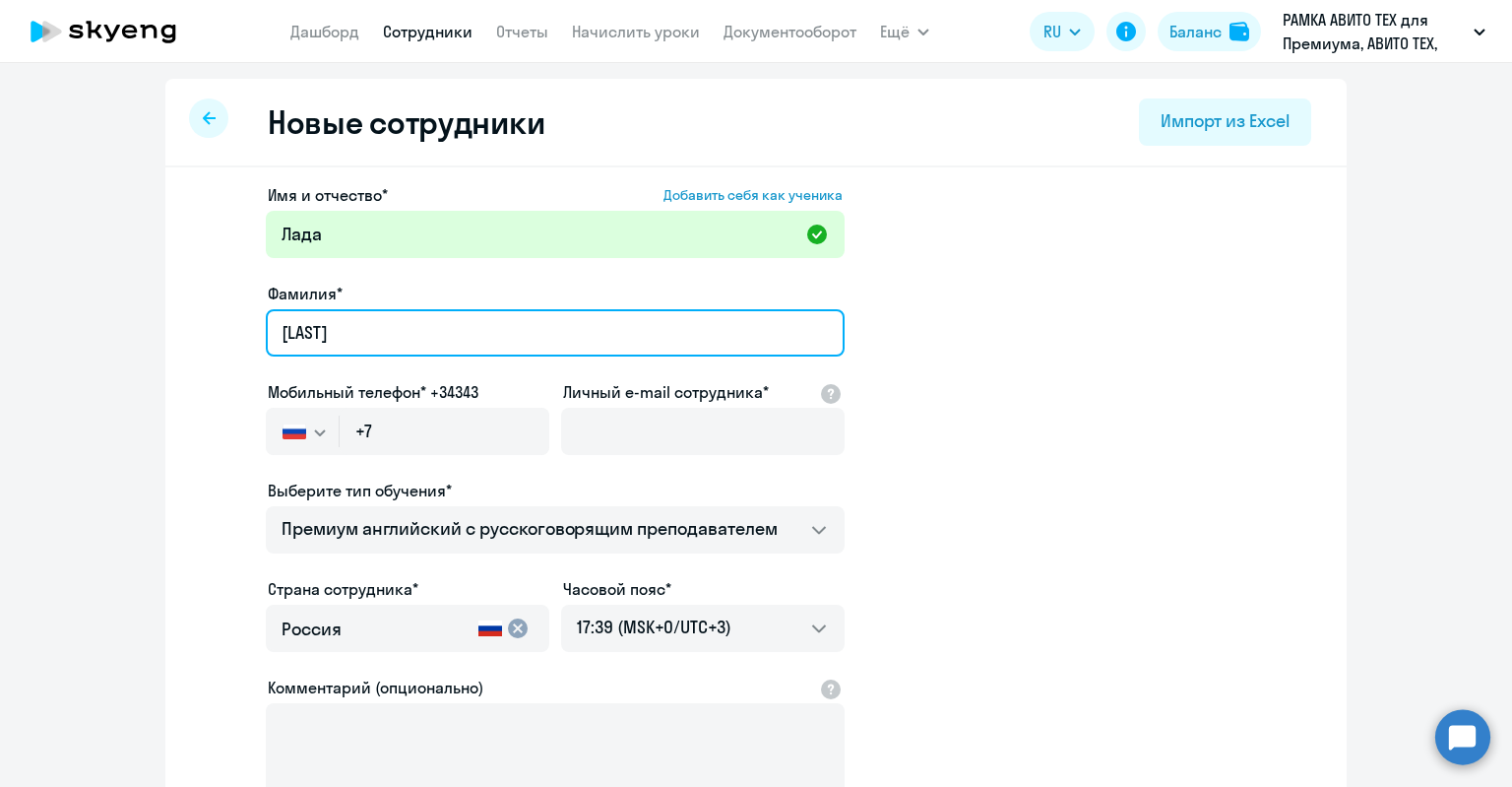 drag, startPoint x: 295, startPoint y: 340, endPoint x: 220, endPoint y: 332, distance: 75.42546 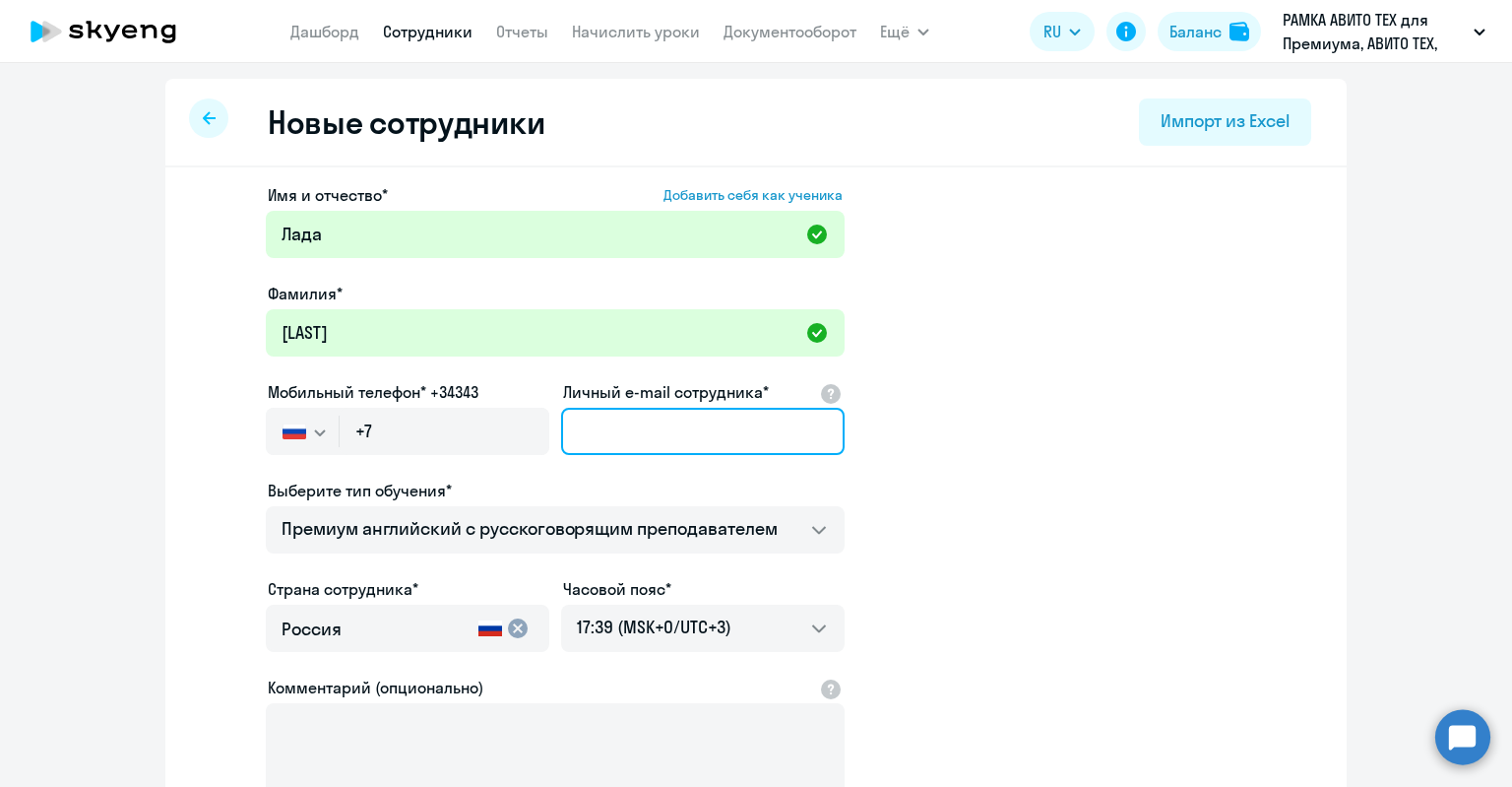click on "Личный e-mail сотрудника*" at bounding box center [703, 431] 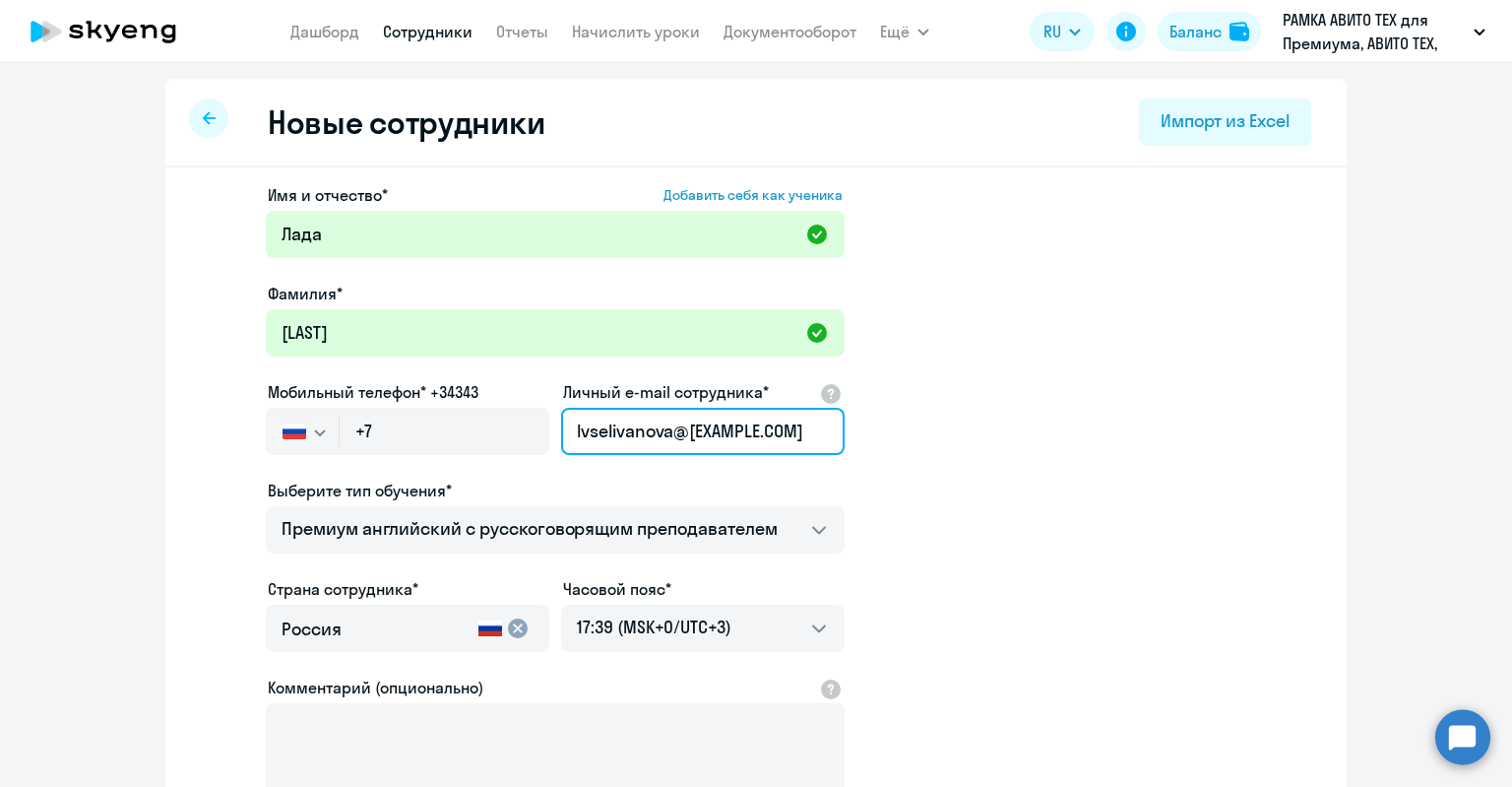 type on "lvselivanova@[EXAMPLE.COM]" 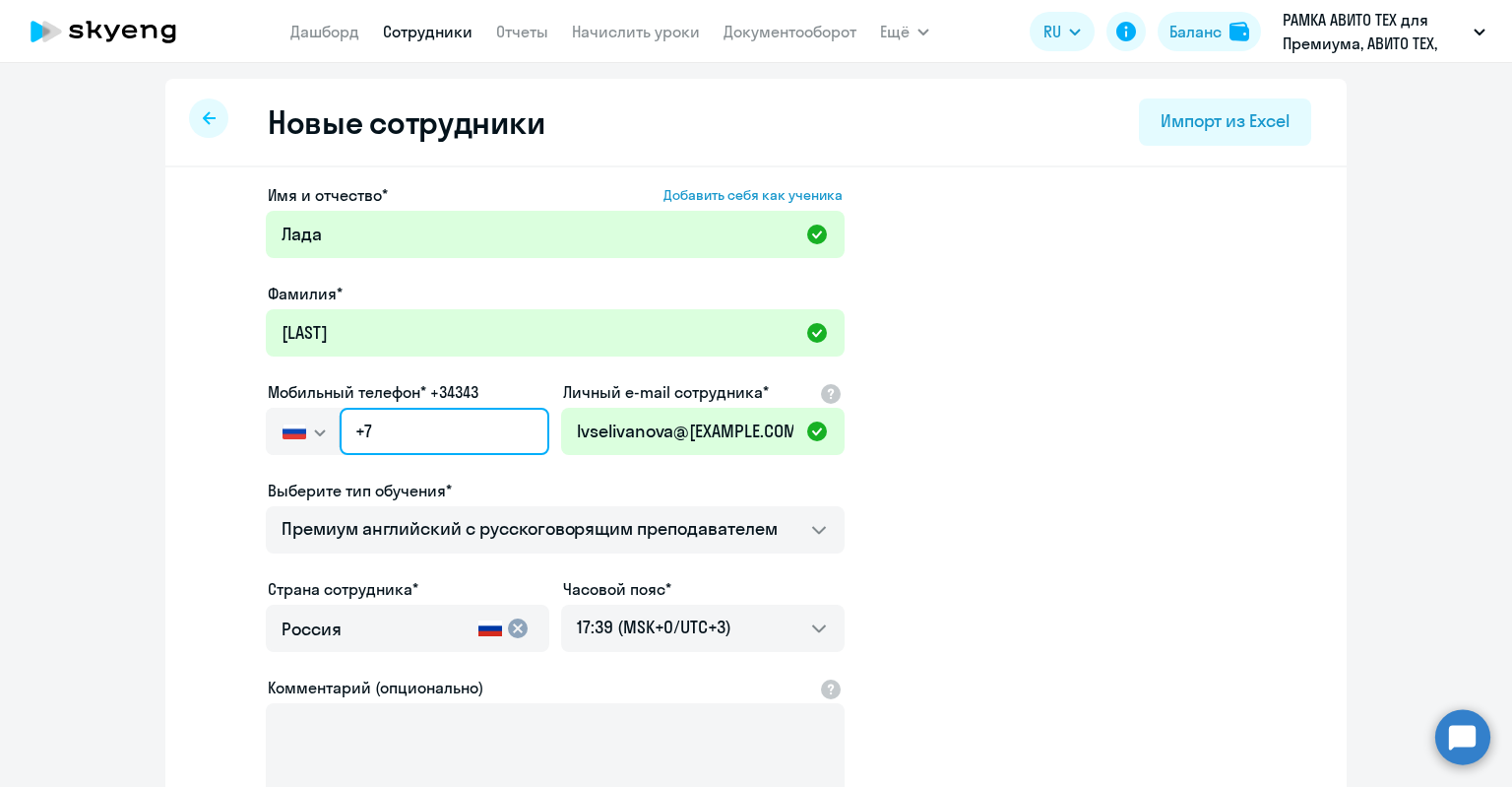 click on "+7" 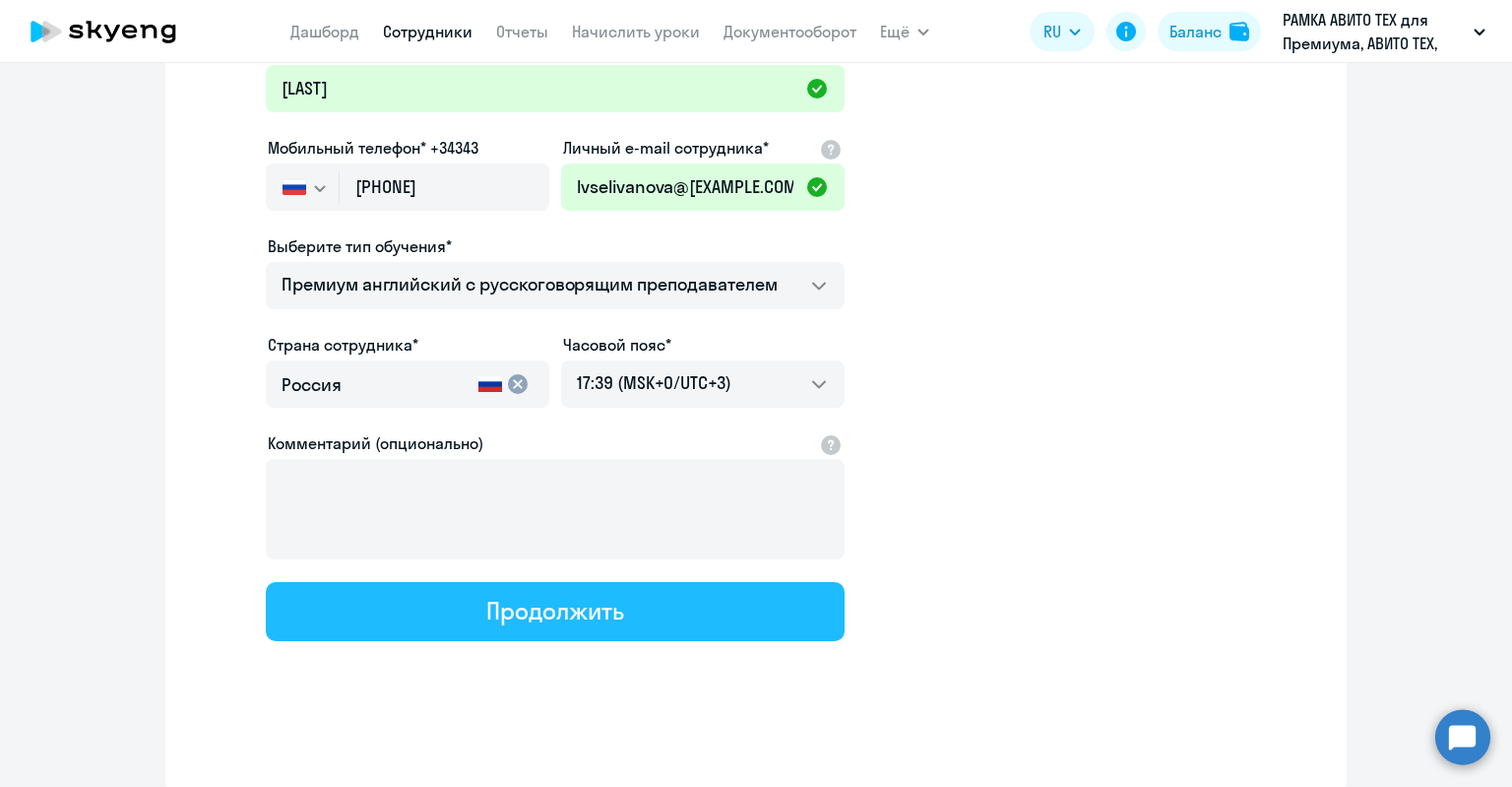 click on "Продолжить" 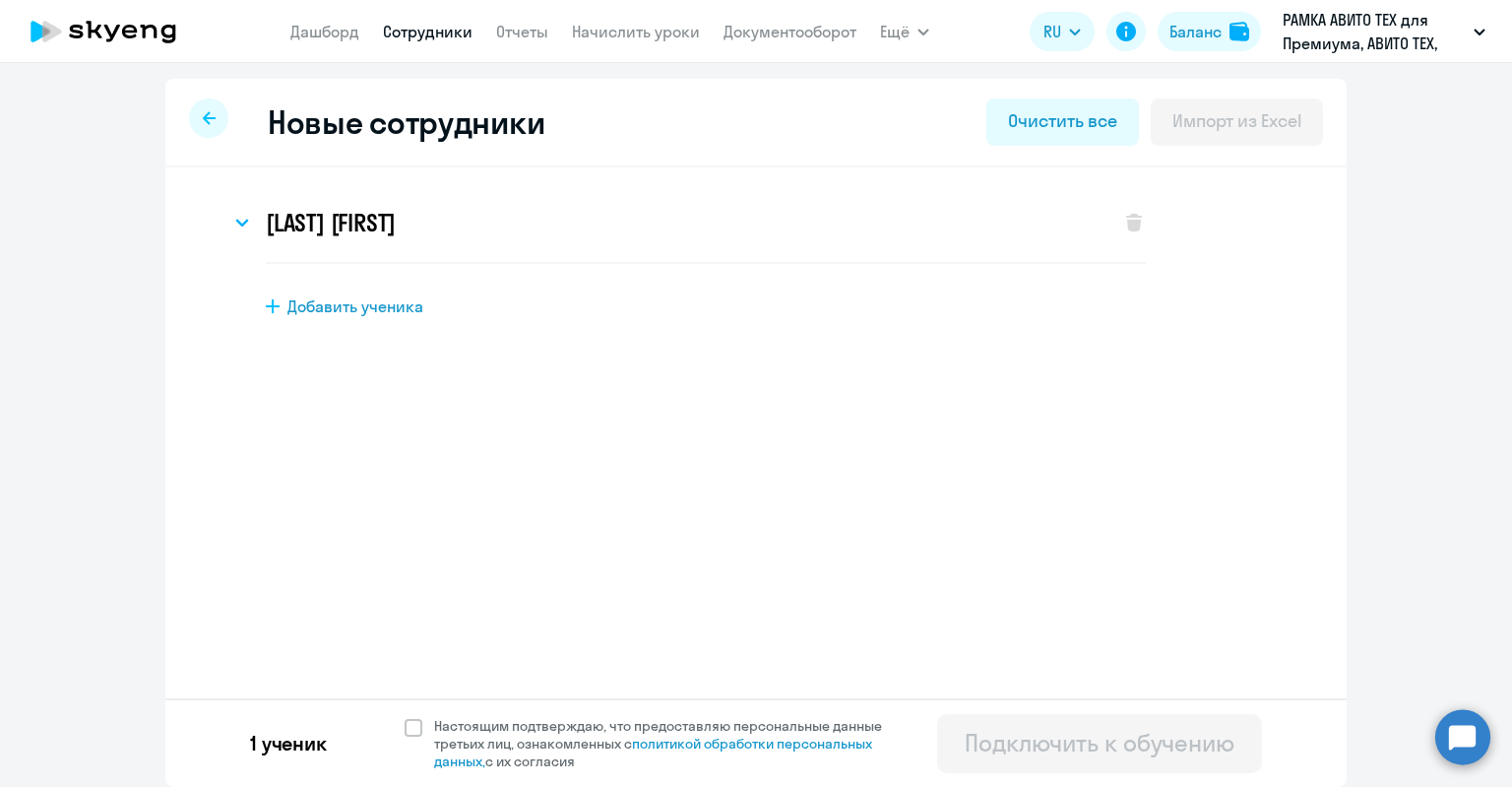 scroll, scrollTop: 0, scrollLeft: 0, axis: both 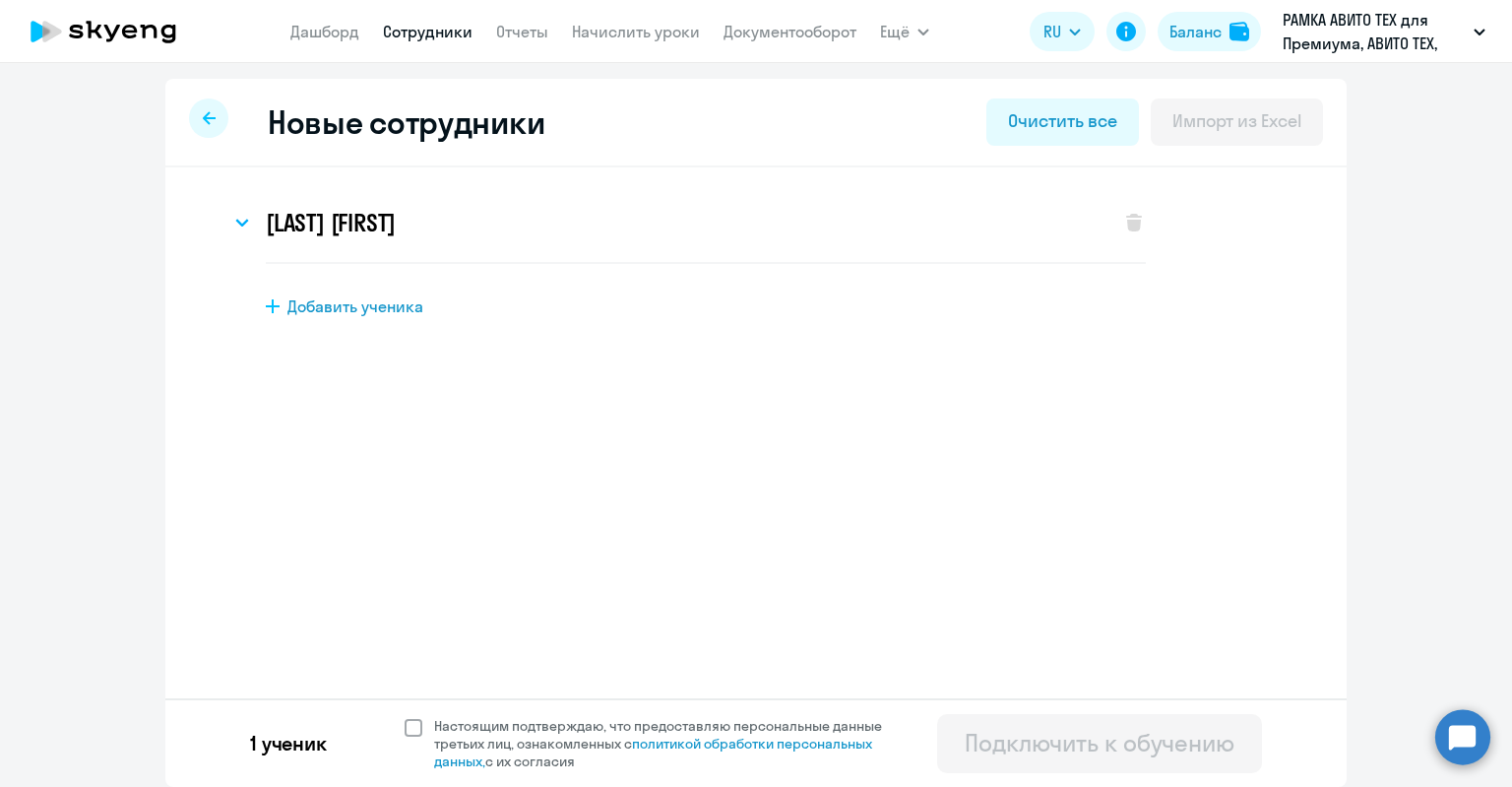 click on "Настоящим подтверждаю, что предоставляю персональные данные третьих лиц, ознакомленных с   политикой обработки персональных данных,   с их согласия" 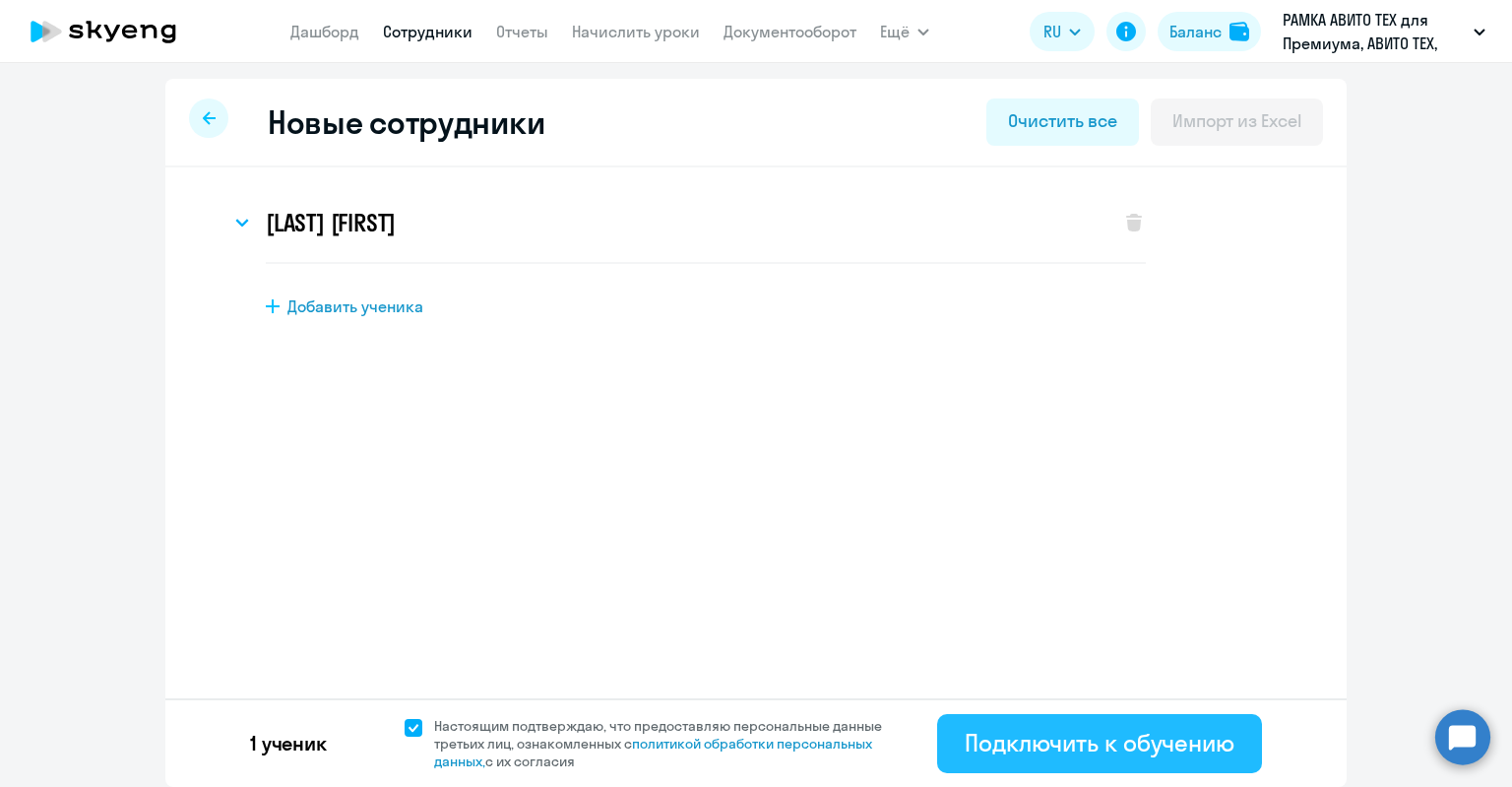click on "Подключить к обучению" 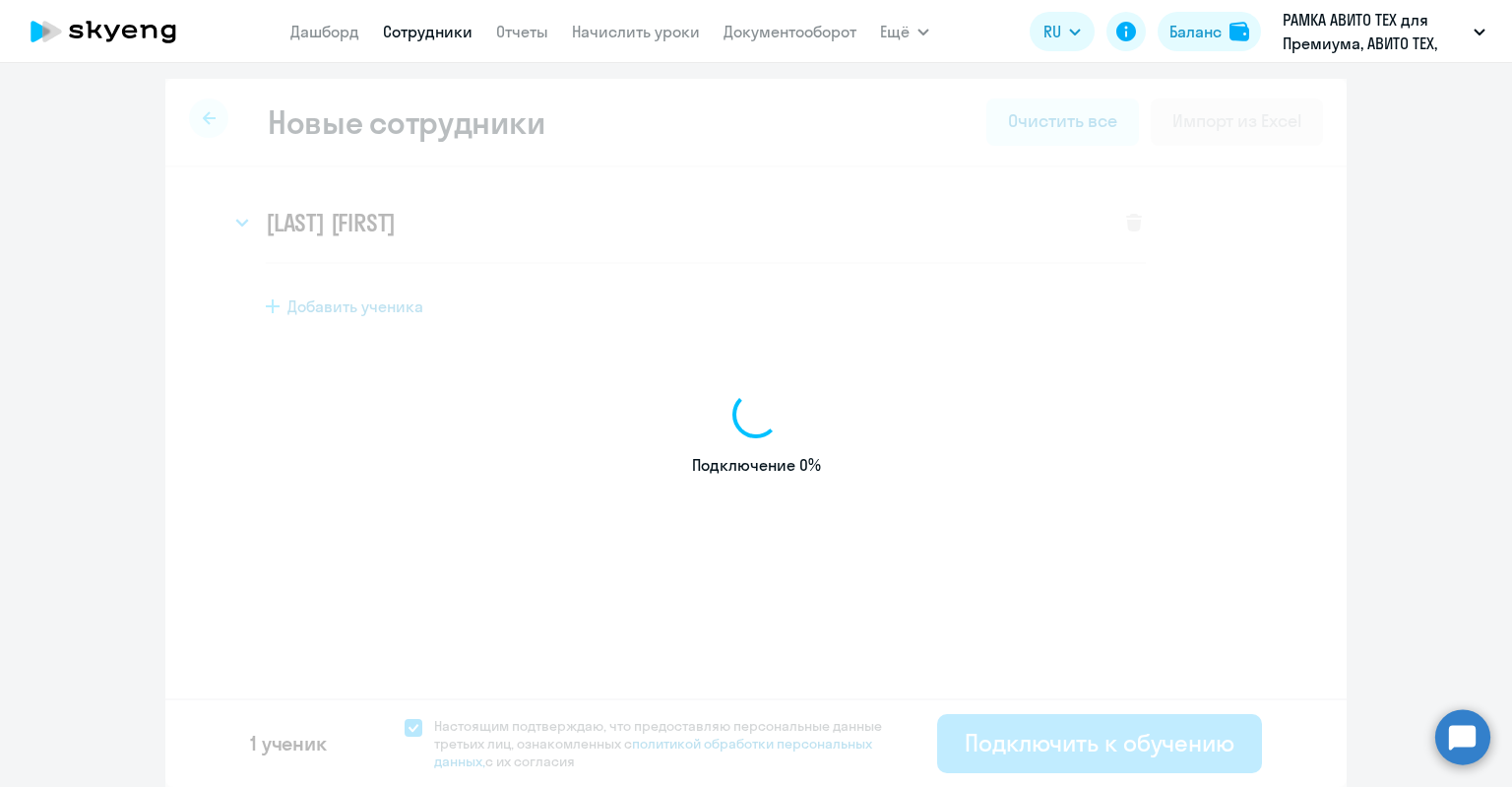 select on "english_adult_not_native_speaker_premium" 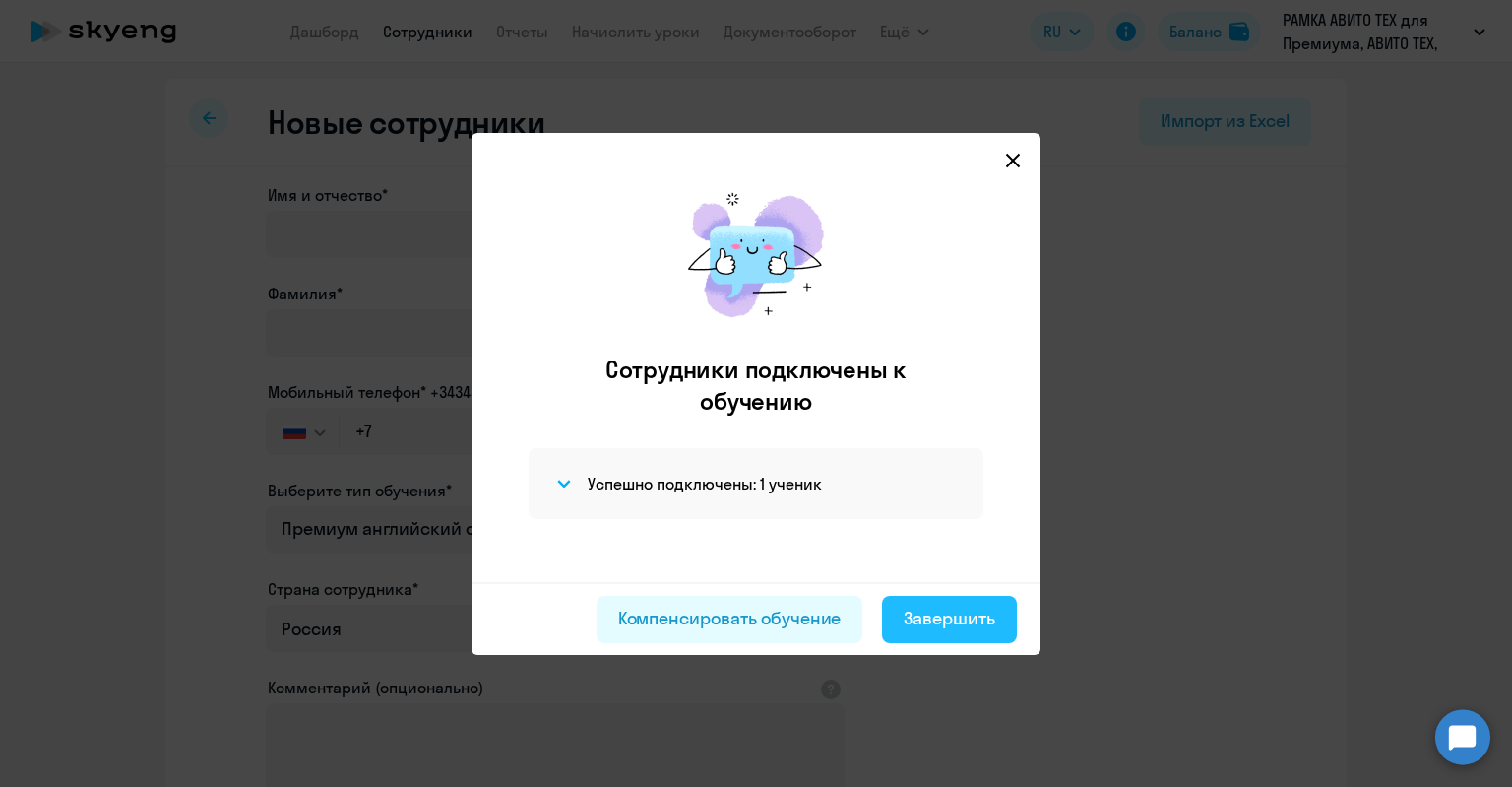 click on "Завершить" at bounding box center (949, 619) 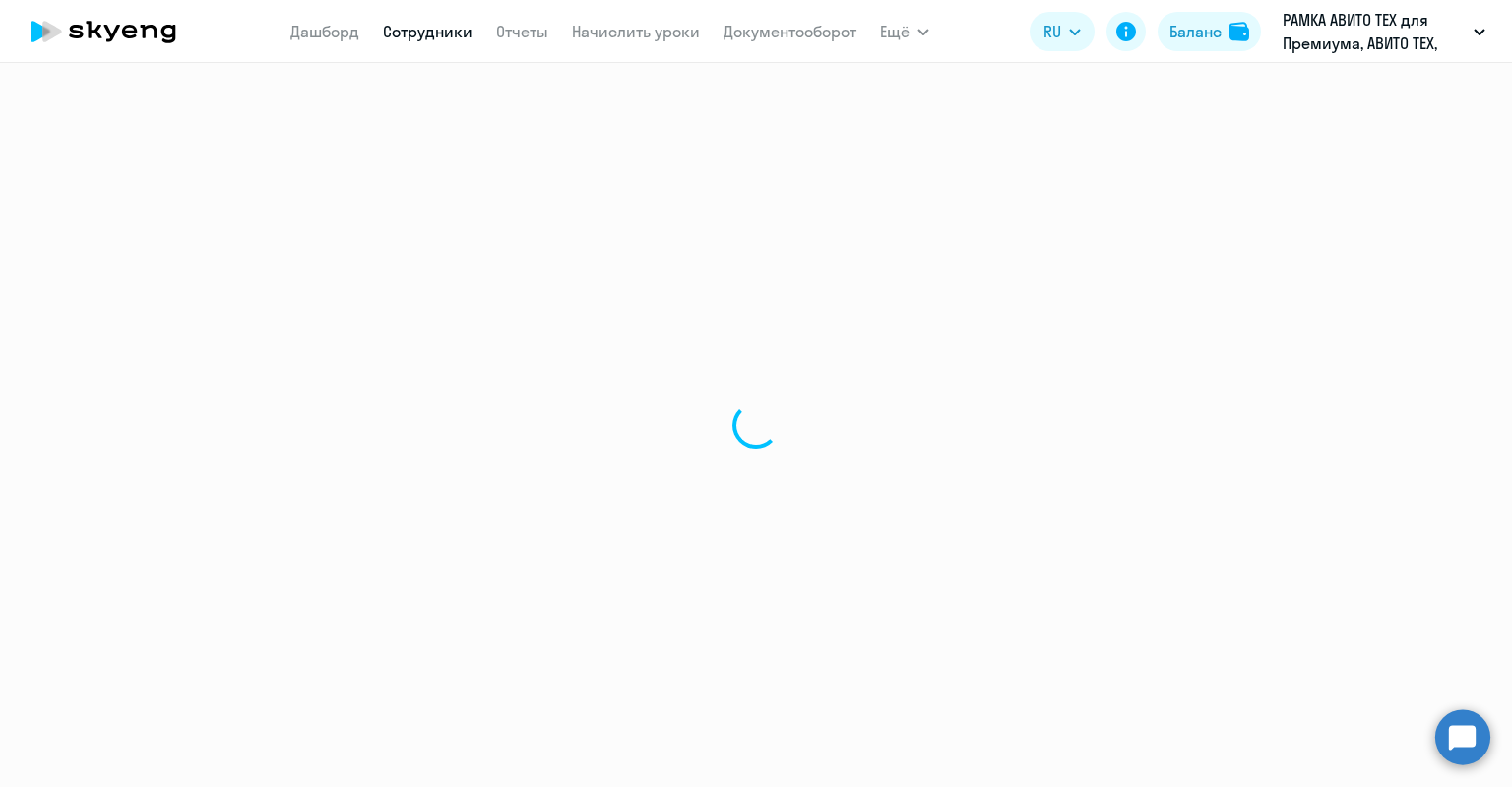 select on "30" 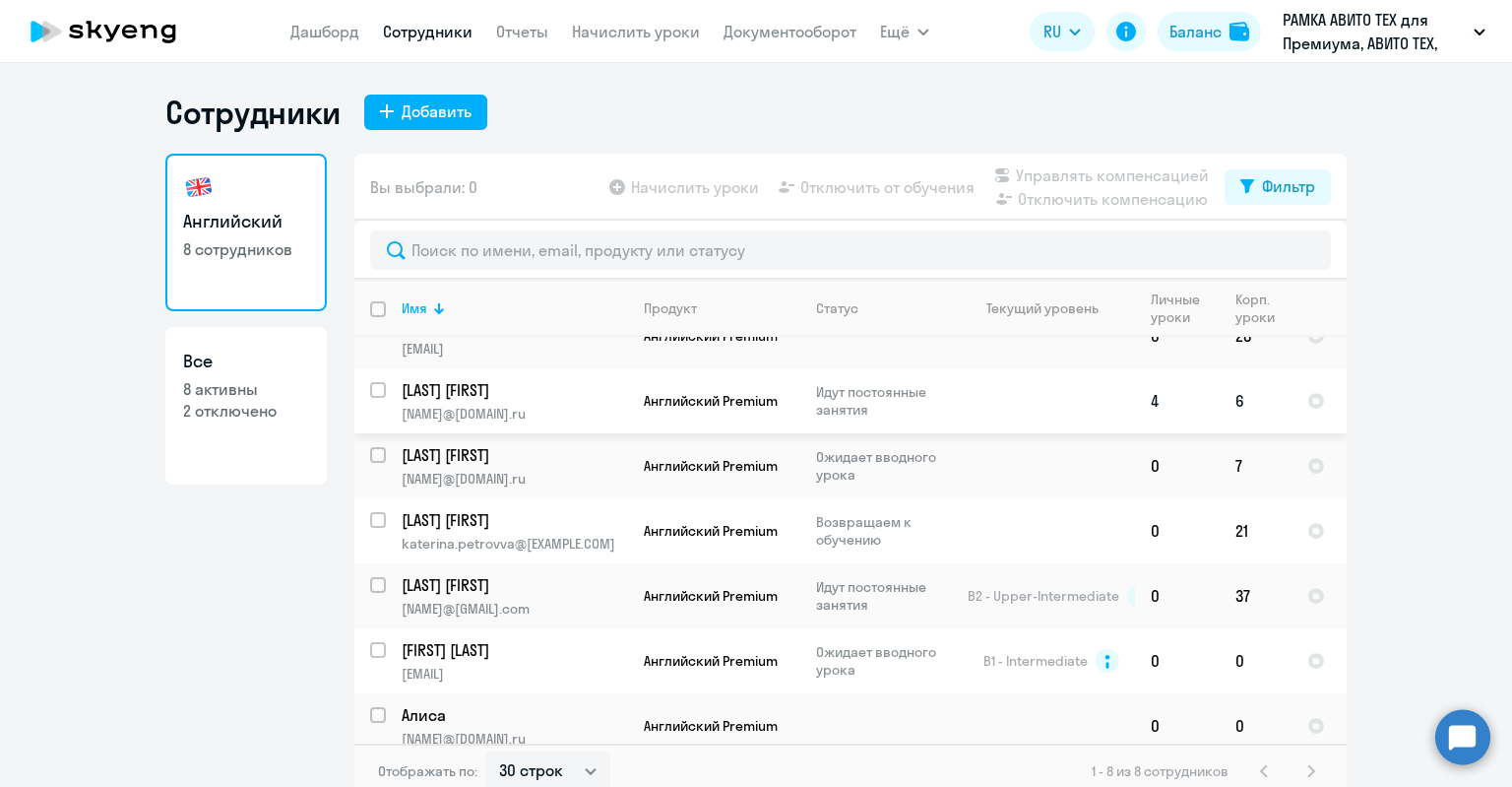 scroll, scrollTop: 109, scrollLeft: 0, axis: vertical 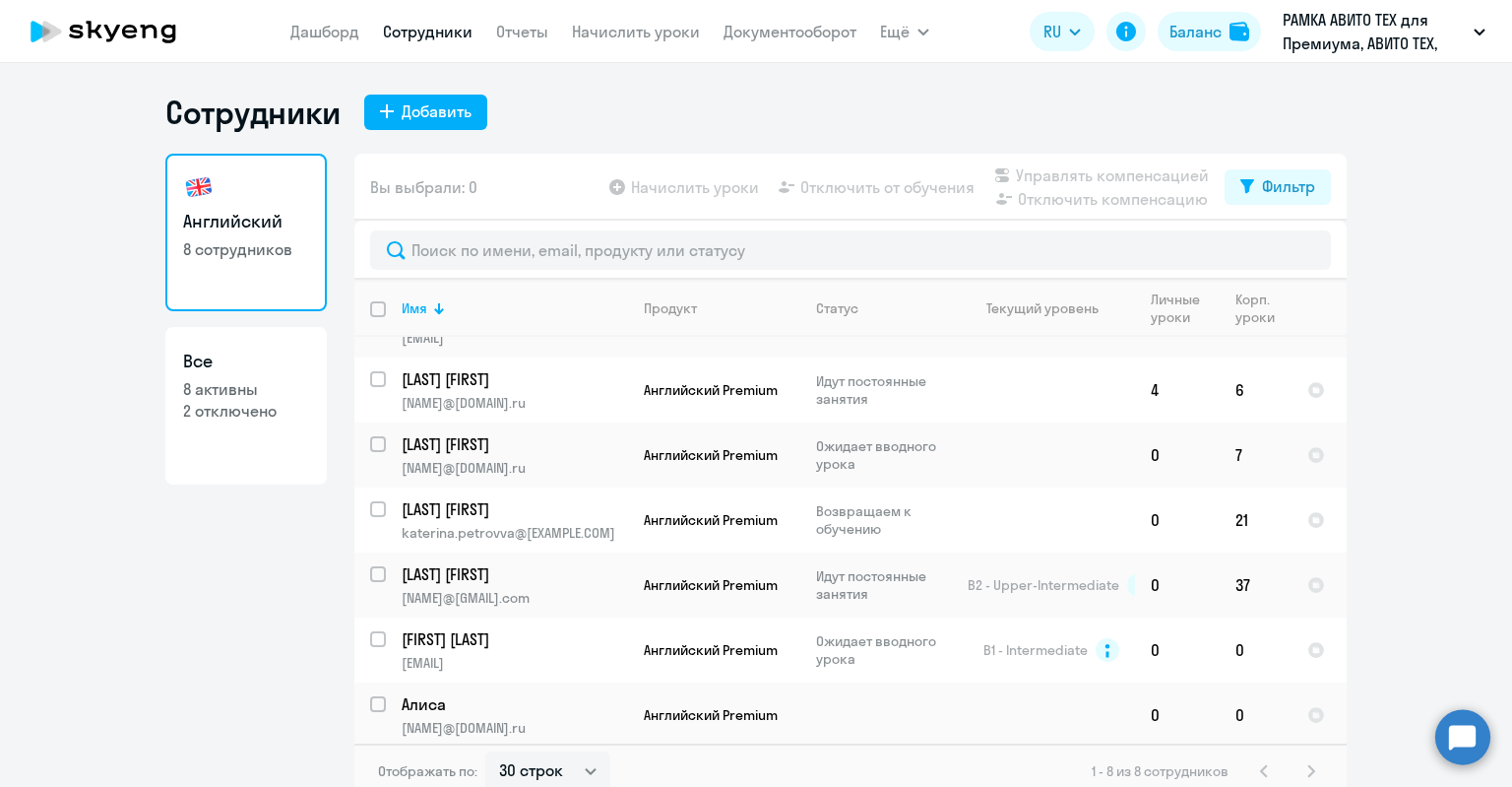 click on "8 сотрудников" 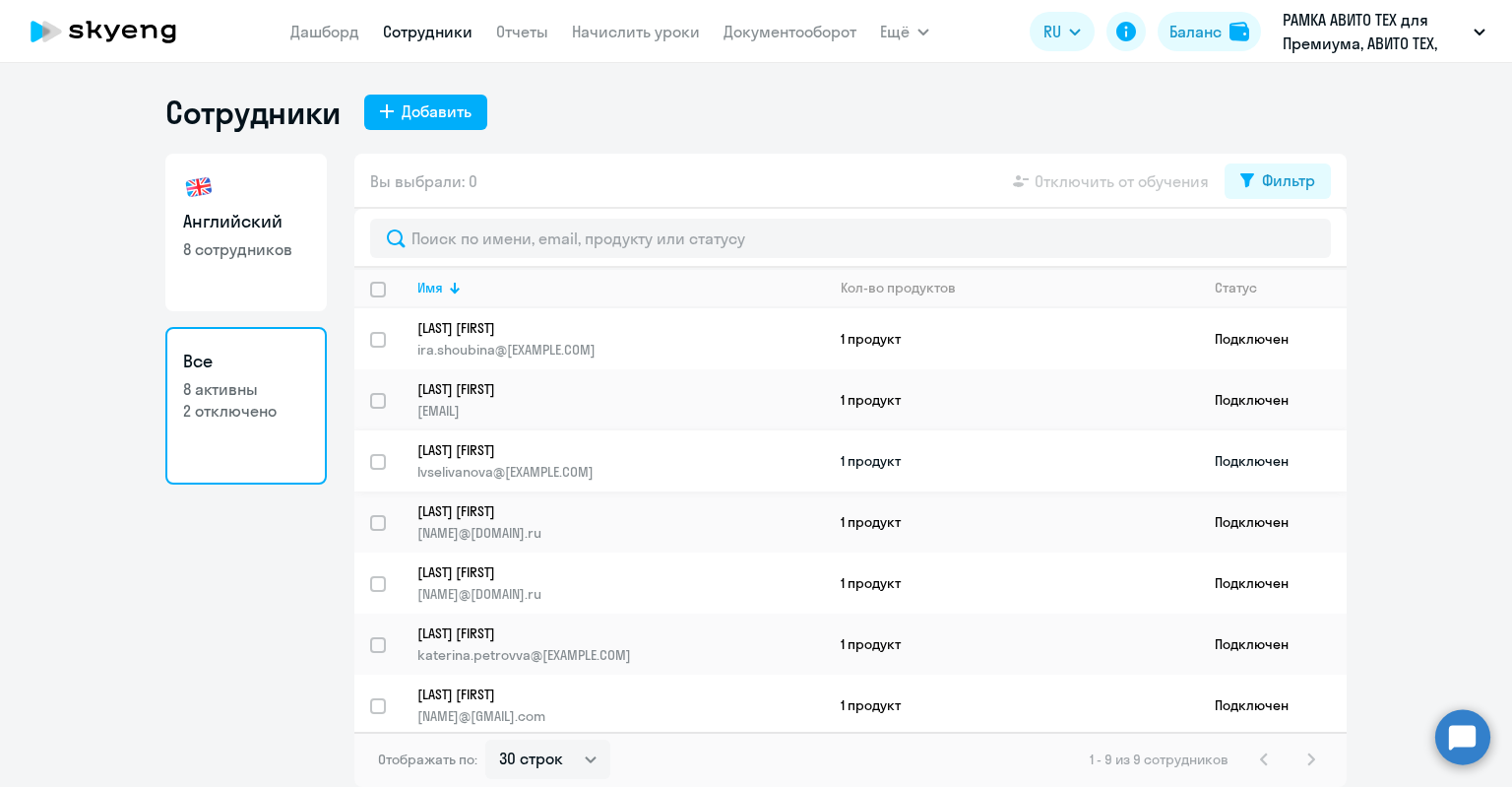 click on "[LAST] [FIRST]" 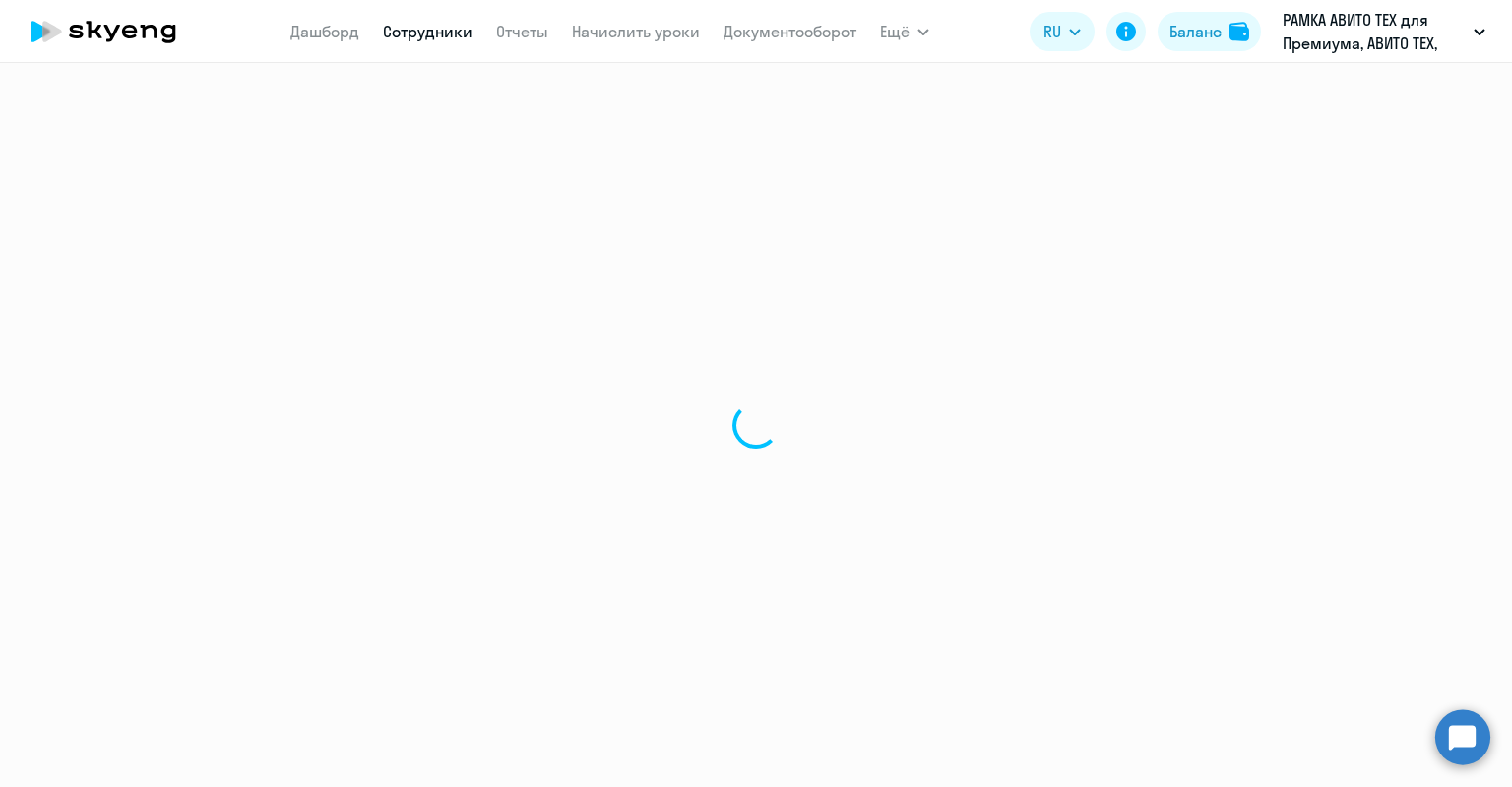 select on "english" 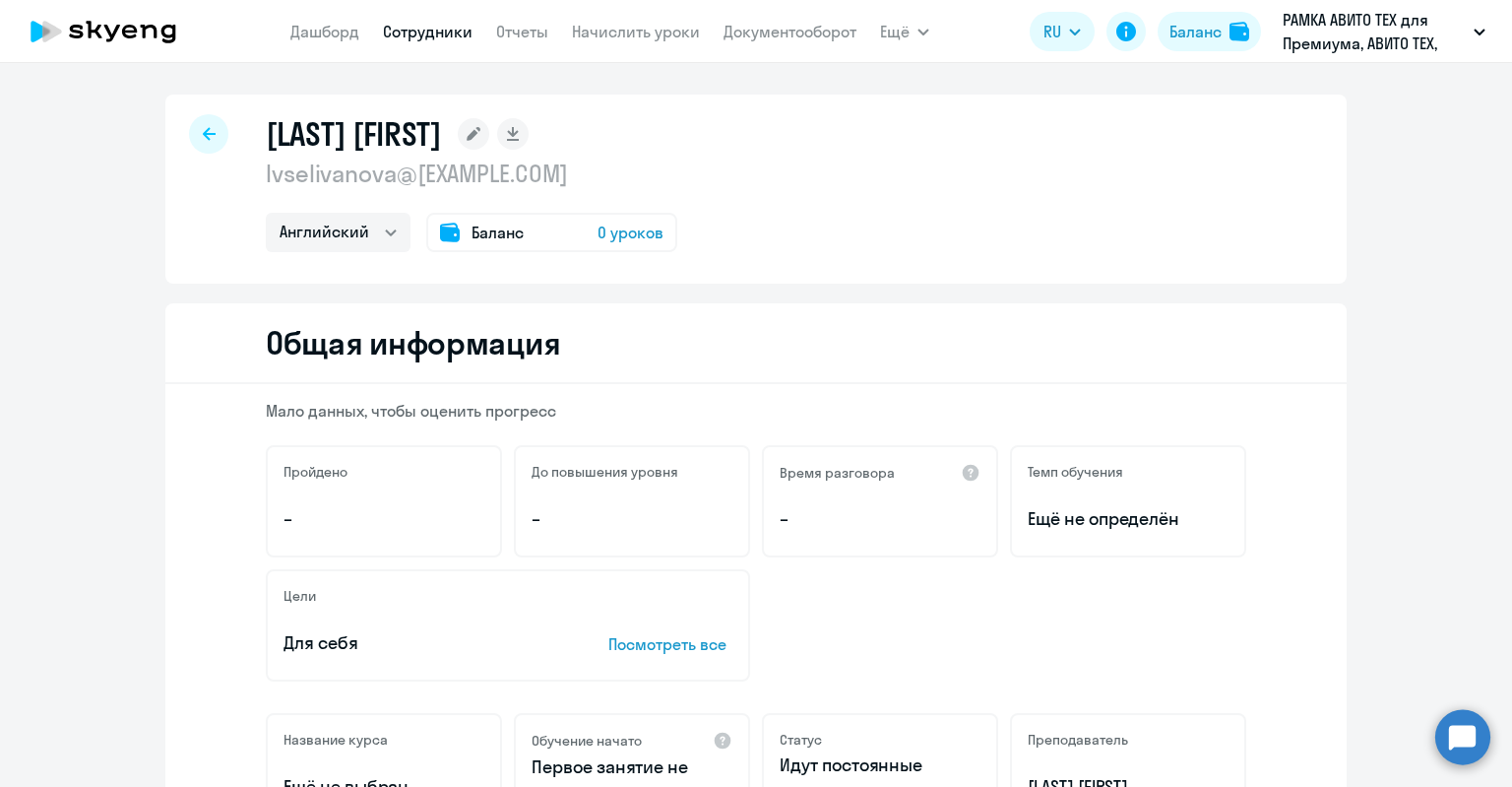 click on "Баланс 0 уроков" 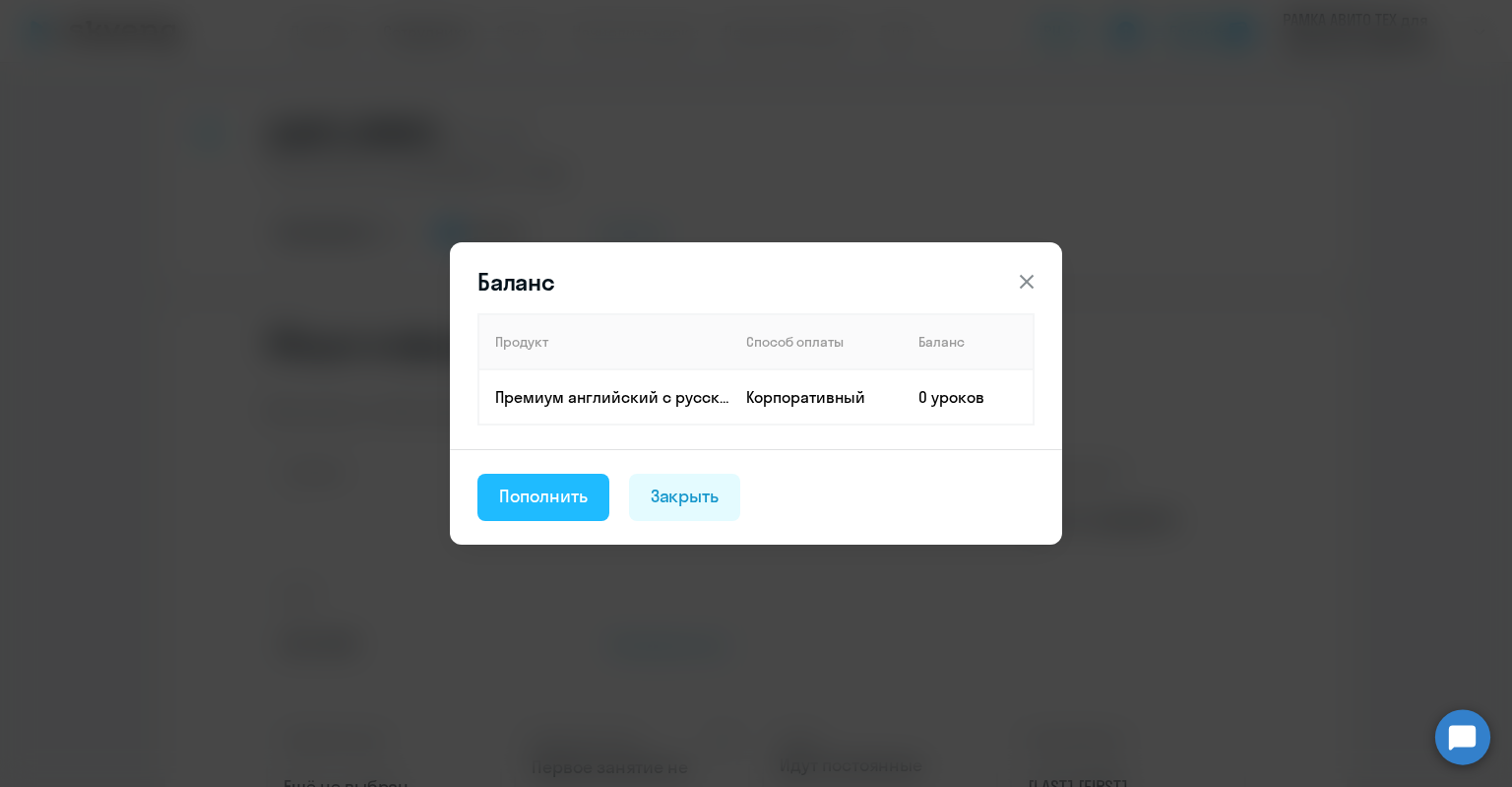 click on "Пополнить" at bounding box center (543, 497) 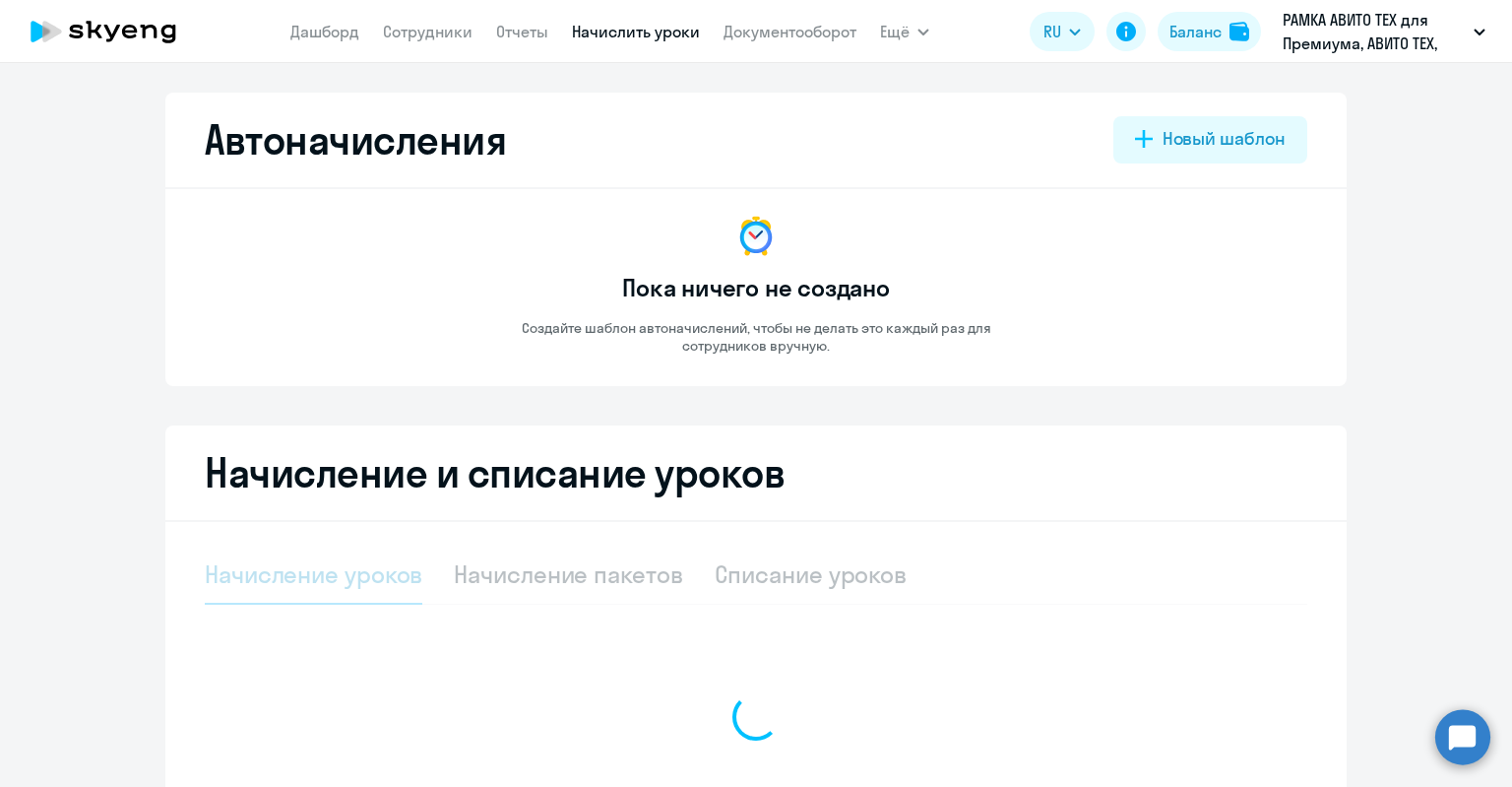 select on "10" 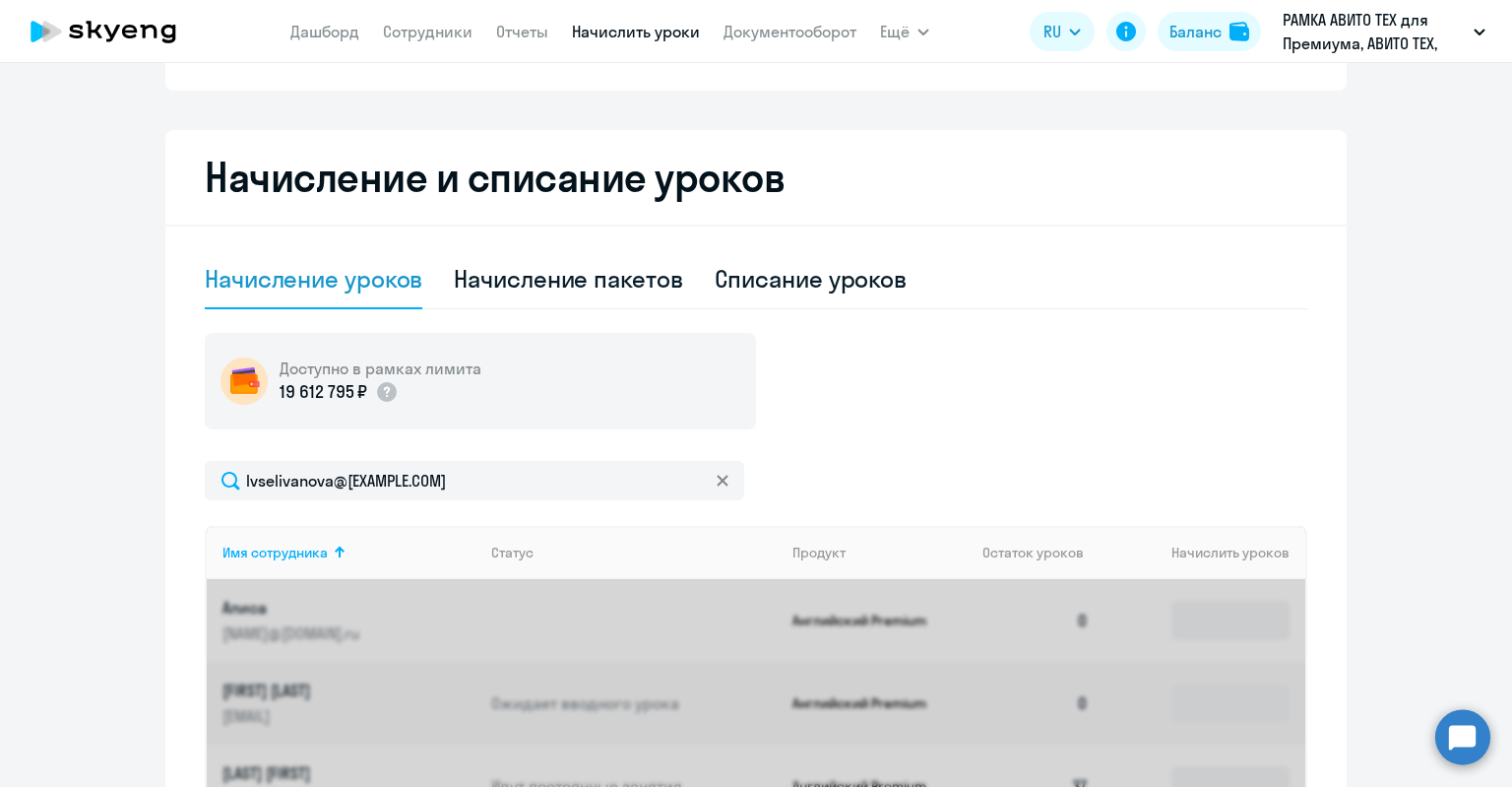 scroll, scrollTop: 492, scrollLeft: 0, axis: vertical 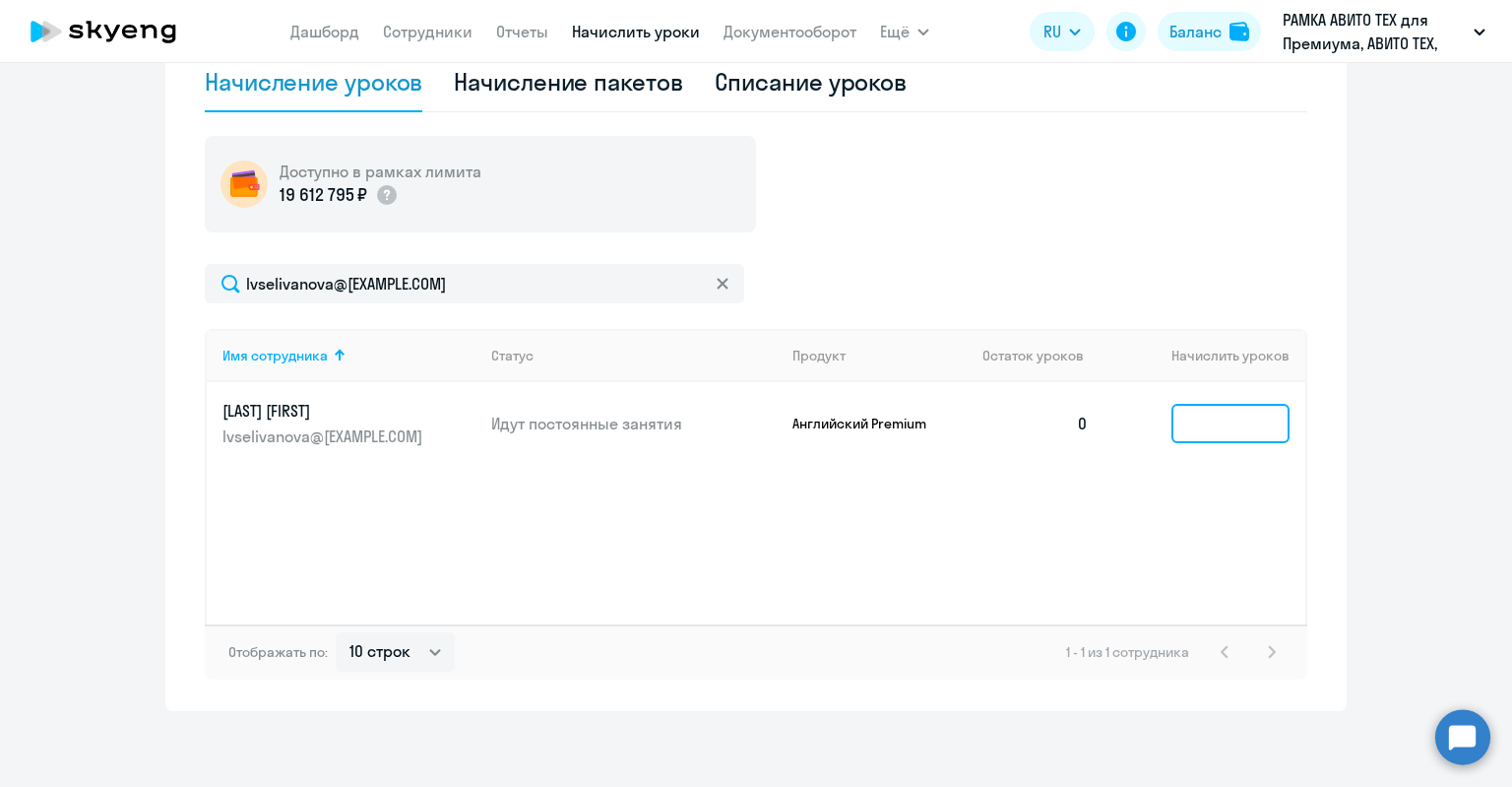 click 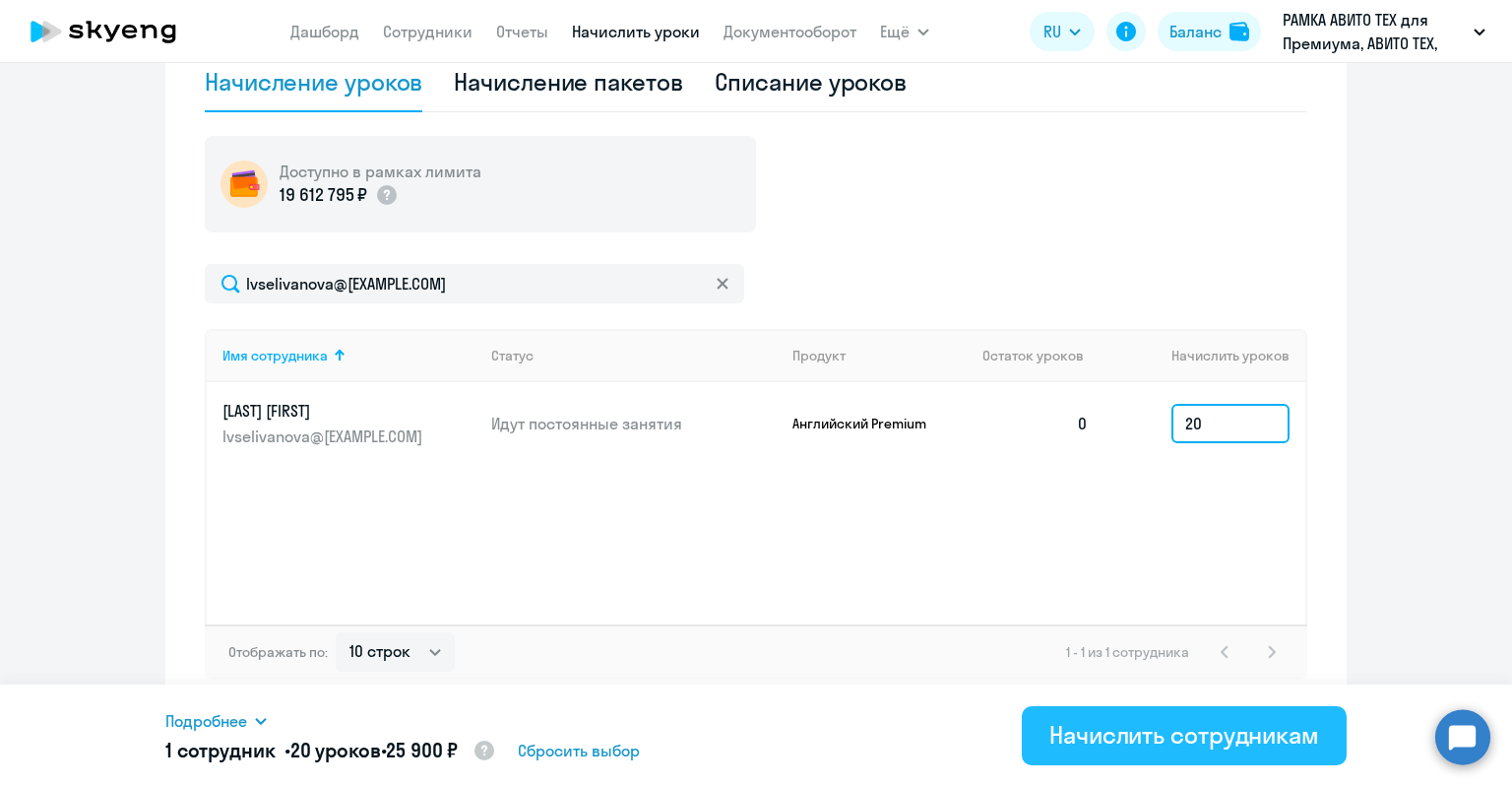 type on "20" 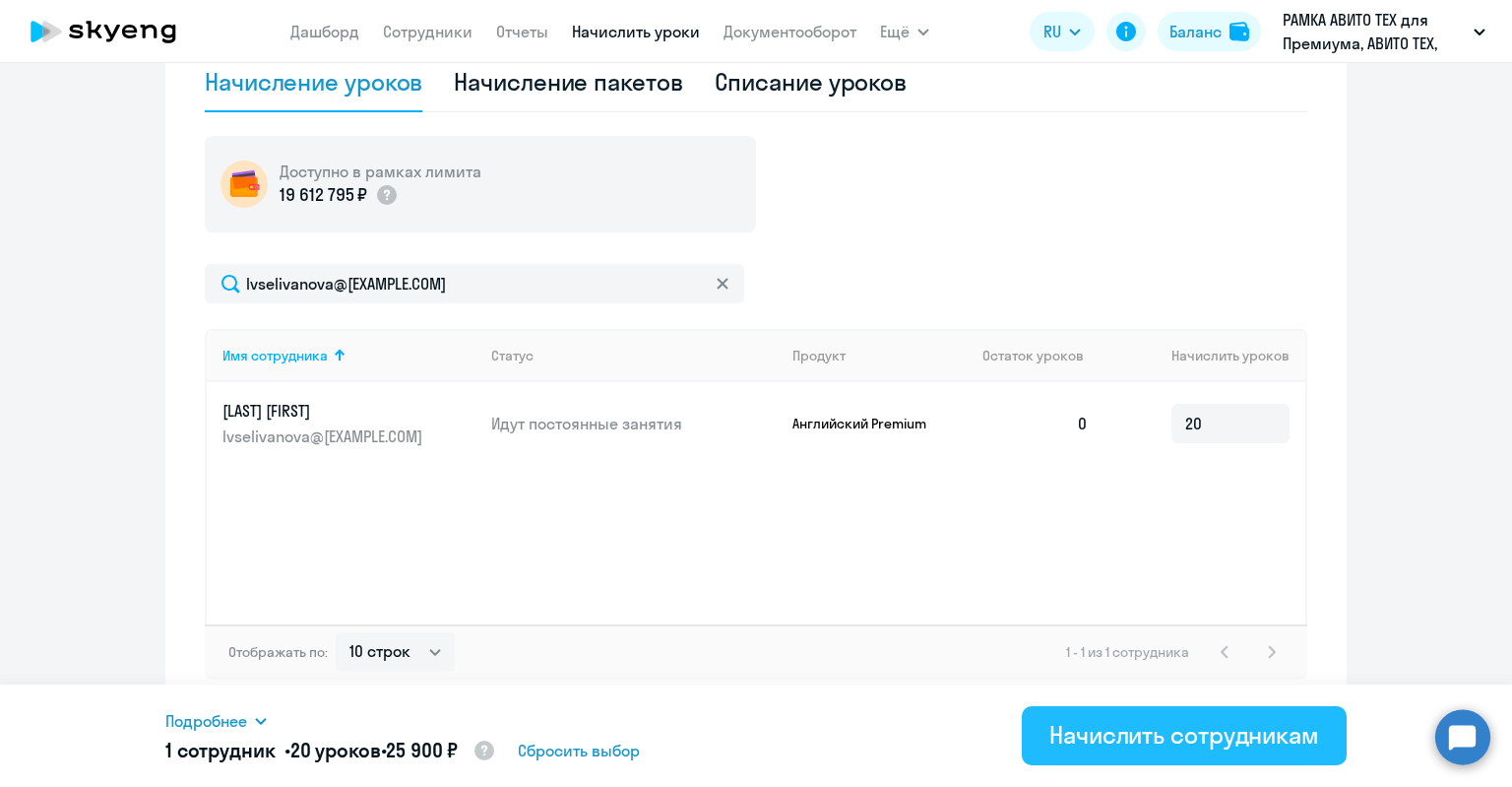click on "Начислить сотрудникам" at bounding box center (1184, 736) 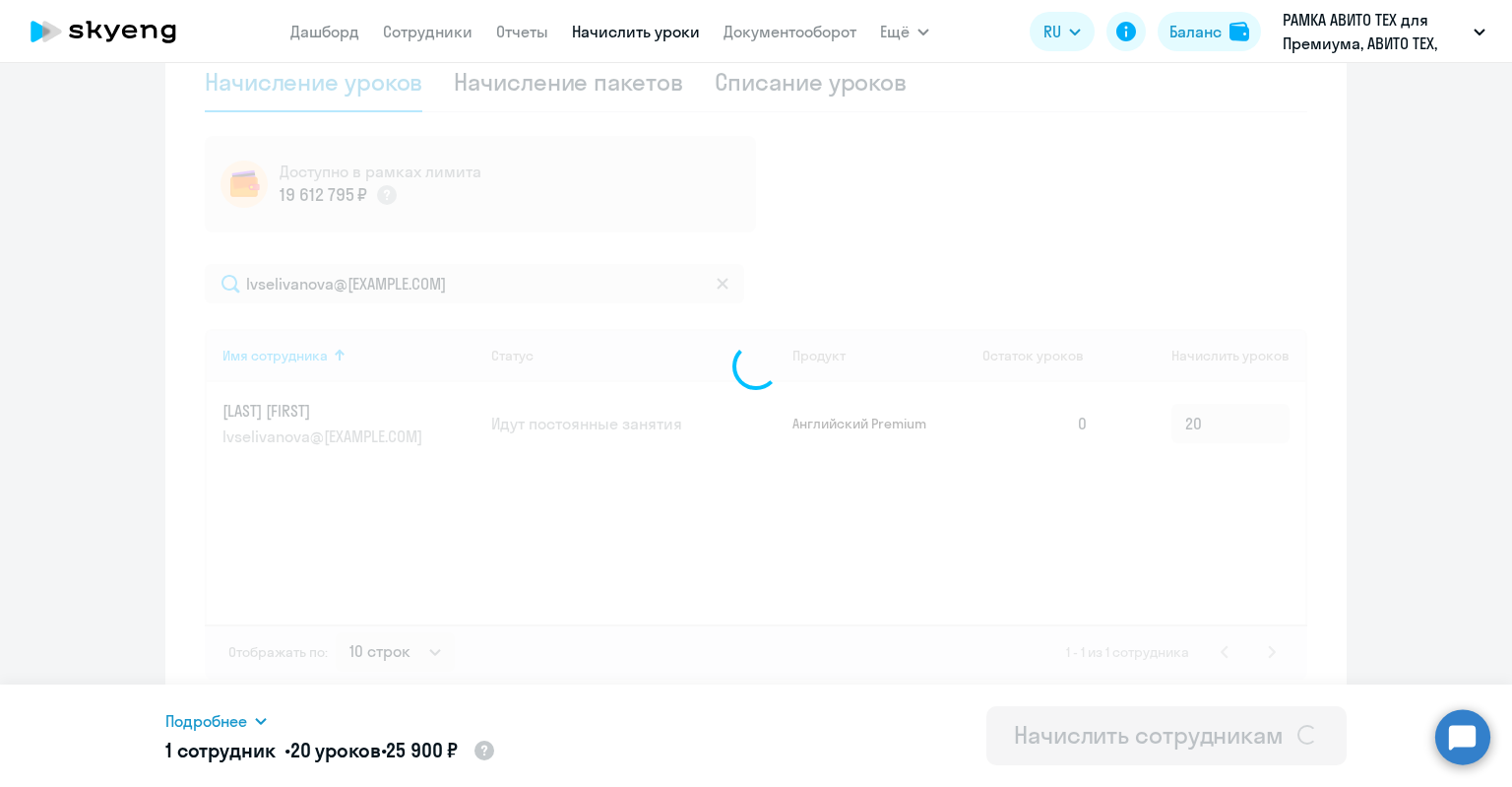 type 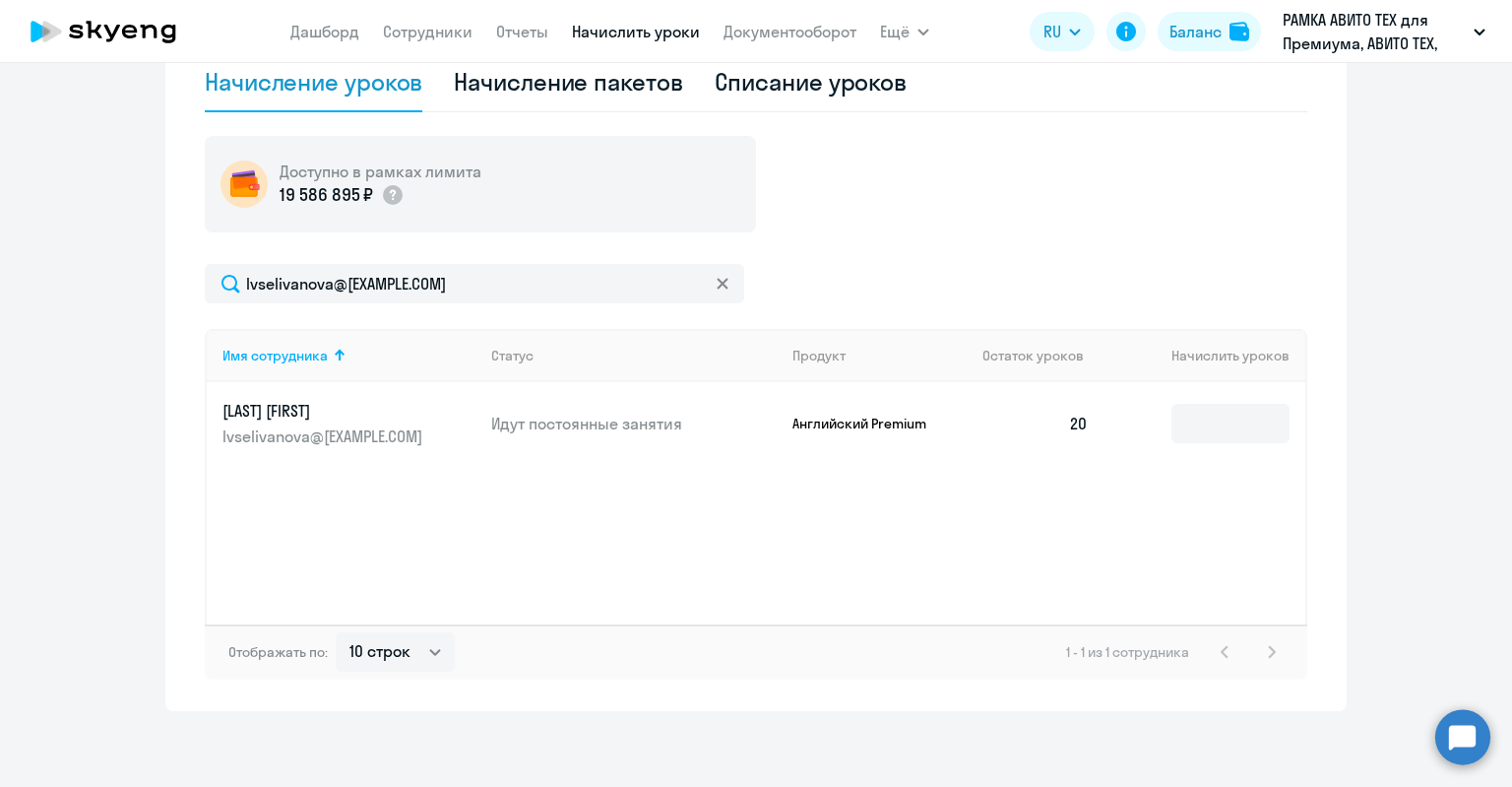 click 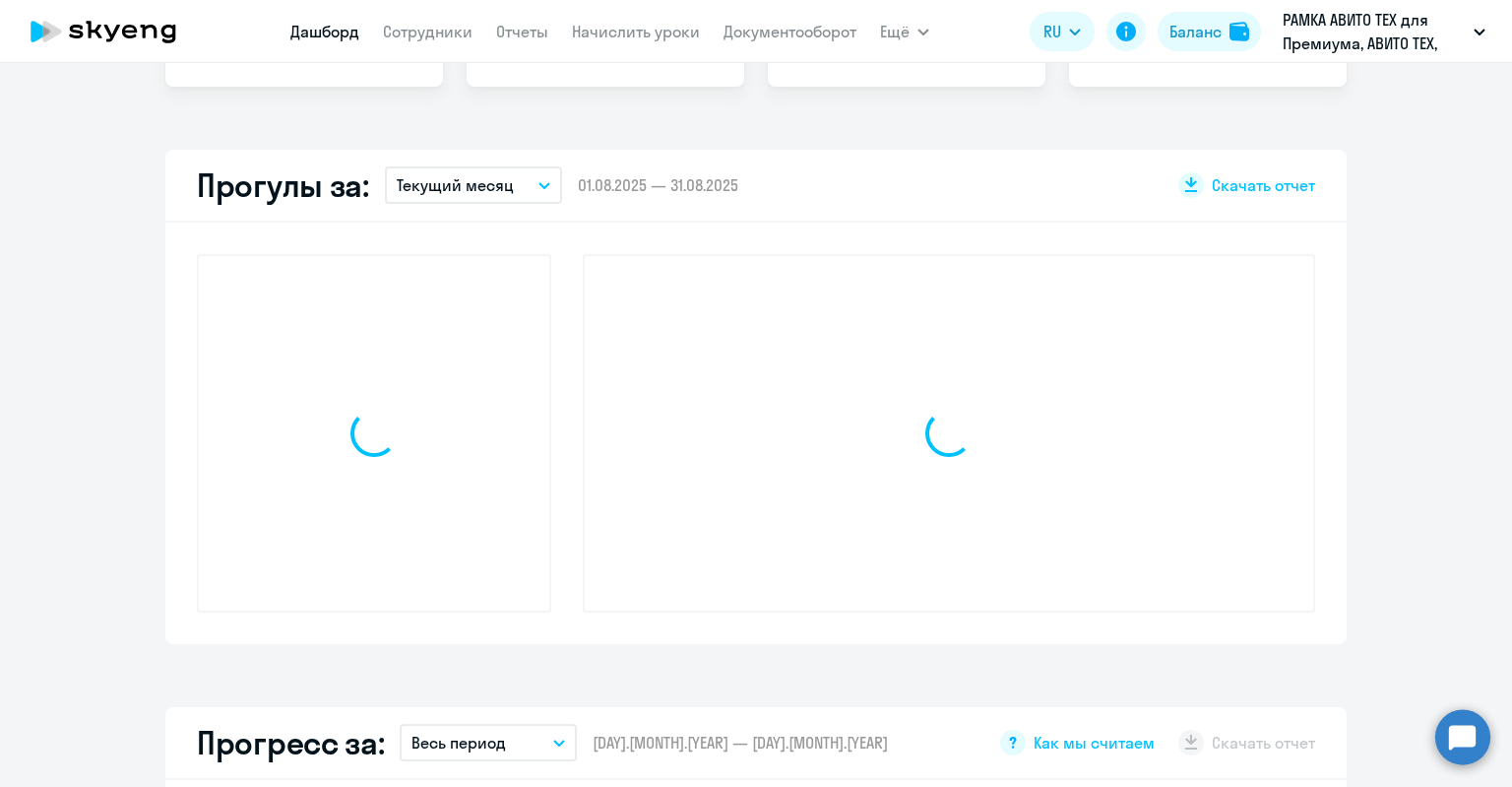 scroll, scrollTop: 630, scrollLeft: 0, axis: vertical 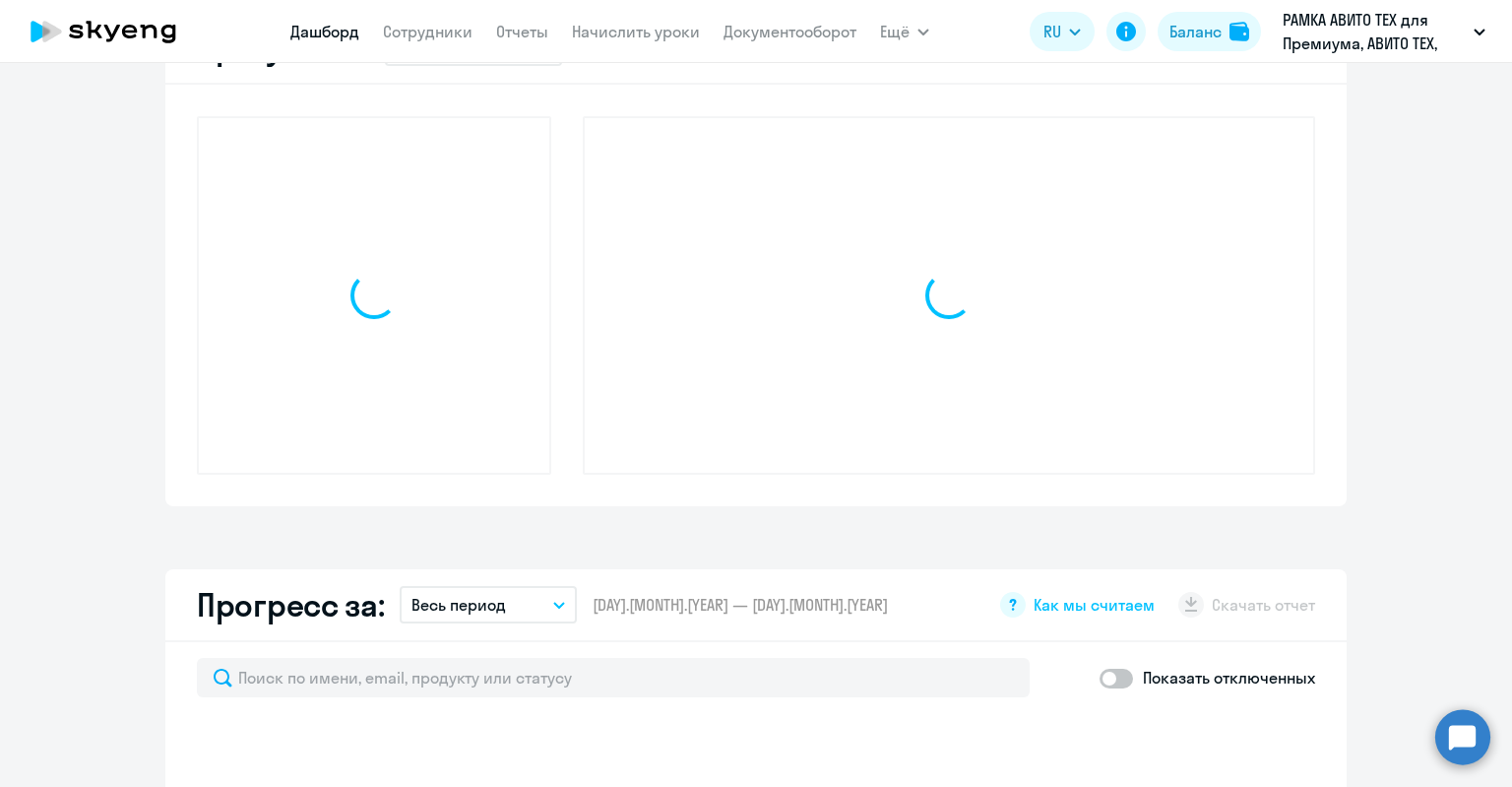 select on "30" 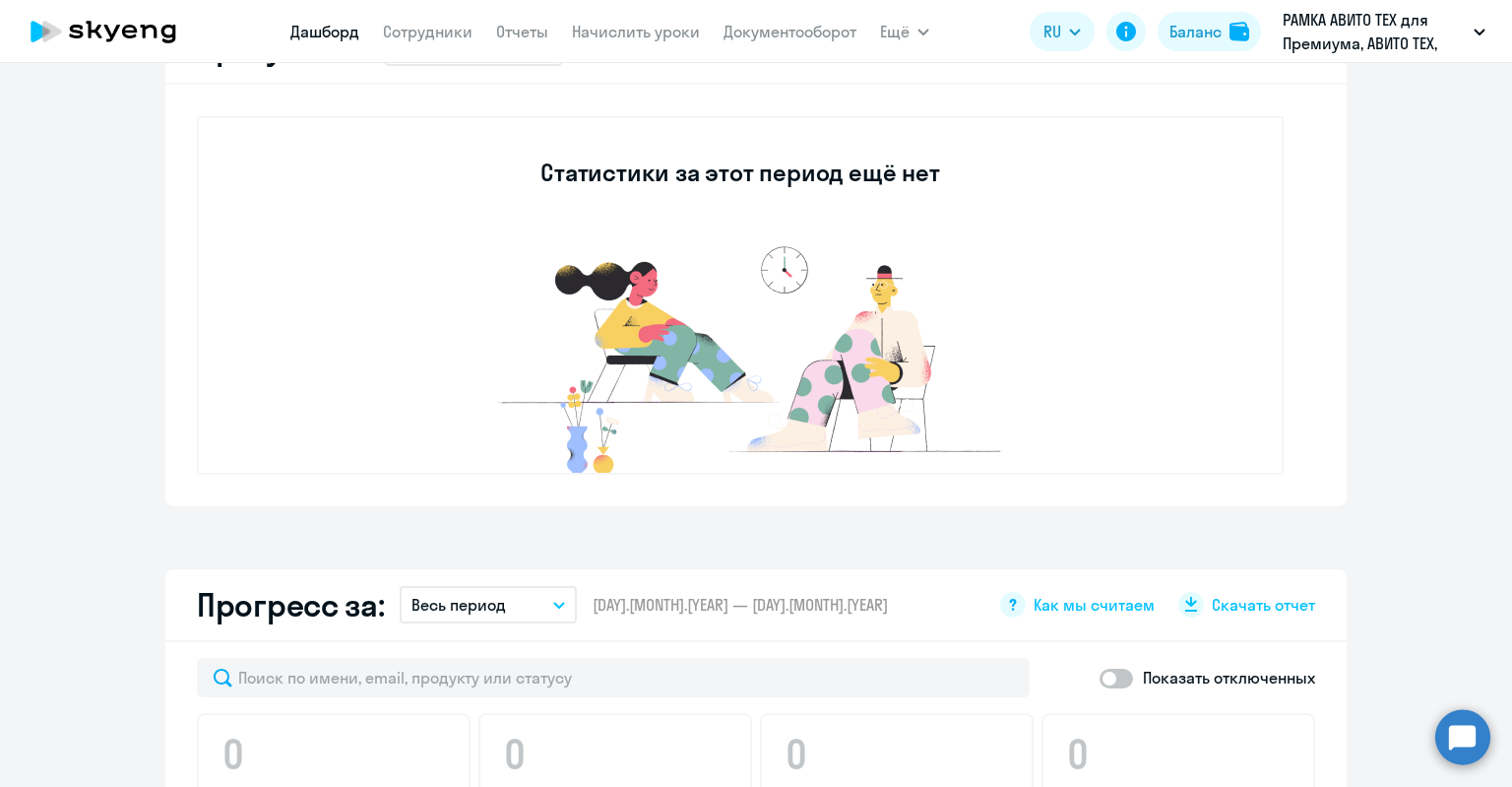 click 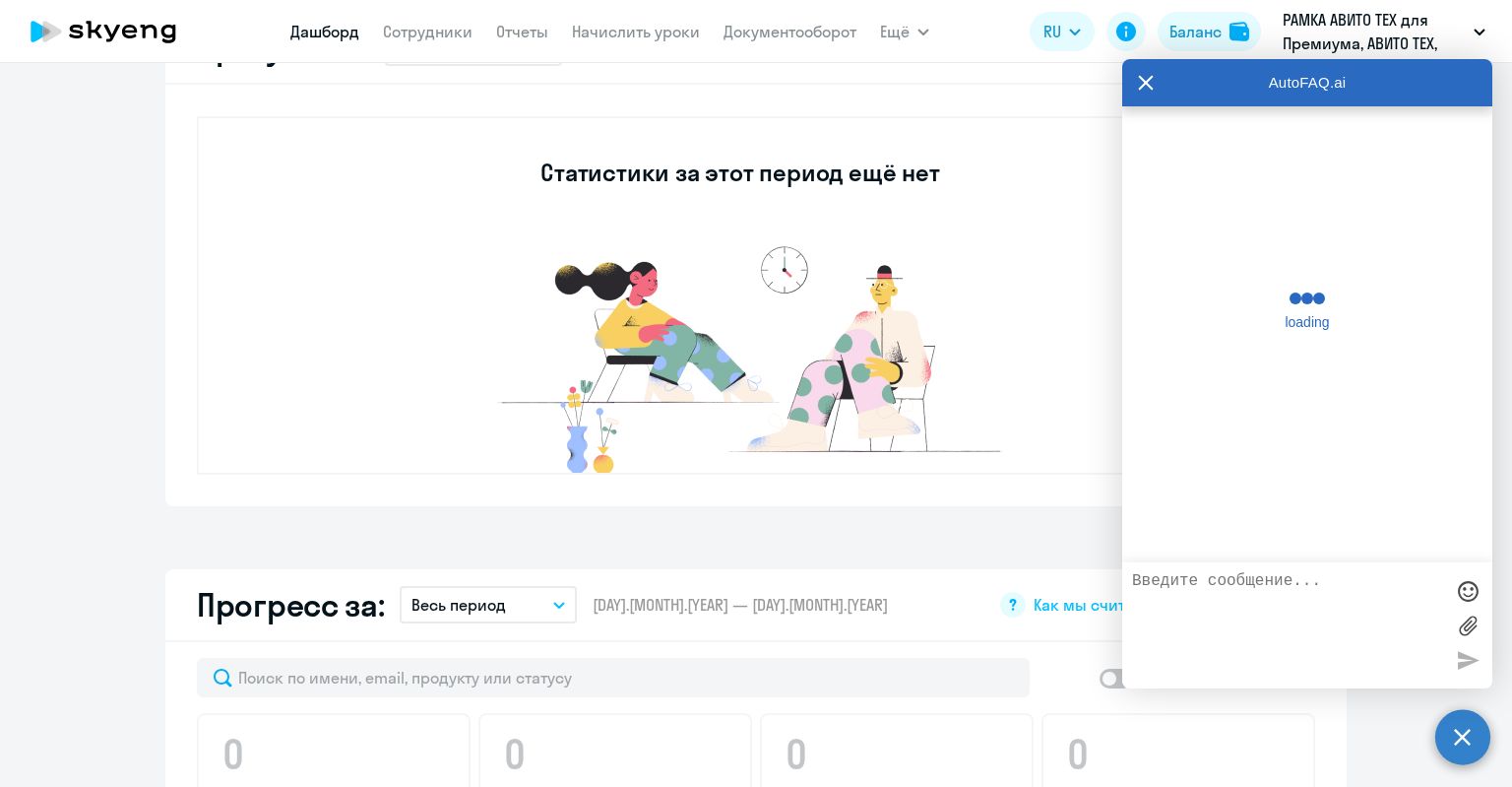 scroll, scrollTop: 456, scrollLeft: 0, axis: vertical 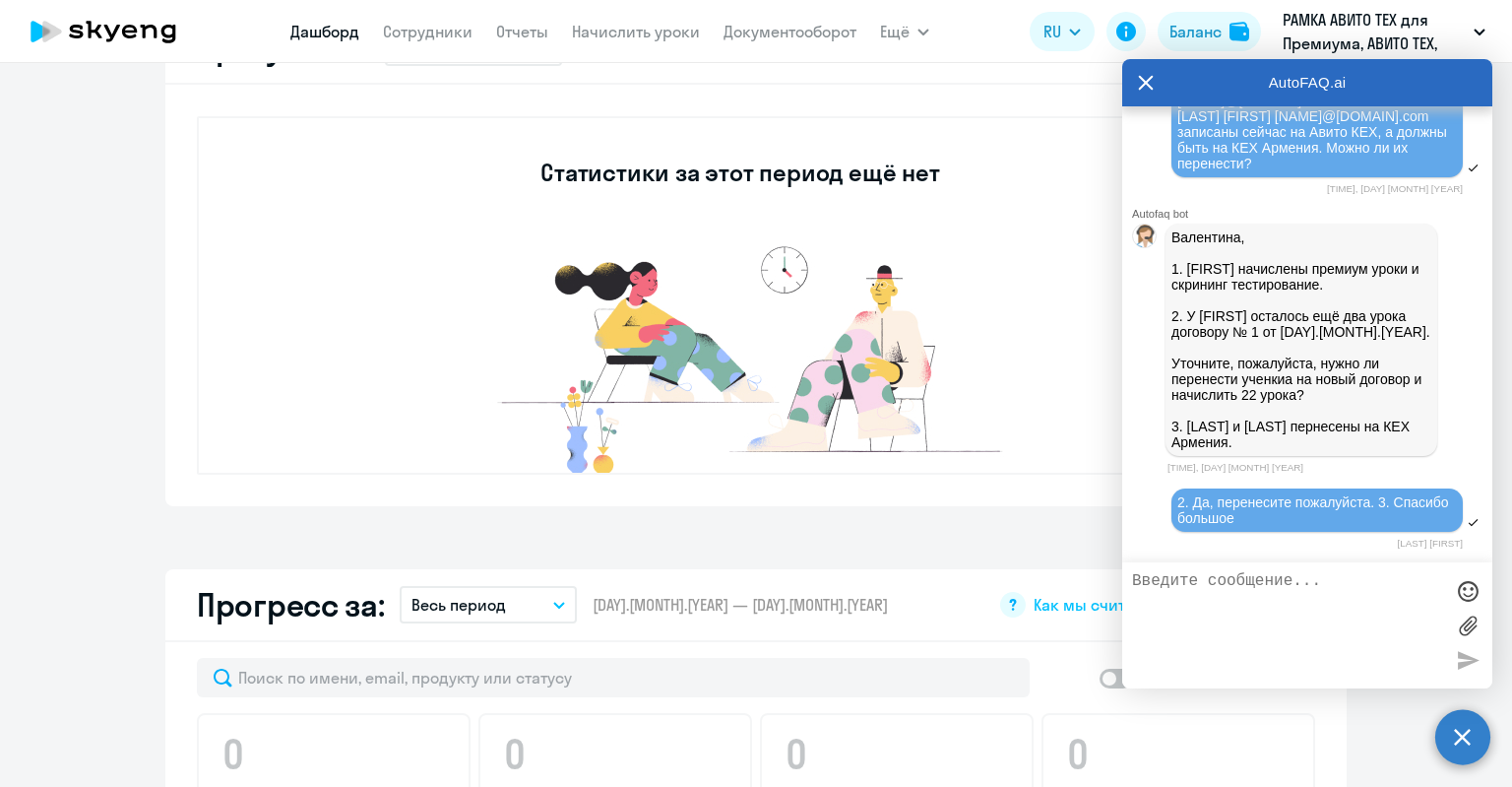 click on "Прогресс за:  Весь период
–  [DAY].[MONTH].[YEAR] — [DAY].[MONTH].[YEAR]
Как мы считаем
Скачать отчет
Показать отключенных 0 Повысили уровень
0 С высоким темпом обучения
0 Со средним темпом обучения
0 С низким темпом обучения
Имя сотрудника   Первый урок  Прогресс за период
Пройдено уроков за период   До завершения уровня  Темп обучения за период
[LAST] [FIRST] [NAME]@[DOMAIN].ru  Мало данных, чтобы оценить прогресс  0  ~ уроков  [LAST] [FIRST] [NAME]@[MAIL].ru B1 — Intermediate
0  ~ уроков  [LAST] [FIRST] [NAME]@[GMAIL].com B2 — Upper-Intermediate
0  ~ уроков  [LAST] [FIRST] 0 0" 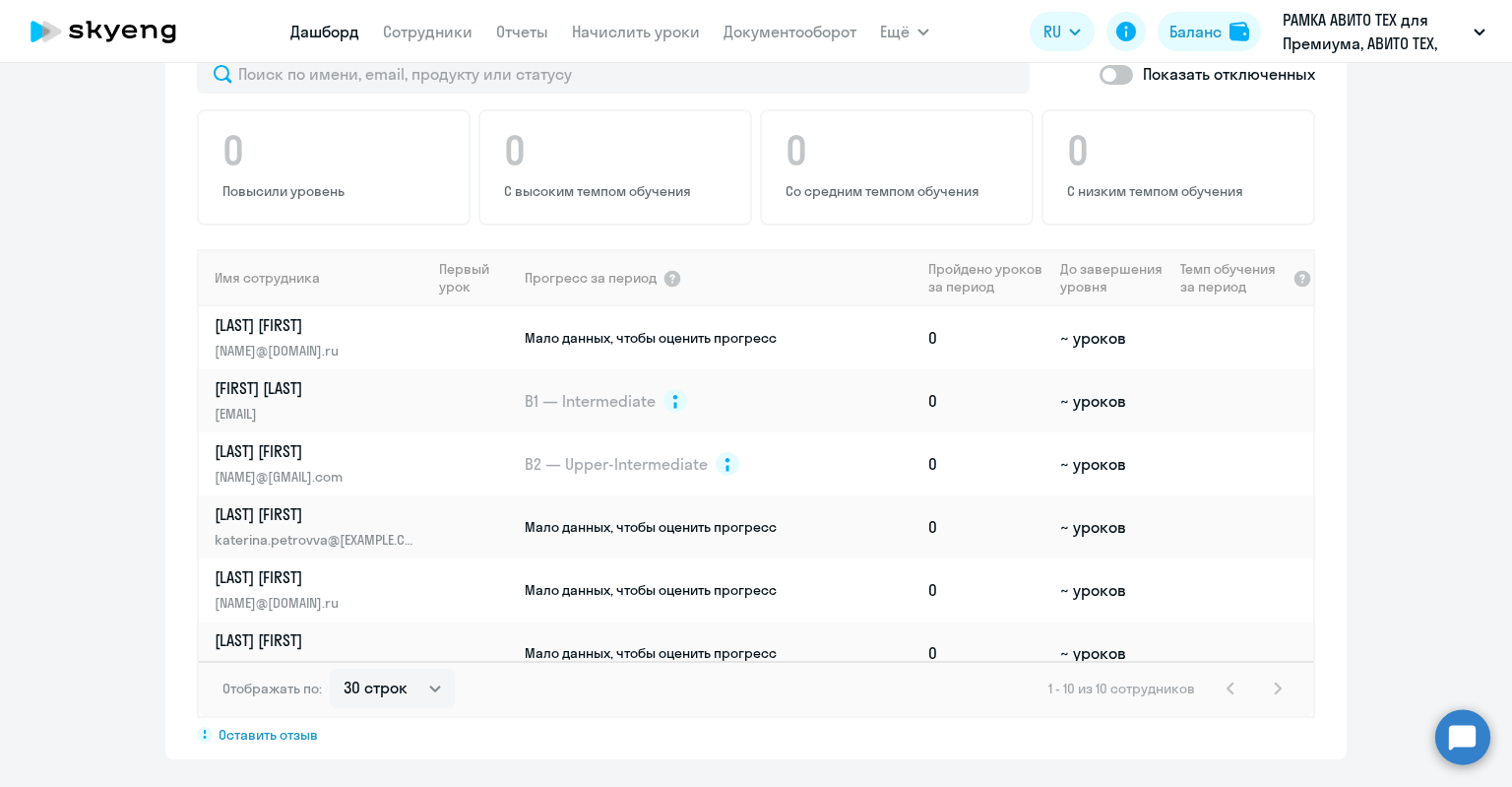 scroll, scrollTop: 1517, scrollLeft: 0, axis: vertical 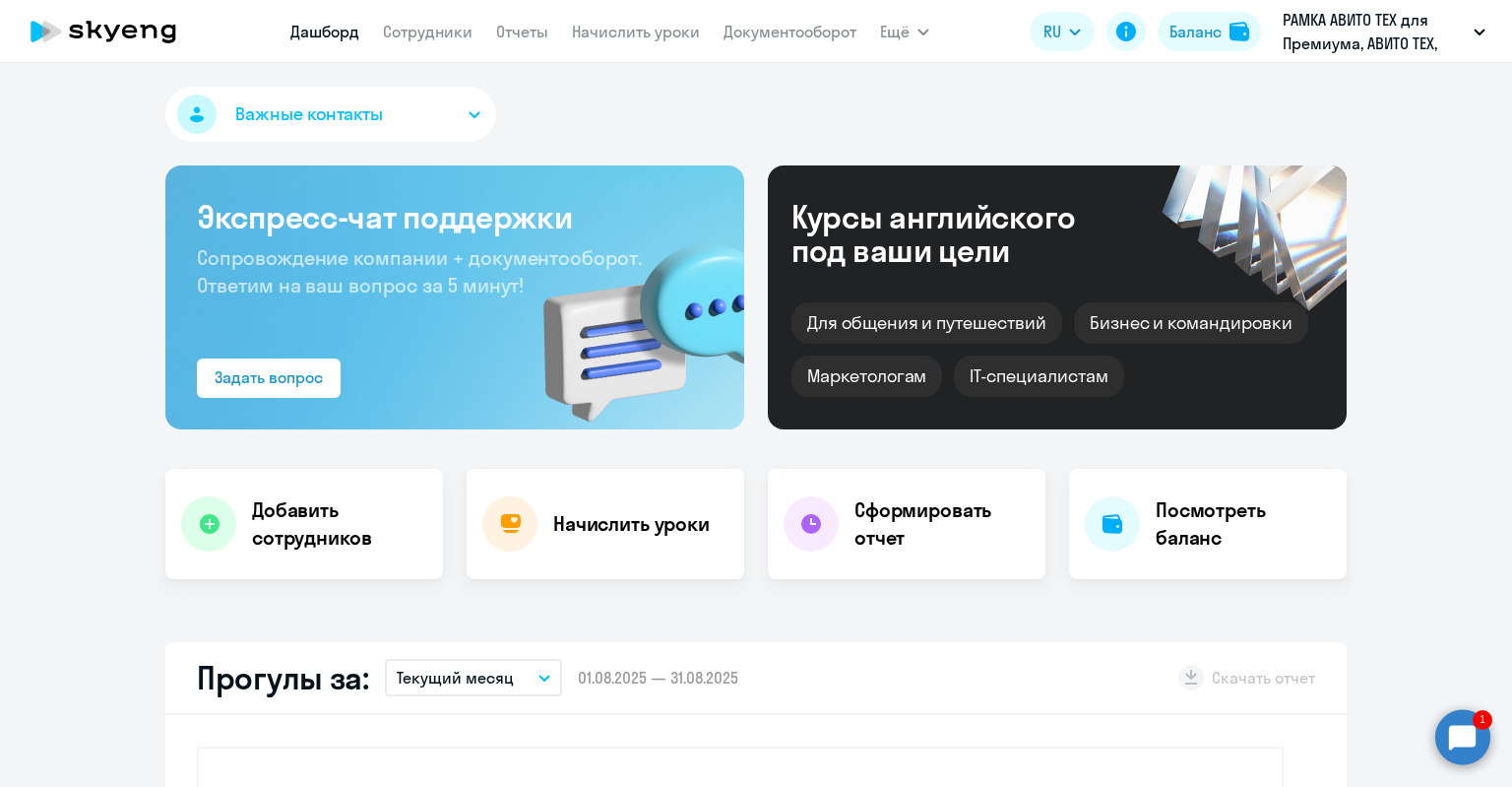 click on "Дашборд
Сотрудники
Отчеты
Начислить уроки
Документооборот" 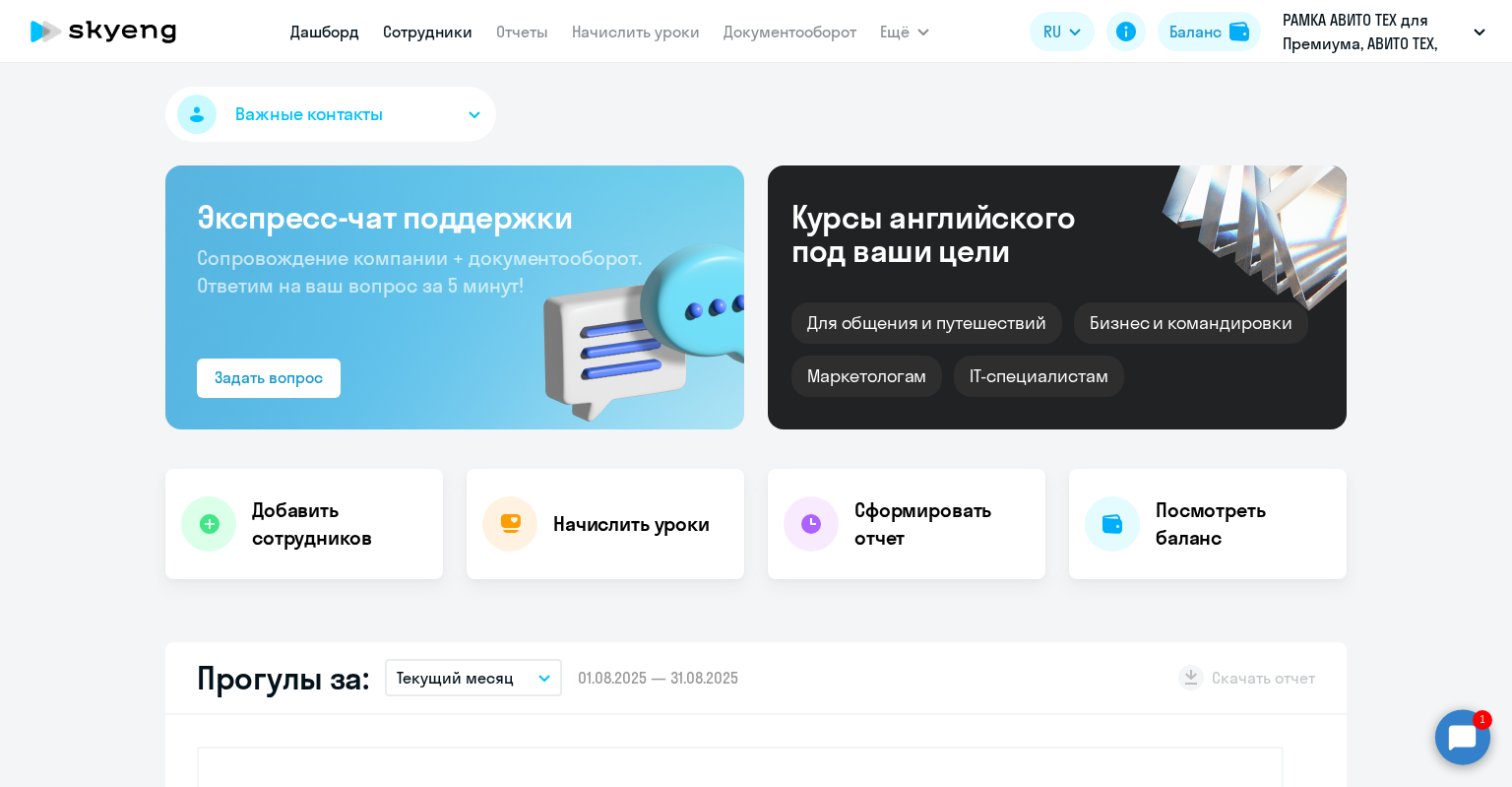 click on "Сотрудники" at bounding box center [427, 32] 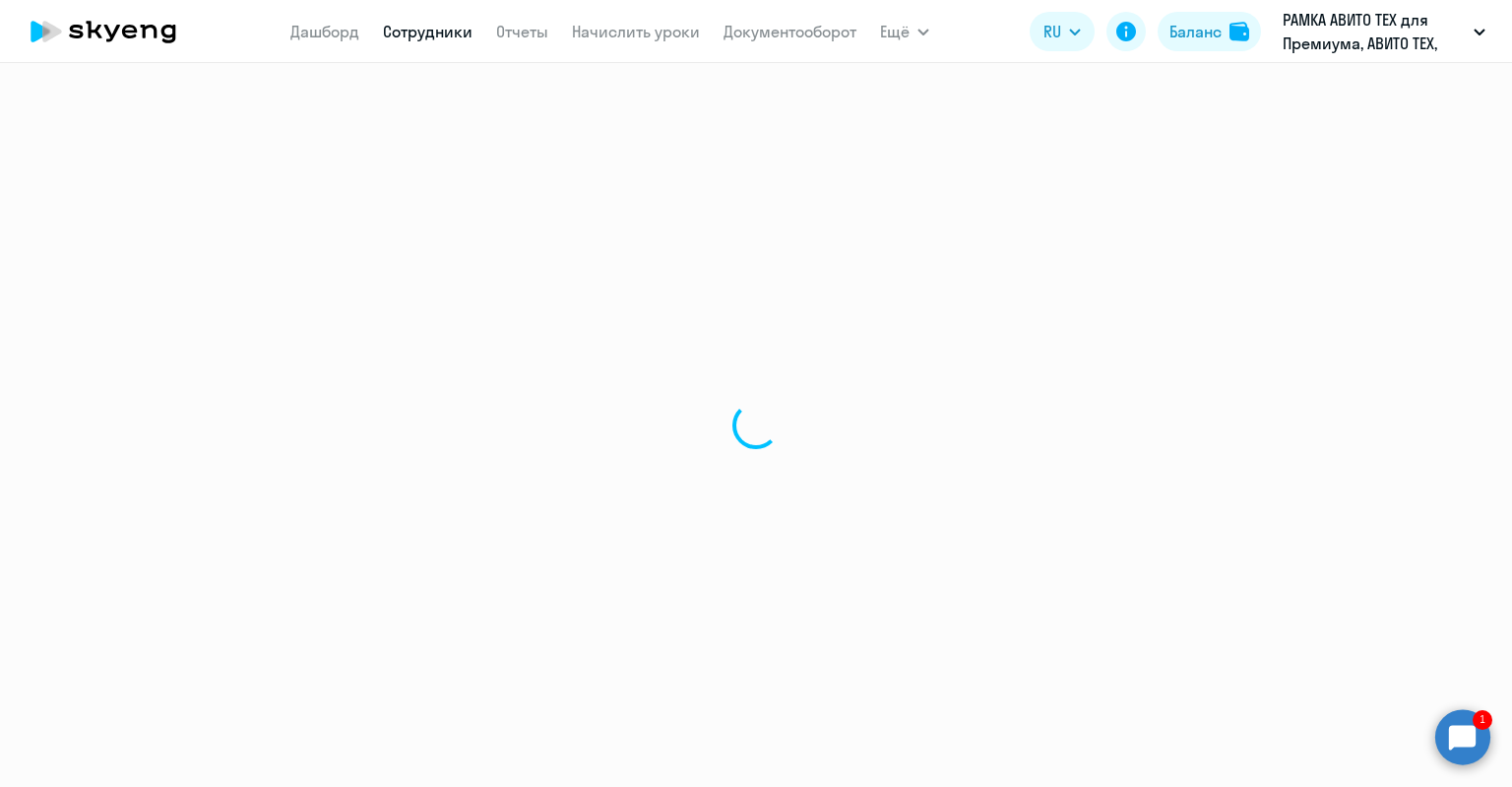 select on "30" 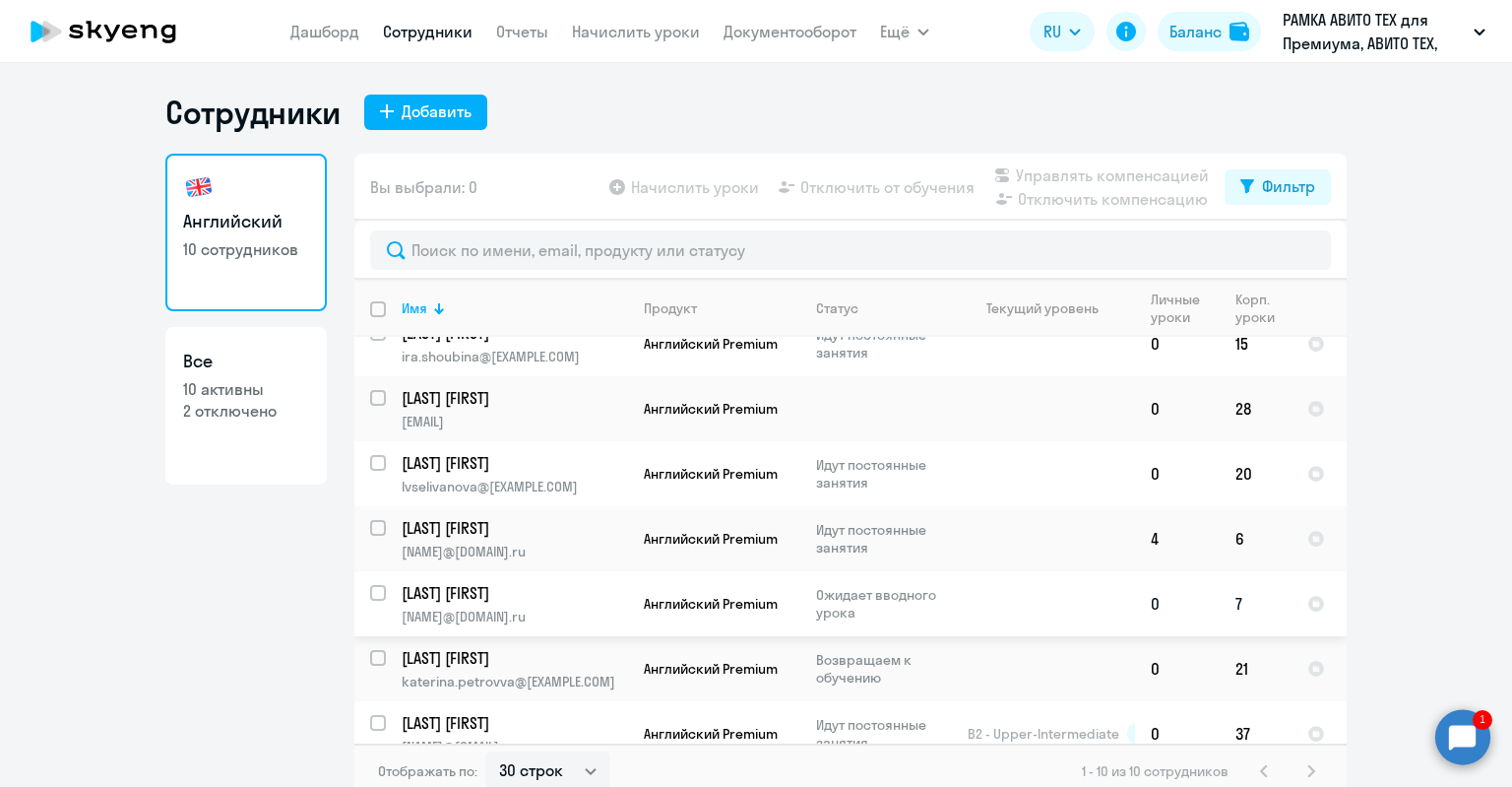 scroll, scrollTop: 0, scrollLeft: 0, axis: both 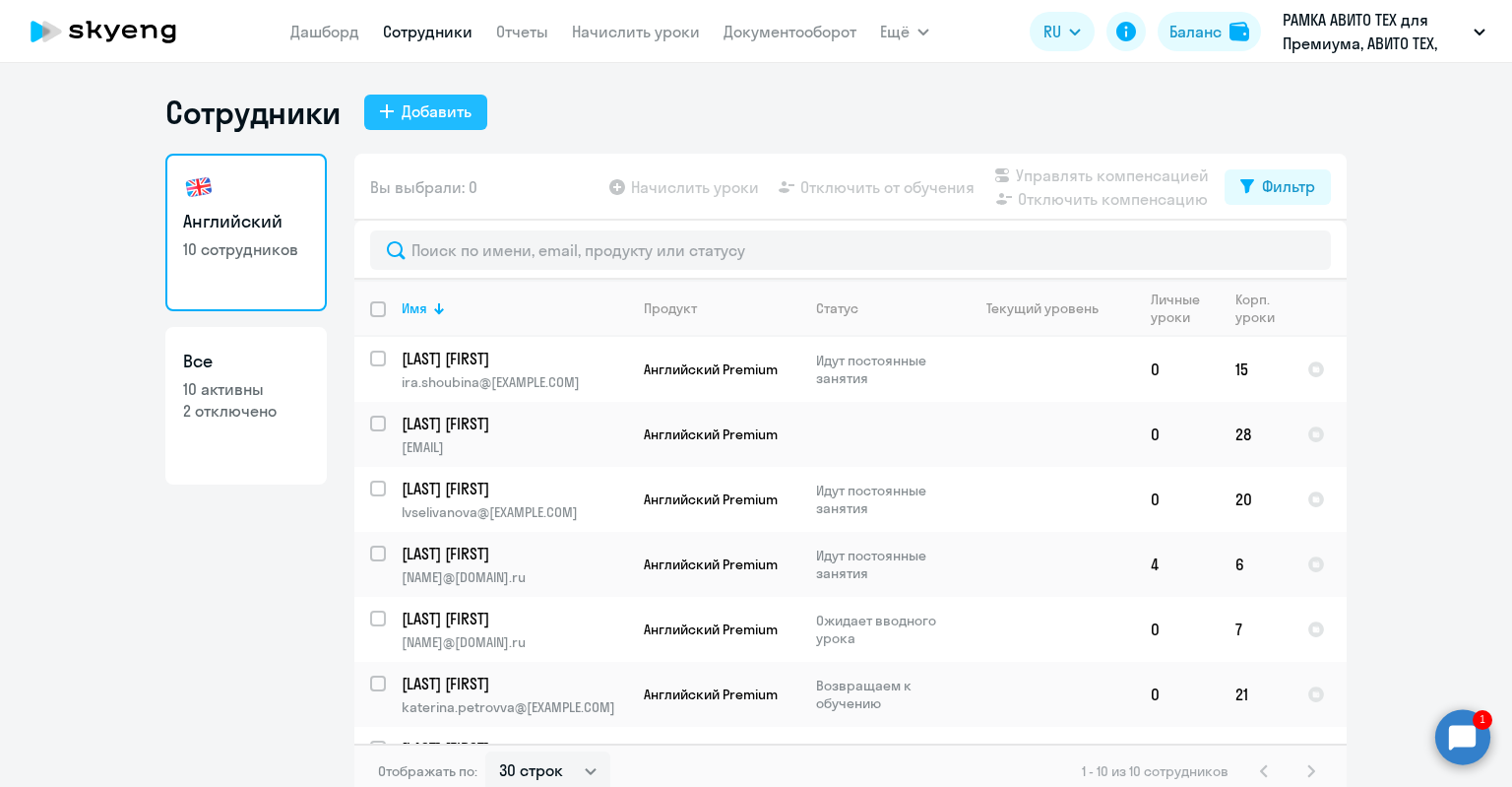 click on "Добавить" 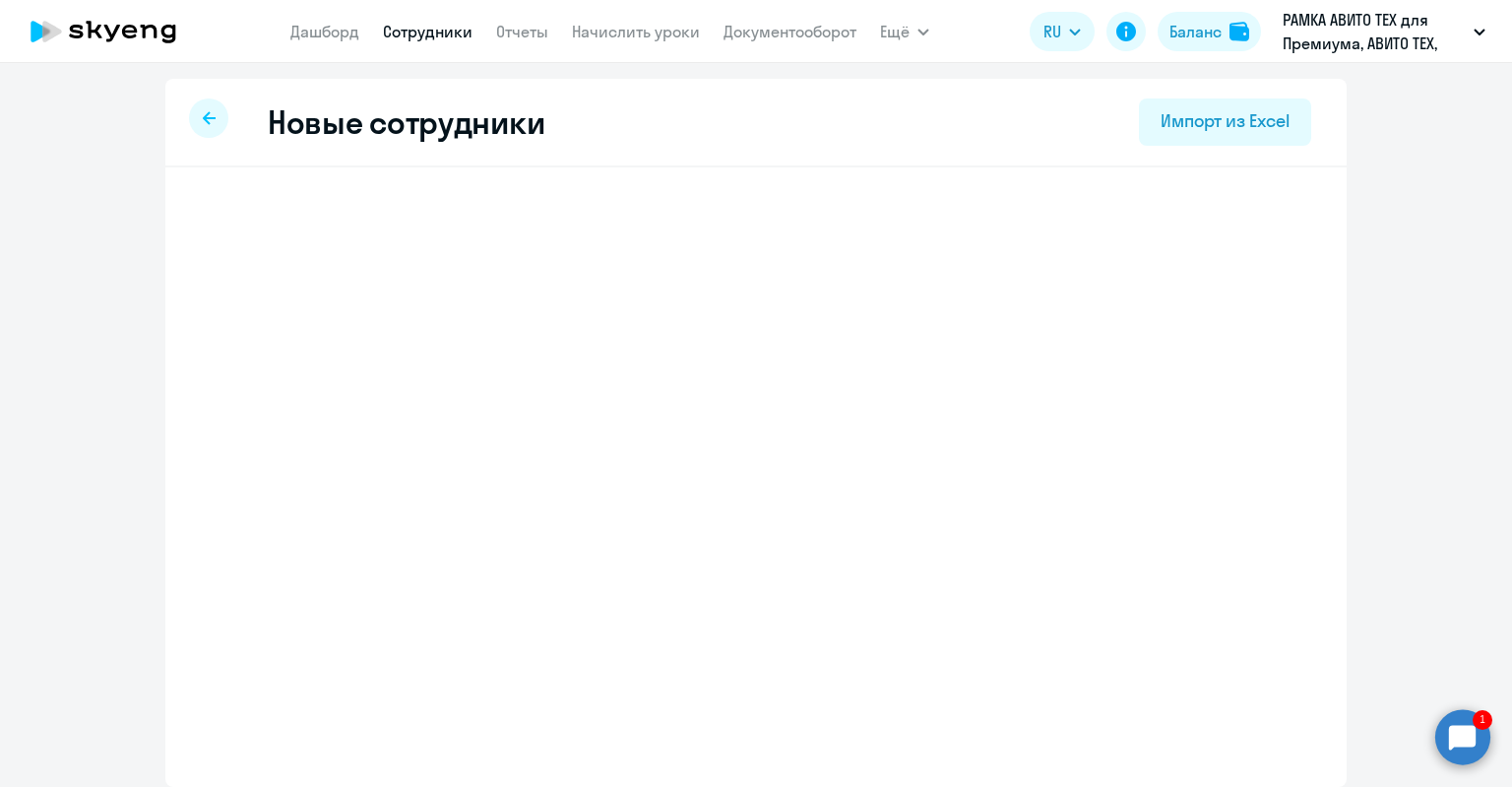 select on "english_adult_not_native_speaker_premium" 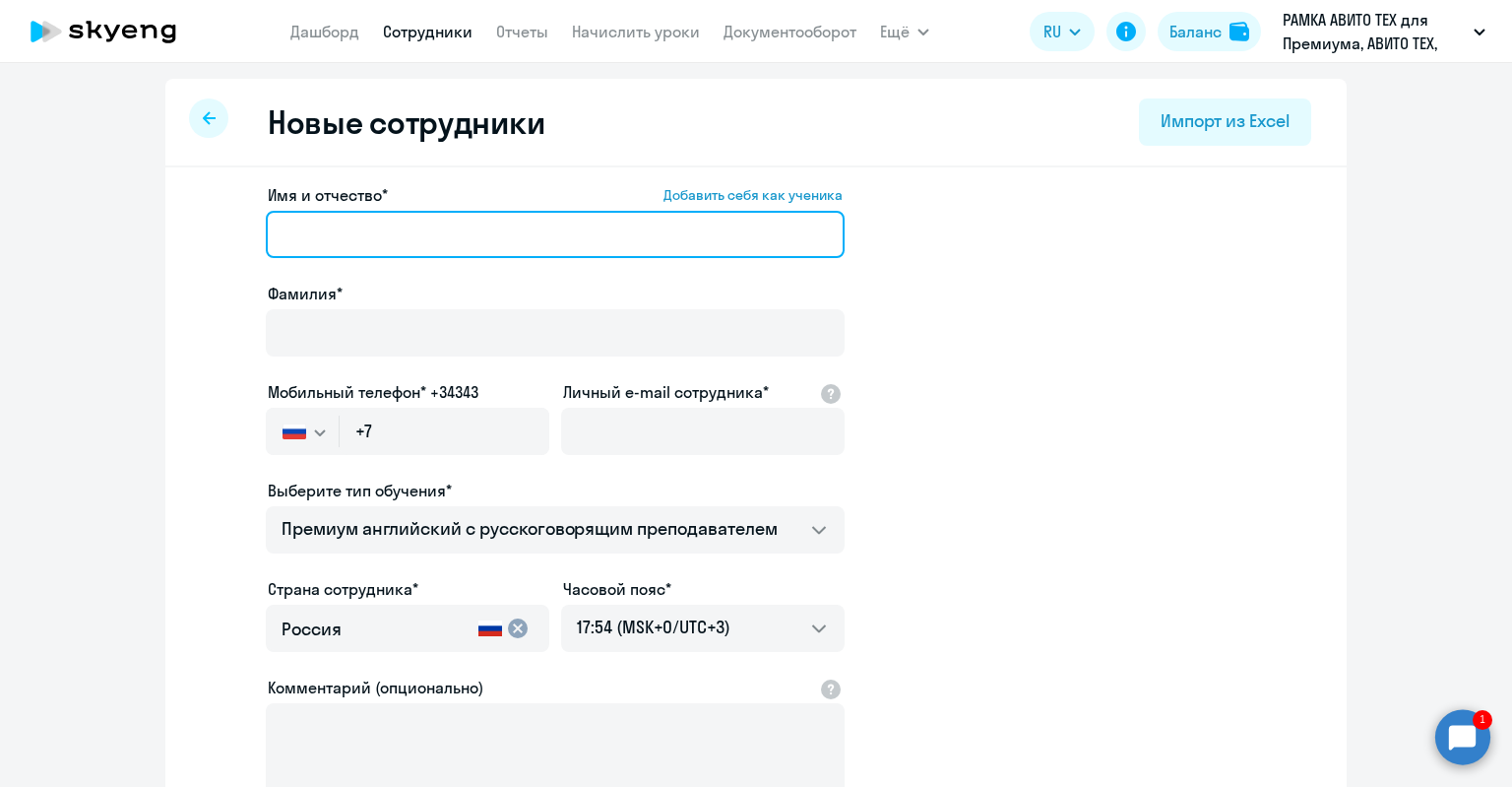 click on "Имя и отчество*  Добавить себя как ученика" at bounding box center (555, 234) 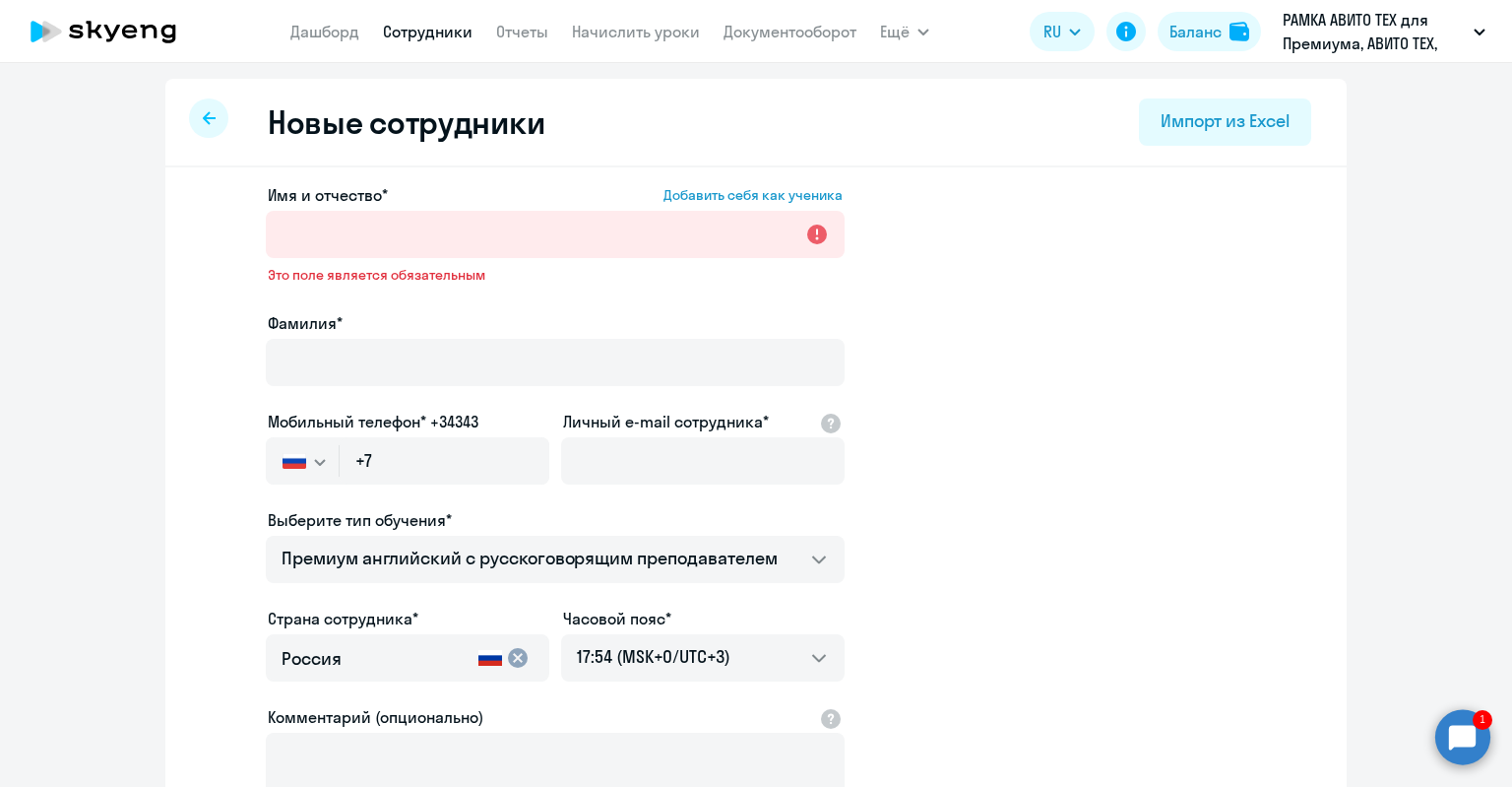 click 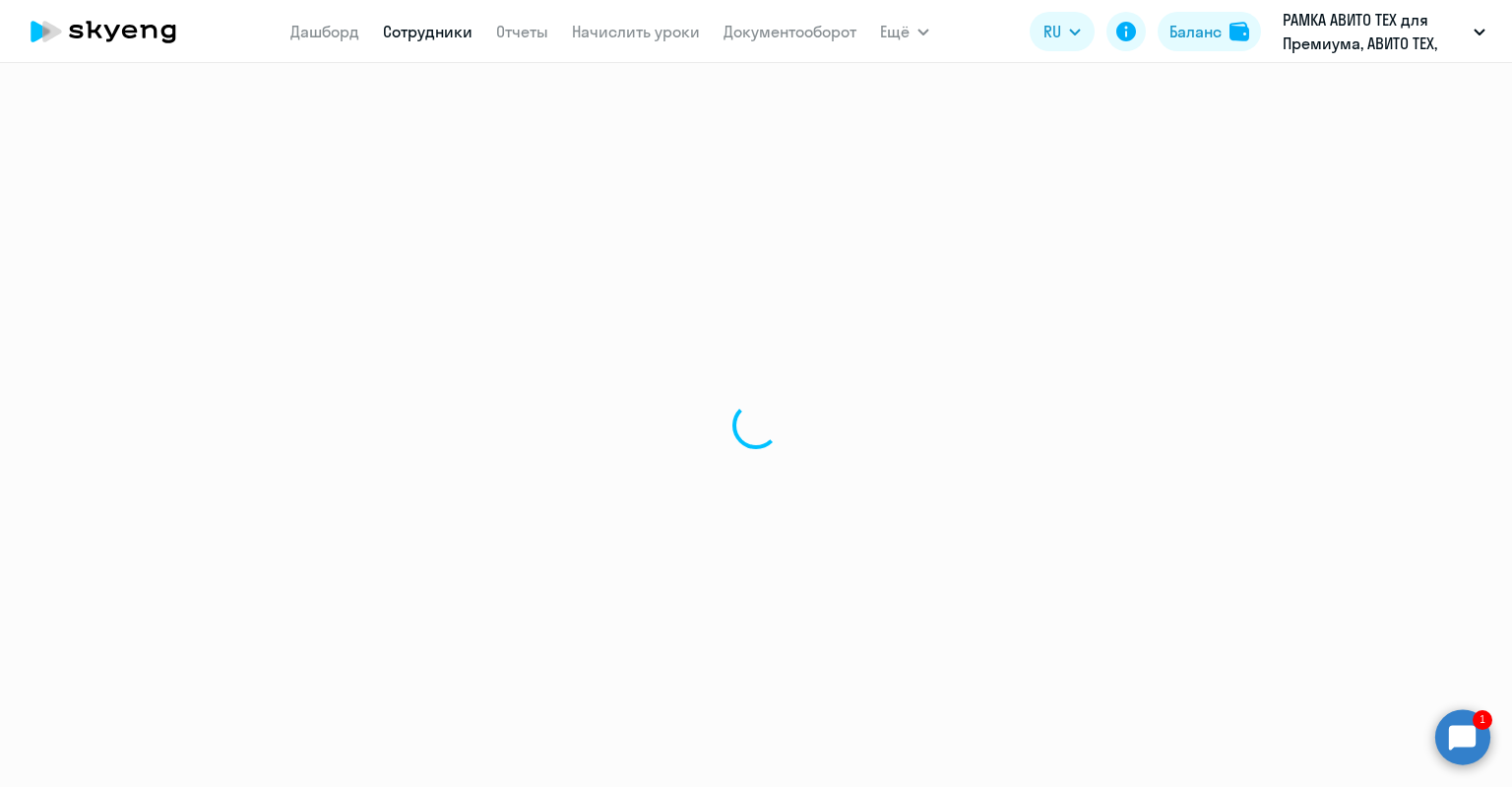 select on "30" 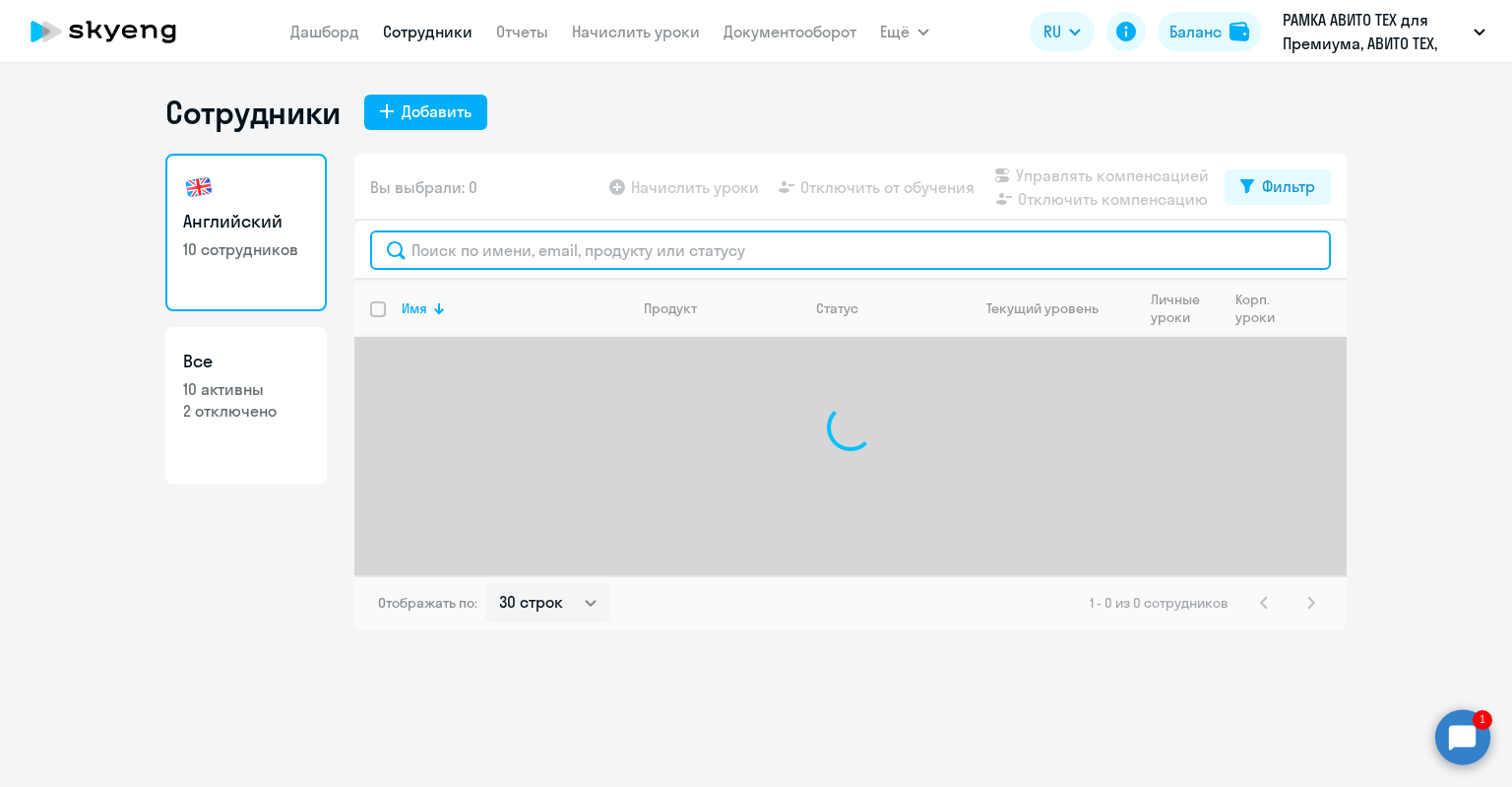 click 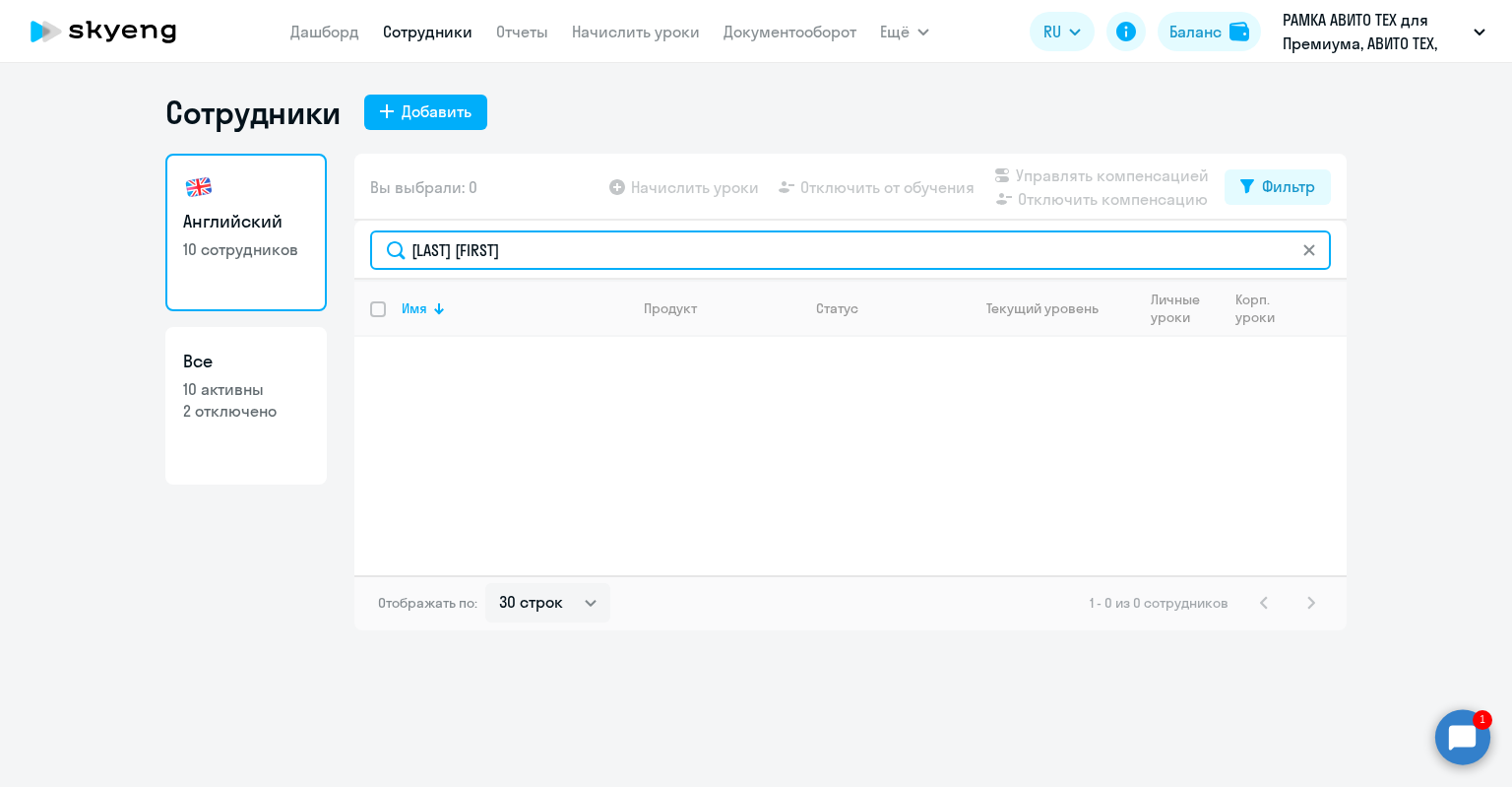 drag, startPoint x: 535, startPoint y: 240, endPoint x: 639, endPoint y: 241, distance: 104.004808 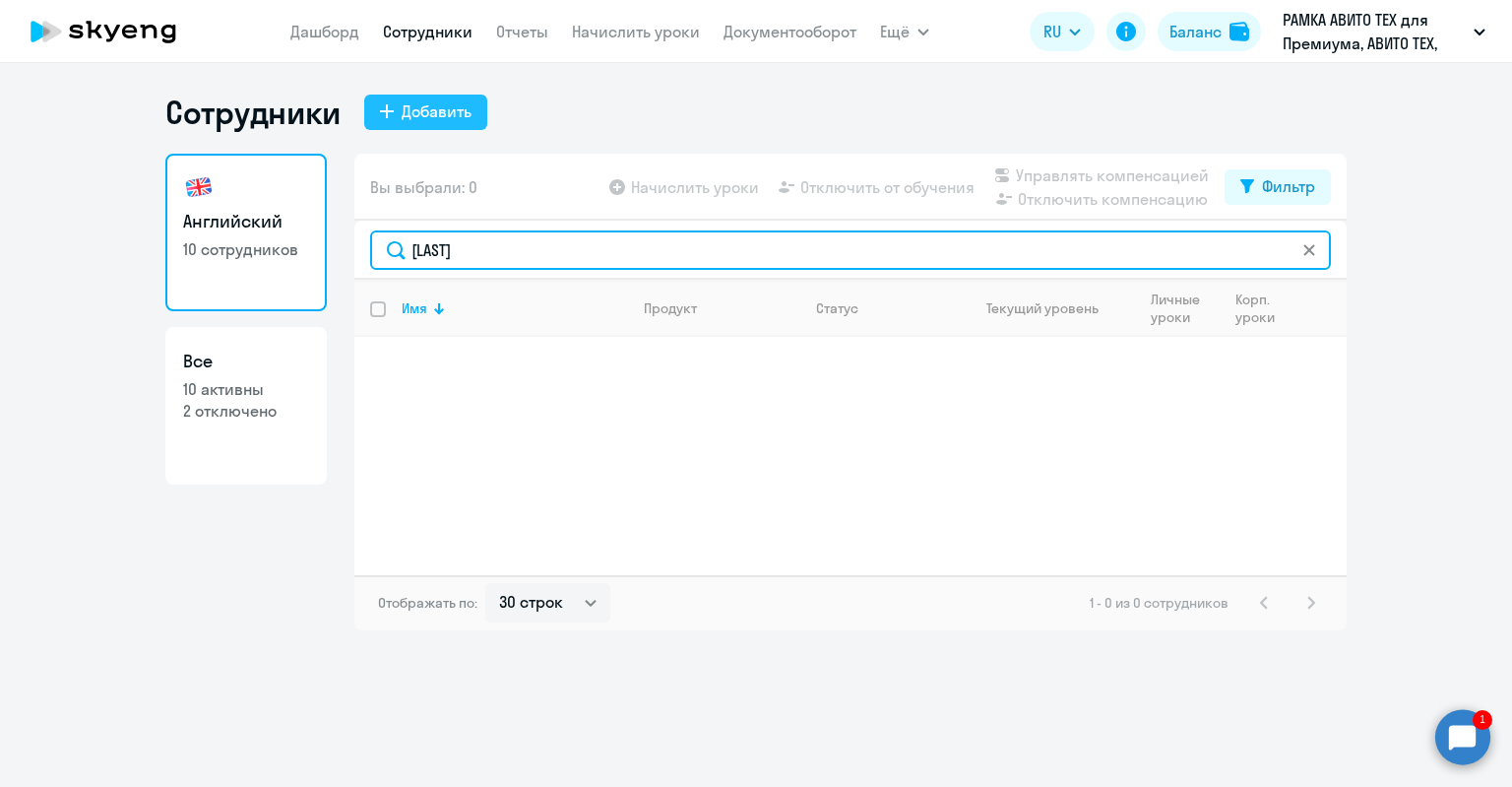 type on "[LAST]" 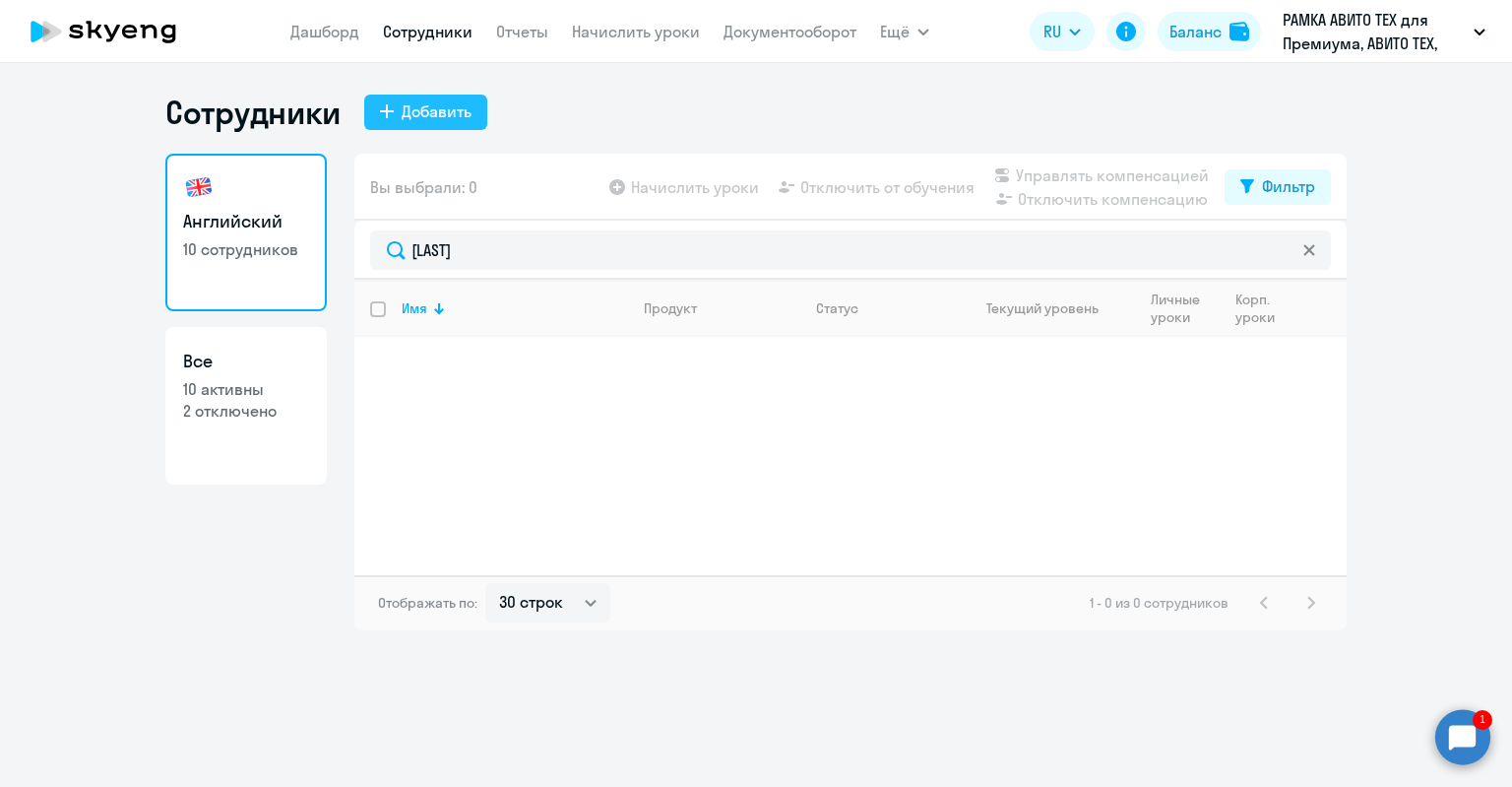 click on "Добавить" 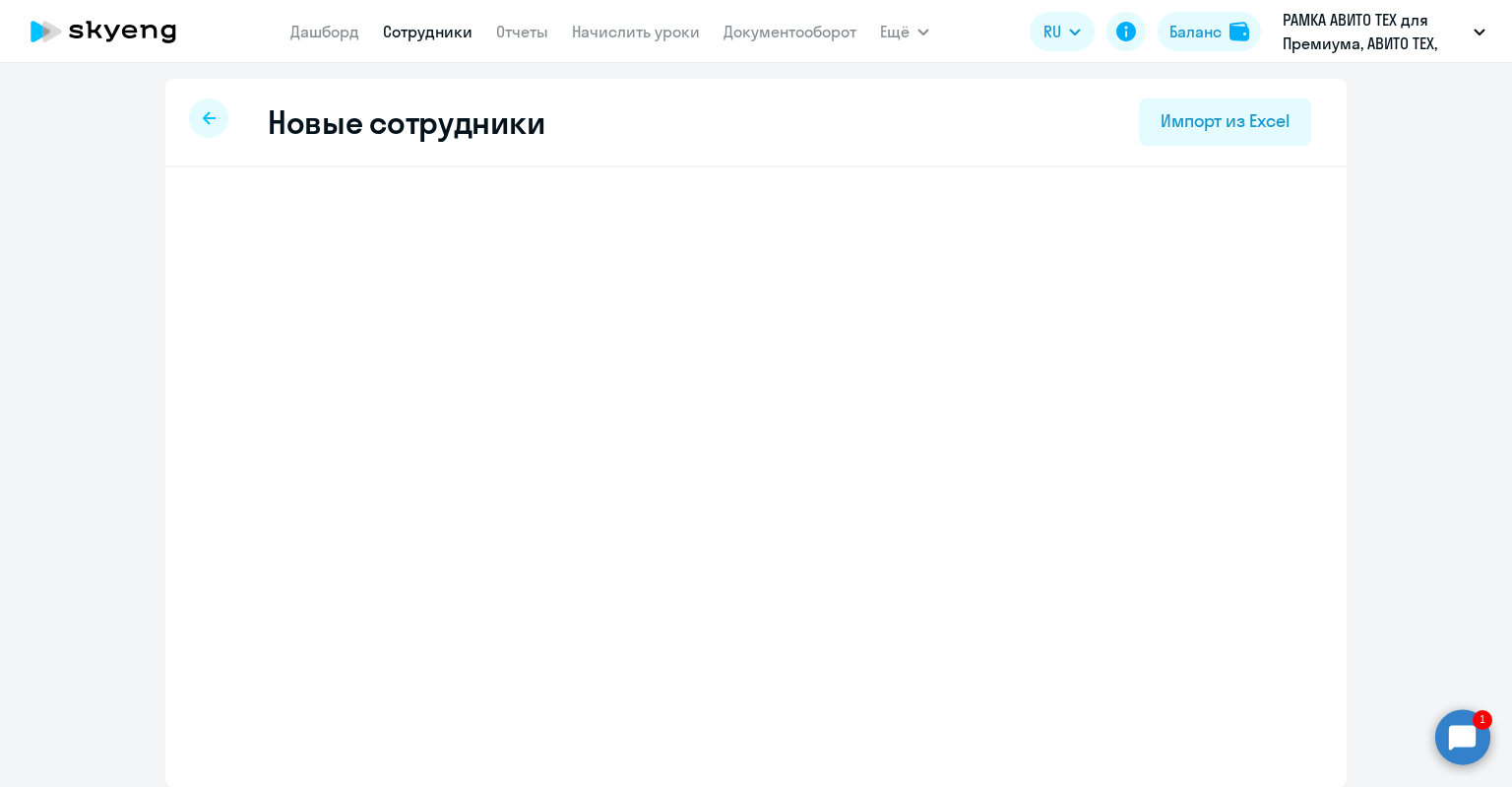select on "english_adult_not_native_speaker_premium" 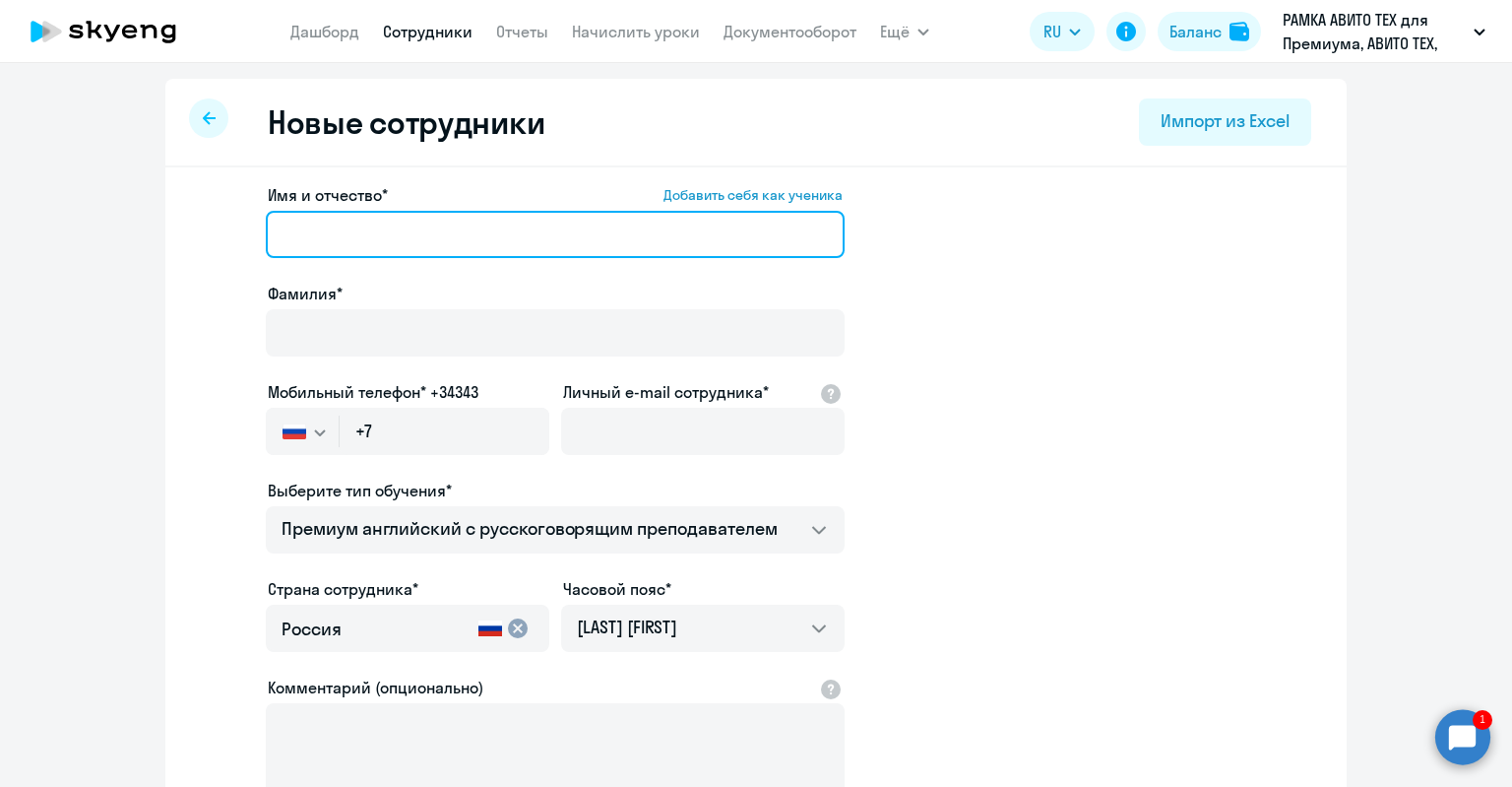 click on "Имя и отчество*  Добавить себя как ученика" at bounding box center [555, 234] 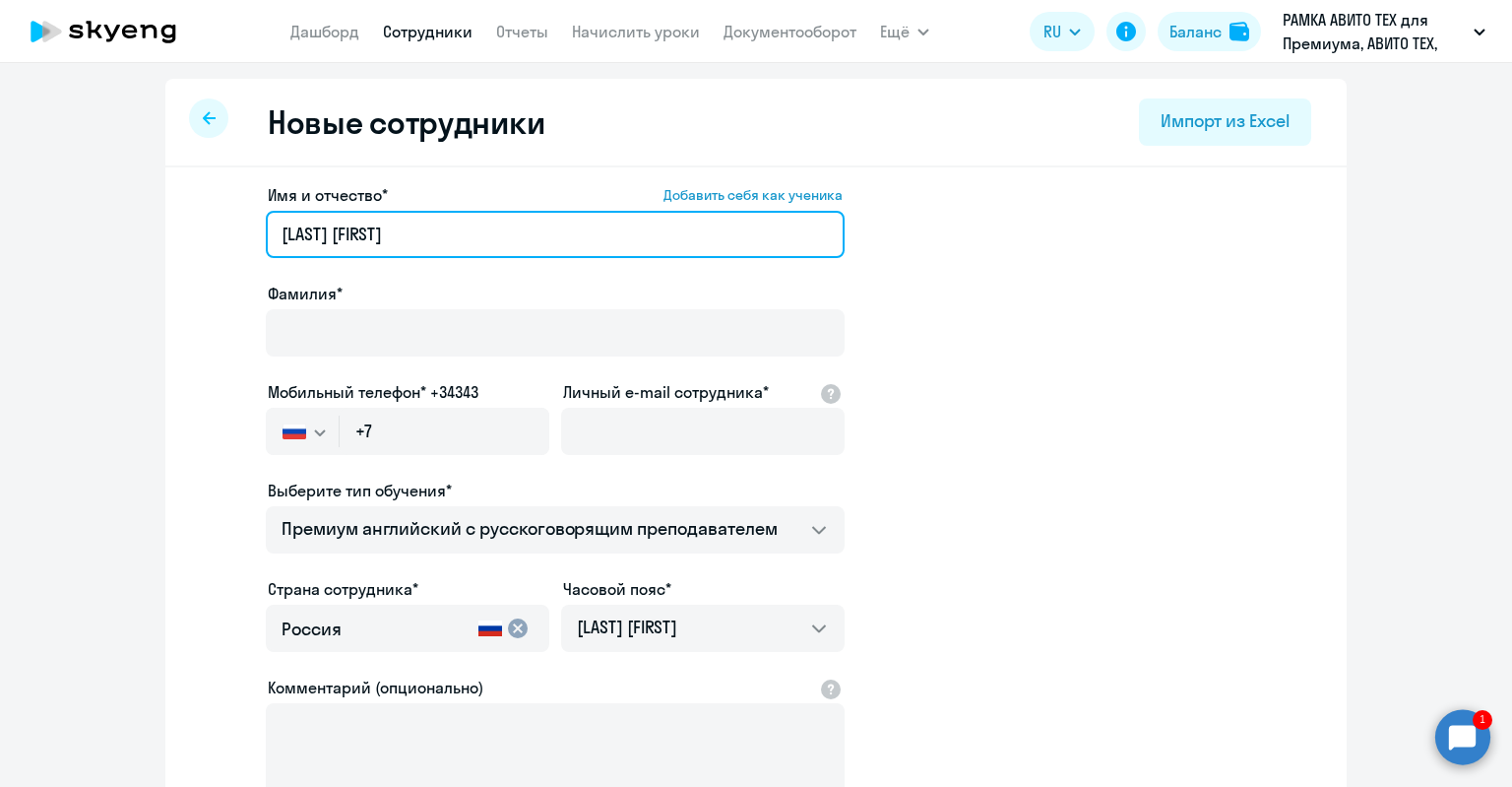 drag, startPoint x: 429, startPoint y: 233, endPoint x: 410, endPoint y: 233, distance: 19 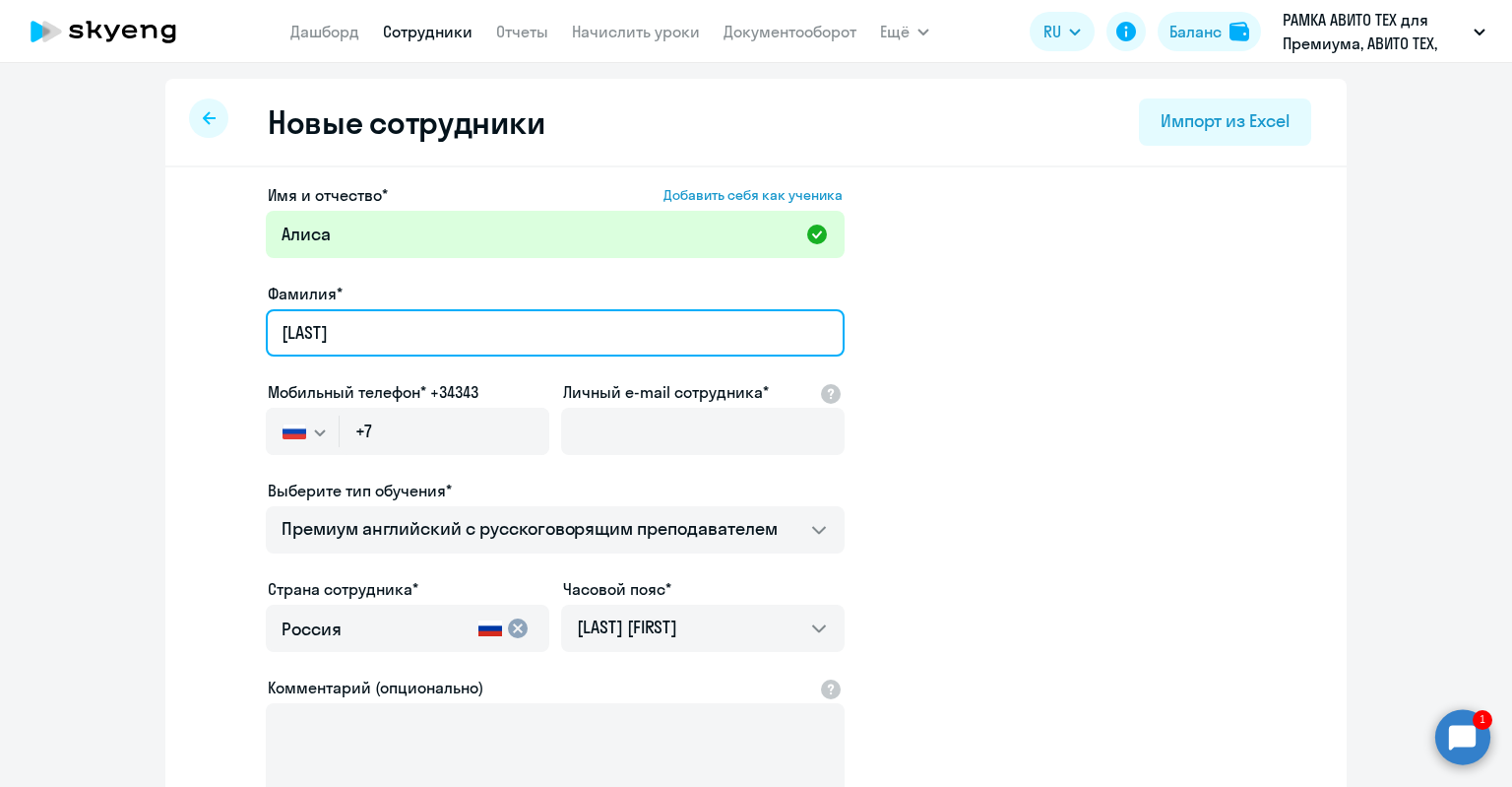 type on "[LAST]" 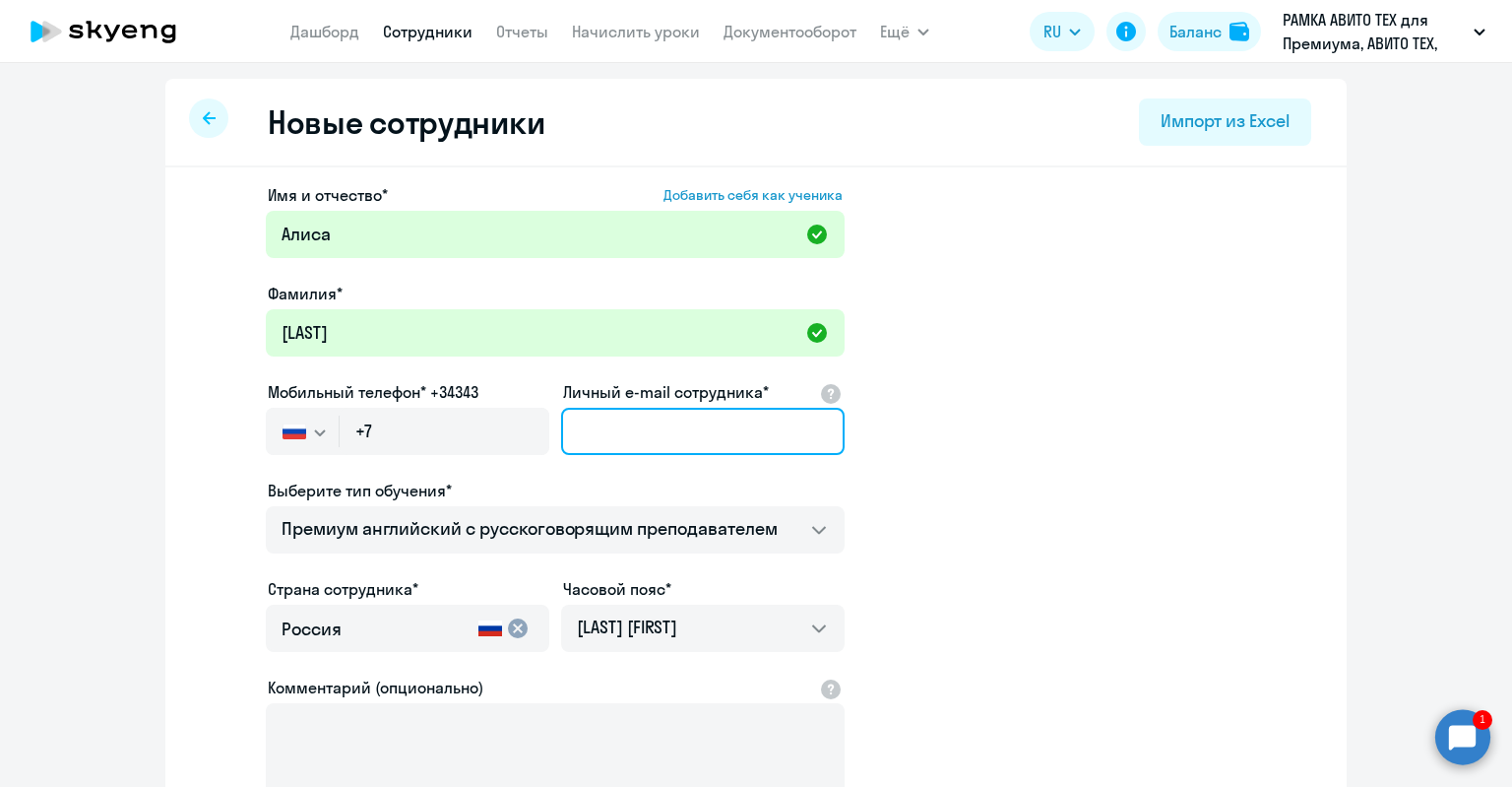click on "Личный e-mail сотрудника*" at bounding box center [703, 431] 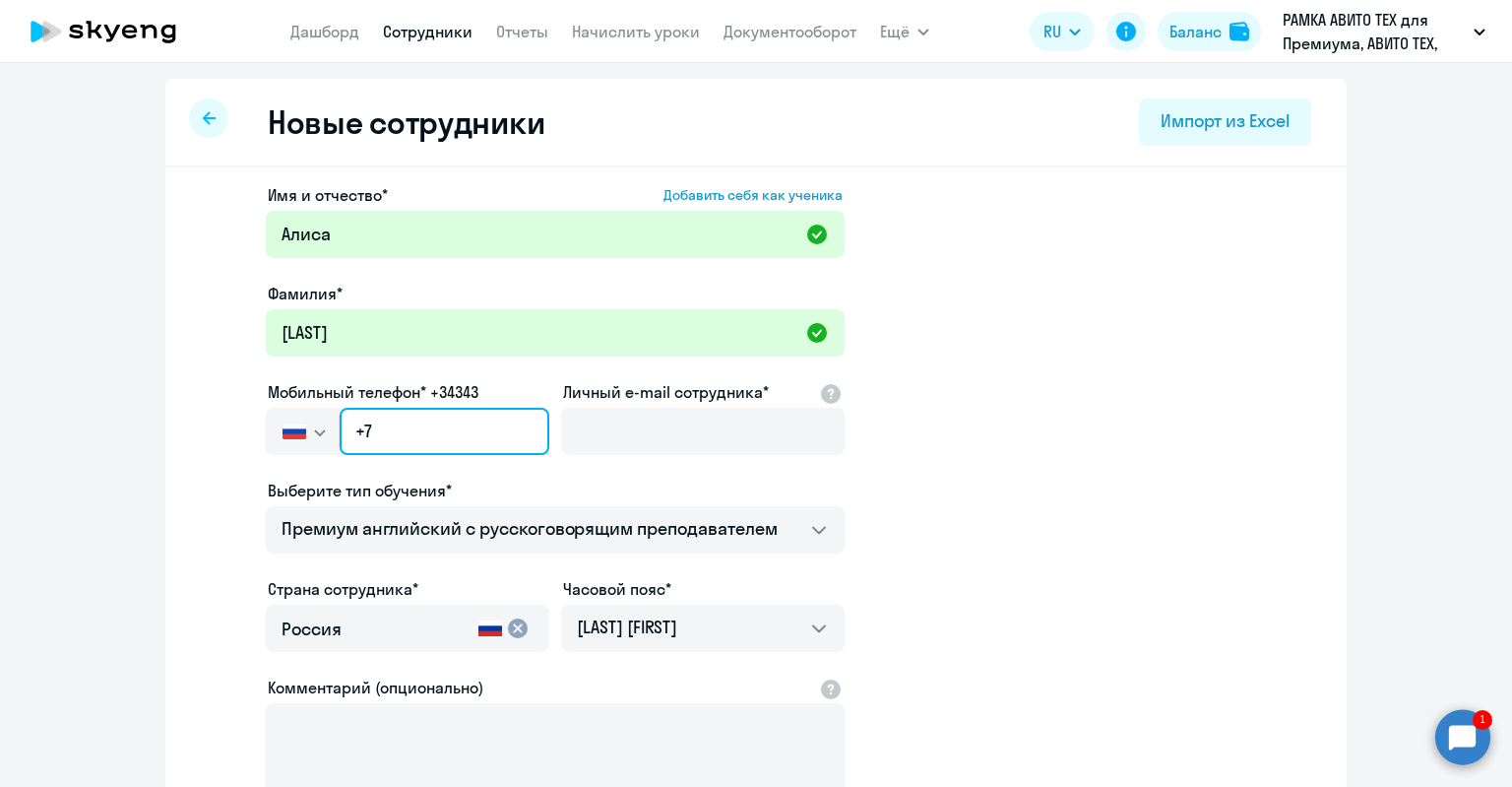 click on "+7" 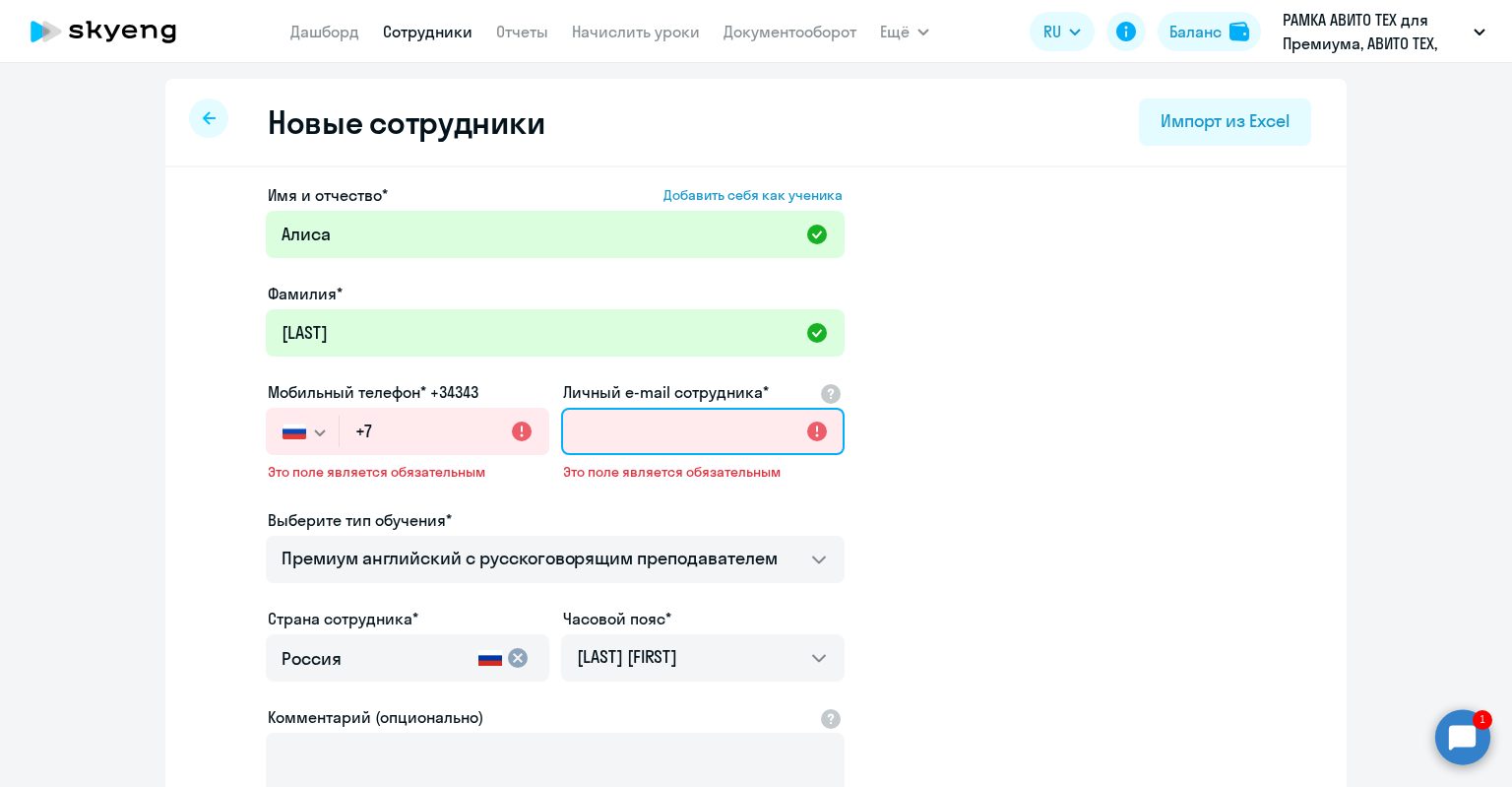 click on "Личный e-mail сотрудника*" at bounding box center (703, 431) 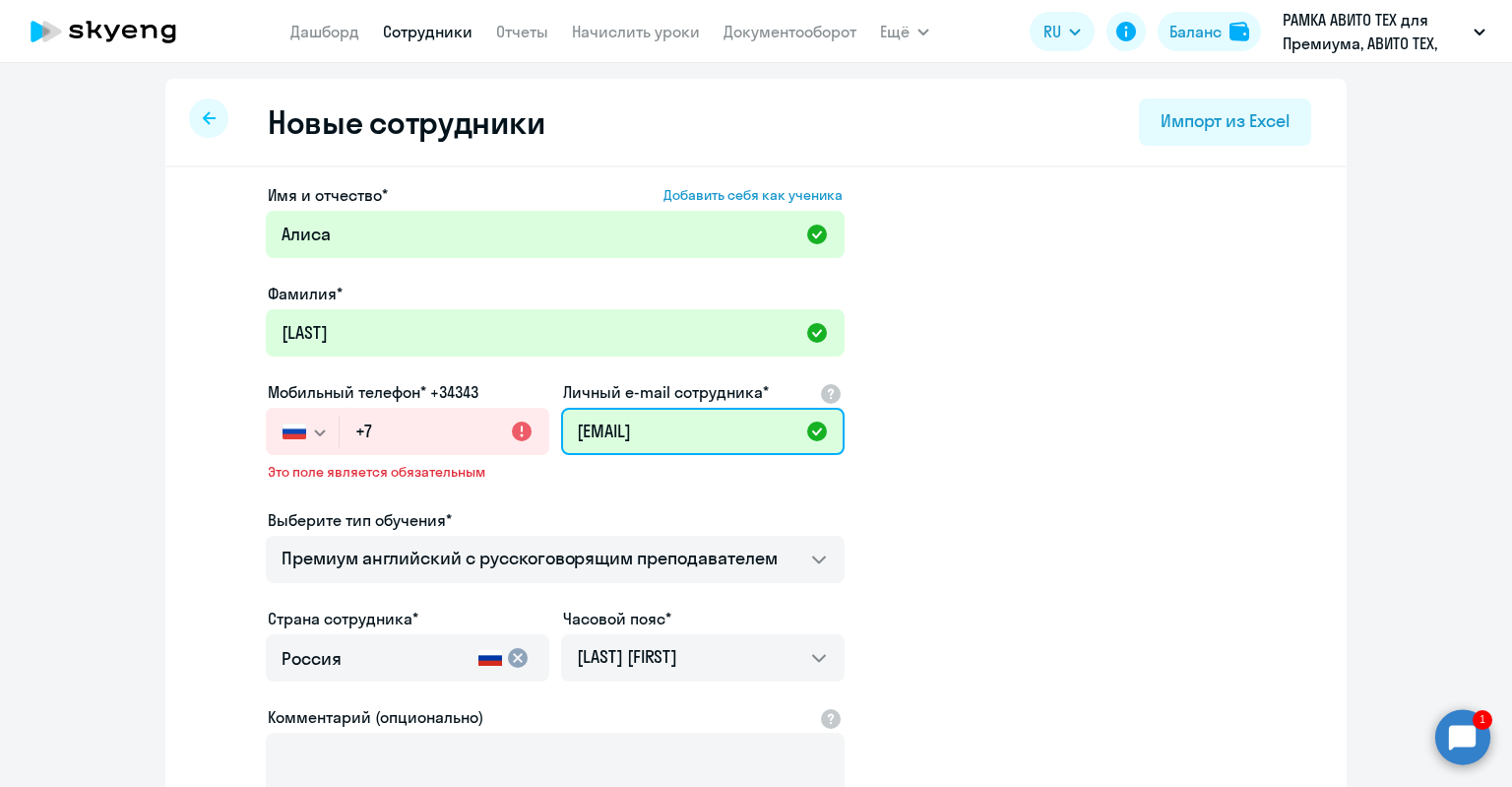 scroll, scrollTop: 0, scrollLeft: 28, axis: horizontal 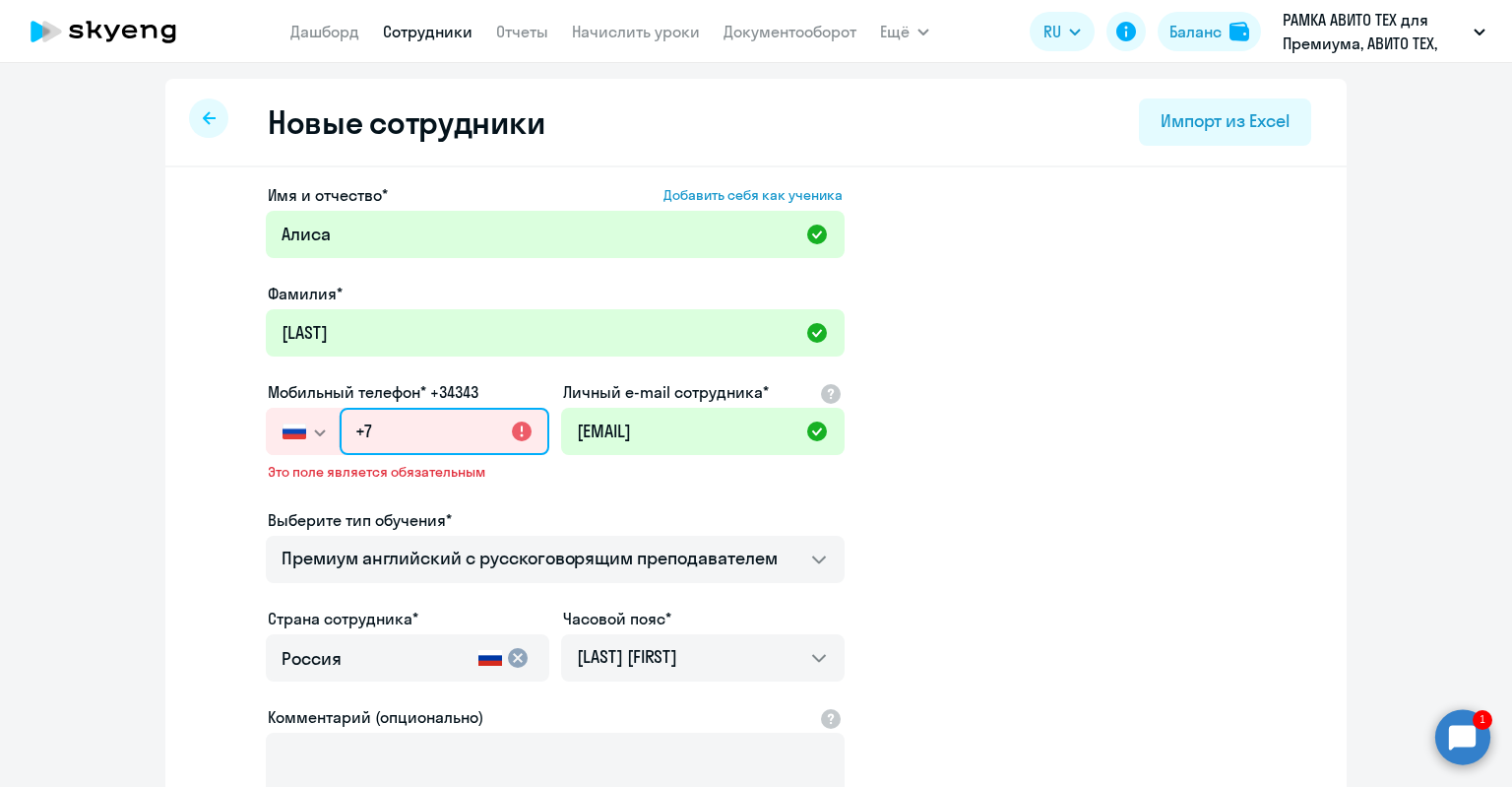 click on "+7" 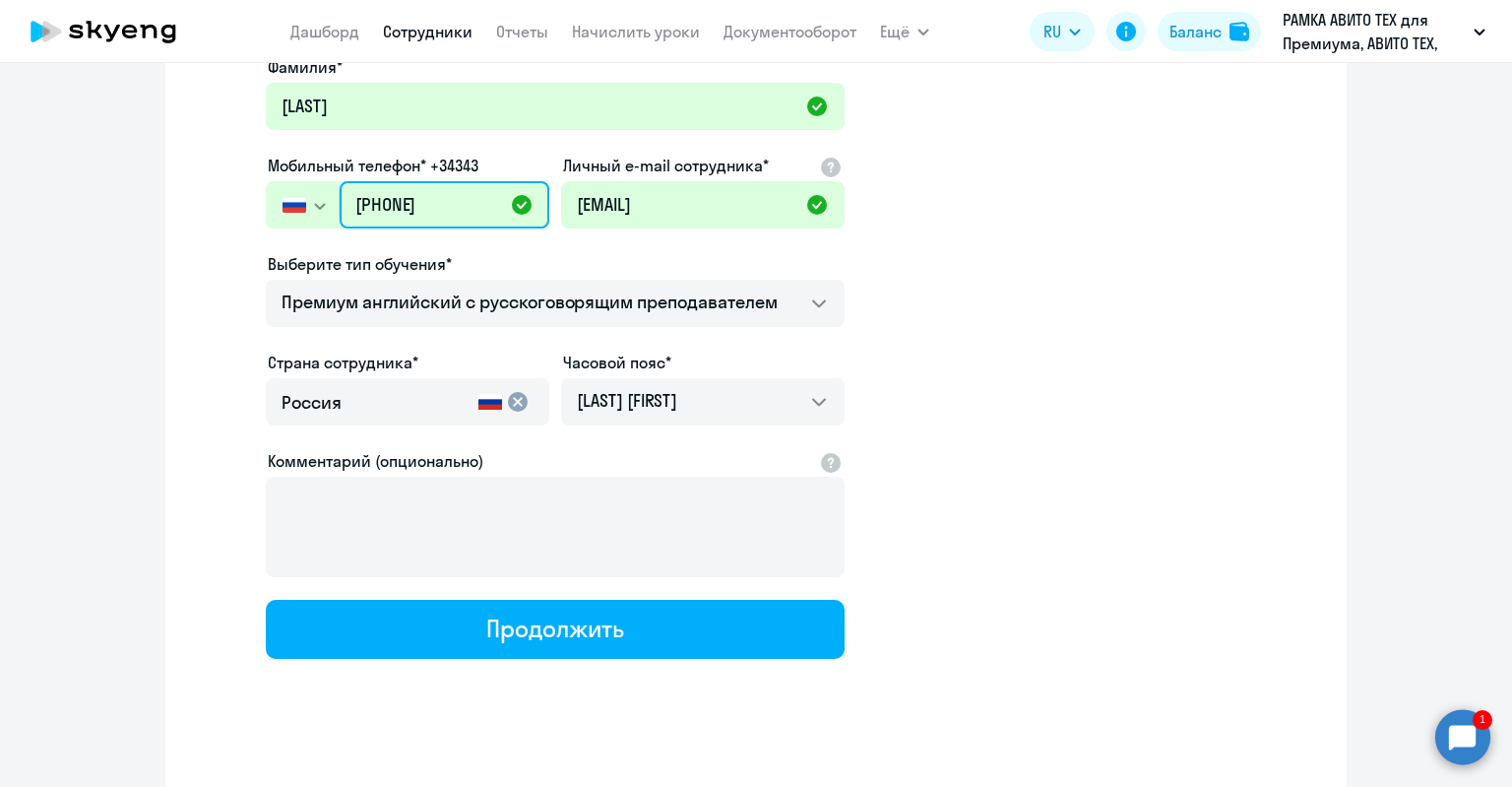 scroll, scrollTop: 244, scrollLeft: 0, axis: vertical 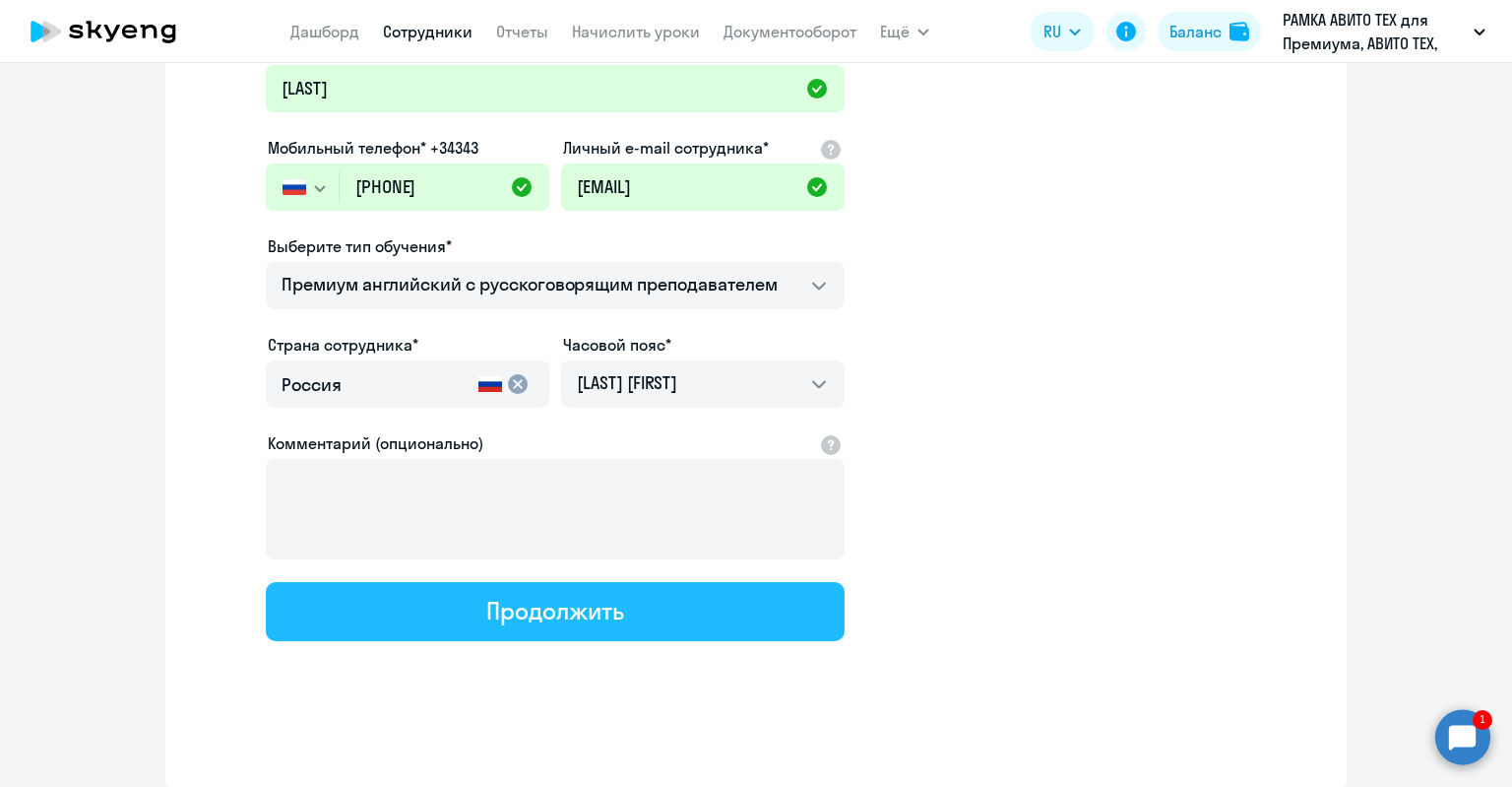 click on "Продолжить" 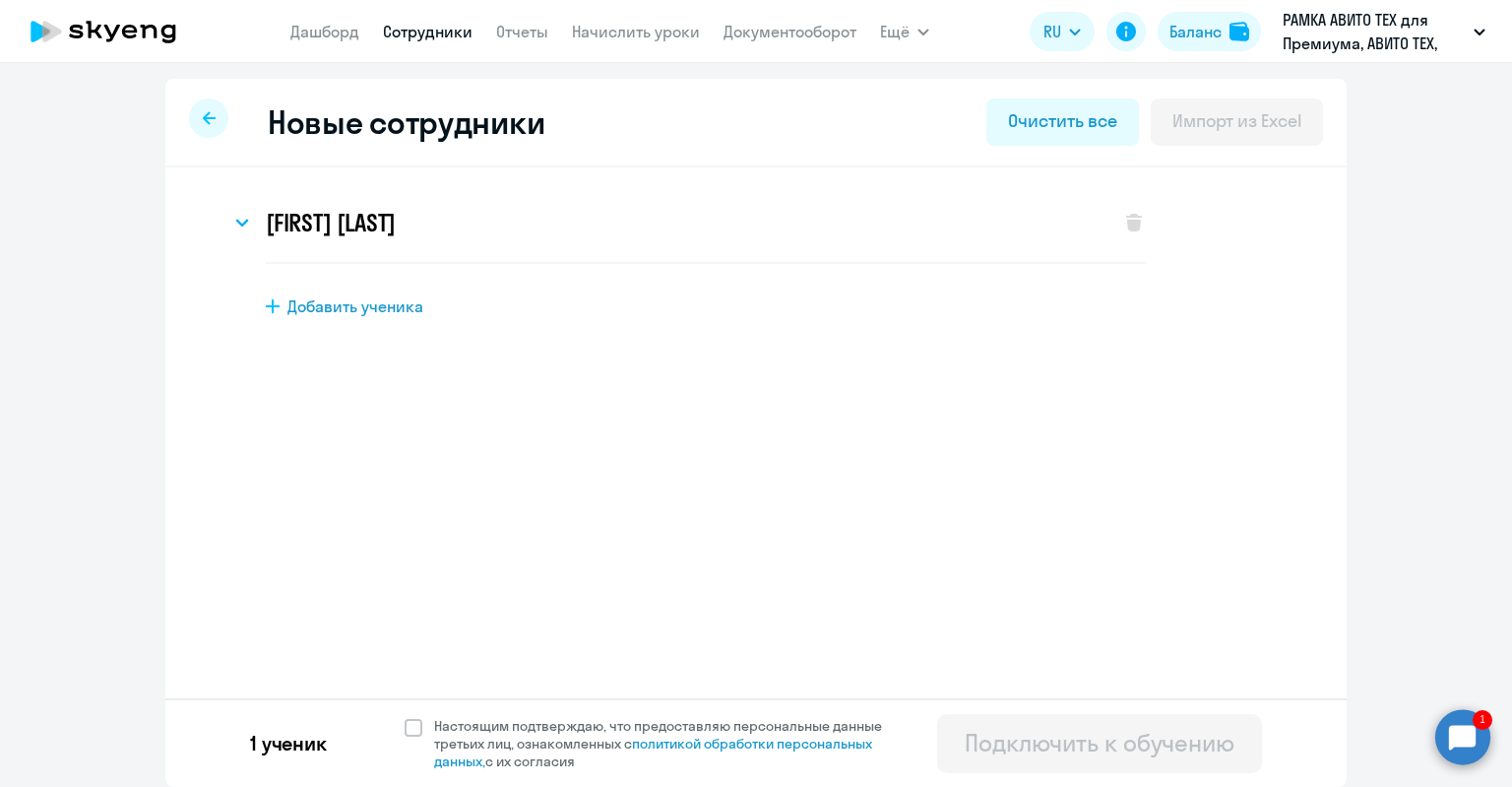 scroll, scrollTop: 0, scrollLeft: 0, axis: both 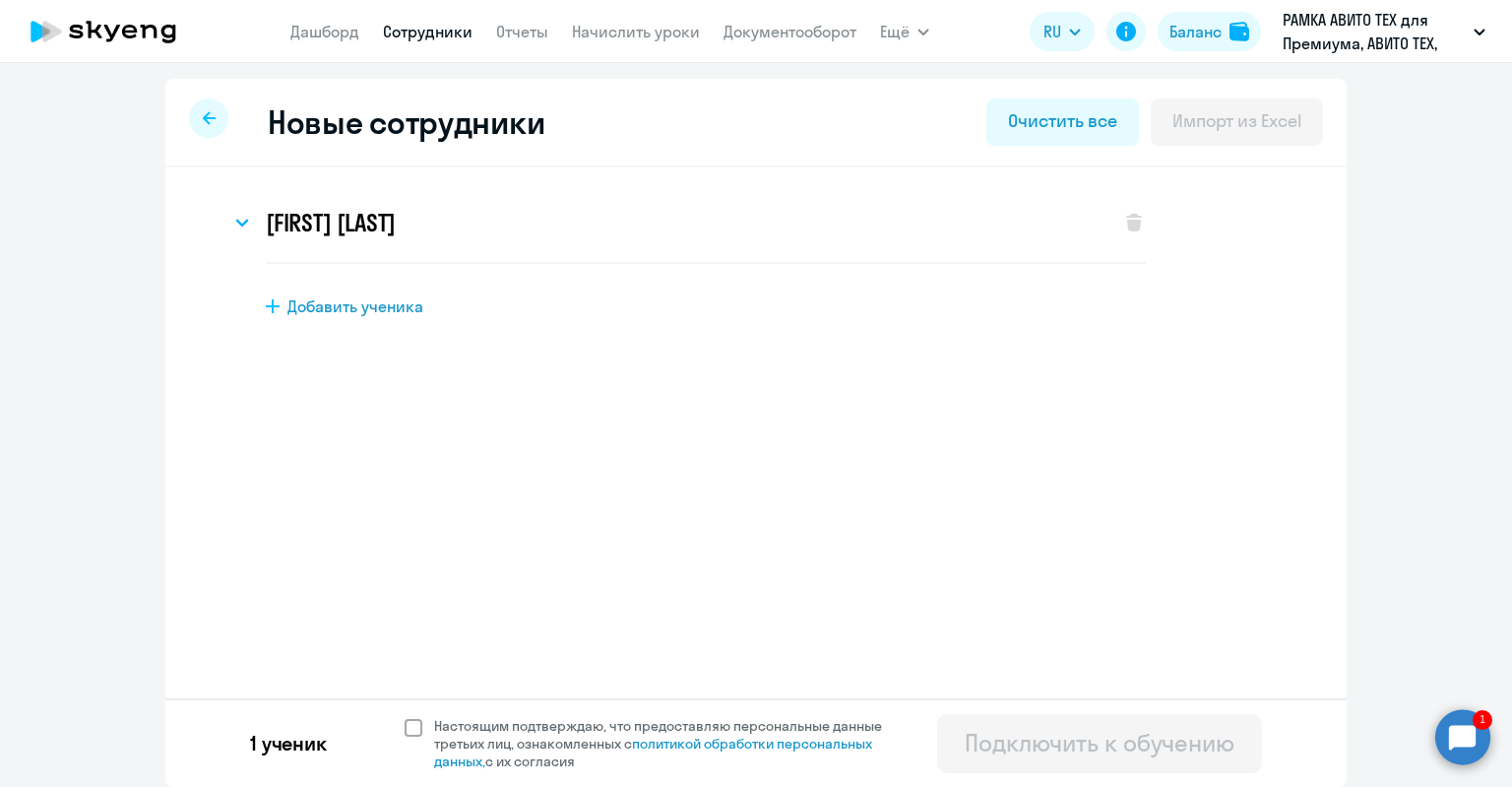 click on "Настоящим подтверждаю, что предоставляю персональные данные третьих лиц, ознакомленных с   политикой обработки персональных данных,   с их согласия" 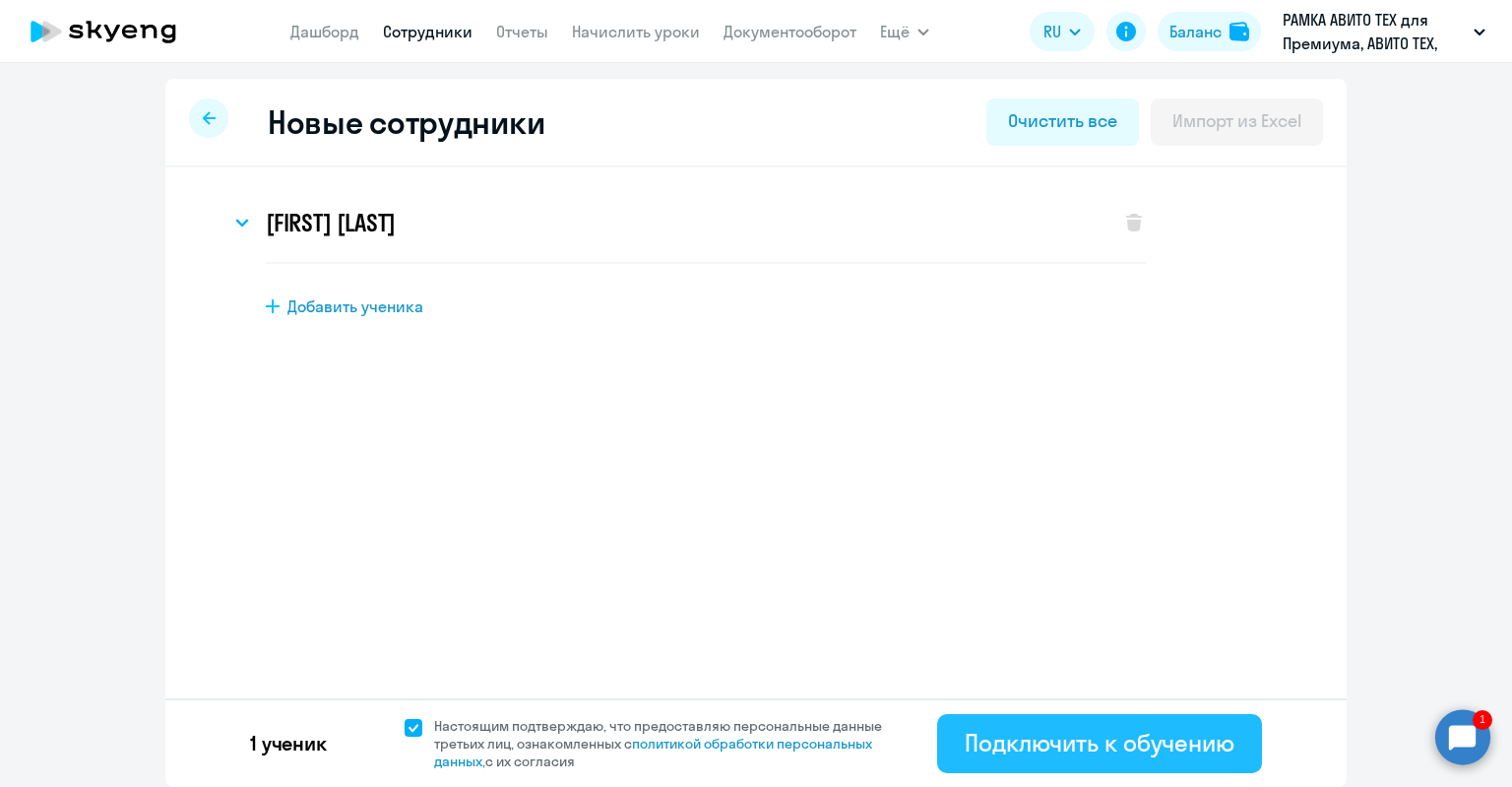 click on "Подключить к обучению" 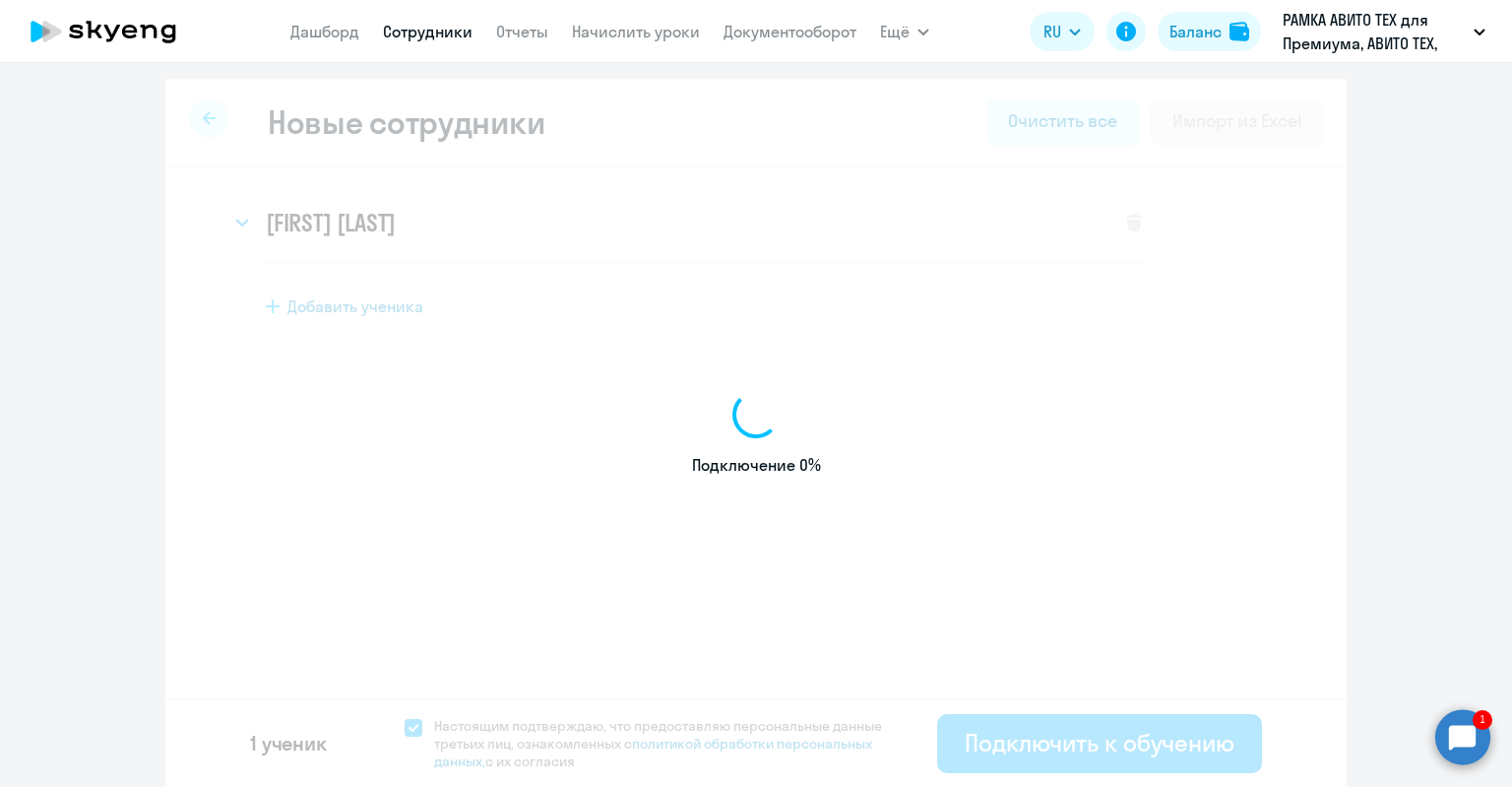 select on "english_adult_not_native_speaker_premium" 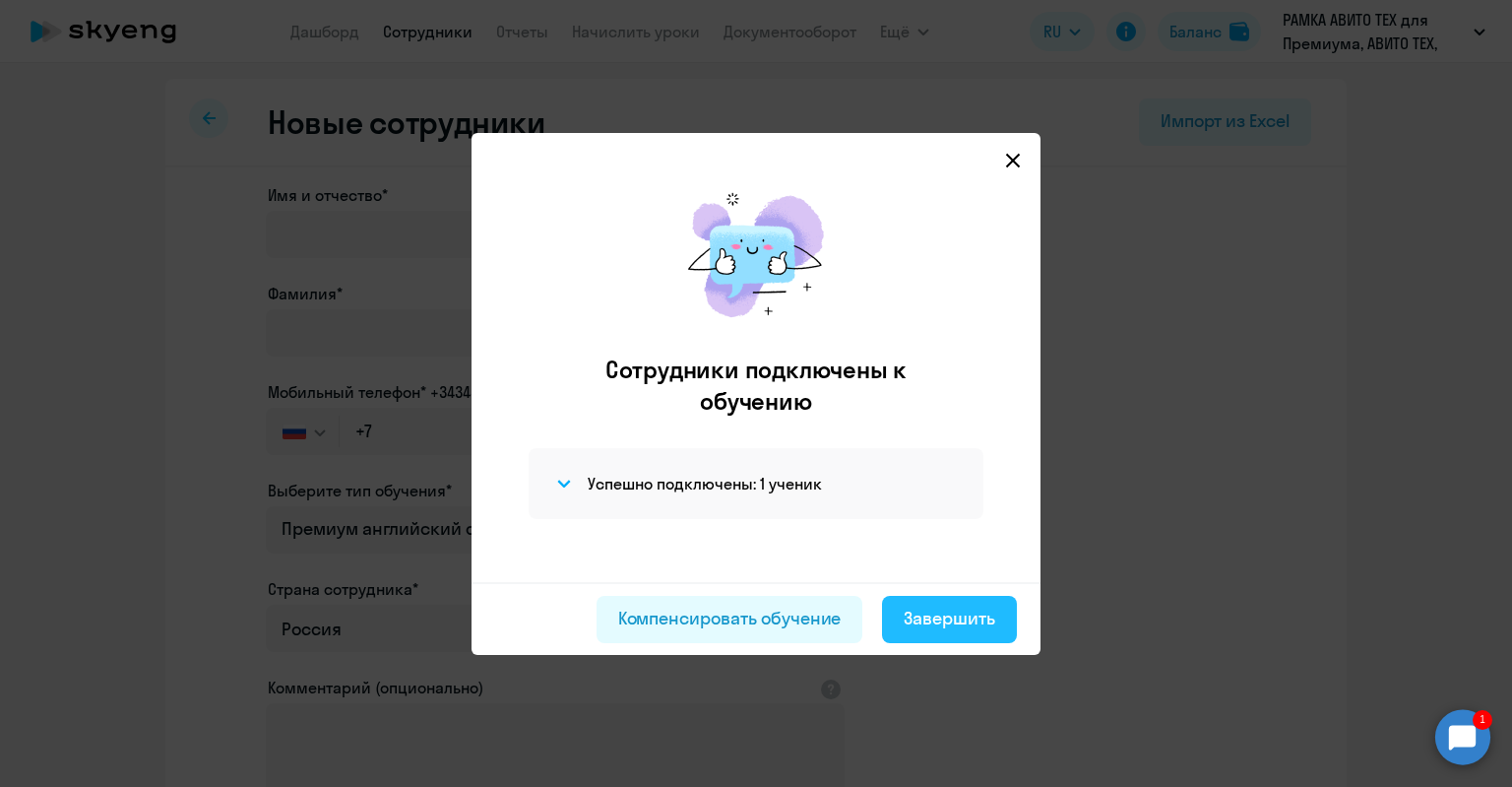 click on "Завершить" at bounding box center (949, 619) 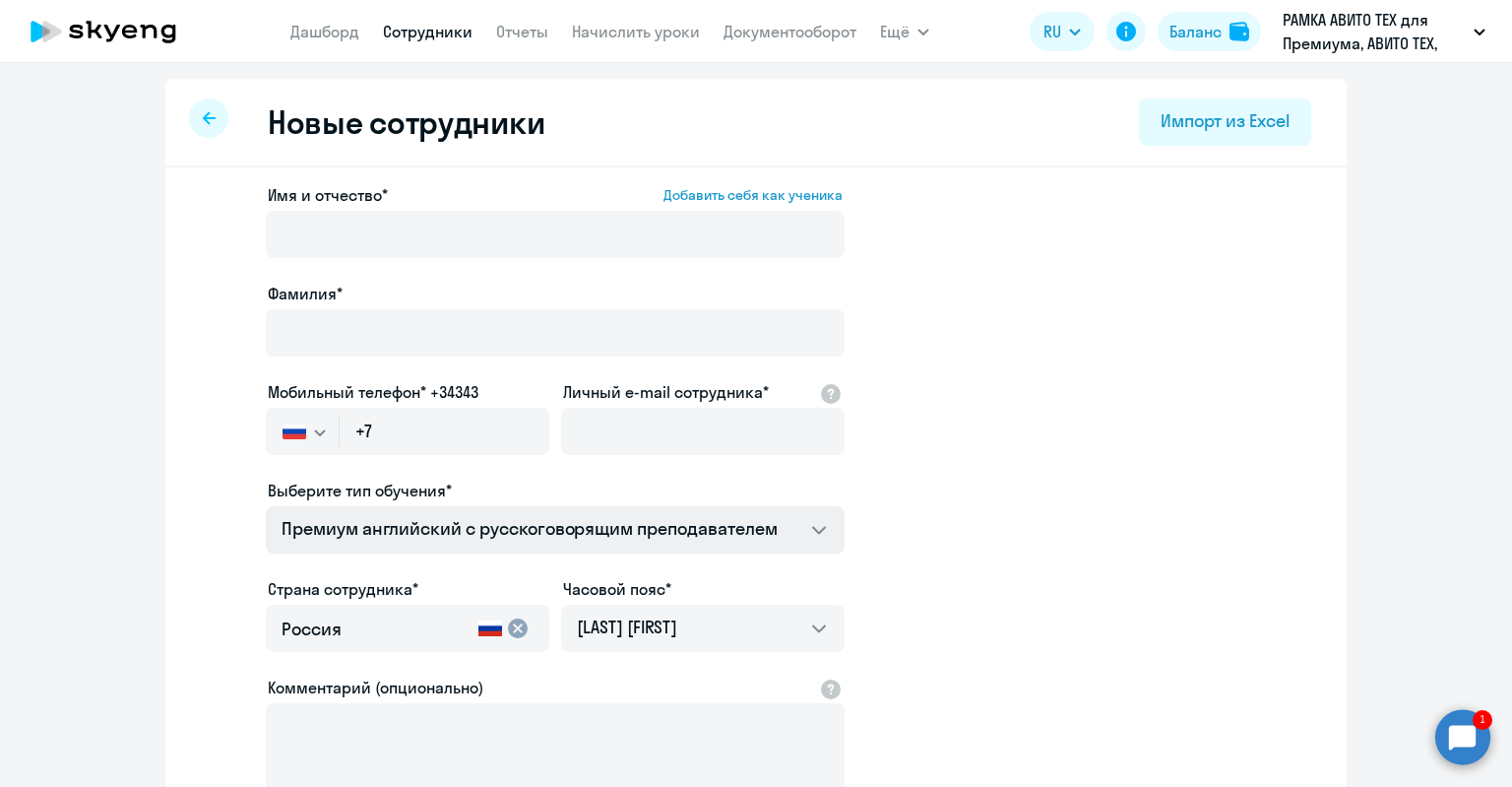 select on "30" 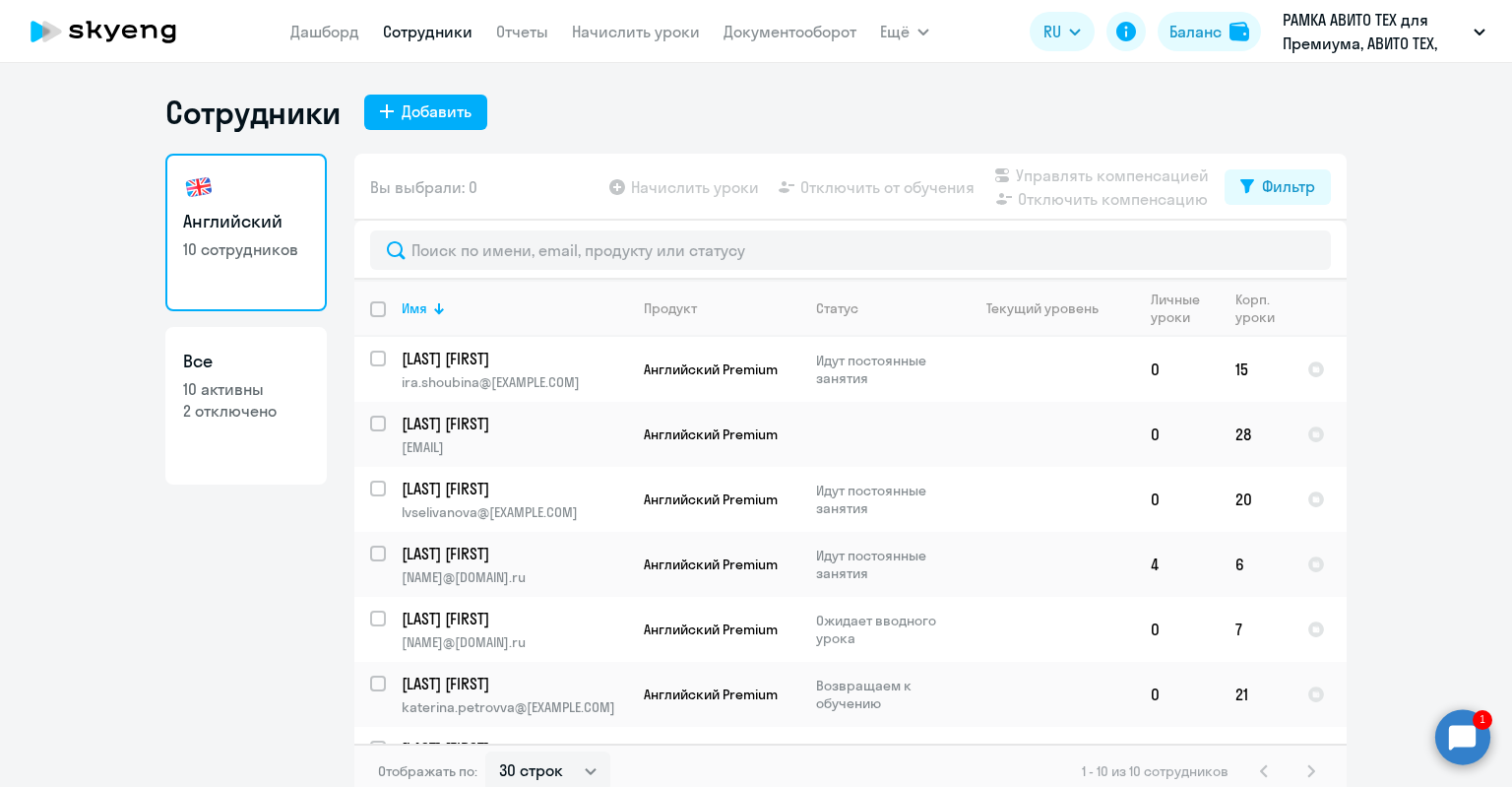 click on "2 отключено" 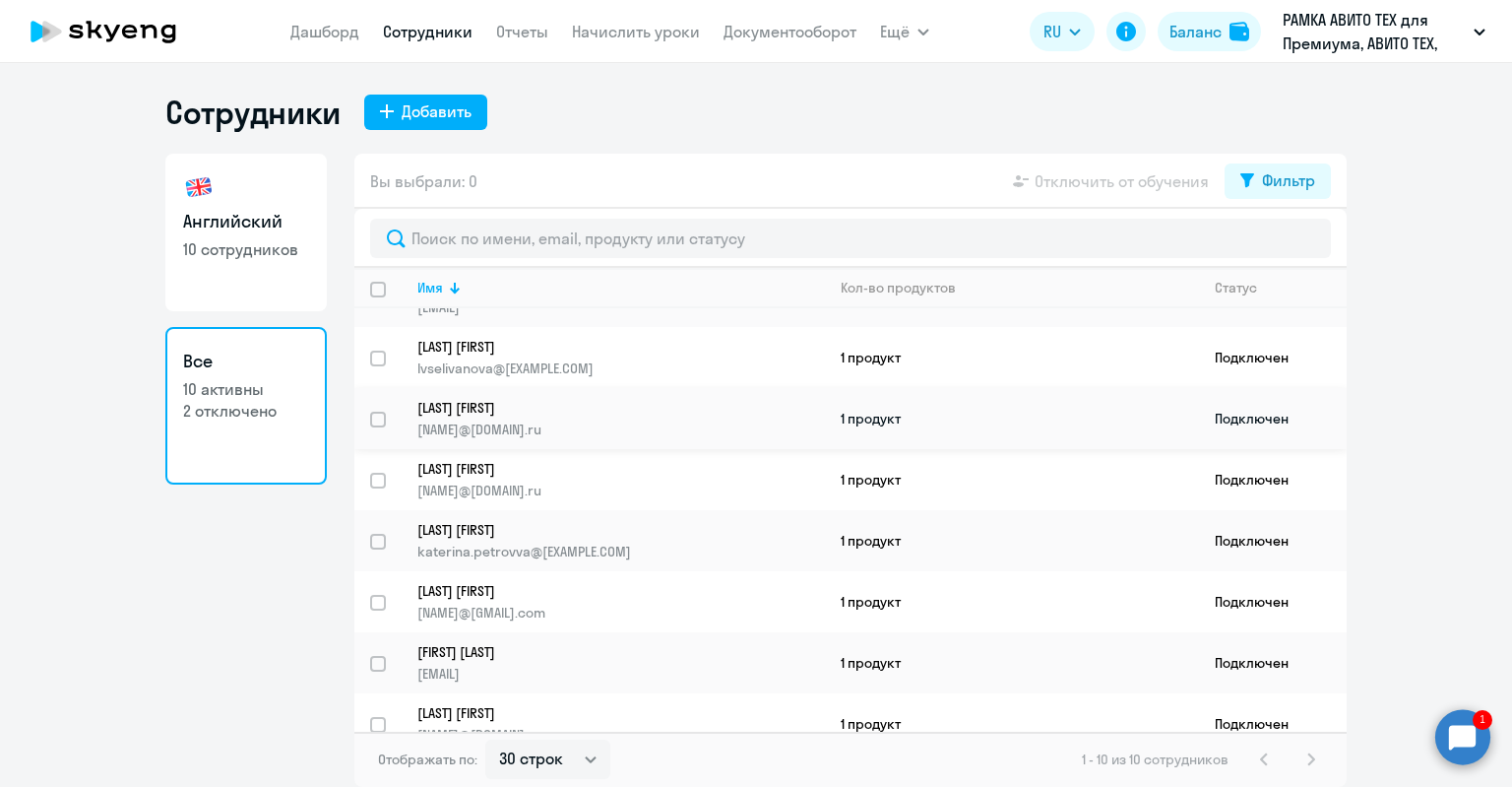 scroll, scrollTop: 178, scrollLeft: 0, axis: vertical 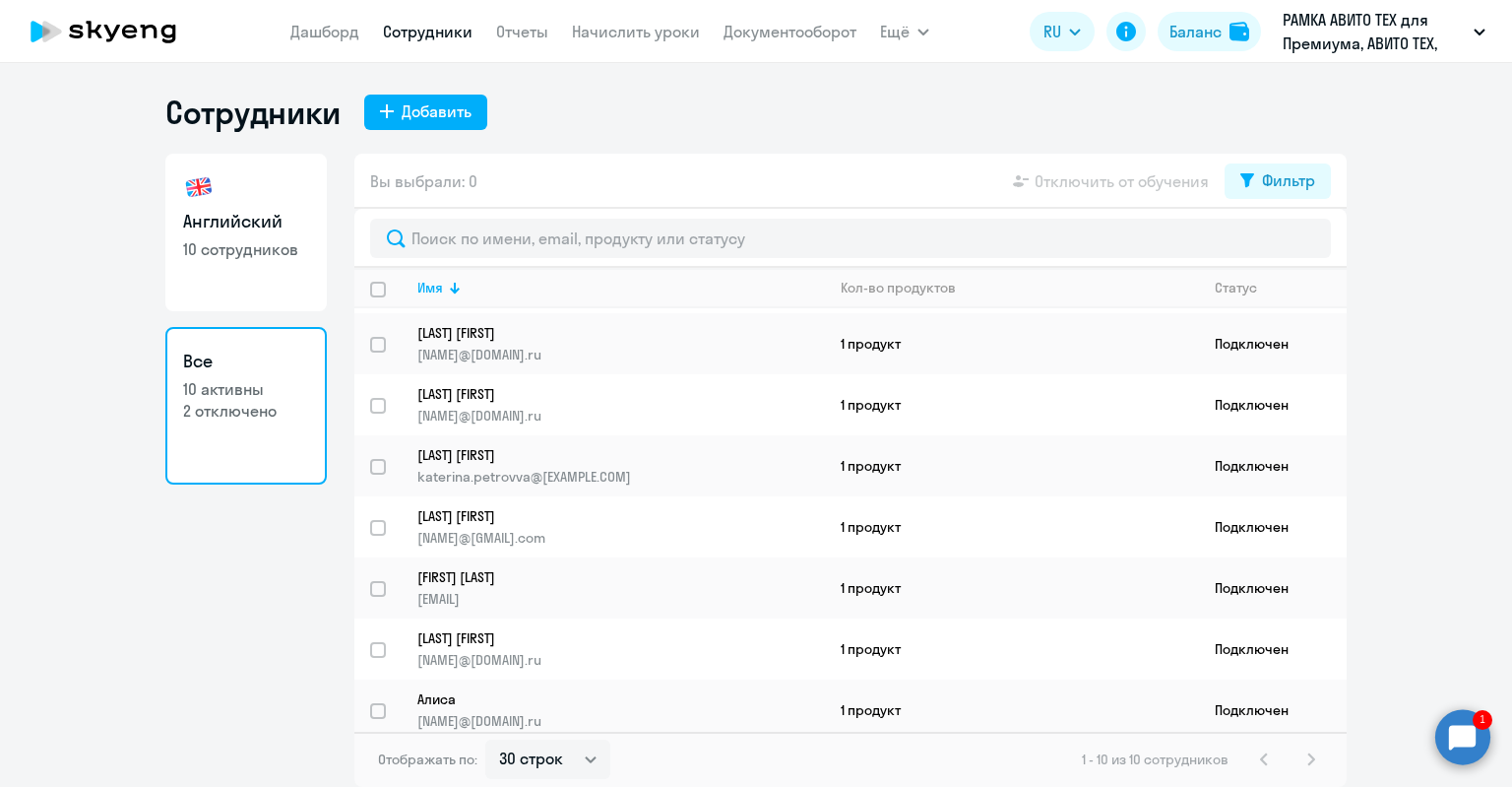 click on "Все  10 активны   2 отключено" 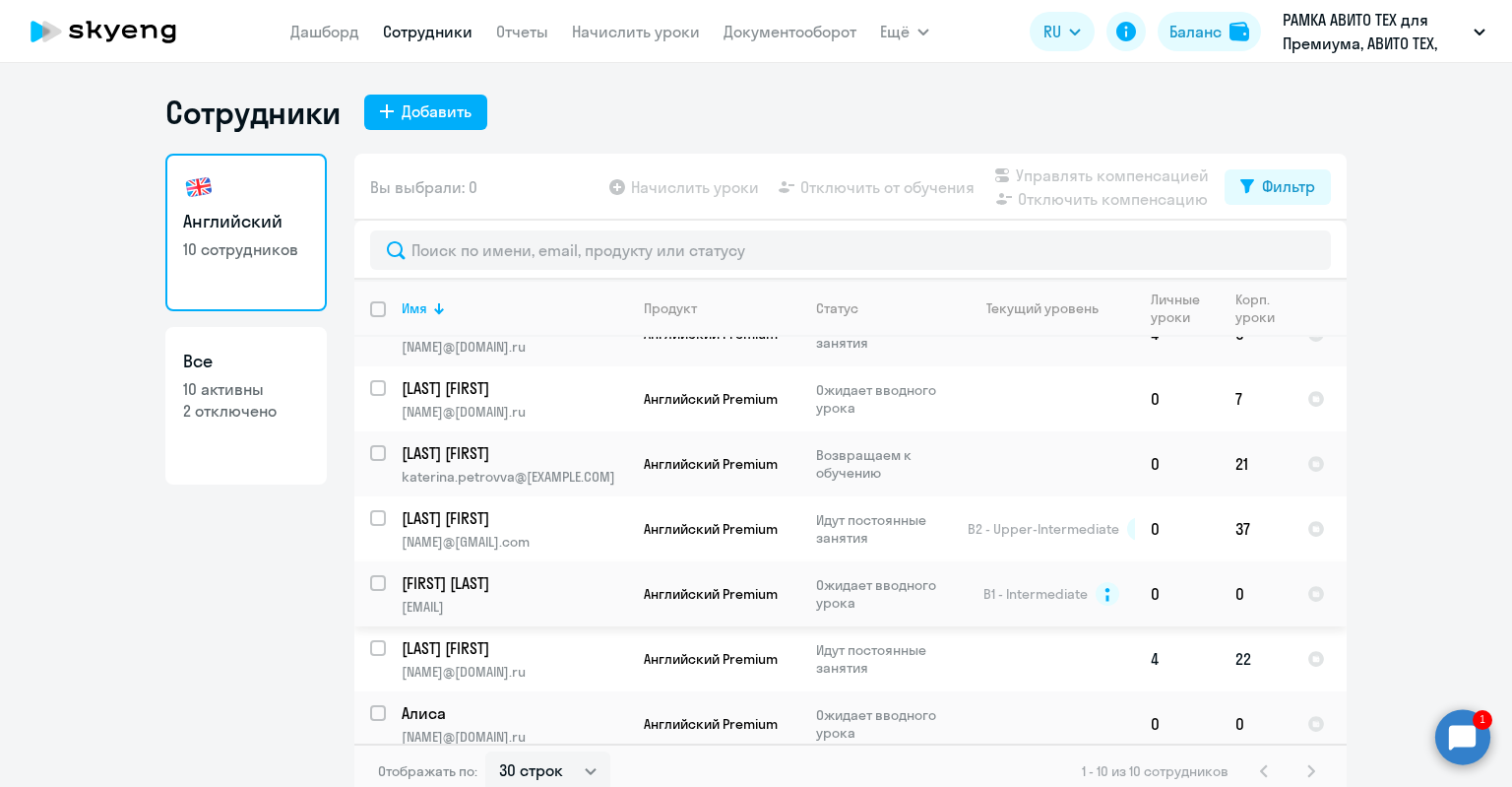 scroll, scrollTop: 238, scrollLeft: 0, axis: vertical 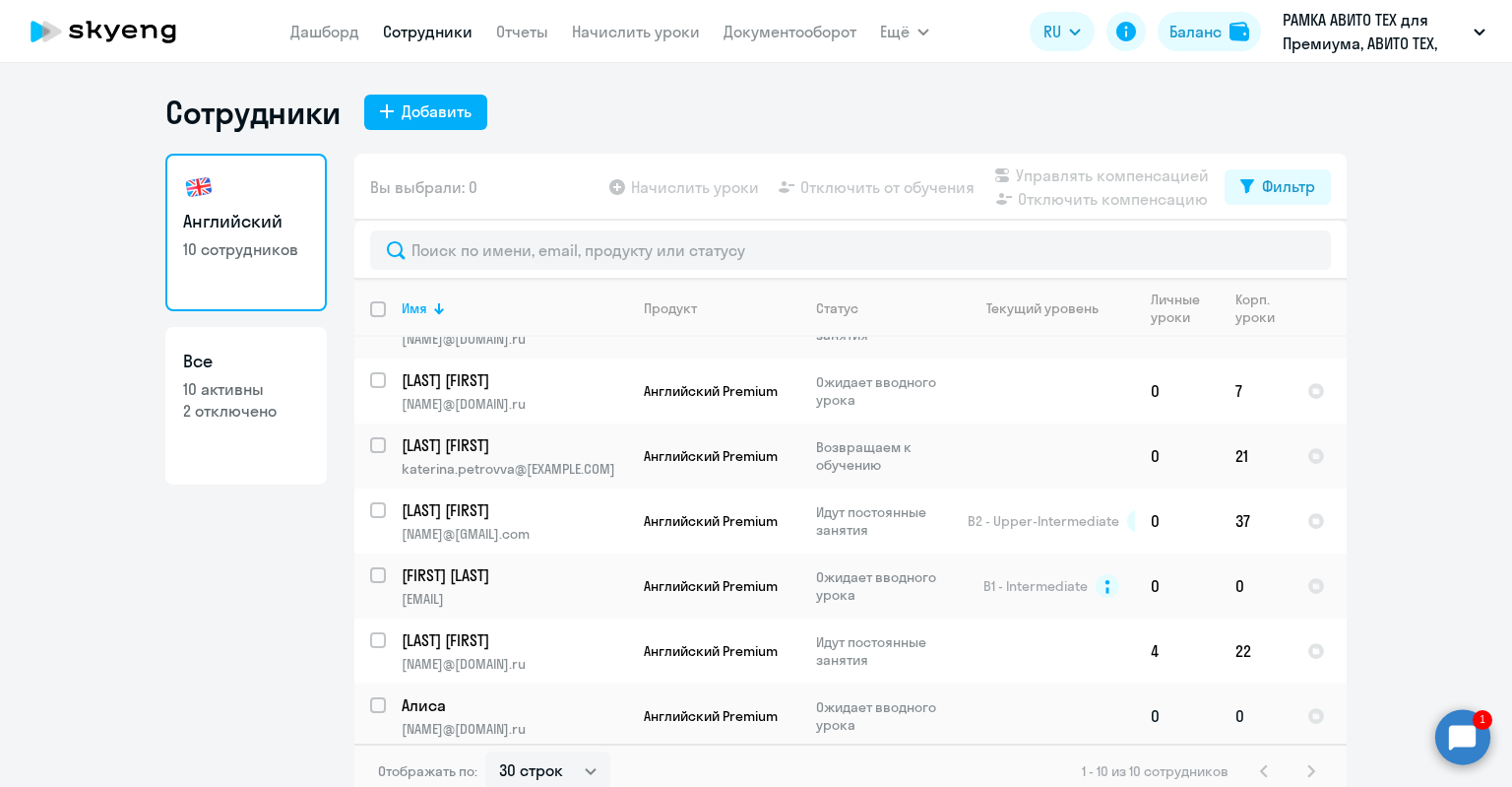 click on "Алиса" 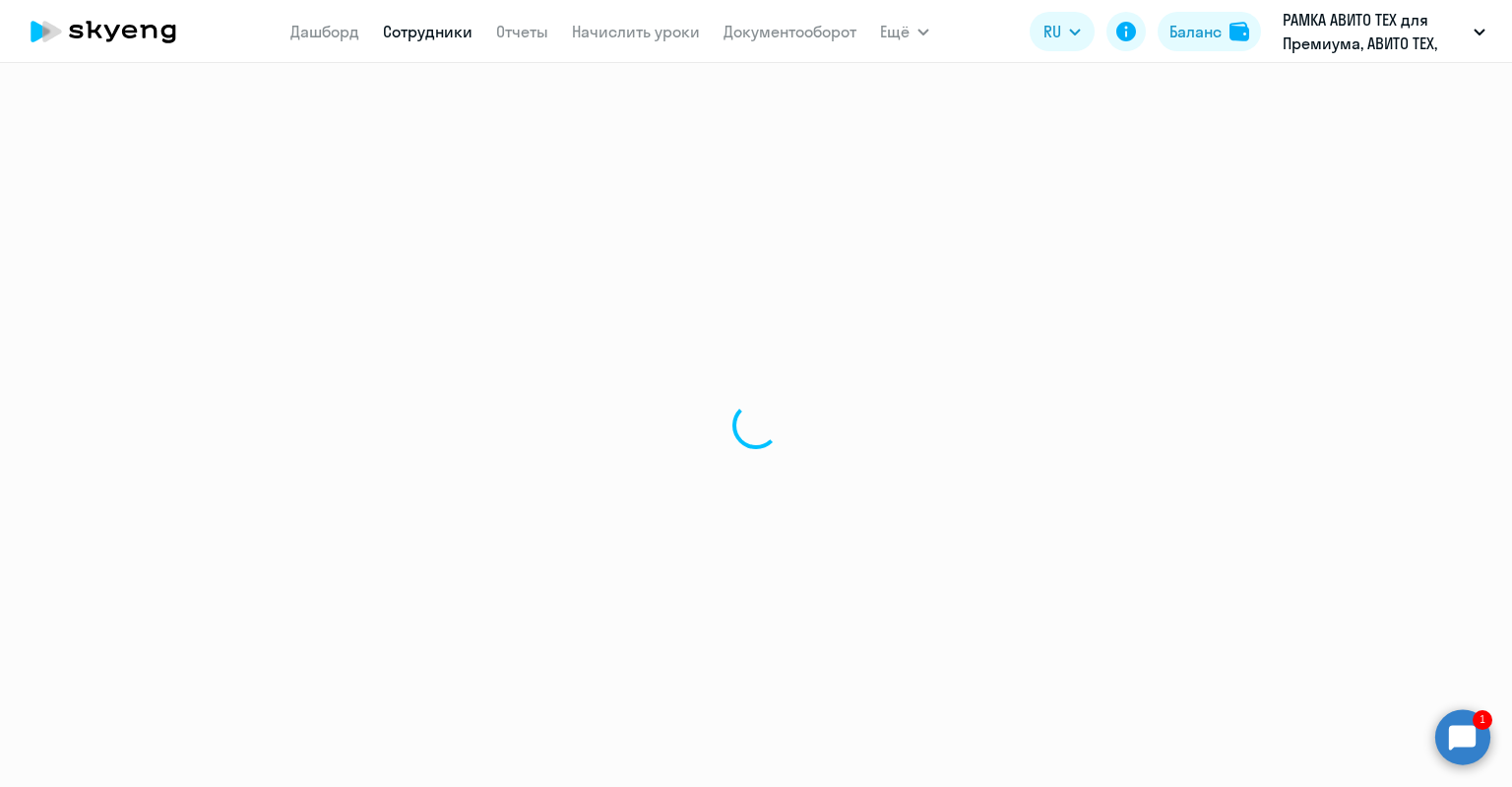 select on "english" 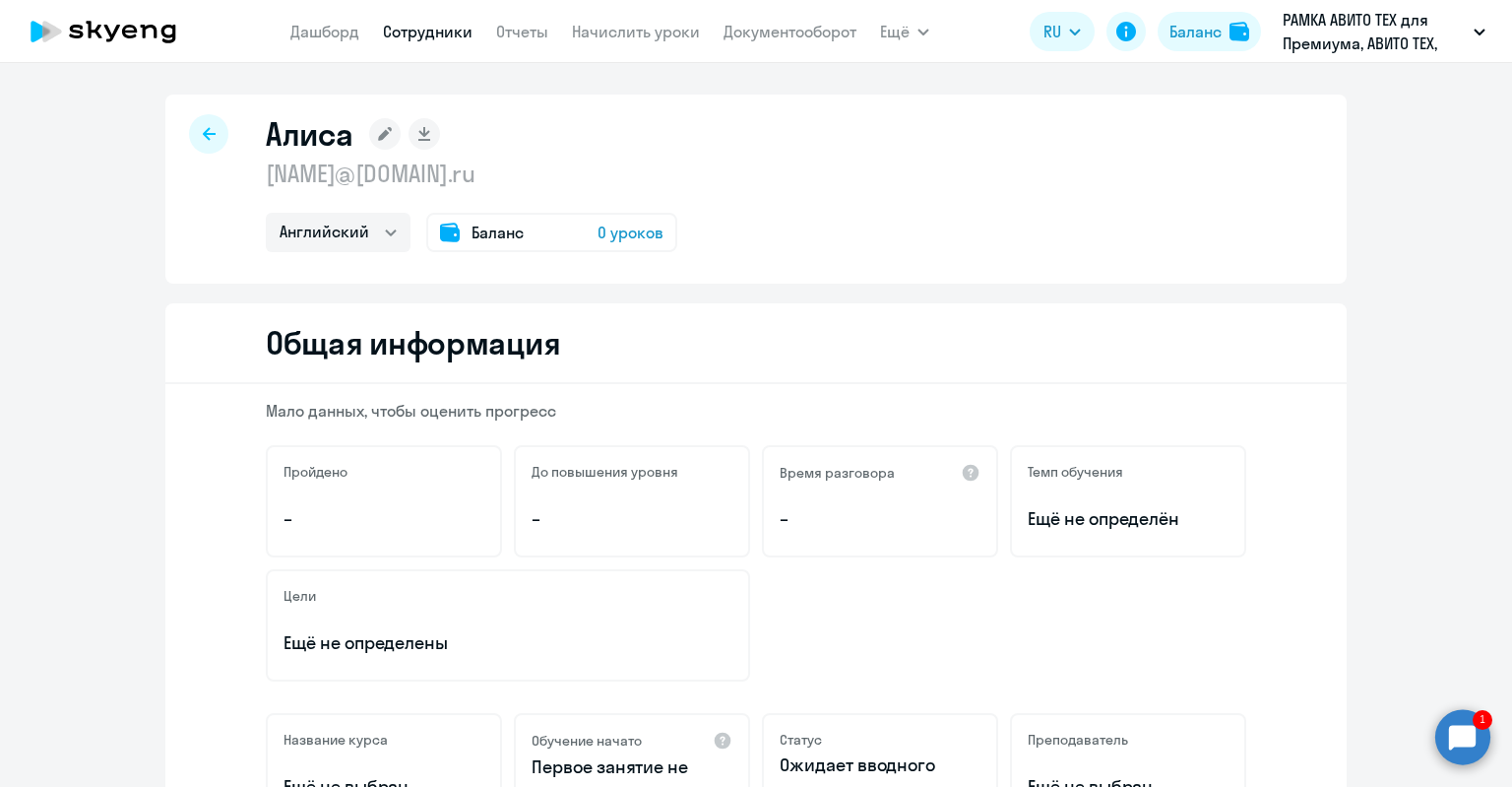 click on "Баланс 0 уроков" 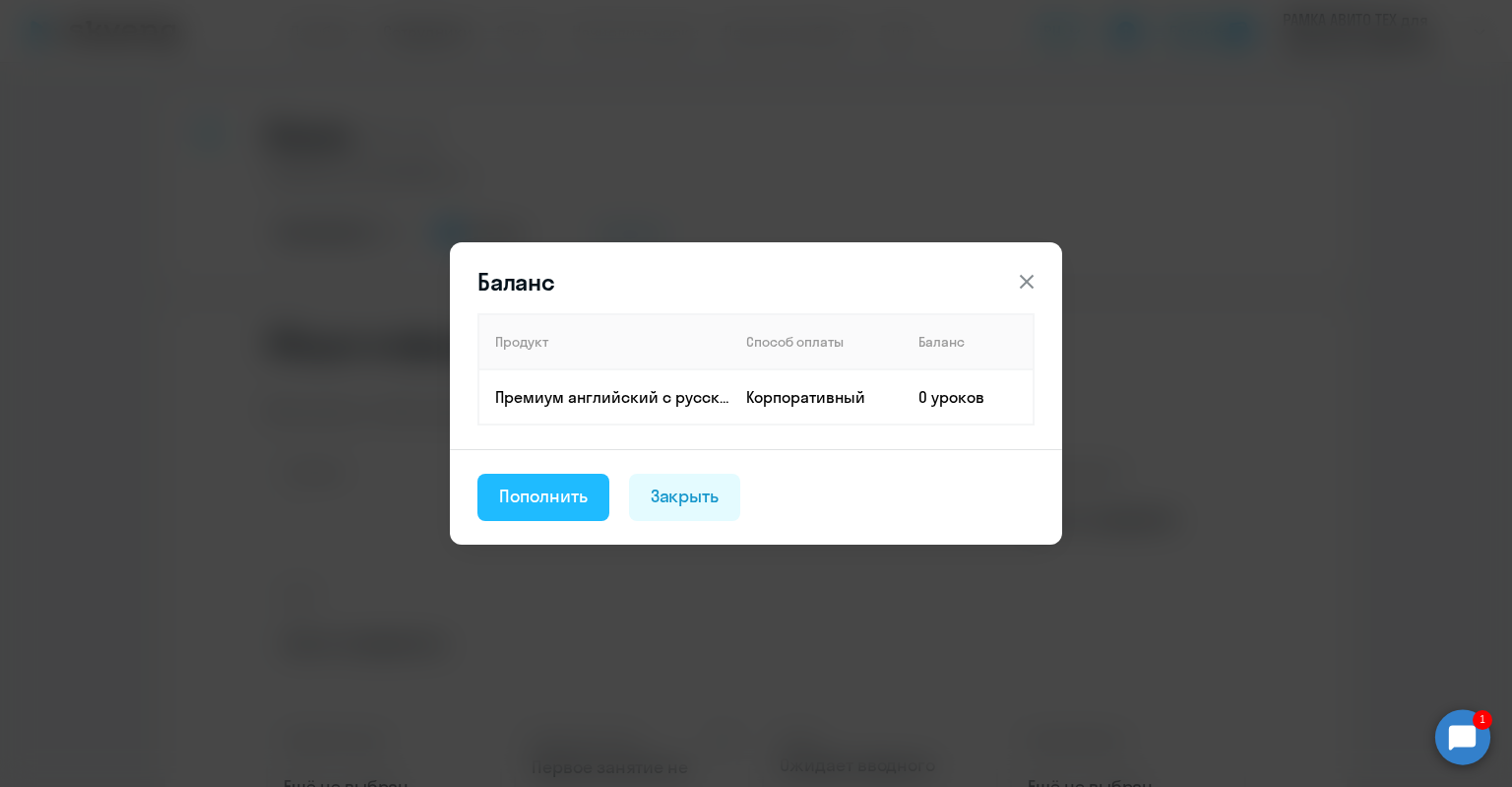 click on "Пополнить" at bounding box center [543, 497] 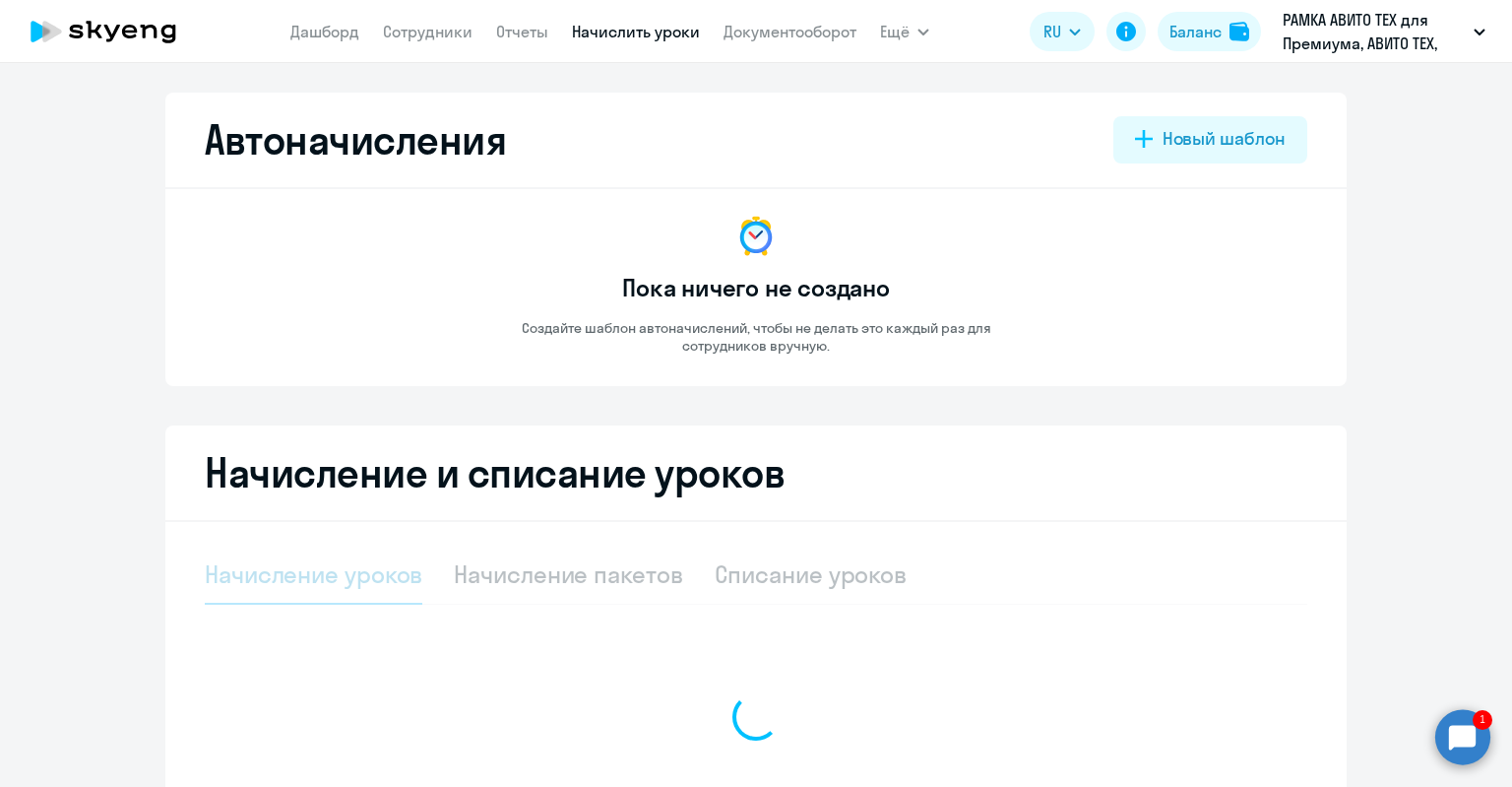 select on "10" 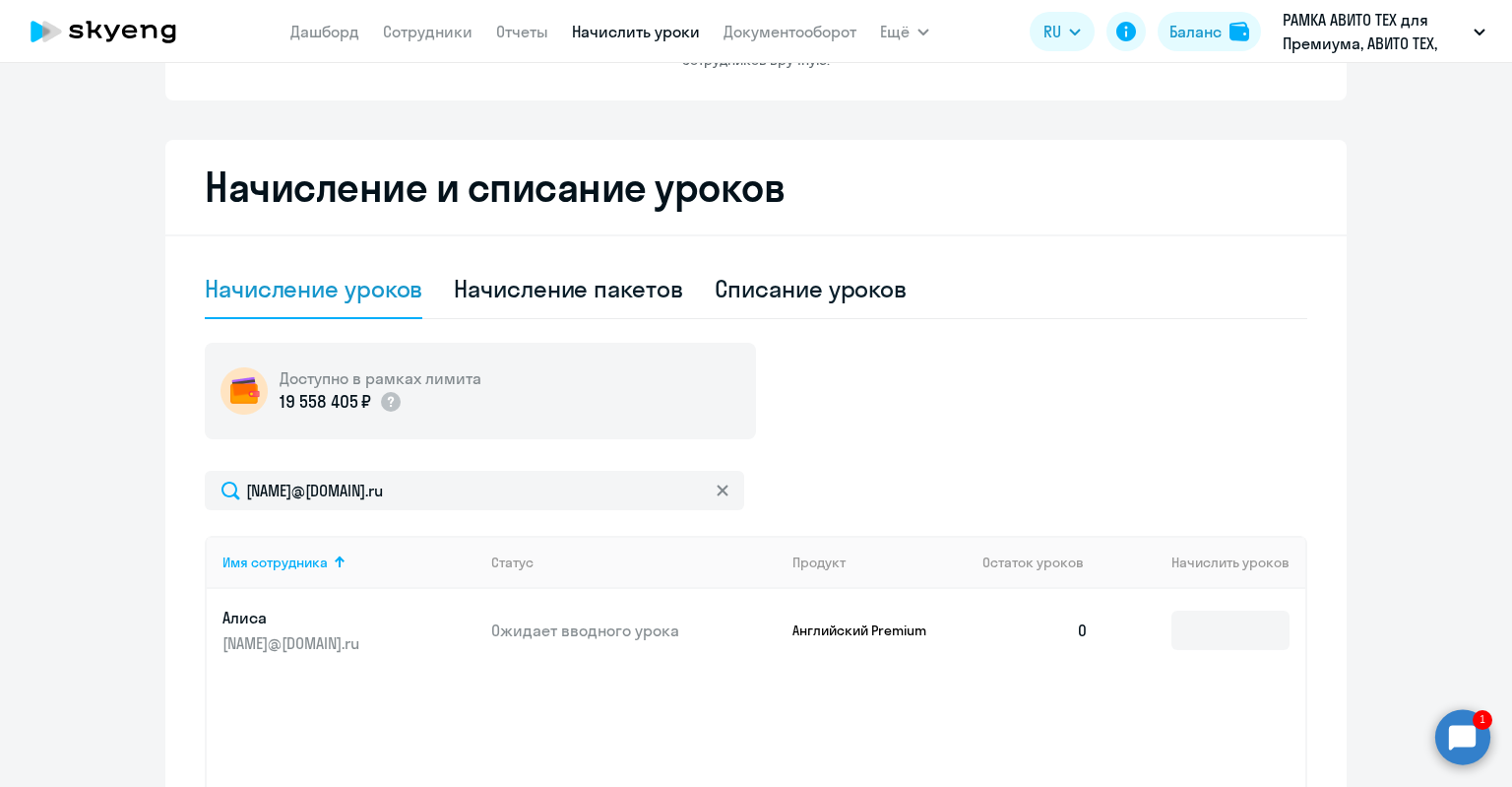scroll, scrollTop: 295, scrollLeft: 0, axis: vertical 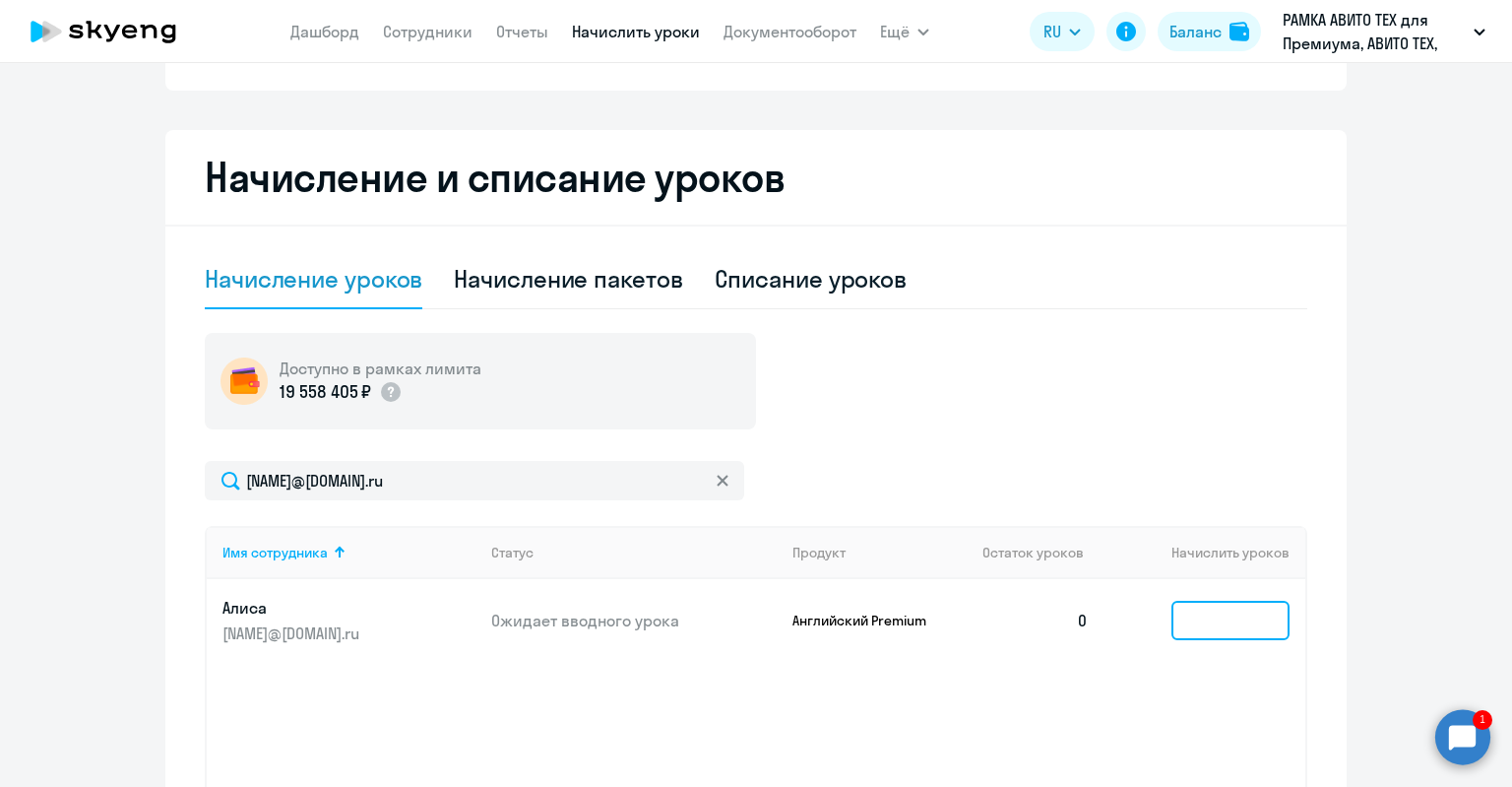 click 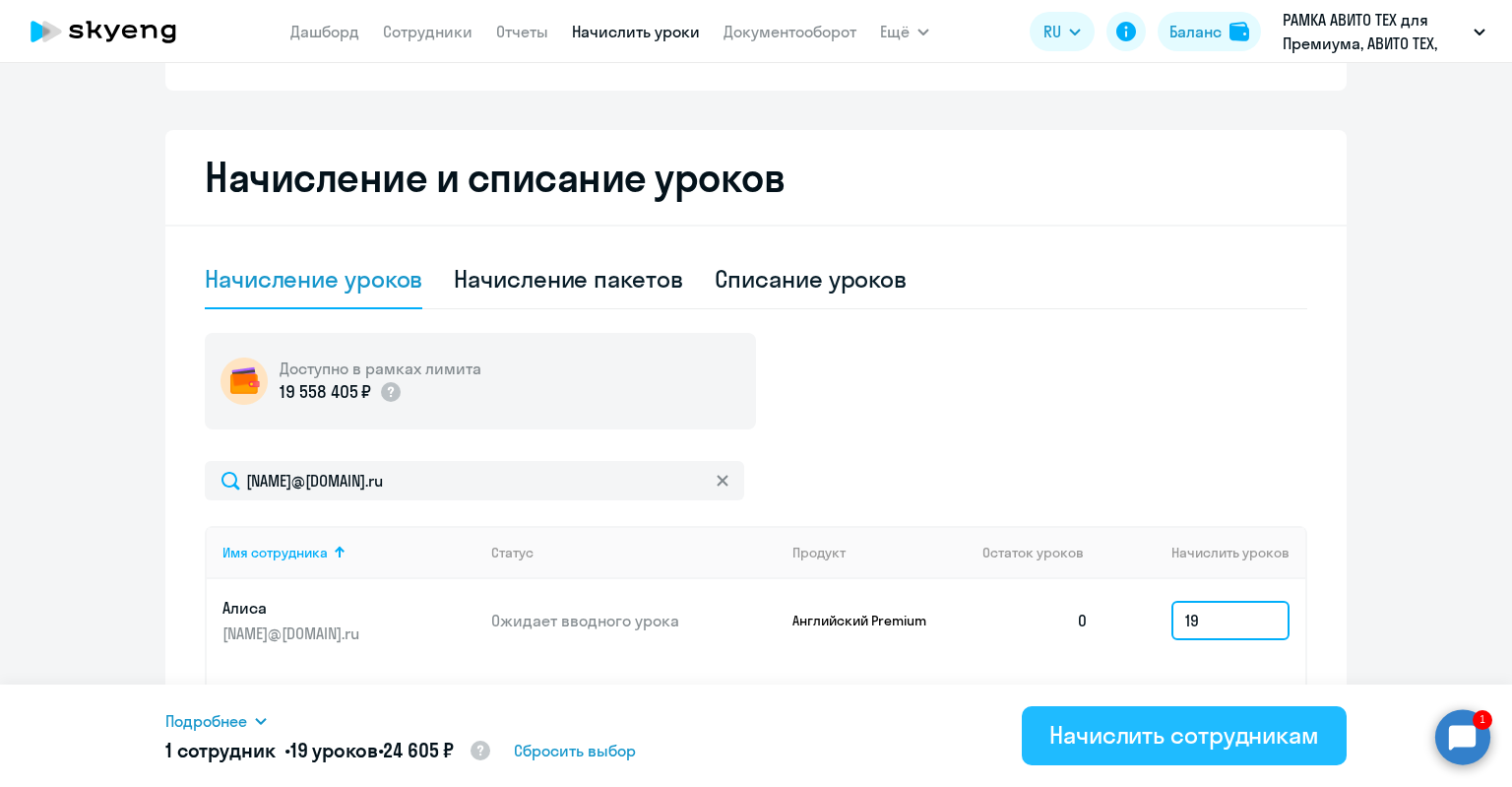 type on "19" 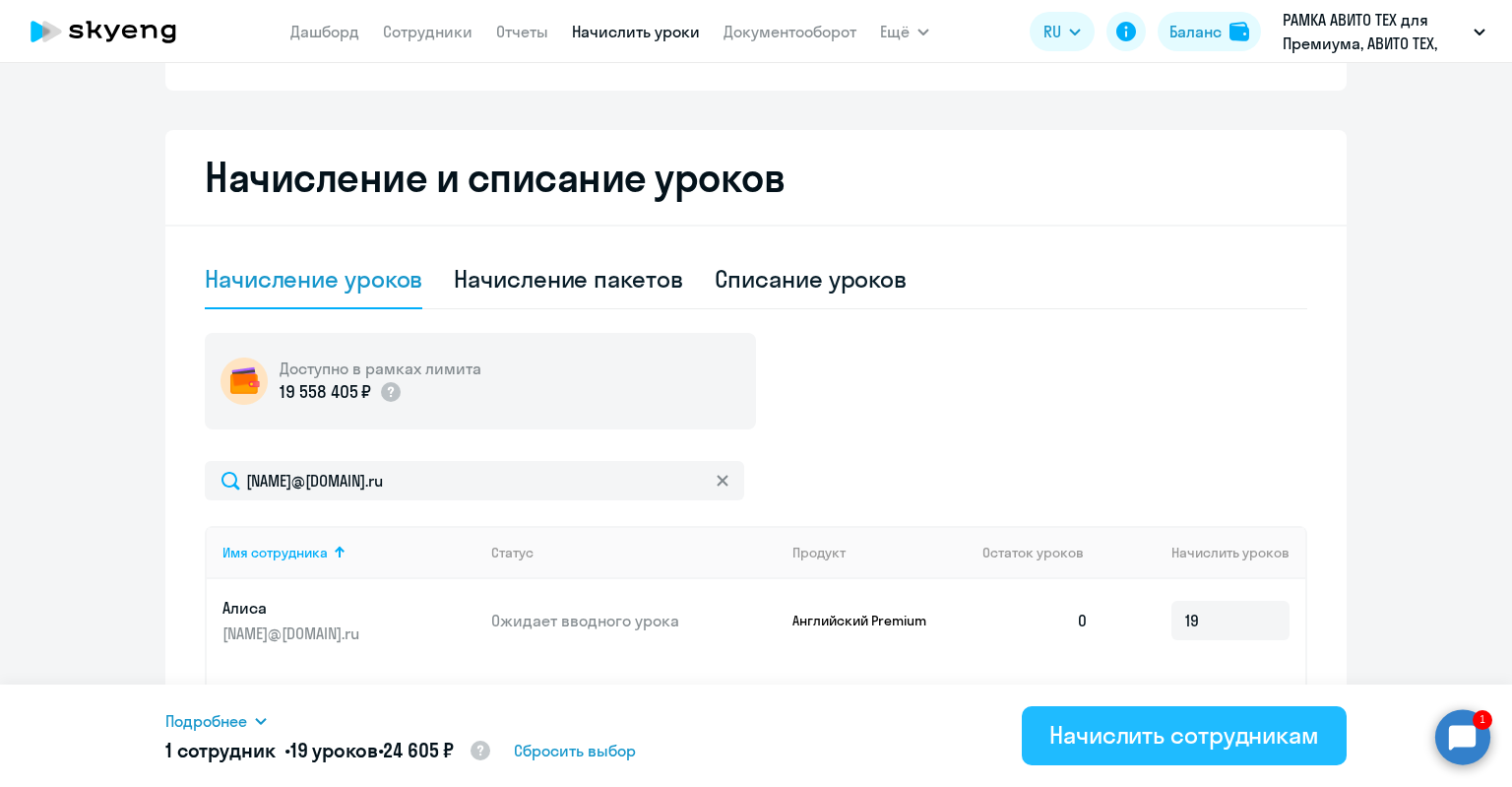 click on "Начислить сотрудникам" at bounding box center [1184, 735] 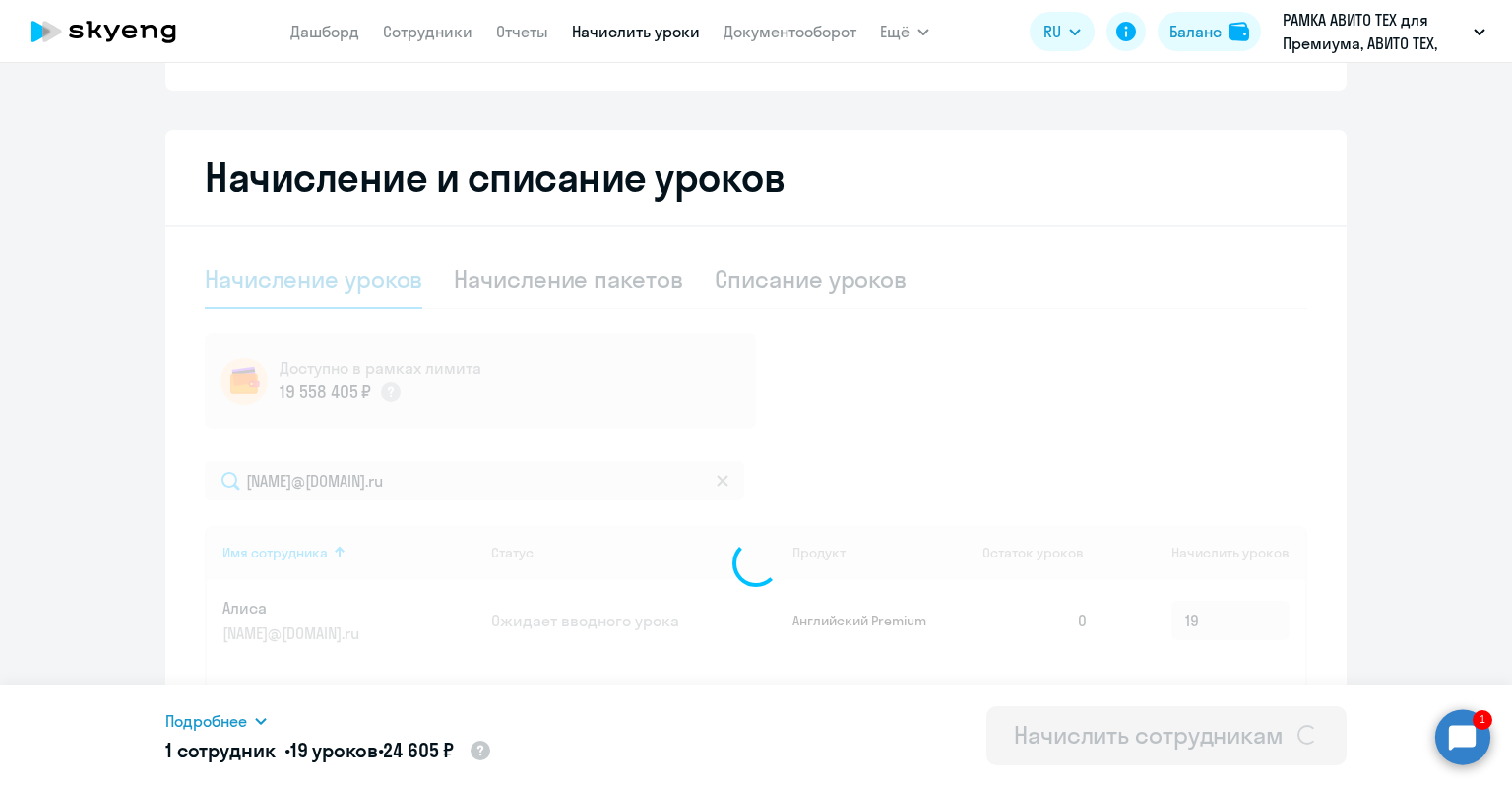 type 